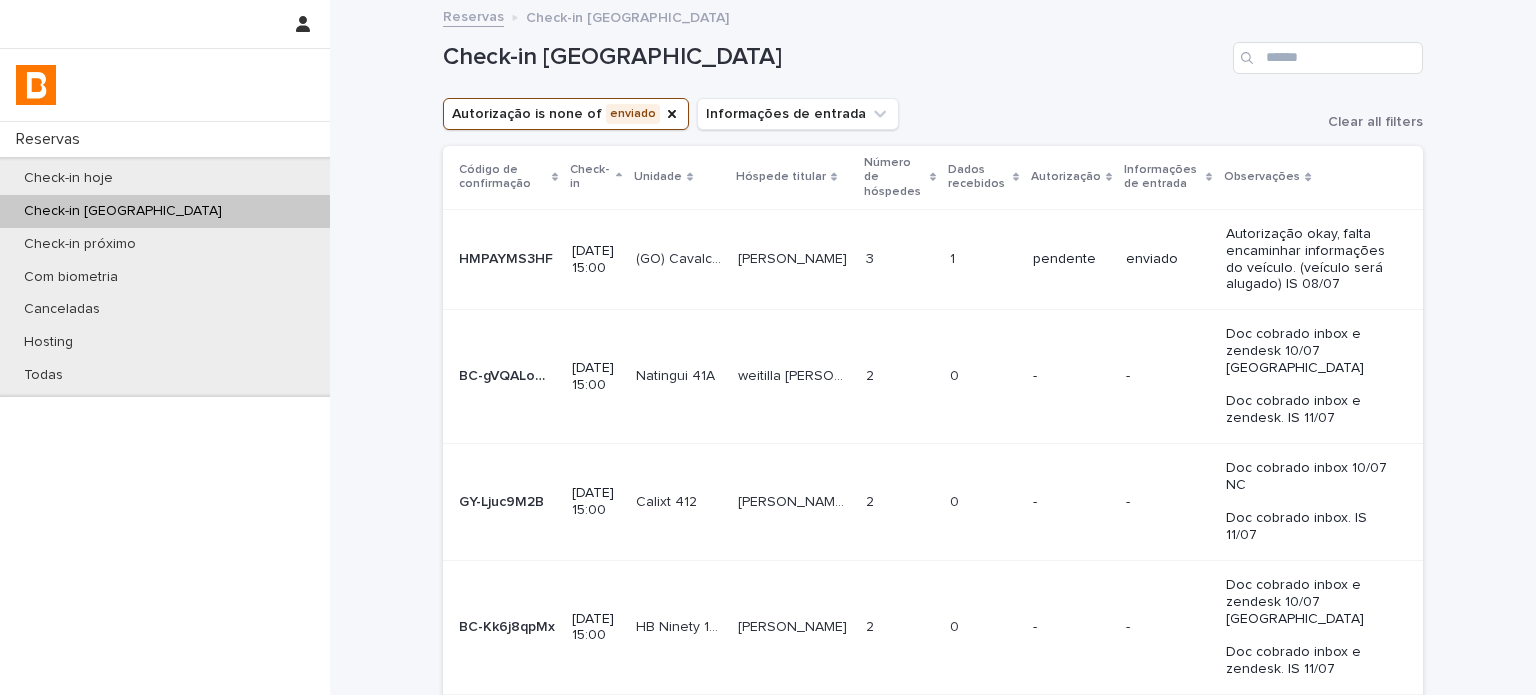 scroll, scrollTop: 0, scrollLeft: 0, axis: both 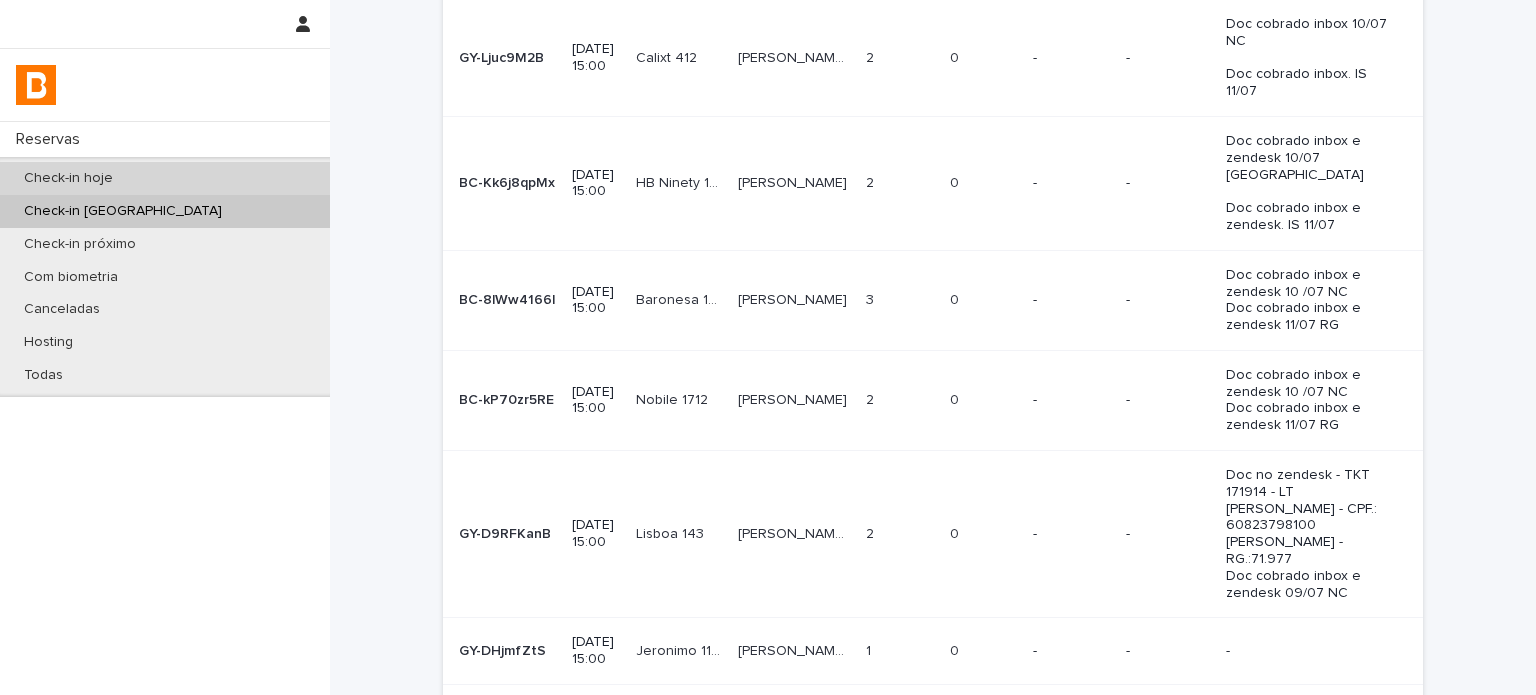 click on "Check-in hoje" at bounding box center [165, 178] 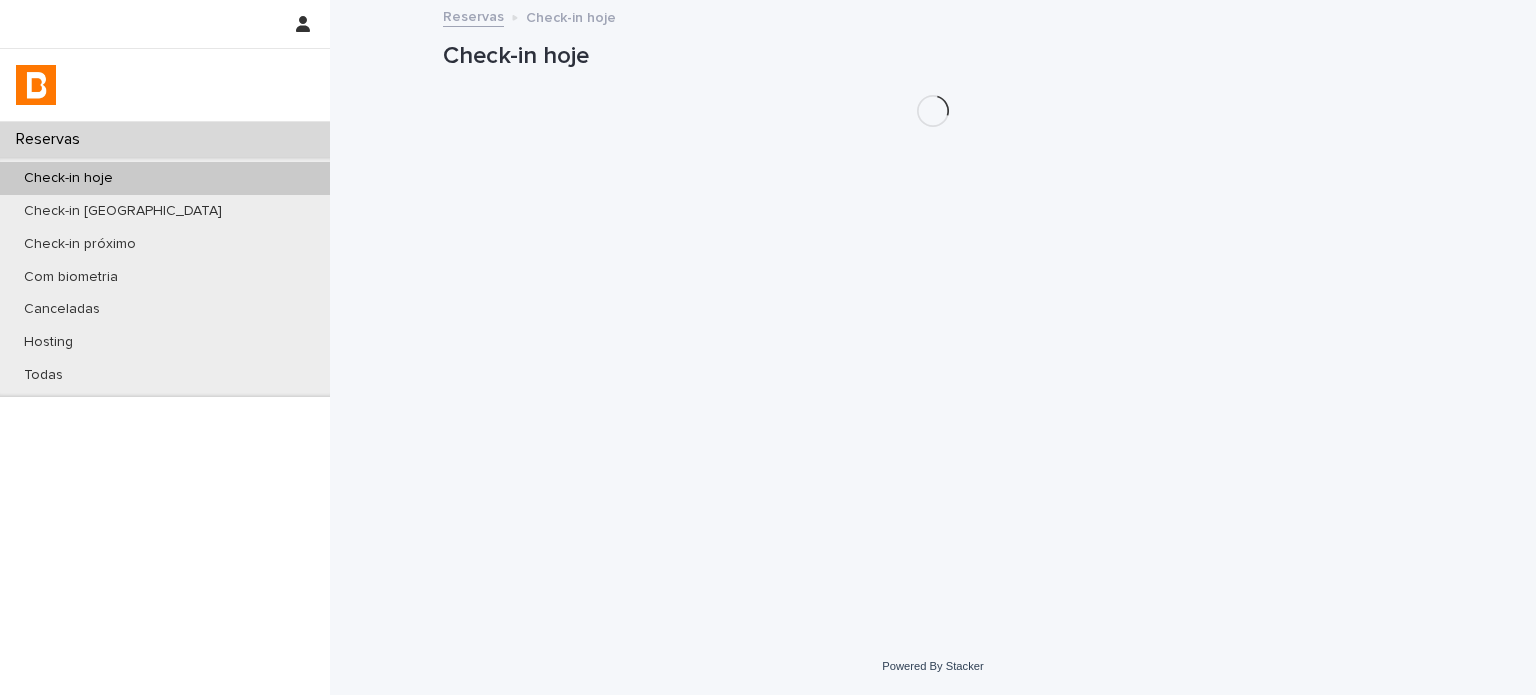 scroll, scrollTop: 0, scrollLeft: 0, axis: both 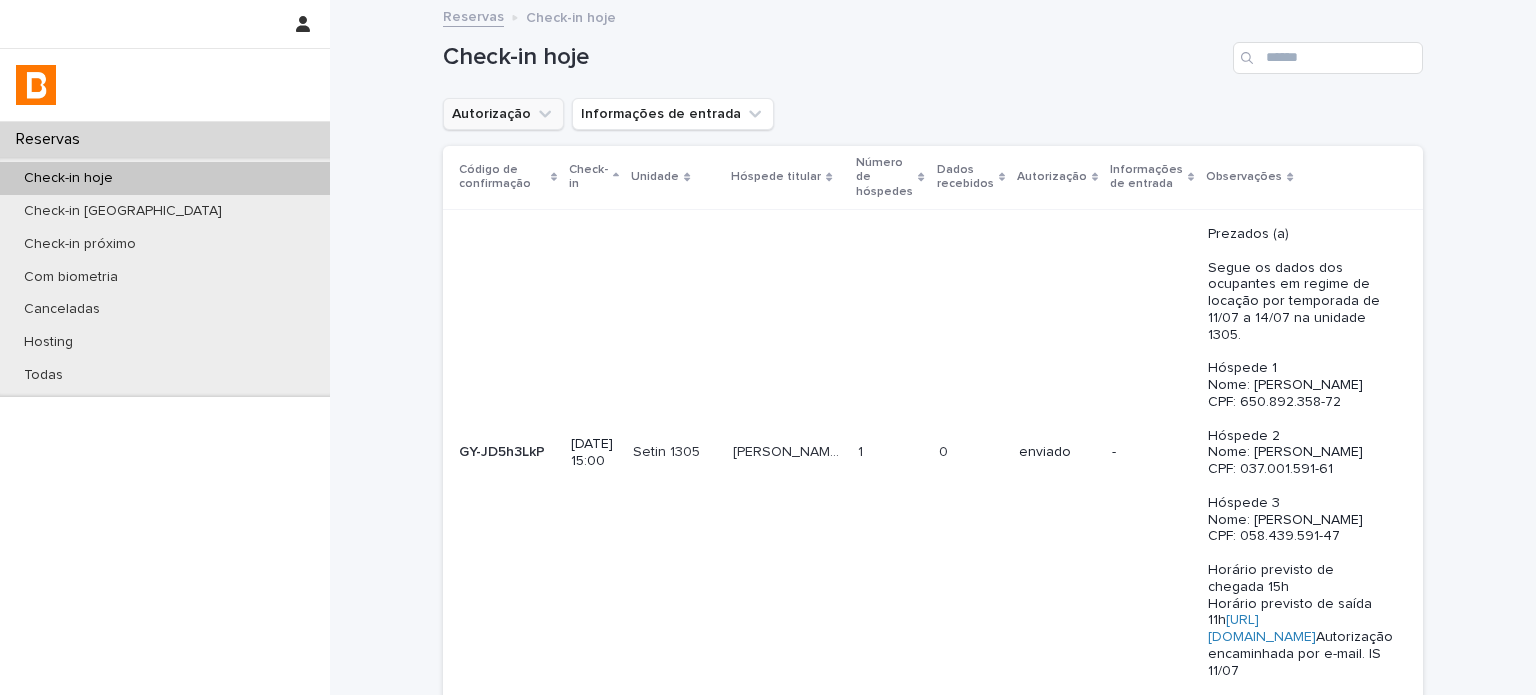 click 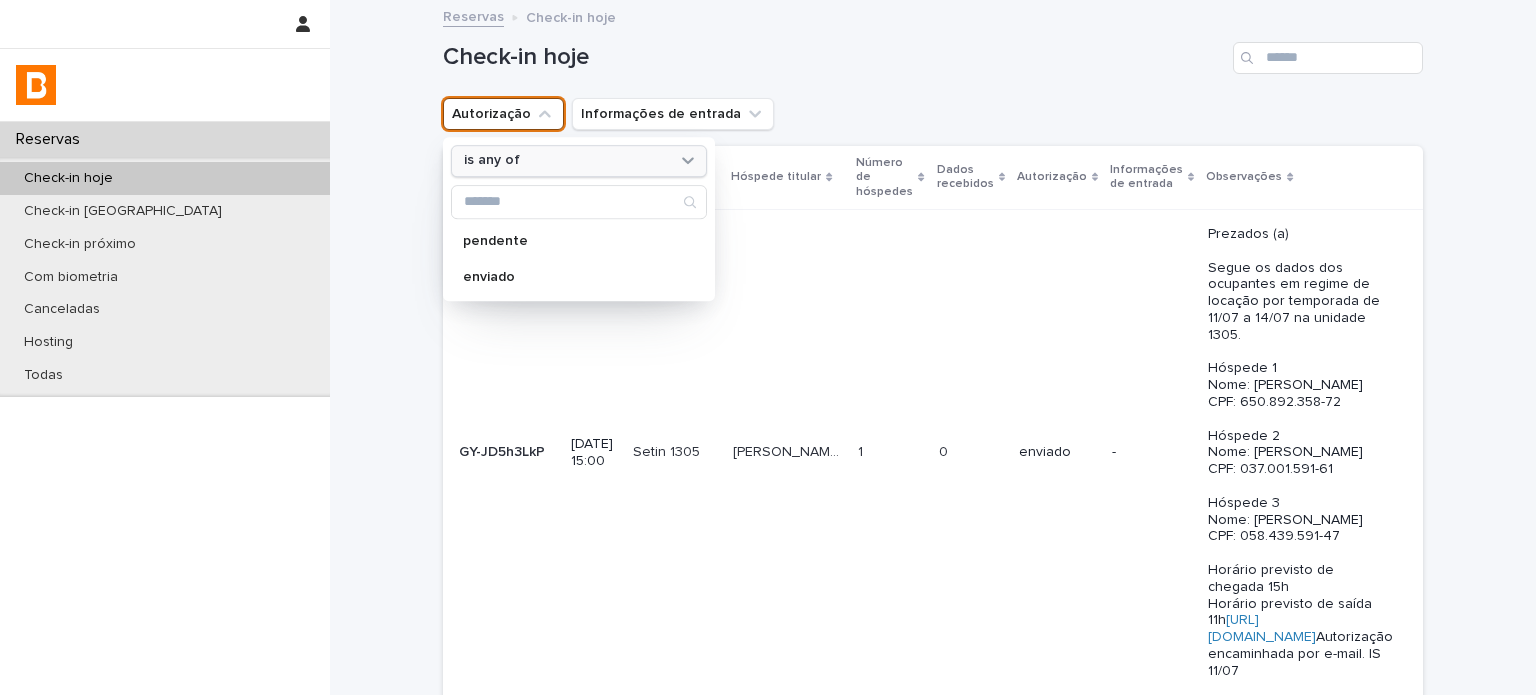 click on "is any of" at bounding box center (566, 161) 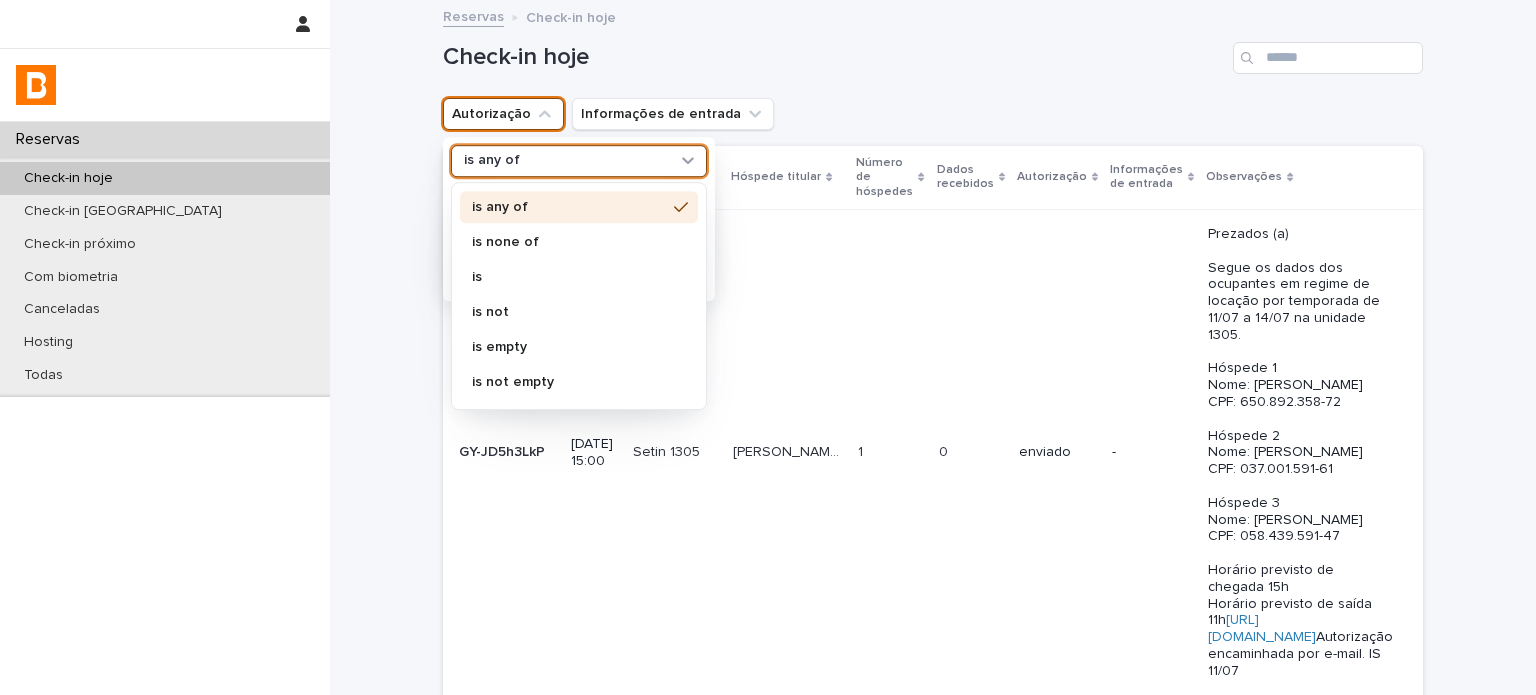 click on "is none of" at bounding box center [579, 243] 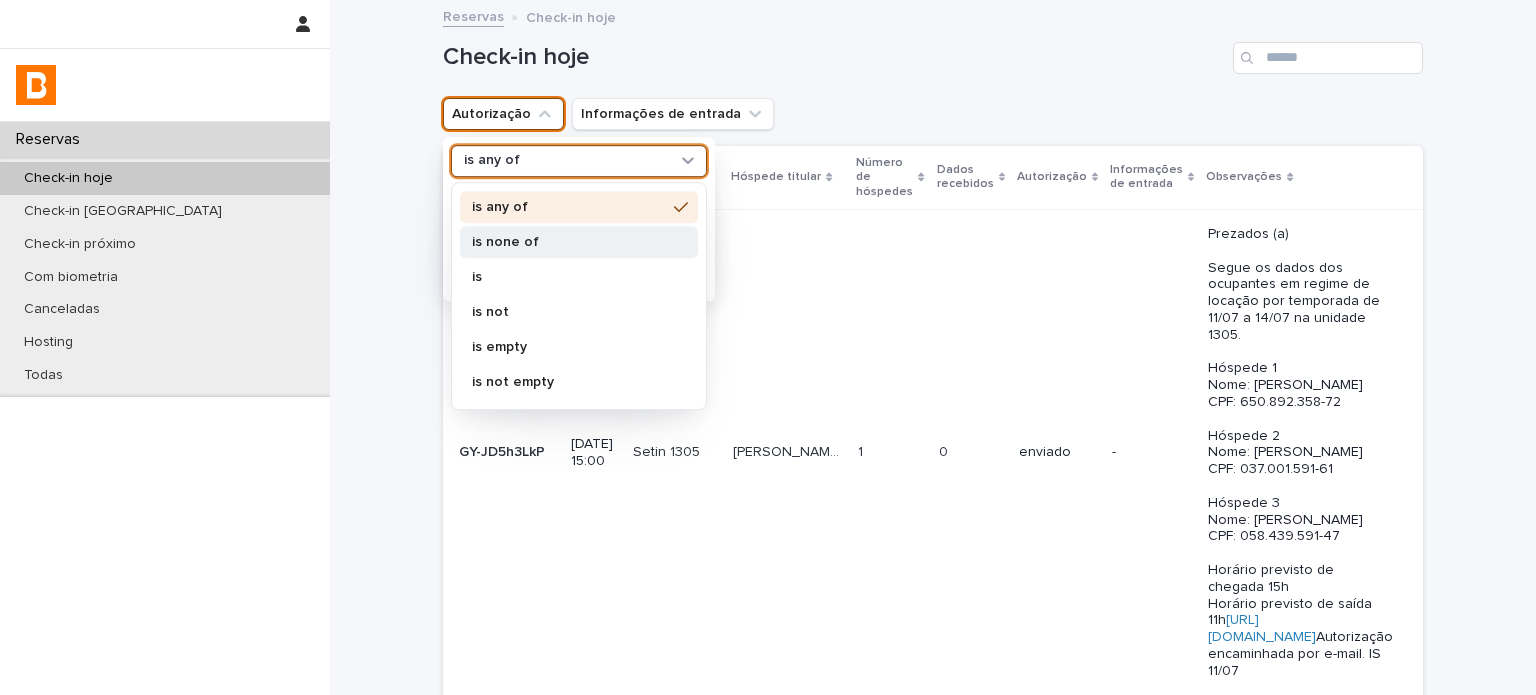 click on "is none of" at bounding box center (569, 242) 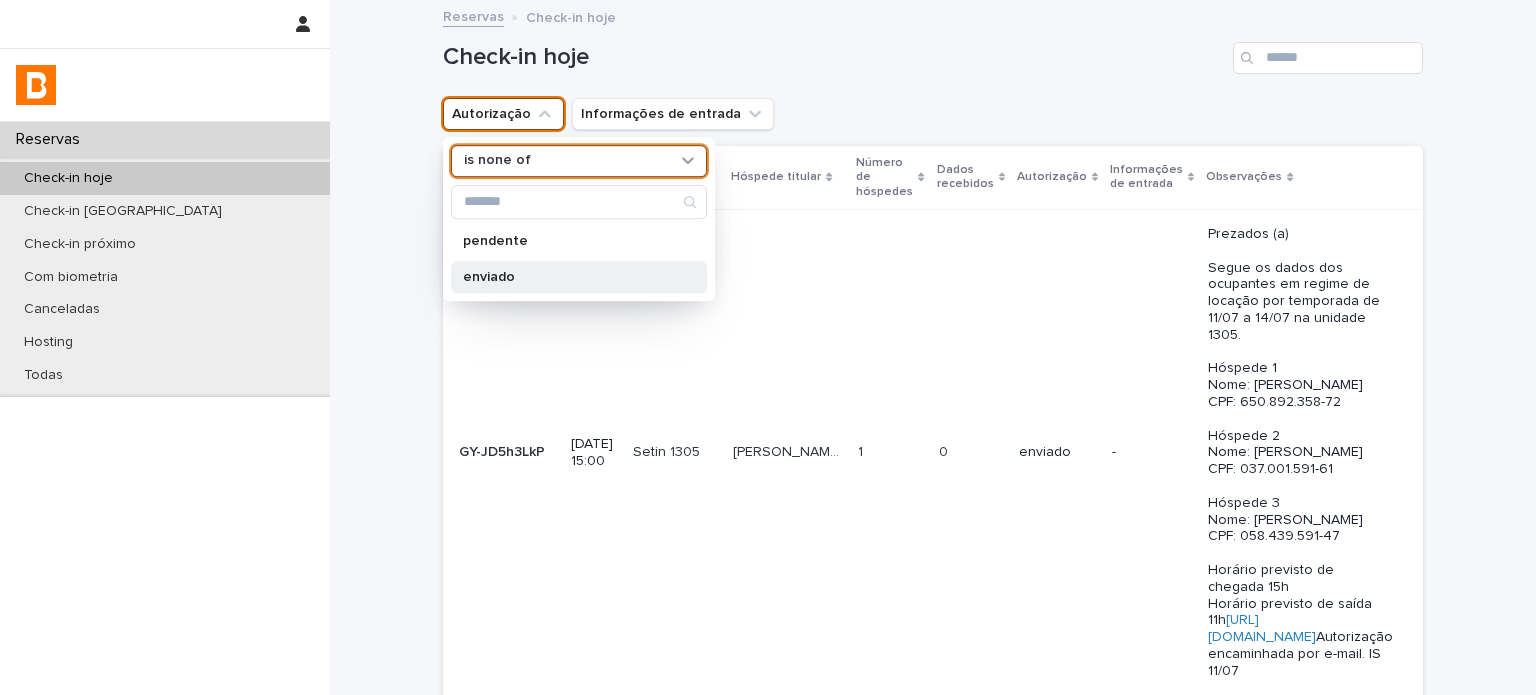 click on "enviado" at bounding box center [569, 277] 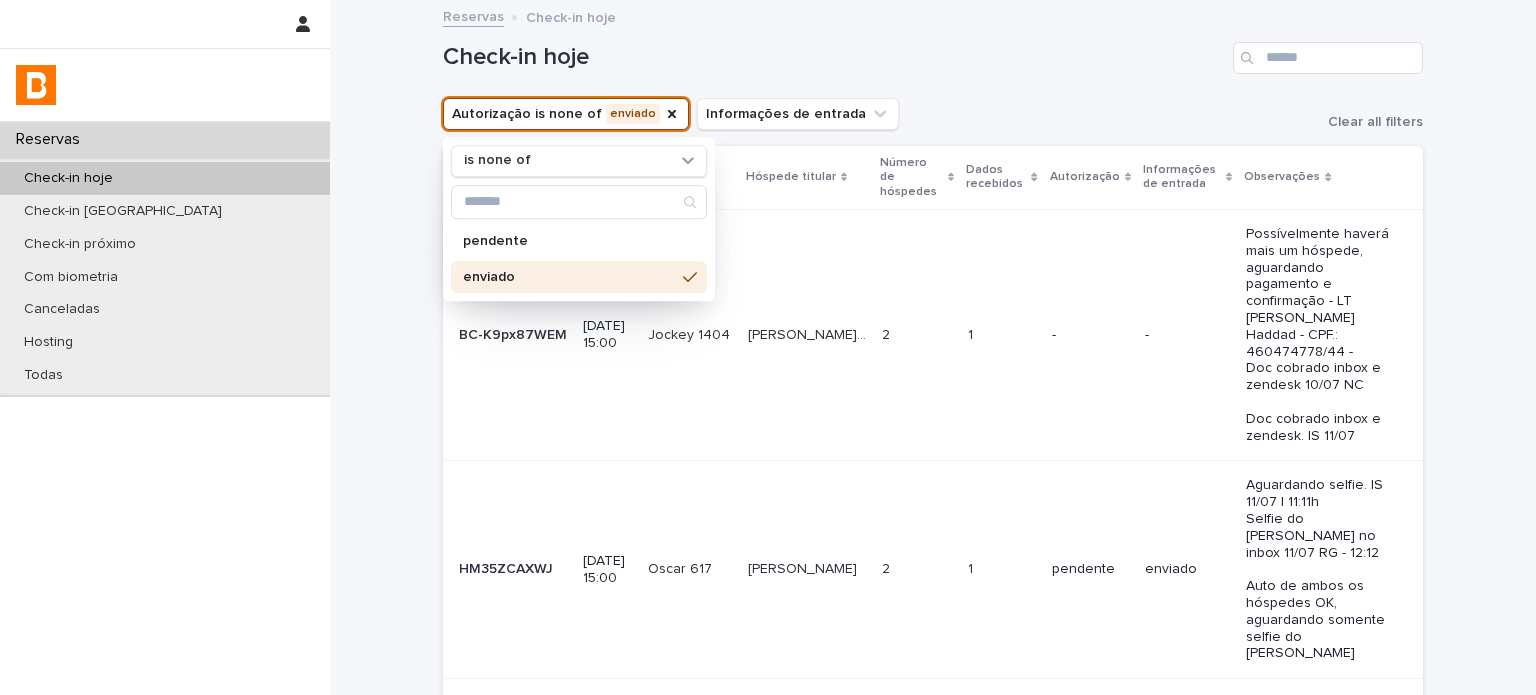 click on "Autorização is none of enviado is none of pendente enviado Informações de entrada Clear all filters" at bounding box center (933, 114) 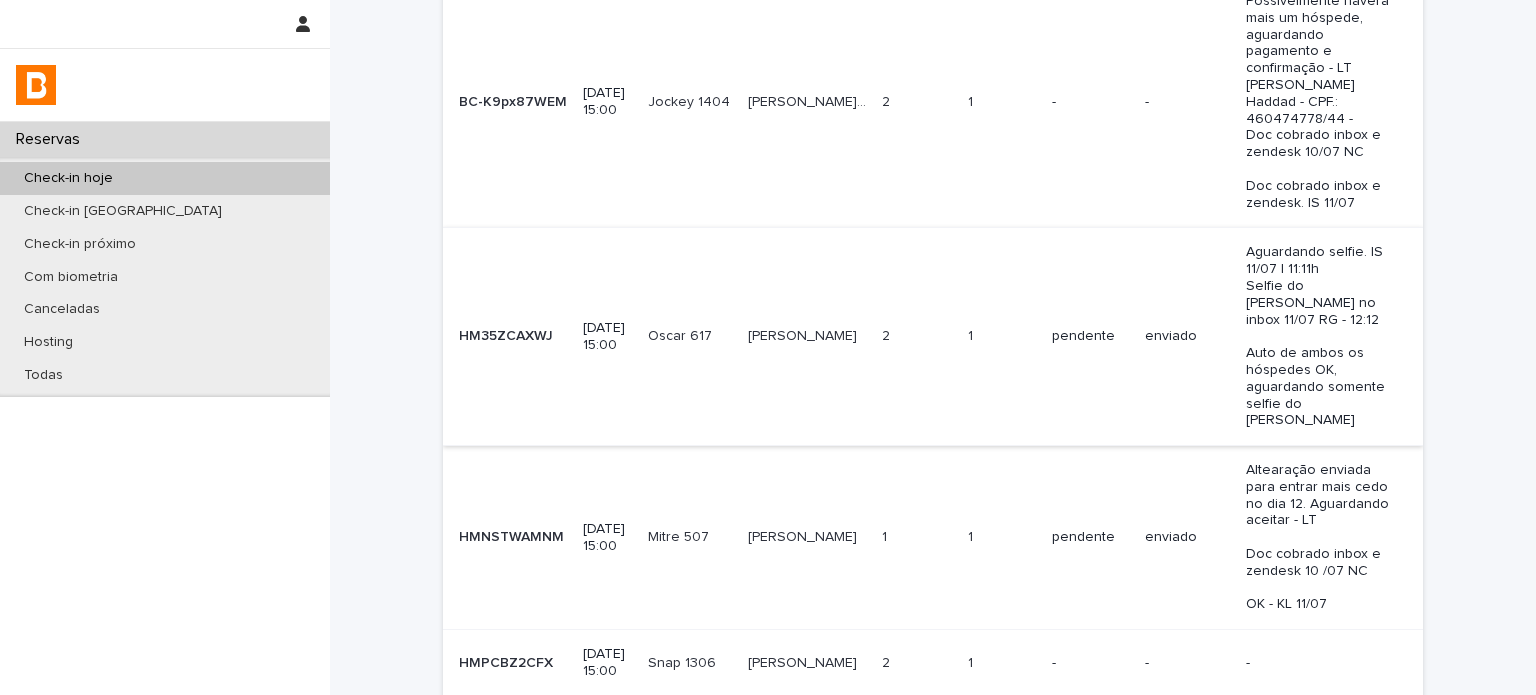 scroll, scrollTop: 366, scrollLeft: 0, axis: vertical 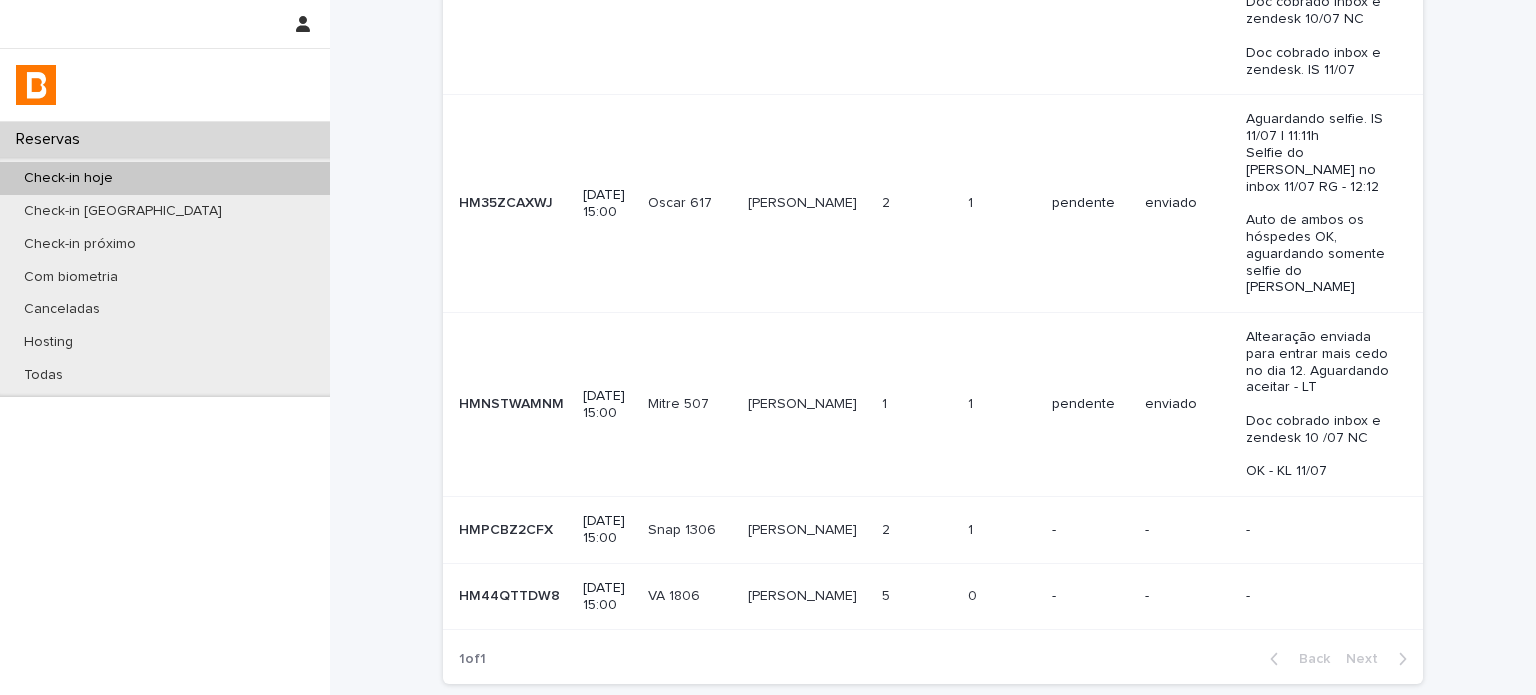 click on "enviado" at bounding box center [1188, 405] 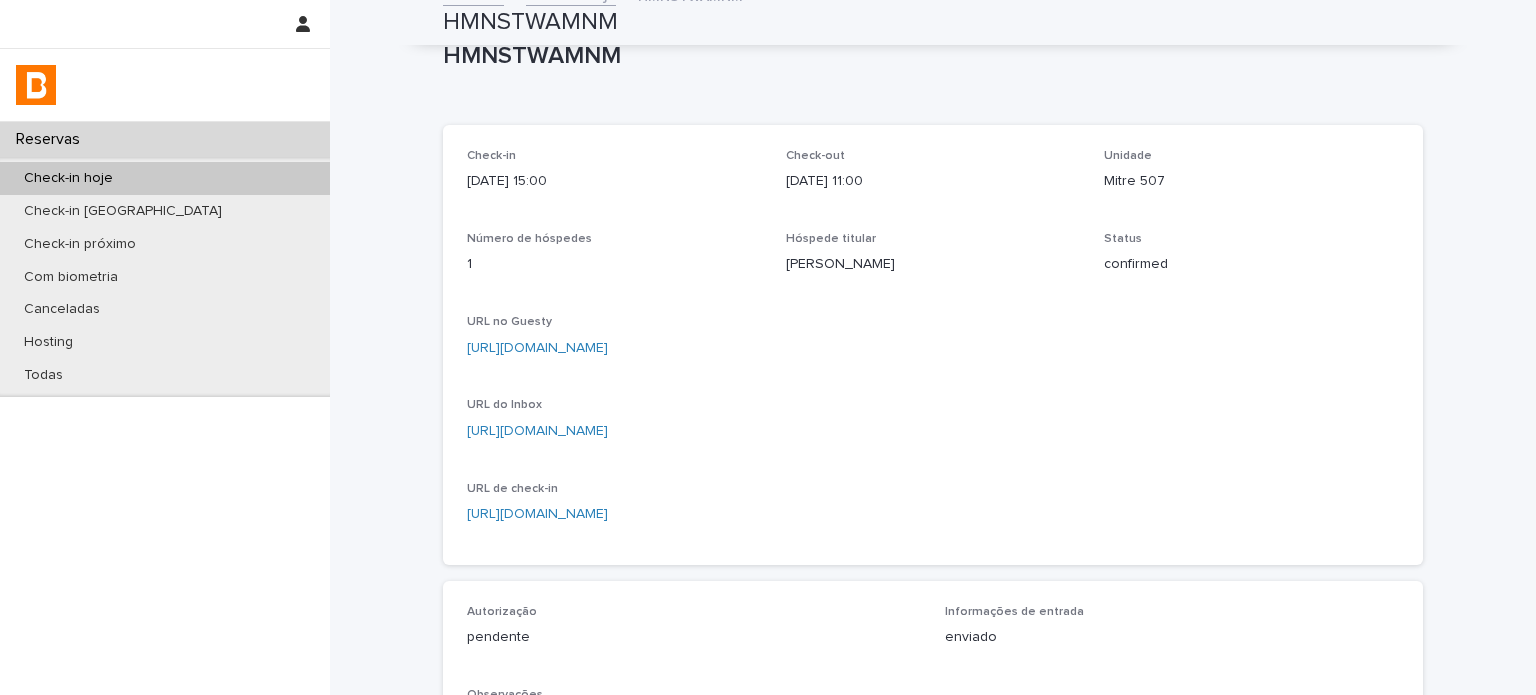 scroll, scrollTop: 20, scrollLeft: 0, axis: vertical 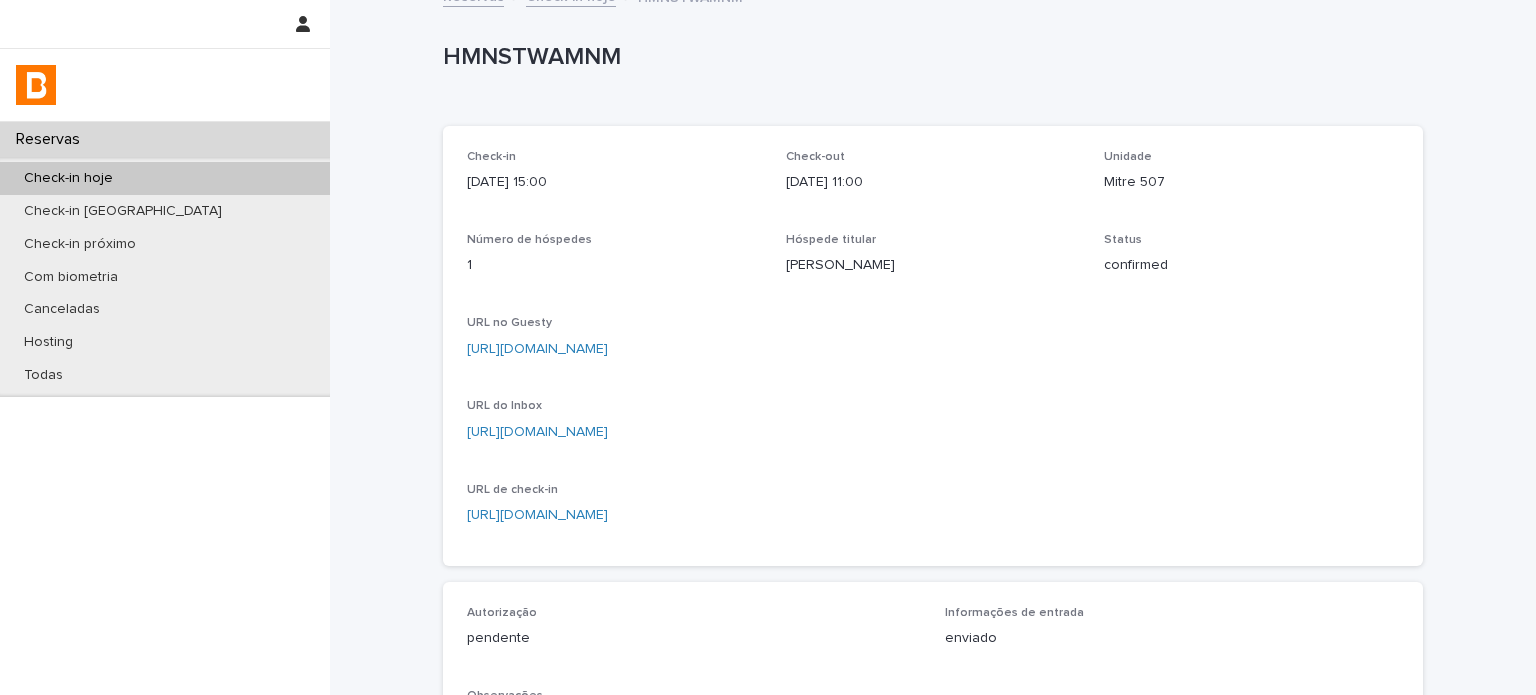 click on "HMNSTWAMNM" at bounding box center [929, 57] 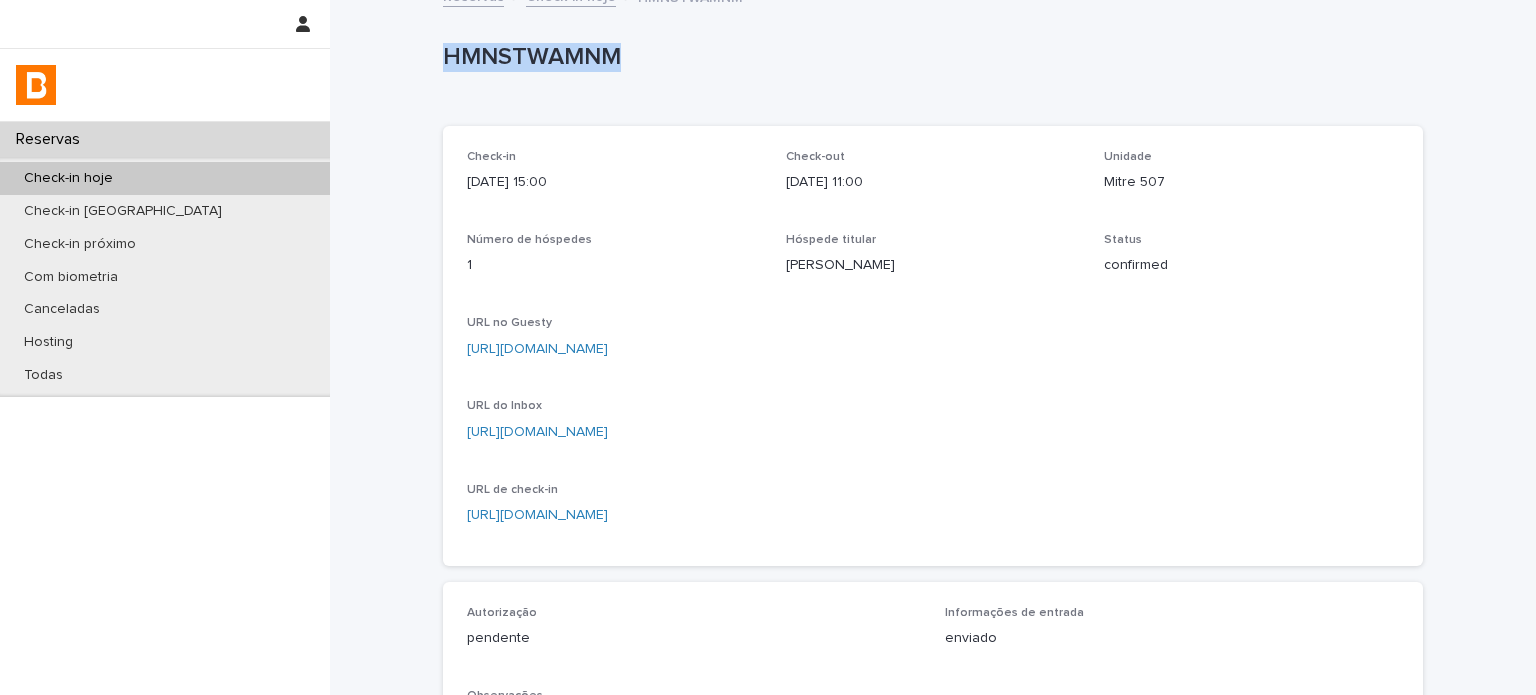 click on "HMNSTWAMNM" at bounding box center (929, 57) 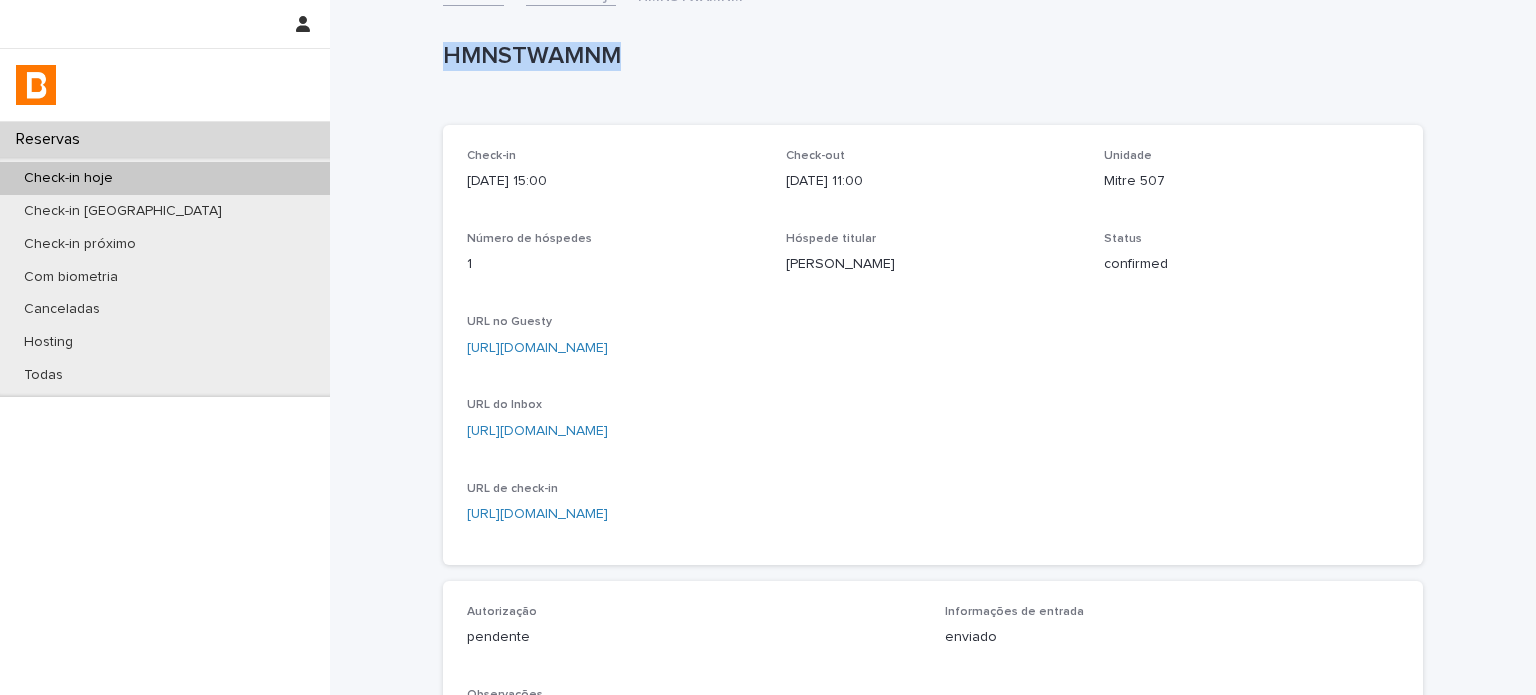 scroll, scrollTop: 20, scrollLeft: 0, axis: vertical 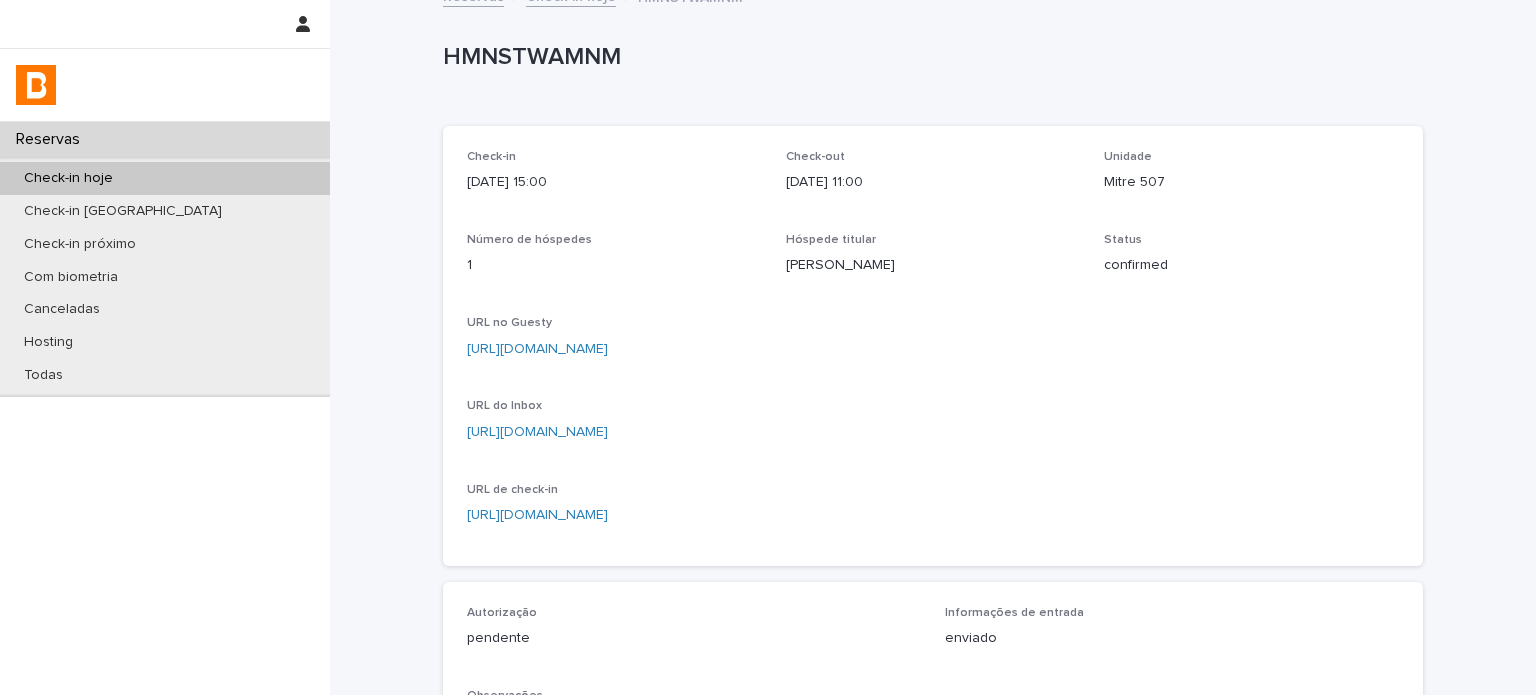 click on "[PERSON_NAME]" at bounding box center [933, 265] 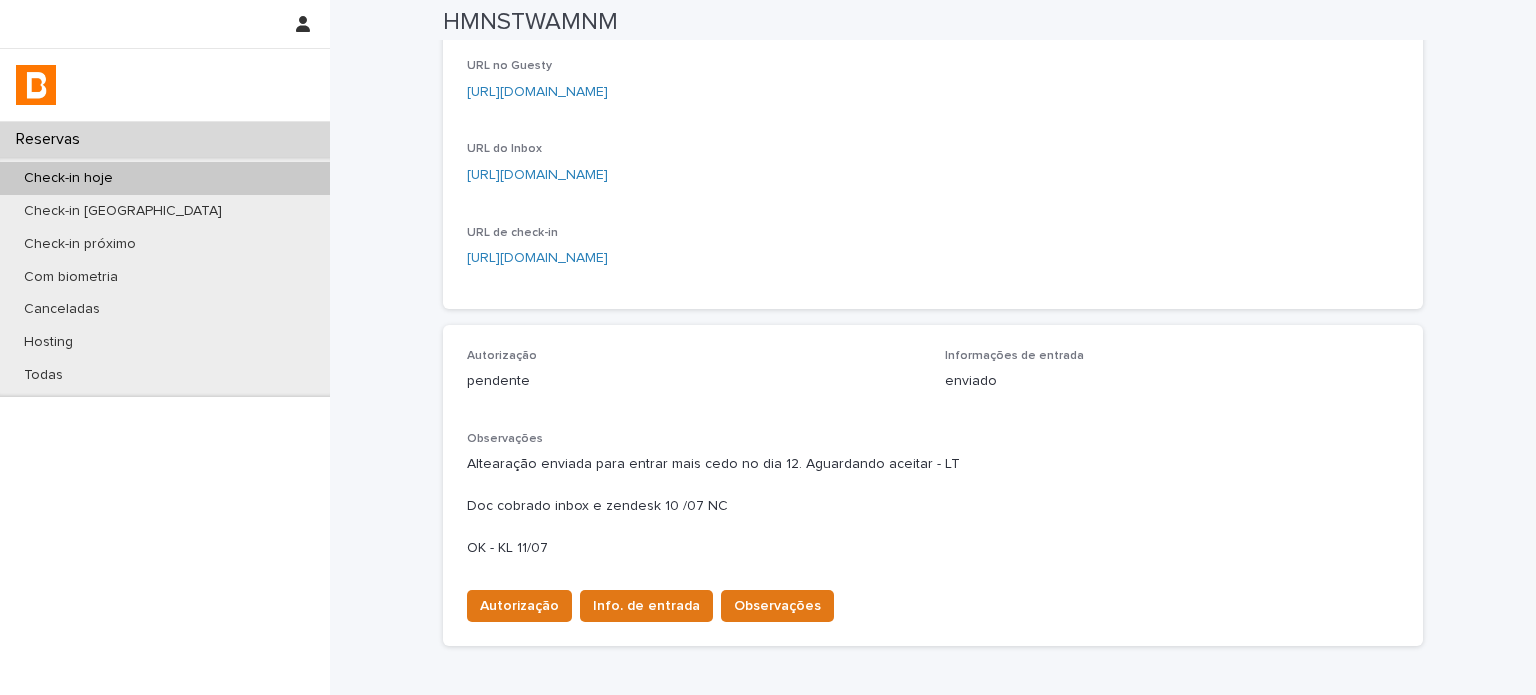 scroll, scrollTop: 288, scrollLeft: 0, axis: vertical 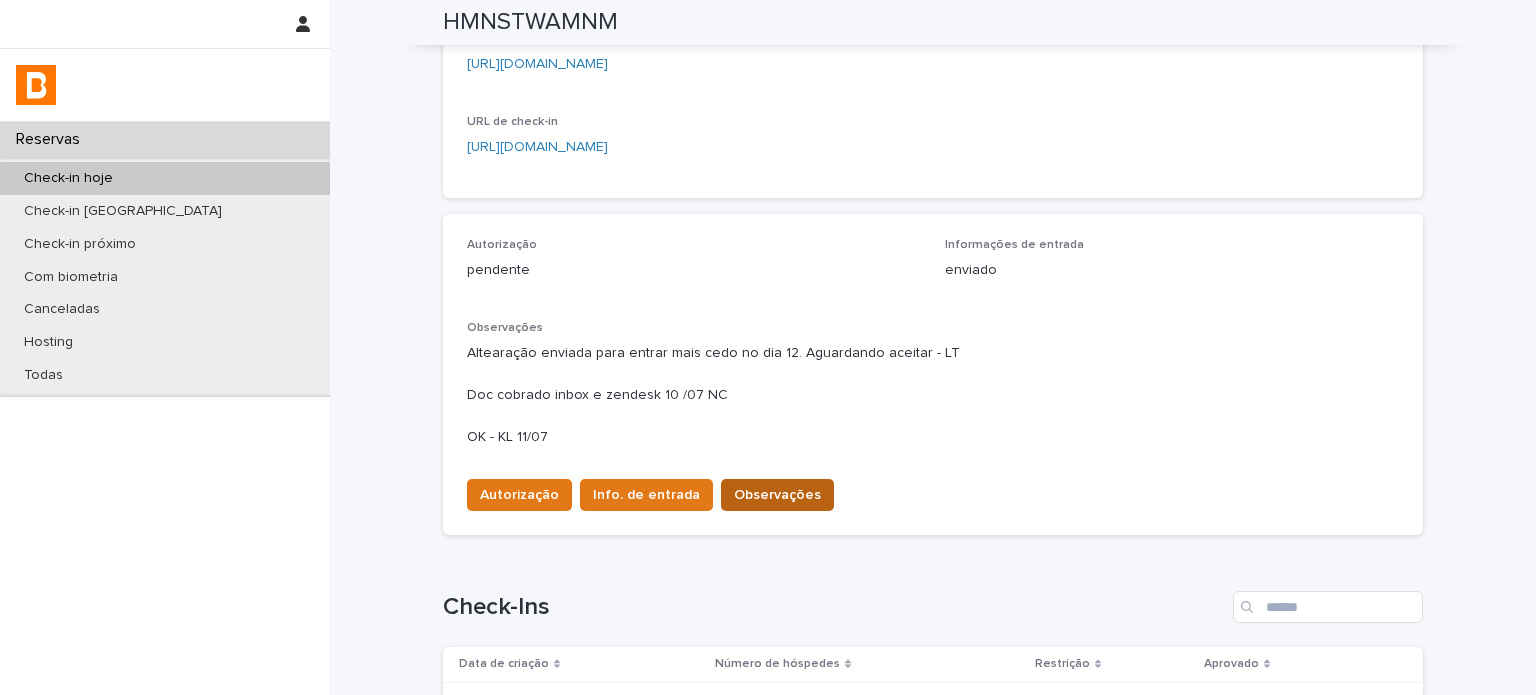 click on "Observações" at bounding box center [777, 495] 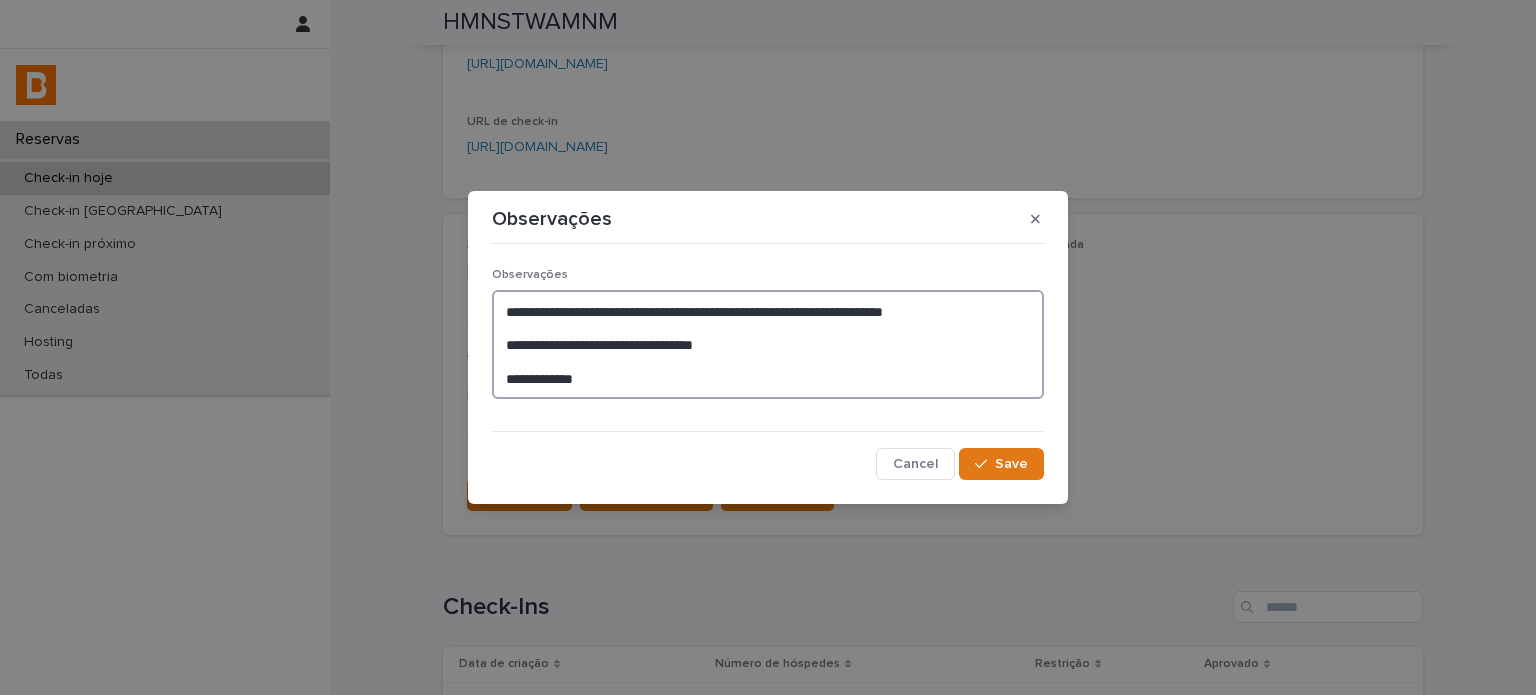 click on "**********" at bounding box center (768, 345) 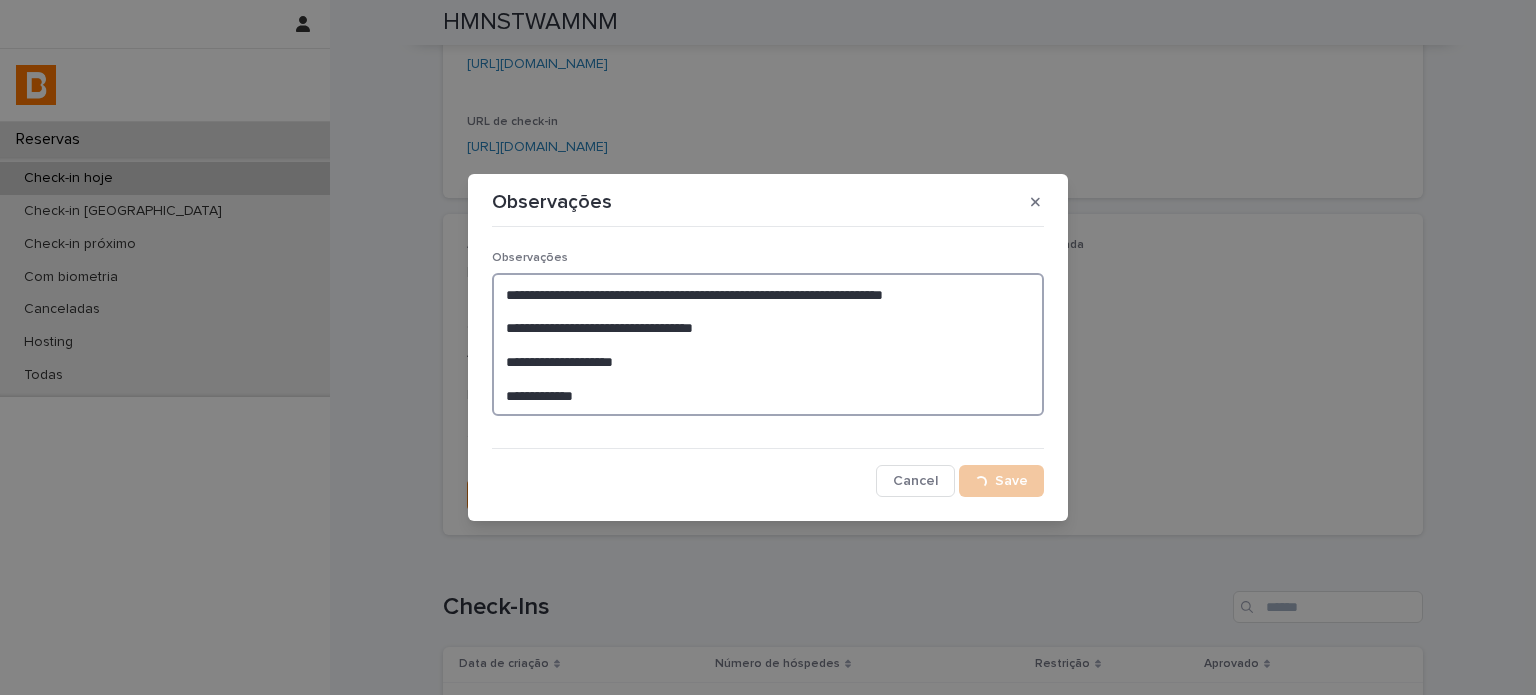 type on "**********" 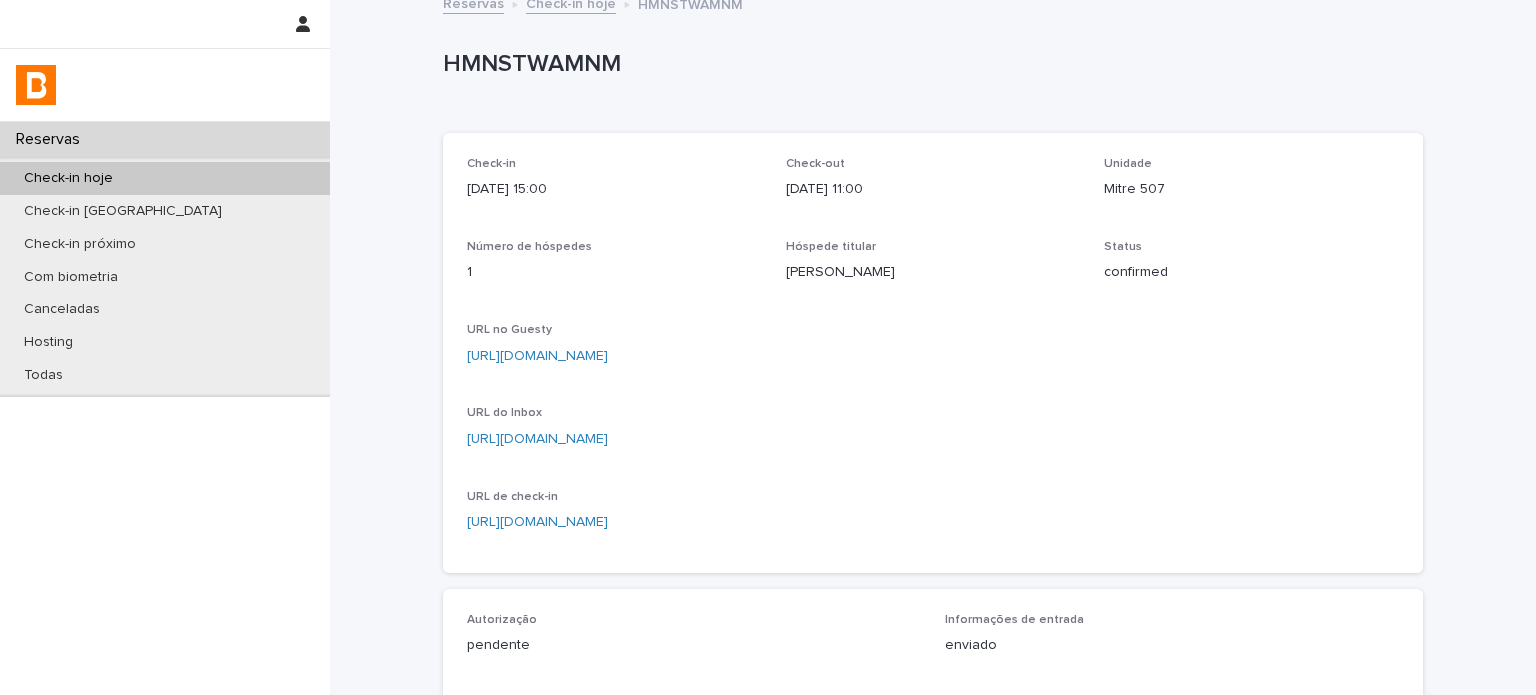 scroll, scrollTop: 0, scrollLeft: 0, axis: both 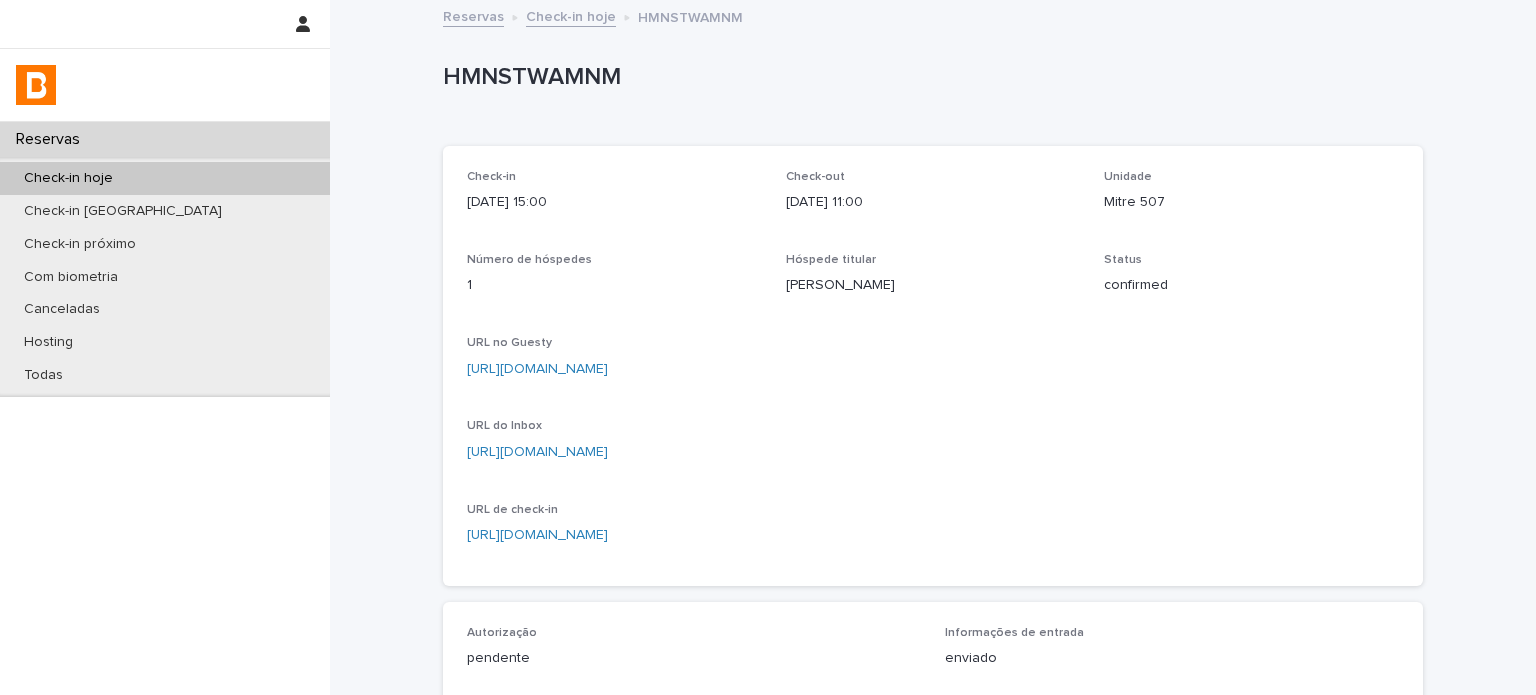 click on "Check-in hoje" at bounding box center [571, 15] 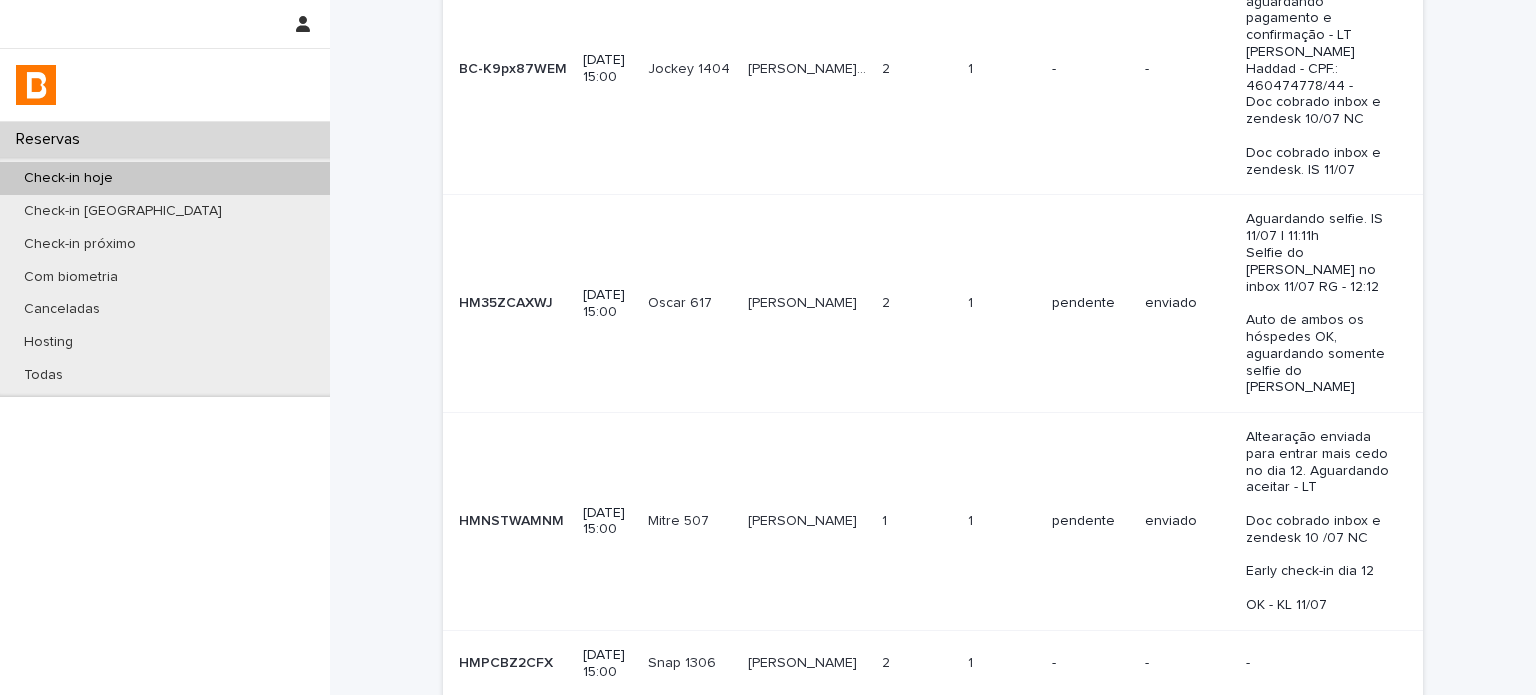 scroll, scrollTop: 512, scrollLeft: 0, axis: vertical 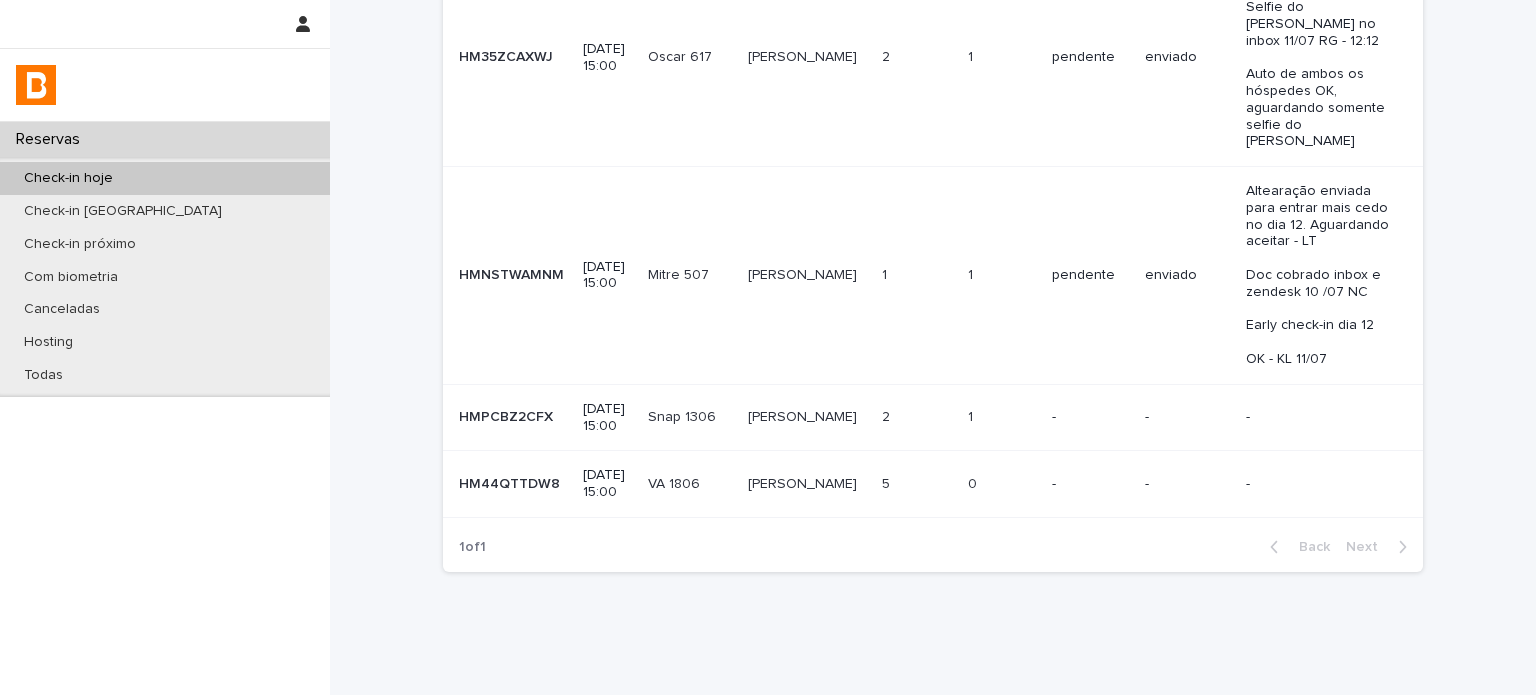 click on "2 2" at bounding box center (917, 417) 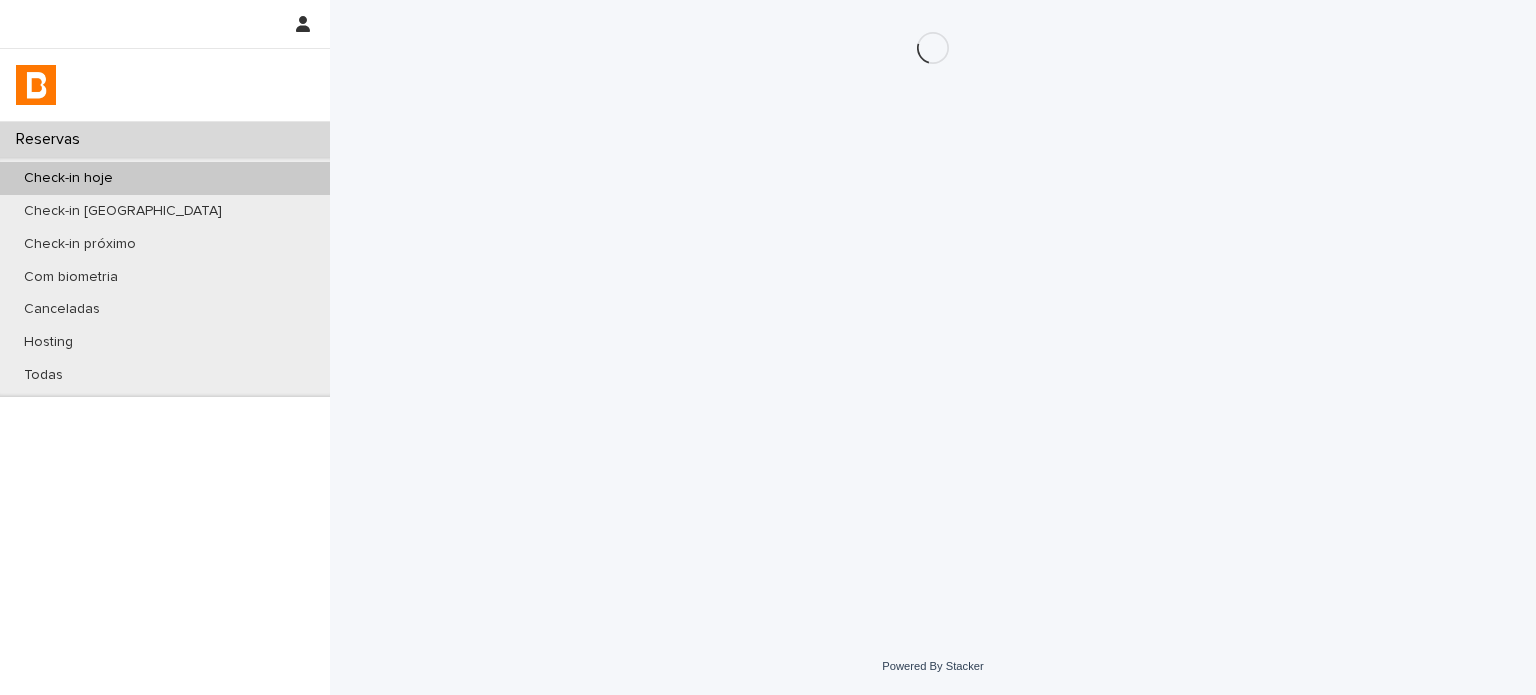 scroll, scrollTop: 0, scrollLeft: 0, axis: both 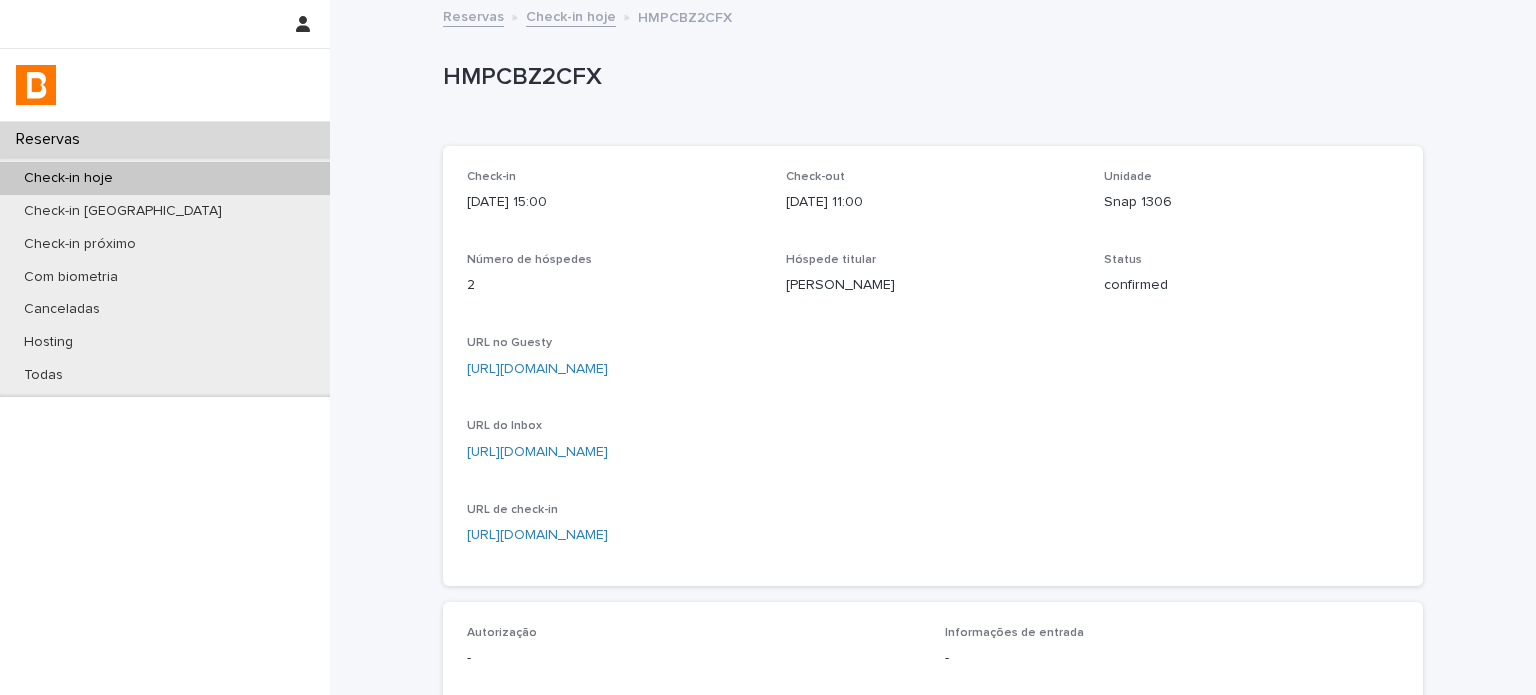 click on "HMPCBZ2CFX" at bounding box center [929, 77] 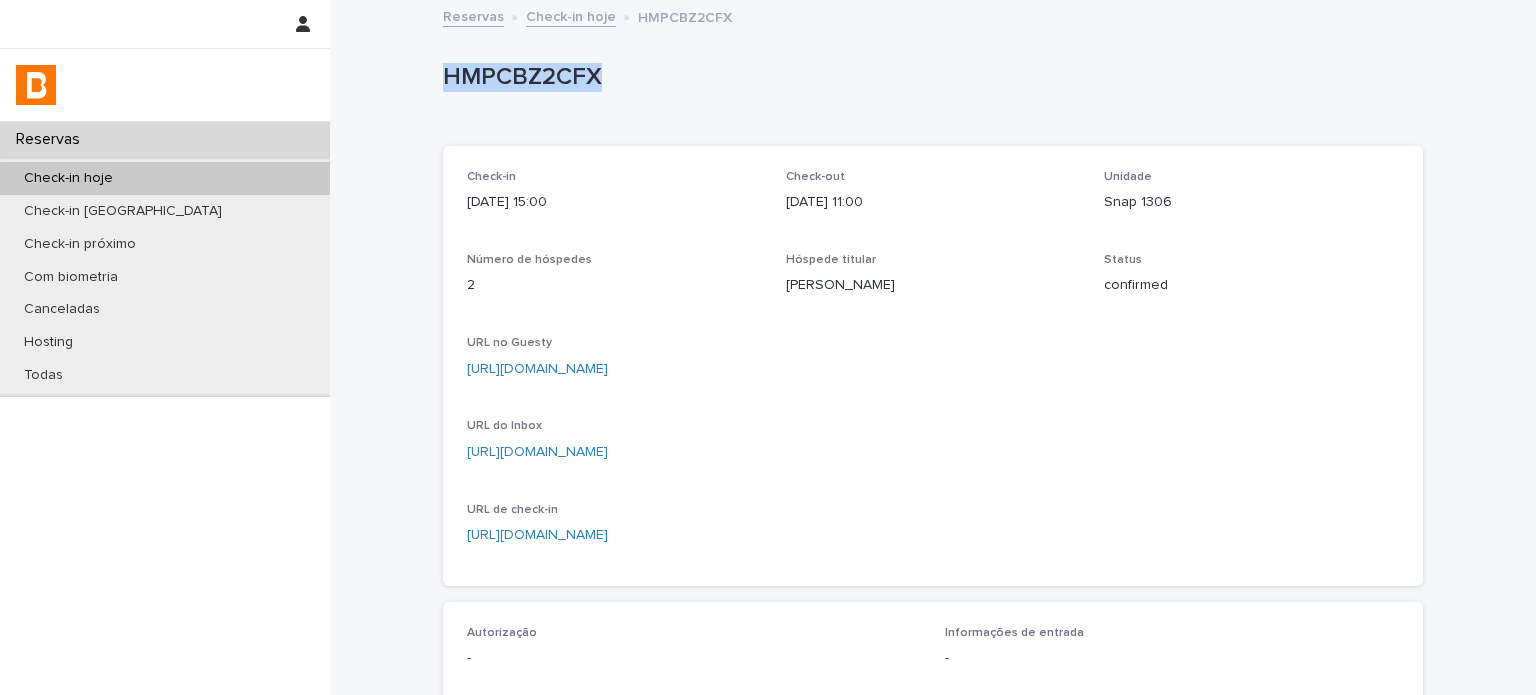 click on "HMPCBZ2CFX" at bounding box center (929, 77) 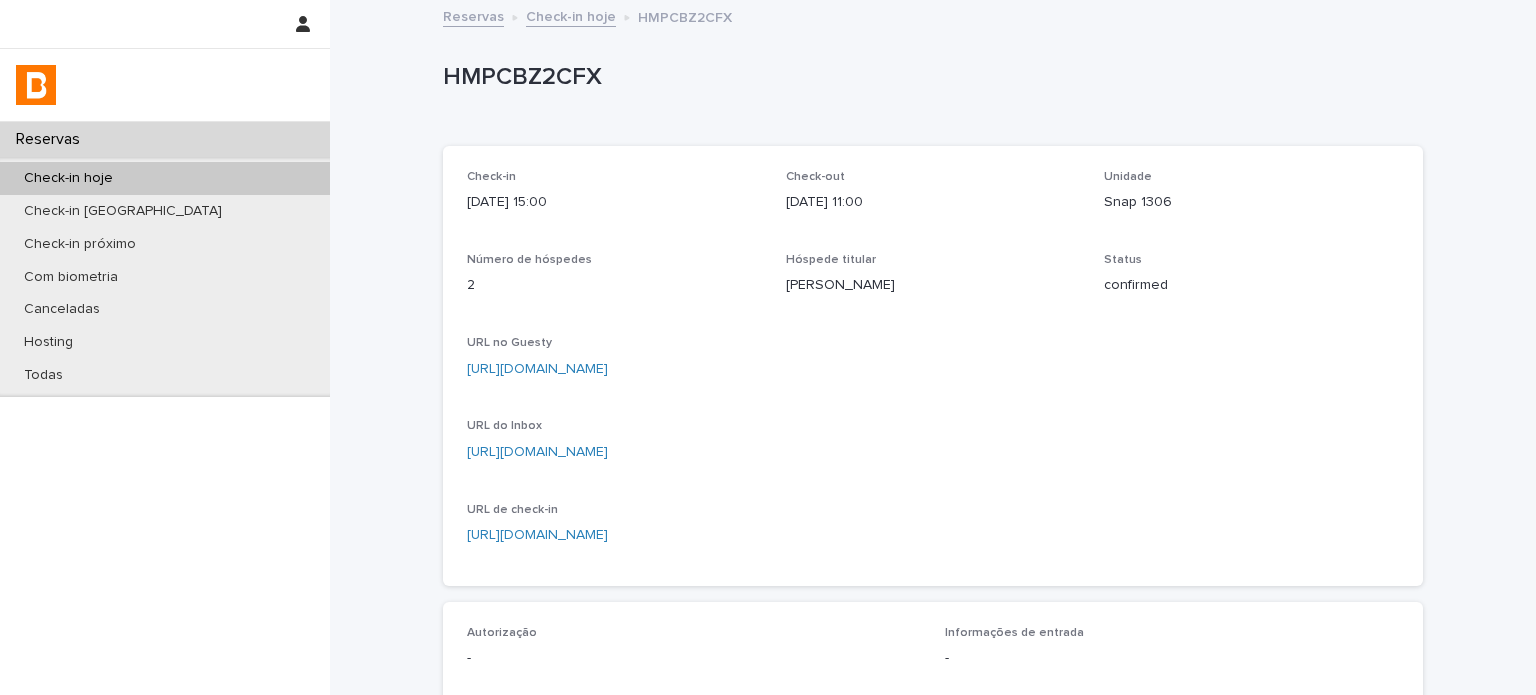 click on "Snap 1306" at bounding box center (1251, 202) 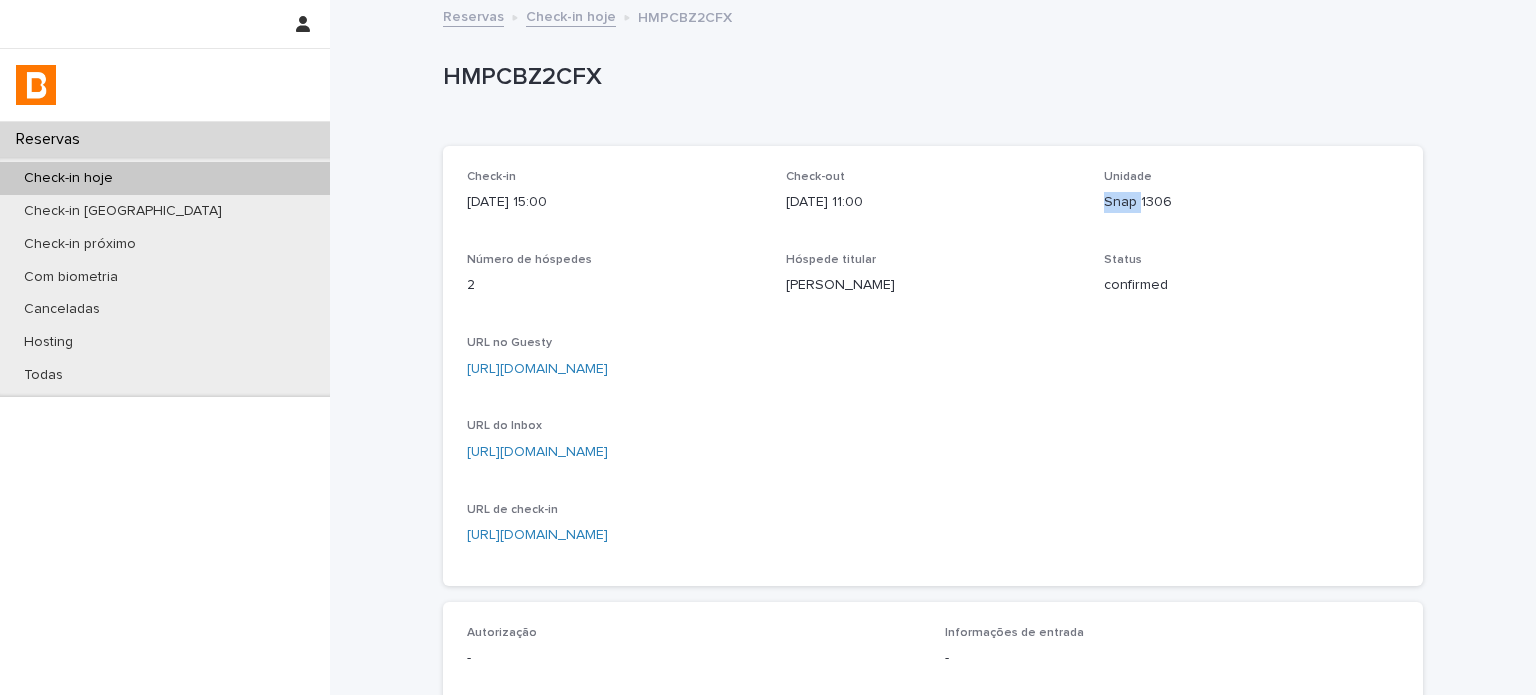 click on "Snap 1306" at bounding box center (1251, 202) 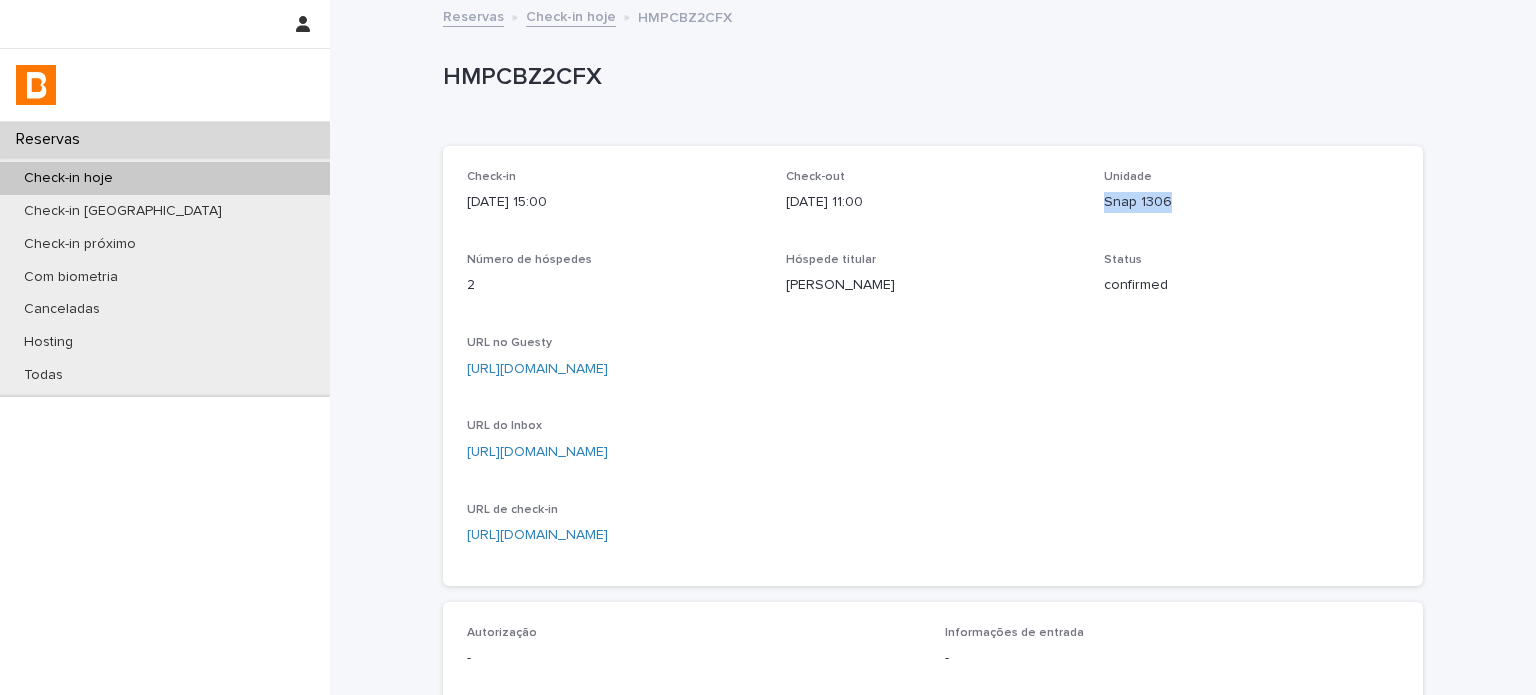 click on "Snap 1306" at bounding box center [1251, 202] 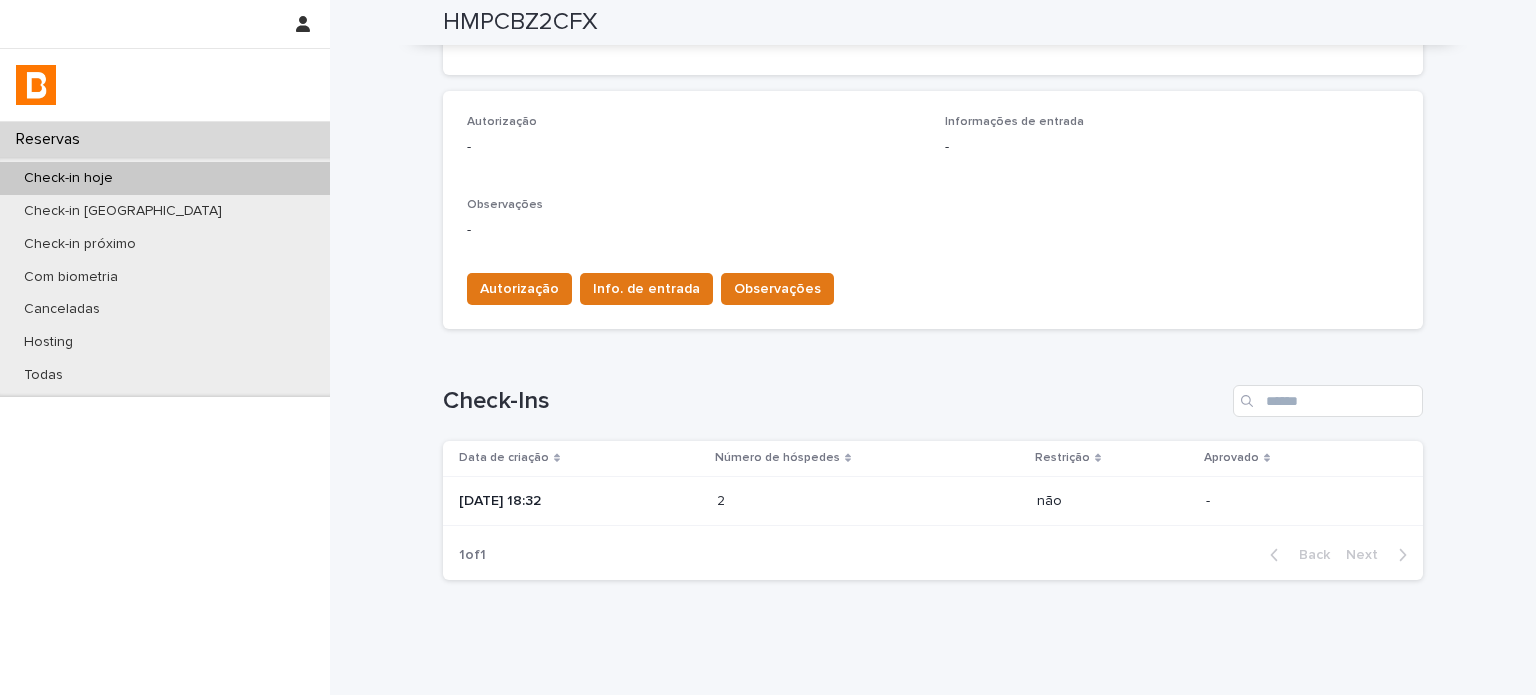 scroll, scrollTop: 533, scrollLeft: 0, axis: vertical 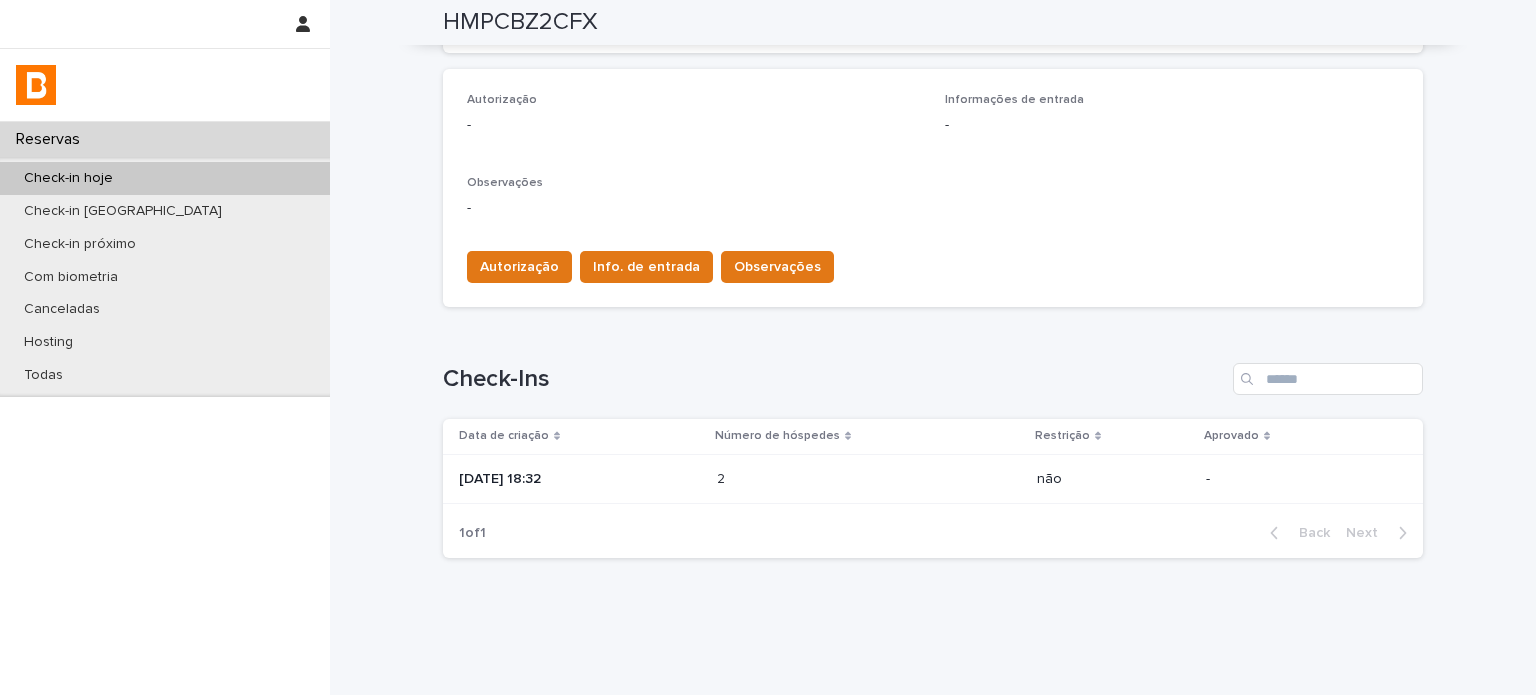 click on "2 2" at bounding box center (869, 479) 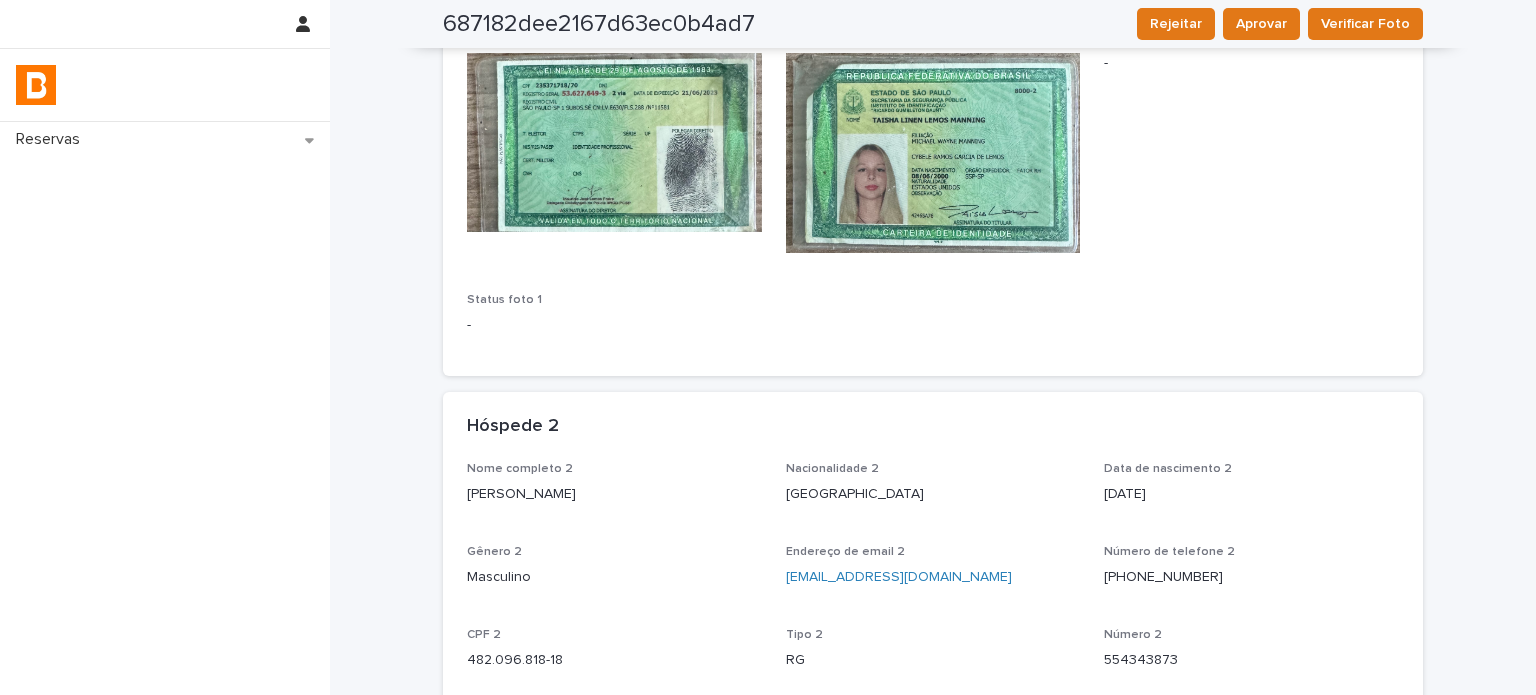 scroll, scrollTop: 0, scrollLeft: 0, axis: both 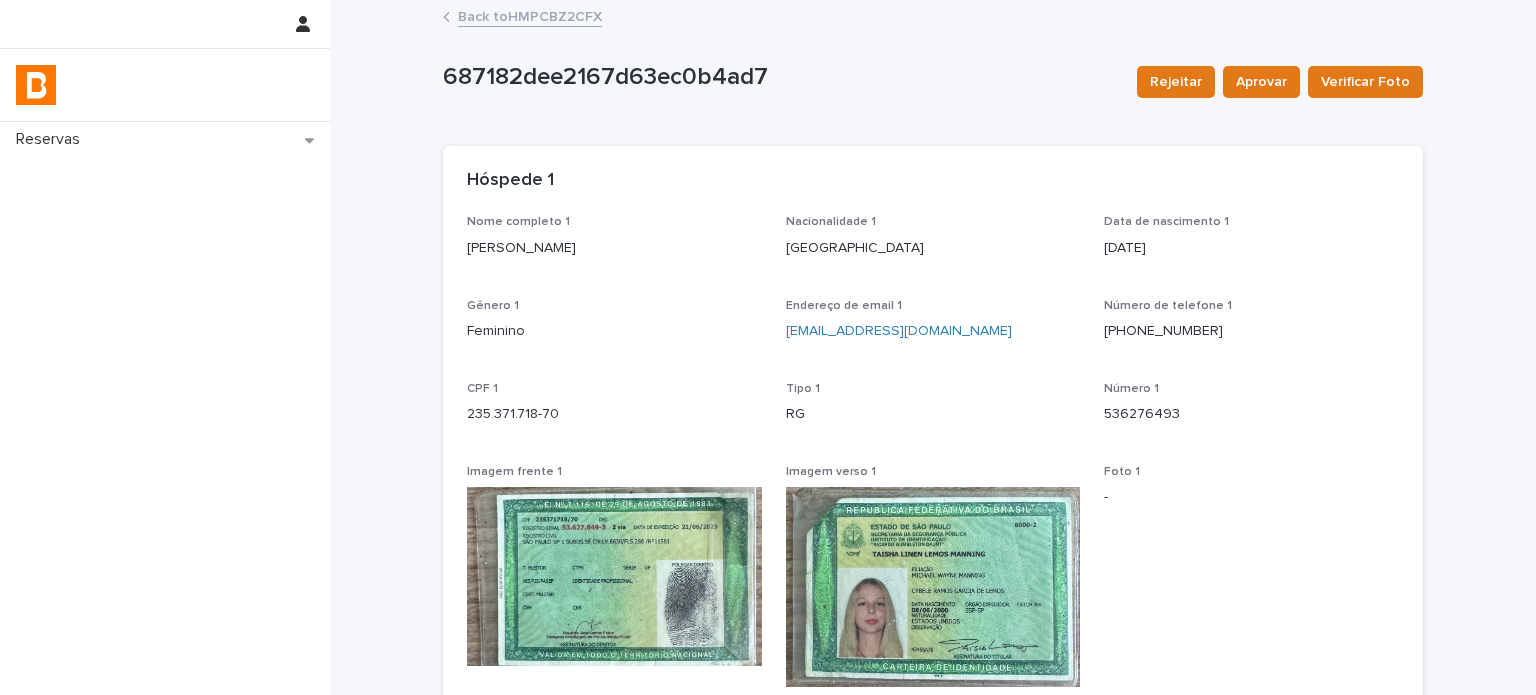 drag, startPoint x: 561, startPoint y: 262, endPoint x: 427, endPoint y: 265, distance: 134.03358 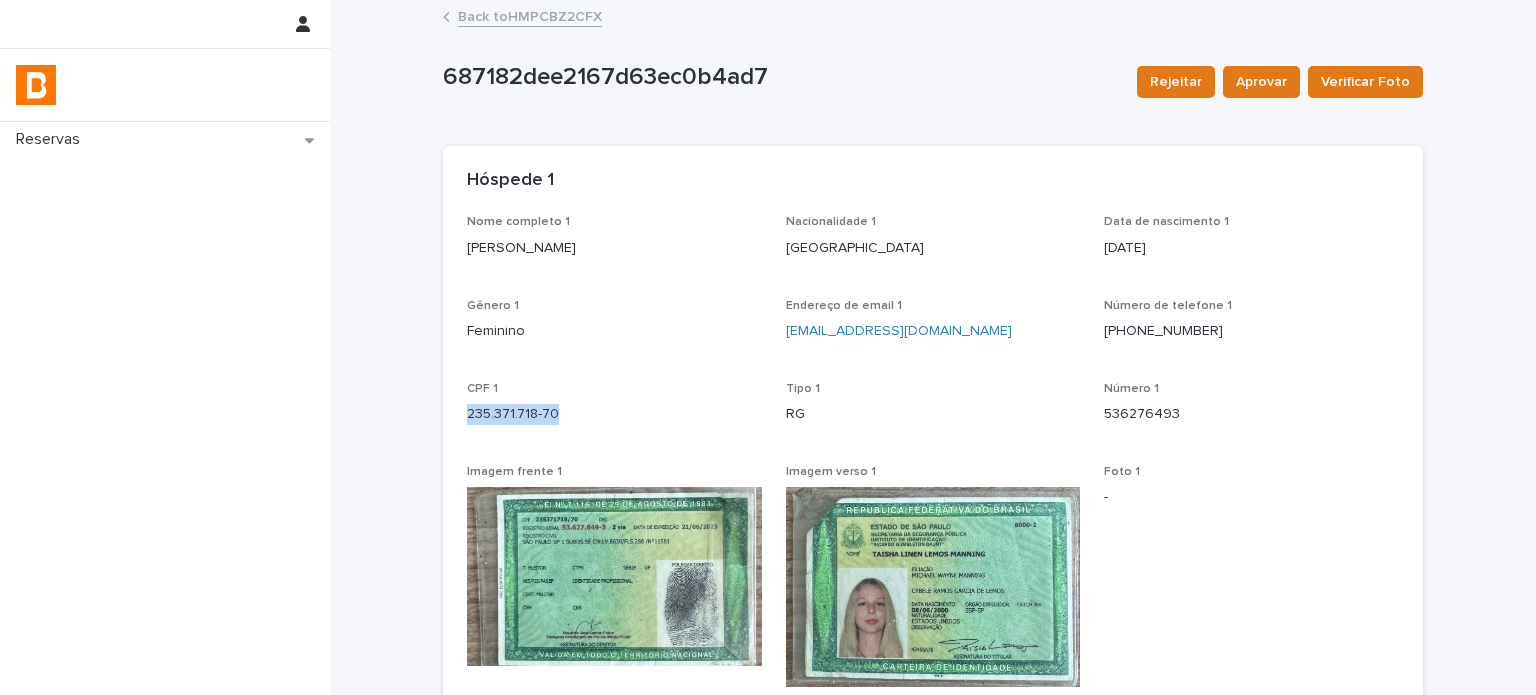 drag, startPoint x: 556, startPoint y: 413, endPoint x: 455, endPoint y: 411, distance: 101.0198 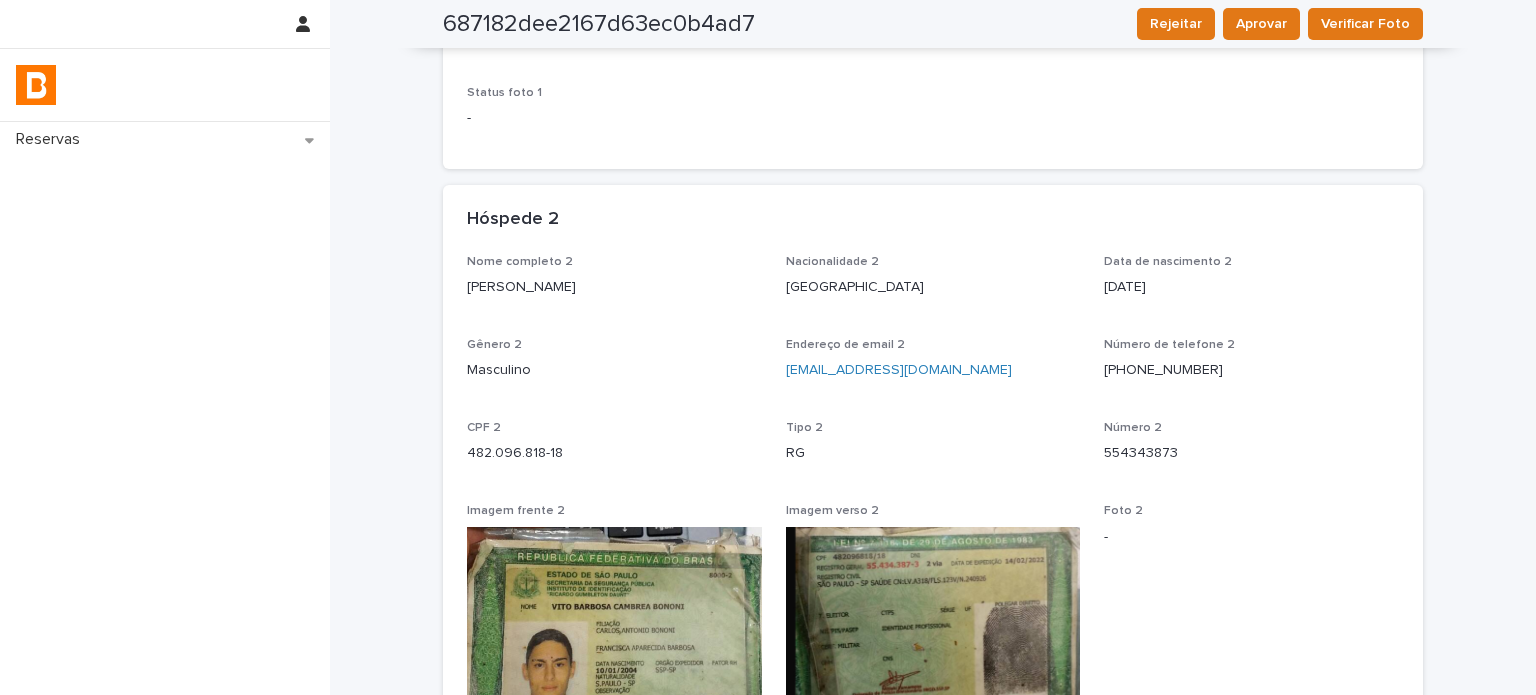 scroll, scrollTop: 666, scrollLeft: 0, axis: vertical 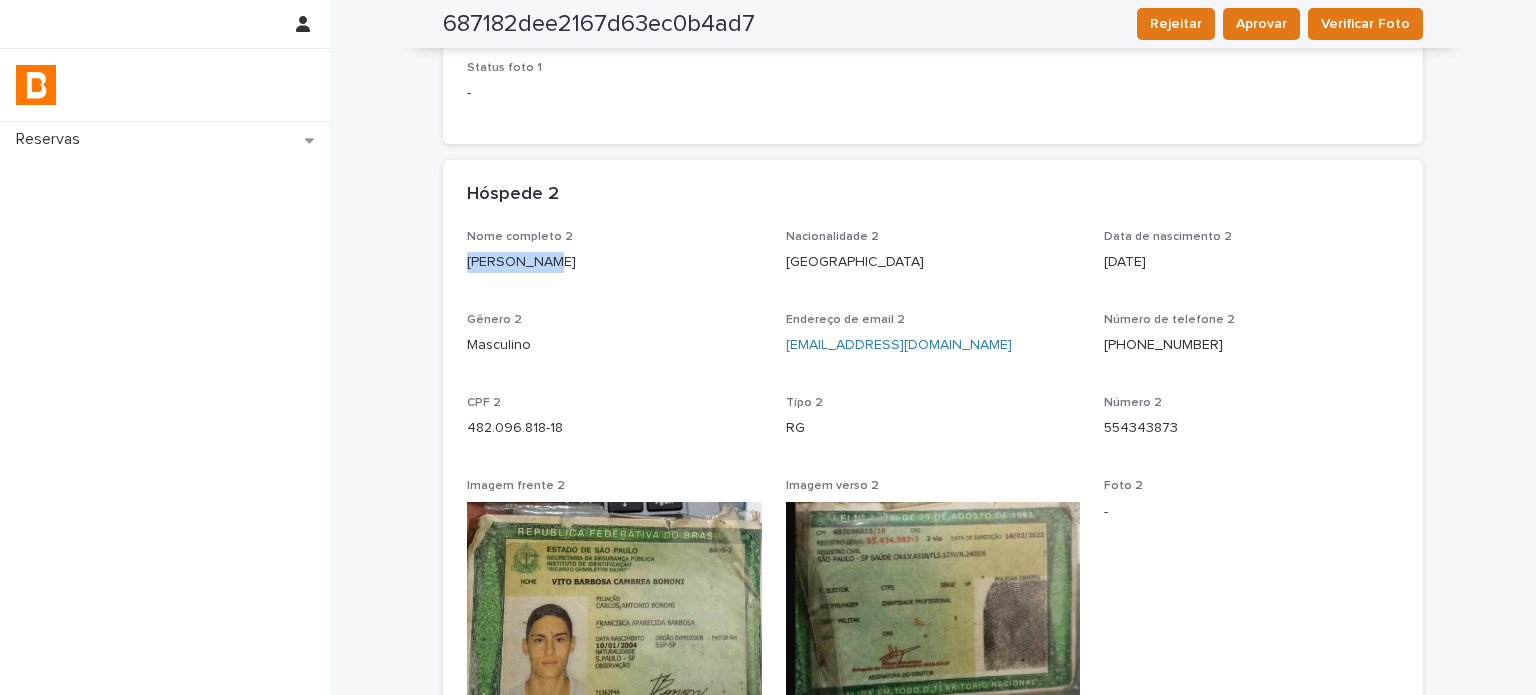 drag, startPoint x: 553, startPoint y: 265, endPoint x: 460, endPoint y: 267, distance: 93.0215 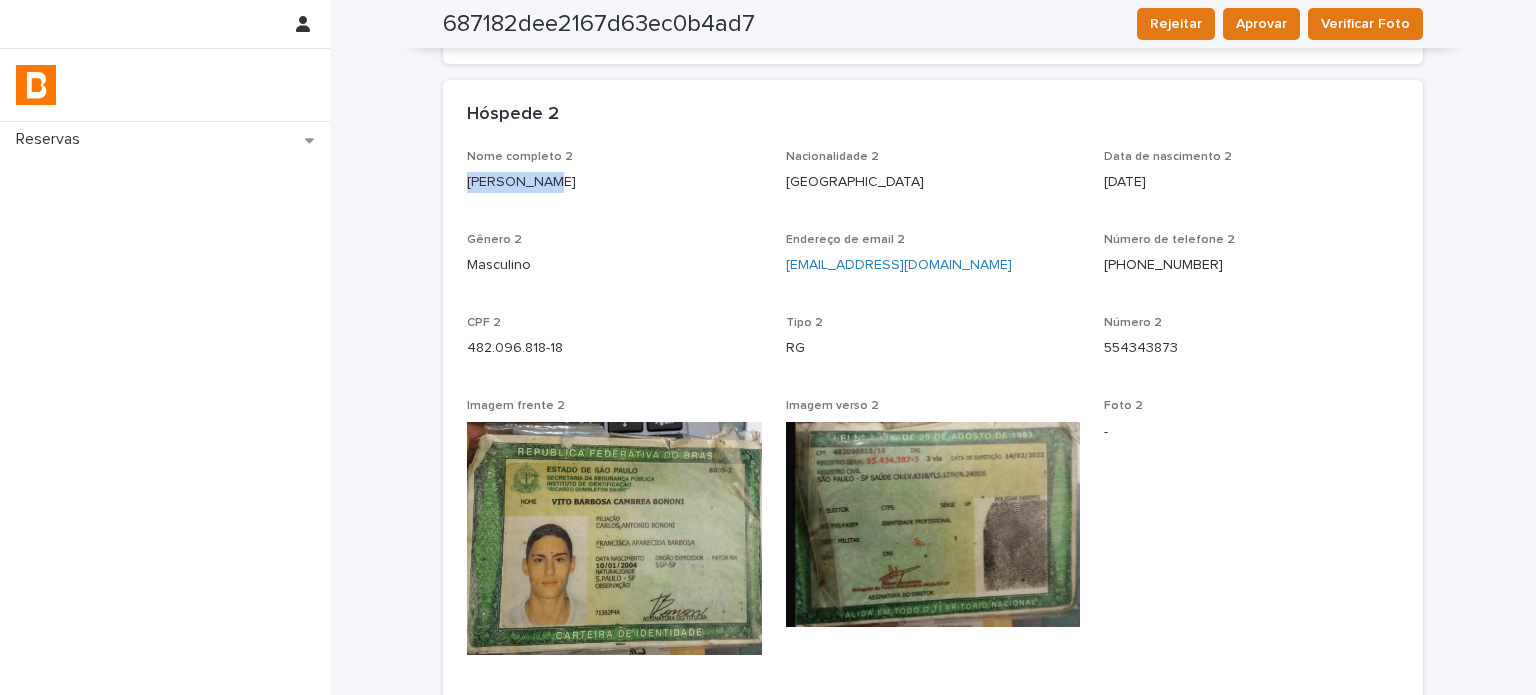 scroll, scrollTop: 900, scrollLeft: 0, axis: vertical 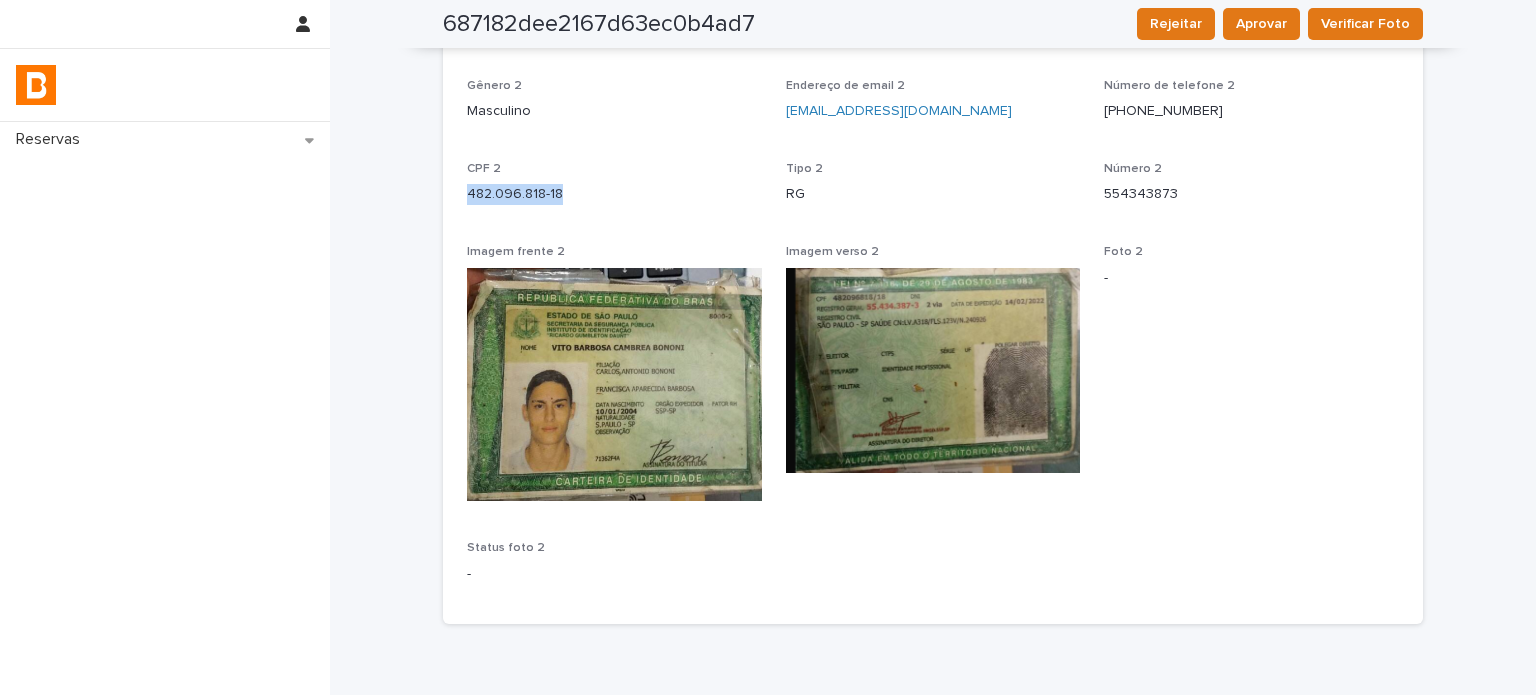 drag, startPoint x: 567, startPoint y: 172, endPoint x: 566, endPoint y: 189, distance: 17.029387 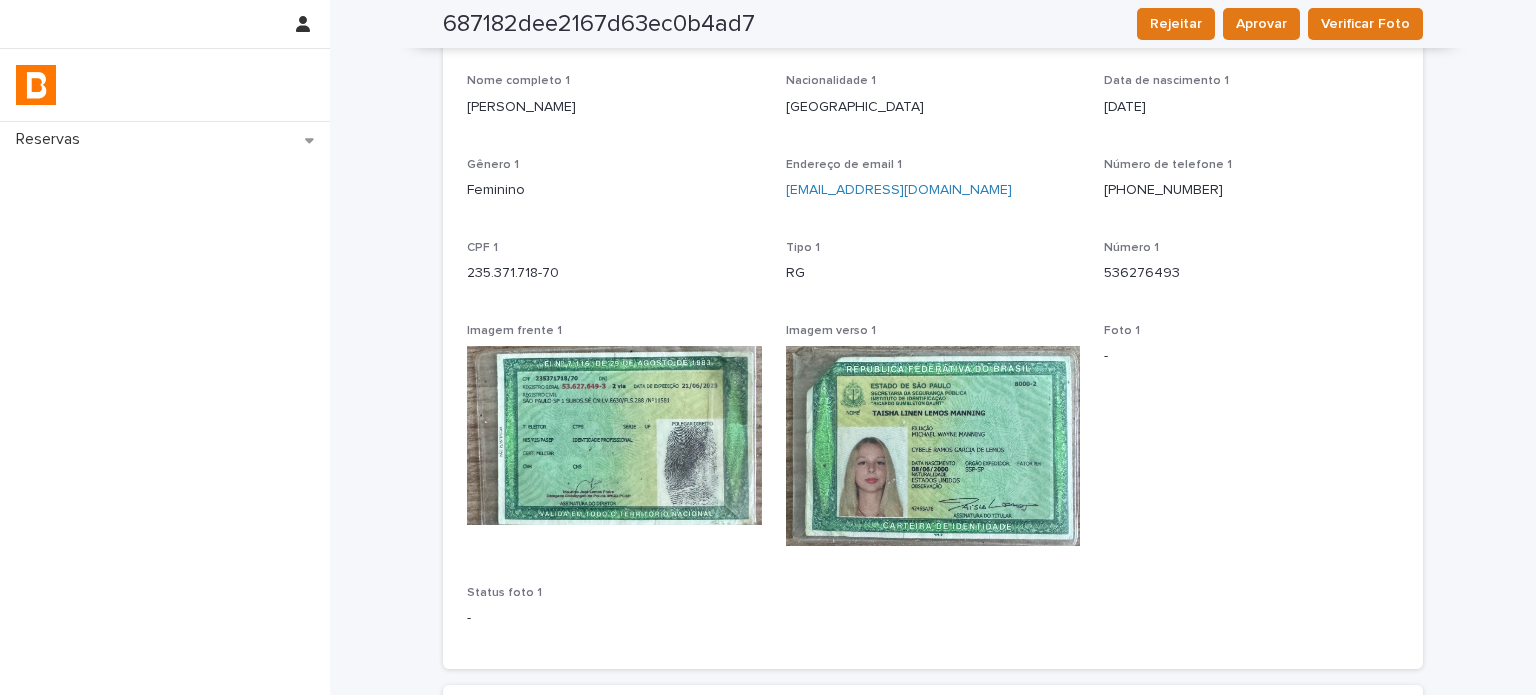 scroll, scrollTop: 0, scrollLeft: 0, axis: both 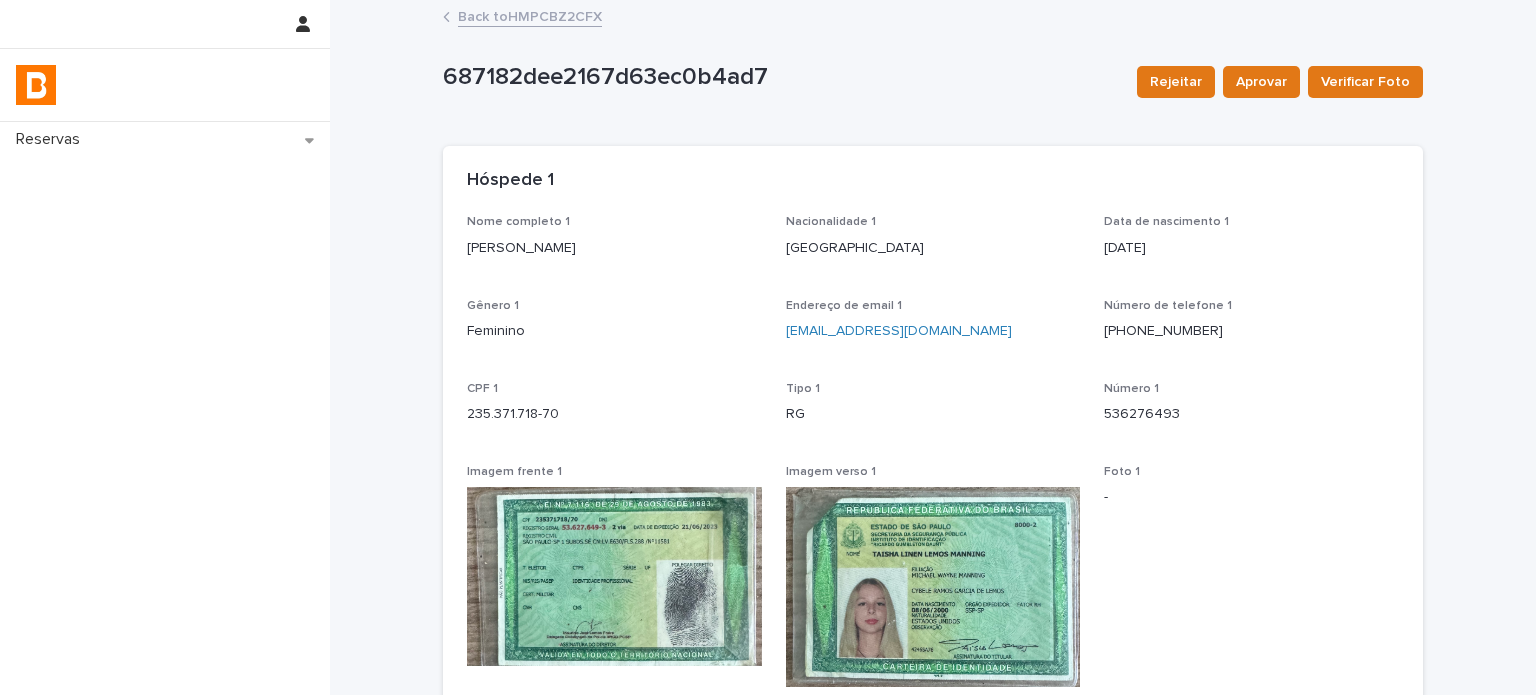 click on "Back to  HMPCBZ2CFX" at bounding box center (530, 15) 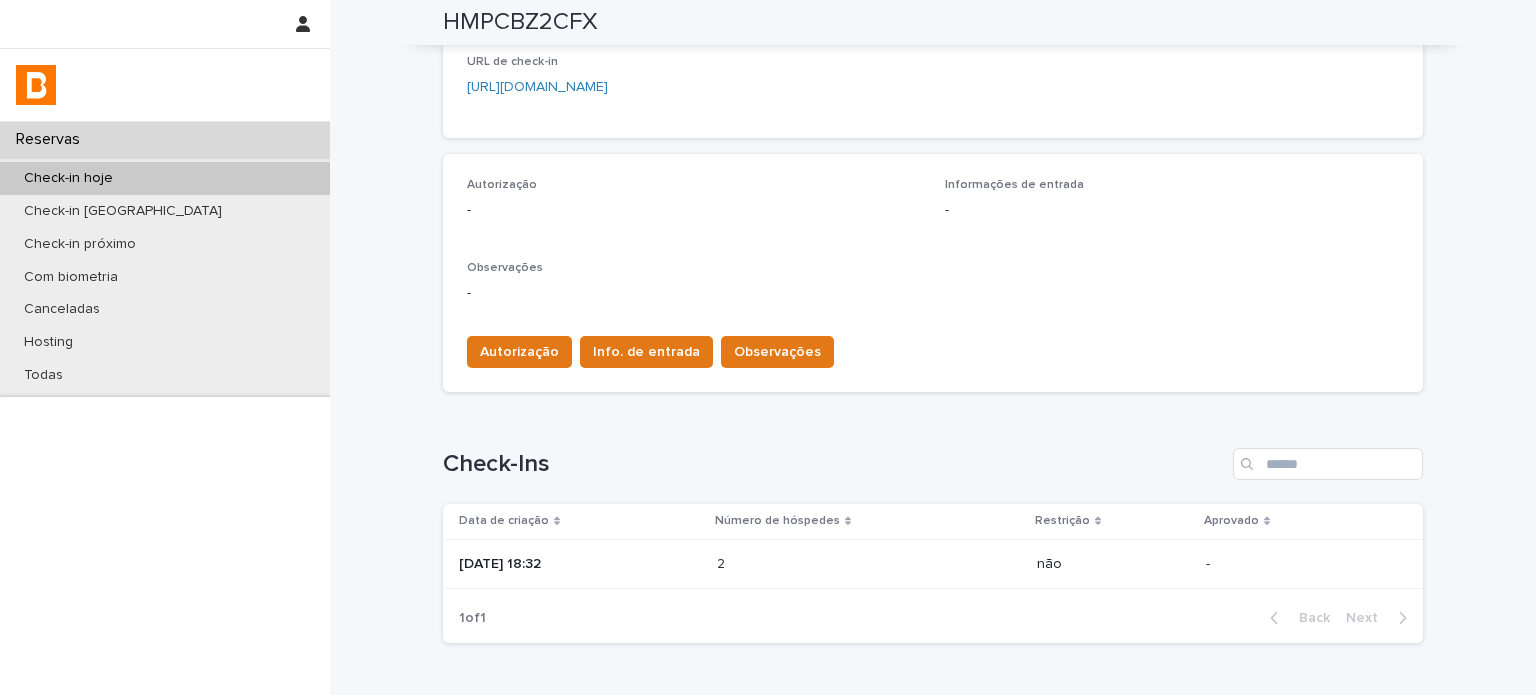scroll, scrollTop: 533, scrollLeft: 0, axis: vertical 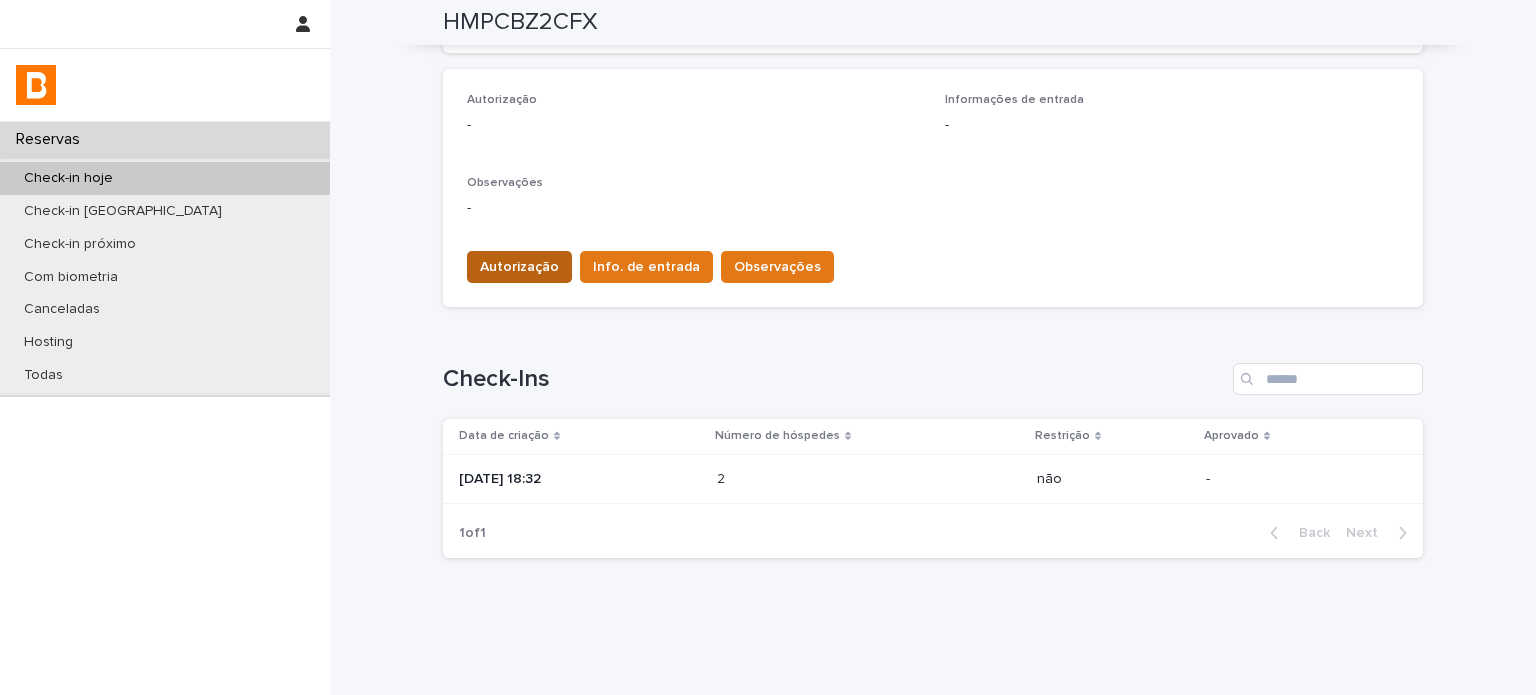 click on "Autorização" at bounding box center (519, 267) 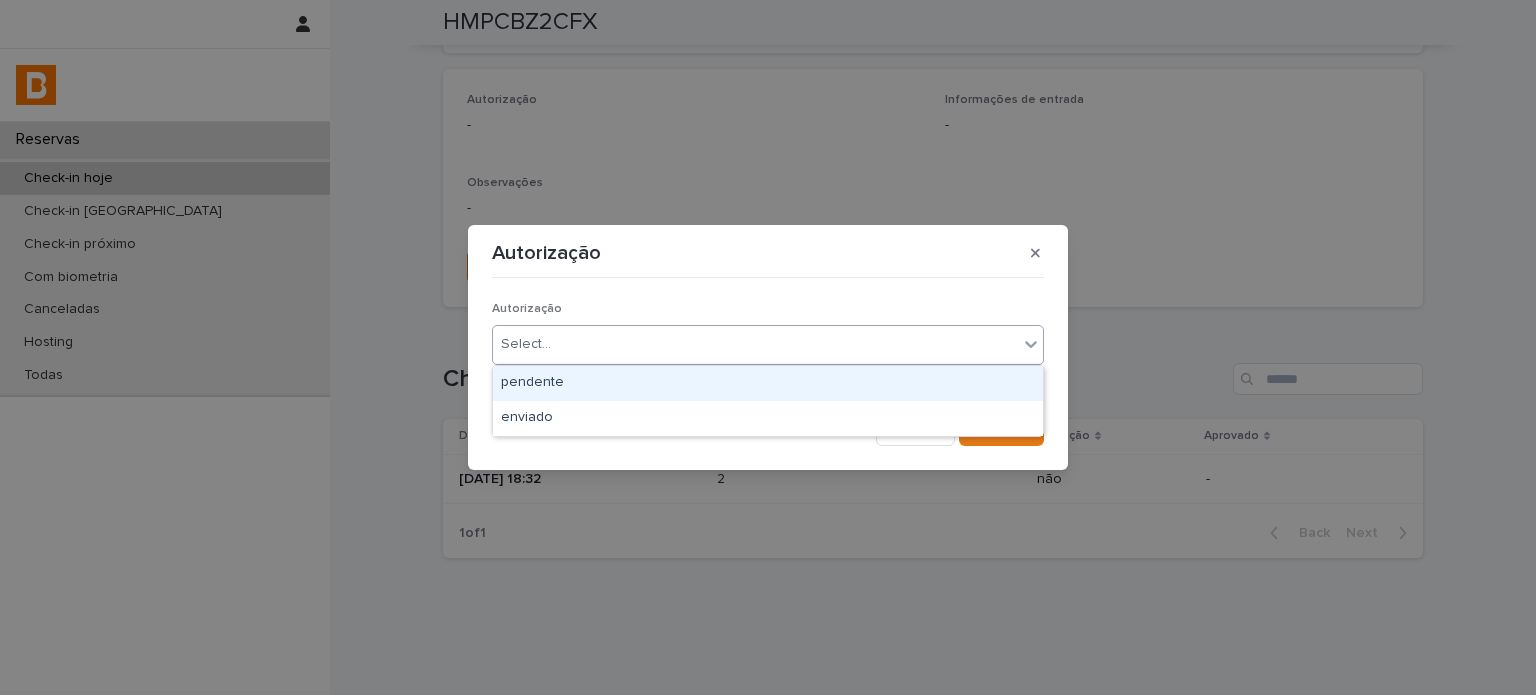 click on "Select..." at bounding box center [755, 344] 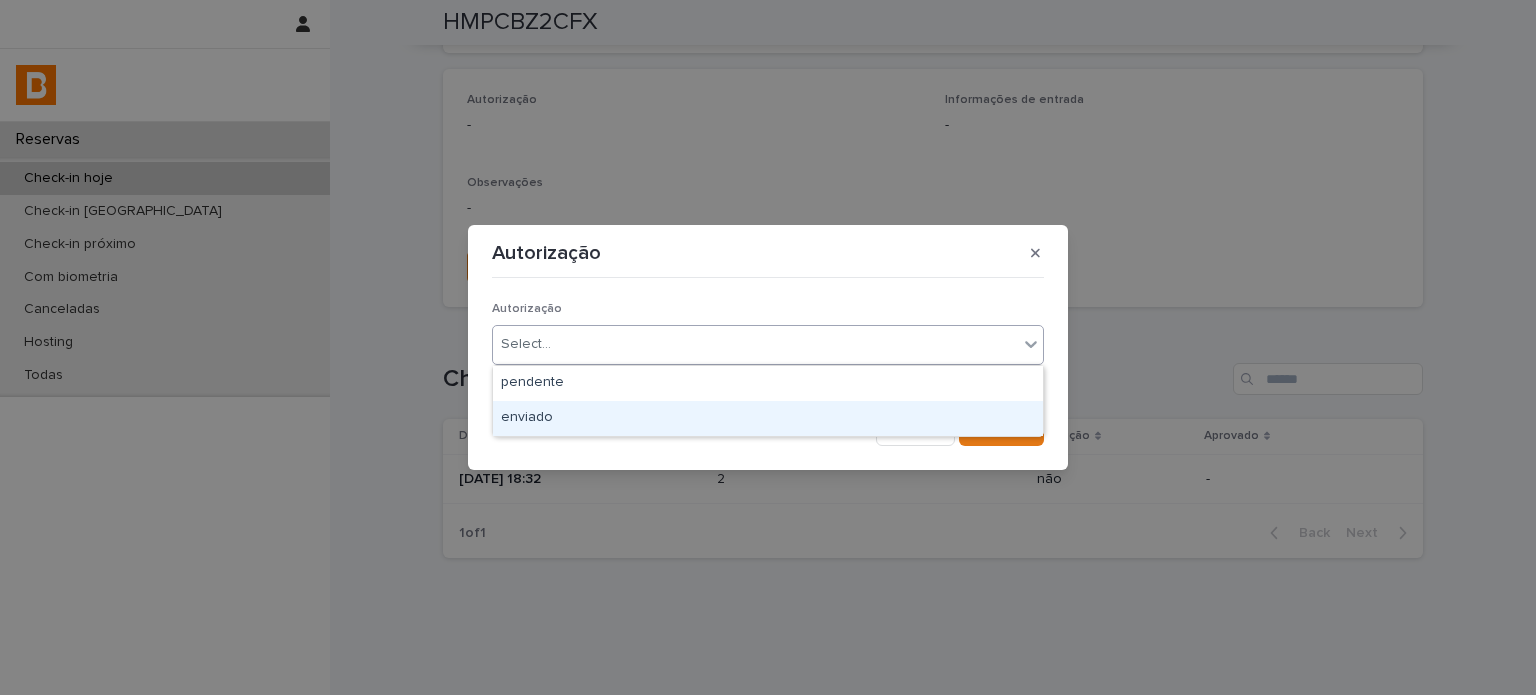click on "enviado" at bounding box center [768, 418] 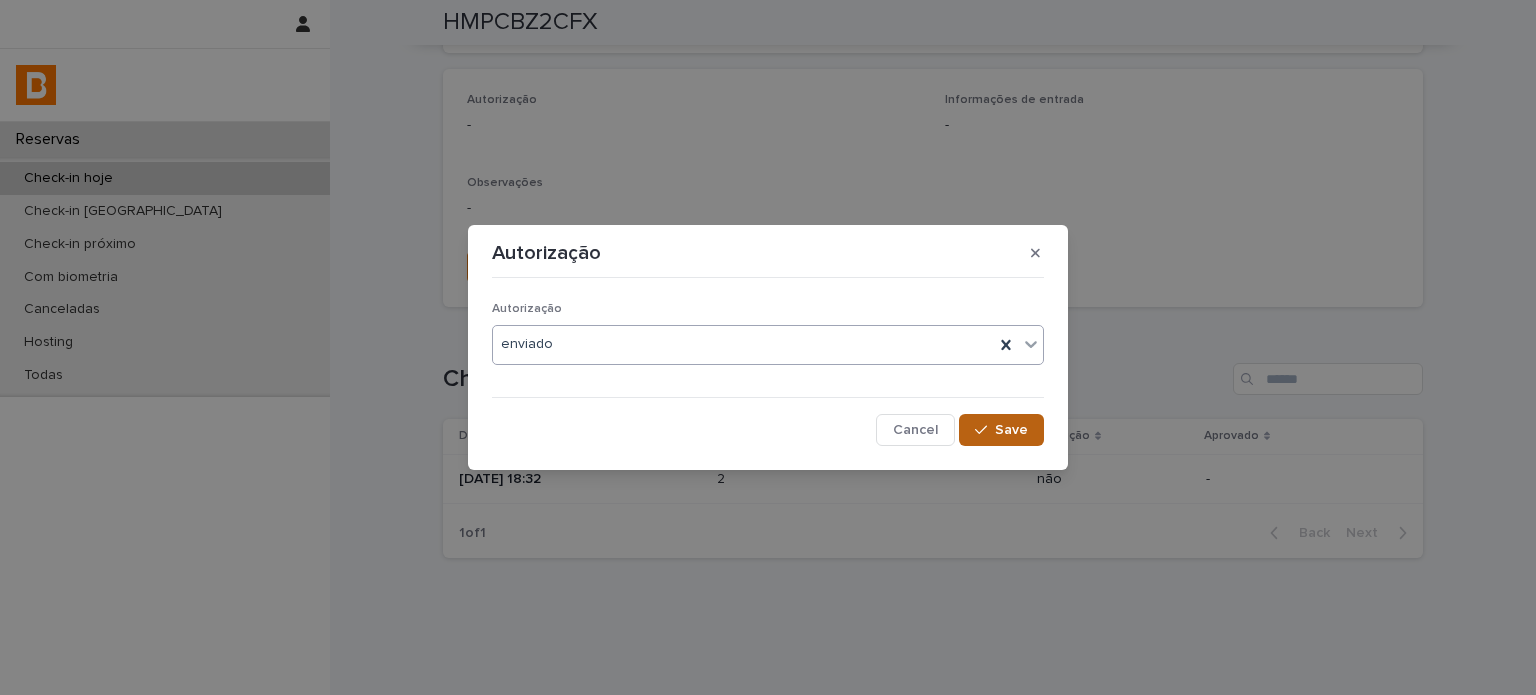 click on "Save" at bounding box center (1011, 430) 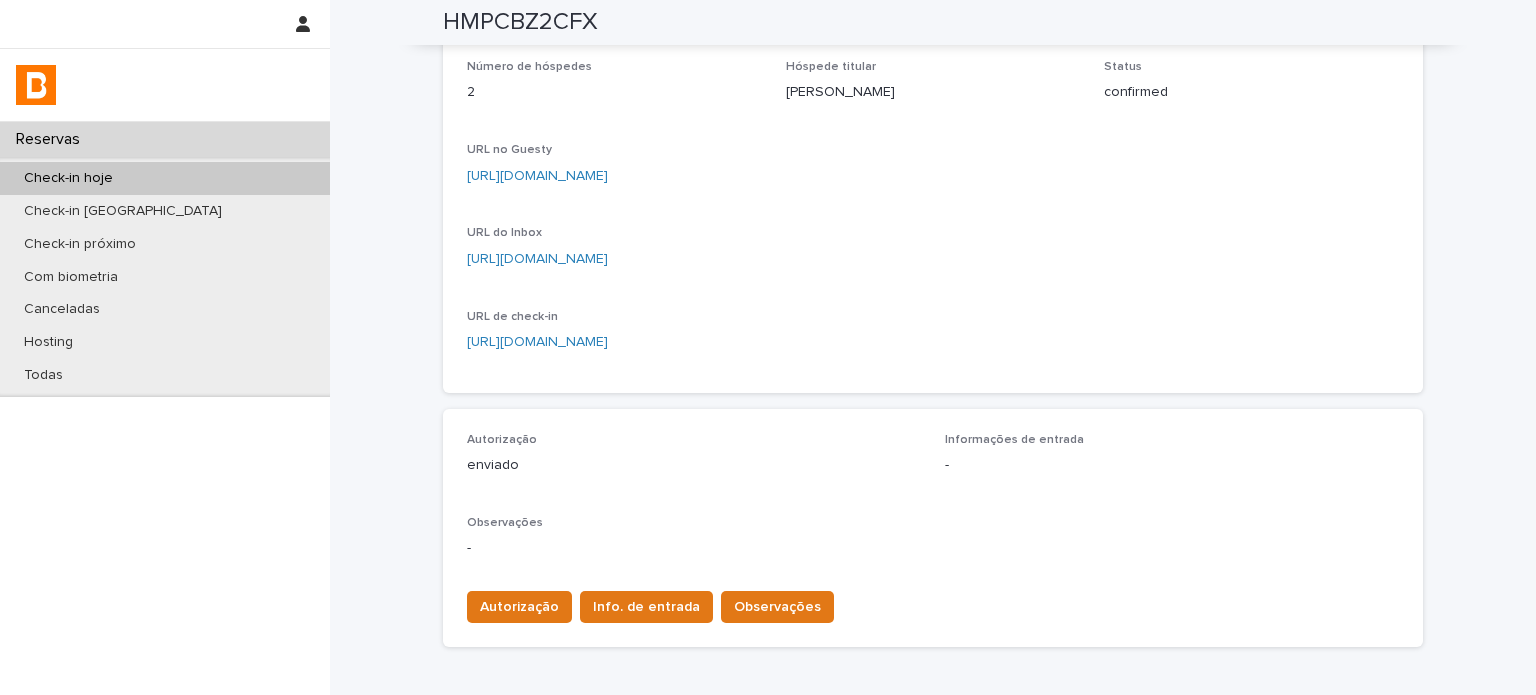 scroll, scrollTop: 0, scrollLeft: 0, axis: both 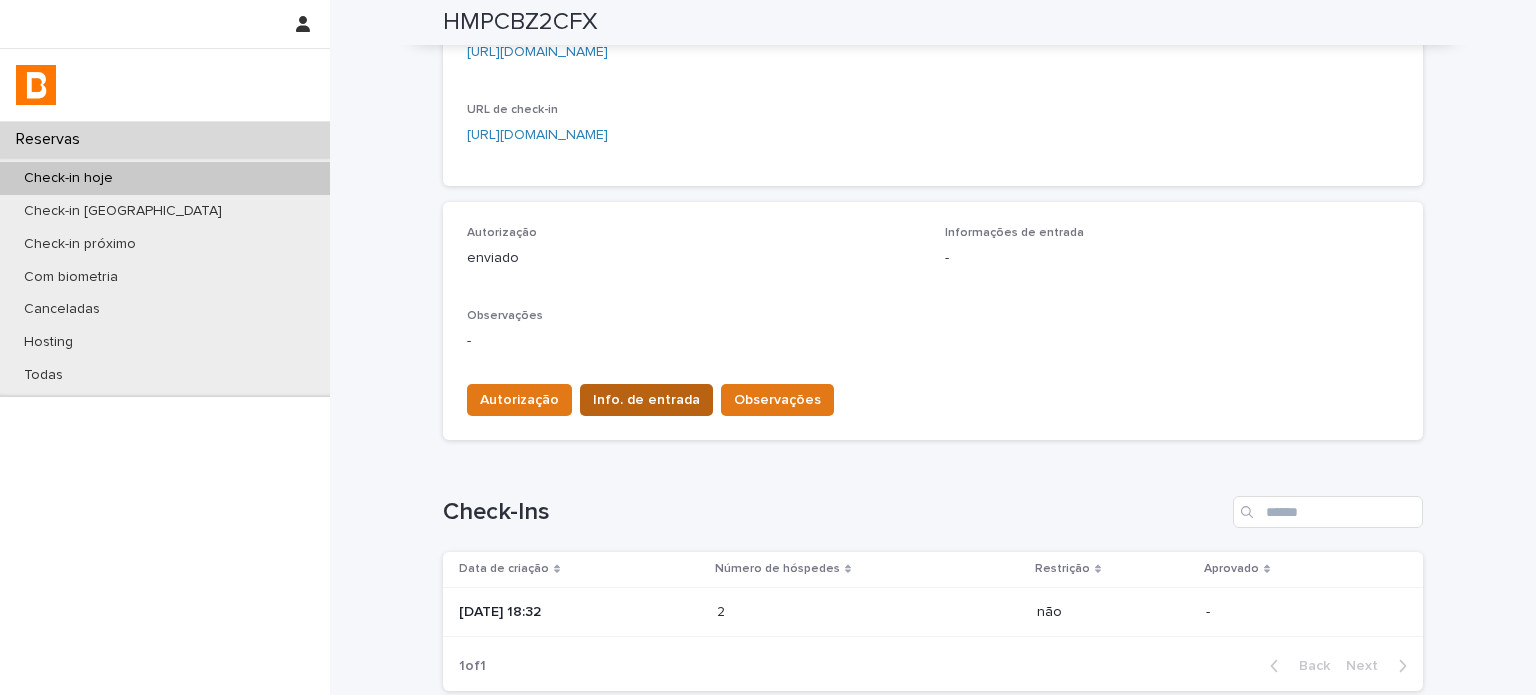 click on "Info. de entrada" at bounding box center [646, 400] 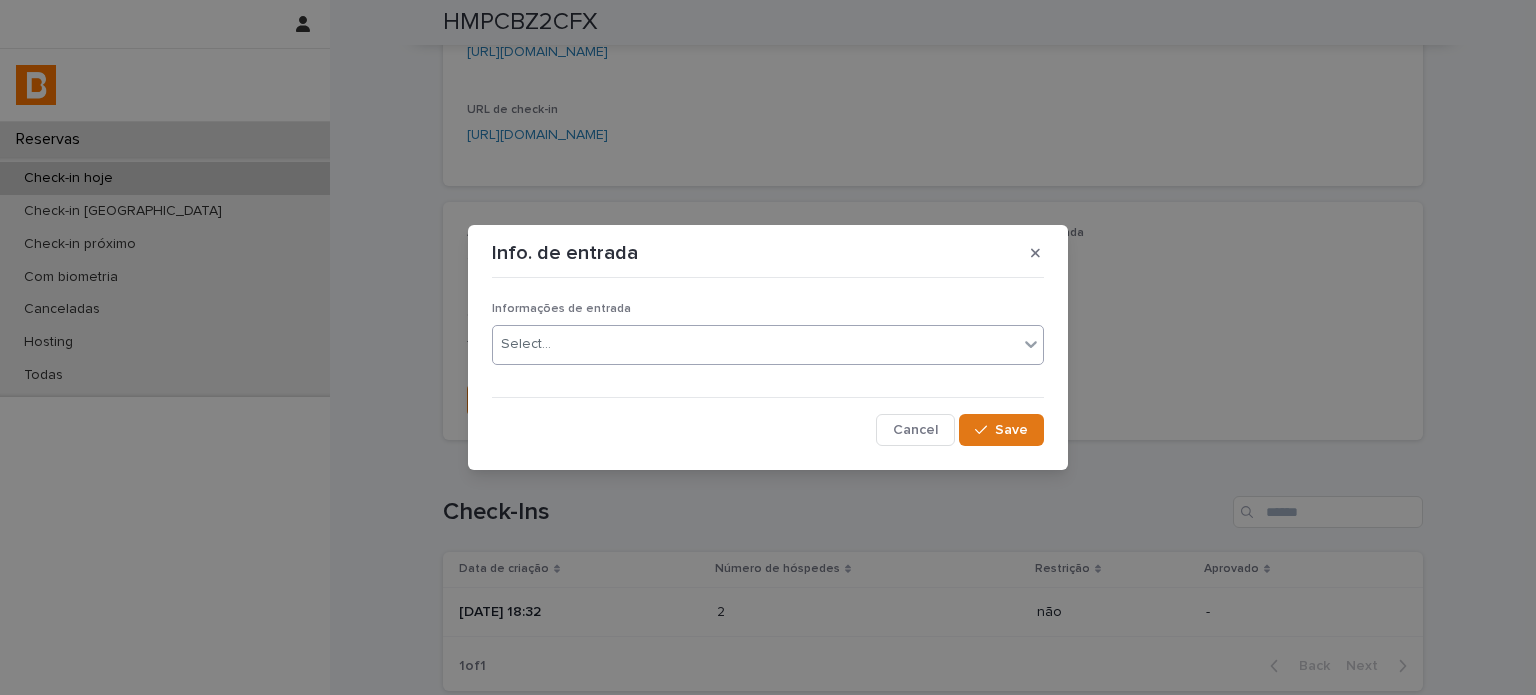 click on "Select..." at bounding box center (755, 344) 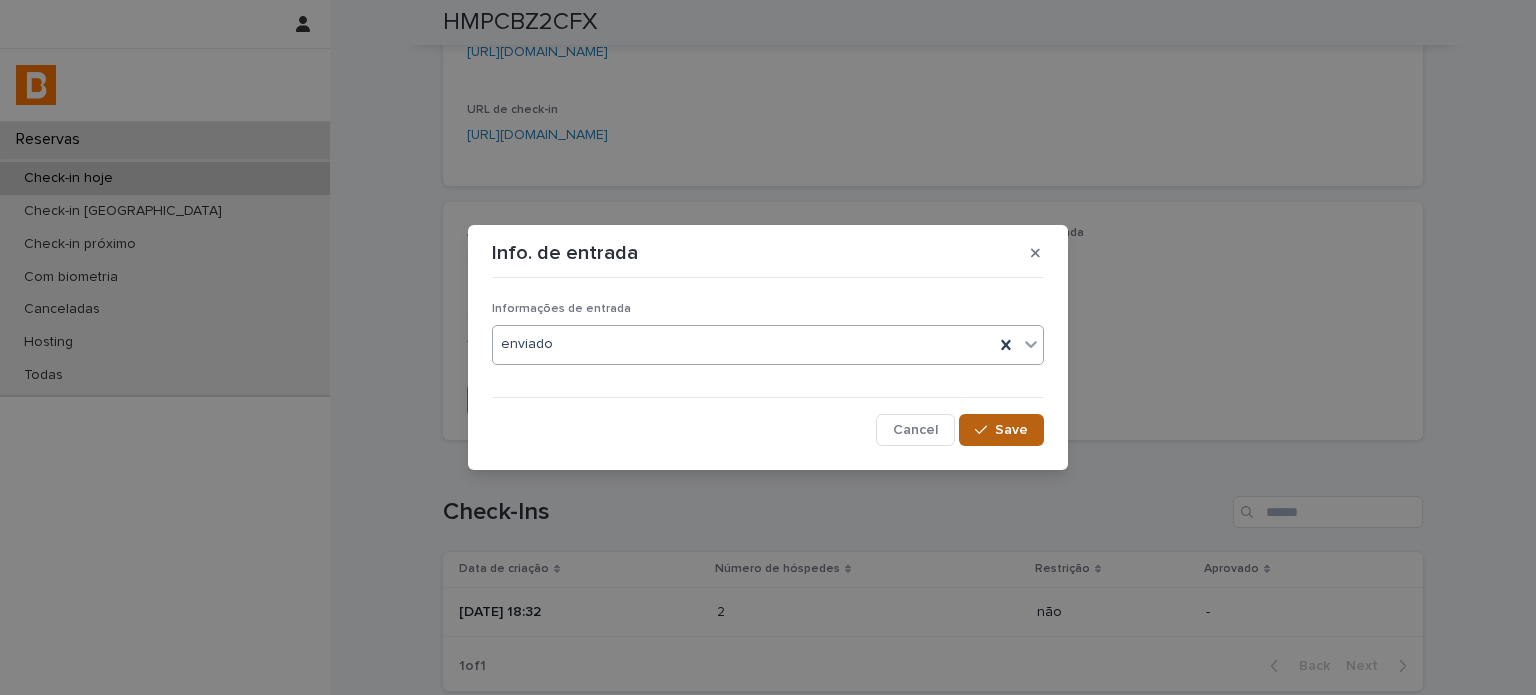 click on "Save" at bounding box center [1001, 430] 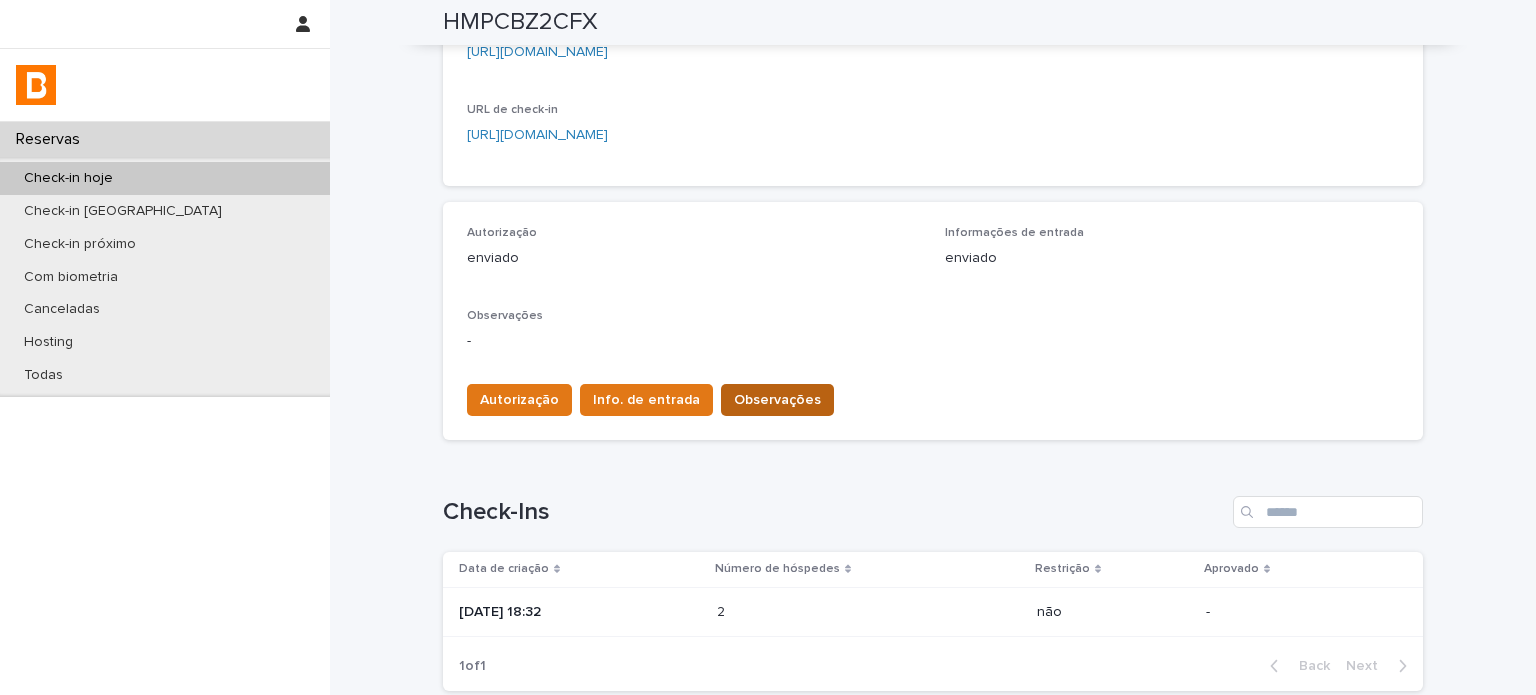 click on "Observações" at bounding box center [777, 400] 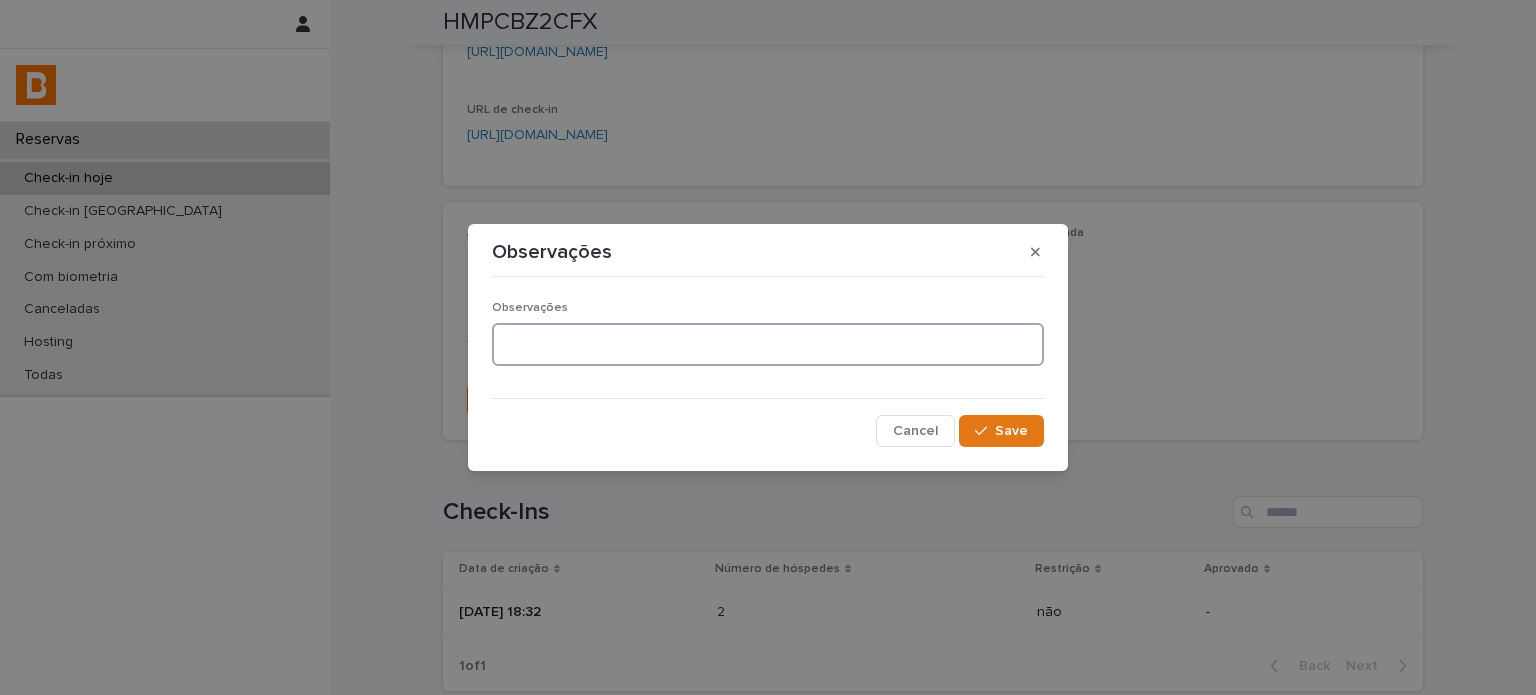 click at bounding box center [768, 344] 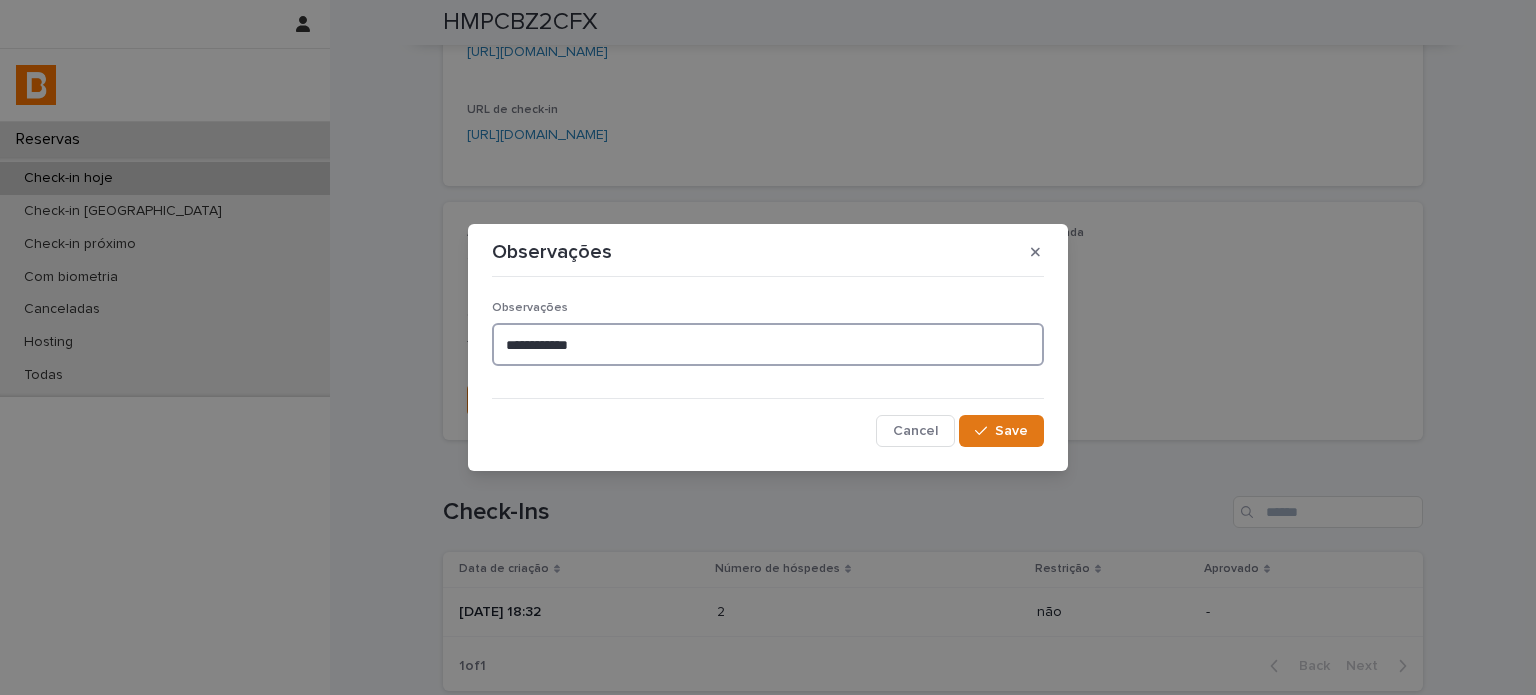 type on "**********" 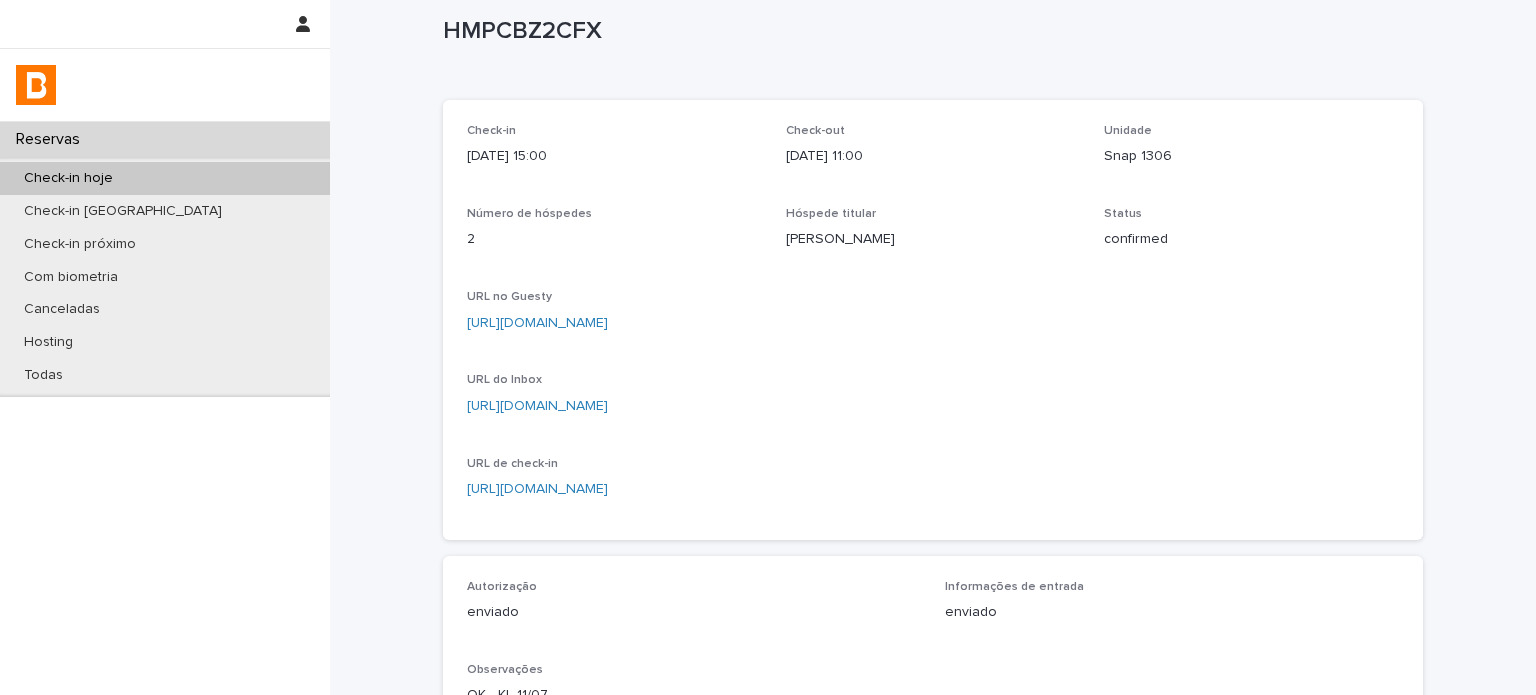 scroll, scrollTop: 0, scrollLeft: 0, axis: both 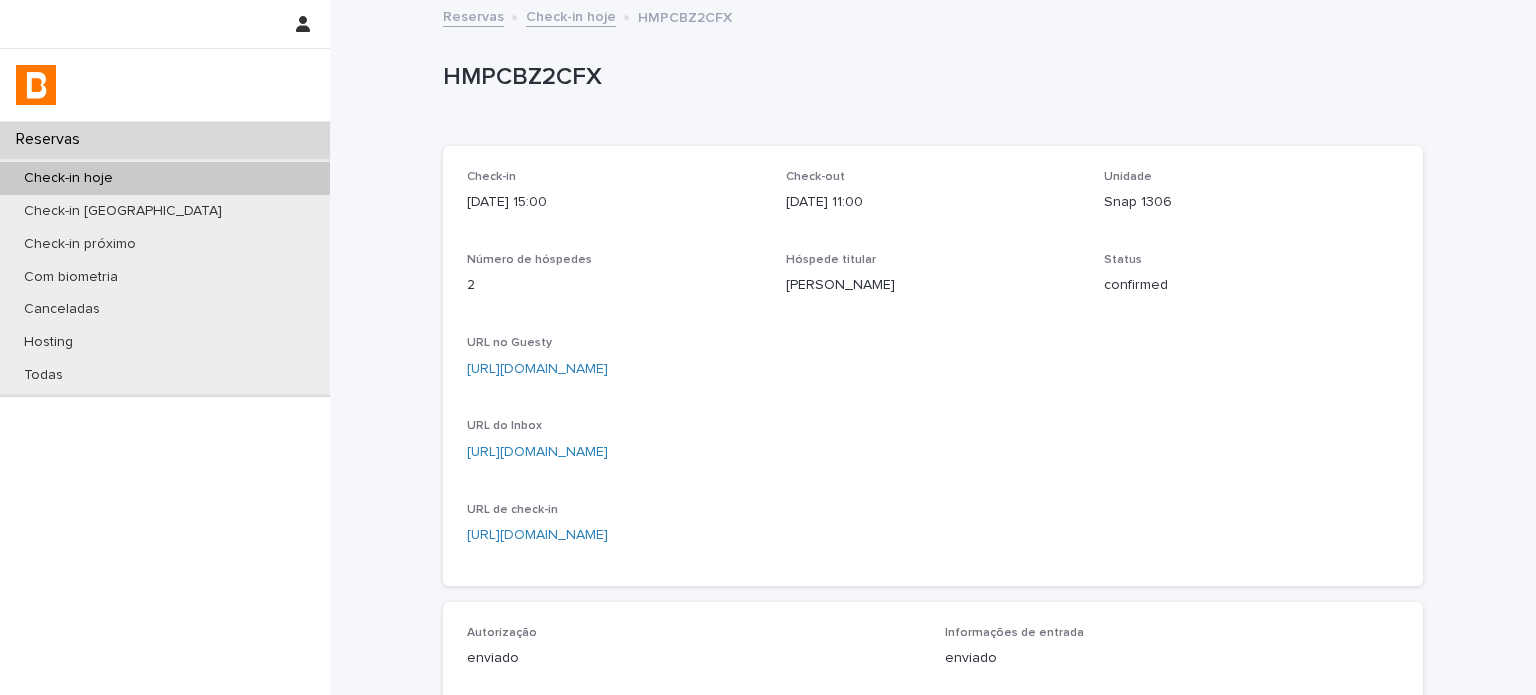 click on "Check-in hoje" at bounding box center (571, 15) 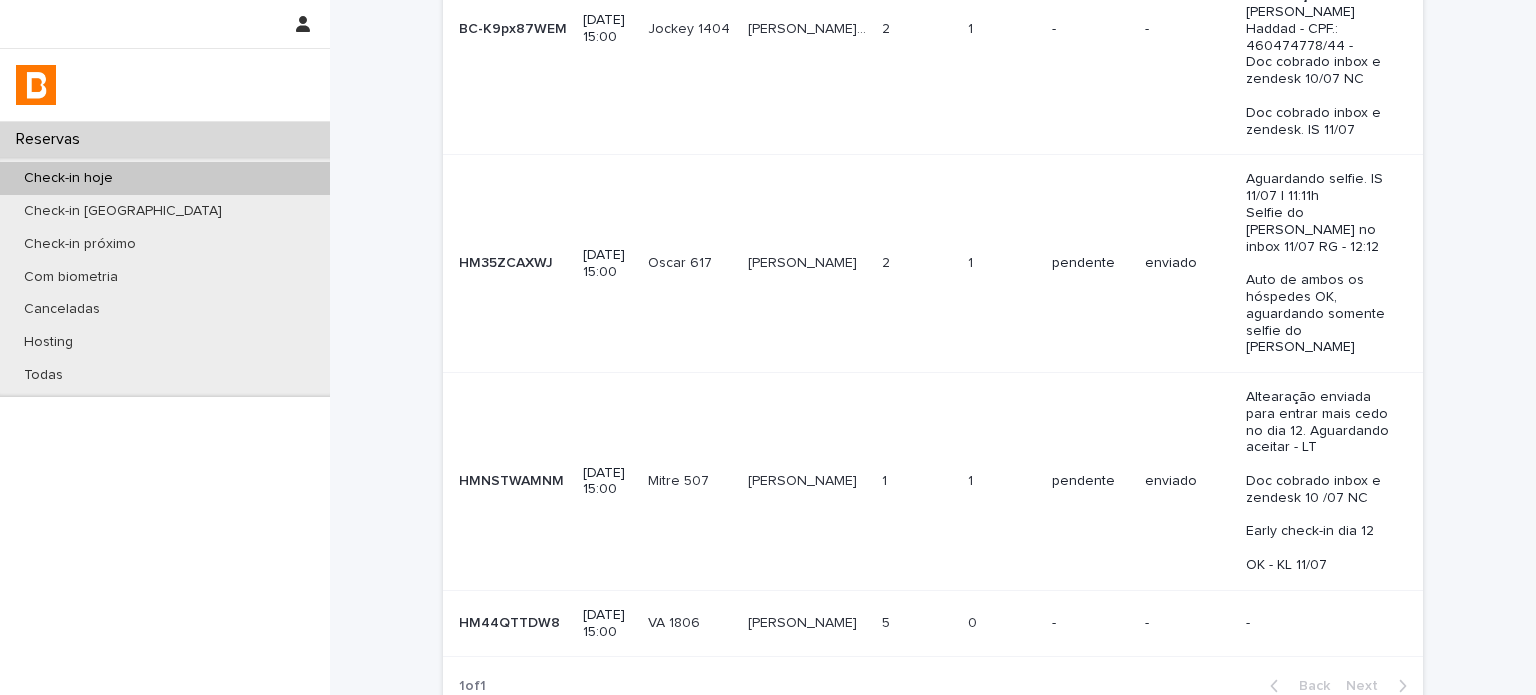 scroll, scrollTop: 295, scrollLeft: 0, axis: vertical 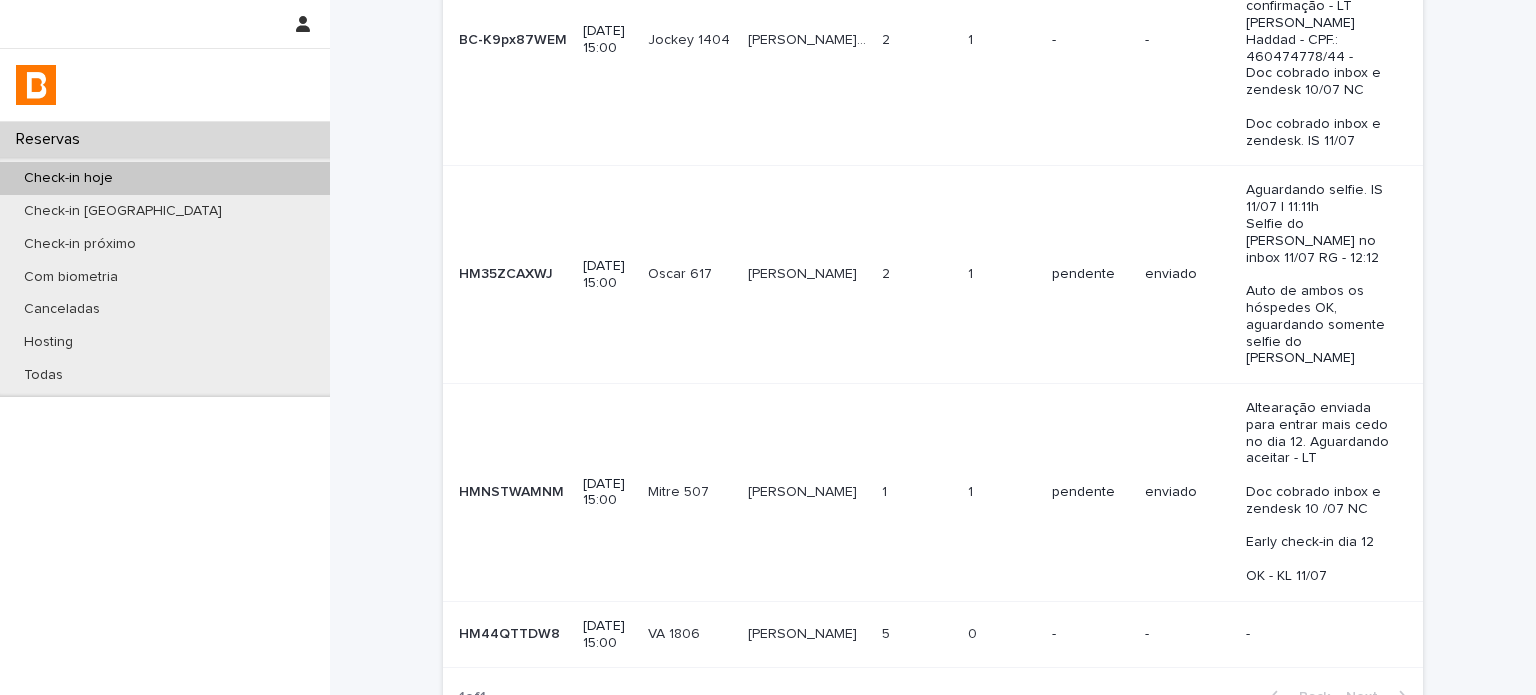 click on "[PERSON_NAME] [PERSON_NAME]" at bounding box center [807, 492] 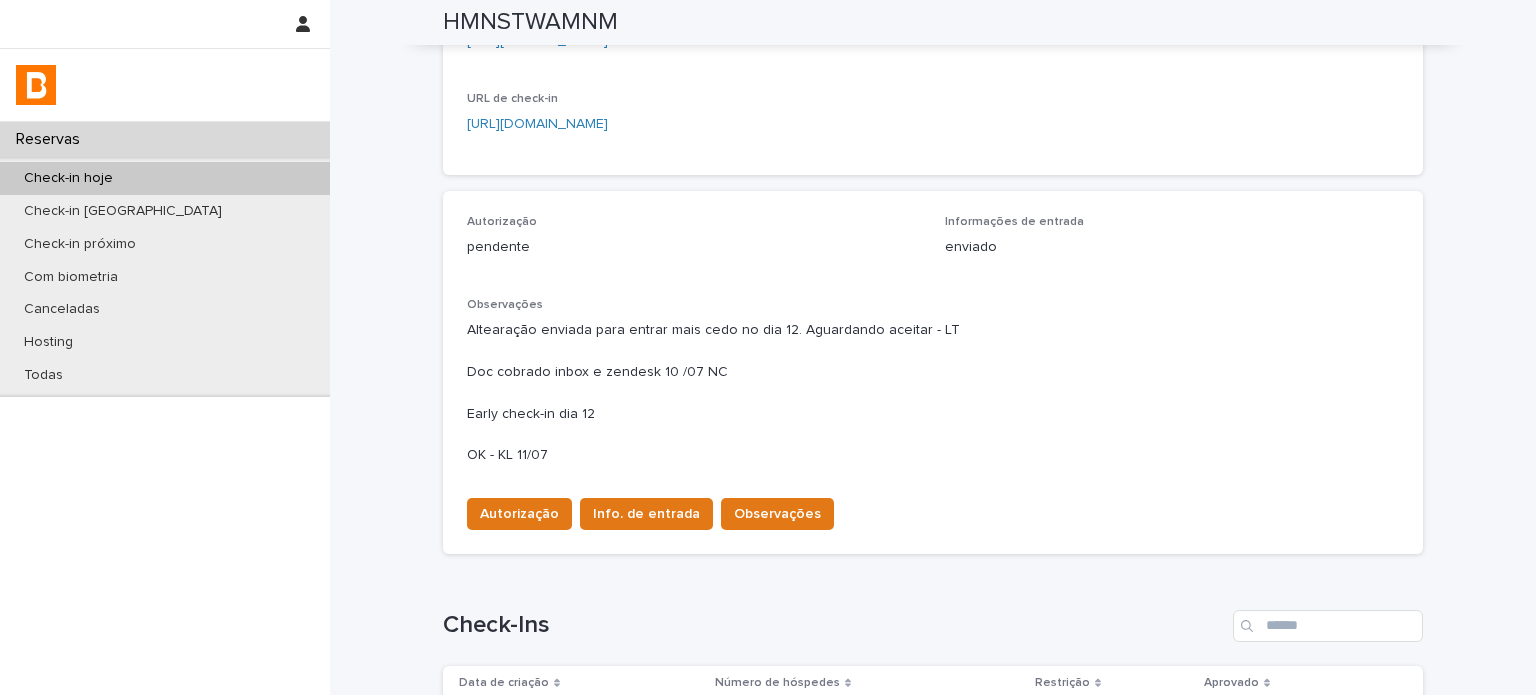 scroll, scrollTop: 510, scrollLeft: 0, axis: vertical 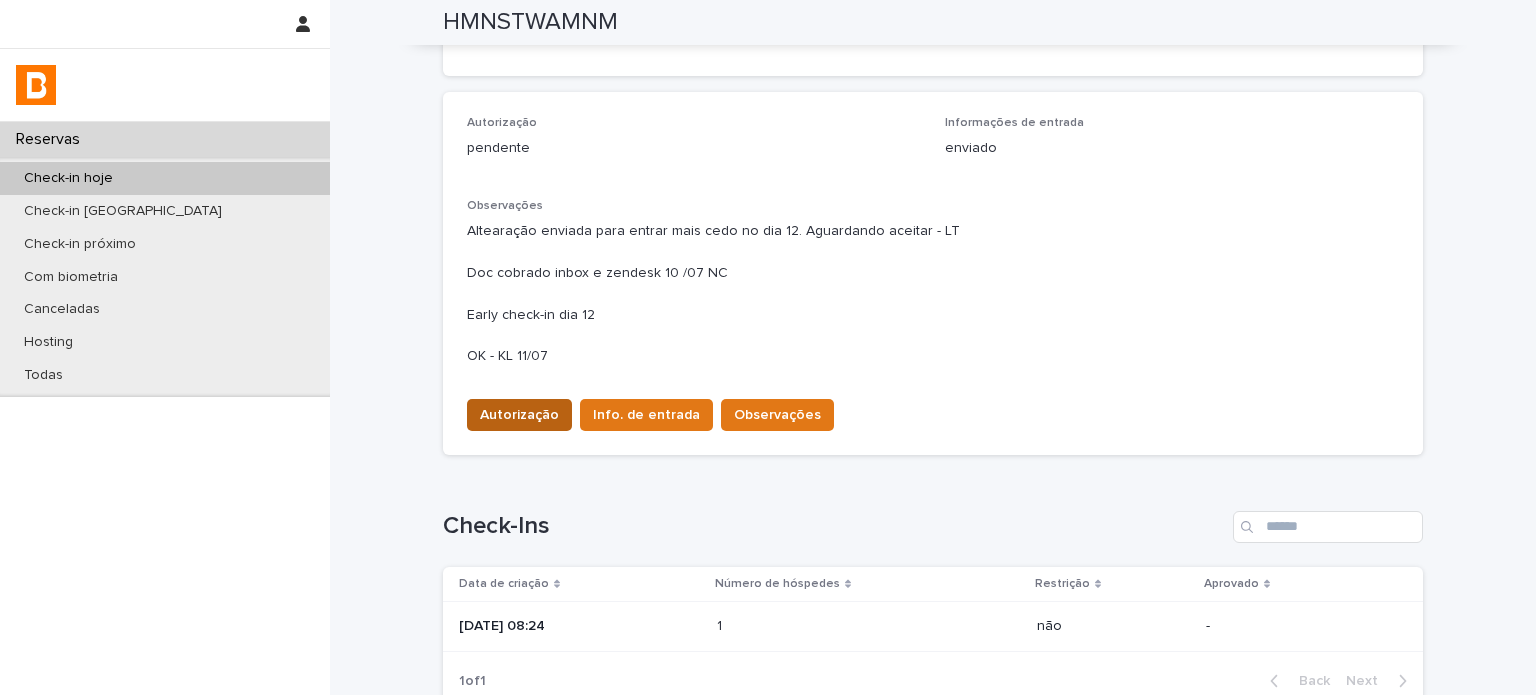 click on "Autorização" at bounding box center (519, 415) 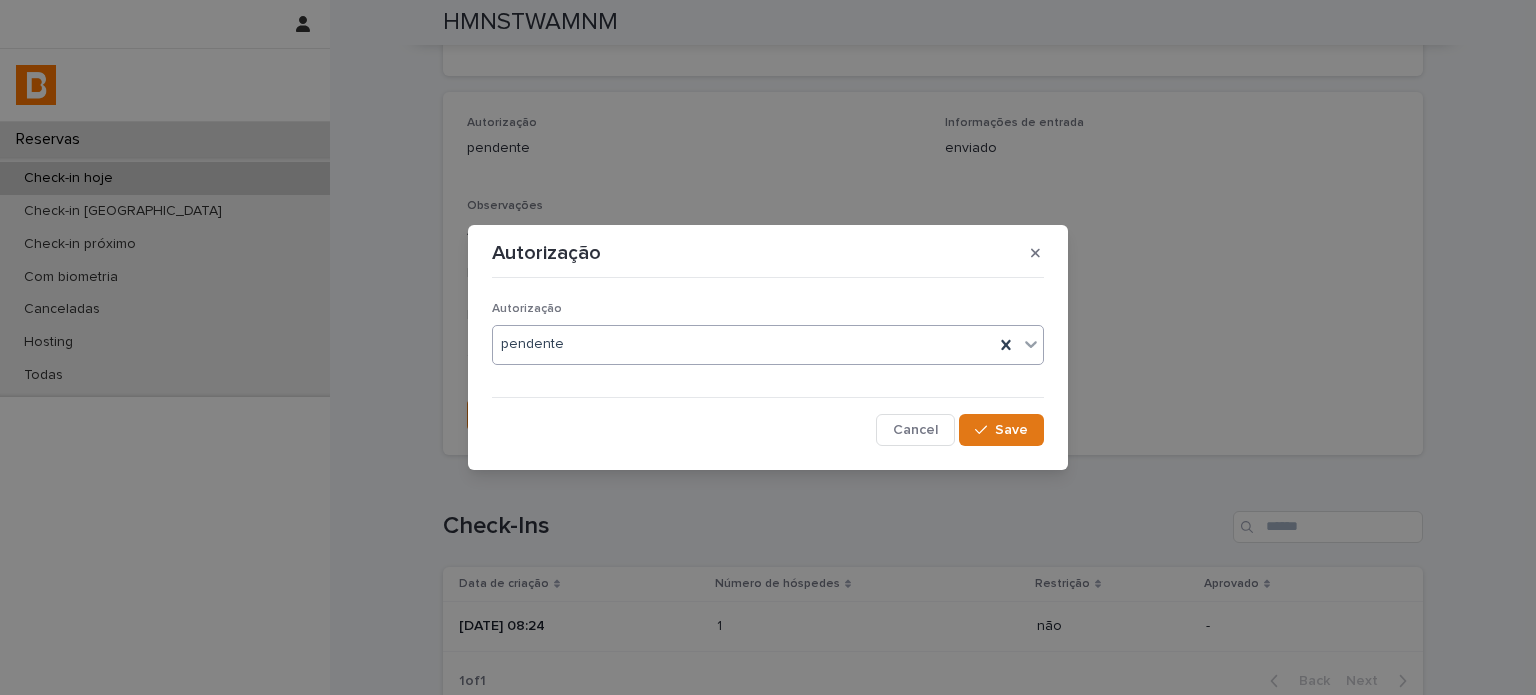 click on "pendente" at bounding box center (743, 344) 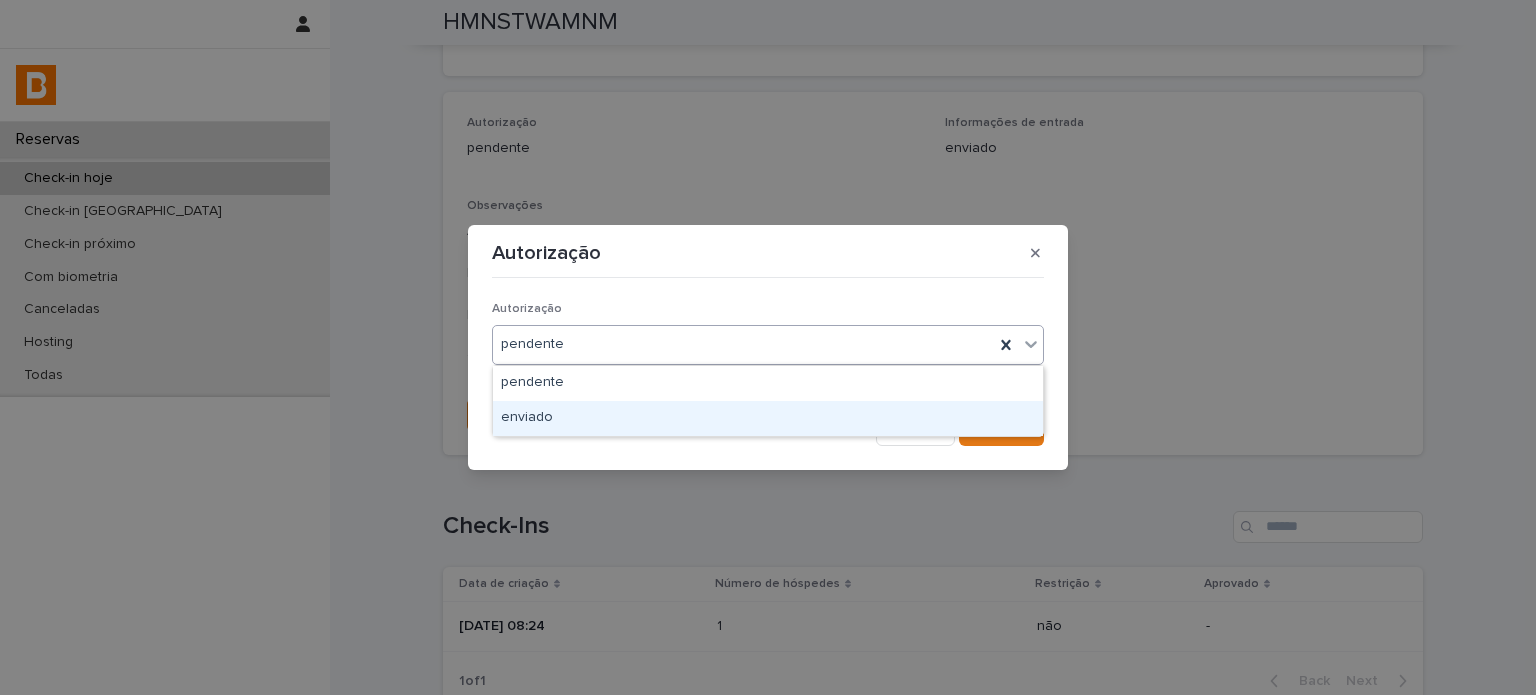 click on "enviado" at bounding box center (768, 418) 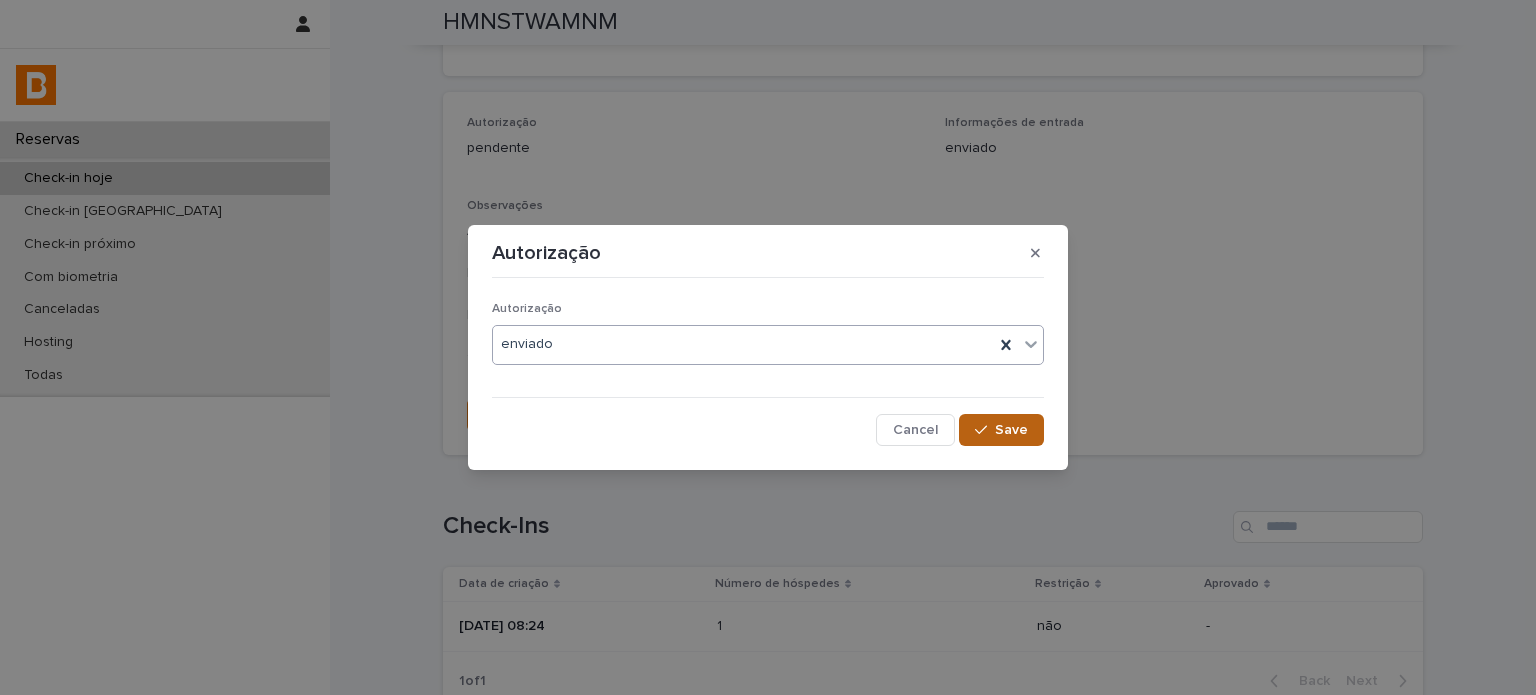 click on "Save" at bounding box center [1011, 430] 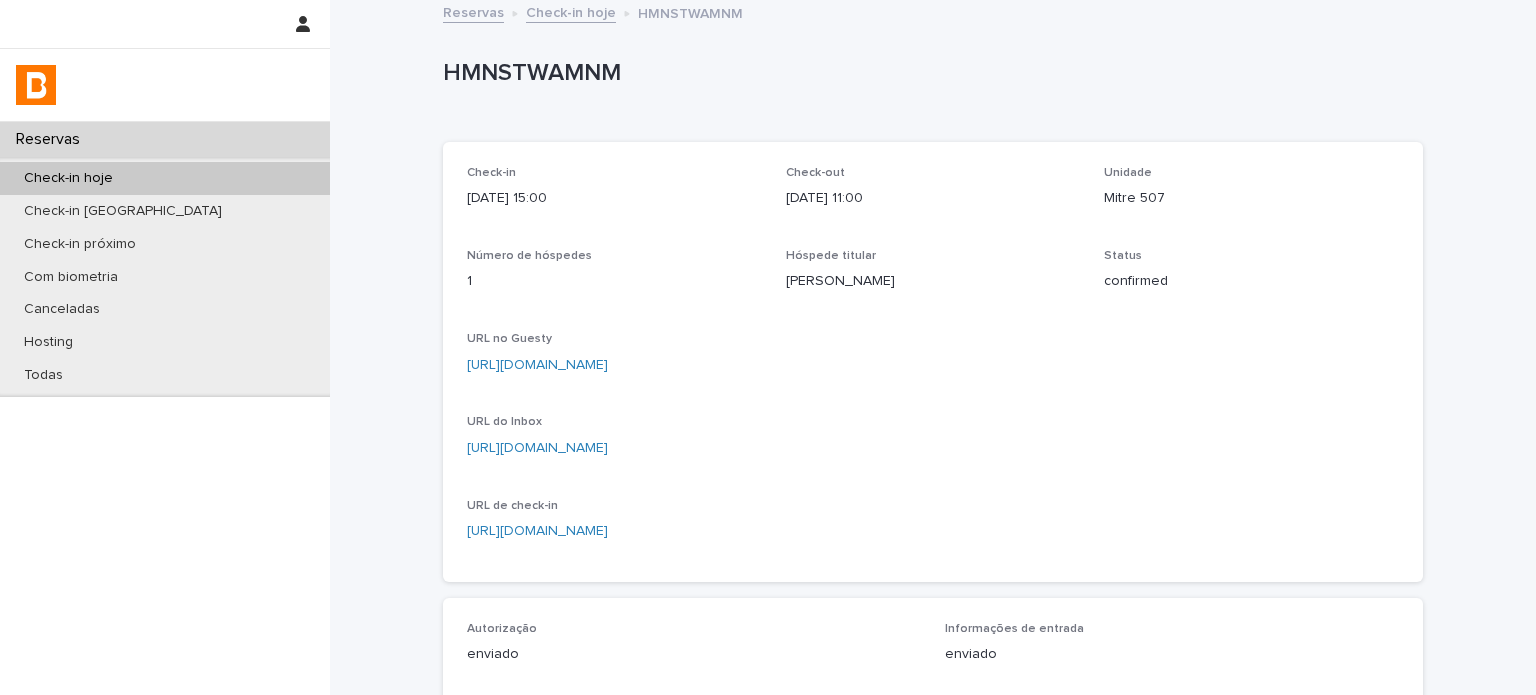 scroll, scrollTop: 0, scrollLeft: 0, axis: both 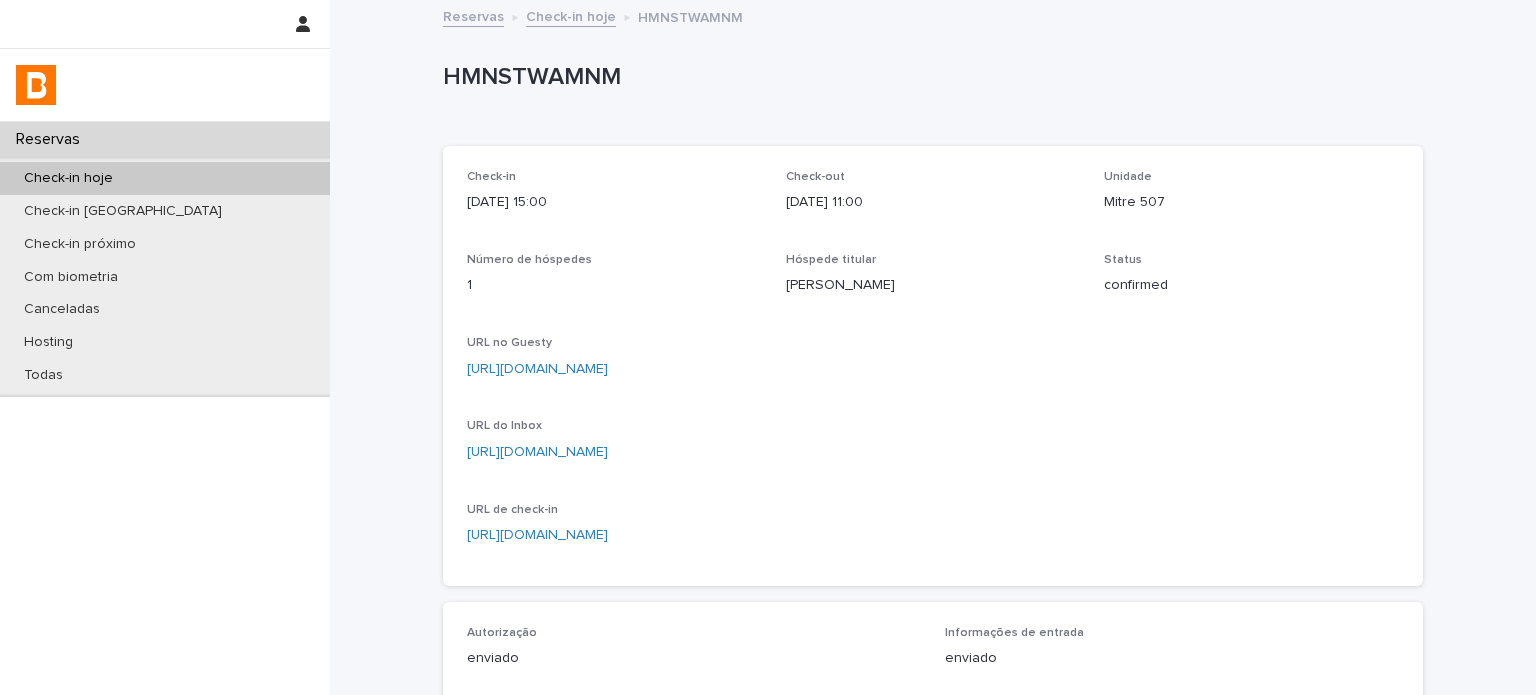 click on "Check-in hoje" at bounding box center (571, 15) 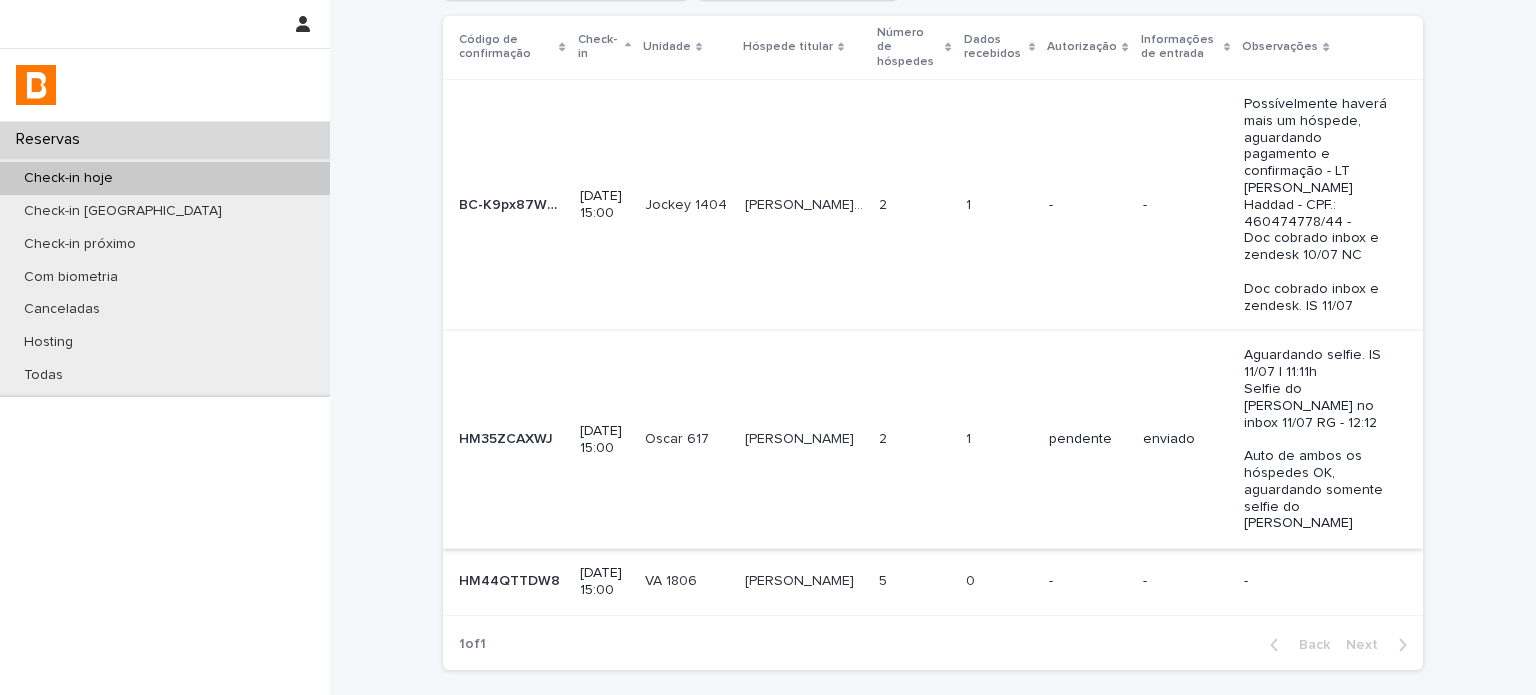 scroll, scrollTop: 133, scrollLeft: 0, axis: vertical 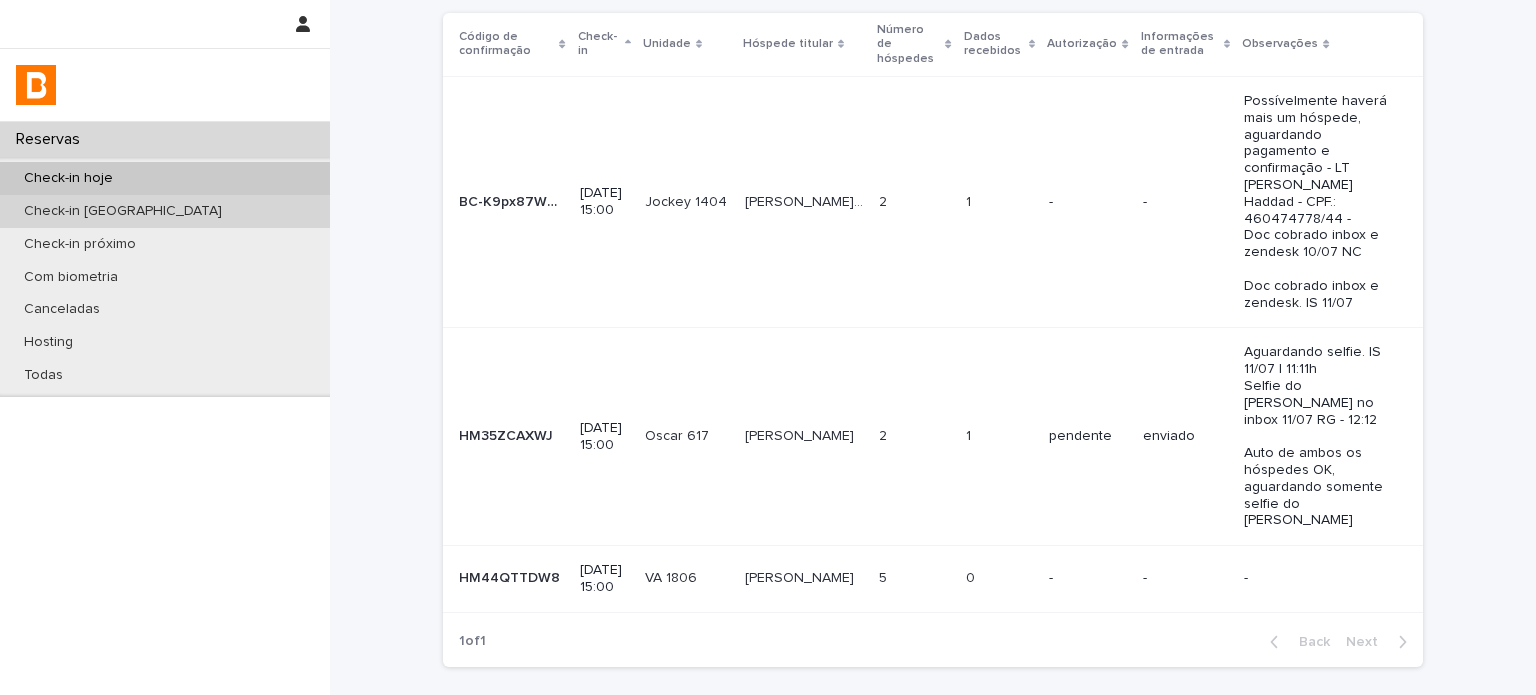 click on "Check-in [GEOGRAPHIC_DATA]" at bounding box center [165, 211] 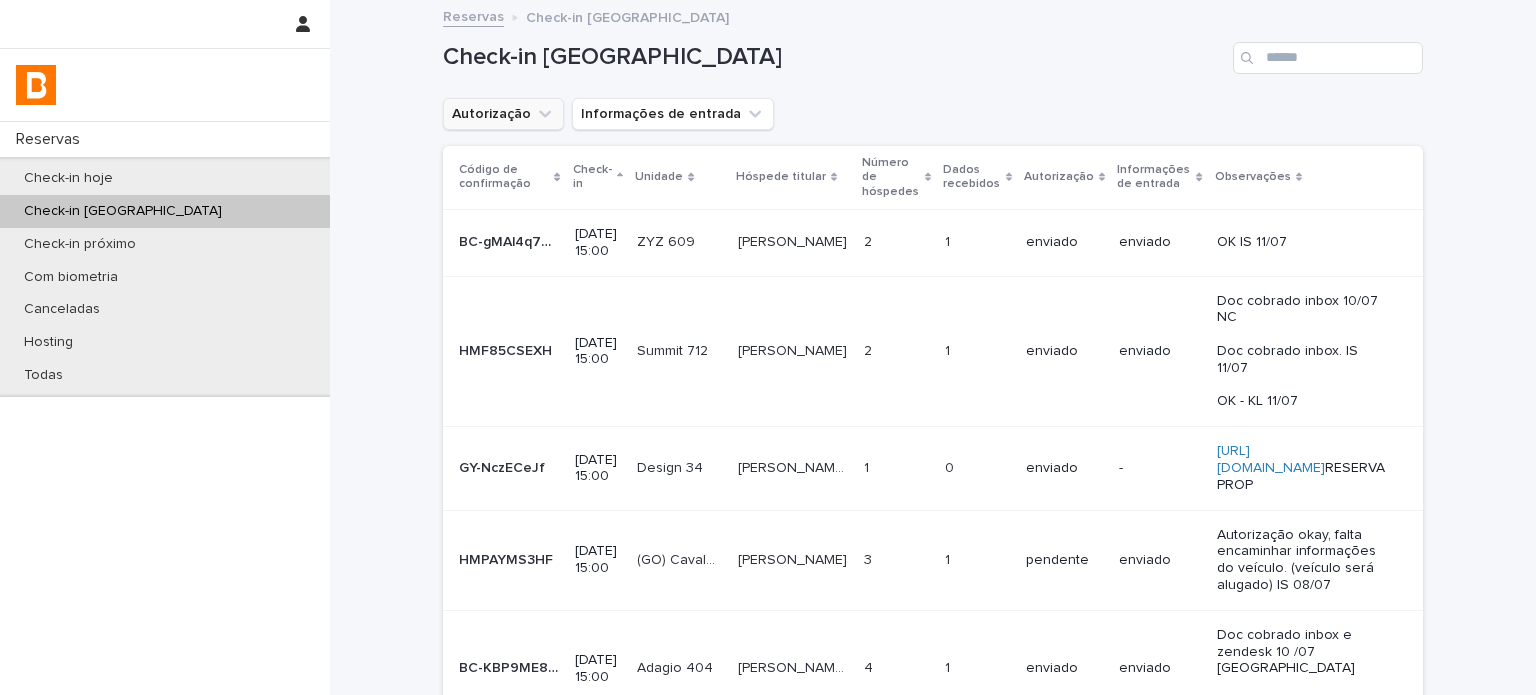 click on "Autorização" at bounding box center (503, 114) 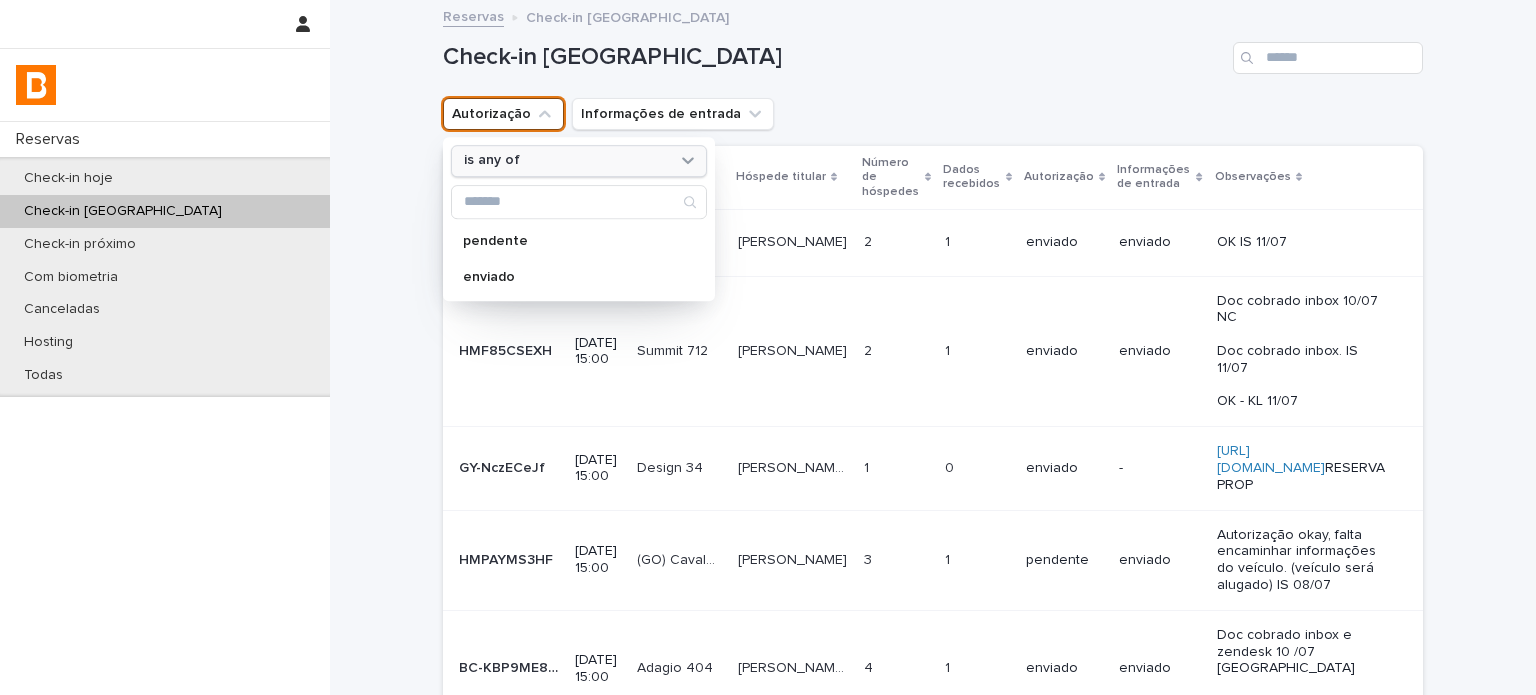 click on "is any of" at bounding box center (566, 161) 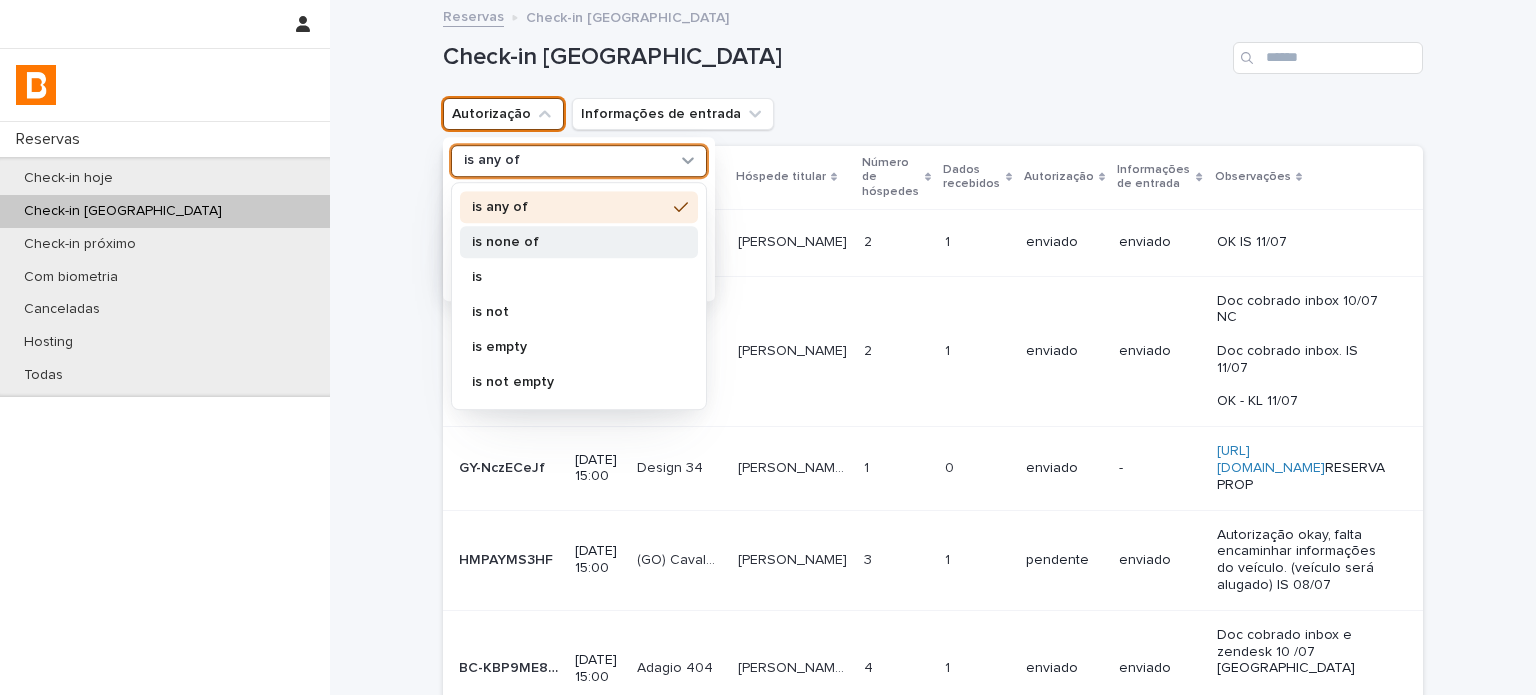 click on "is none of" at bounding box center (569, 242) 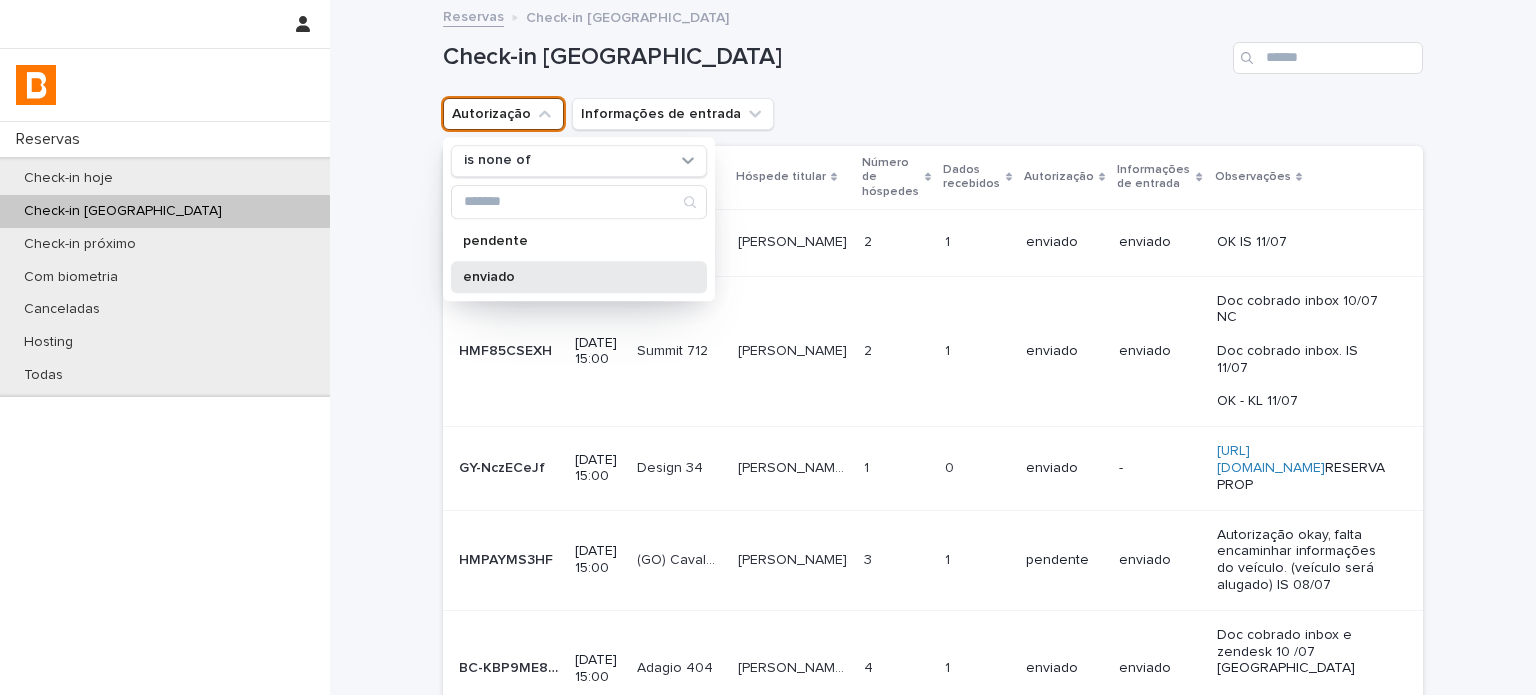 click on "enviado" at bounding box center (569, 277) 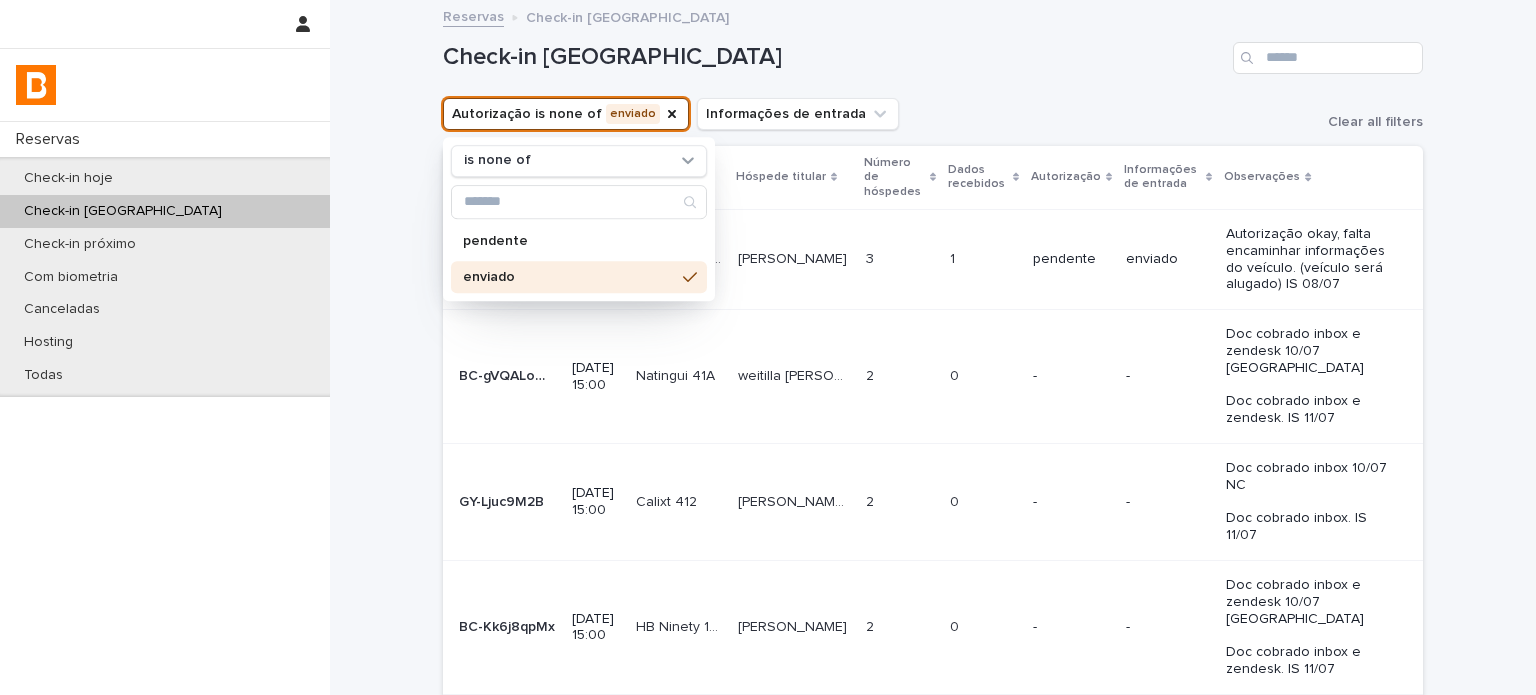 click on "Check-in [GEOGRAPHIC_DATA]" at bounding box center [933, 50] 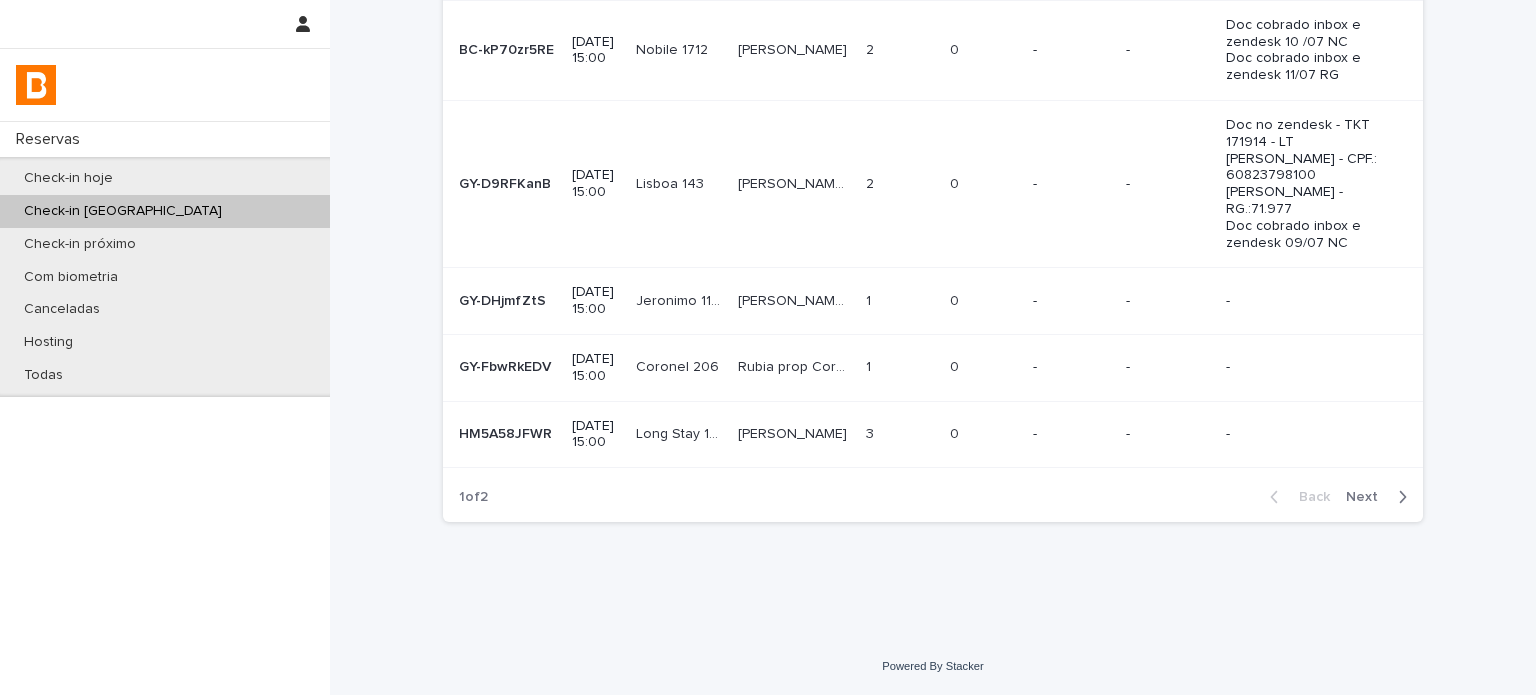 scroll, scrollTop: 810, scrollLeft: 0, axis: vertical 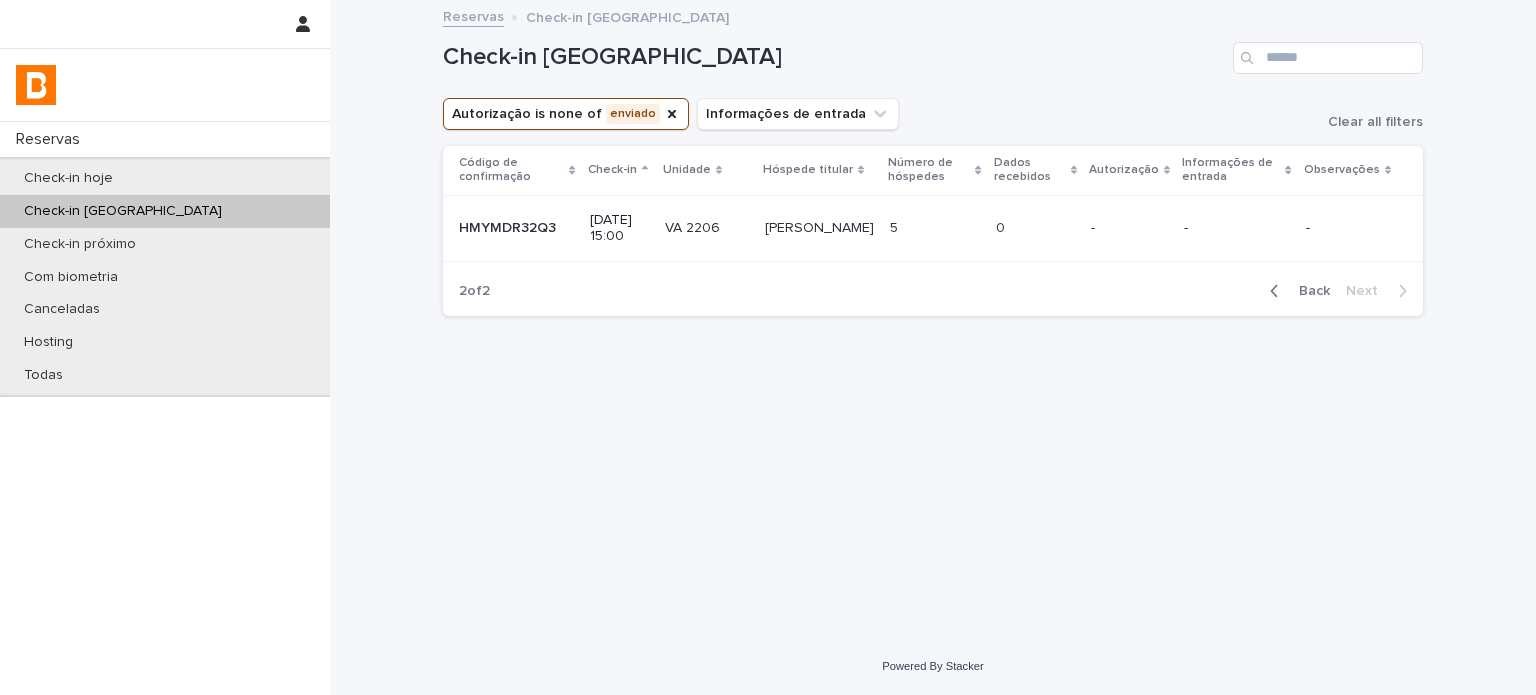 click on "Back" at bounding box center (1308, 291) 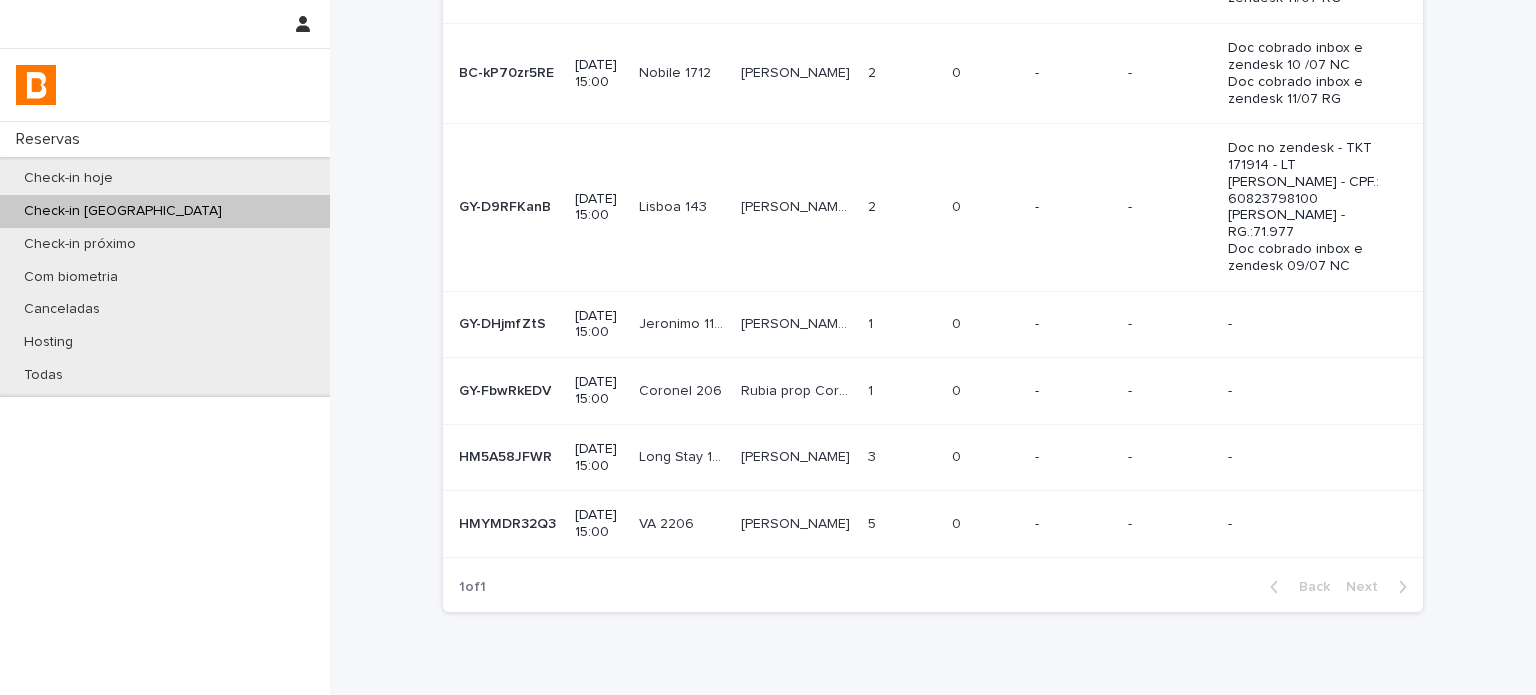 scroll, scrollTop: 733, scrollLeft: 0, axis: vertical 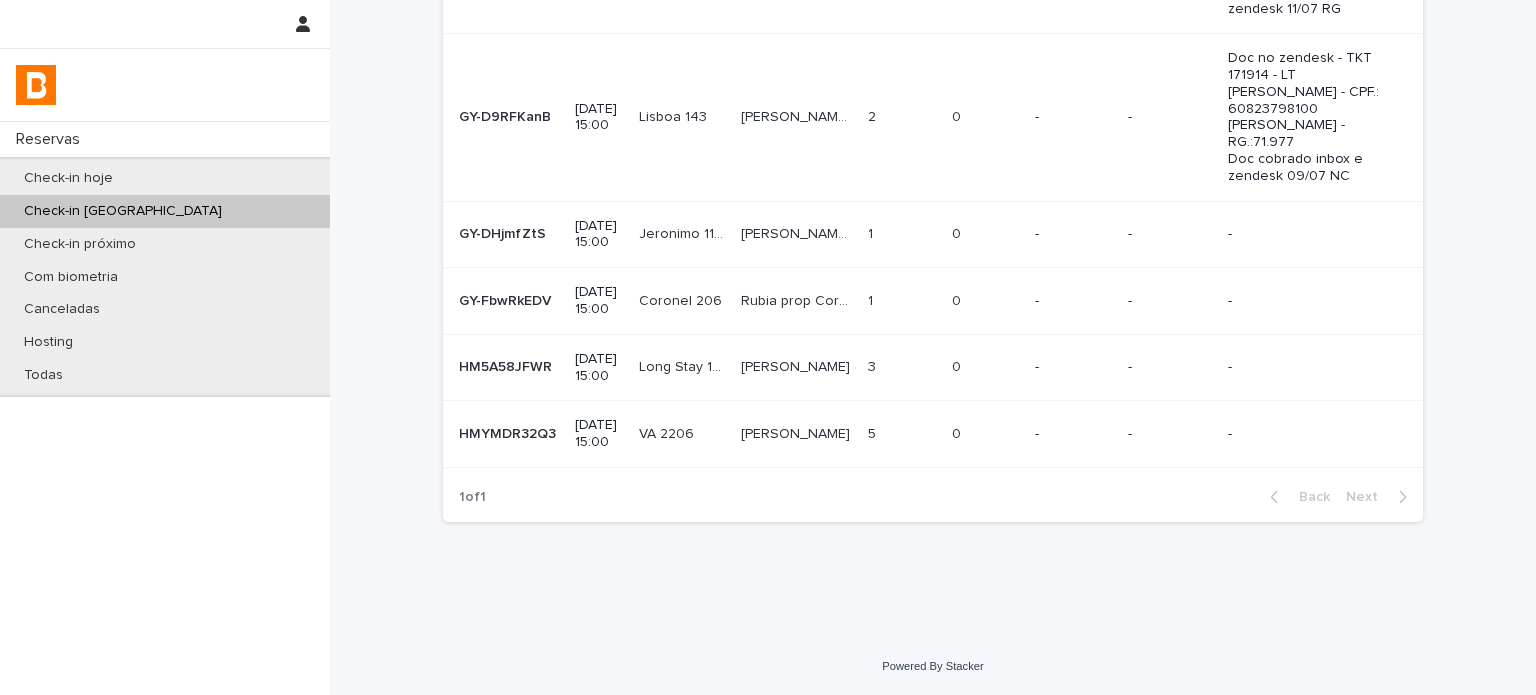 click on "[PERSON_NAME]" at bounding box center [797, 365] 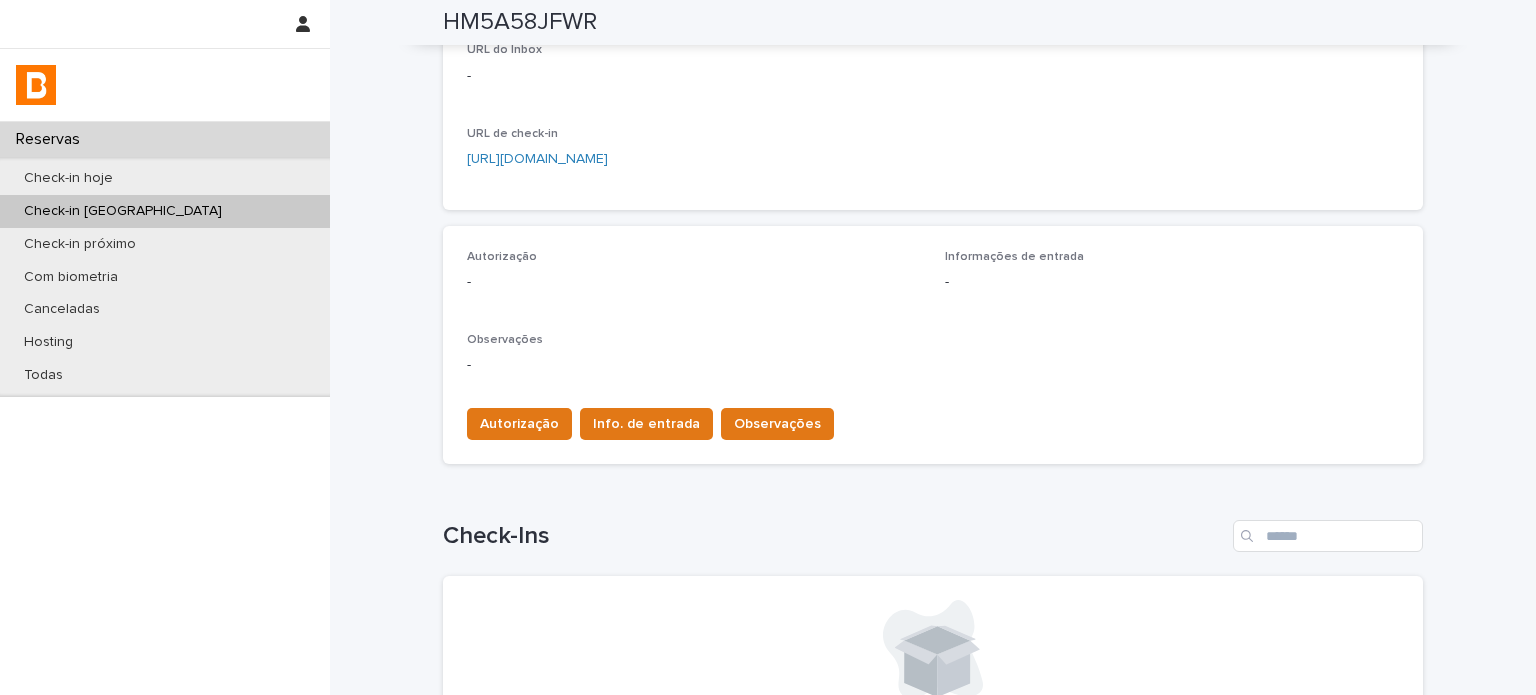 scroll, scrollTop: 500, scrollLeft: 0, axis: vertical 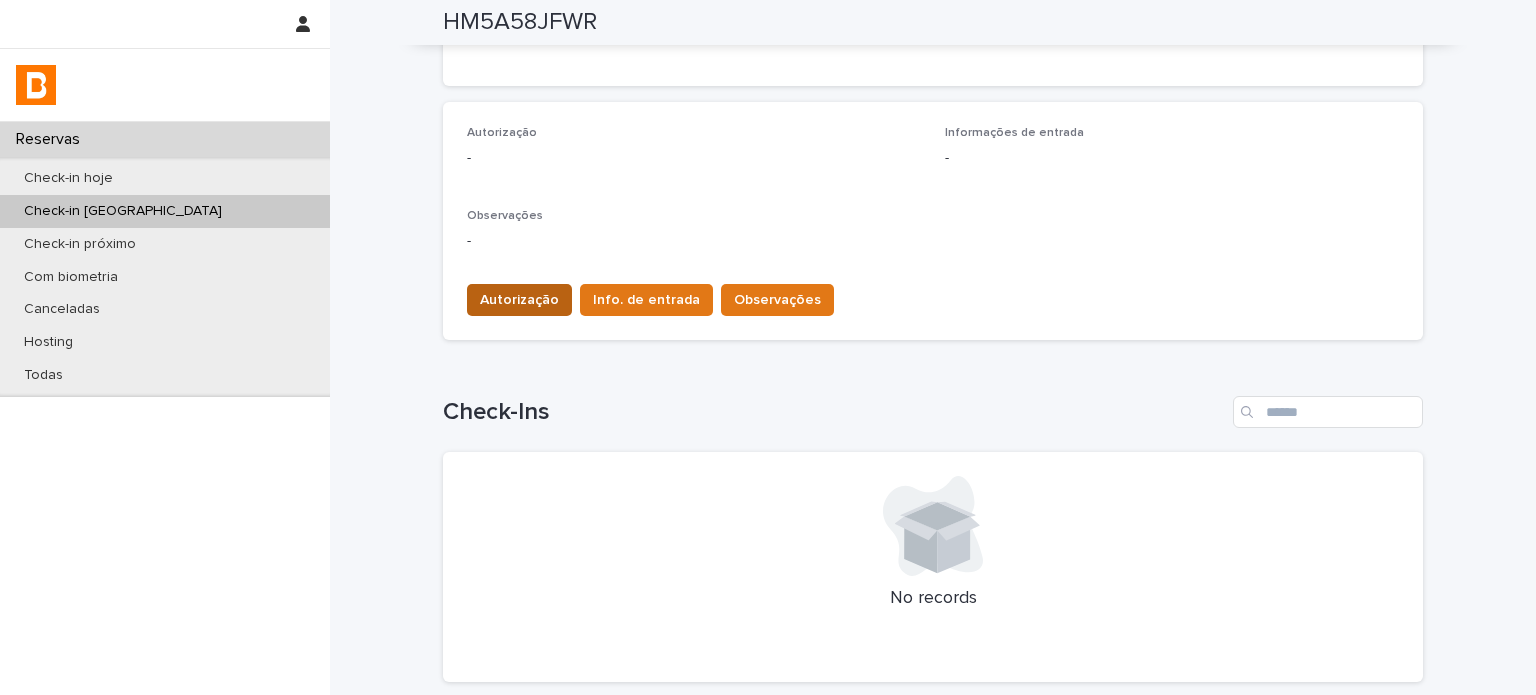 click on "Autorização" at bounding box center (519, 300) 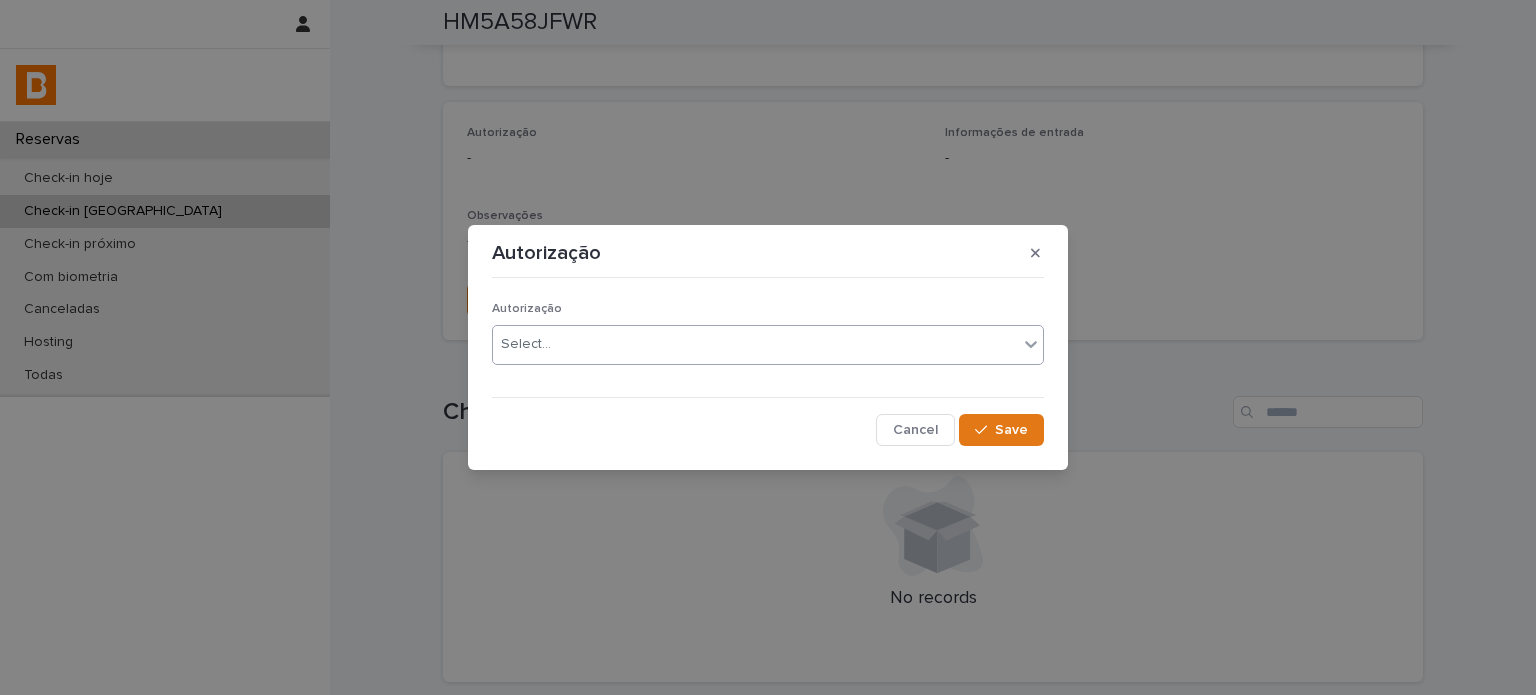 click on "Select..." at bounding box center [526, 344] 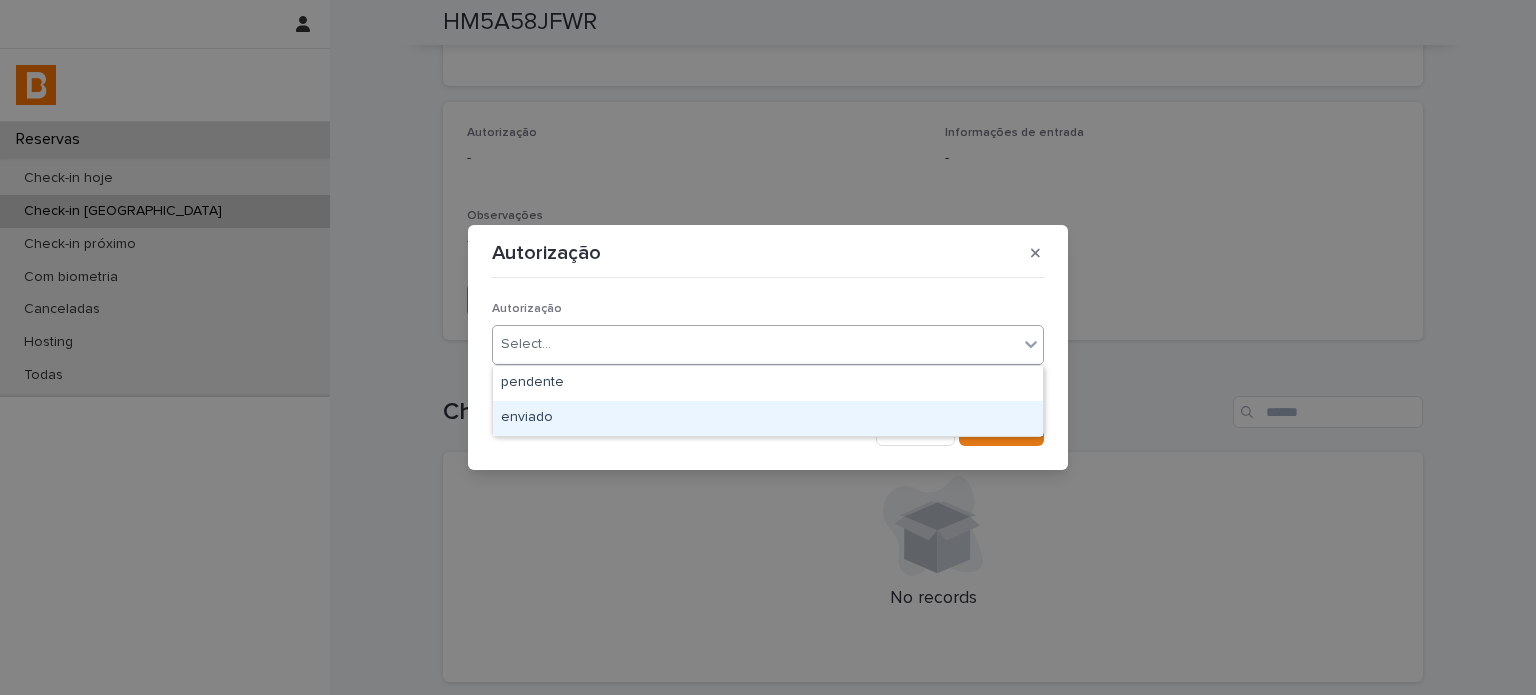 click on "enviado" at bounding box center [768, 418] 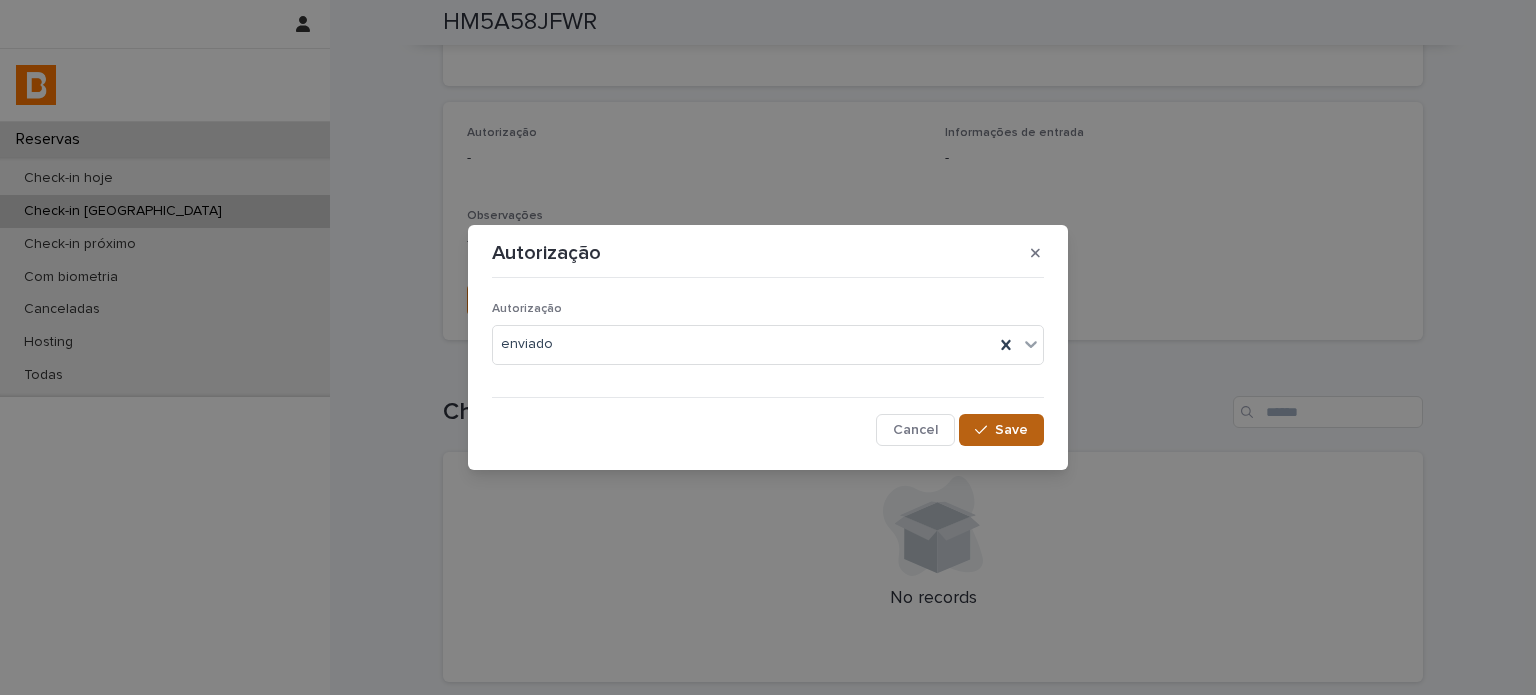 click 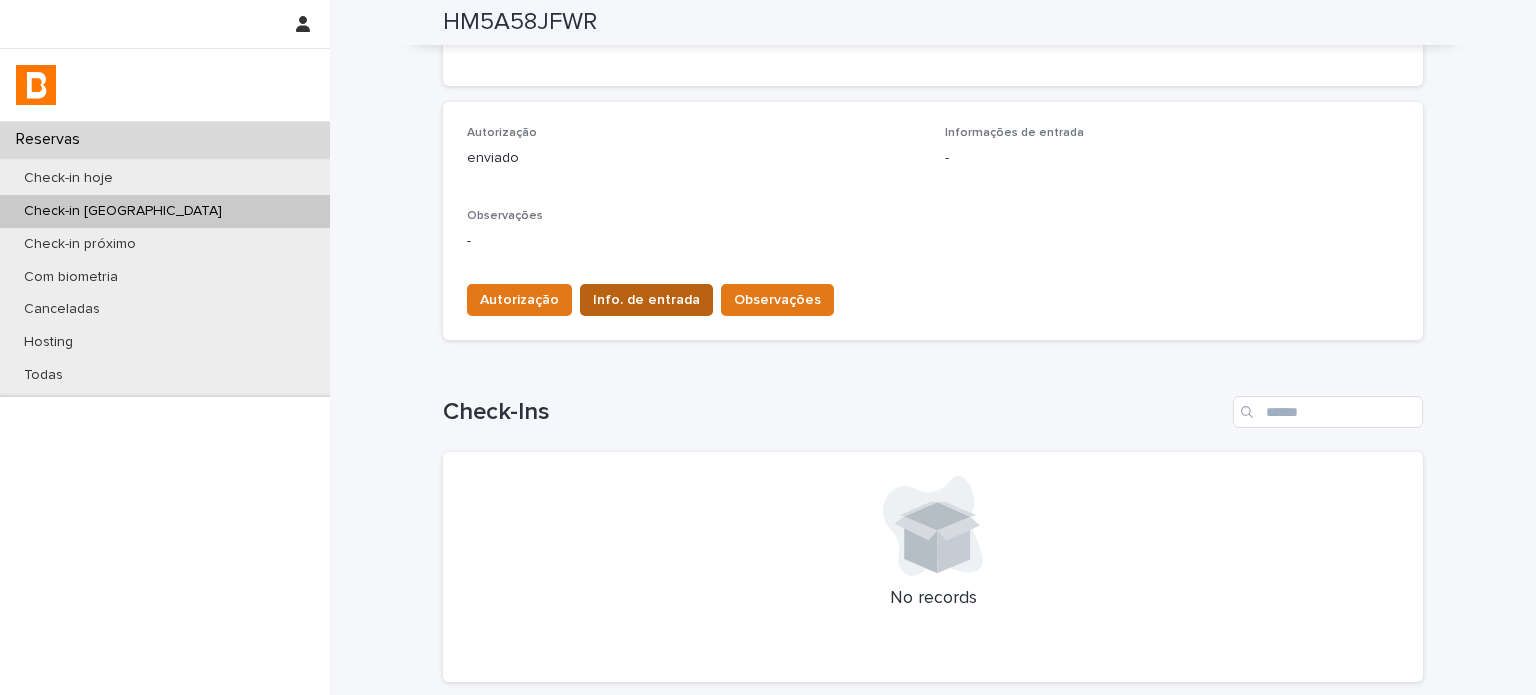 click on "Info. de entrada" at bounding box center (646, 300) 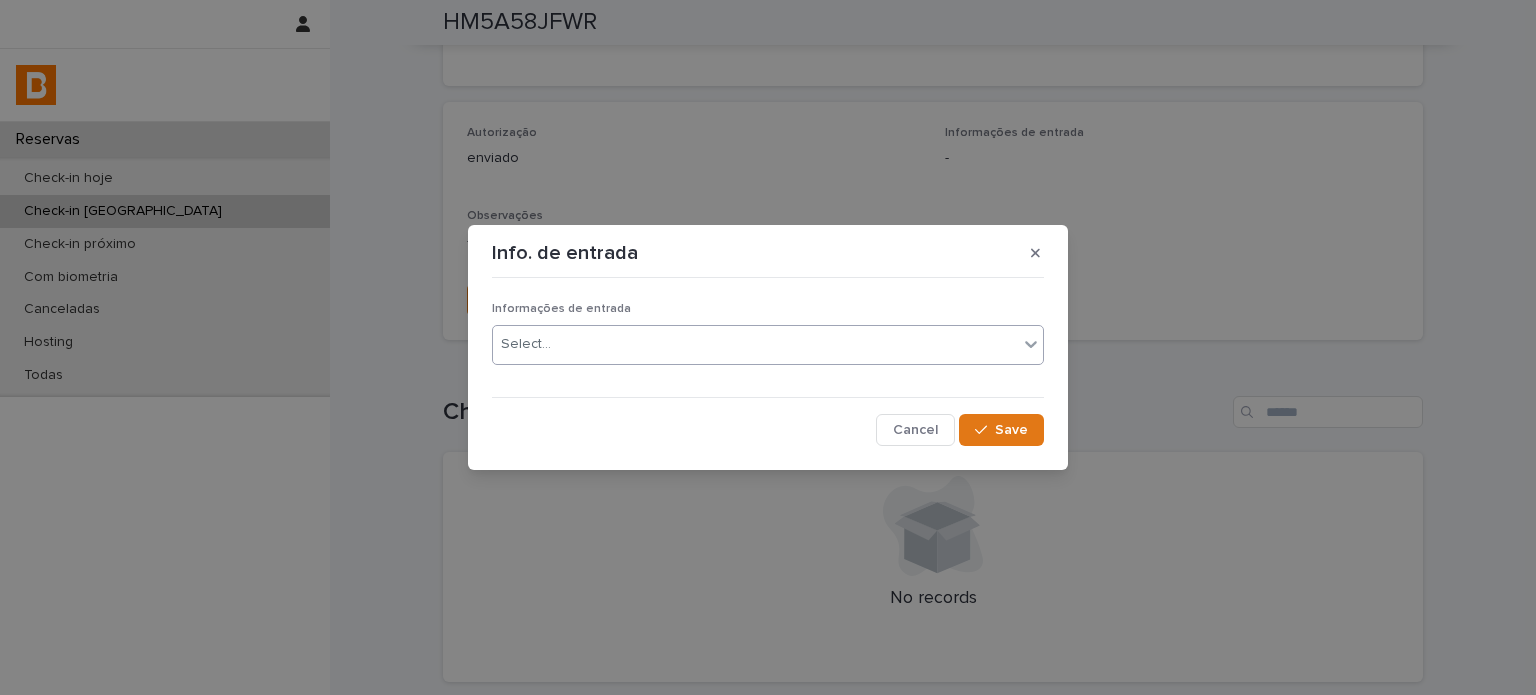 click on "Select..." at bounding box center [755, 344] 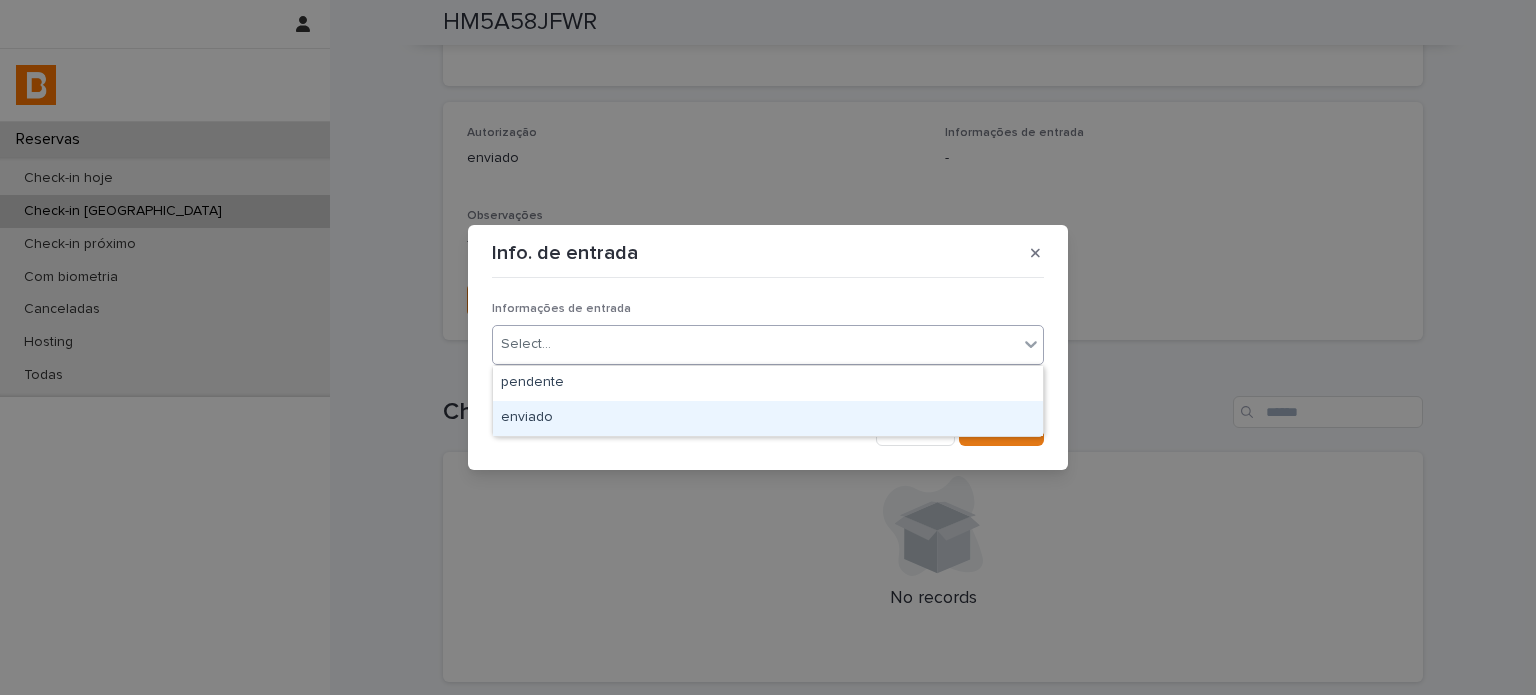click on "enviado" at bounding box center [768, 418] 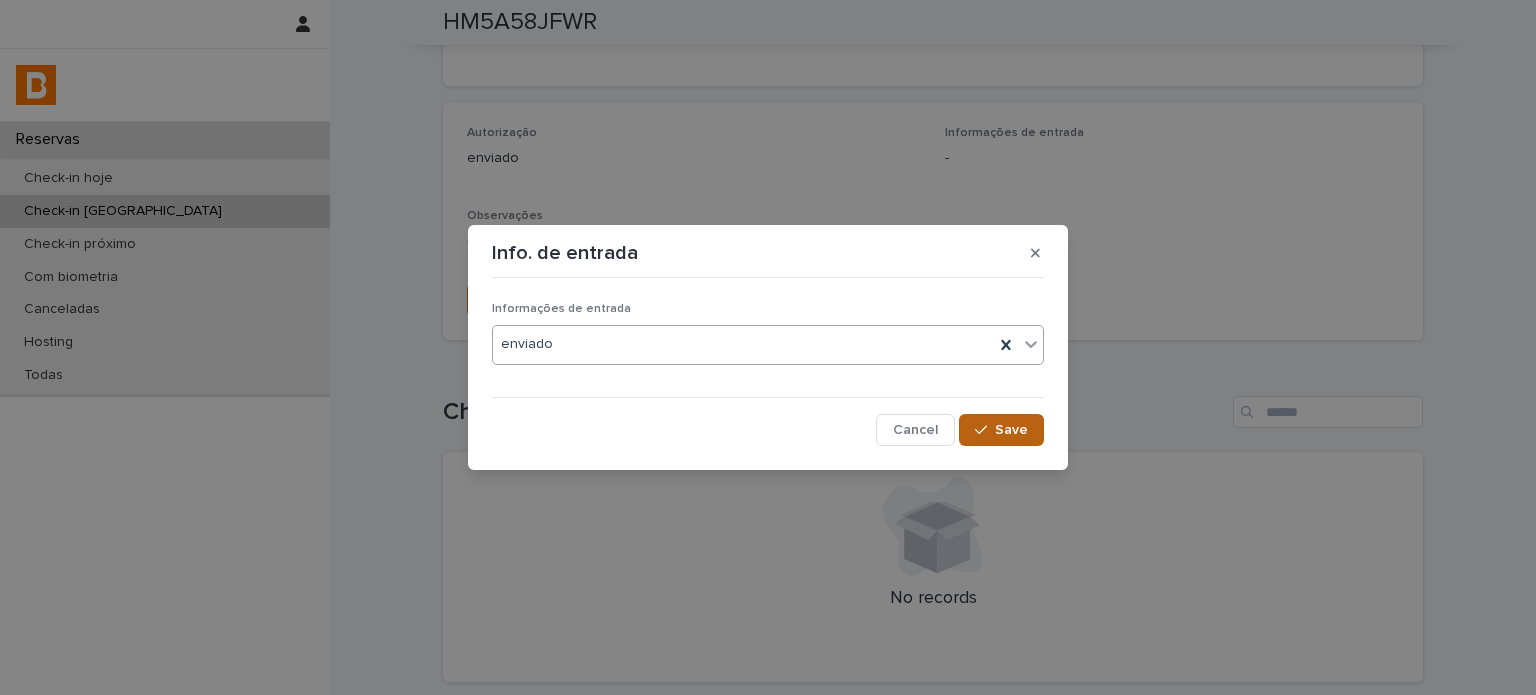 click on "Save" at bounding box center (1011, 430) 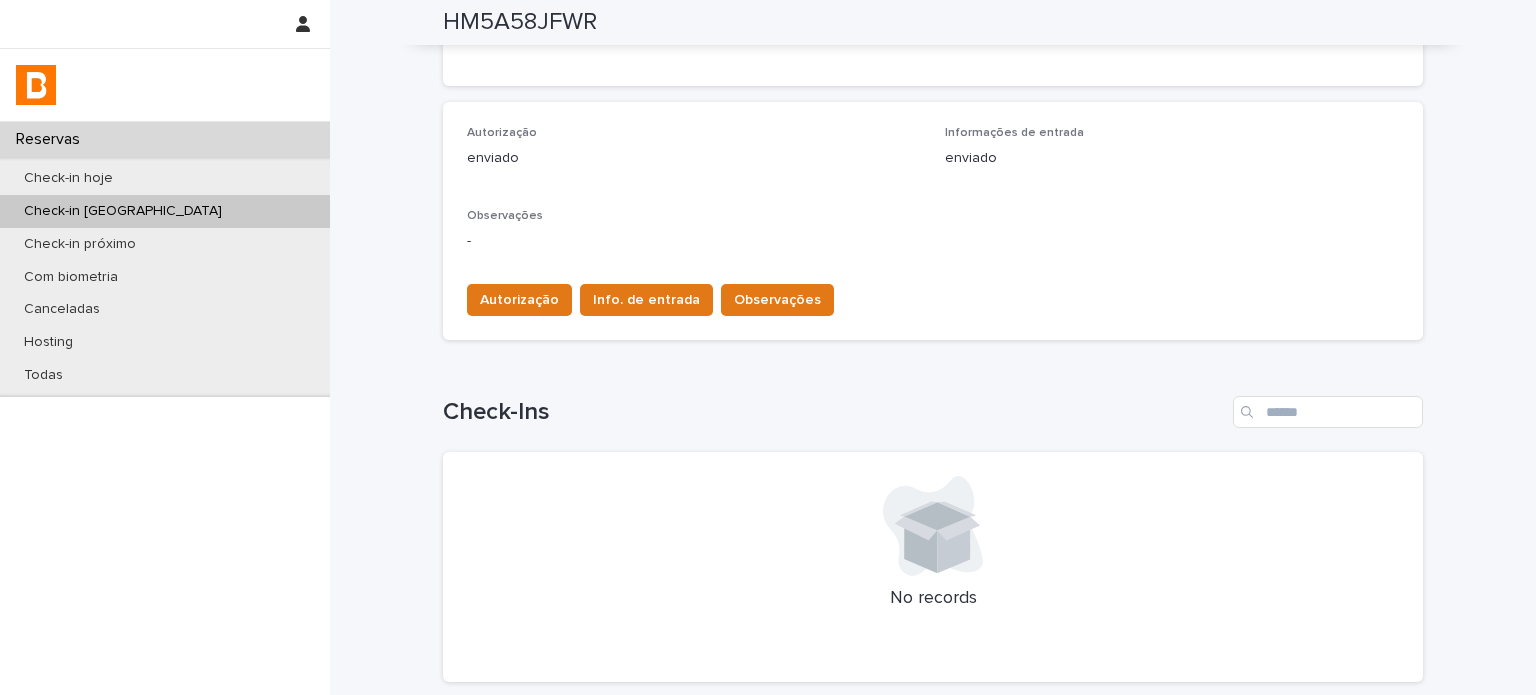 click on "HM5A58JFWR" at bounding box center (520, 22) 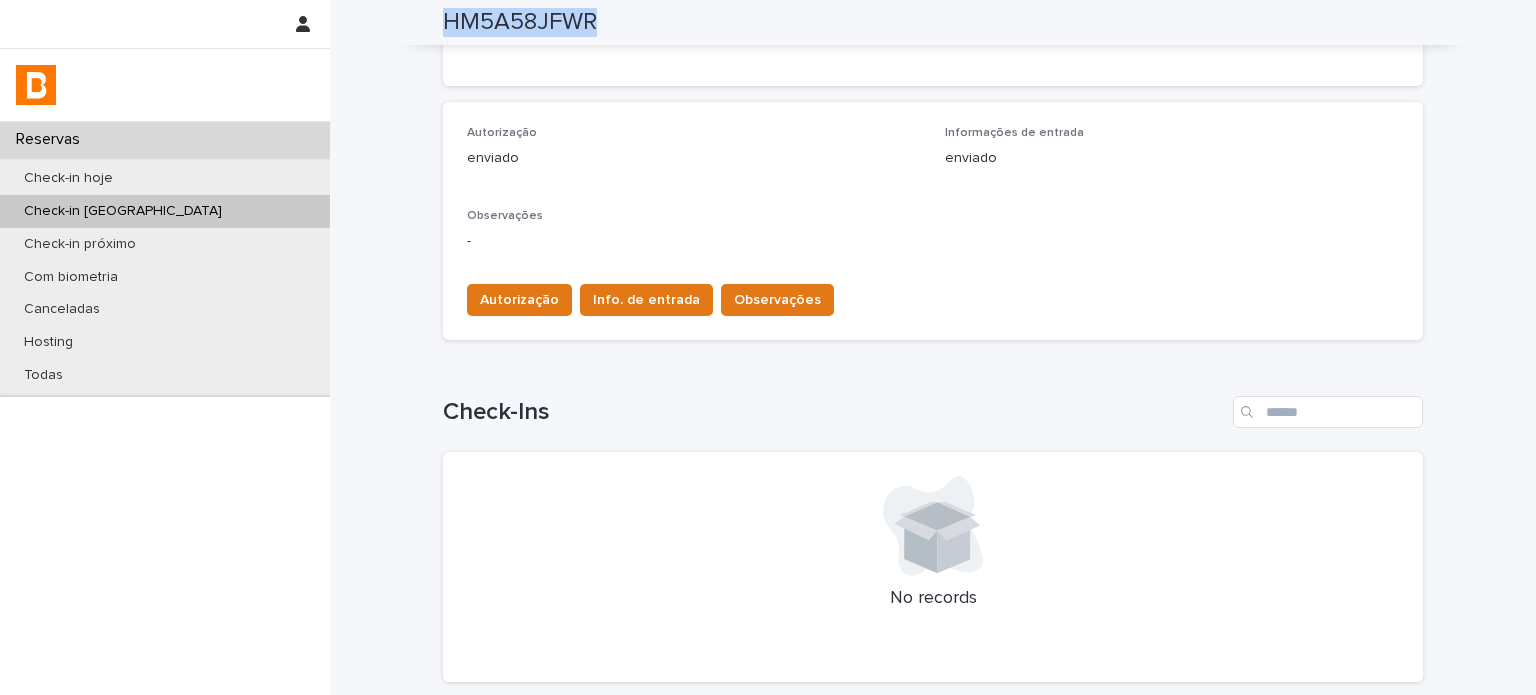 click on "HM5A58JFWR" at bounding box center [520, 22] 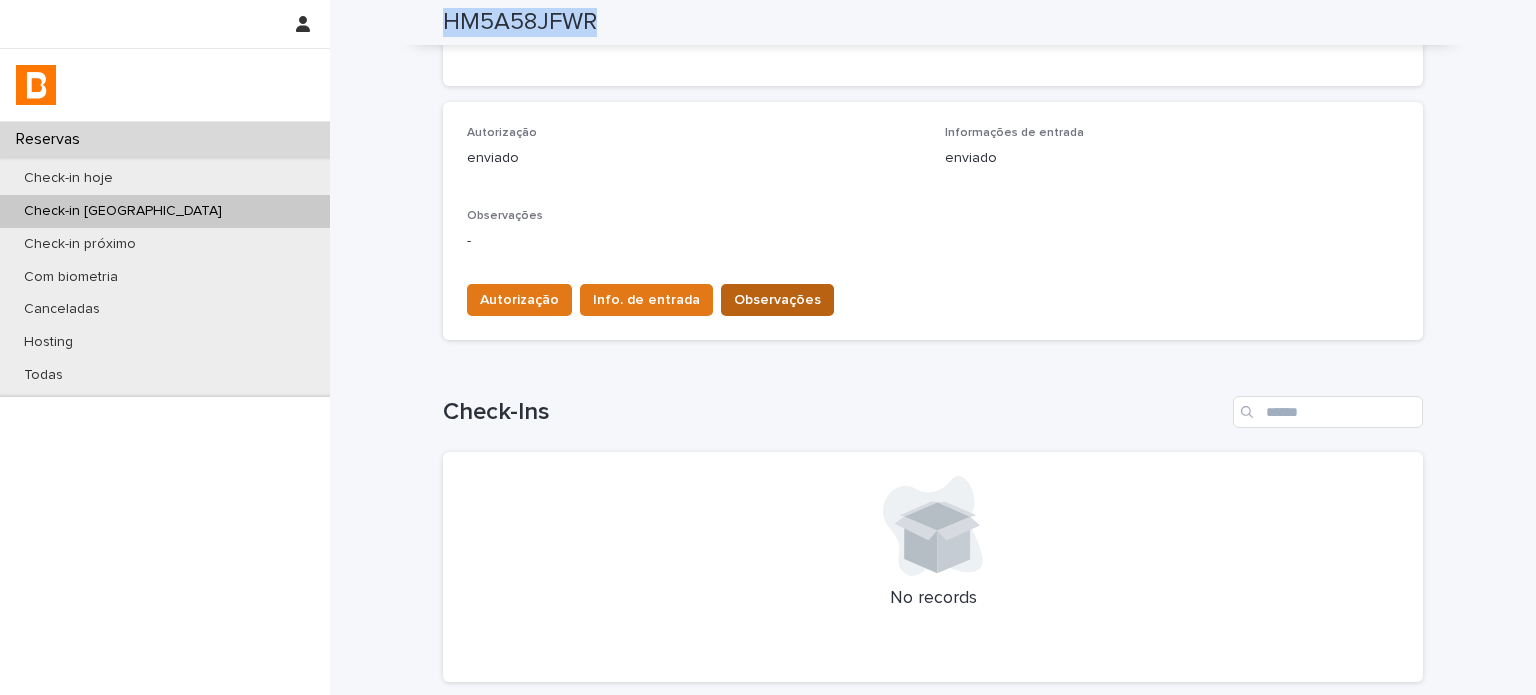 click on "Observações" at bounding box center [777, 300] 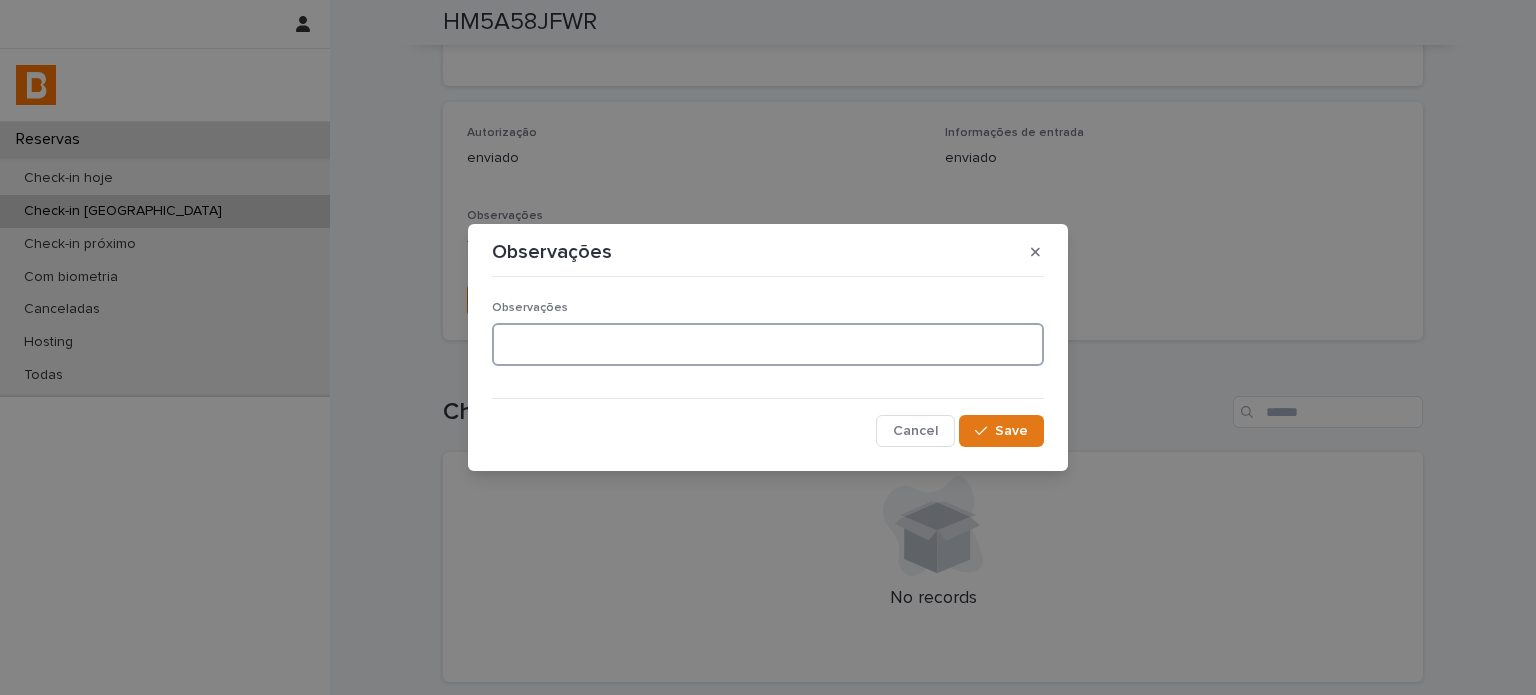 click at bounding box center (768, 344) 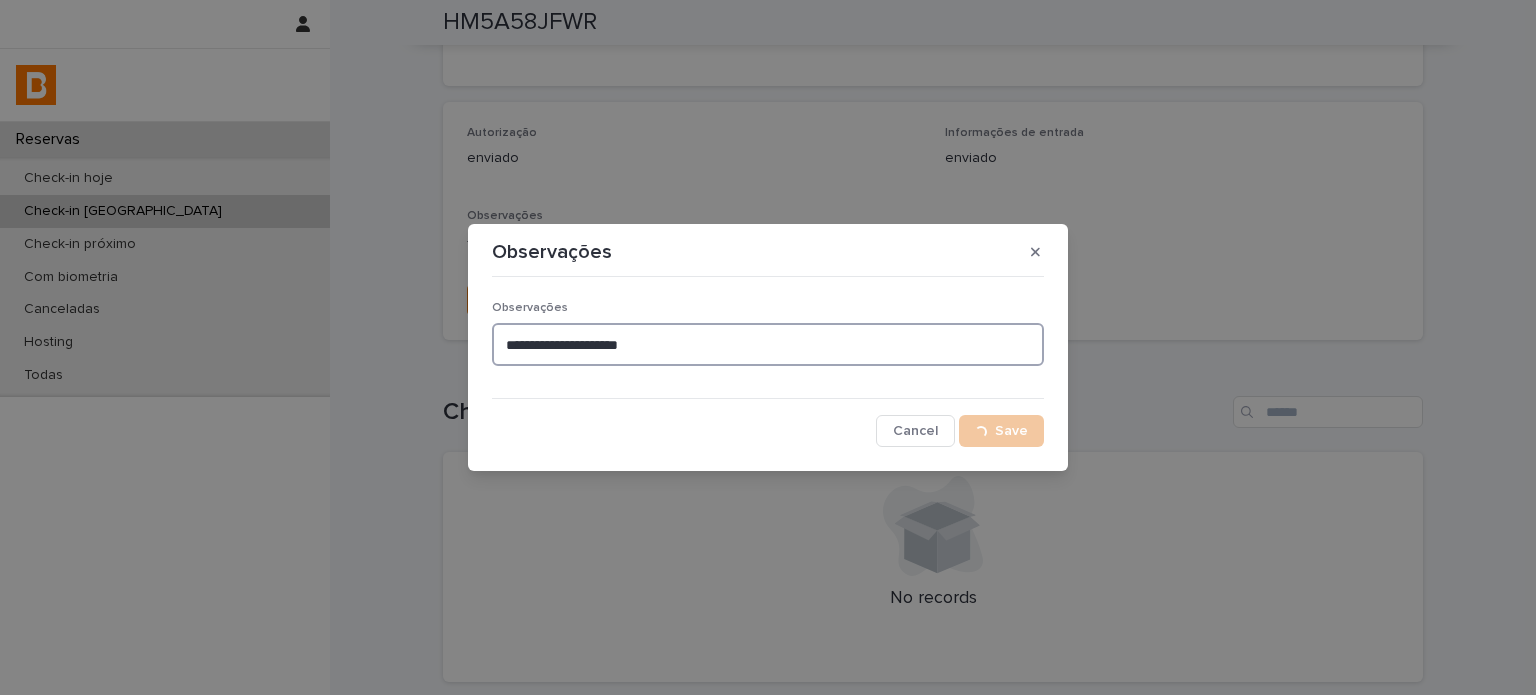 type on "**********" 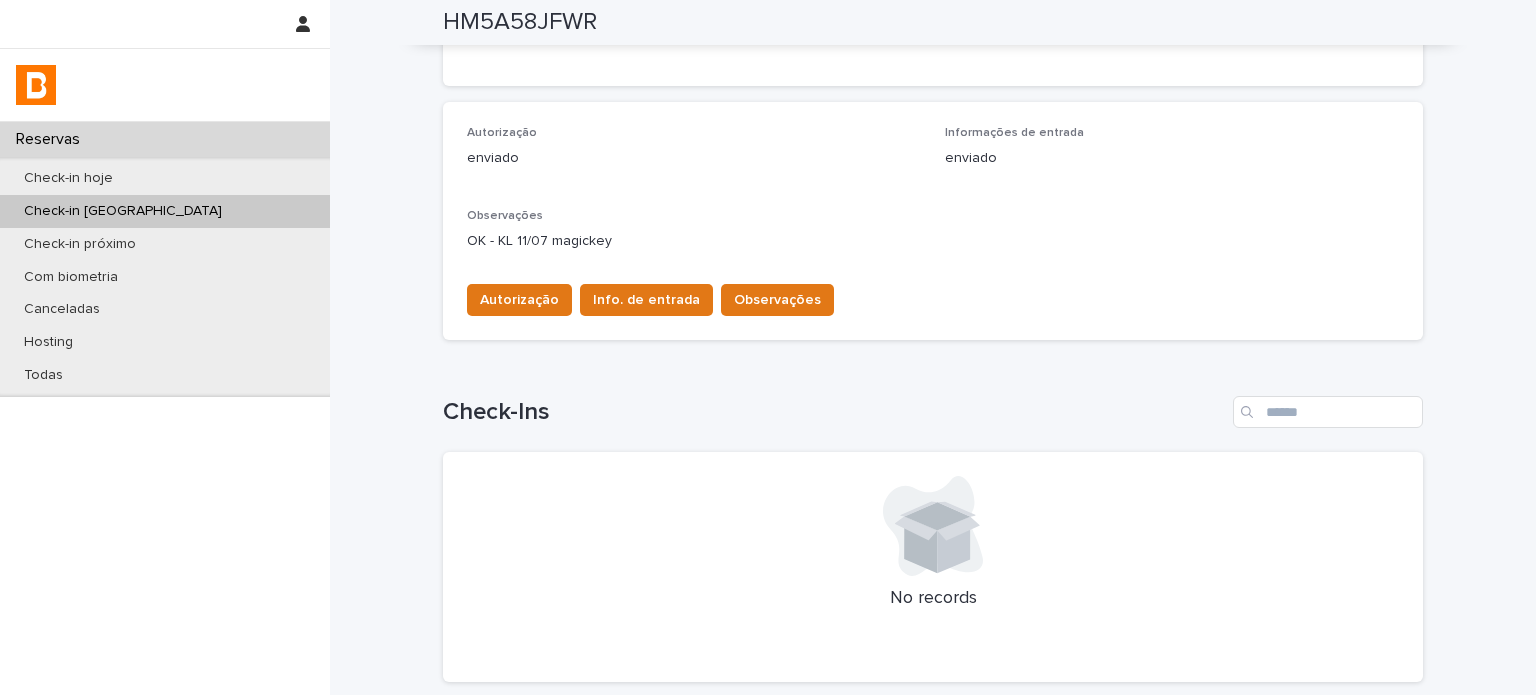 type 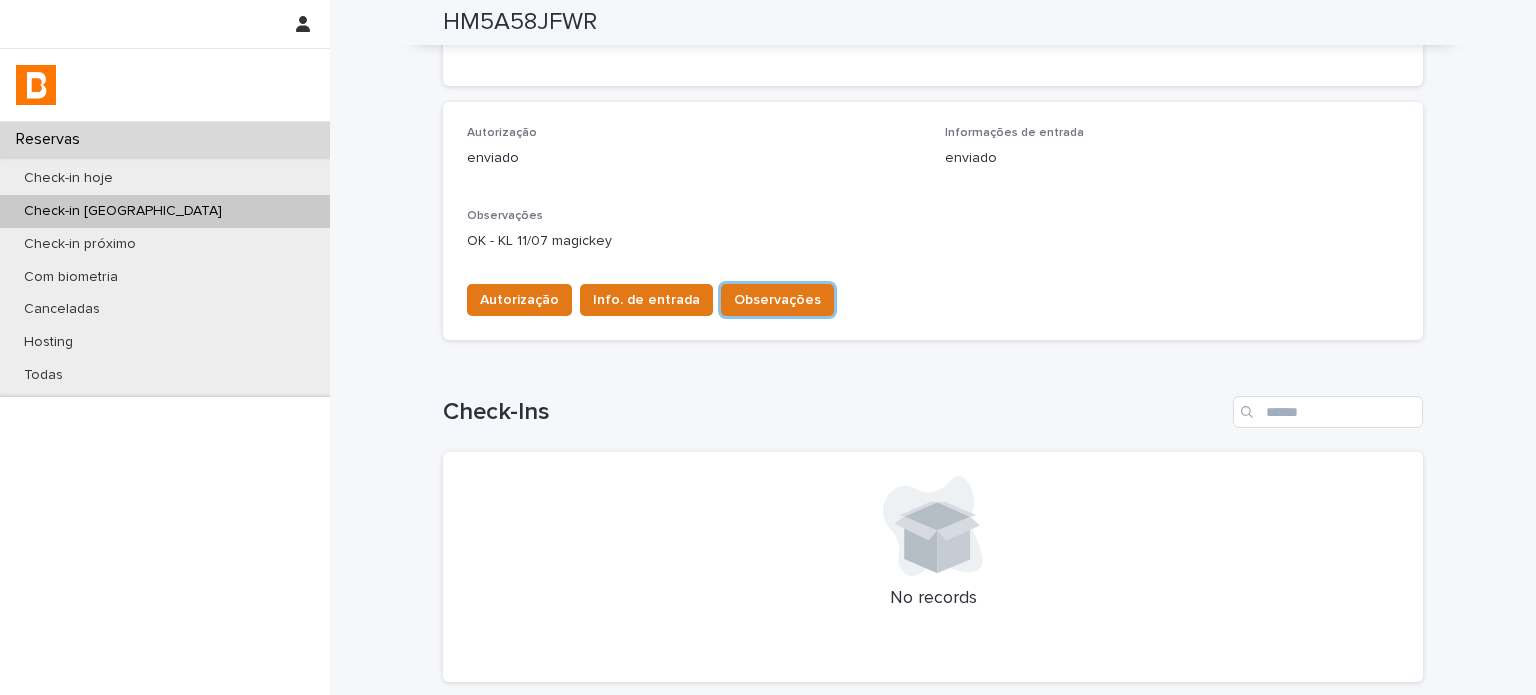 click on "Check-in [GEOGRAPHIC_DATA]" at bounding box center (165, 211) 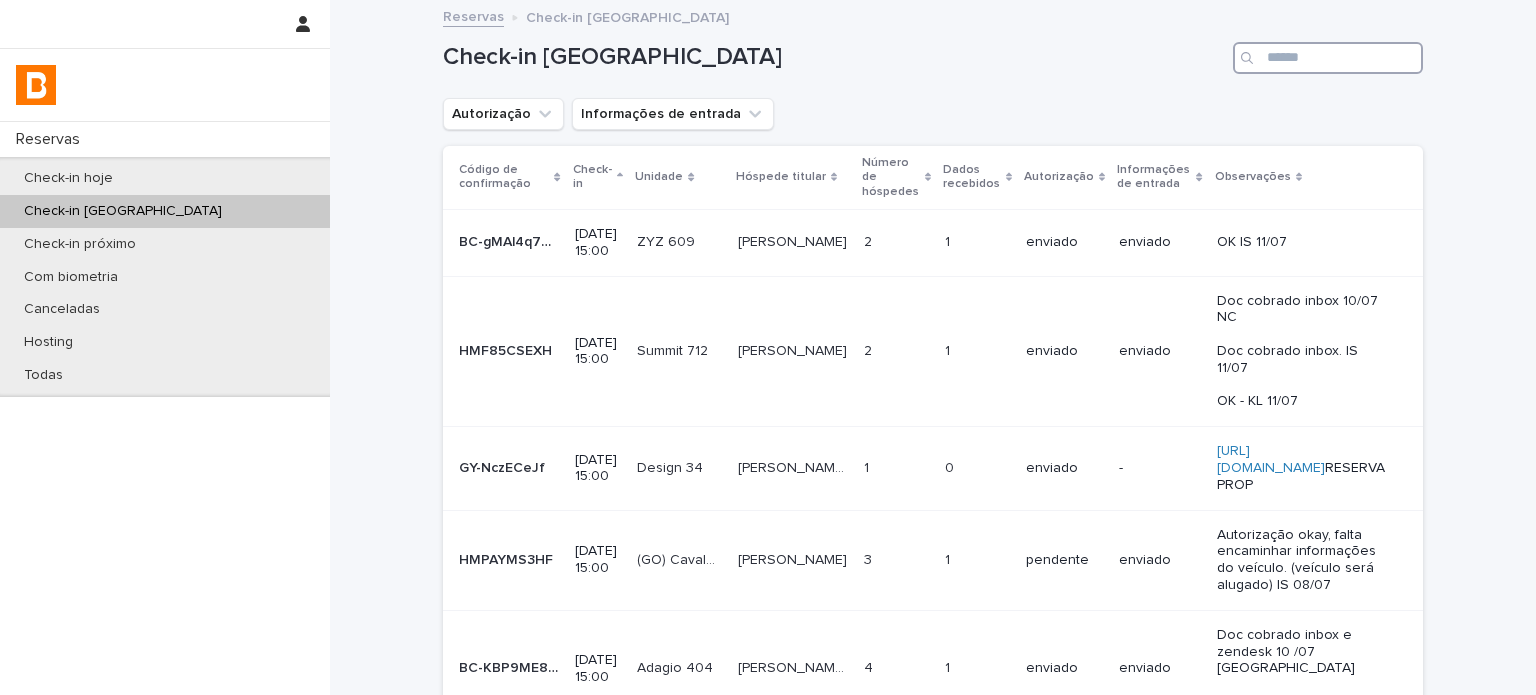 click at bounding box center [1328, 58] 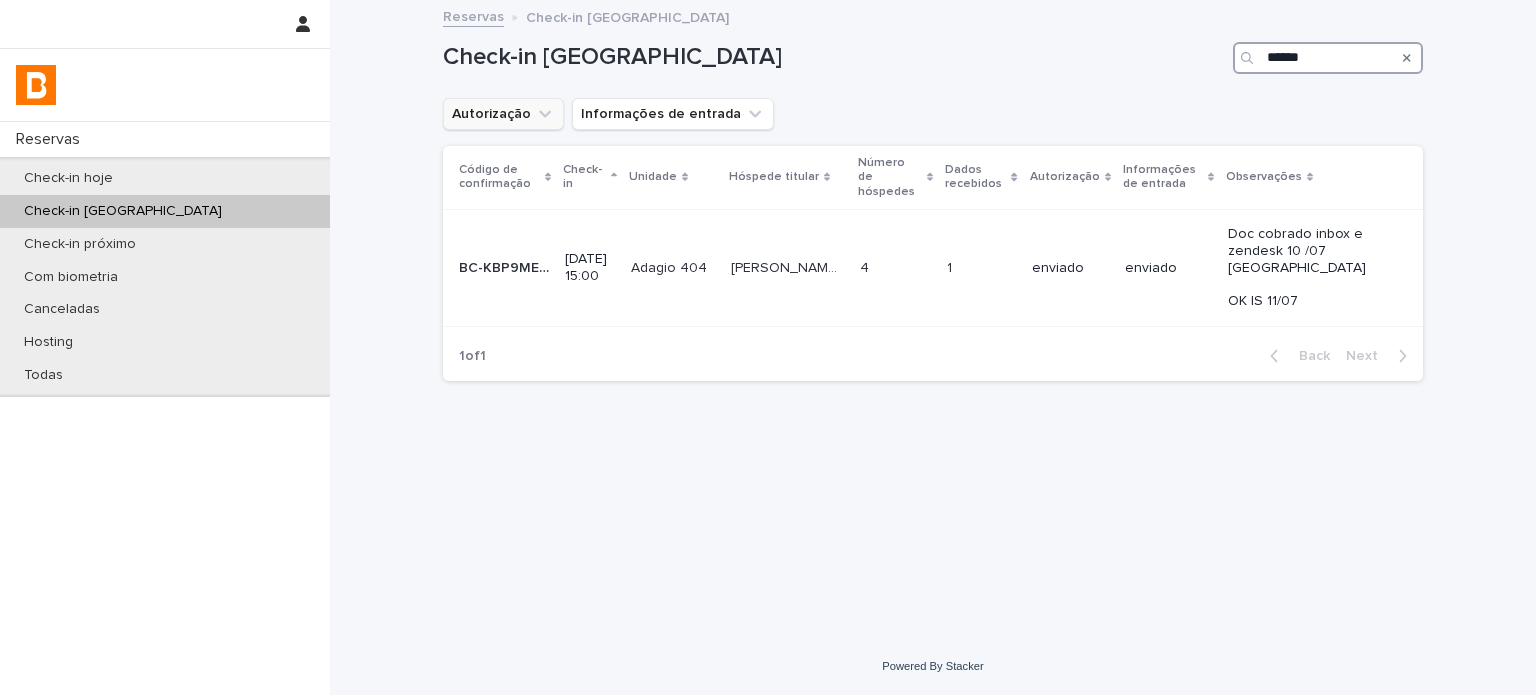type on "******" 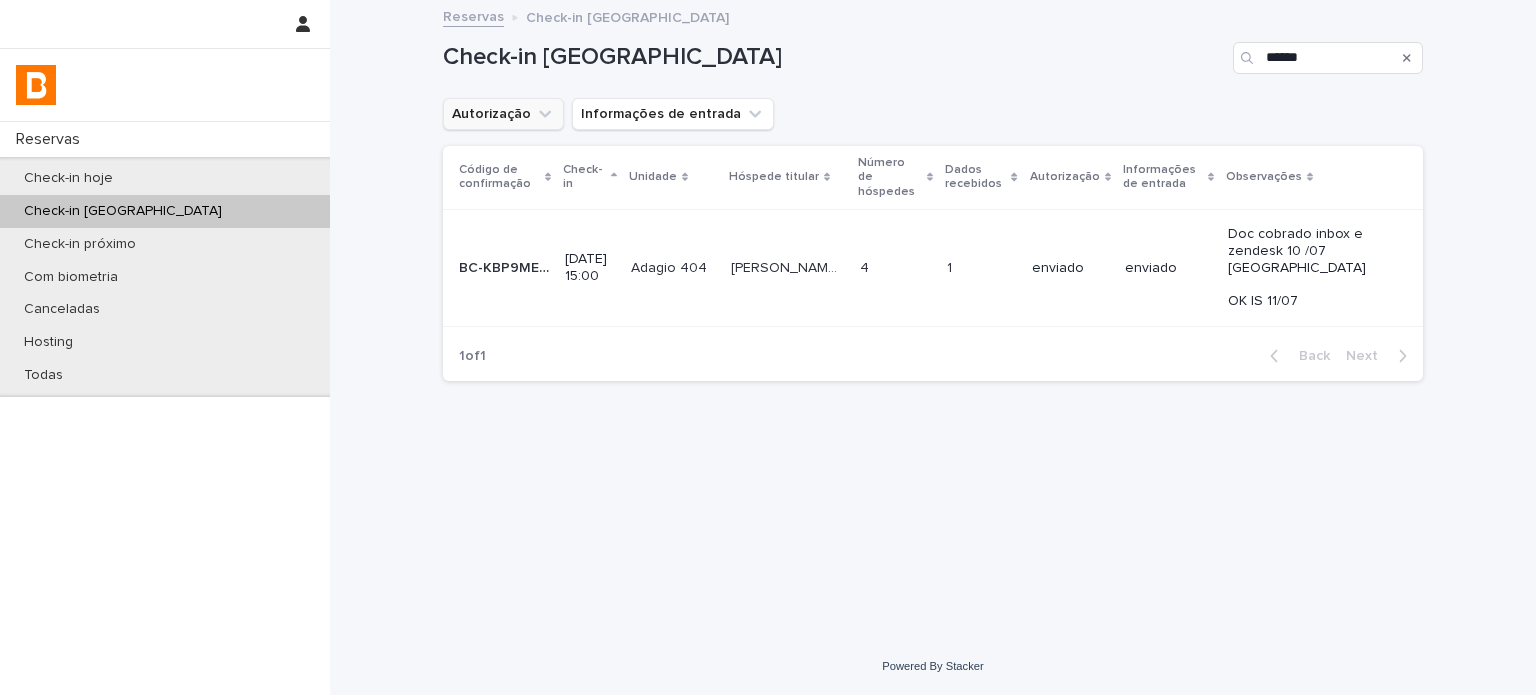 click on "Autorização" at bounding box center (503, 114) 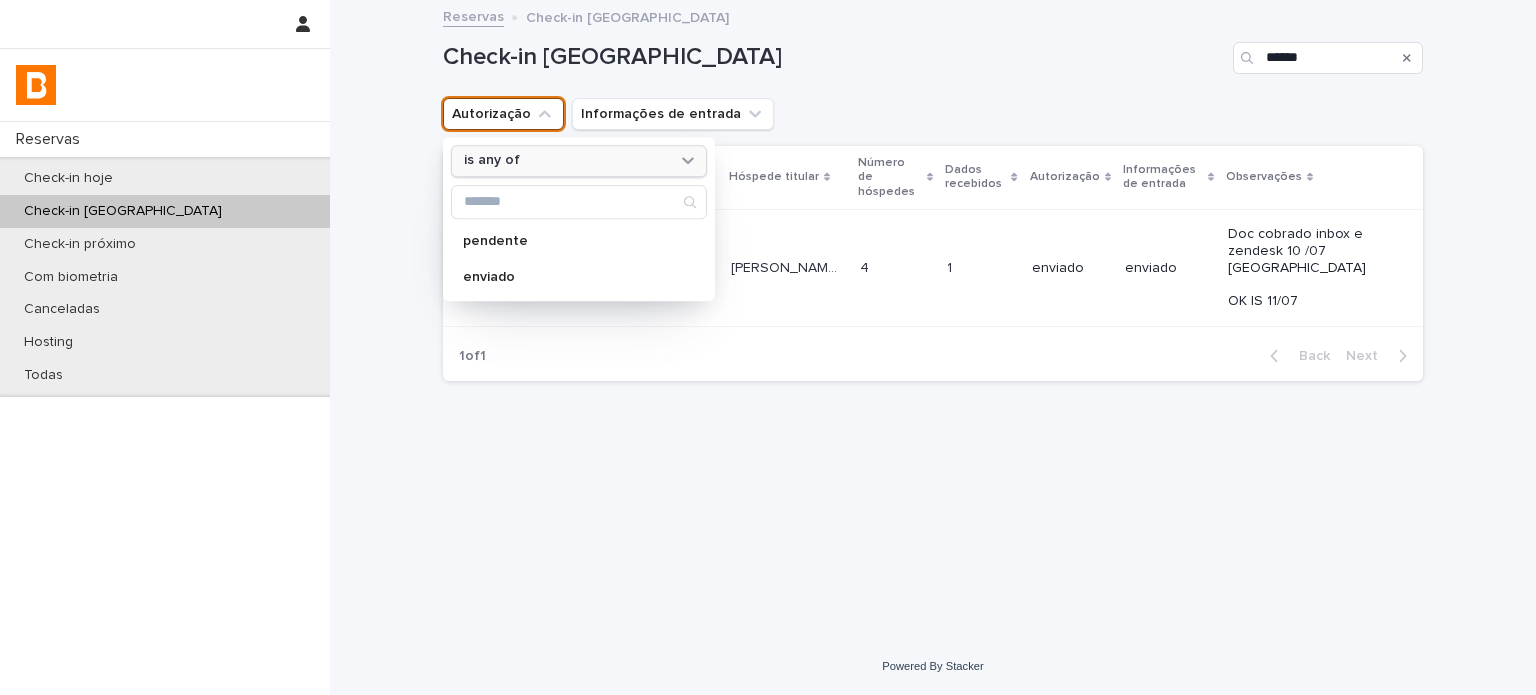 click on "is any of" at bounding box center (566, 161) 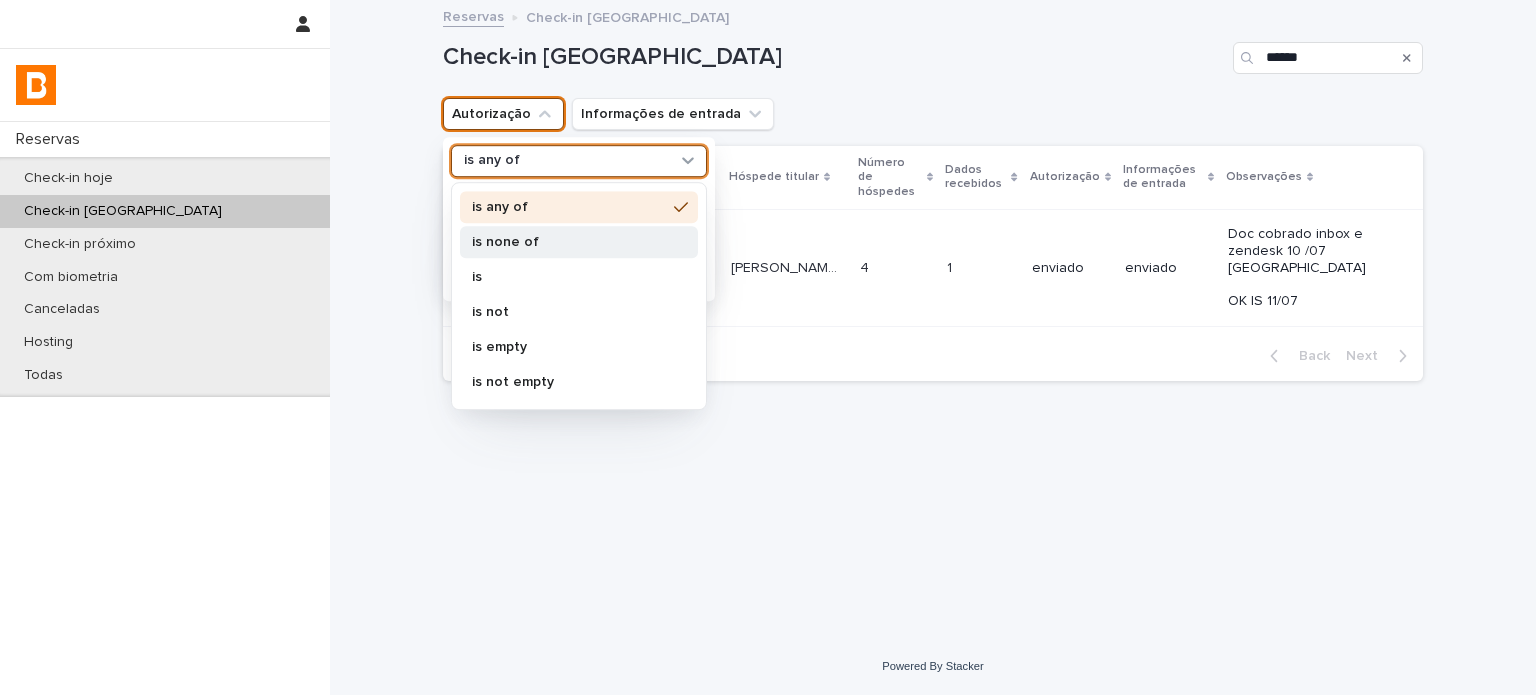 click on "is none of" at bounding box center (569, 242) 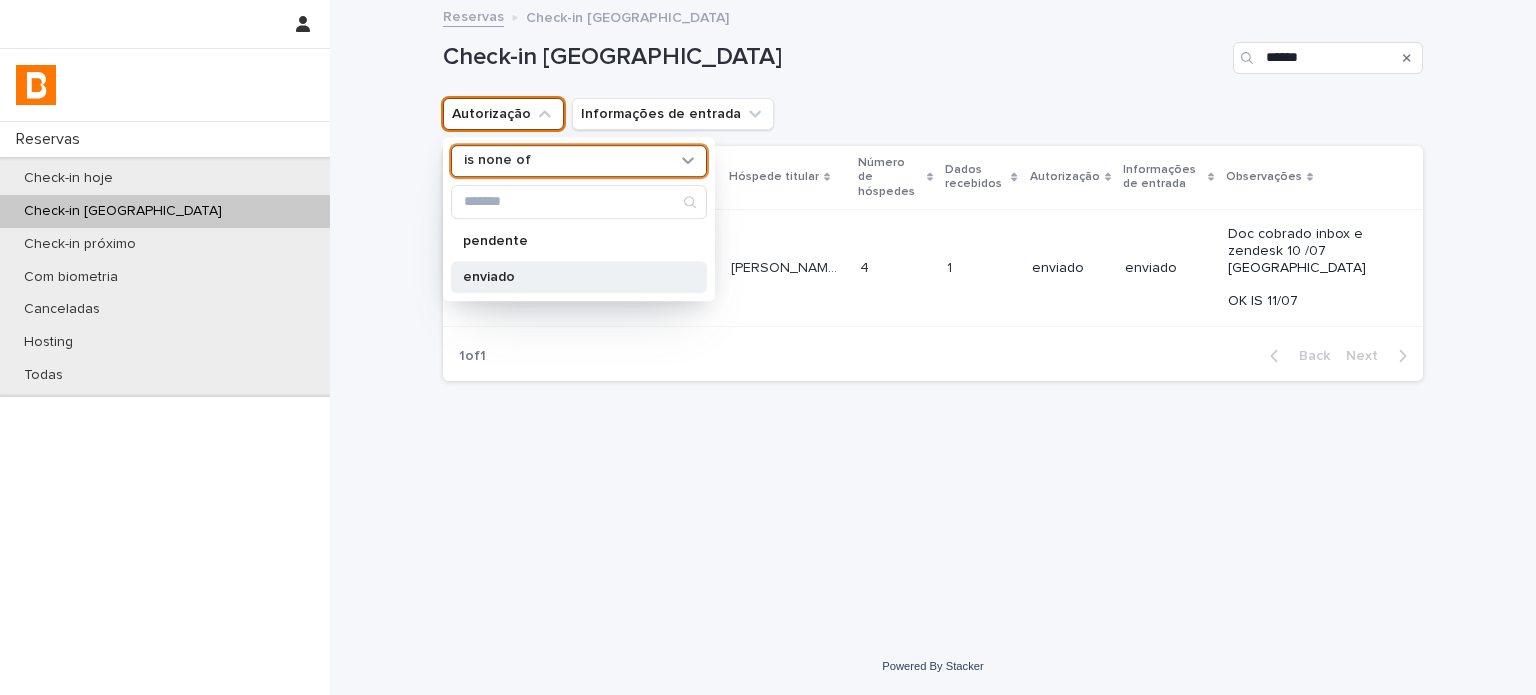 click on "enviado" at bounding box center (579, 277) 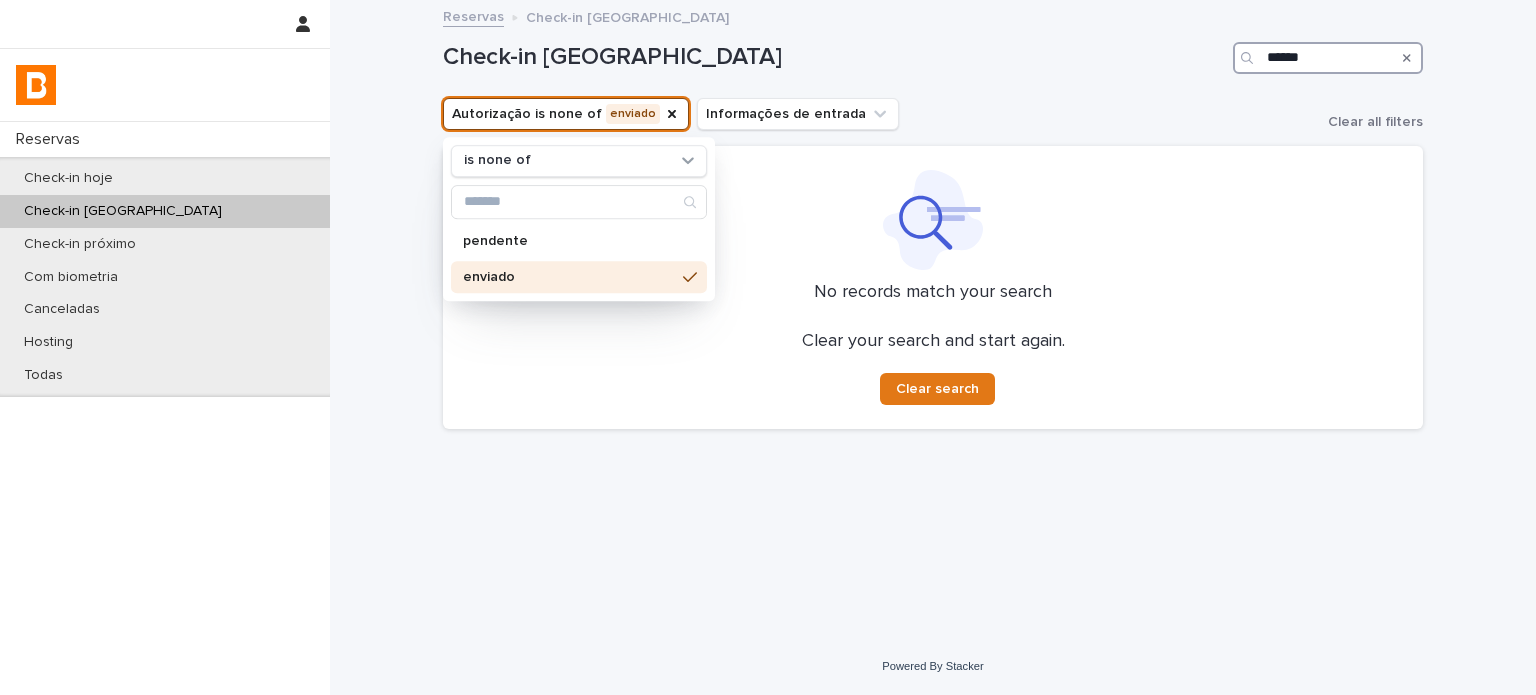 drag, startPoint x: 1334, startPoint y: 50, endPoint x: 1535, endPoint y: 96, distance: 206.1965 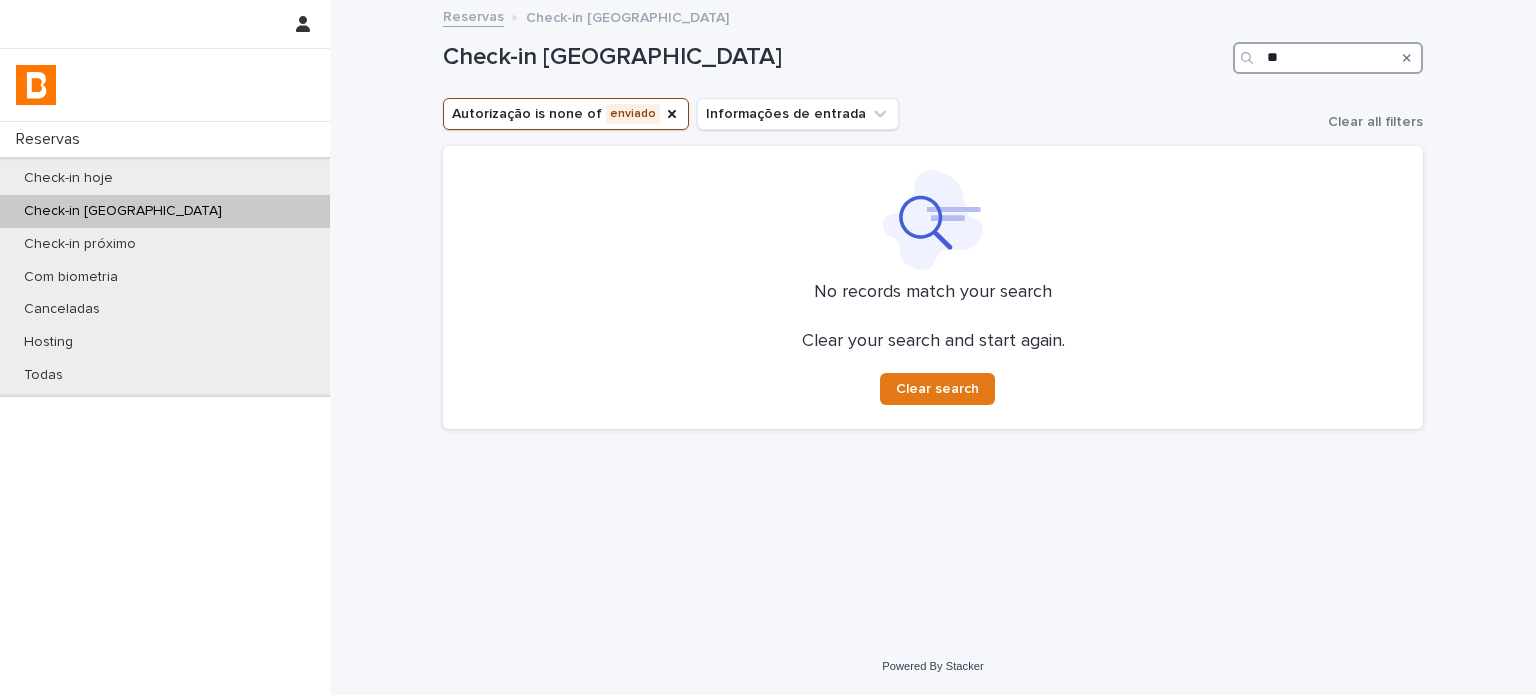 type on "*" 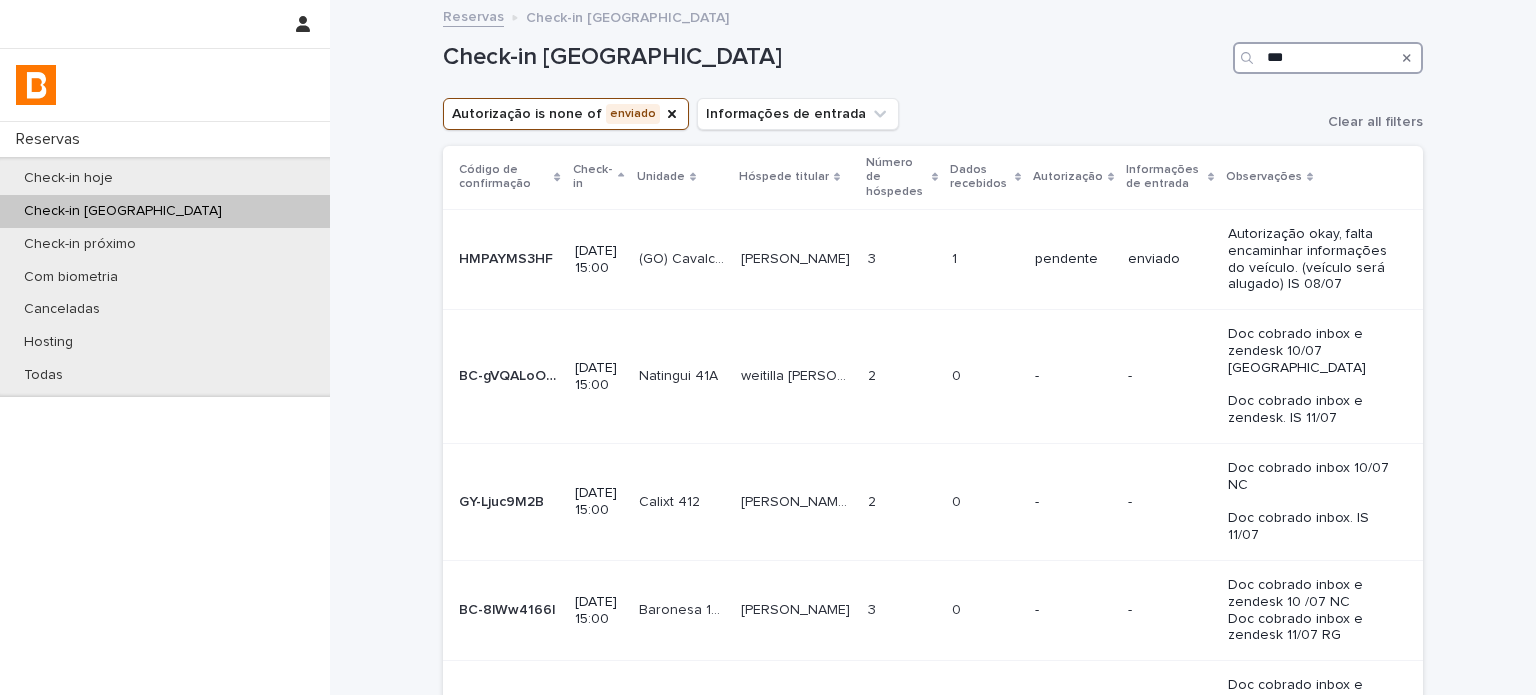type on "****" 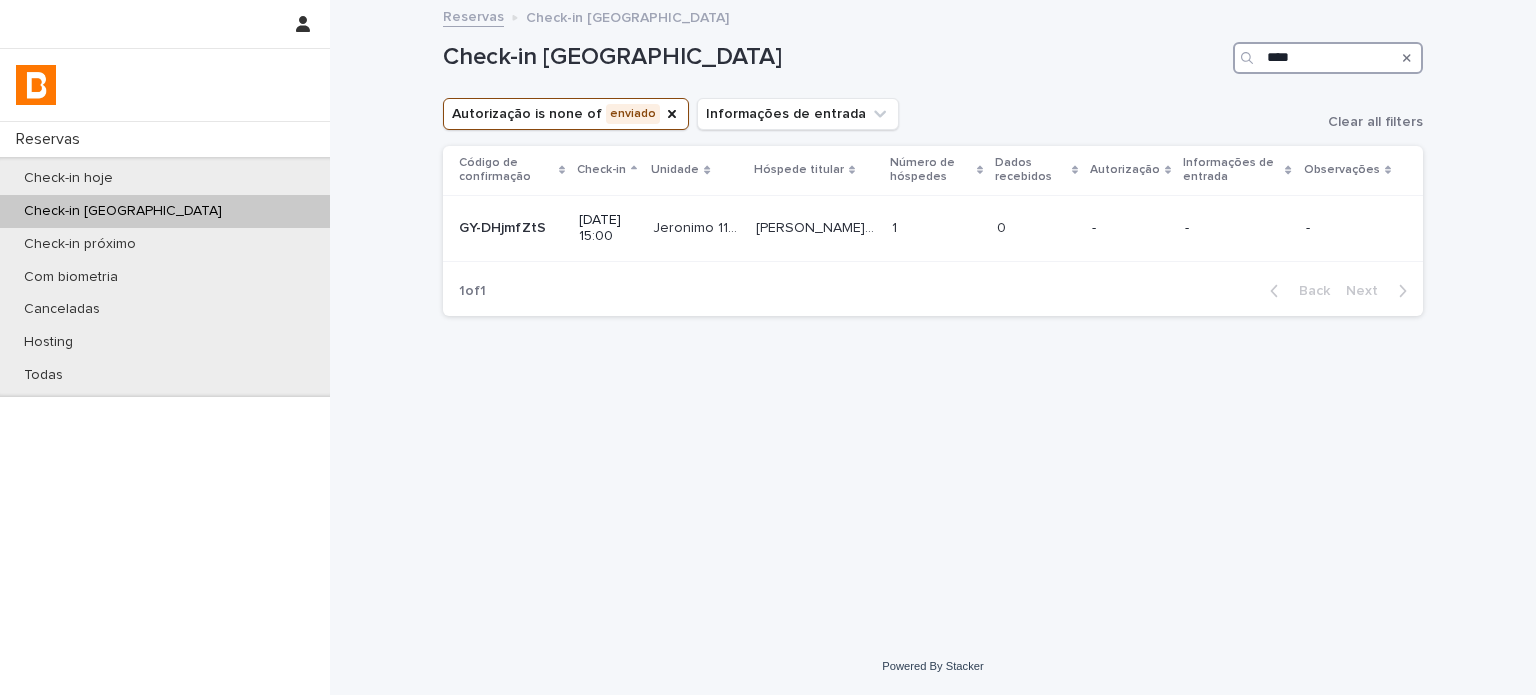 drag, startPoint x: 1320, startPoint y: 45, endPoint x: 942, endPoint y: 39, distance: 378.0476 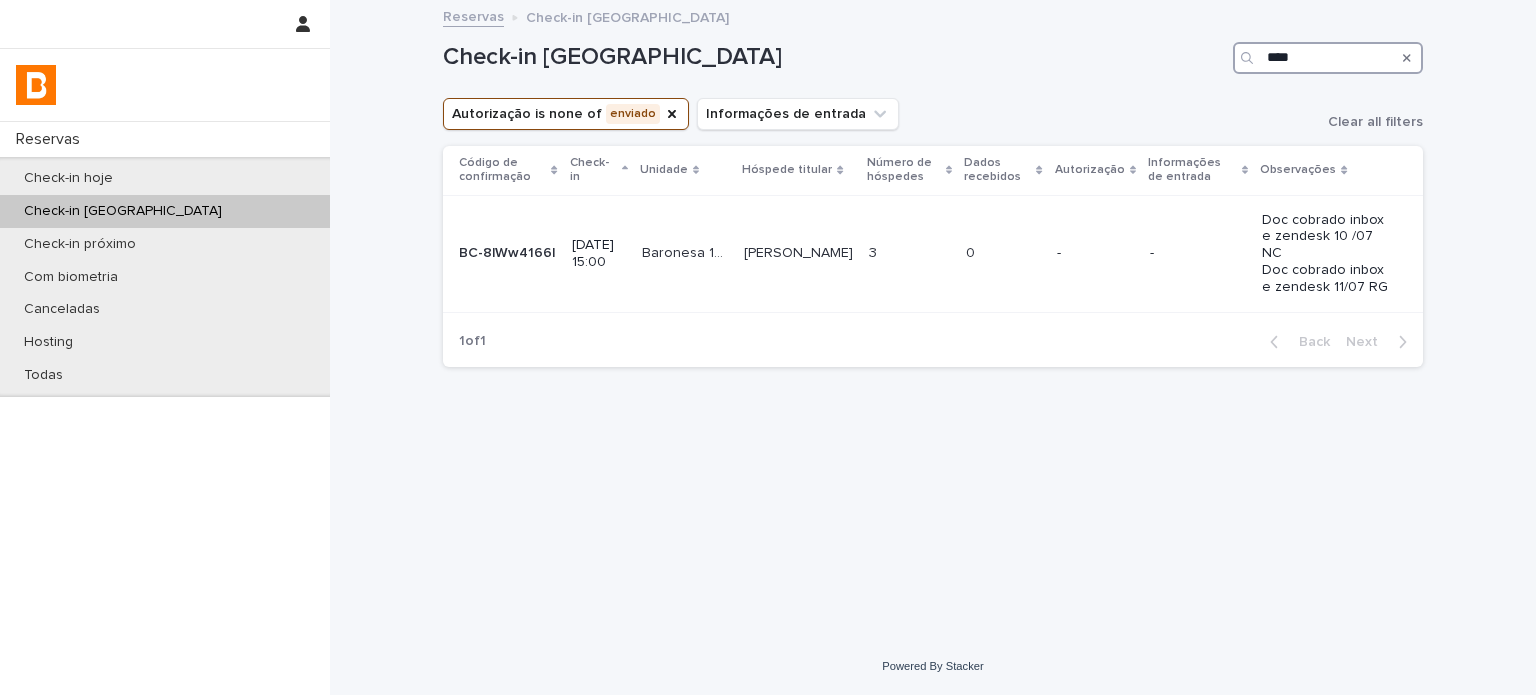 type on "****" 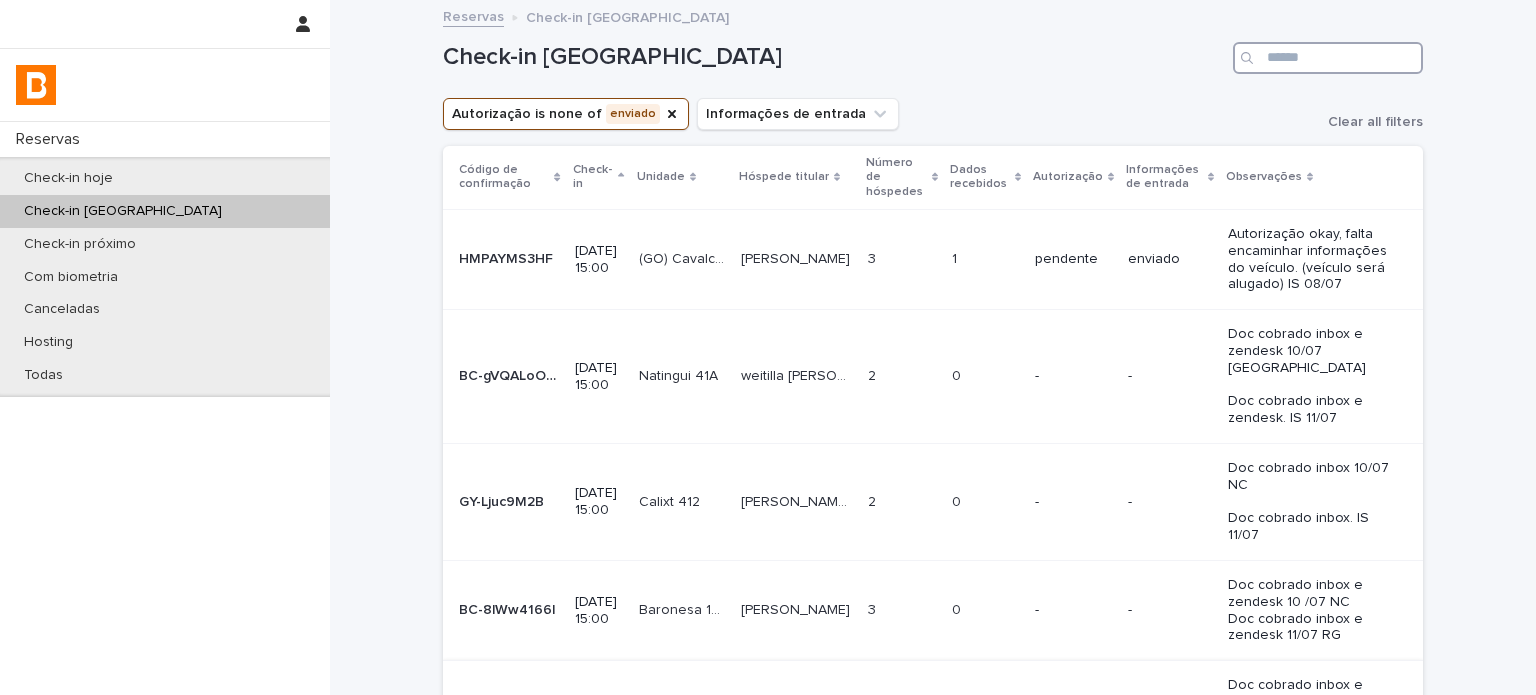 type 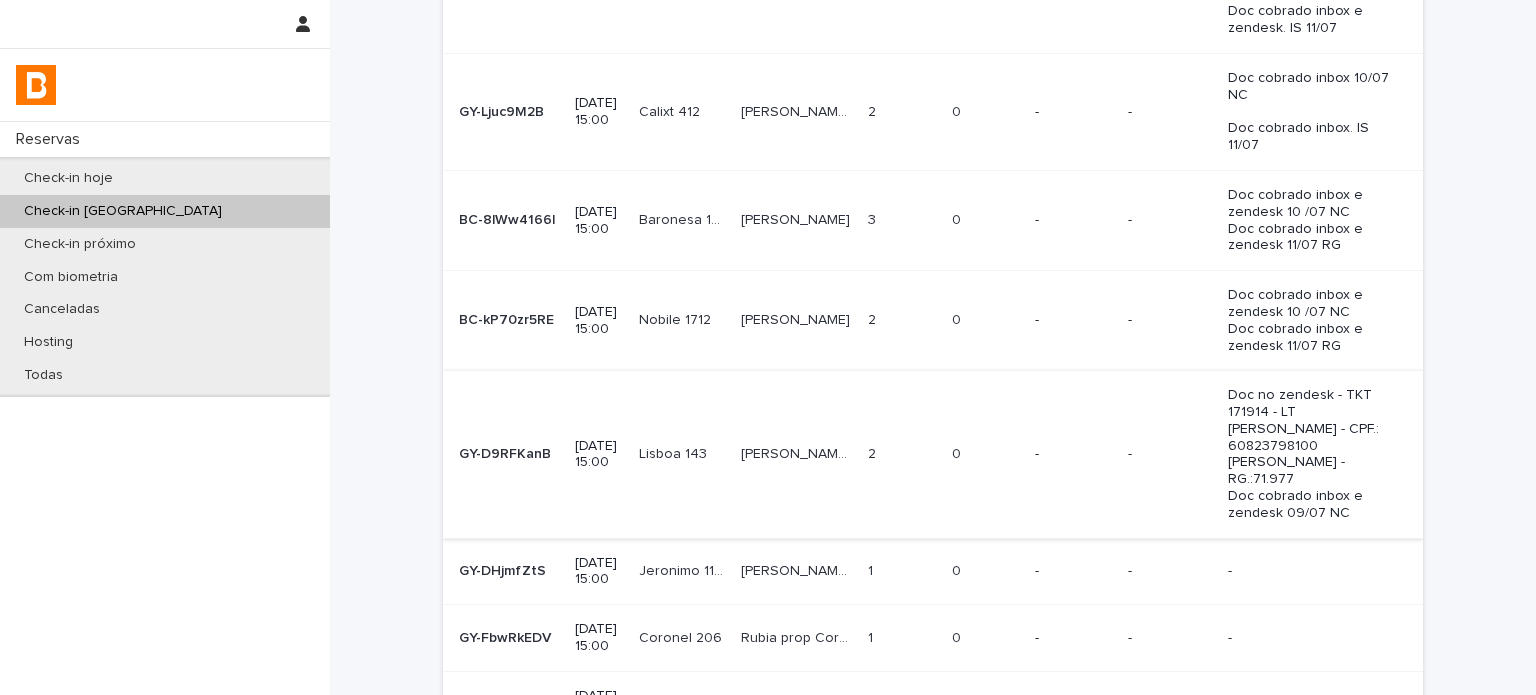 scroll, scrollTop: 400, scrollLeft: 0, axis: vertical 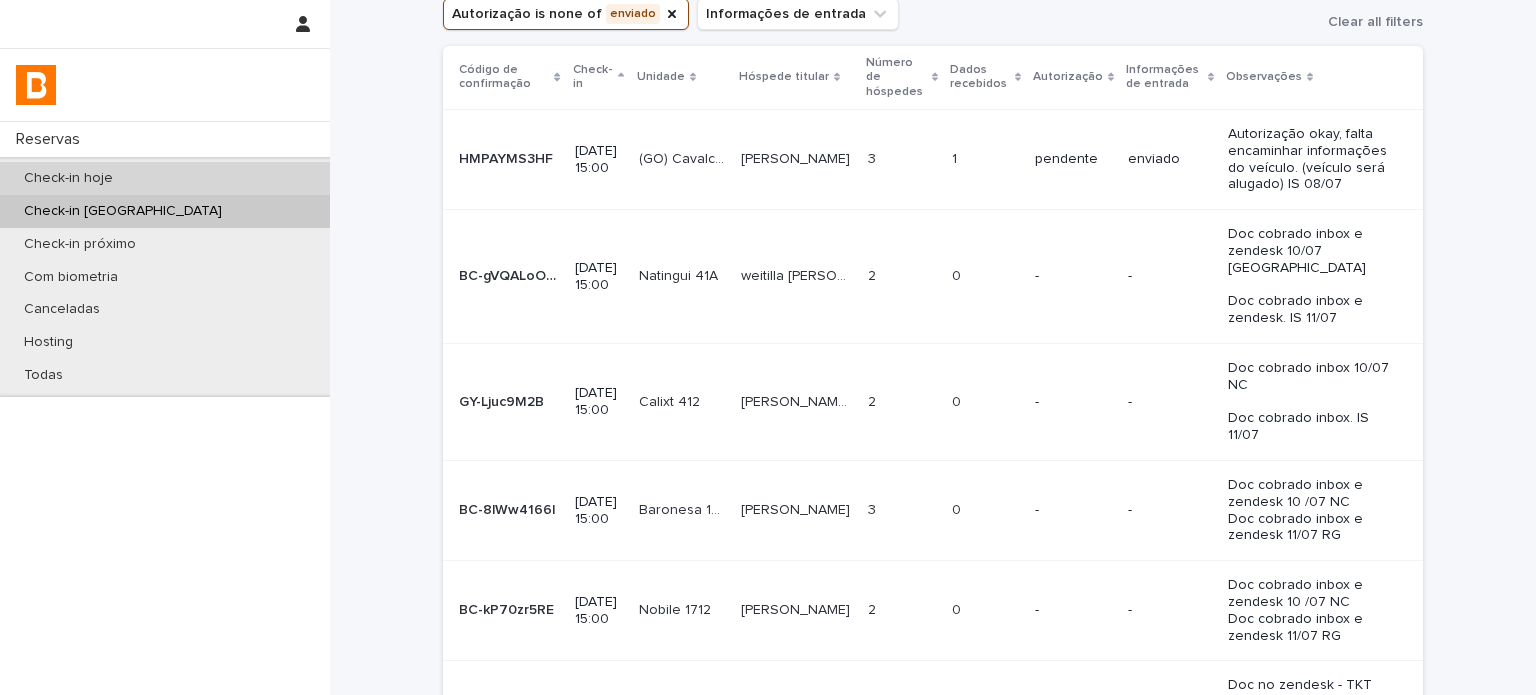click on "Check-in hoje" at bounding box center (68, 178) 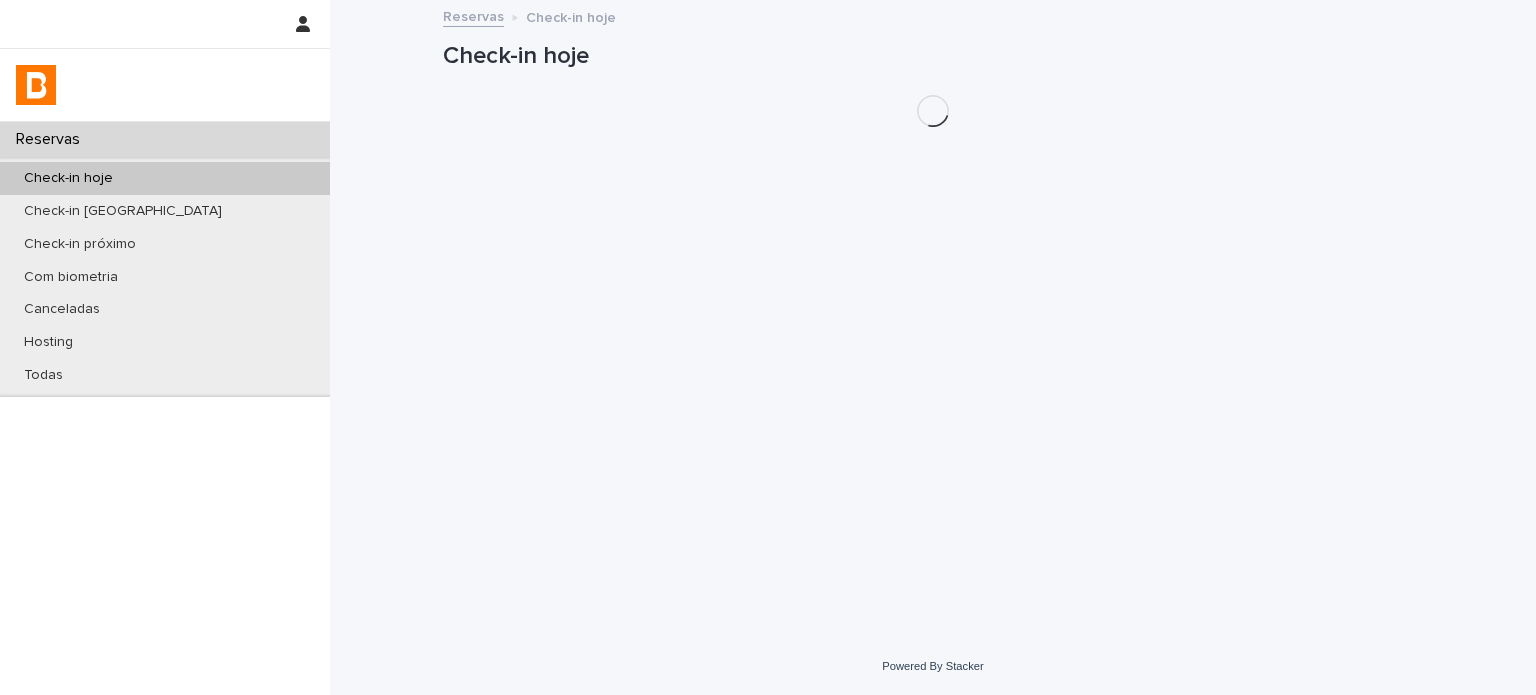 scroll, scrollTop: 0, scrollLeft: 0, axis: both 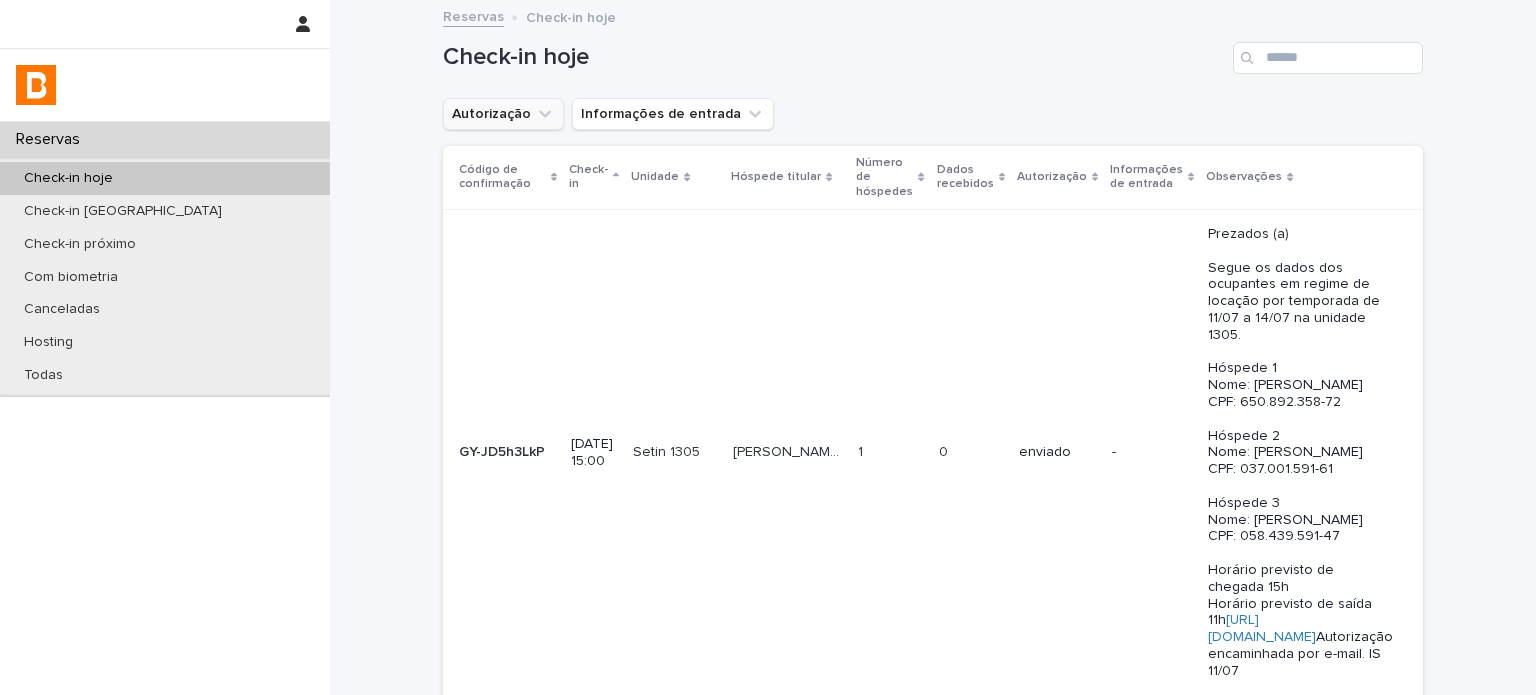 click on "Autorização" at bounding box center [503, 114] 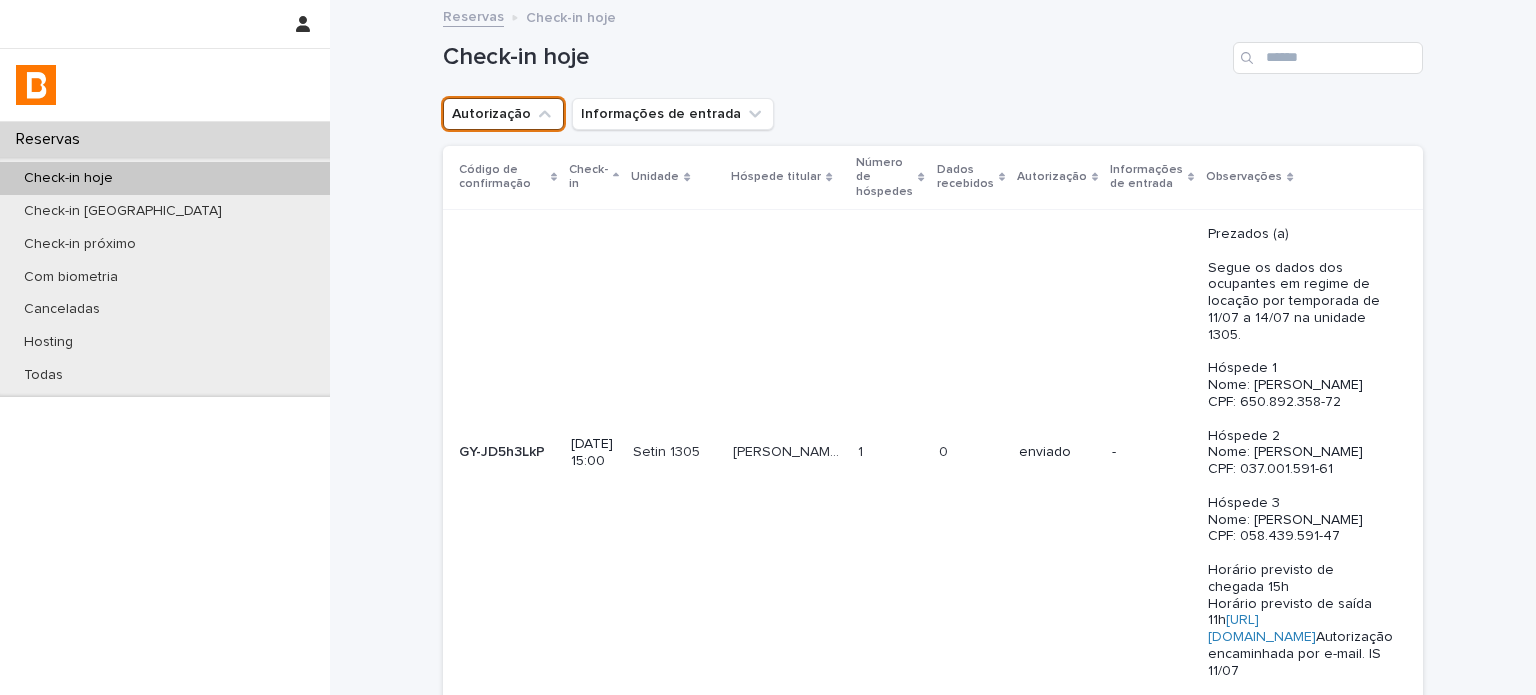 click on "Autorização" at bounding box center (503, 114) 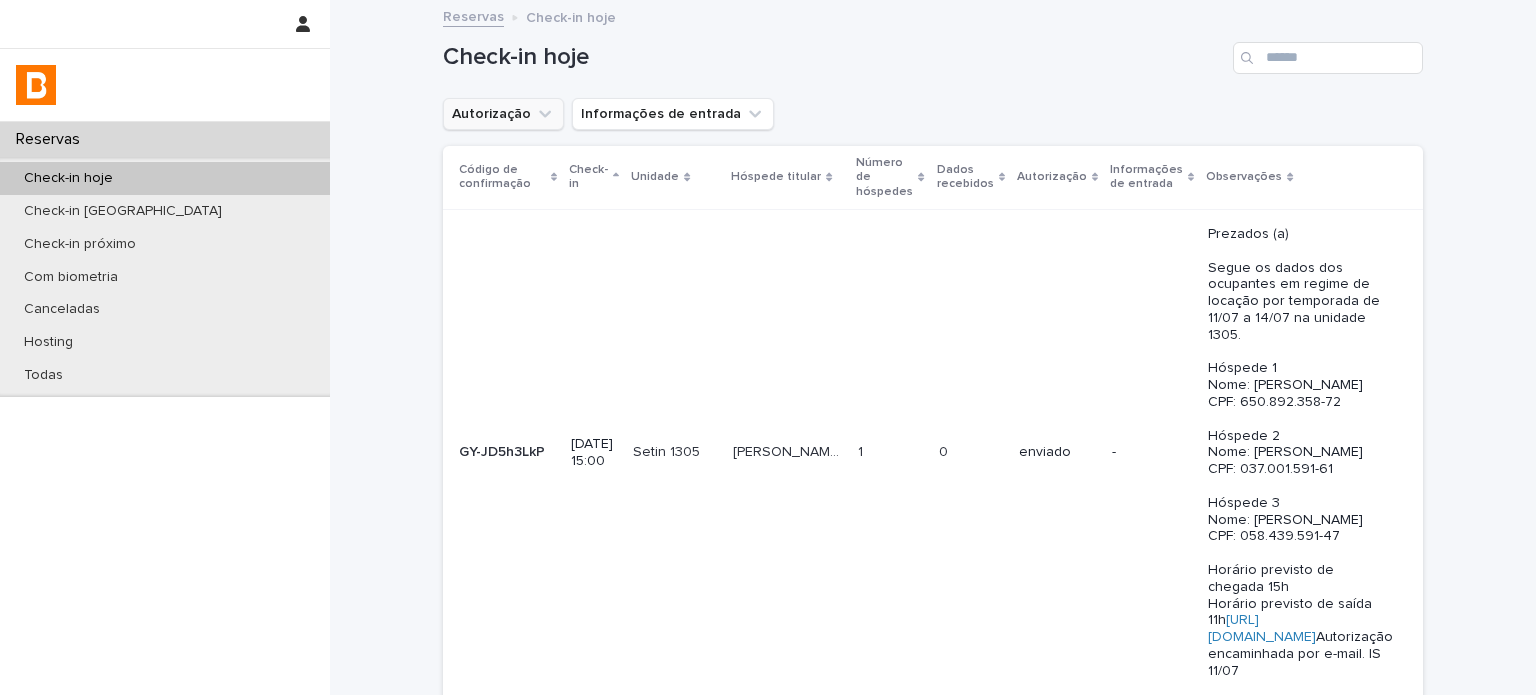 click 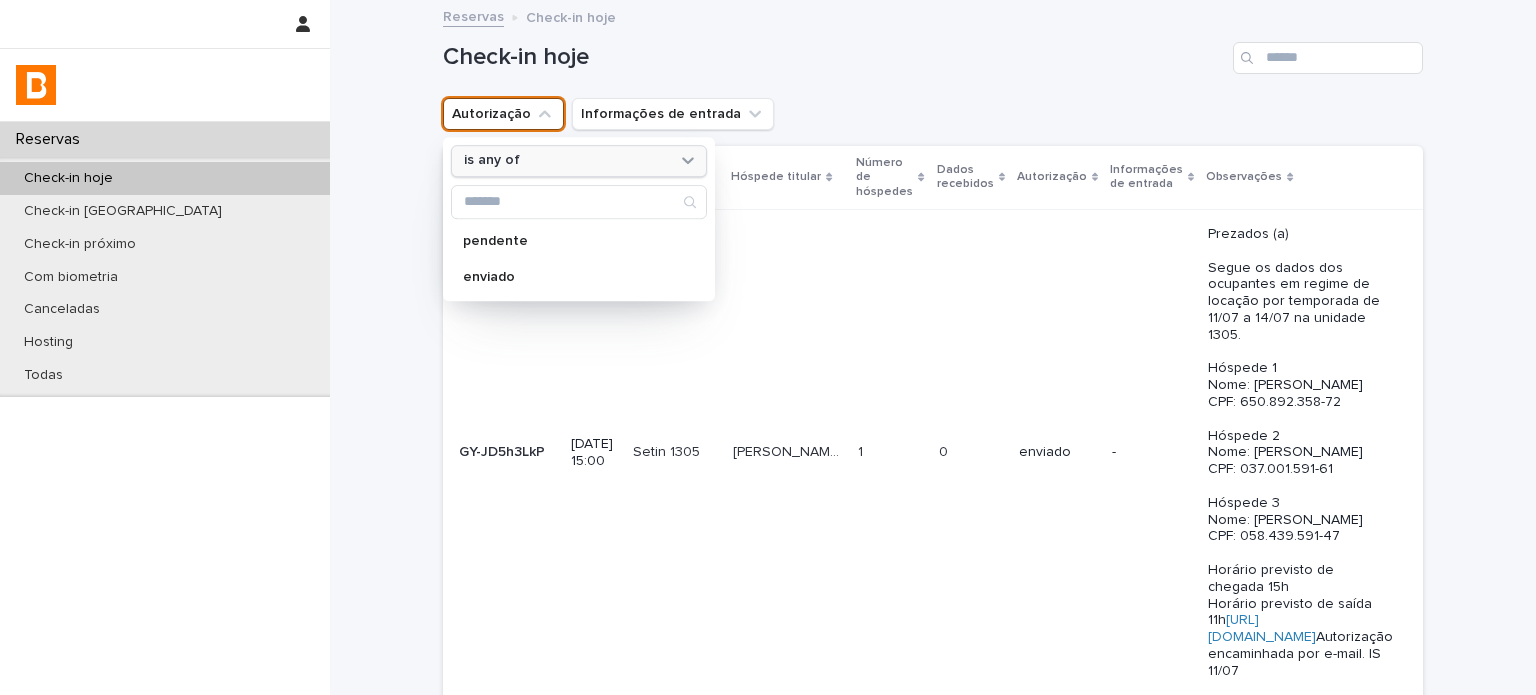 click on "is any of" at bounding box center (566, 161) 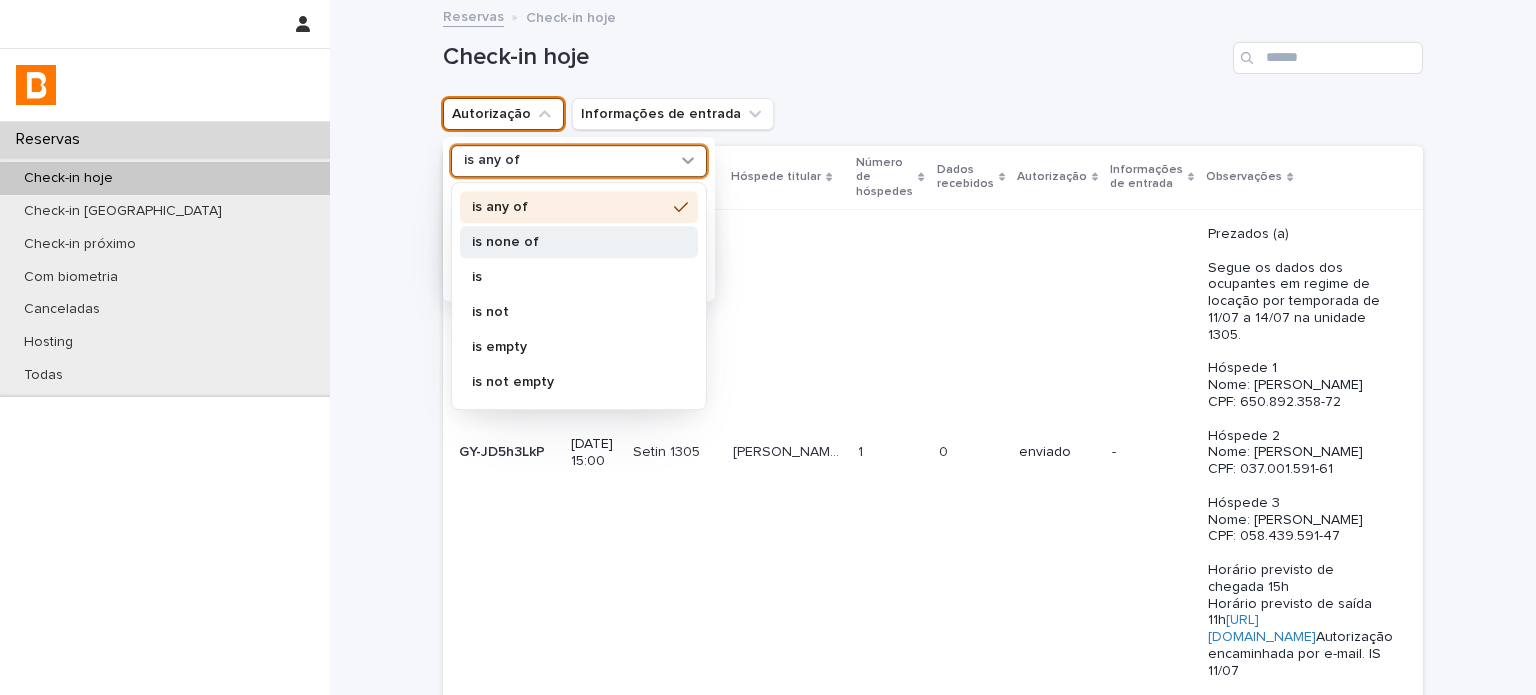 click on "is none of" at bounding box center (579, 242) 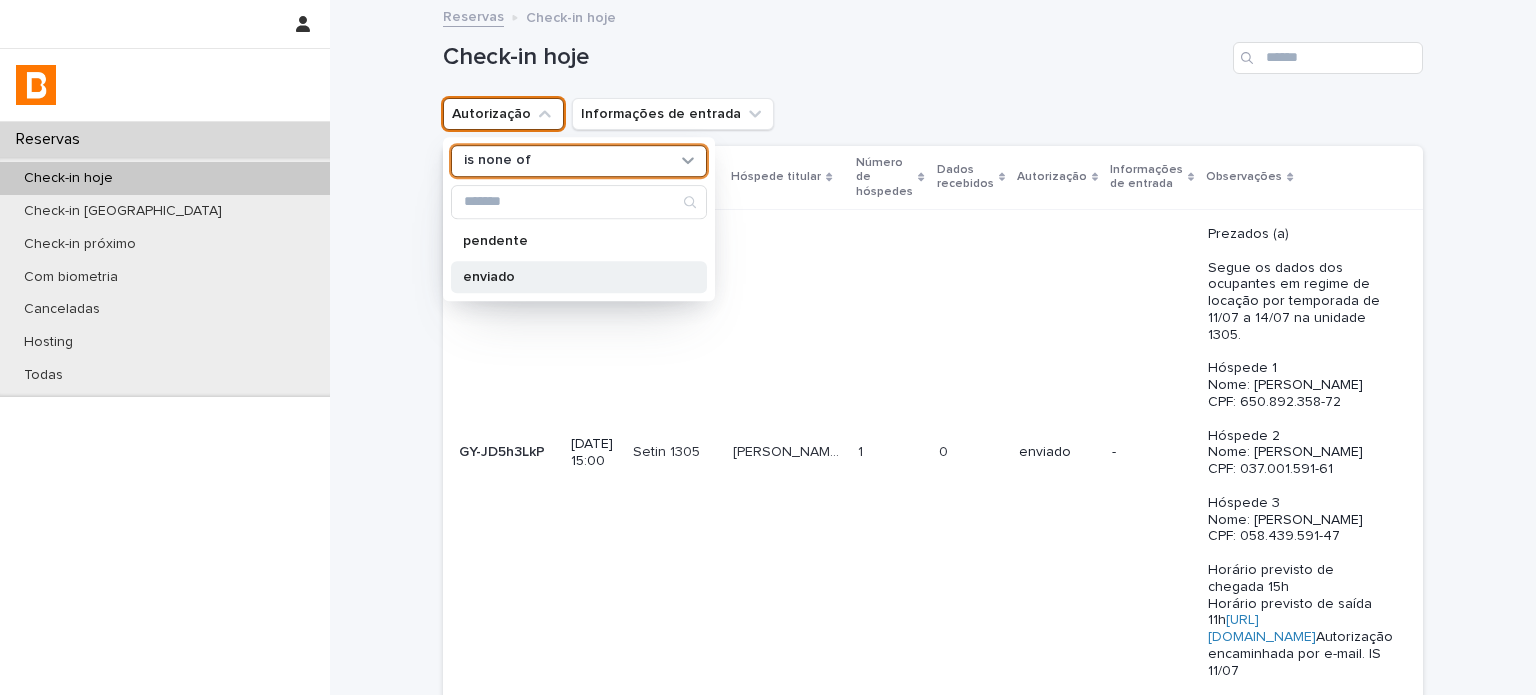 click on "enviado" at bounding box center [569, 277] 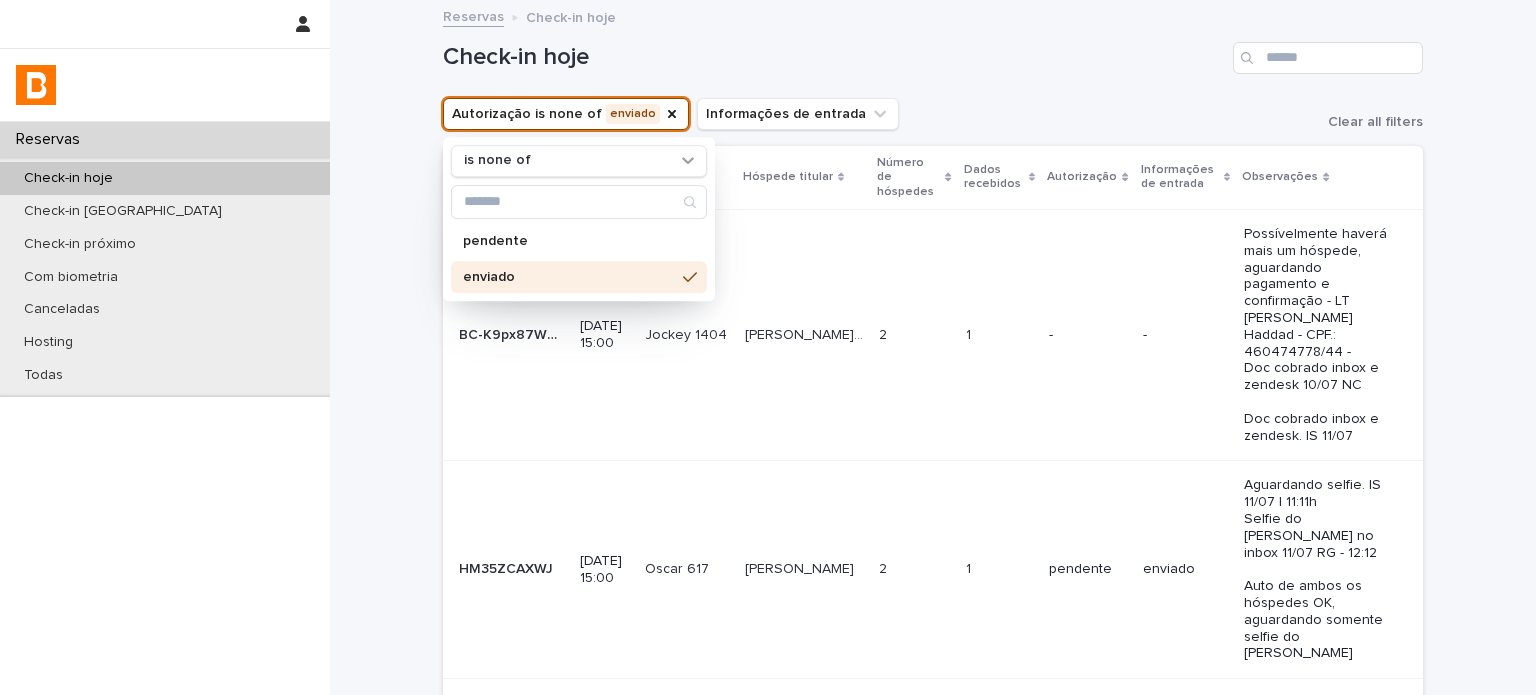 click on "Check-in hoje" at bounding box center (834, 57) 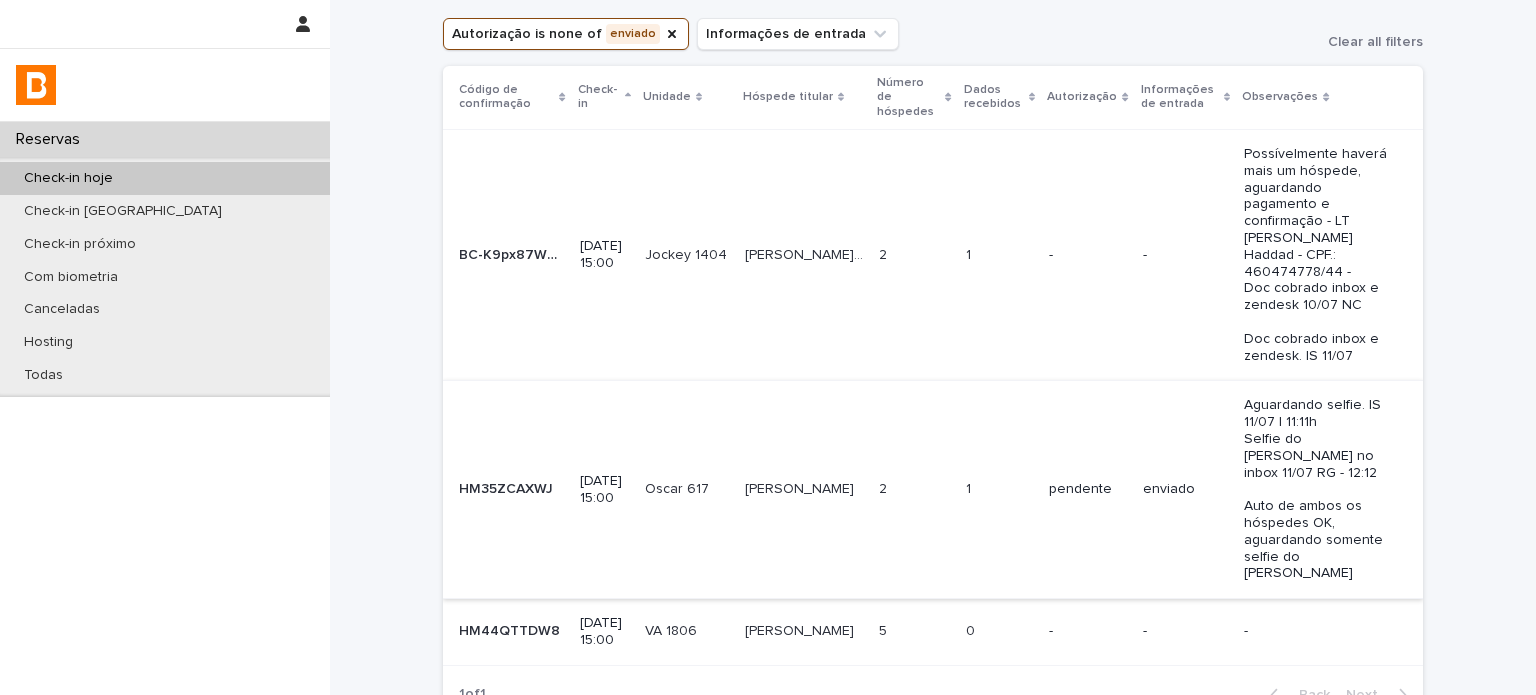 scroll, scrollTop: 77, scrollLeft: 0, axis: vertical 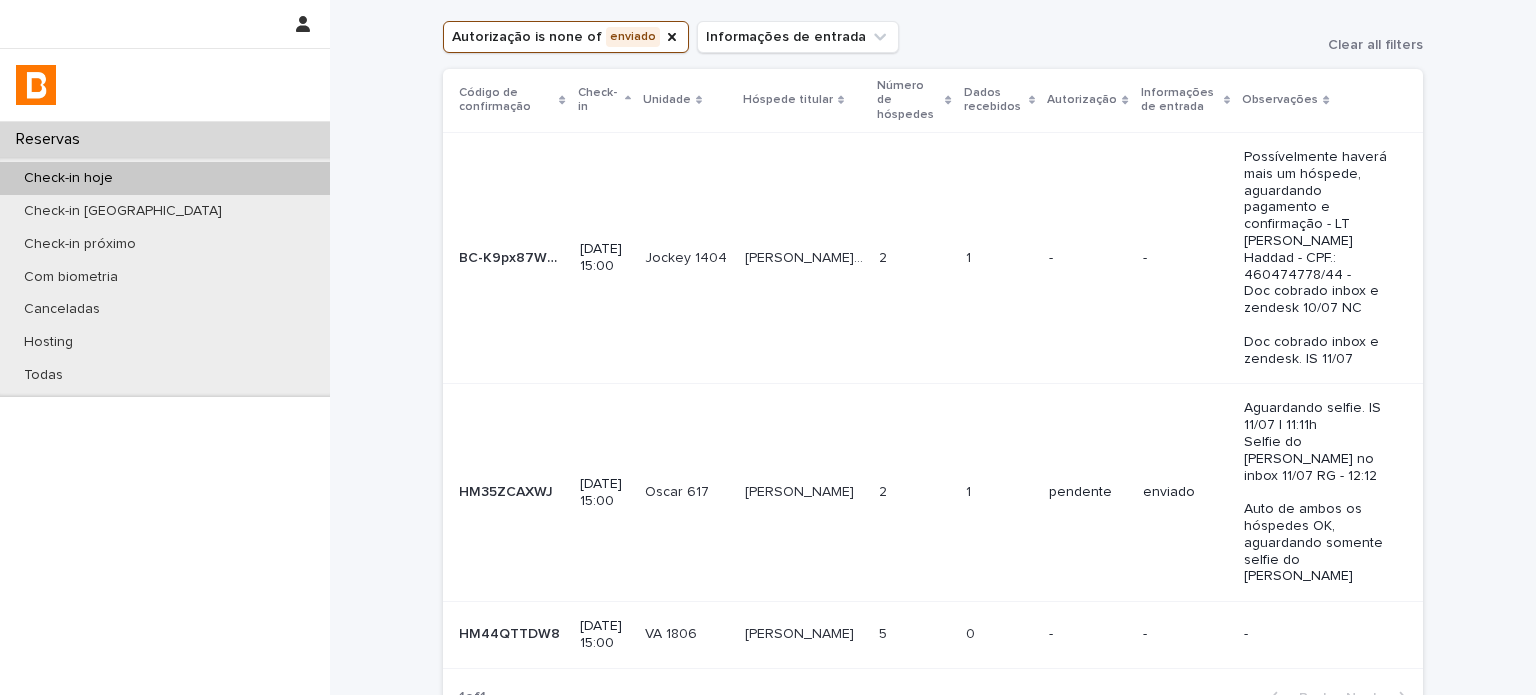 click on "1 1" at bounding box center (1000, 257) 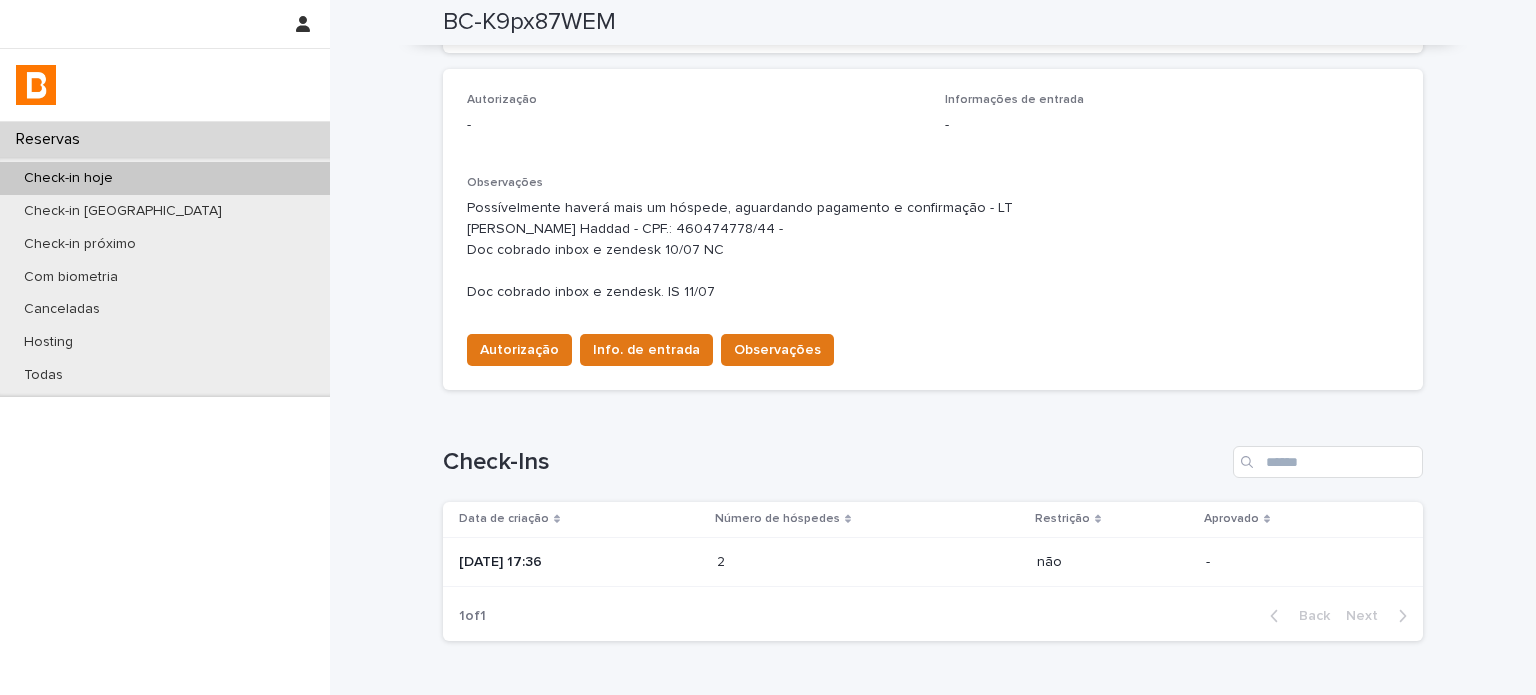 scroll, scrollTop: 588, scrollLeft: 0, axis: vertical 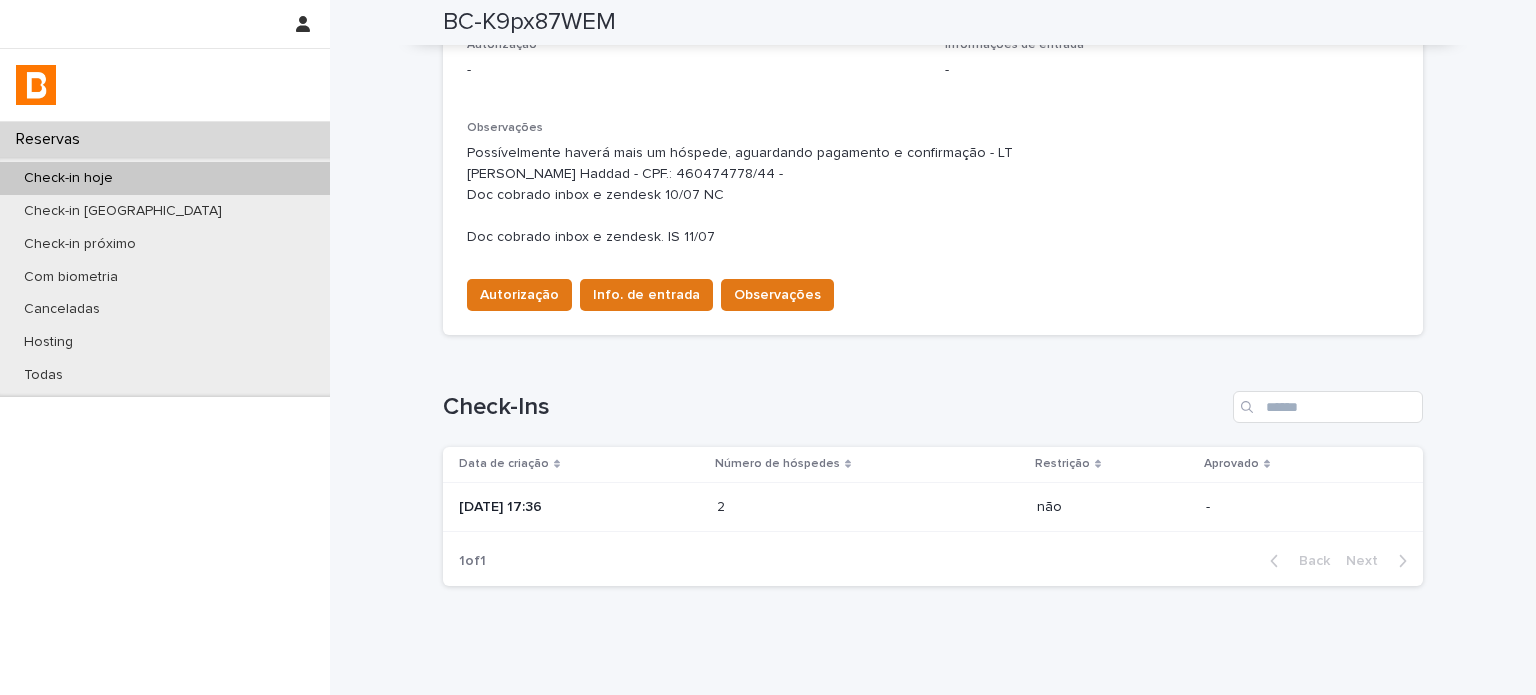 click on "[DATE] 17:36" at bounding box center [580, 507] 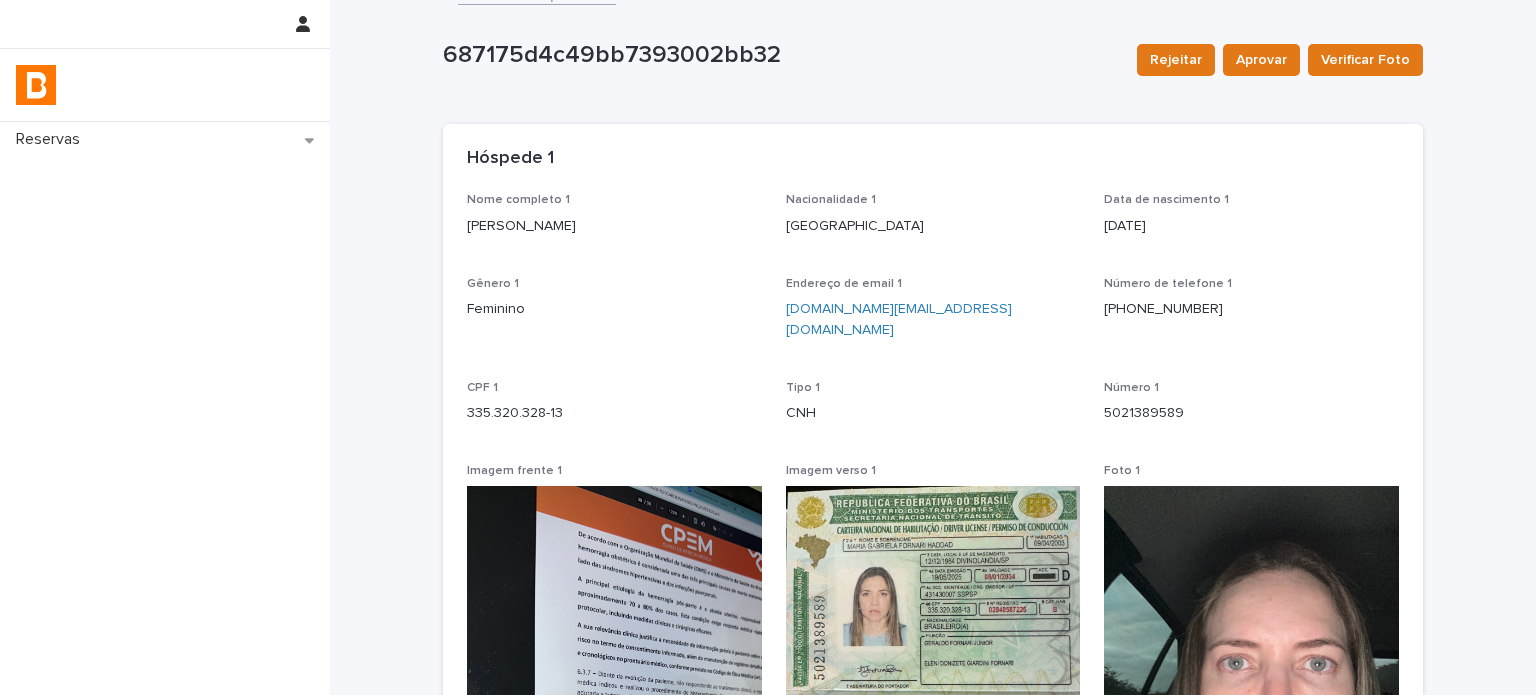 scroll, scrollTop: 0, scrollLeft: 0, axis: both 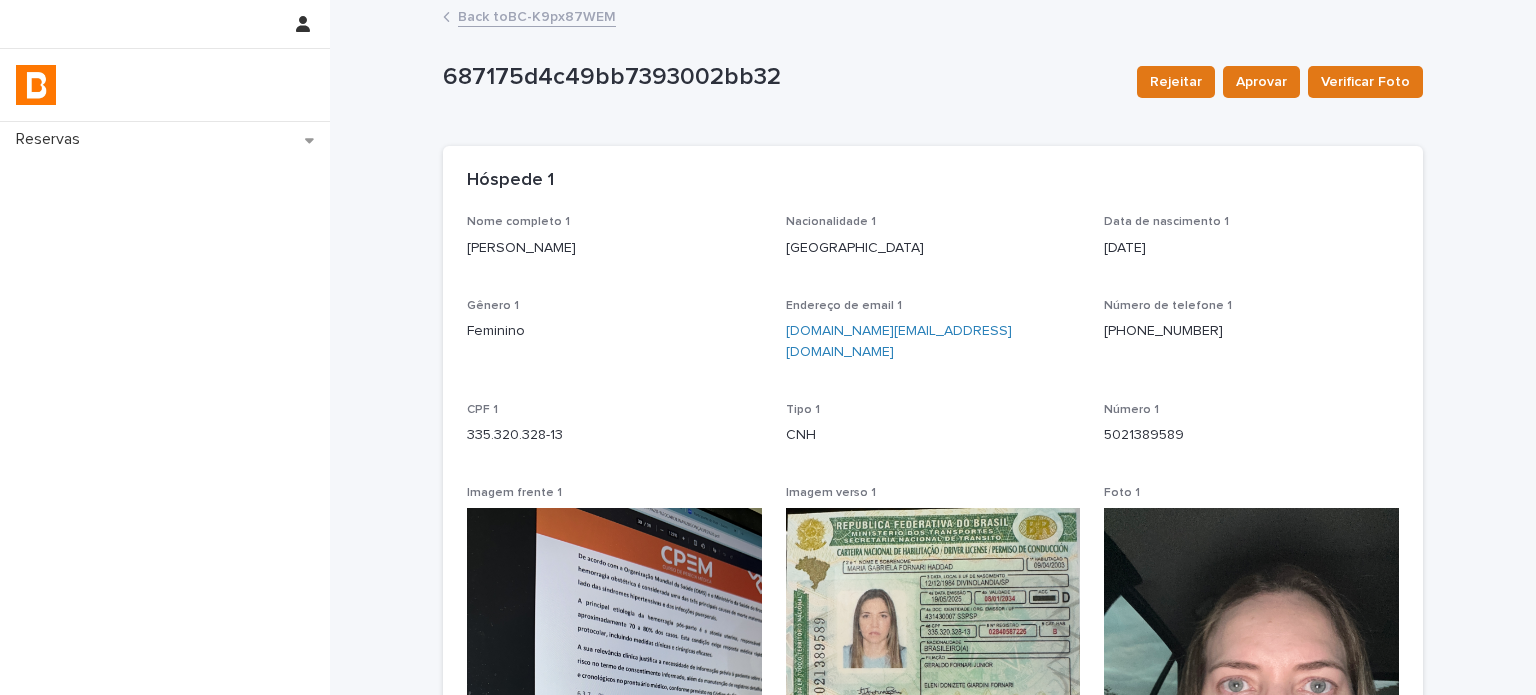 click on "Back to  BC-K9px87WEM" at bounding box center [537, 15] 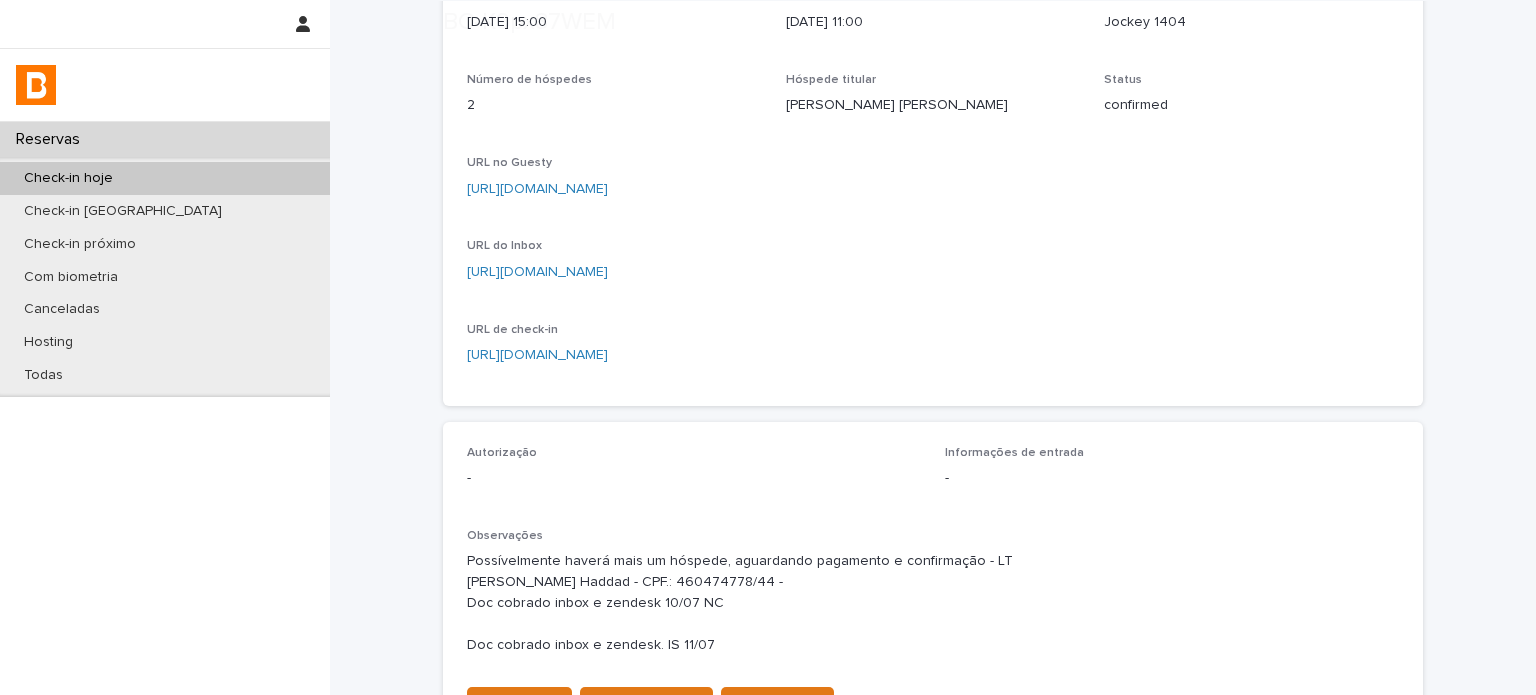 scroll, scrollTop: 233, scrollLeft: 0, axis: vertical 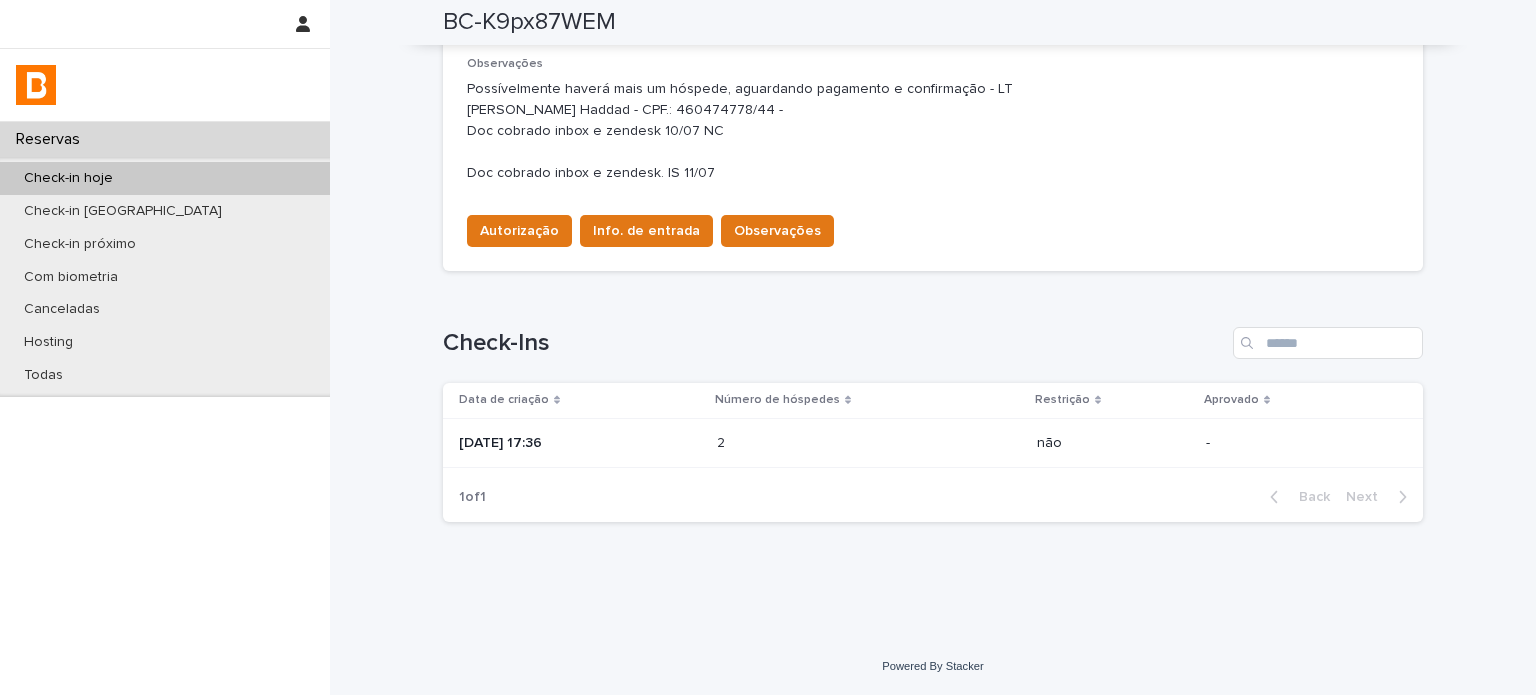 click on "[DATE] 17:36" at bounding box center (580, 443) 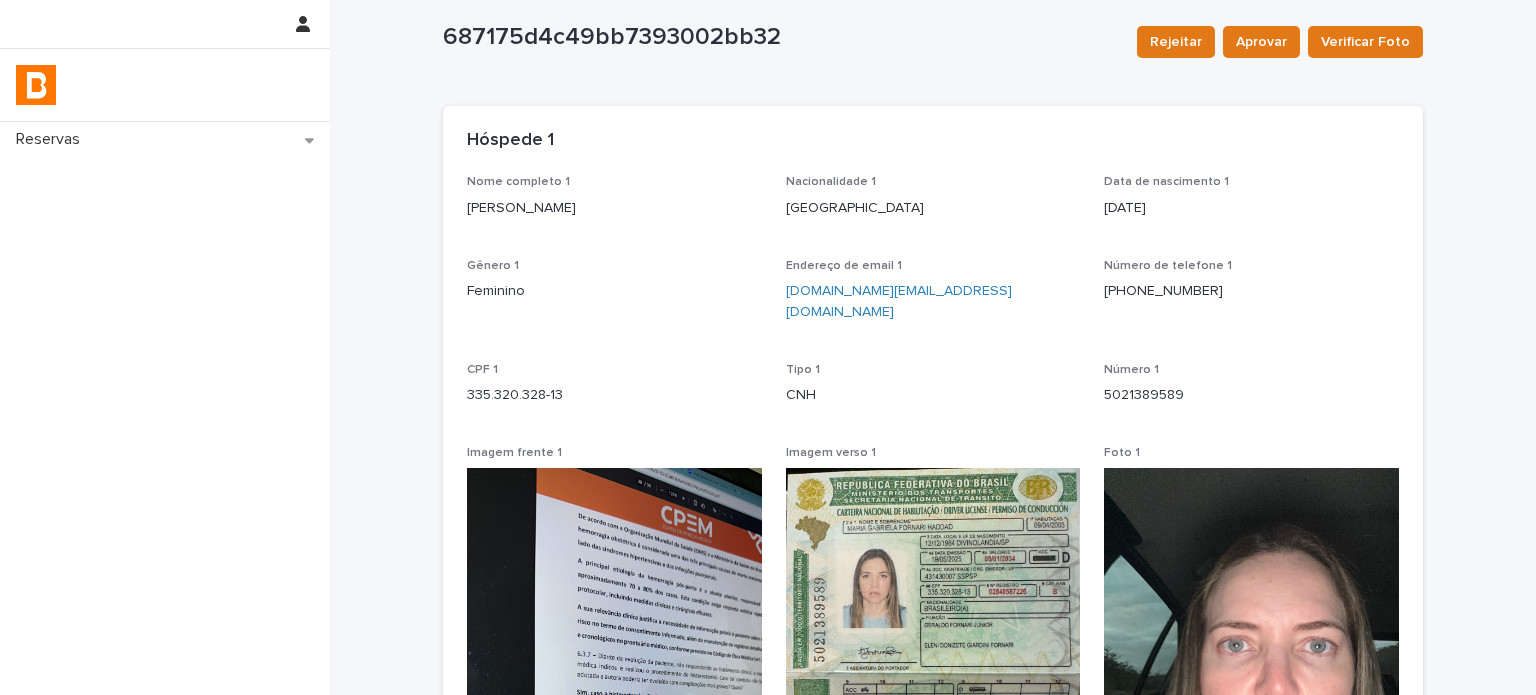scroll, scrollTop: 0, scrollLeft: 0, axis: both 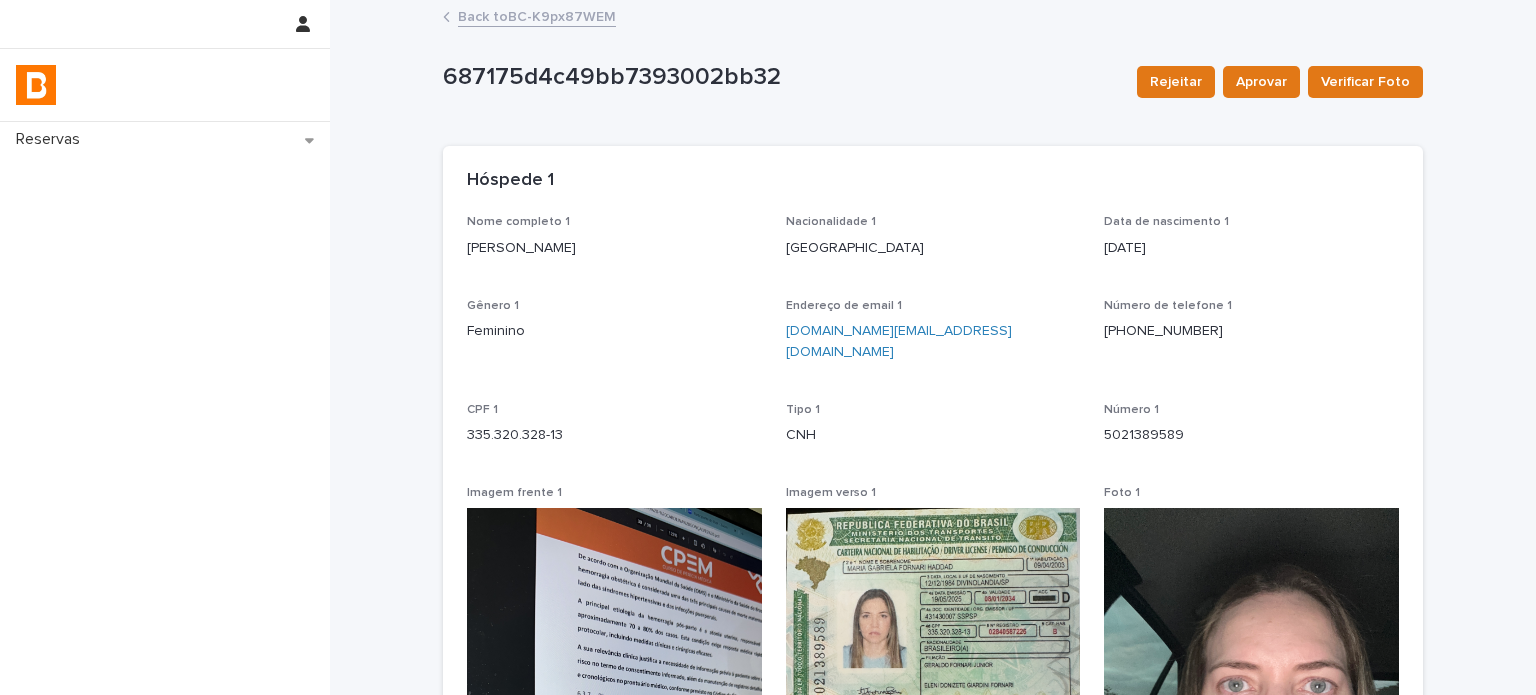 click on "Back to  BC-K9px87WEM" at bounding box center (537, 15) 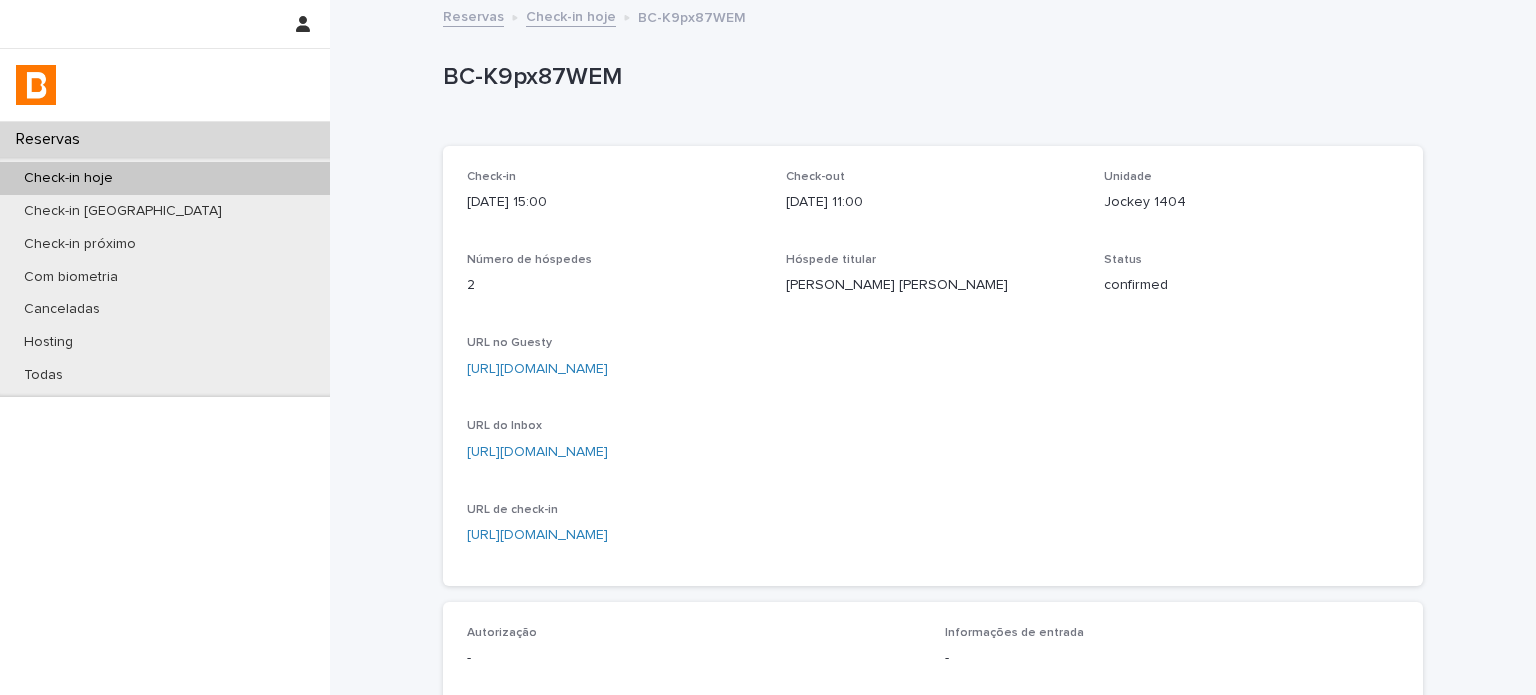 click on "BC-K9px87WEM" at bounding box center (929, 77) 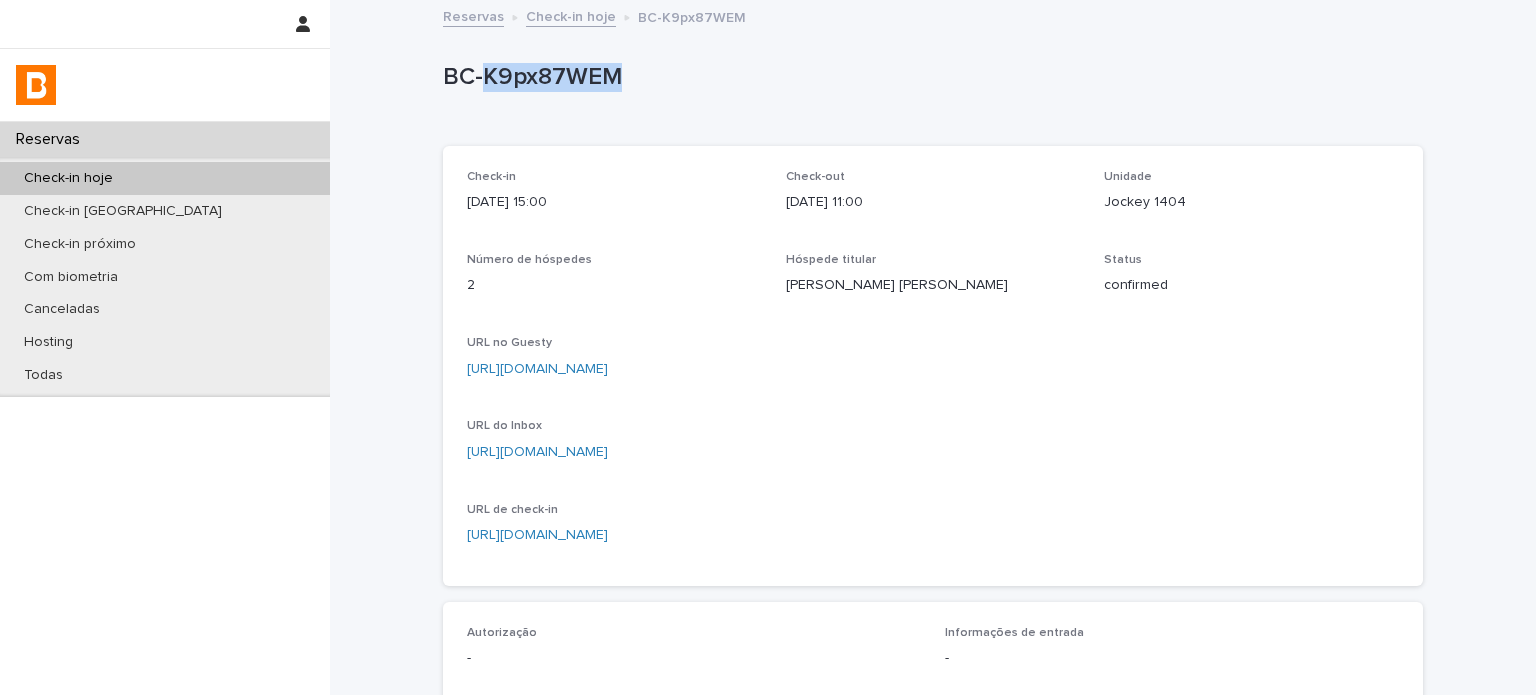 click on "BC-K9px87WEM" at bounding box center [929, 77] 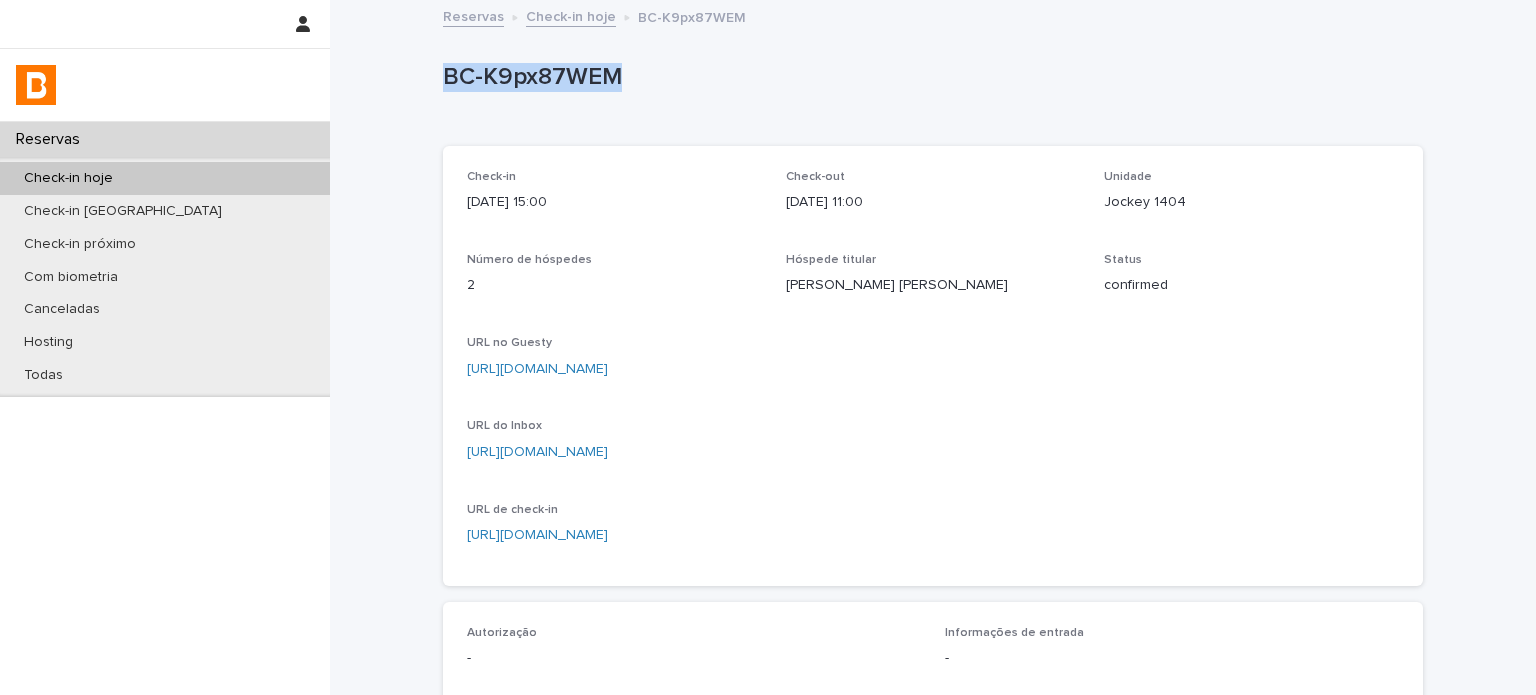 click on "BC-K9px87WEM" at bounding box center [929, 77] 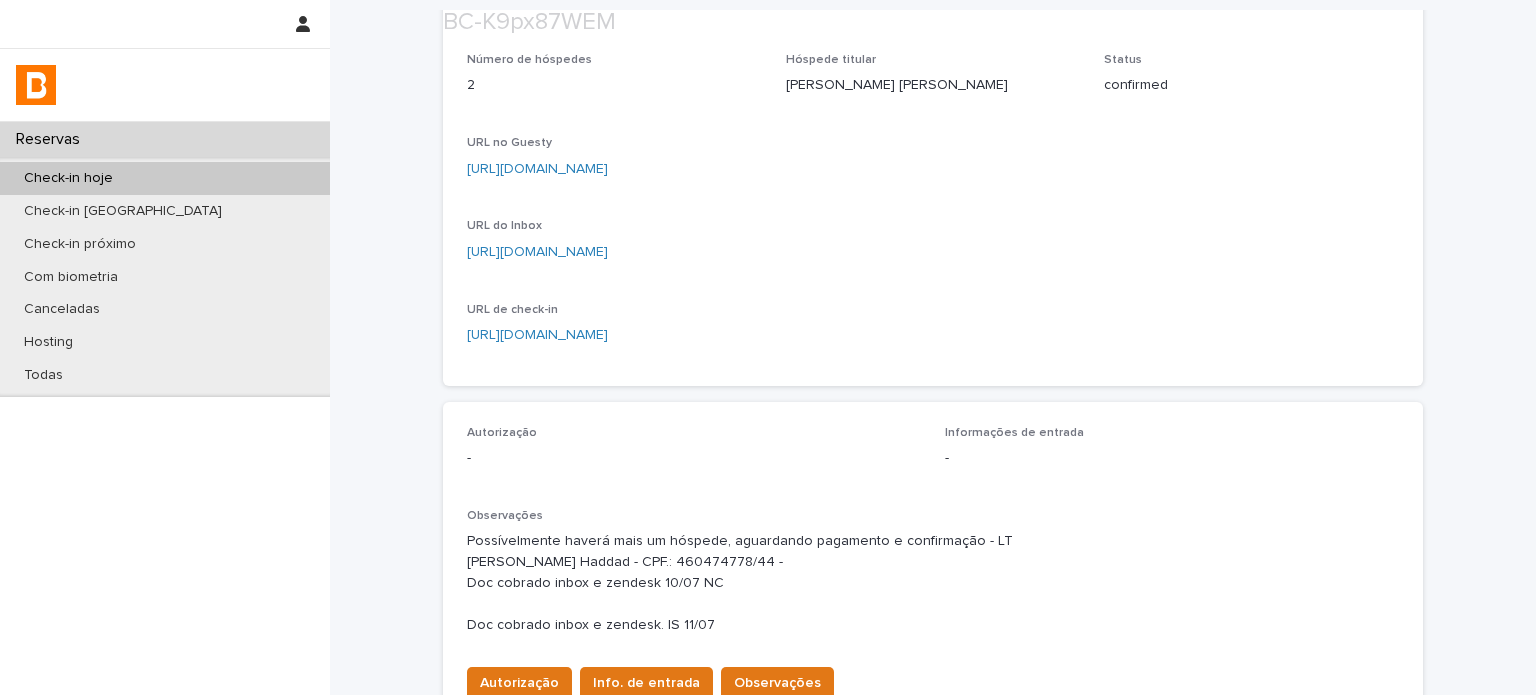 click on "Loading... Saving… Loading... Saving… BC-K9px87WEM BC-K9px87WEM Sorry, there was an error saving your record. Please try again. Please fill out the required fields below. Loading... Saving… Loading... Saving… Loading... Saving… Check-in [DATE] 15:00 Check-out [DATE] 11:00 Unidade Jockey 1404 Número de hóspedes 2 Hóspede titular [PERSON_NAME] Status confirmed URL no Guesty [URL][DOMAIN_NAME] URL do Inbox [URL][DOMAIN_NAME] URL de check-in [URL][DOMAIN_NAME] Loading... Saving… Autorização - Informações de entrada - Observações Possívelmente haverá mais um hóspede, aguardando pagamento e confirmação - LT
[PERSON_NAME] Haddad - CPF.: 460474778/44 -
Doc cobrado inbox e zendesk 10/07 NC
Doc cobrado inbox e zendesk. IS 11/07 Autorização Info. de entrada Observações Loading... 2 2" at bounding box center (933, 446) 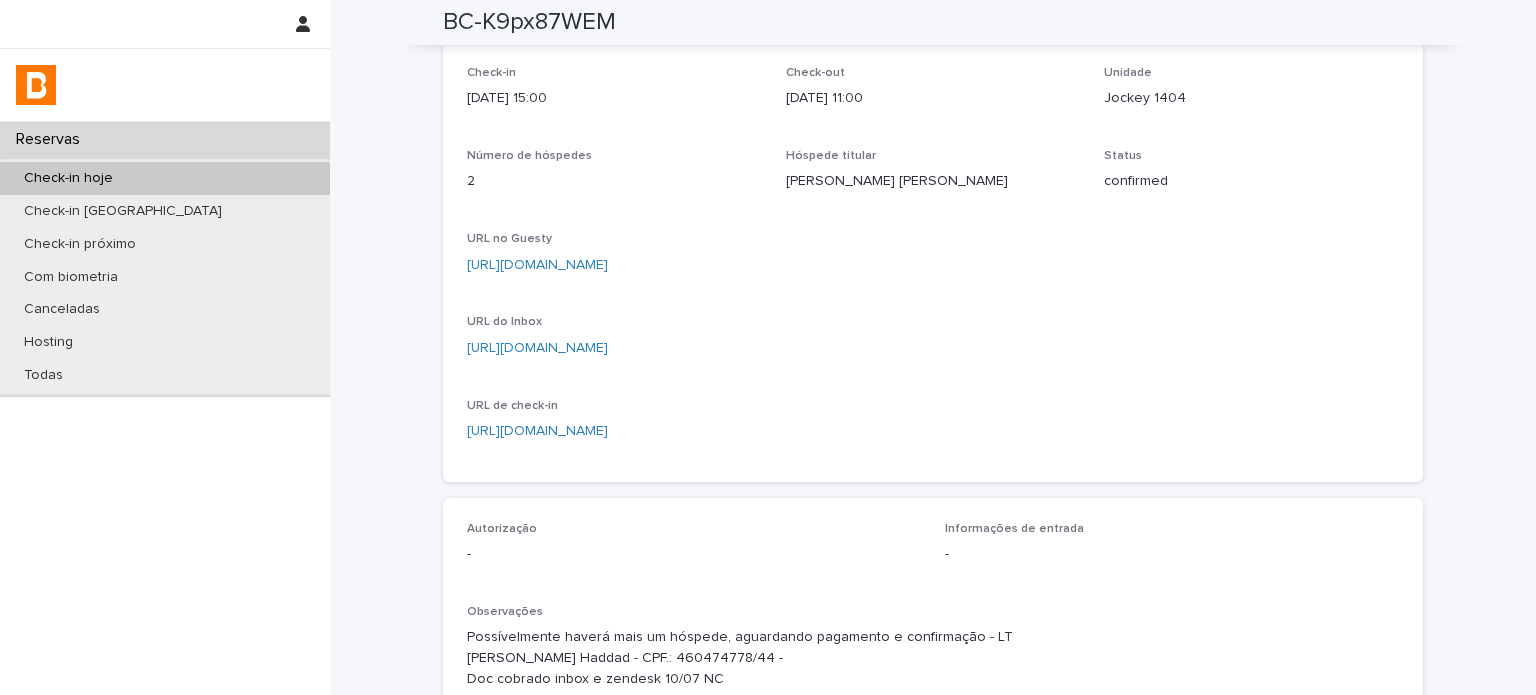 scroll, scrollTop: 0, scrollLeft: 0, axis: both 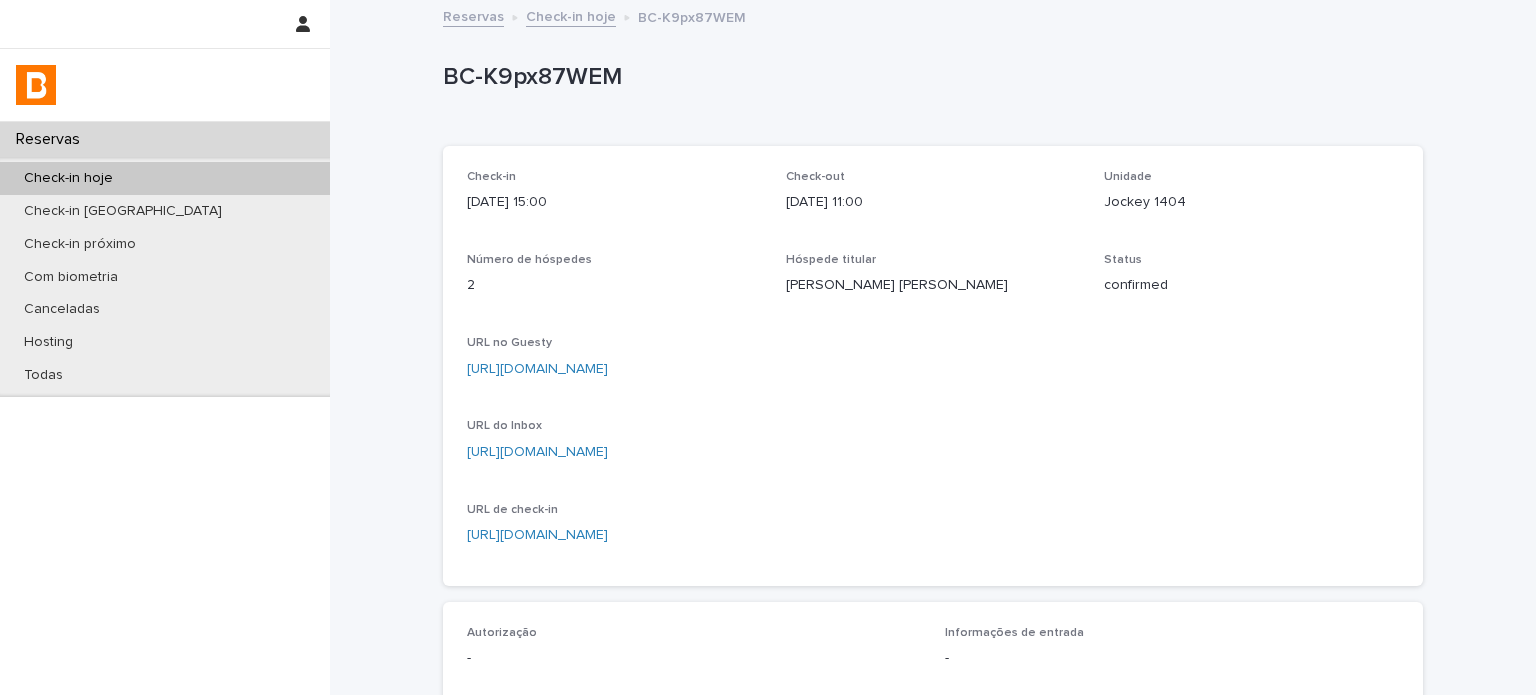 click on "Jockey 1404" at bounding box center [1251, 202] 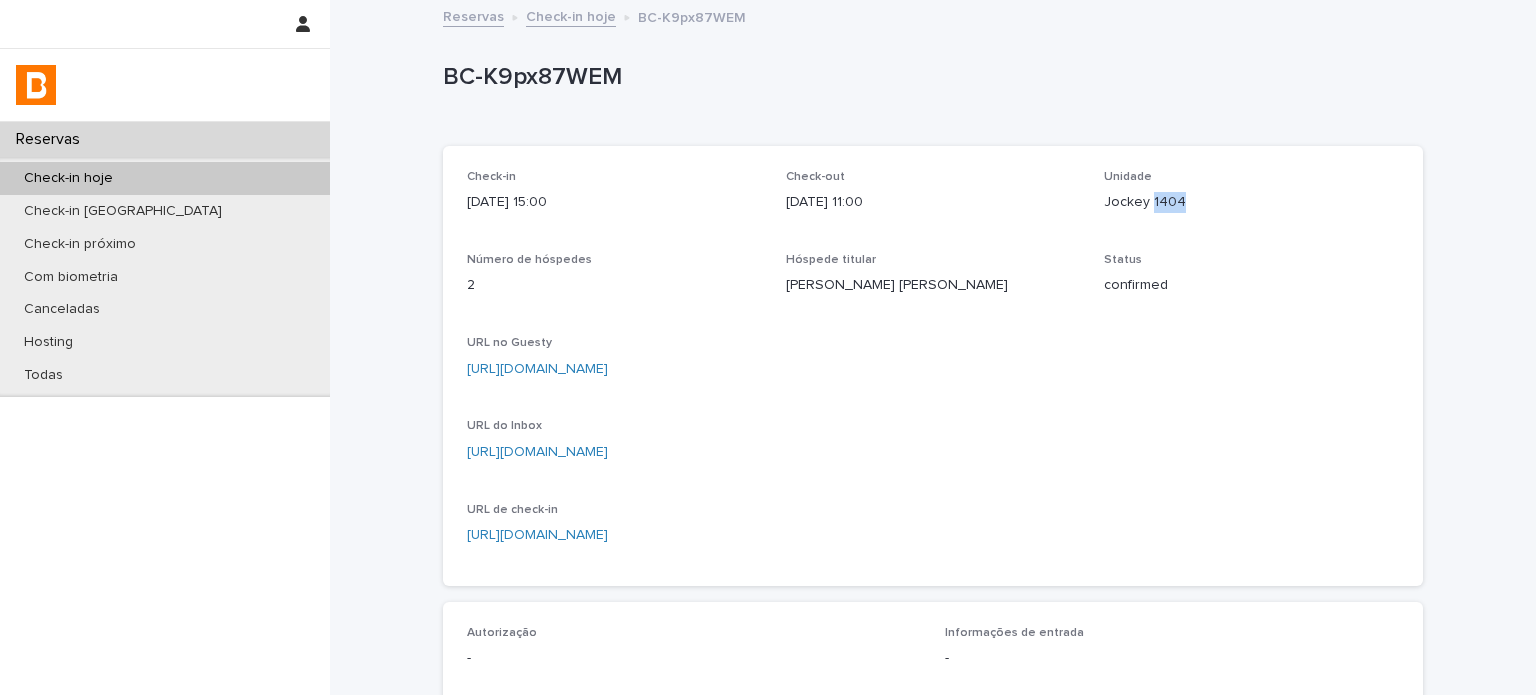 click on "Jockey 1404" at bounding box center [1251, 202] 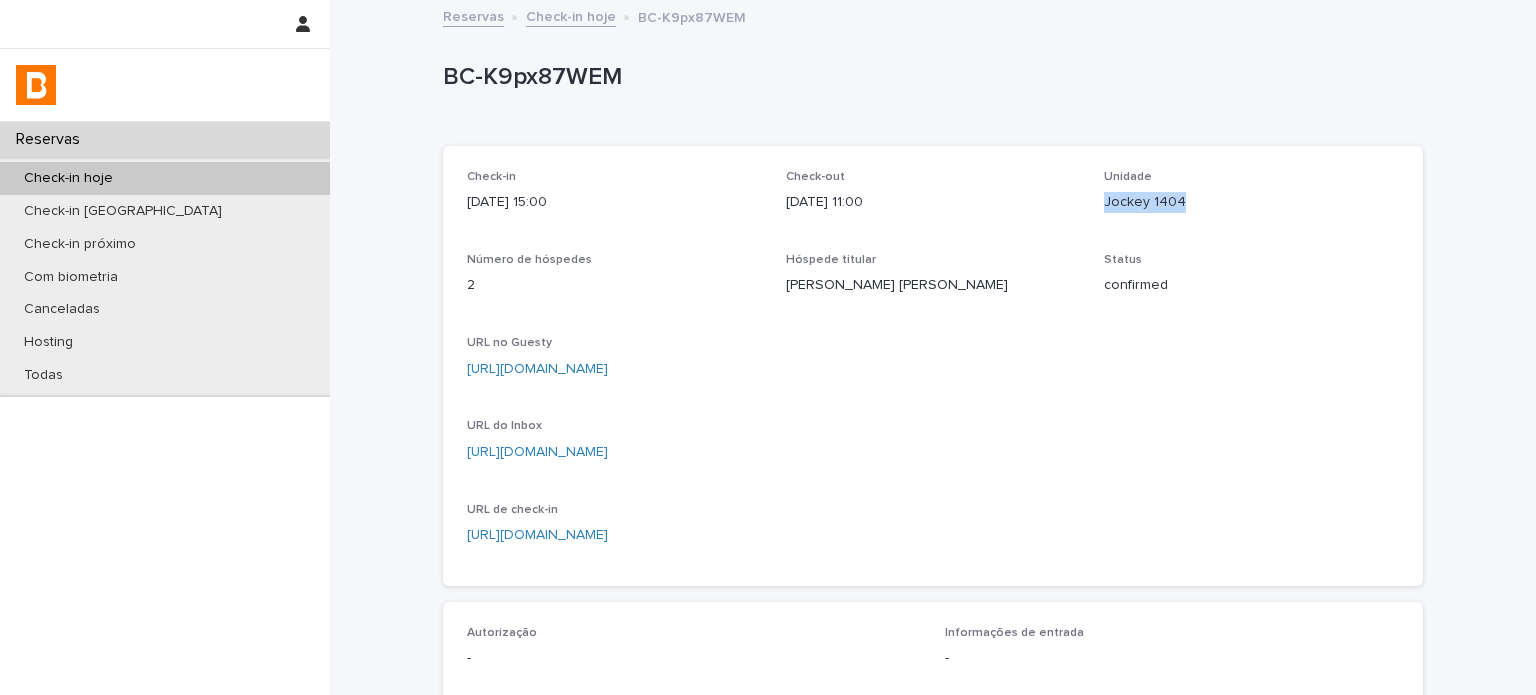 click on "Jockey 1404" at bounding box center [1251, 202] 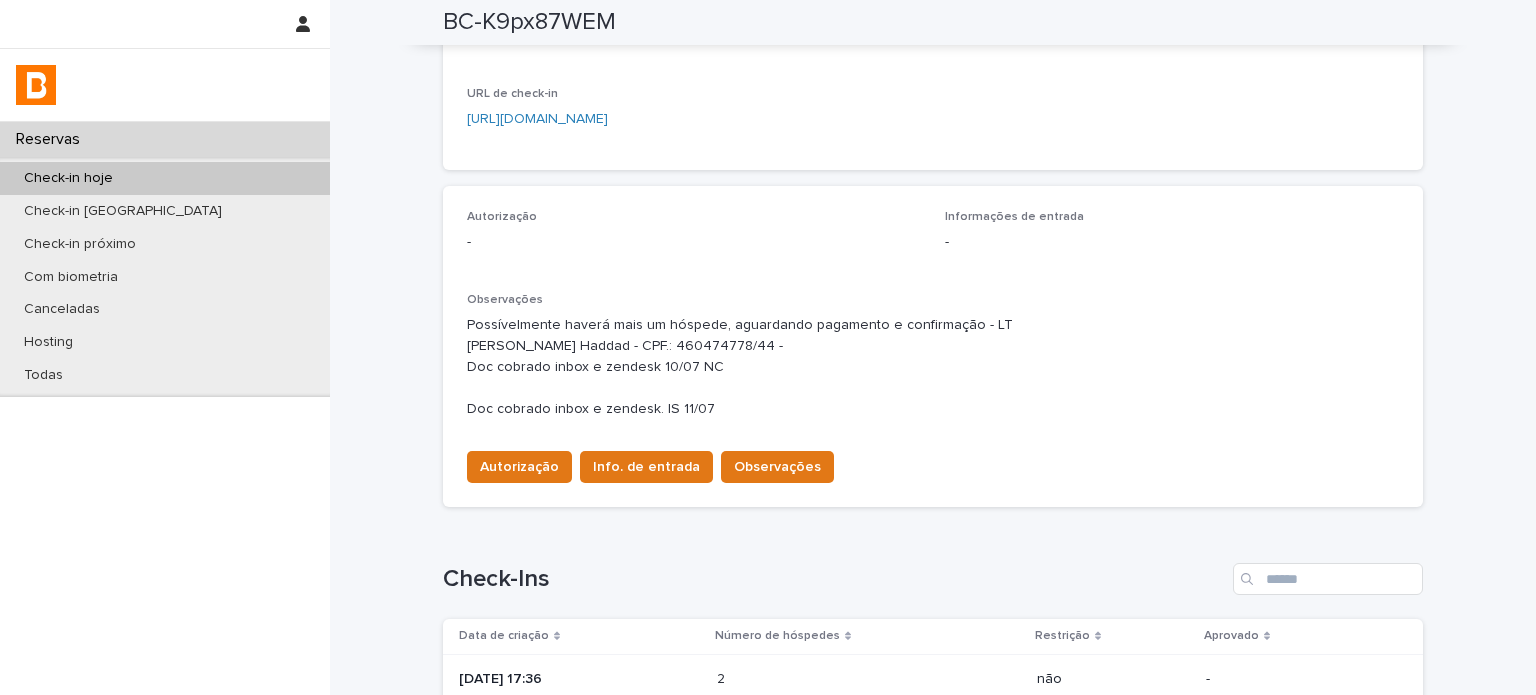 scroll, scrollTop: 533, scrollLeft: 0, axis: vertical 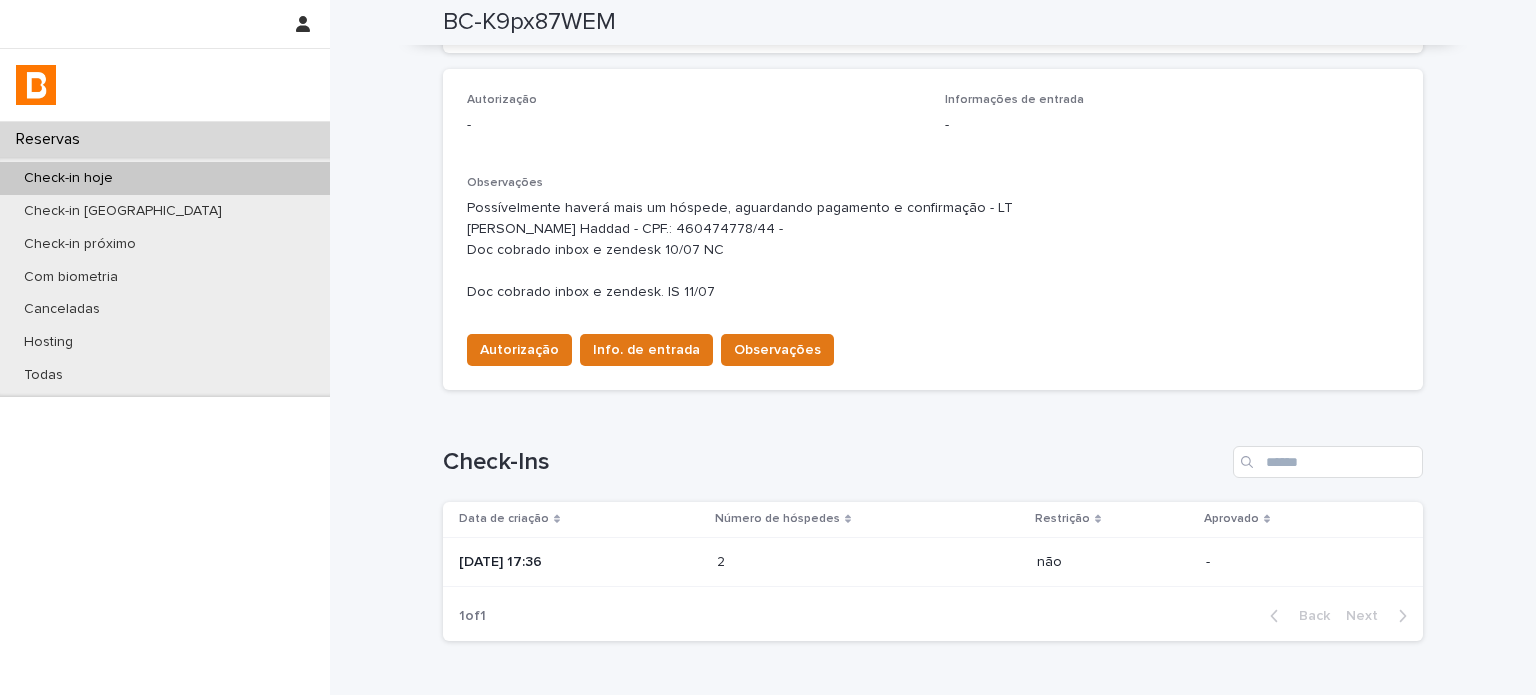 click on "[DATE] 17:36" at bounding box center [580, 562] 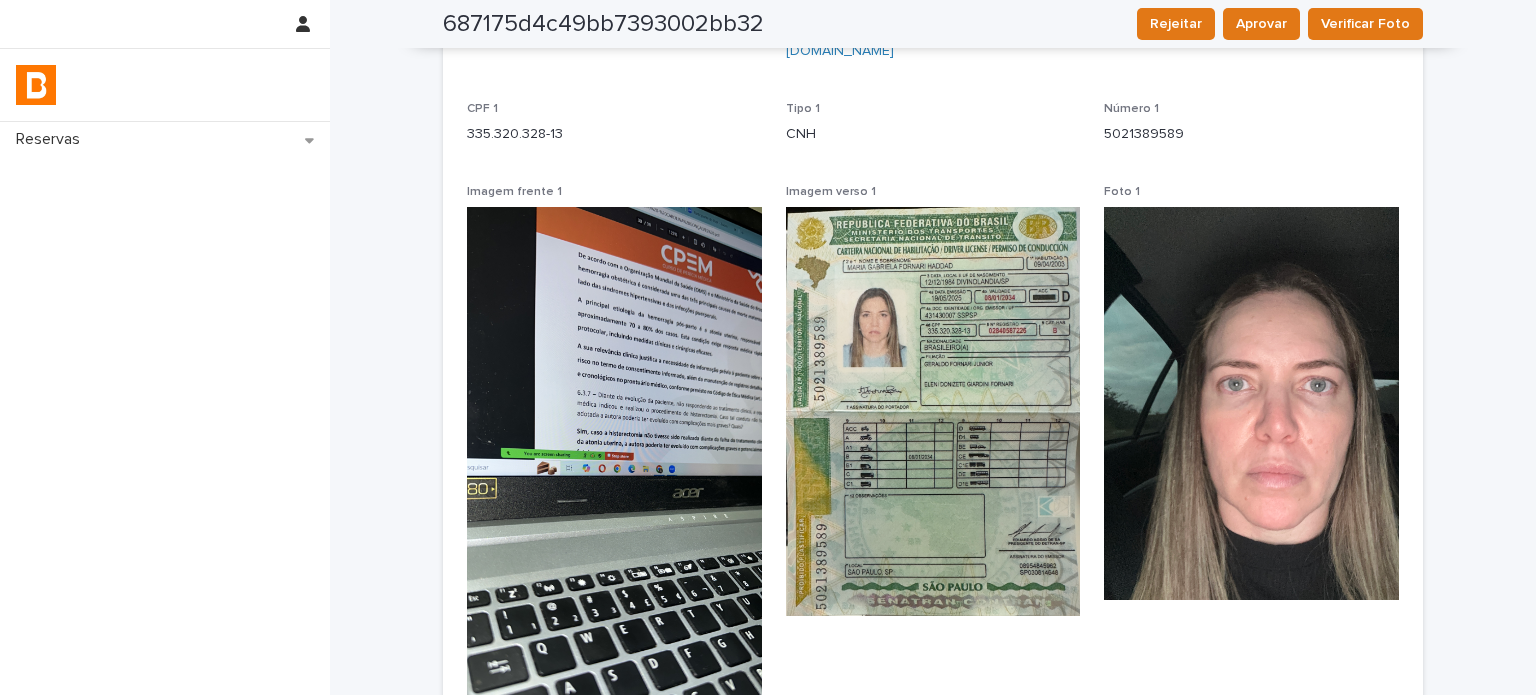 scroll, scrollTop: 101, scrollLeft: 0, axis: vertical 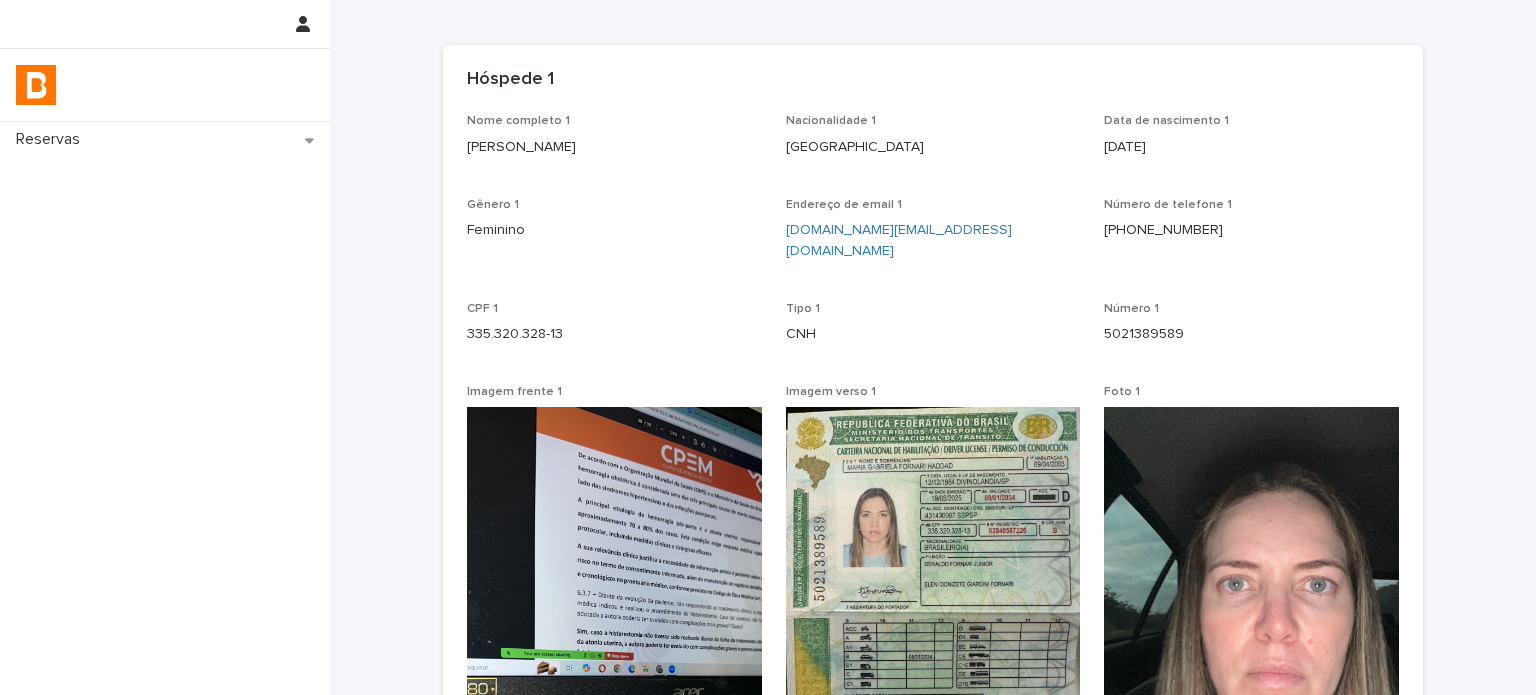drag, startPoint x: 640, startPoint y: 159, endPoint x: 452, endPoint y: 163, distance: 188.04254 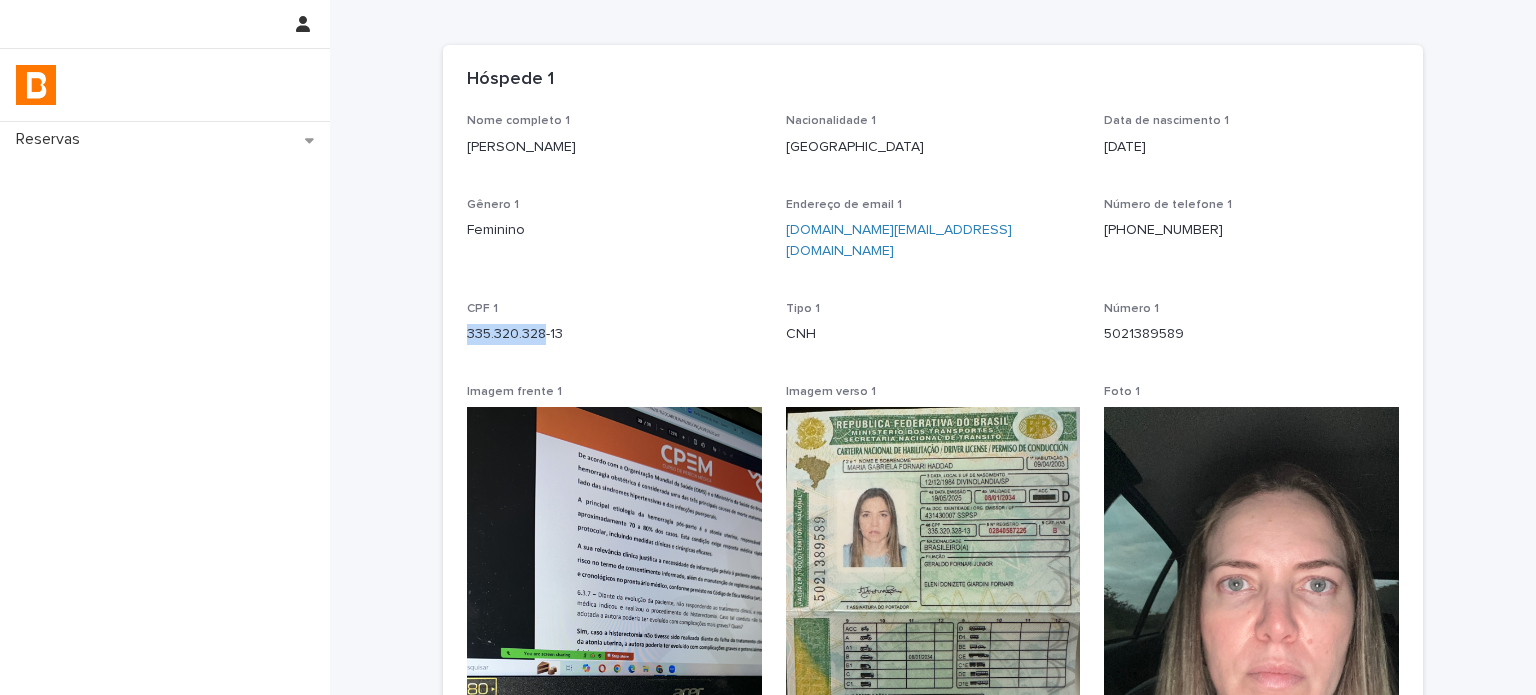 click on "335.320.328-13" at bounding box center [614, 334] 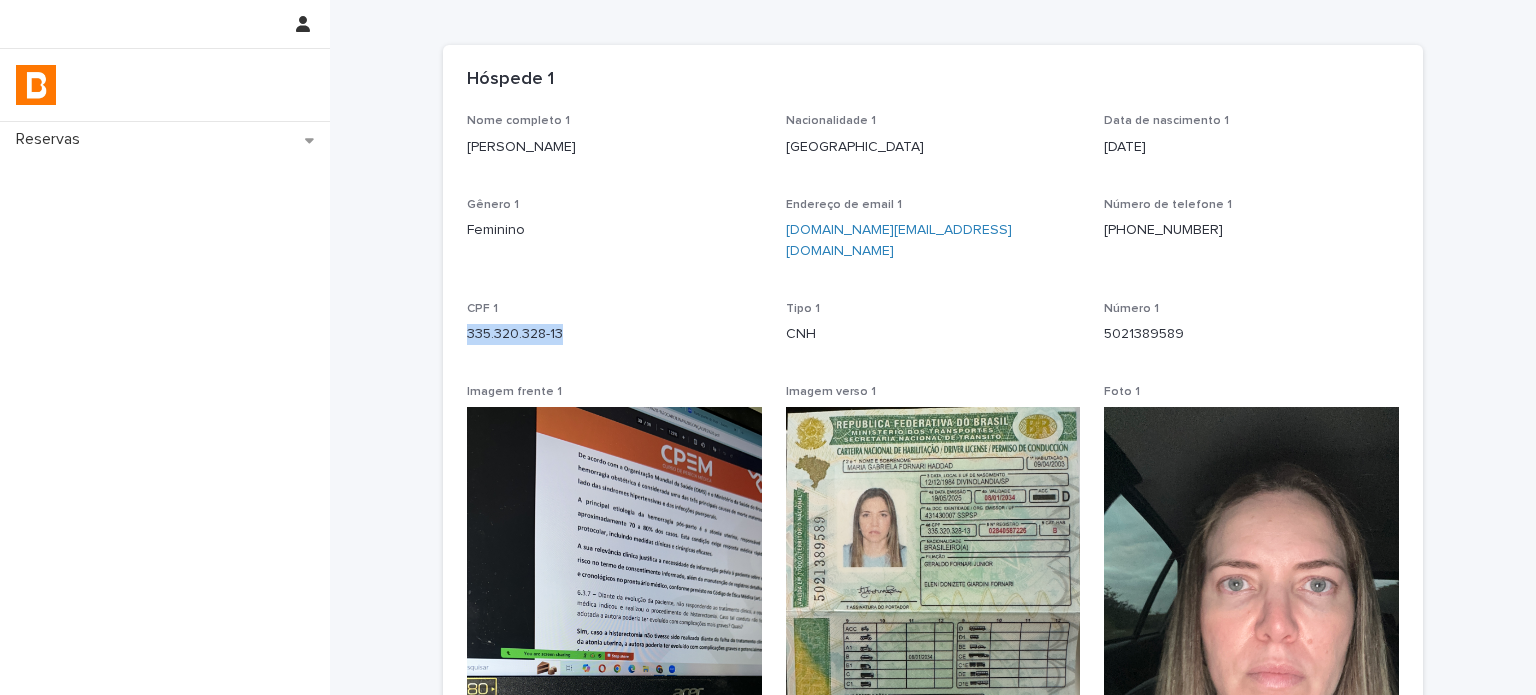 click on "335.320.328-13" at bounding box center (614, 334) 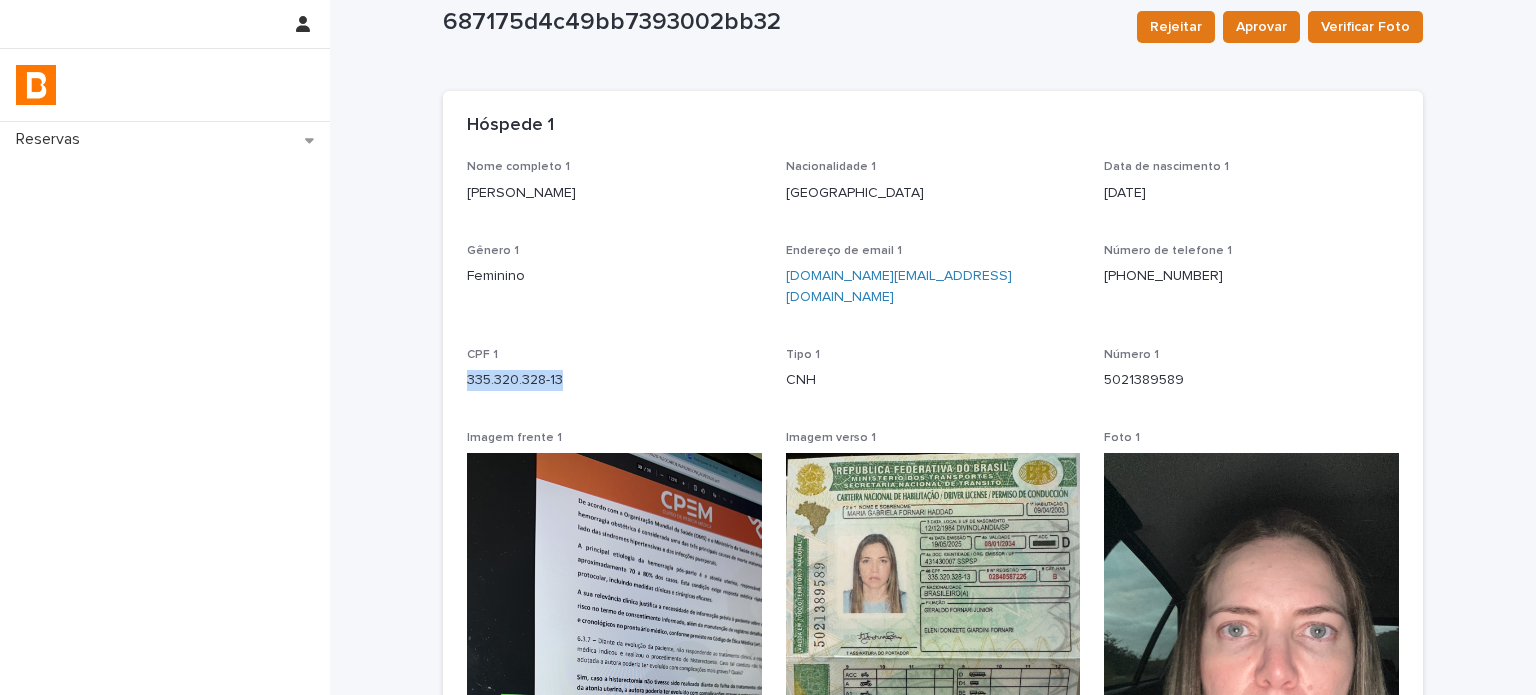 scroll, scrollTop: 0, scrollLeft: 0, axis: both 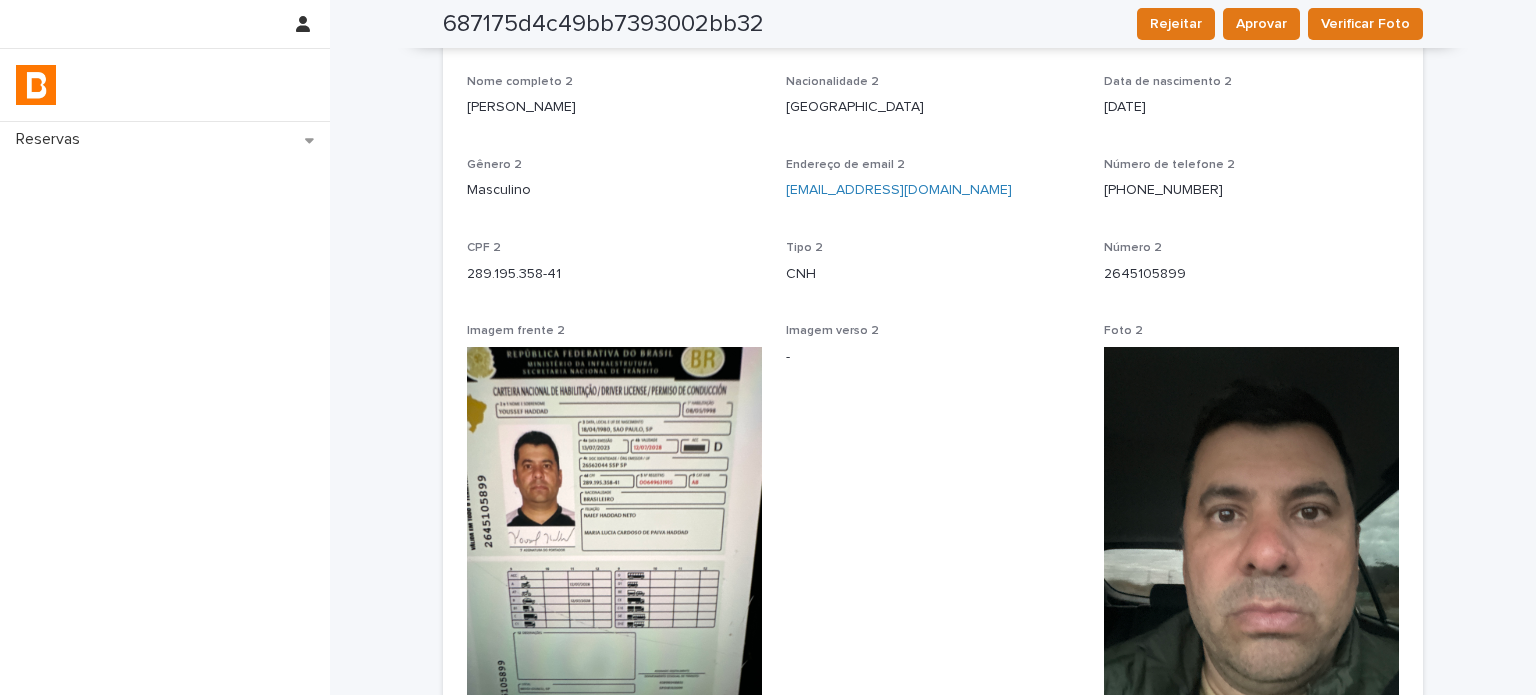 drag, startPoint x: 560, startPoint y: 95, endPoint x: 452, endPoint y: 95, distance: 108 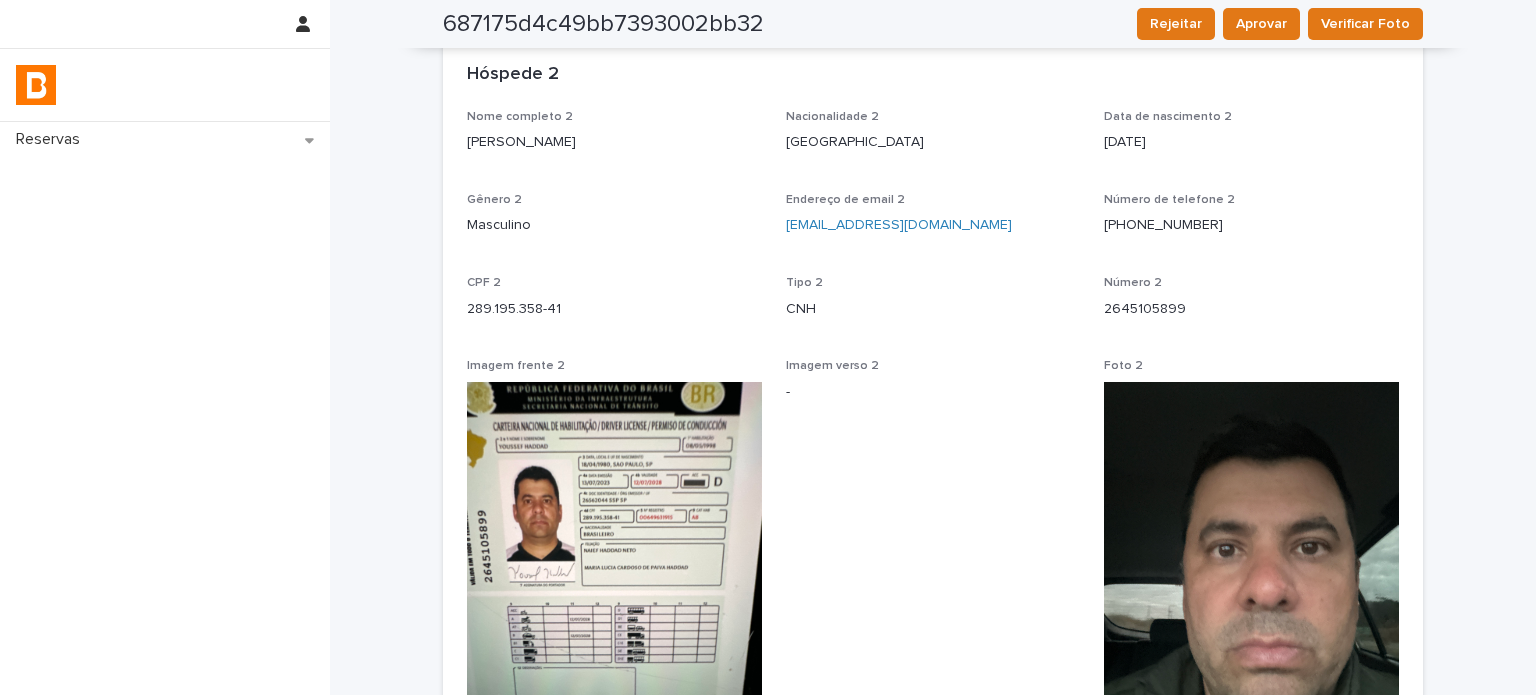 scroll, scrollTop: 1100, scrollLeft: 0, axis: vertical 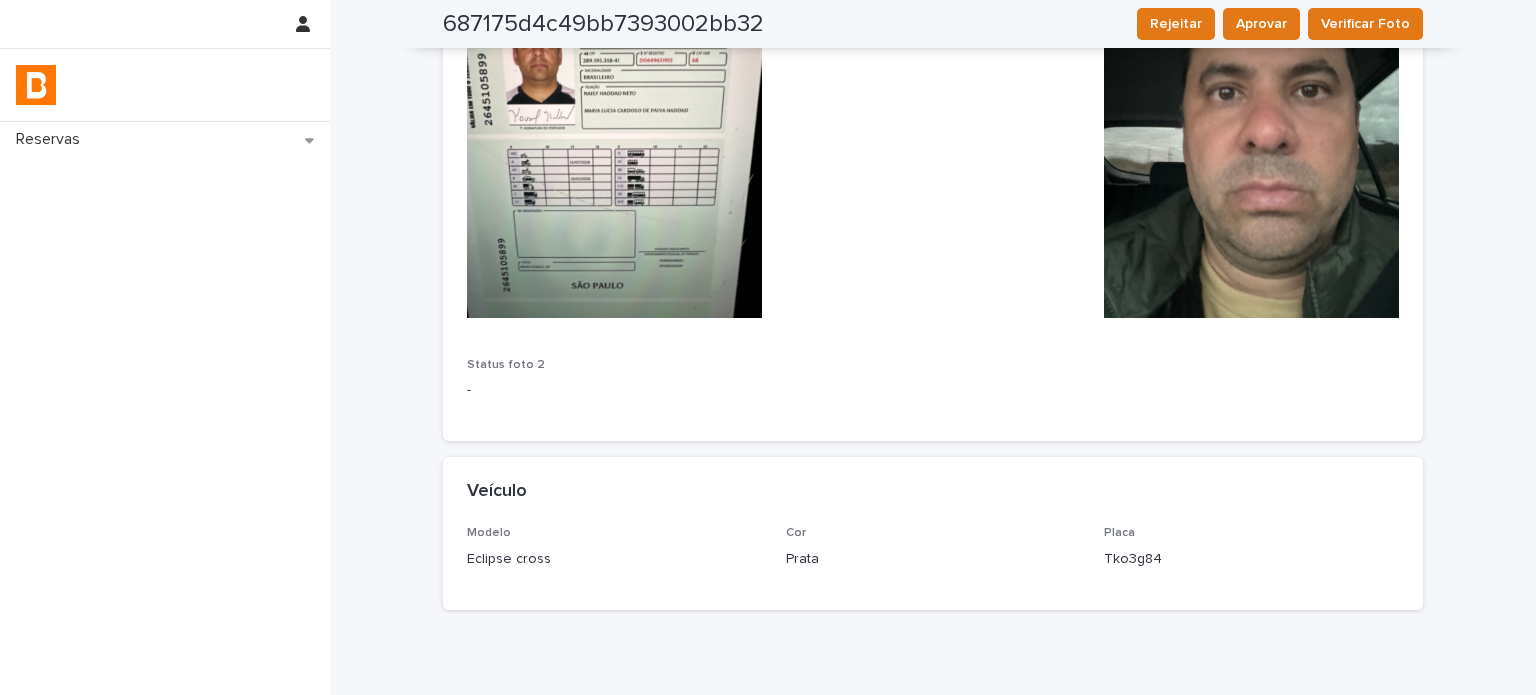 click on "Eclipse cross" at bounding box center (614, 559) 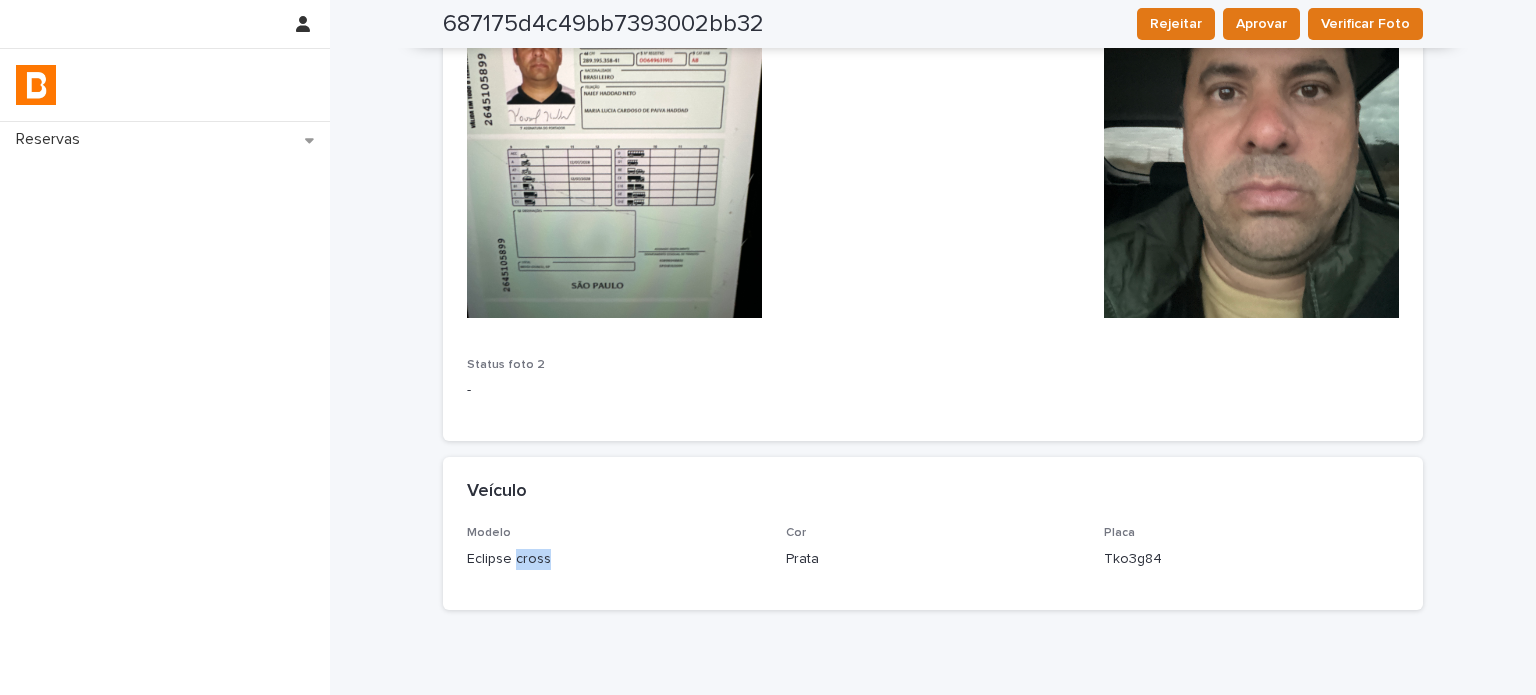click on "Eclipse cross" at bounding box center (614, 559) 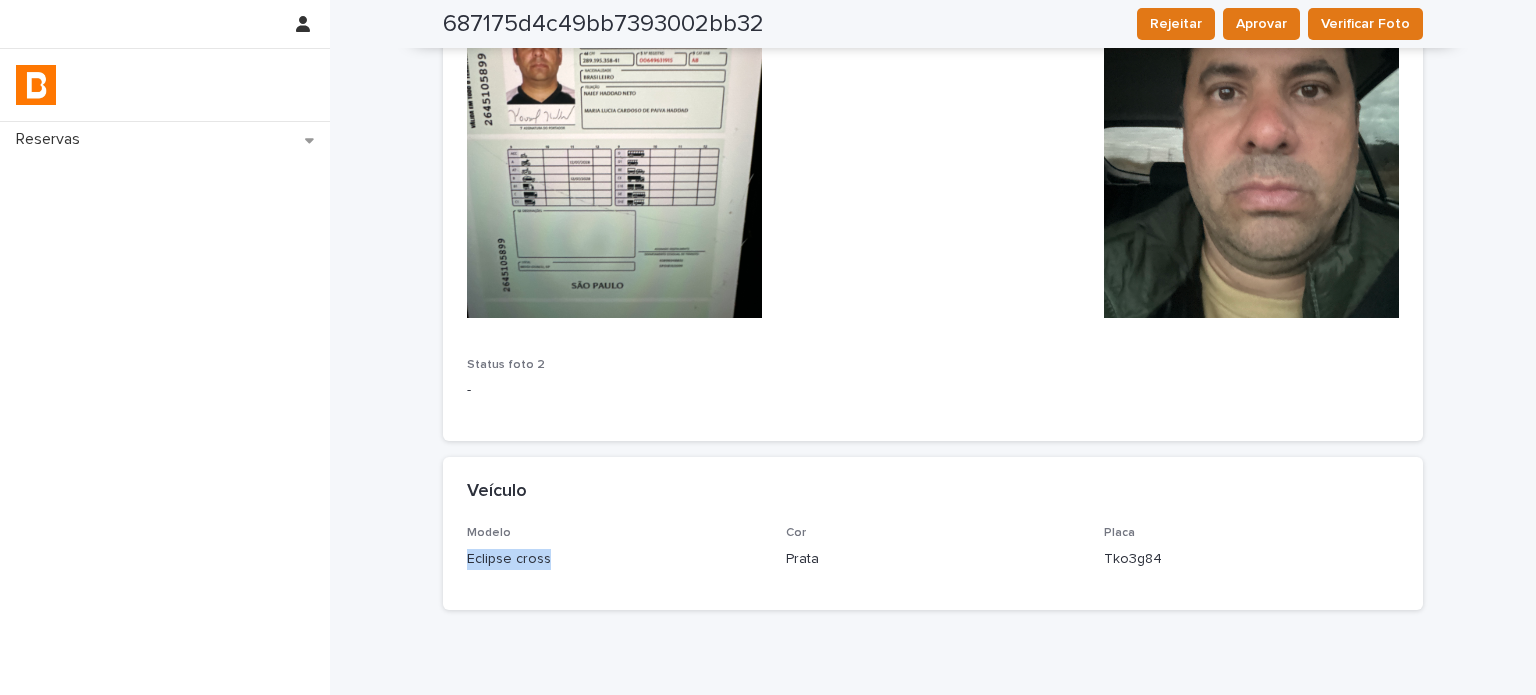 click on "Eclipse cross" at bounding box center (614, 559) 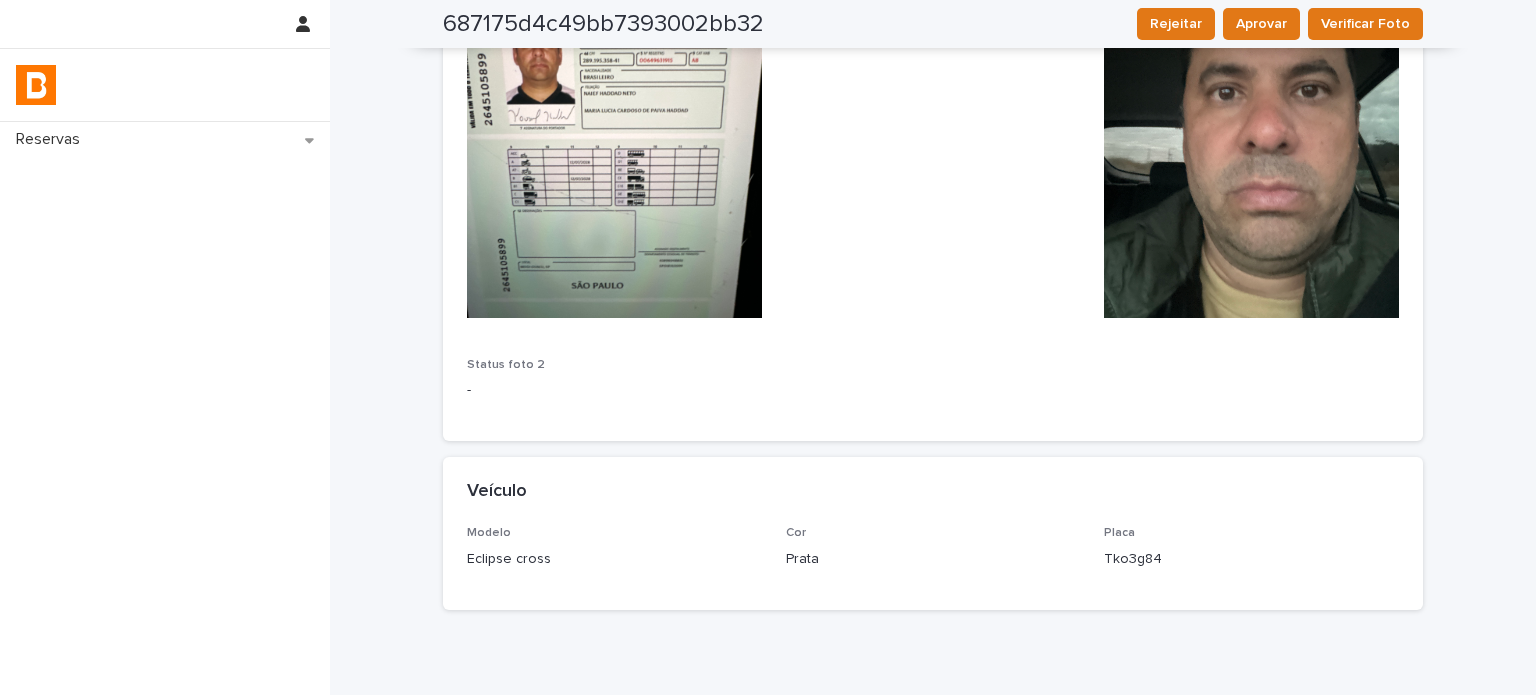 click on "Tko3g84" at bounding box center [1251, 559] 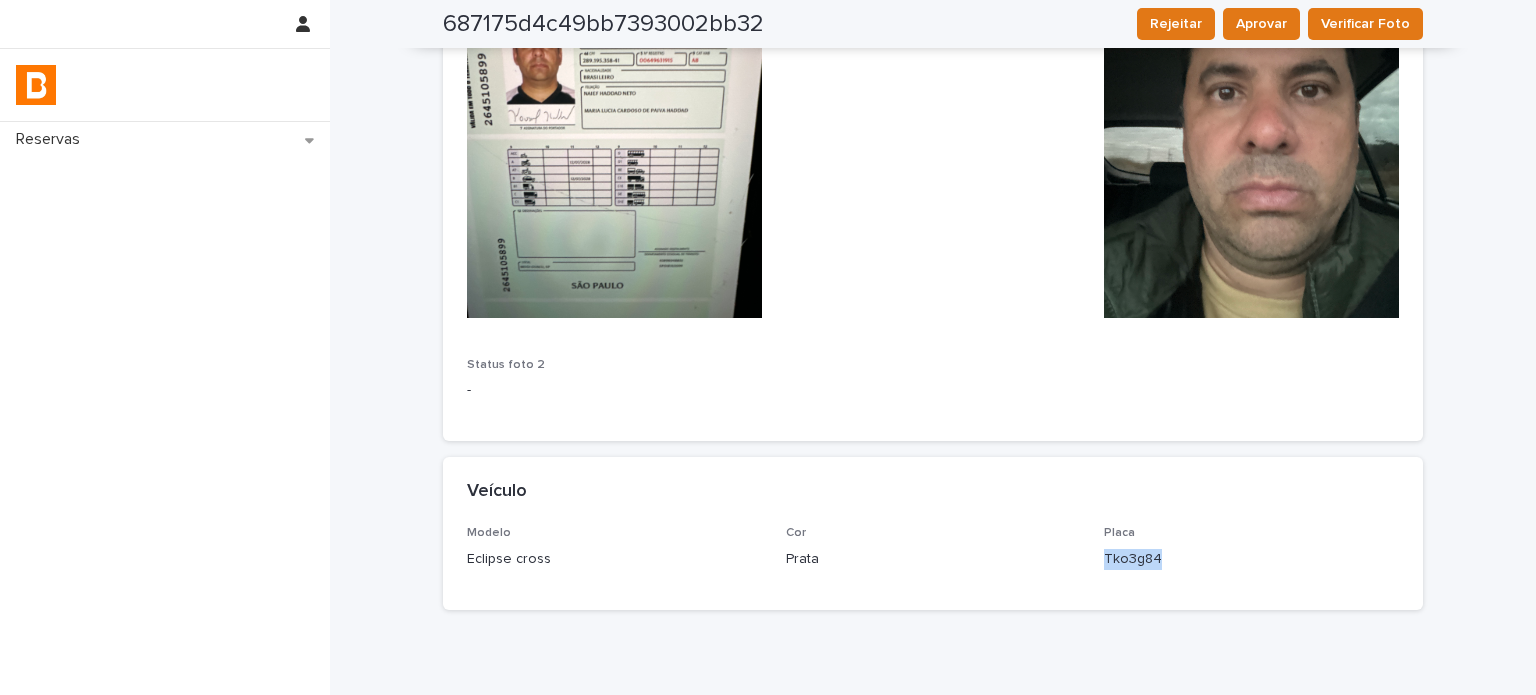 click on "Tko3g84" at bounding box center (1251, 559) 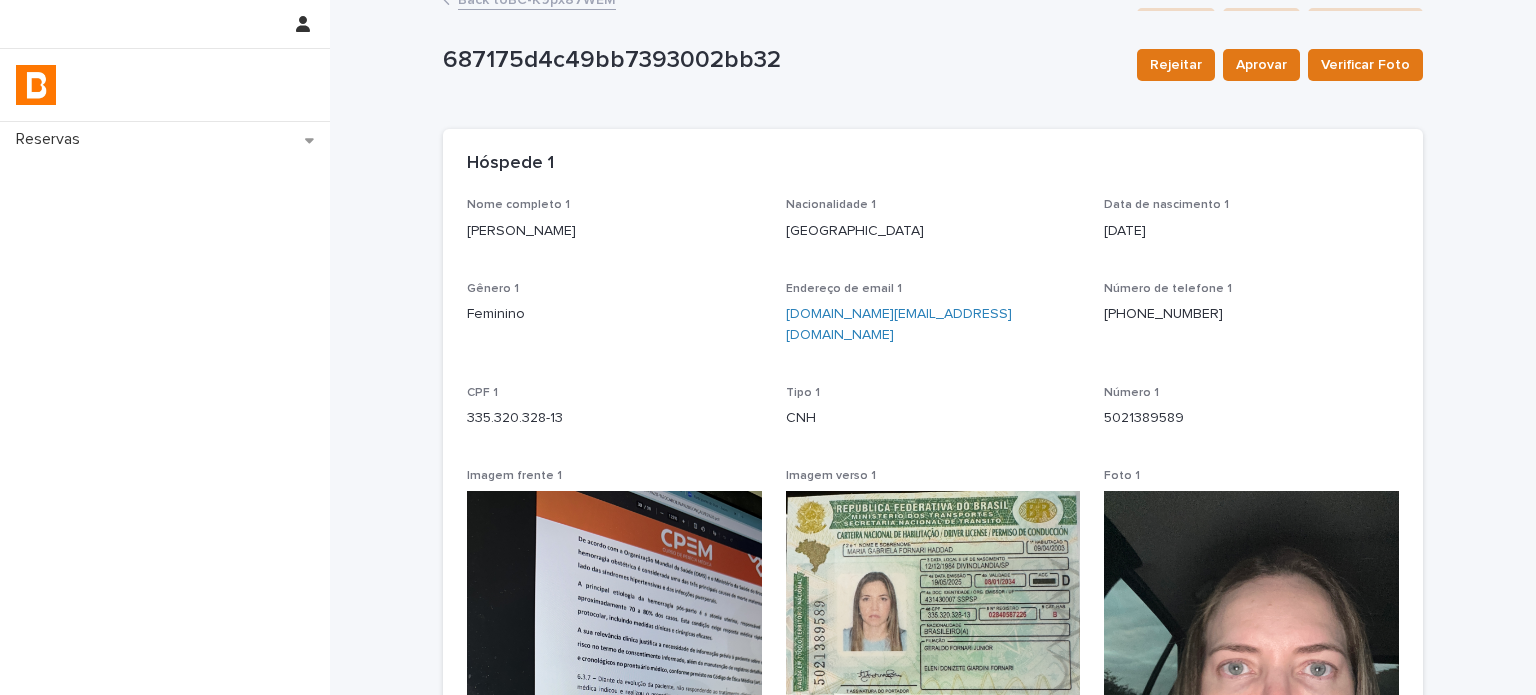 scroll, scrollTop: 0, scrollLeft: 0, axis: both 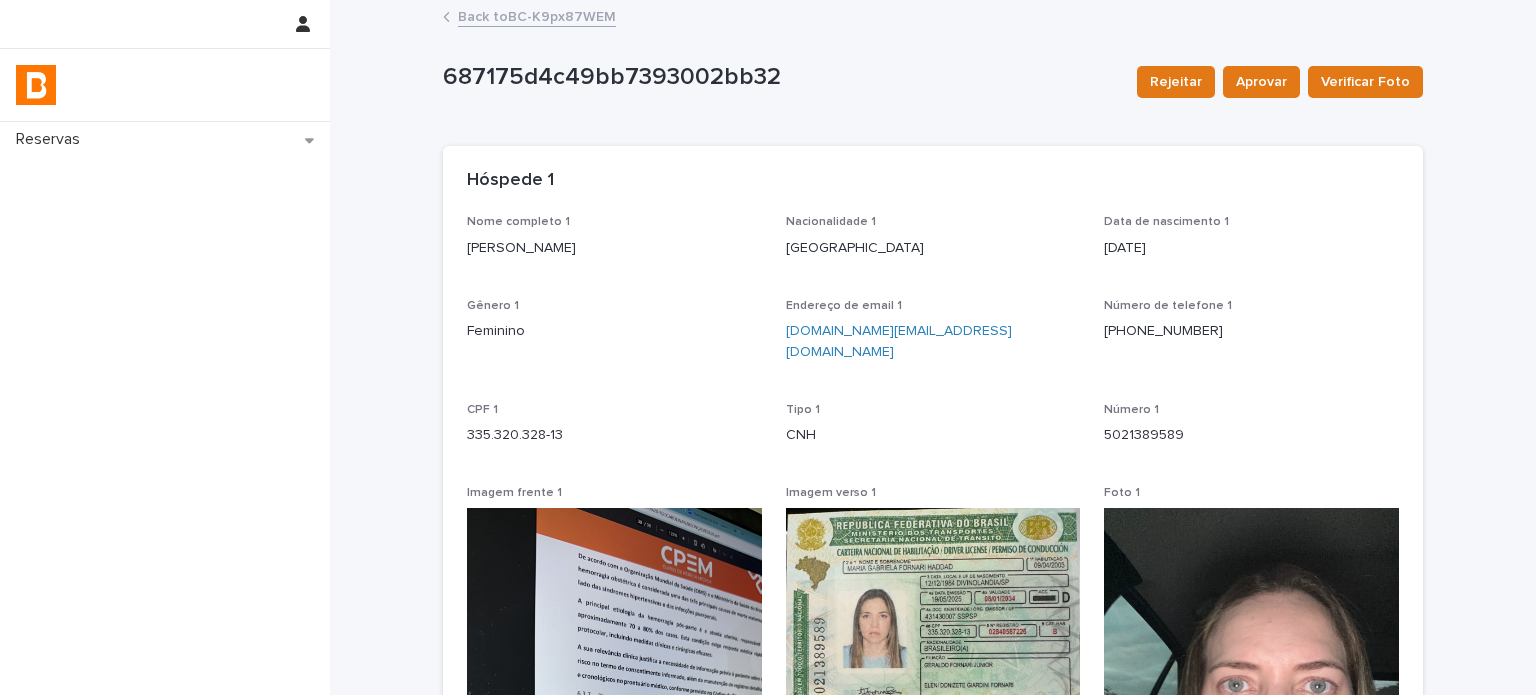 click on "Reservas Back to  BC-K9px87WEM Loading... Saving… Loading... Saving… 687175d4c49bb7393002bb32 Rejeitar Aprovar Verificar Foto 687175d4c49bb7393002bb32 Rejeitar Aprovar Verificar Foto Sorry, there was an error saving your record. Please try again. Please fill out the required fields below. Loading... Saving… Loading... Saving… Loading... Saving… Restrição não Loading... Saving… Hóspede 1 Nome completo 1 [PERSON_NAME]  Nacionalidade 1 [DEMOGRAPHIC_DATA] Data de nascimento 1 [DEMOGRAPHIC_DATA] Gênero 1 Feminino Endereço de email 1 [DOMAIN_NAME][EMAIL_ADDRESS][DOMAIN_NAME] Número de telefone [PHONE_NUMBER] CPF 1 335.320.328-13 Tipo 1 CNH Número 1 5021389589 Imagem frente 1 Imagem verso 1 Foto 1 Status foto 1 - Loading... Saving… Hóspede 2 Nome completo 2 [PERSON_NAME] Nacionalidade 2 [DEMOGRAPHIC_DATA] Data de nascimento 2 [DEMOGRAPHIC_DATA] Gênero 2 Masculino Endereço de email 2 [EMAIL_ADDRESS][DOMAIN_NAME] Número de telefone [PHONE_NUMBER] CPF 2 289.195.358-41 Tipo 2 CNH Número 2 2645105899 Imagem frente 2 Imagem verso 2 - Foto 2 -" at bounding box center [933, 1185] 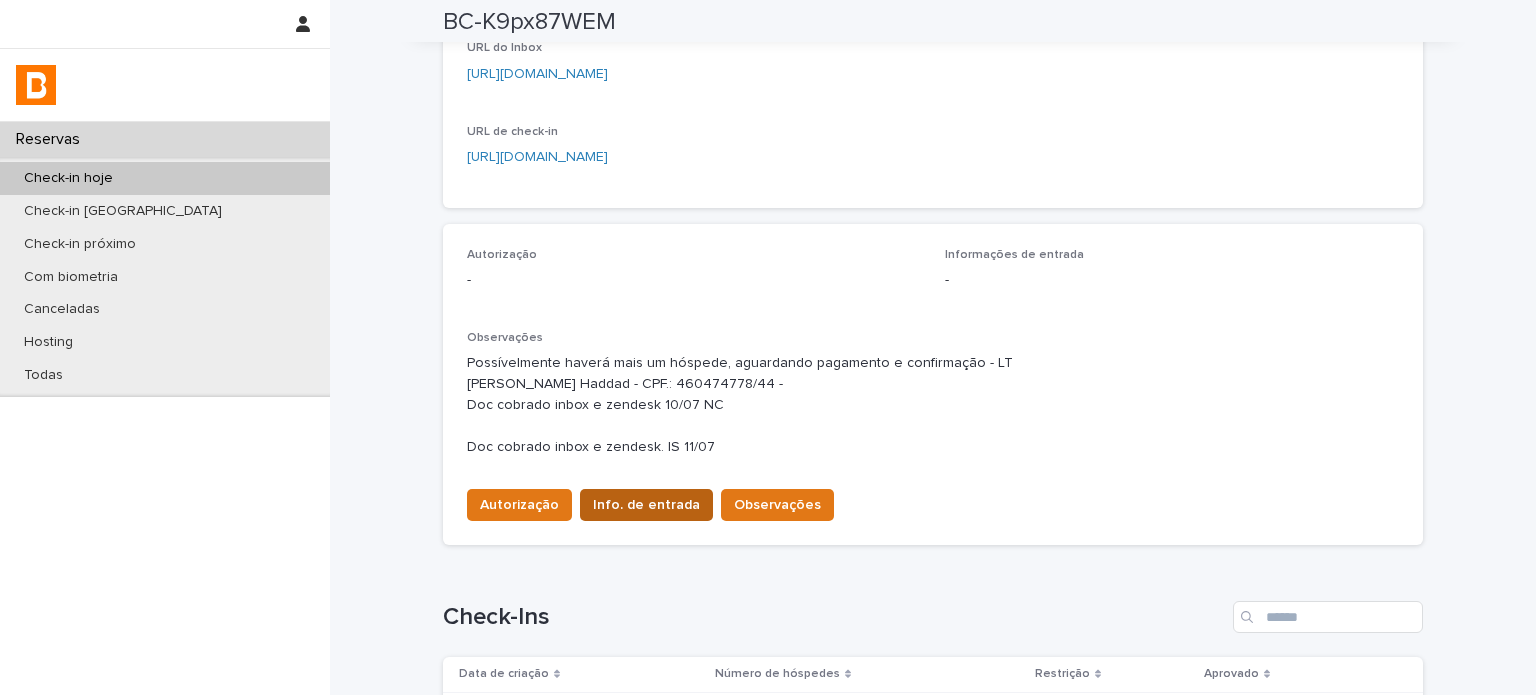 scroll, scrollTop: 433, scrollLeft: 0, axis: vertical 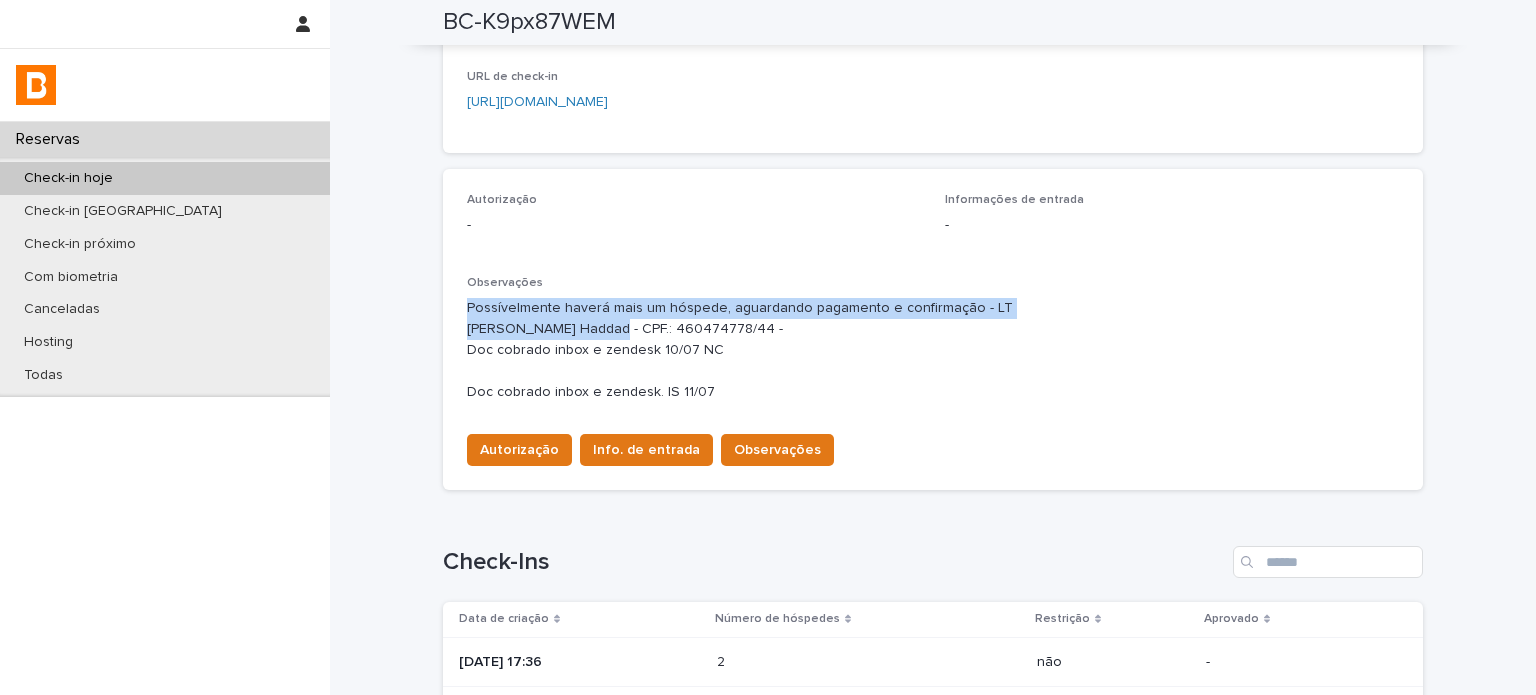drag, startPoint x: 589, startPoint y: 328, endPoint x: 450, endPoint y: 317, distance: 139.43457 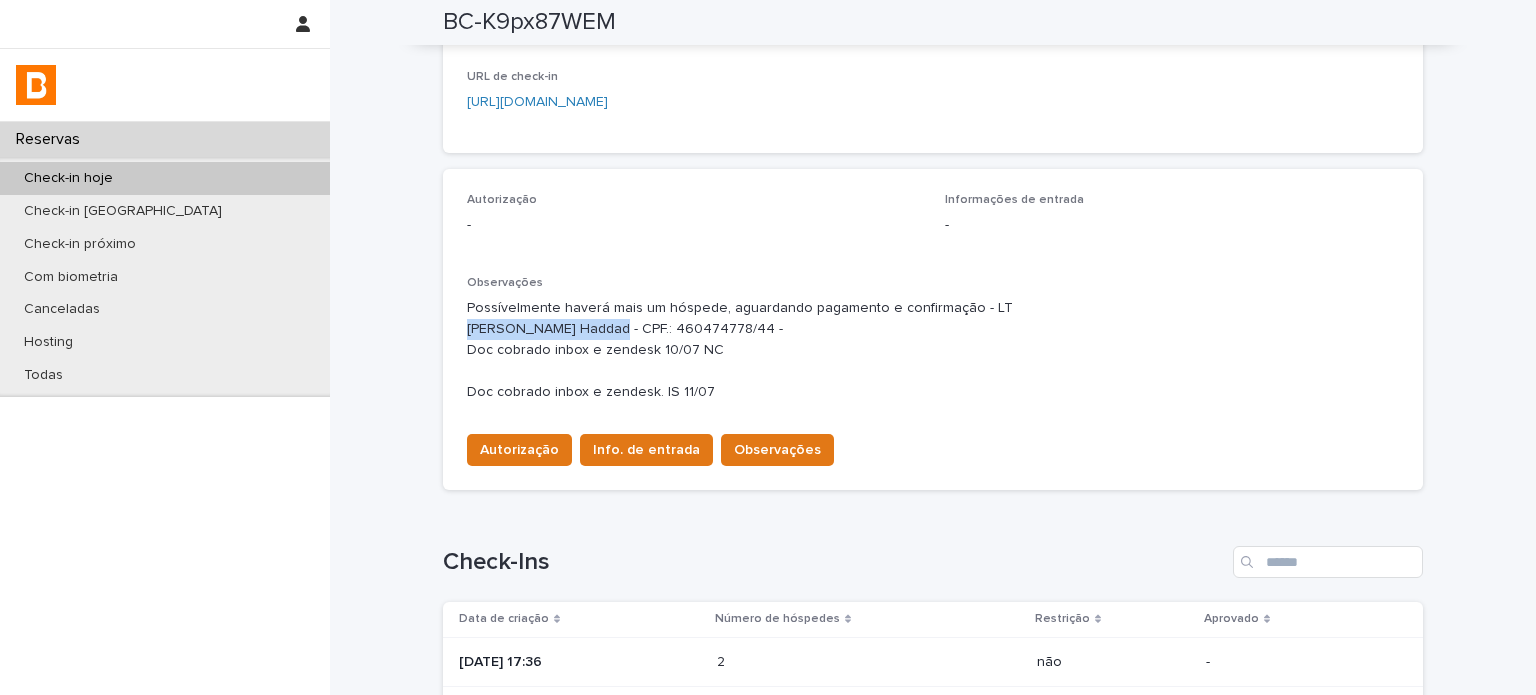 drag, startPoint x: 452, startPoint y: 328, endPoint x: 589, endPoint y: 336, distance: 137.23338 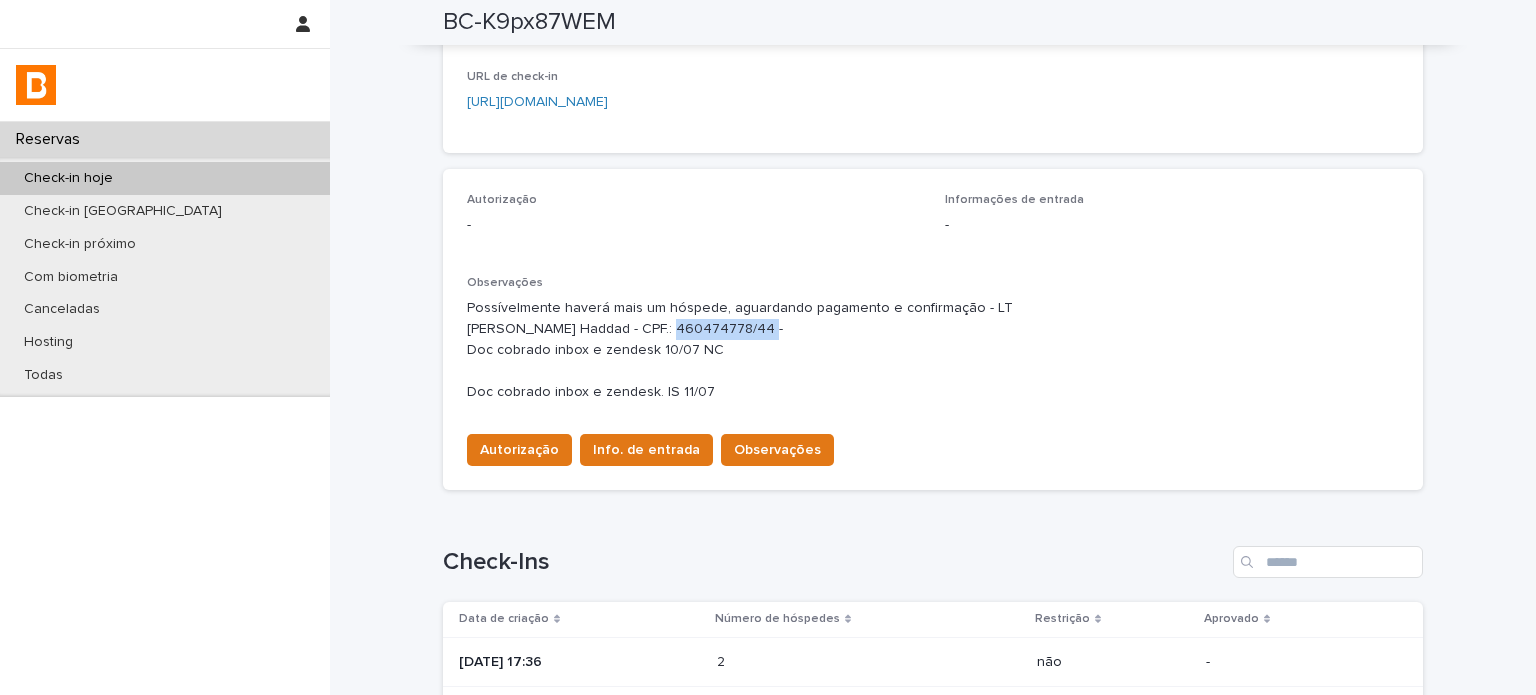 drag, startPoint x: 728, startPoint y: 334, endPoint x: 636, endPoint y: 332, distance: 92.021736 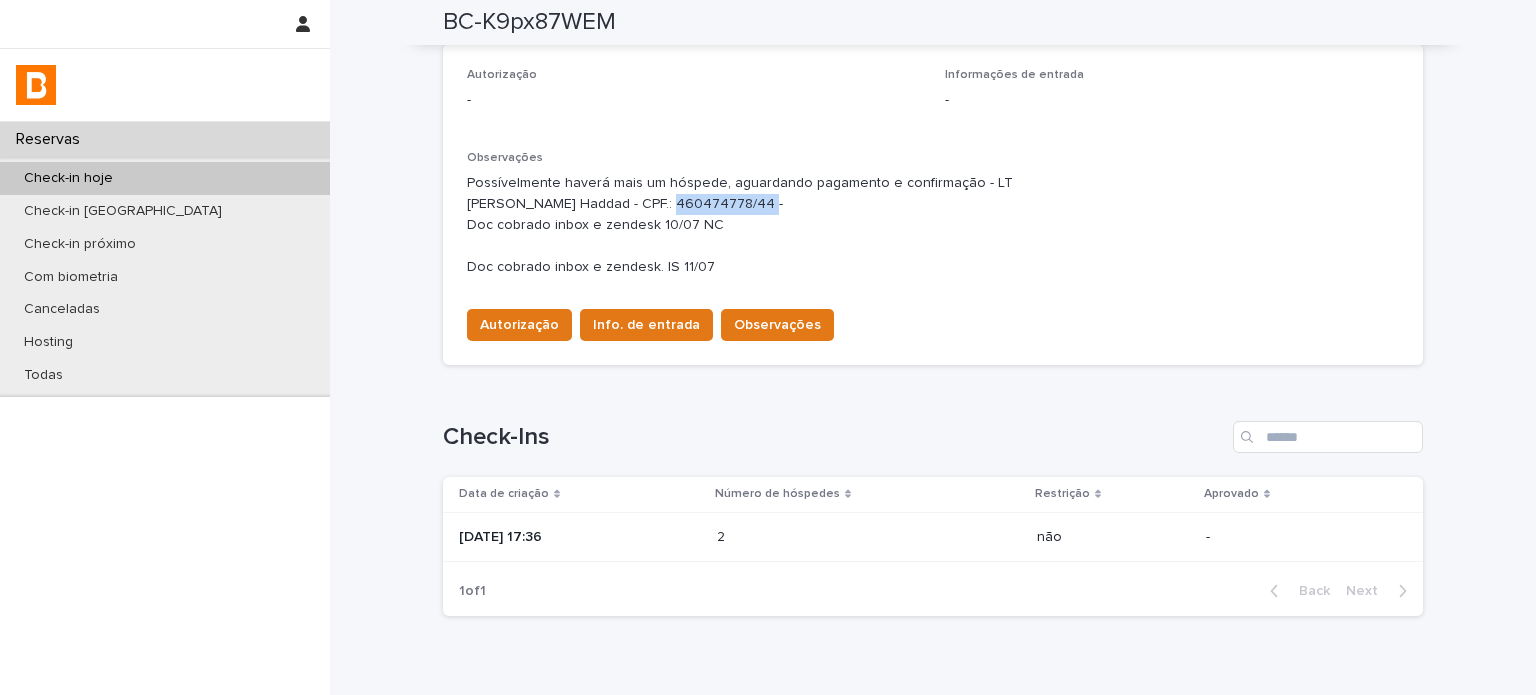 scroll, scrollTop: 652, scrollLeft: 0, axis: vertical 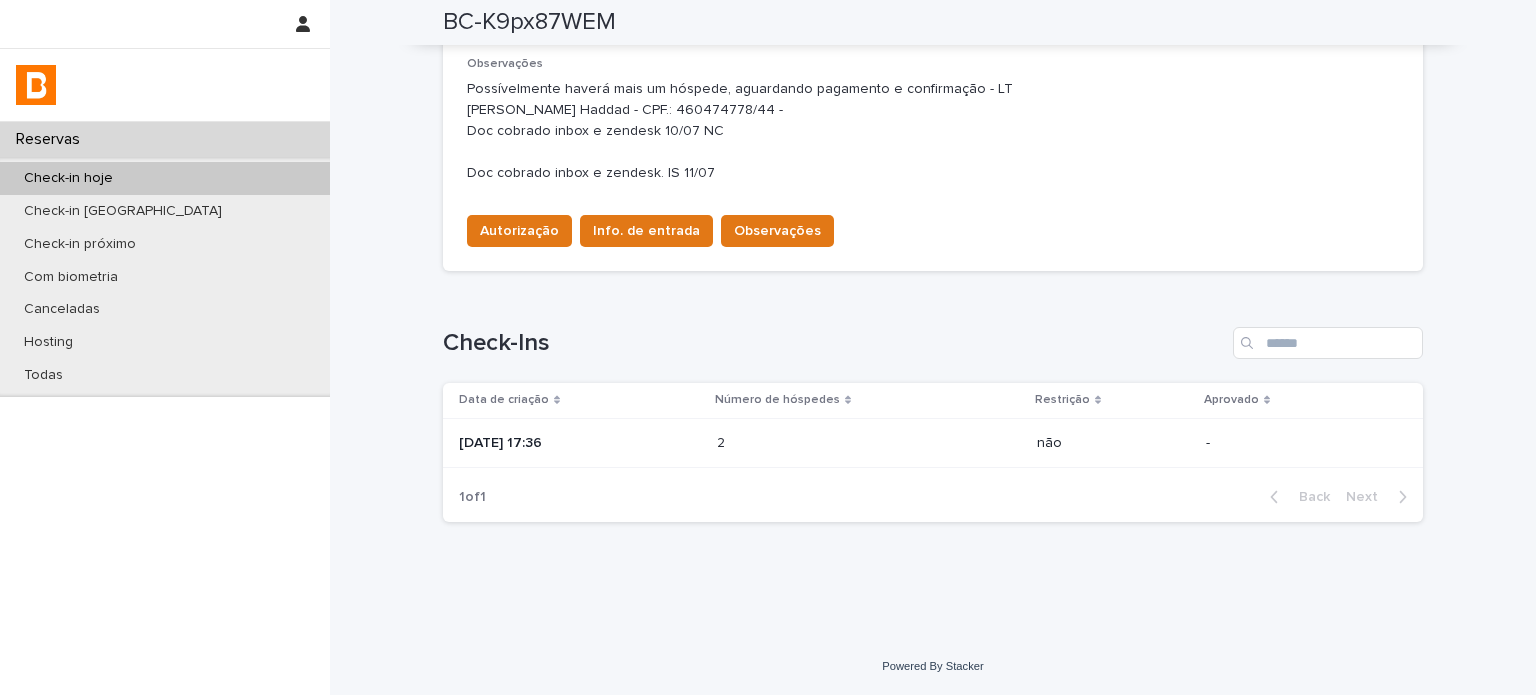 click on "[DATE] 17:36" at bounding box center [580, 443] 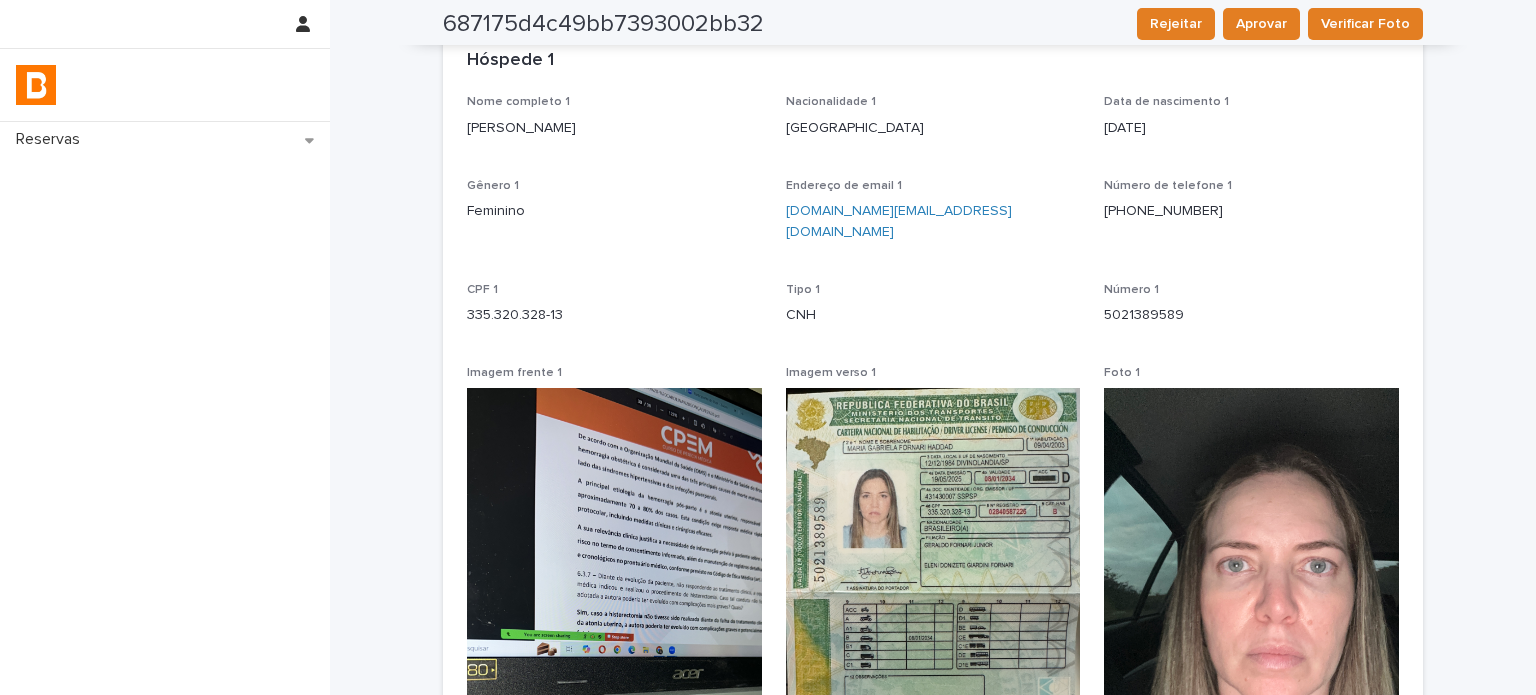 scroll, scrollTop: 120, scrollLeft: 0, axis: vertical 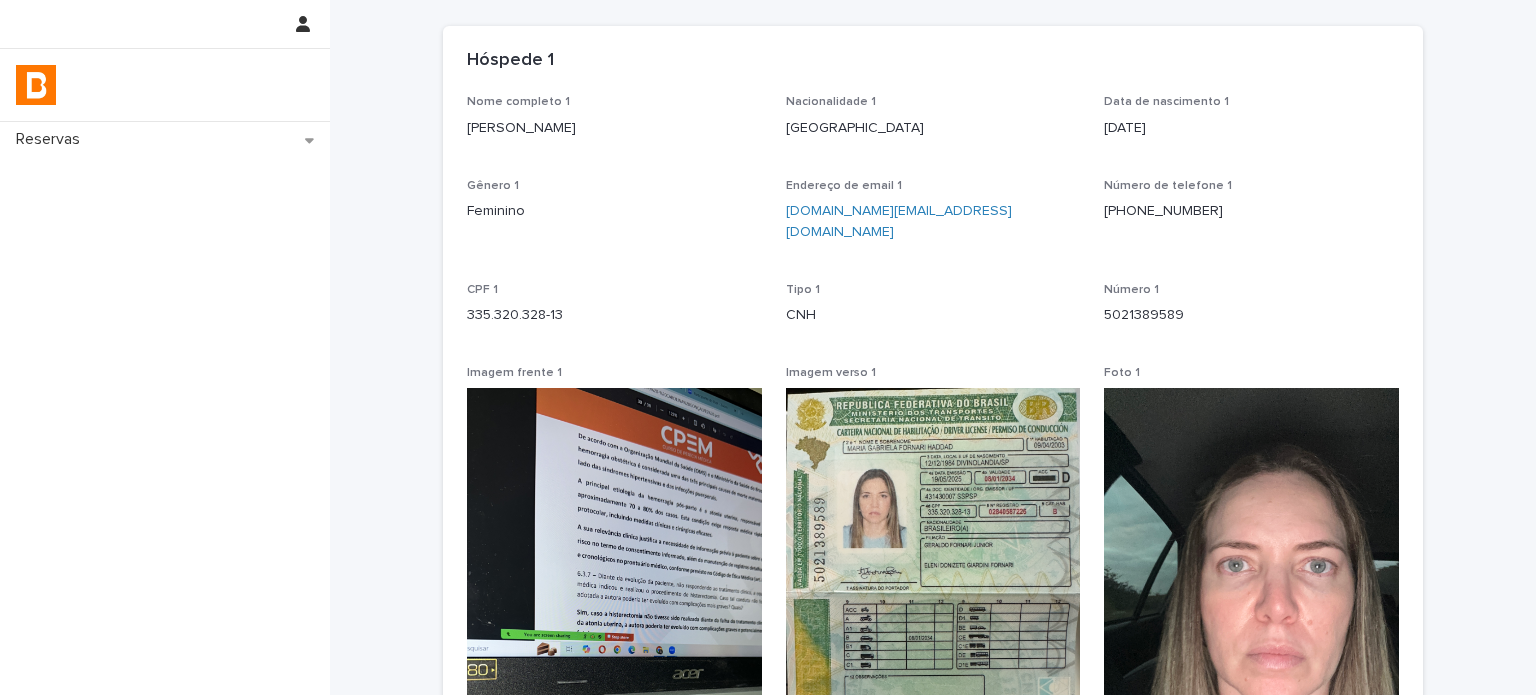 drag, startPoint x: 631, startPoint y: 131, endPoint x: 429, endPoint y: 144, distance: 202.41788 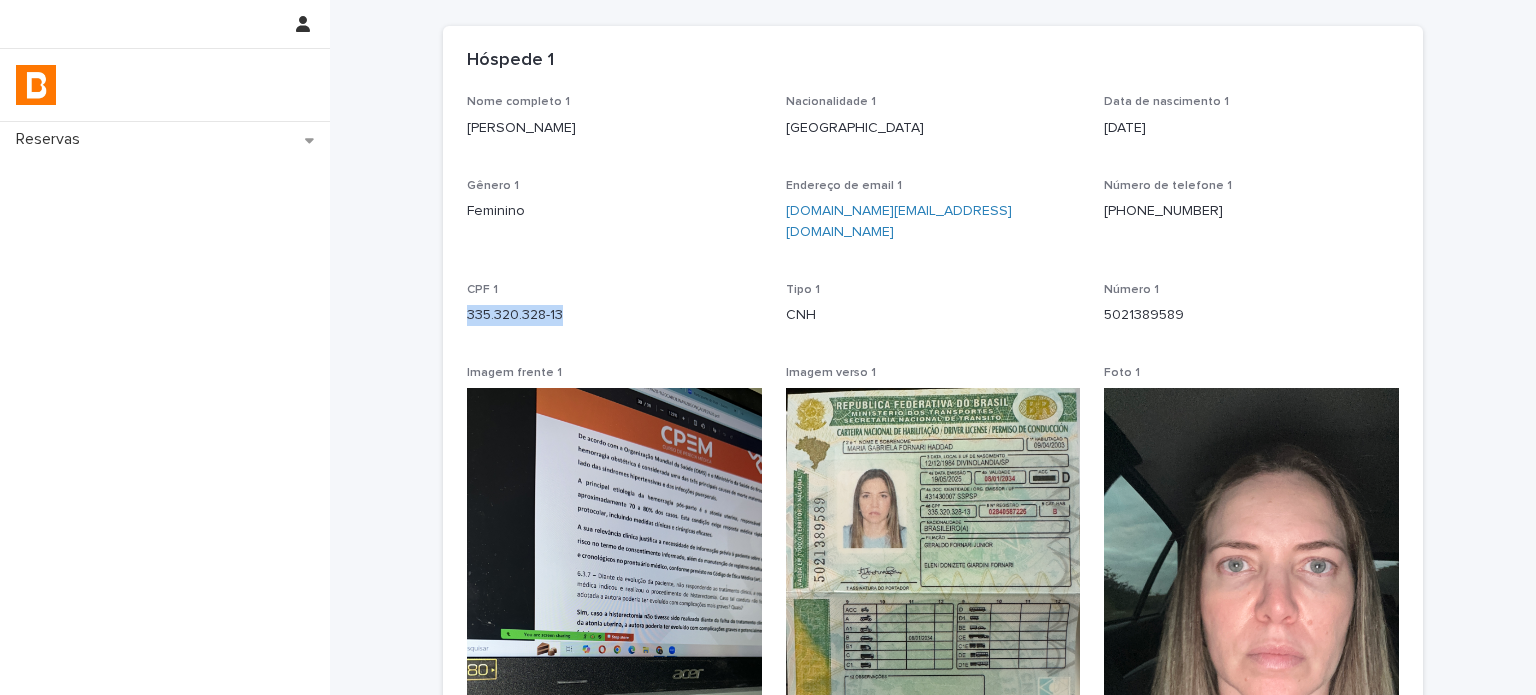 drag, startPoint x: 552, startPoint y: 291, endPoint x: 460, endPoint y: 294, distance: 92.0489 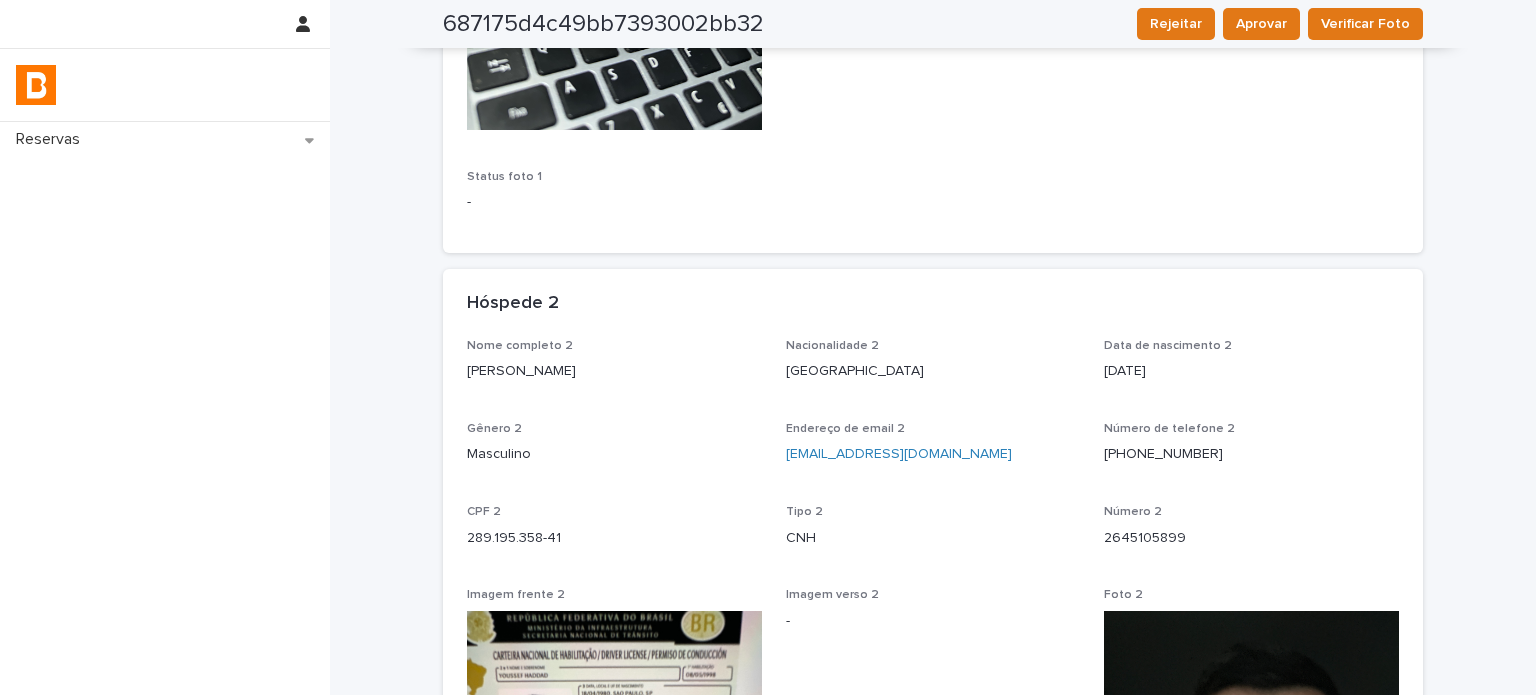 scroll, scrollTop: 1020, scrollLeft: 0, axis: vertical 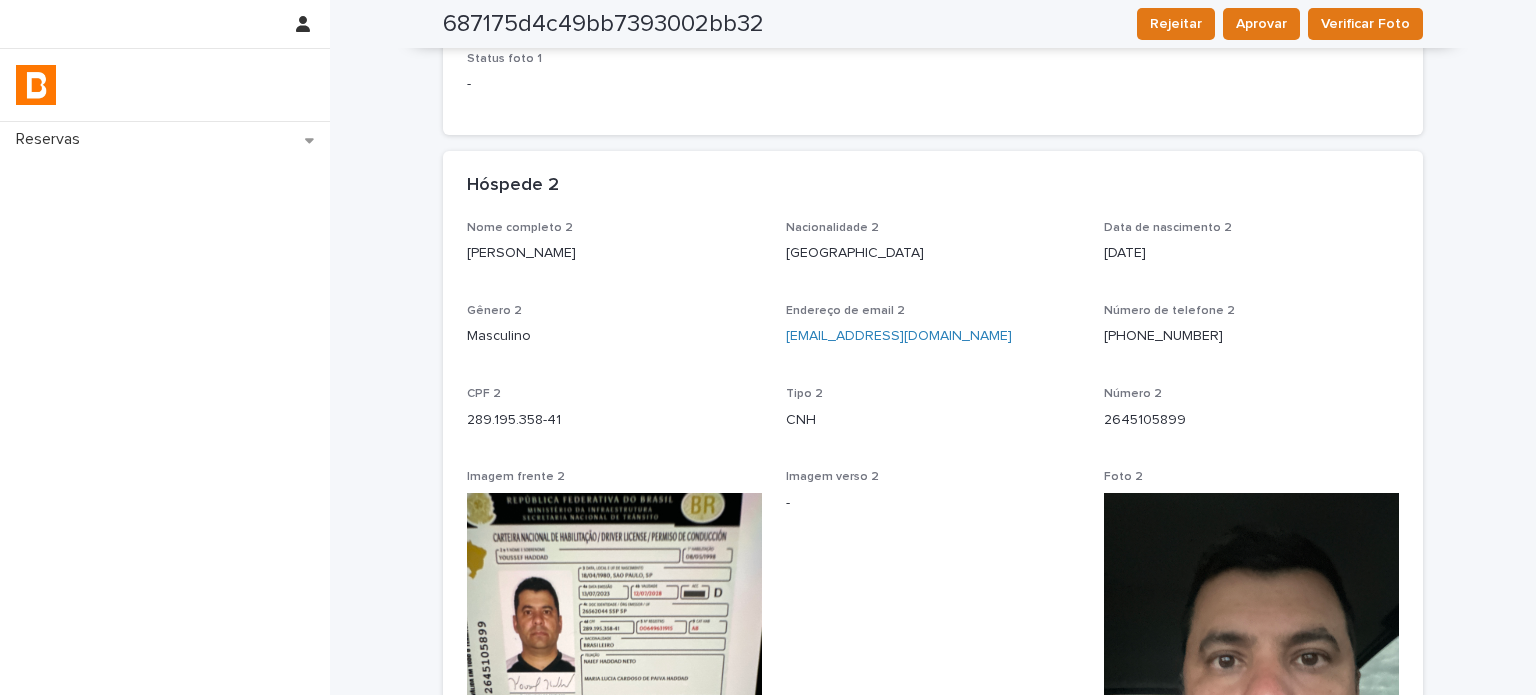 drag, startPoint x: 588, startPoint y: 224, endPoint x: 453, endPoint y: 237, distance: 135.62448 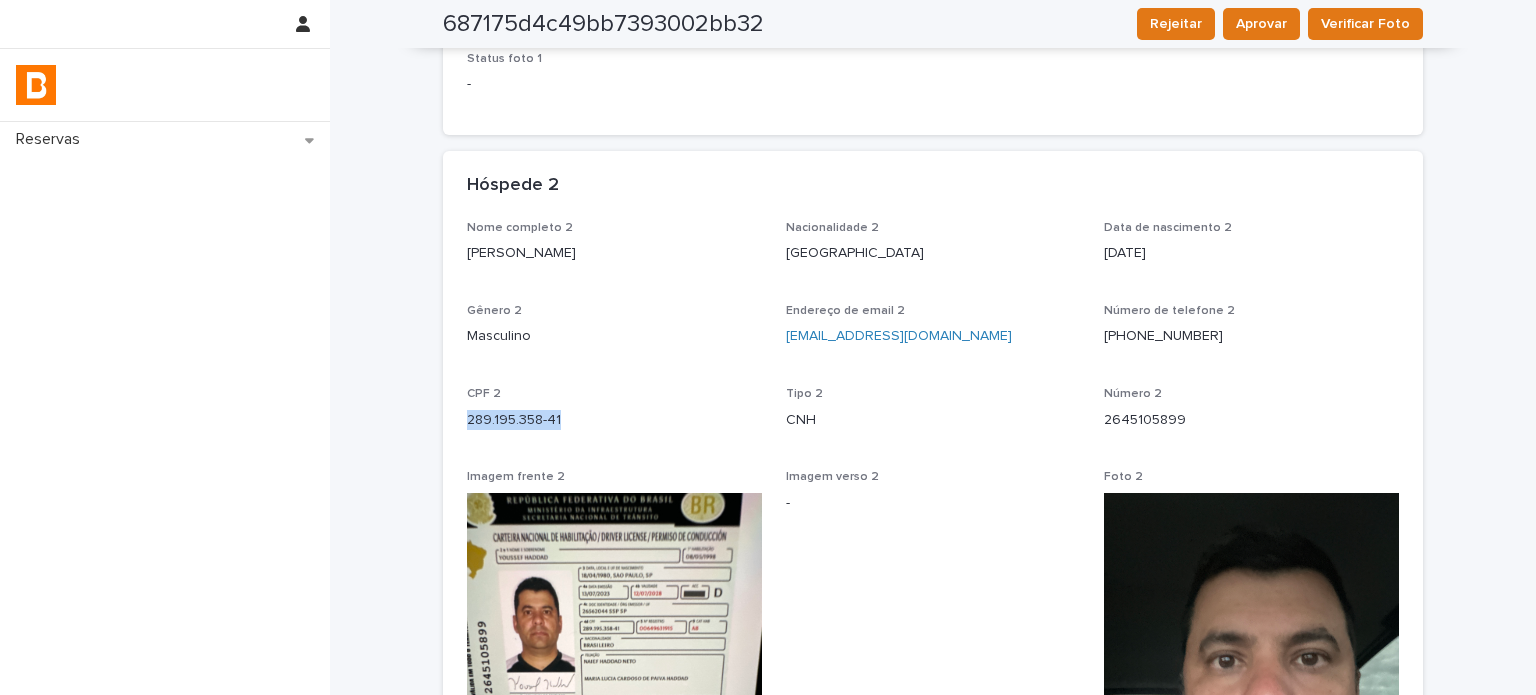 drag, startPoint x: 565, startPoint y: 411, endPoint x: 458, endPoint y: 408, distance: 107.042046 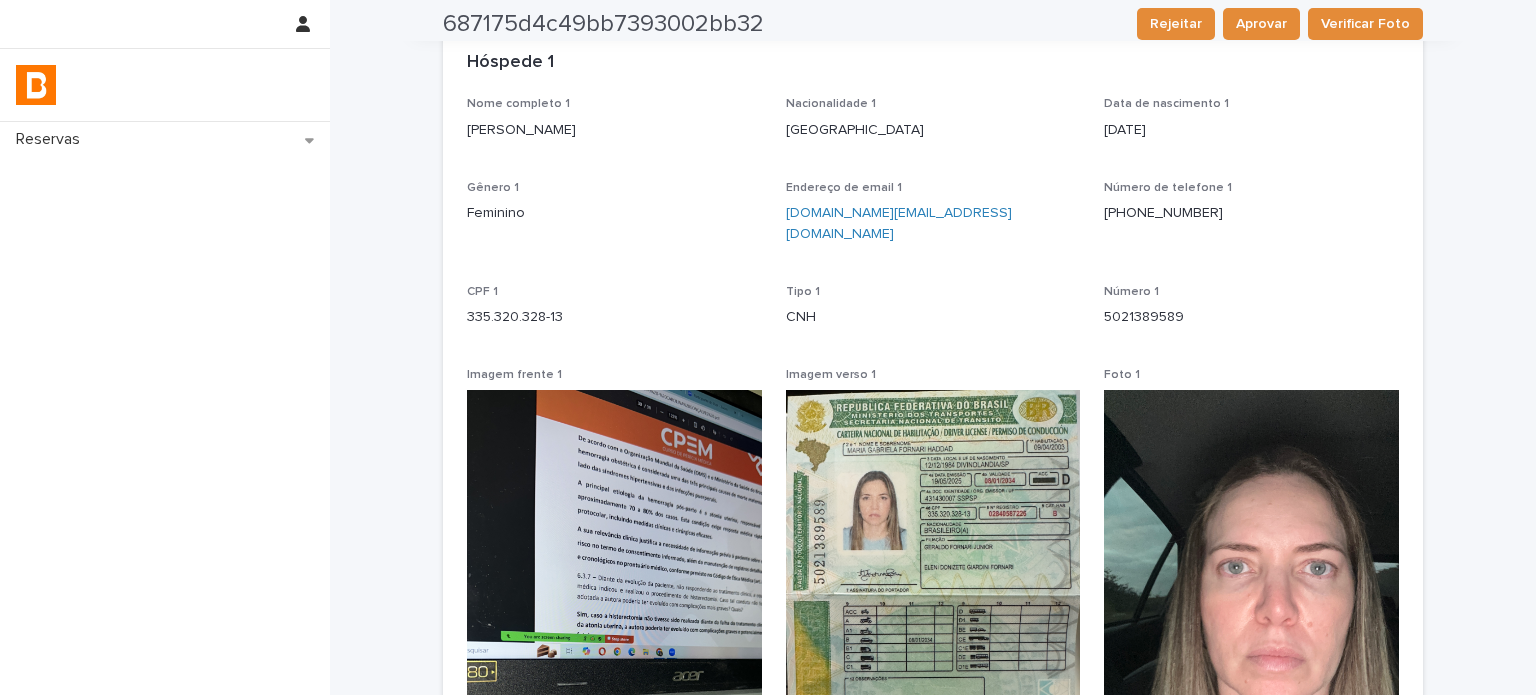 scroll, scrollTop: 0, scrollLeft: 0, axis: both 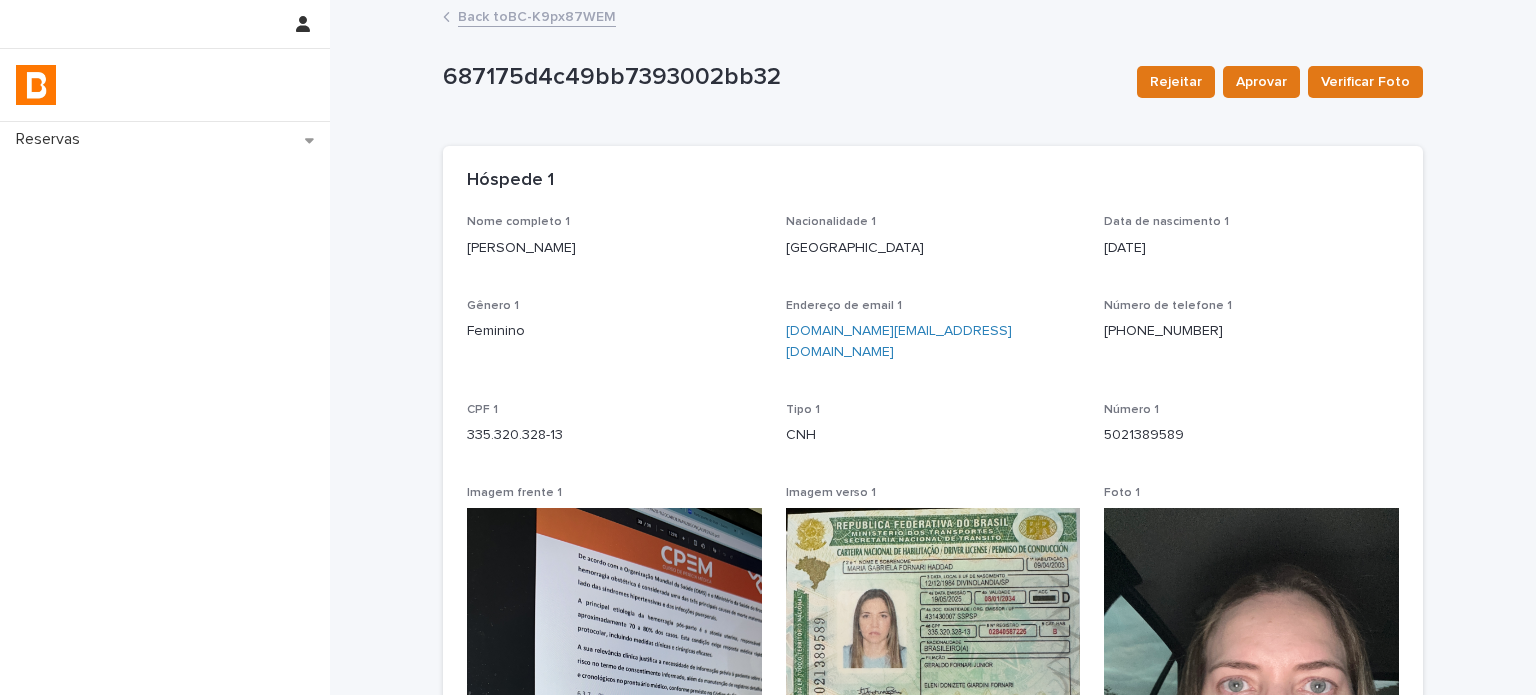 click on "Back to  BC-K9px87WEM" at bounding box center (537, 15) 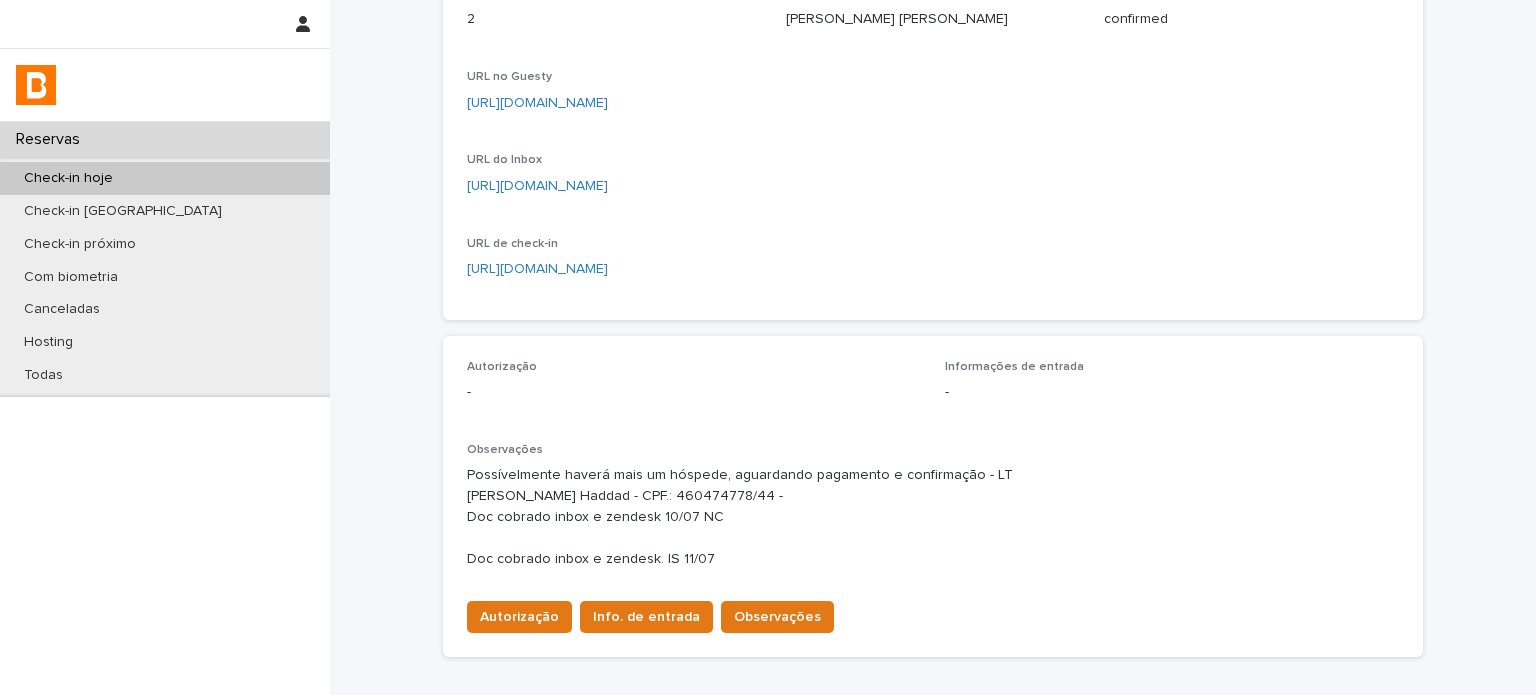 scroll, scrollTop: 500, scrollLeft: 0, axis: vertical 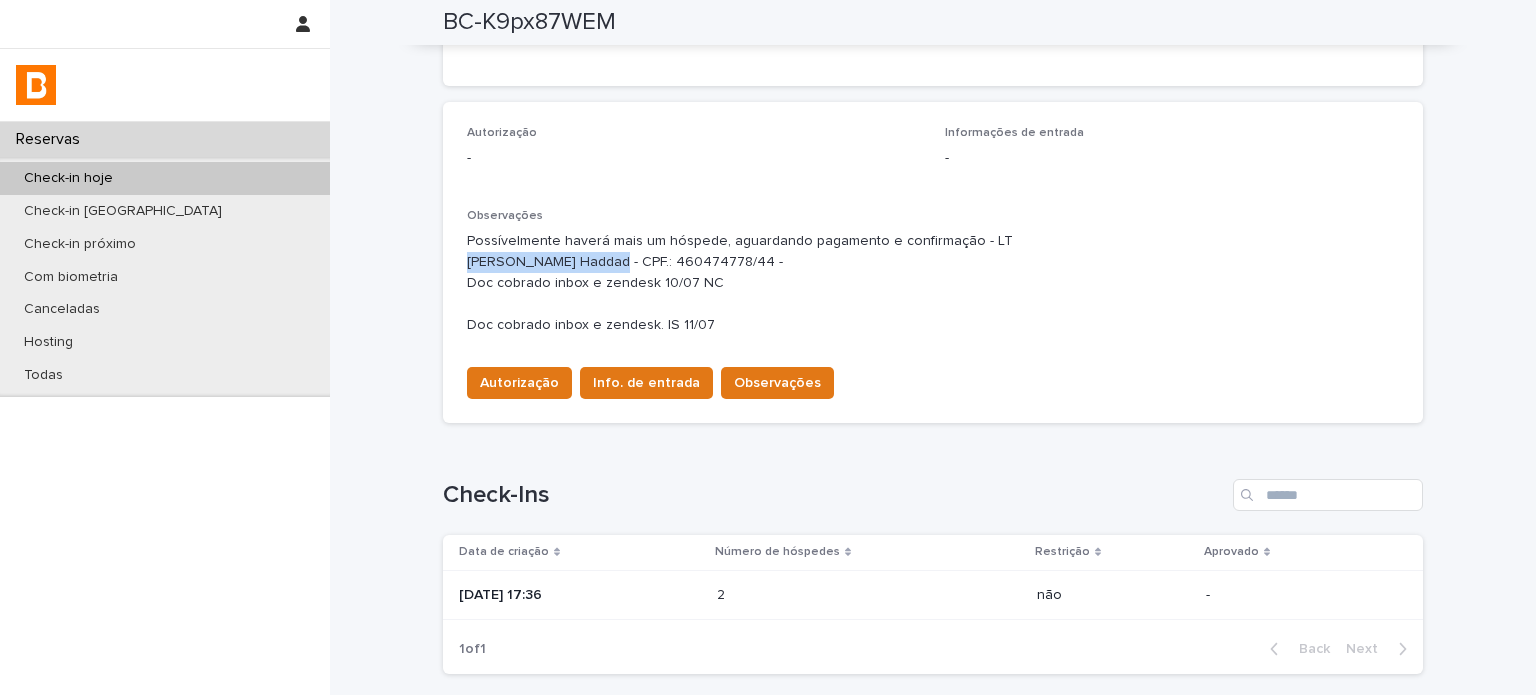 drag, startPoint x: 588, startPoint y: 259, endPoint x: 456, endPoint y: 268, distance: 132.30646 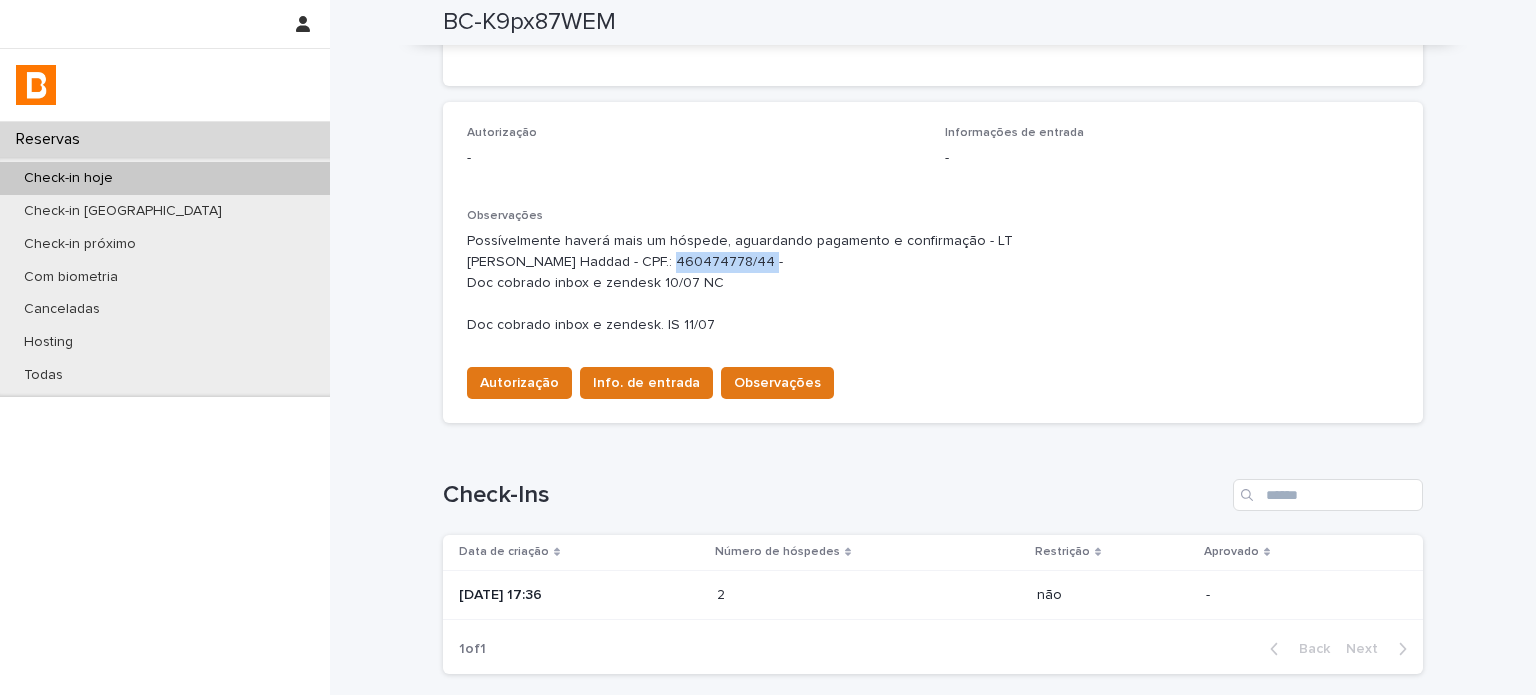 drag, startPoint x: 728, startPoint y: 263, endPoint x: 636, endPoint y: 255, distance: 92.34717 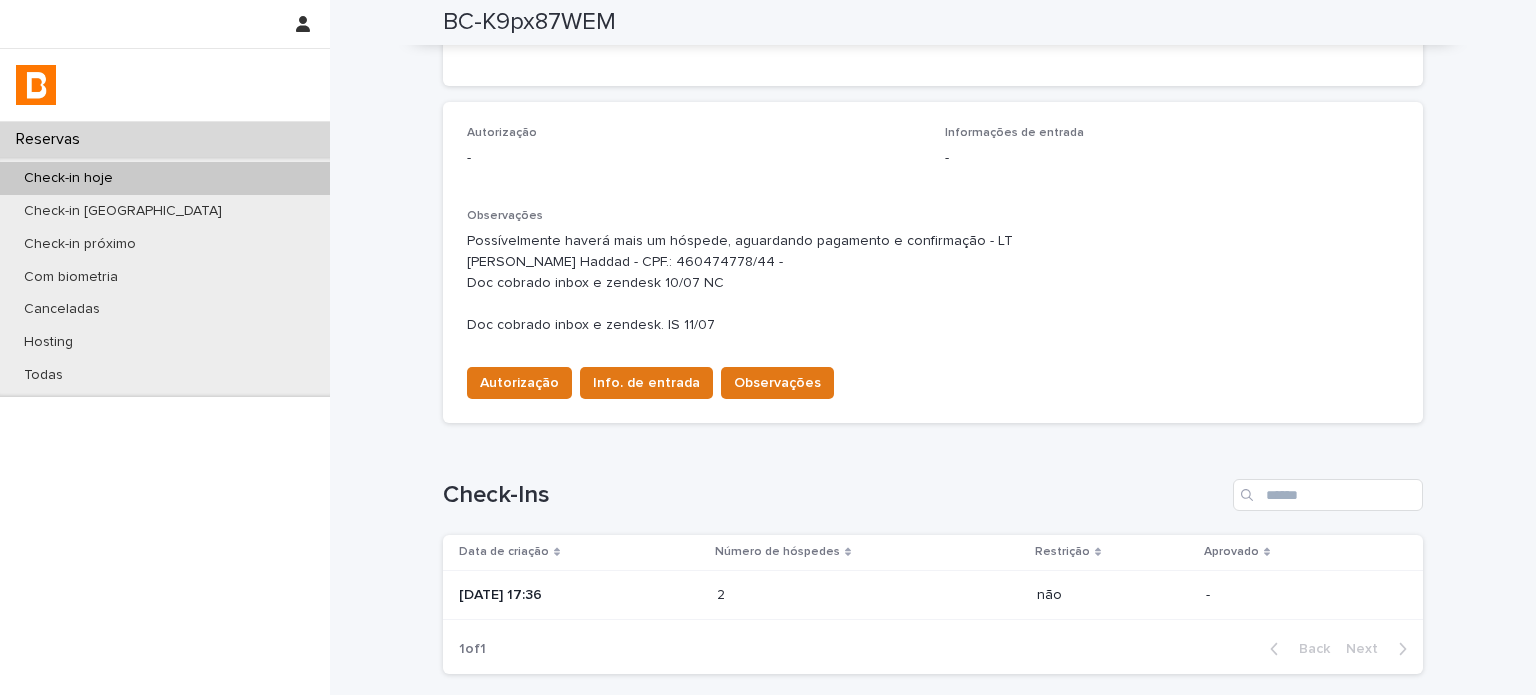 click on "Possívelmente haverá mais um hóspede, aguardando pagamento e confirmação - LT
[PERSON_NAME] Haddad - CPF.: 460474778/44 -
Doc cobrado inbox e zendesk 10/07 NC
Doc cobrado inbox e zendesk. IS 11/07" at bounding box center (933, 283) 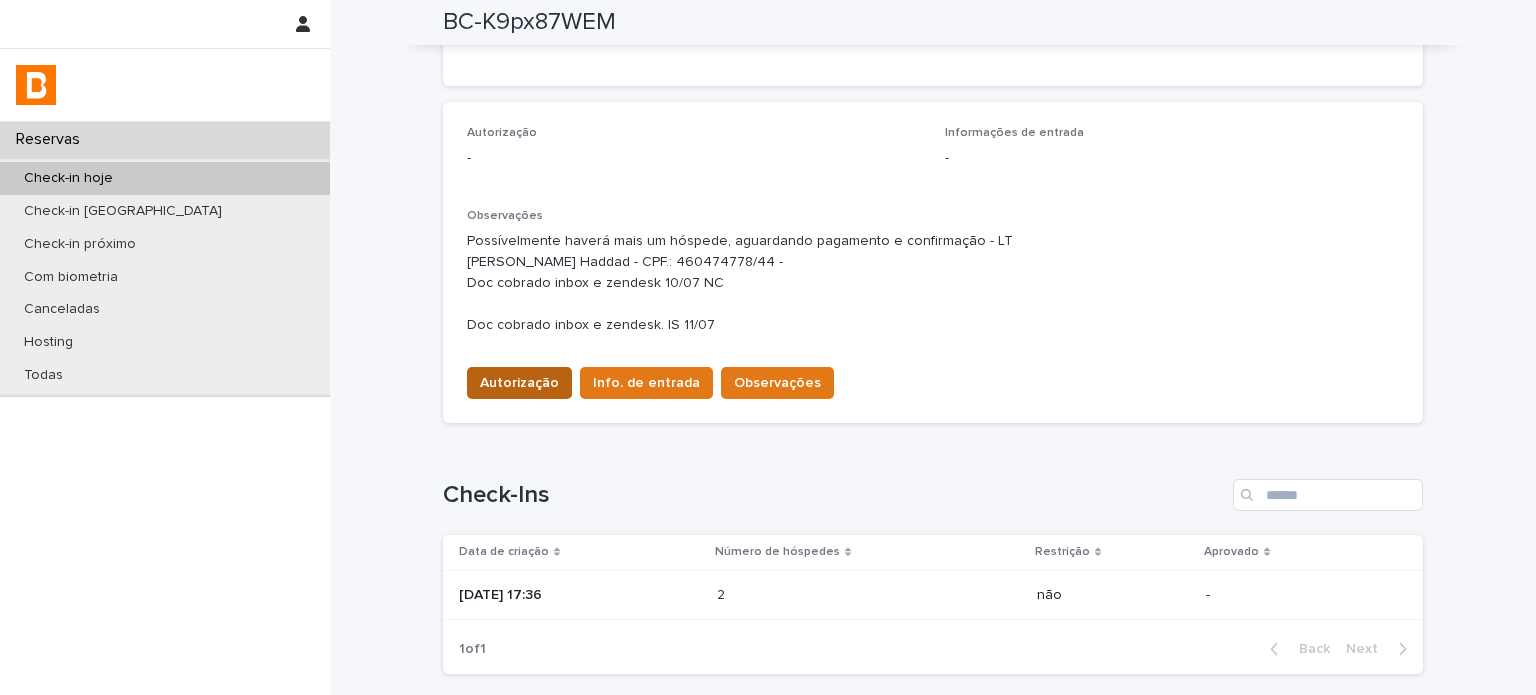 click on "Autorização" at bounding box center [519, 383] 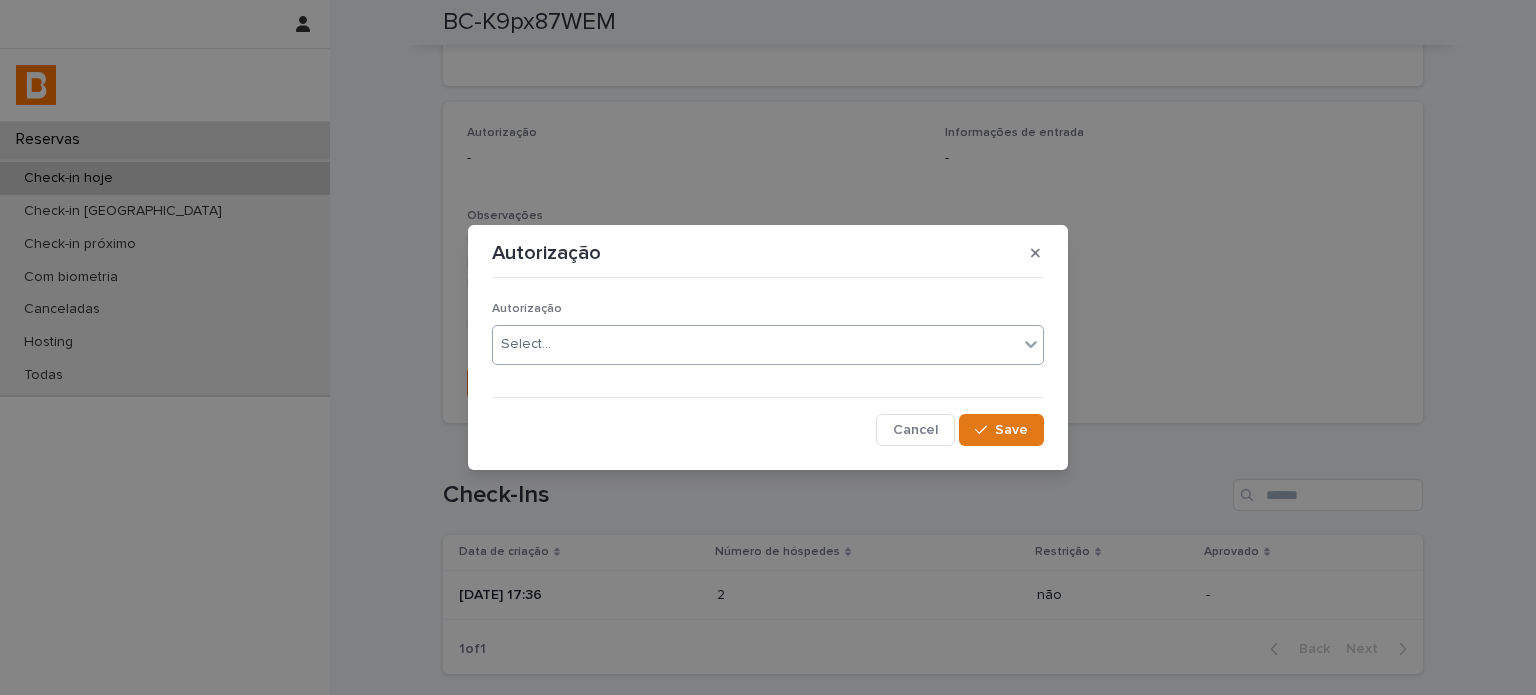 click on "Select..." at bounding box center [755, 344] 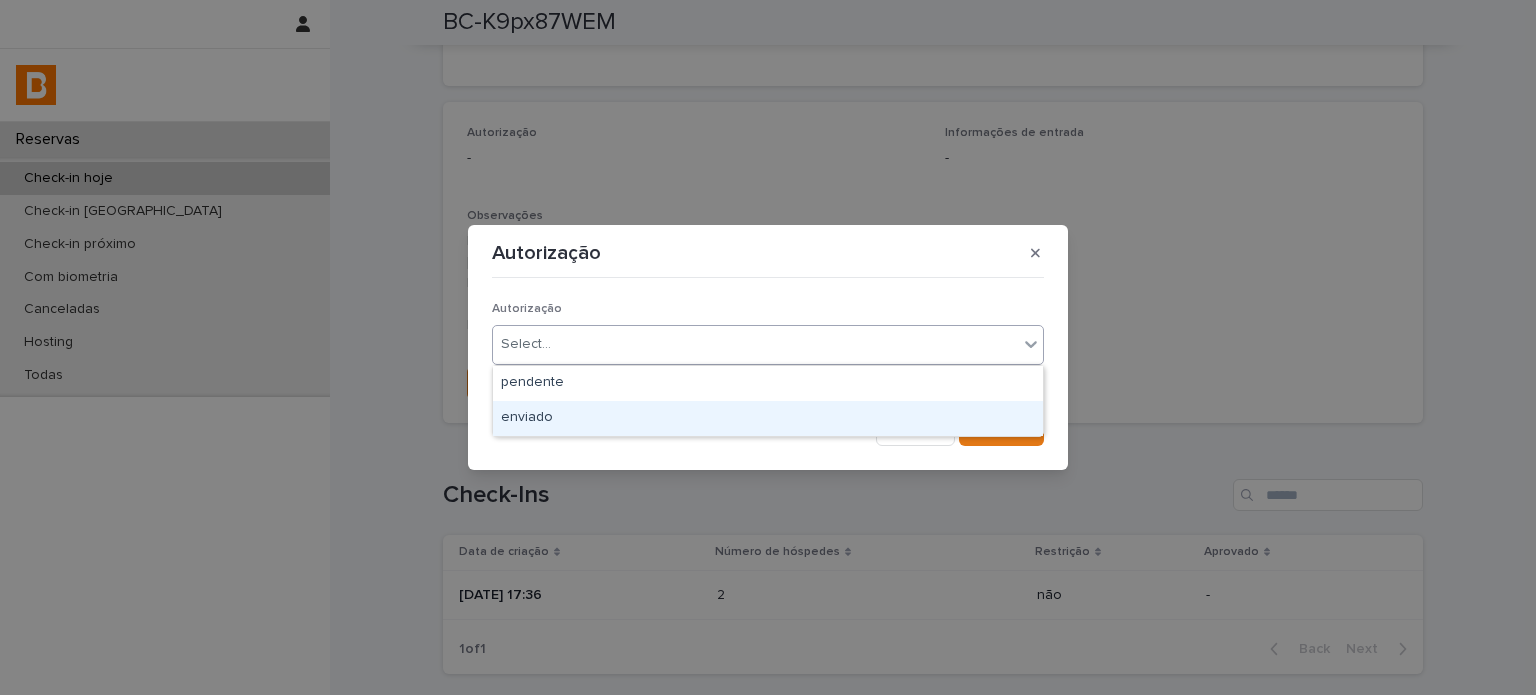 click on "enviado" at bounding box center (768, 418) 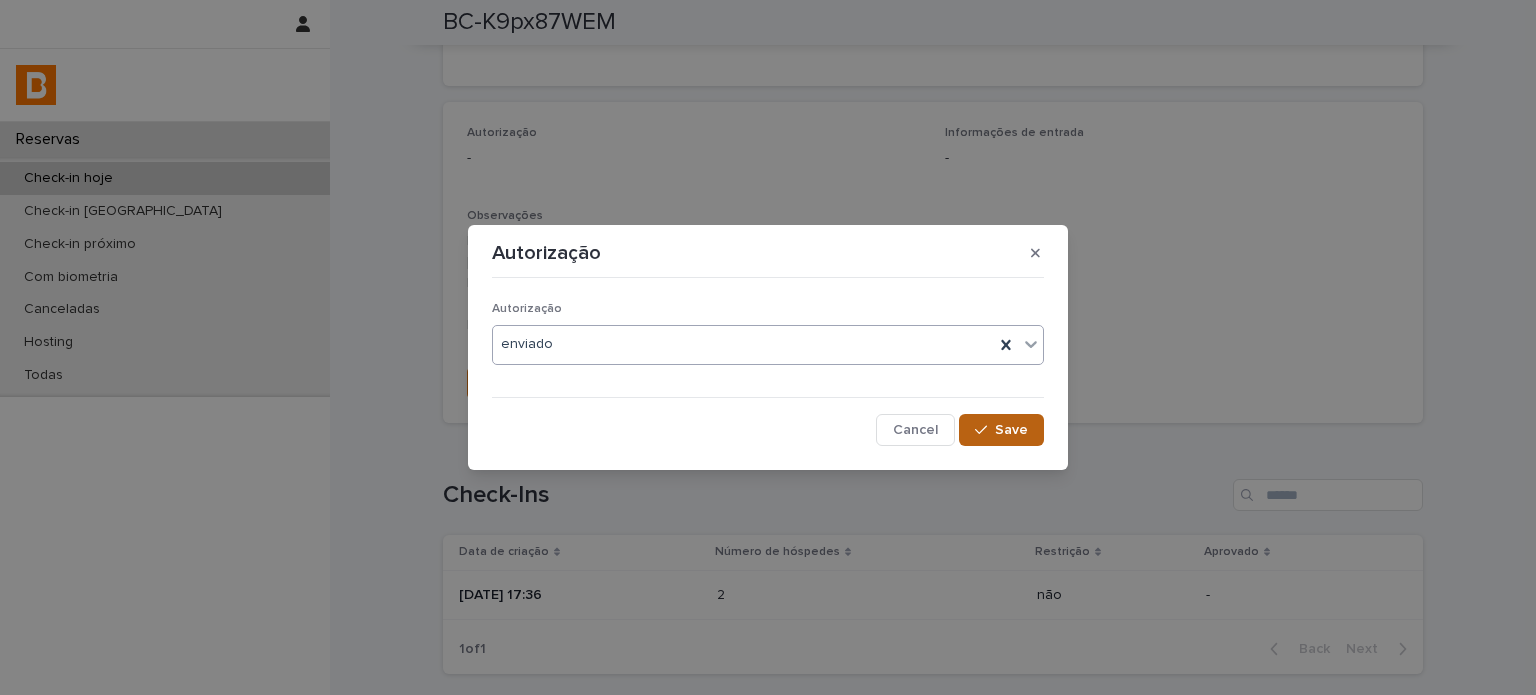 click on "Save" at bounding box center [1011, 430] 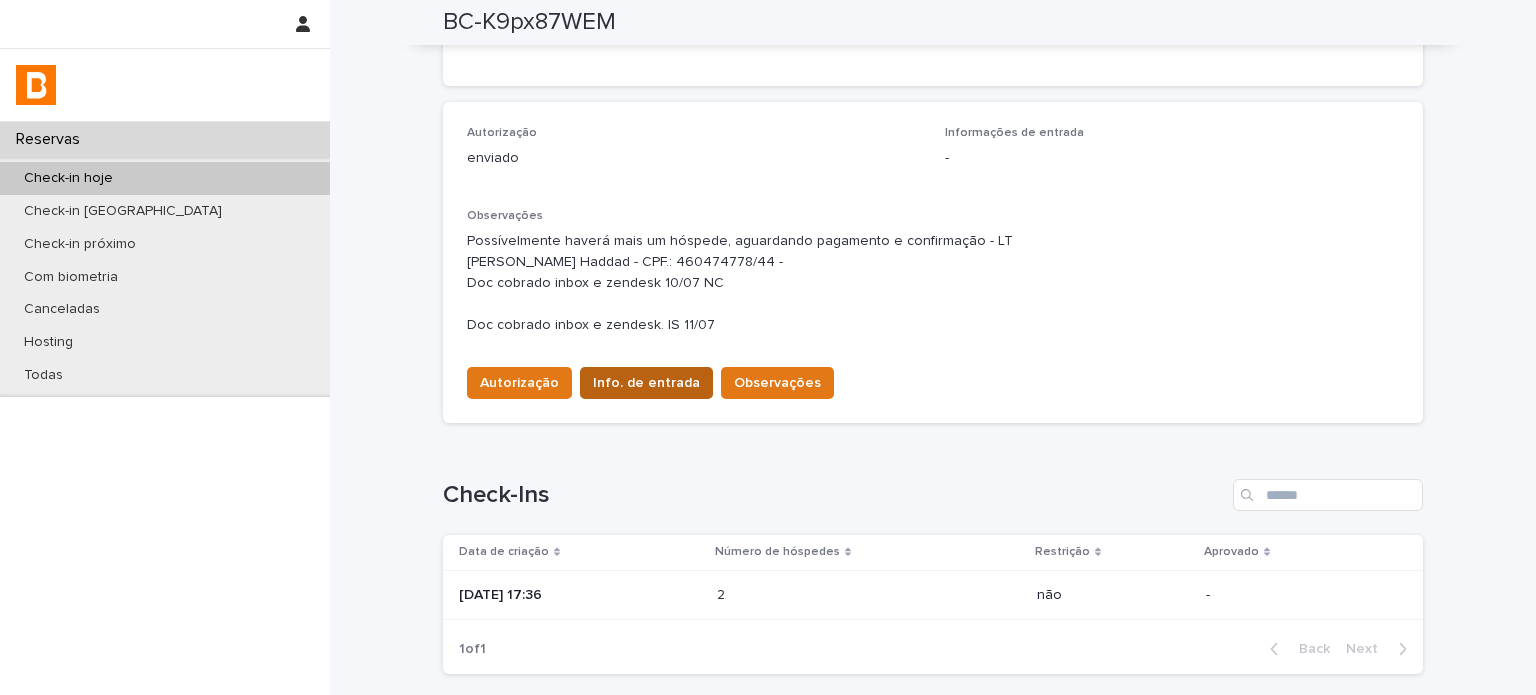 click on "Info. de entrada" at bounding box center (646, 383) 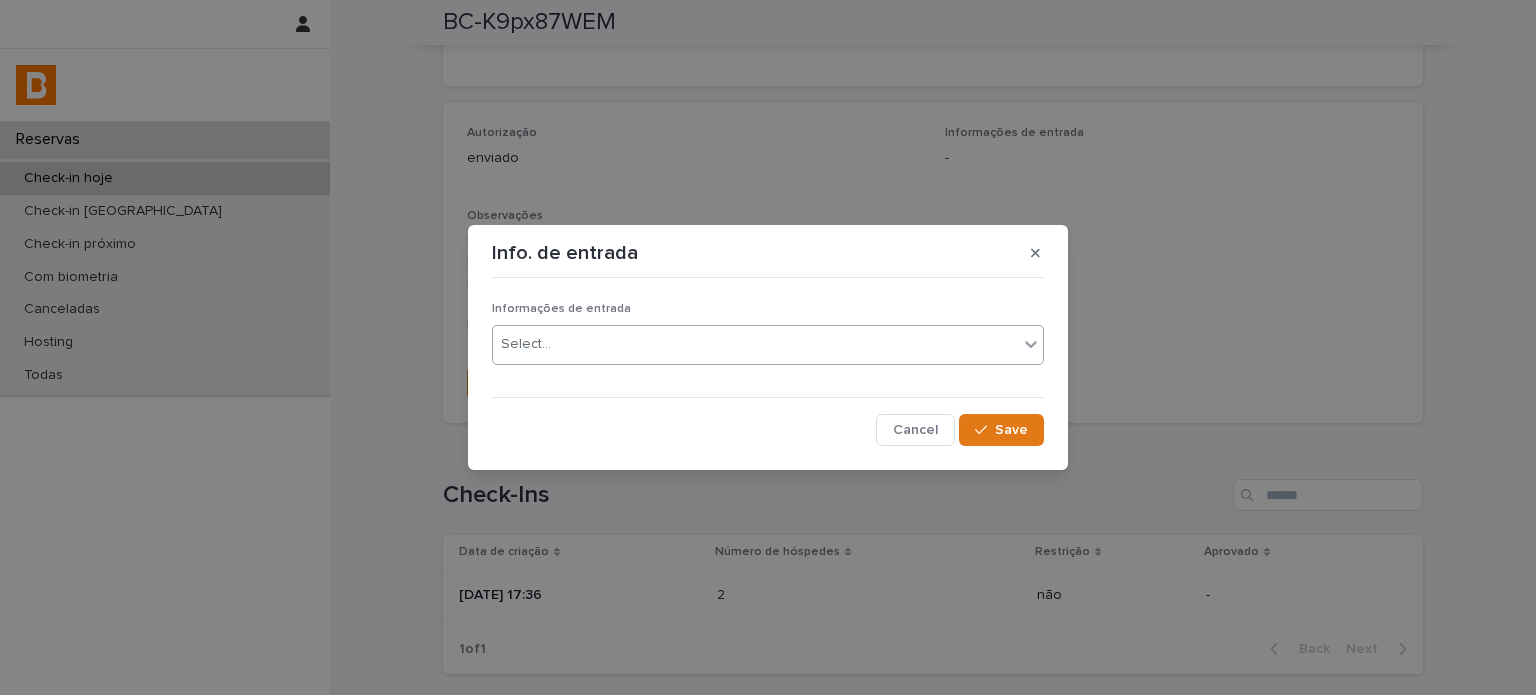 click on "Select..." at bounding box center [755, 344] 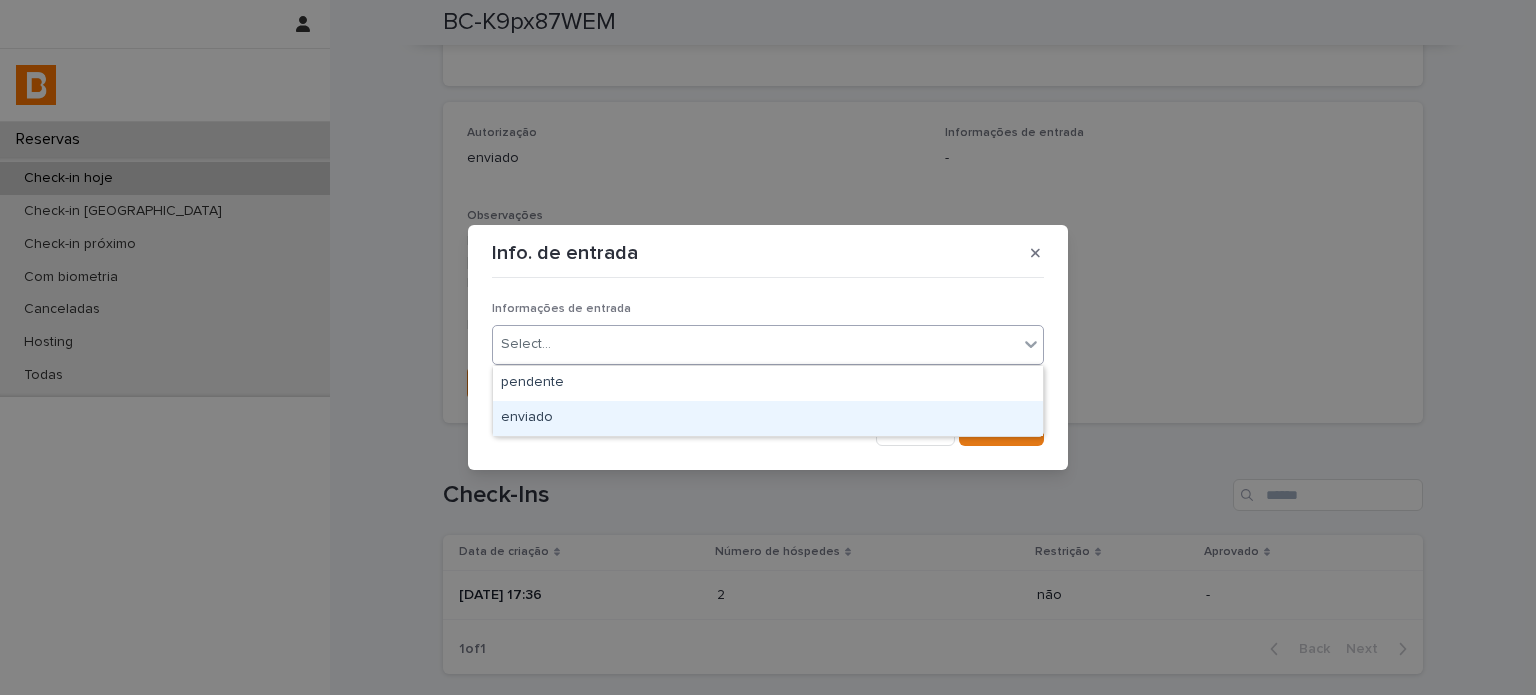 click on "enviado" at bounding box center [768, 418] 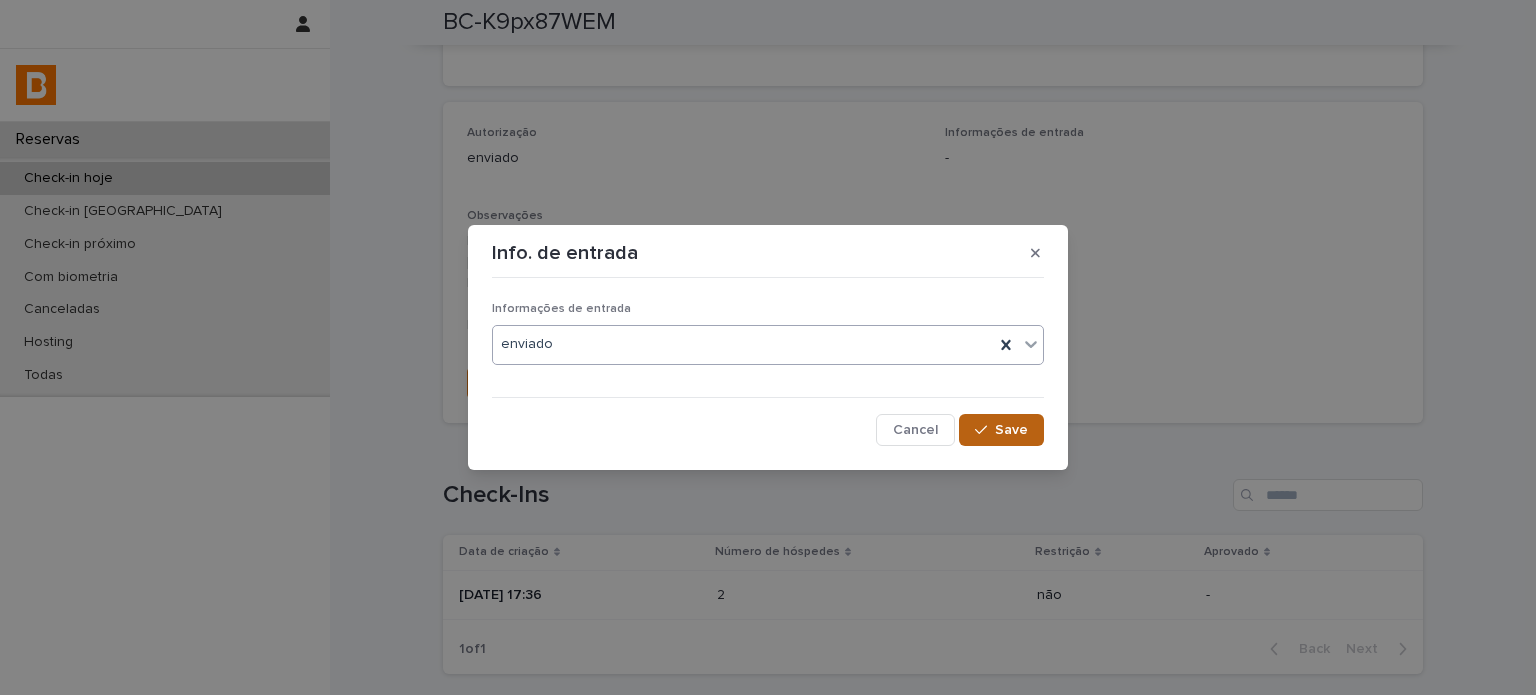 click on "Save" at bounding box center [1001, 430] 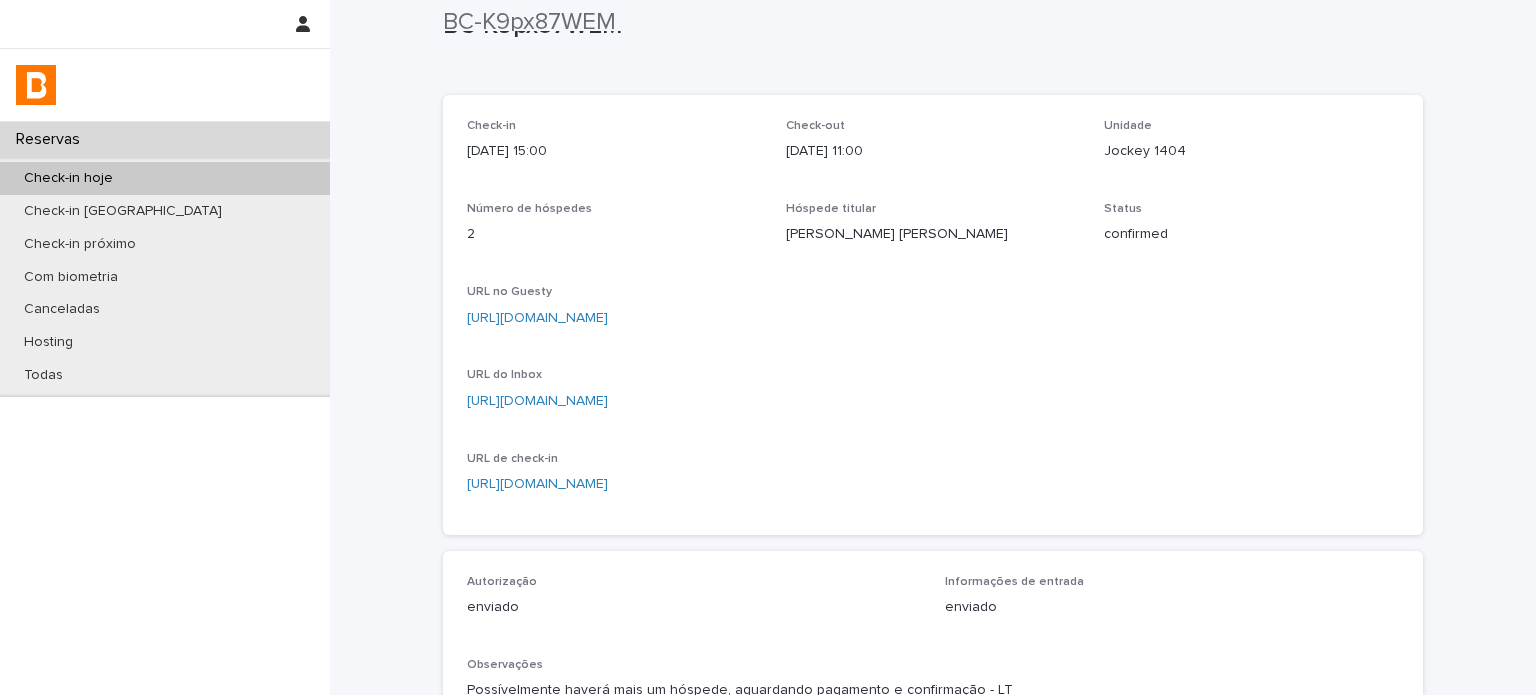 scroll, scrollTop: 0, scrollLeft: 0, axis: both 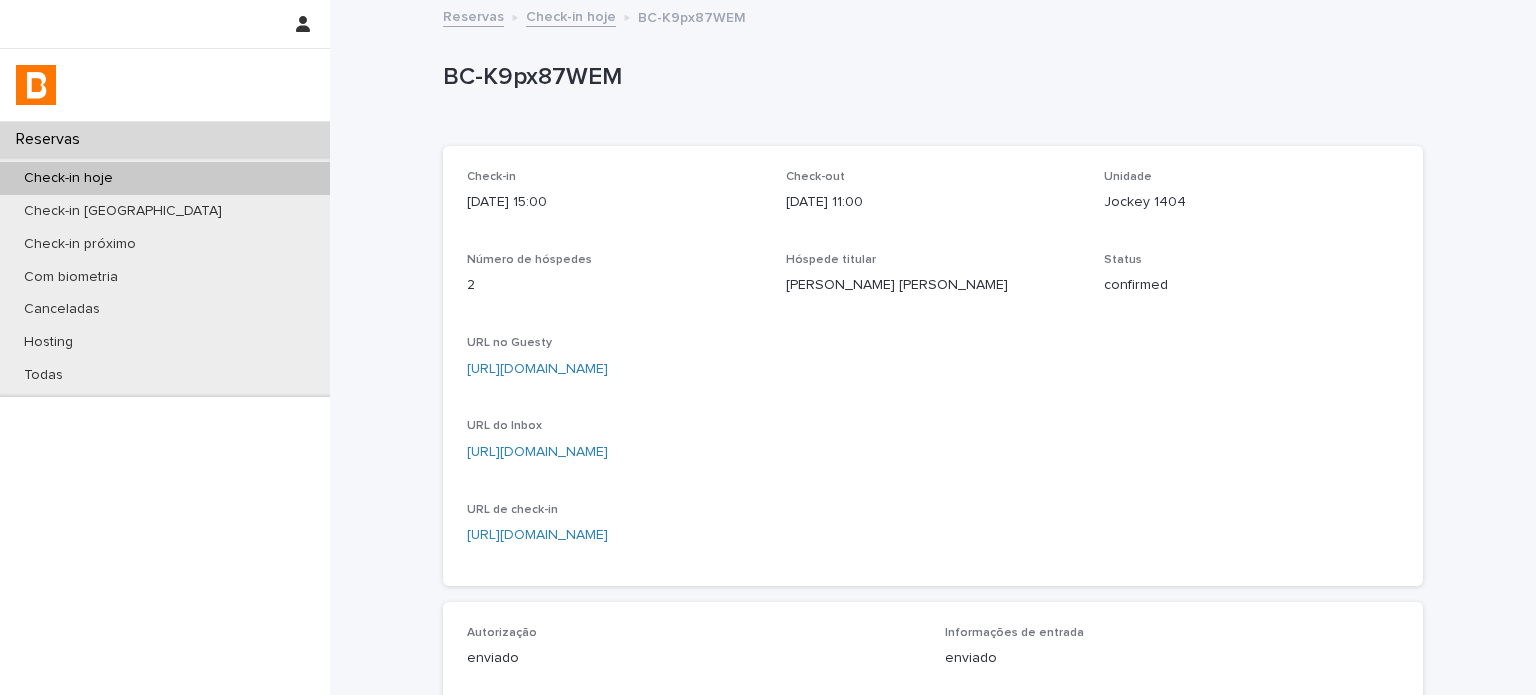 click on "Check-in hoje" at bounding box center [571, 15] 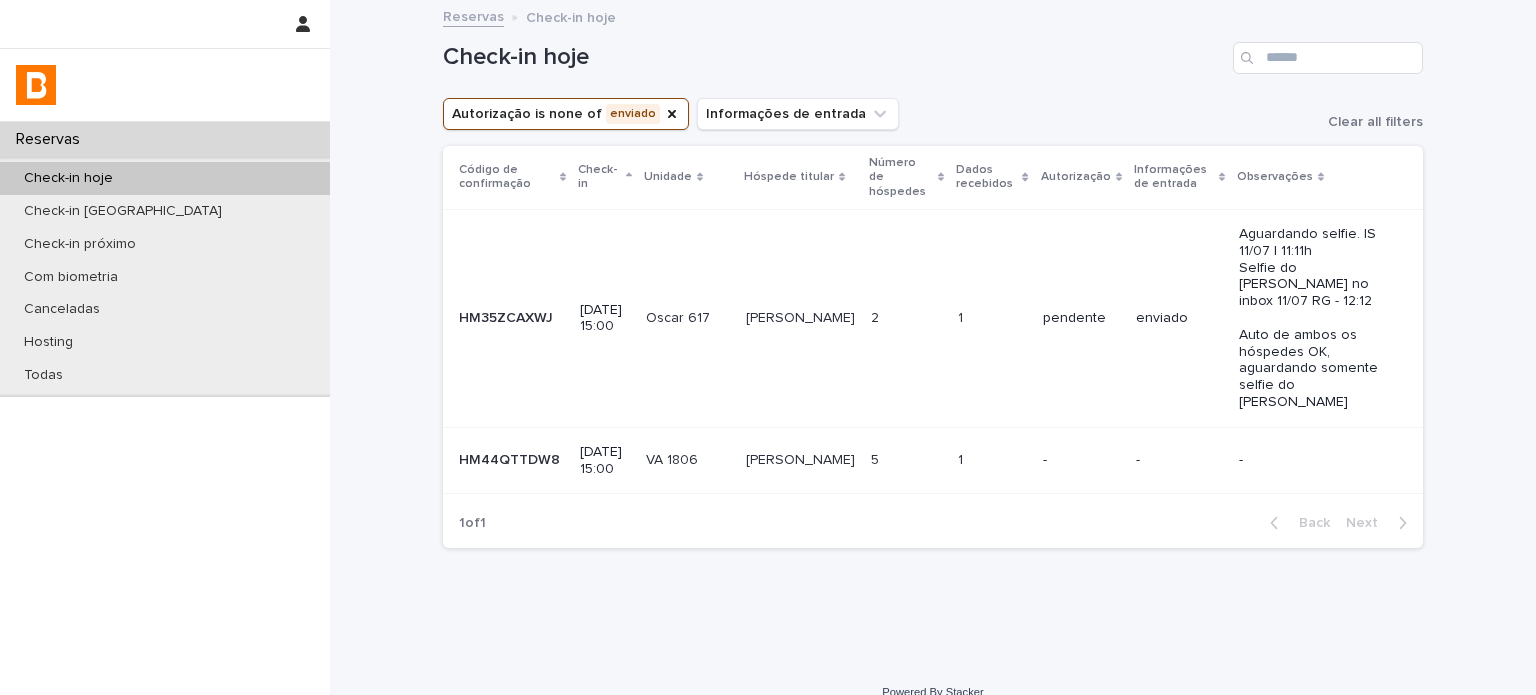 click on "Check-in hoje" at bounding box center (165, 178) 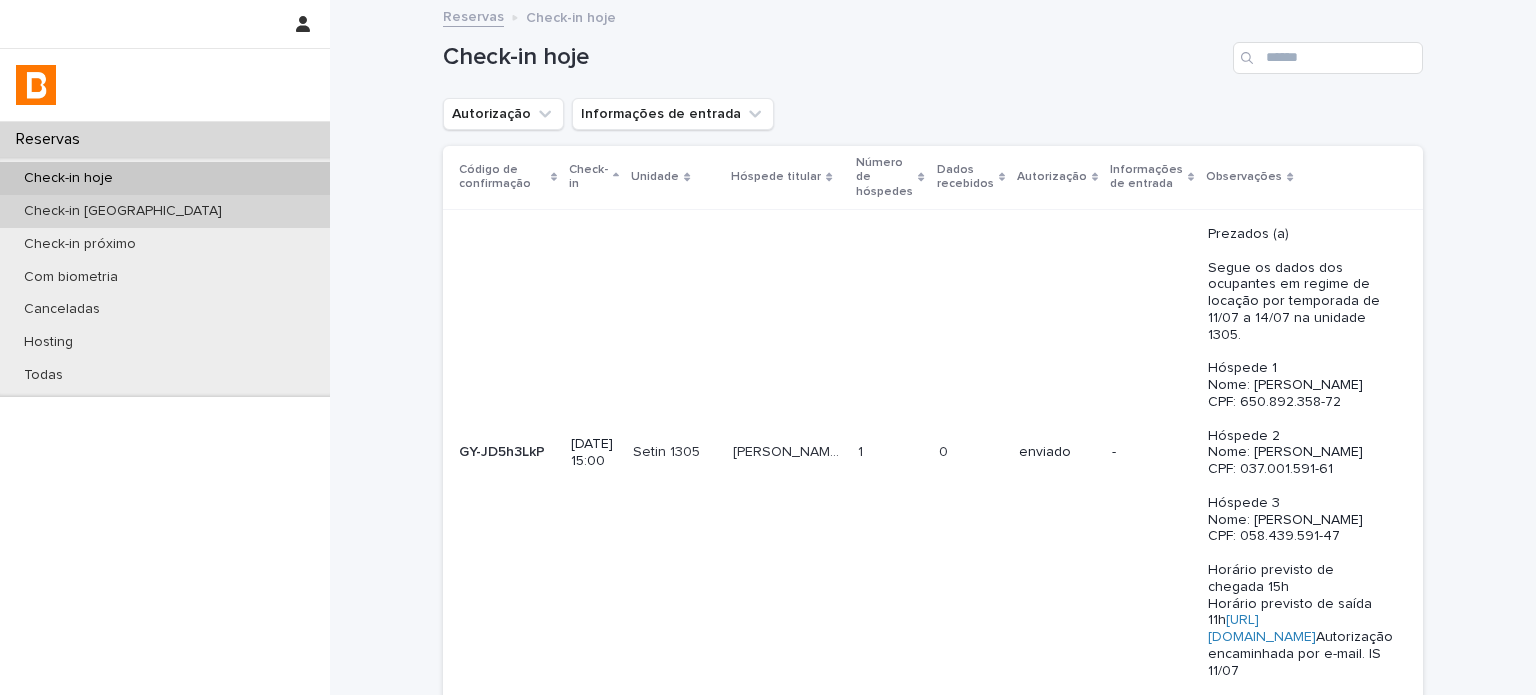 click on "Check-in [GEOGRAPHIC_DATA]" at bounding box center (165, 211) 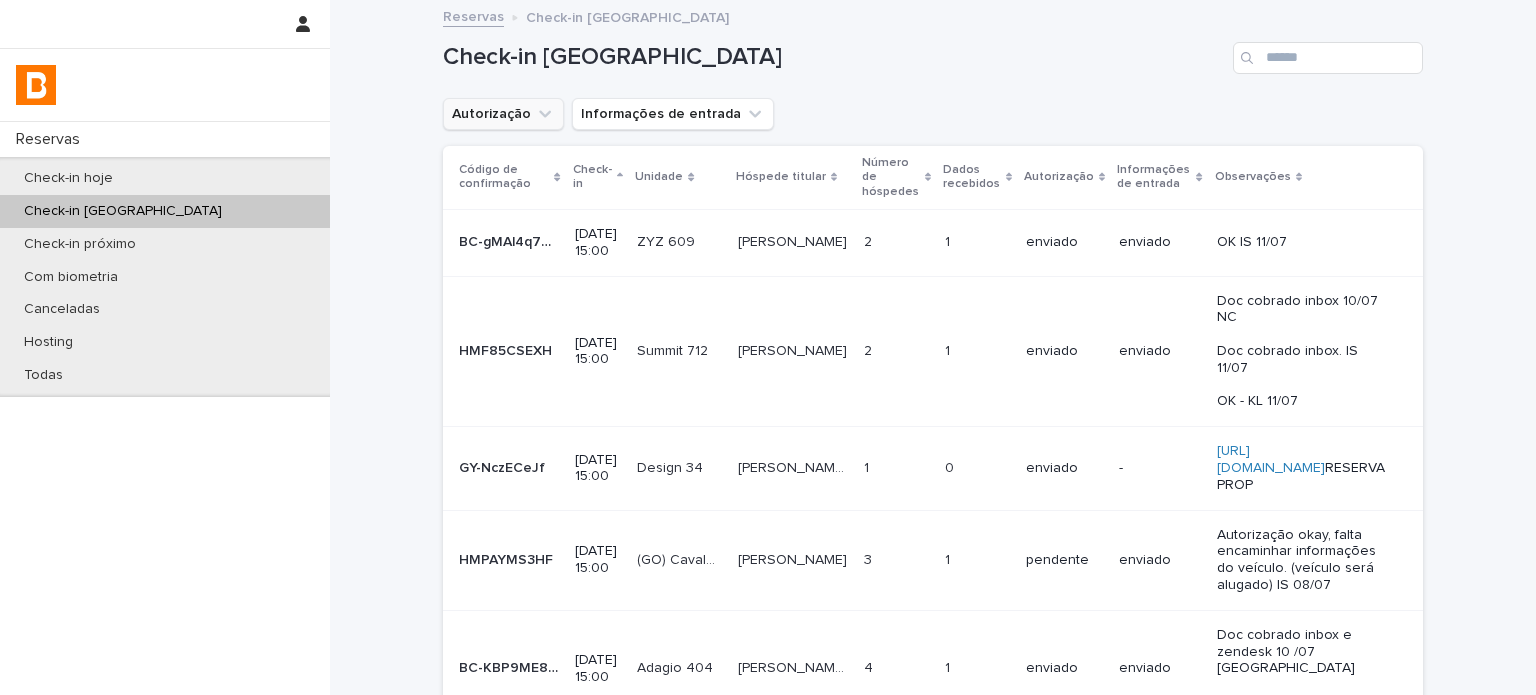 click on "Autorização" at bounding box center [503, 114] 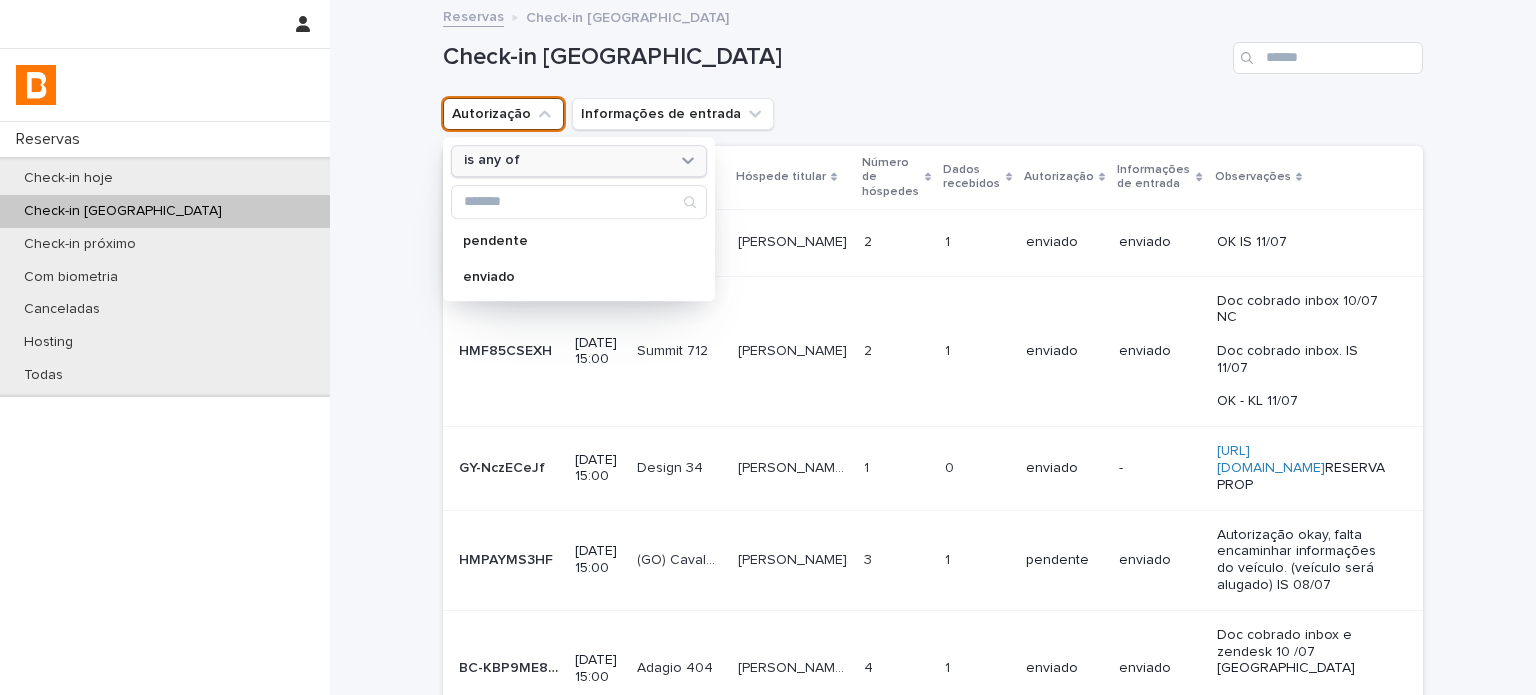 click on "is any of" at bounding box center (566, 161) 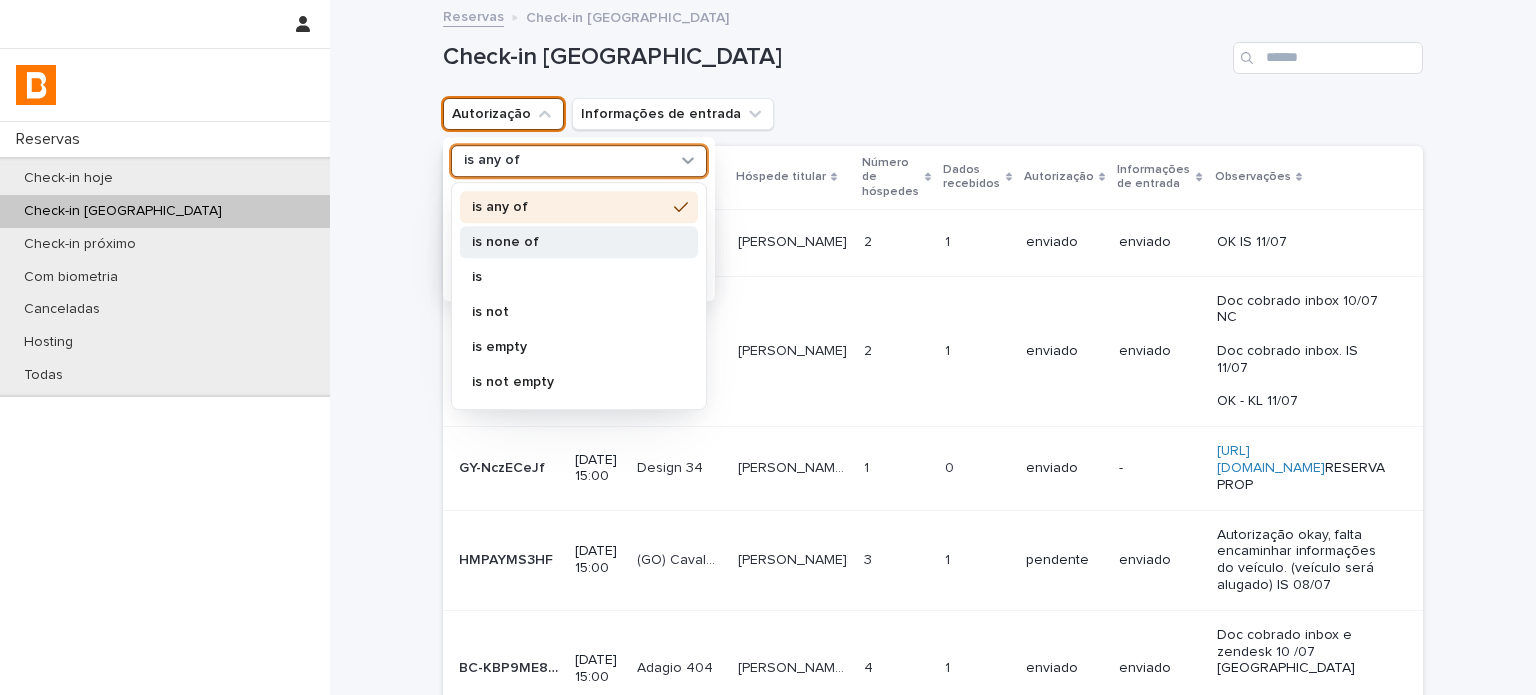 click on "is none of" at bounding box center [569, 242] 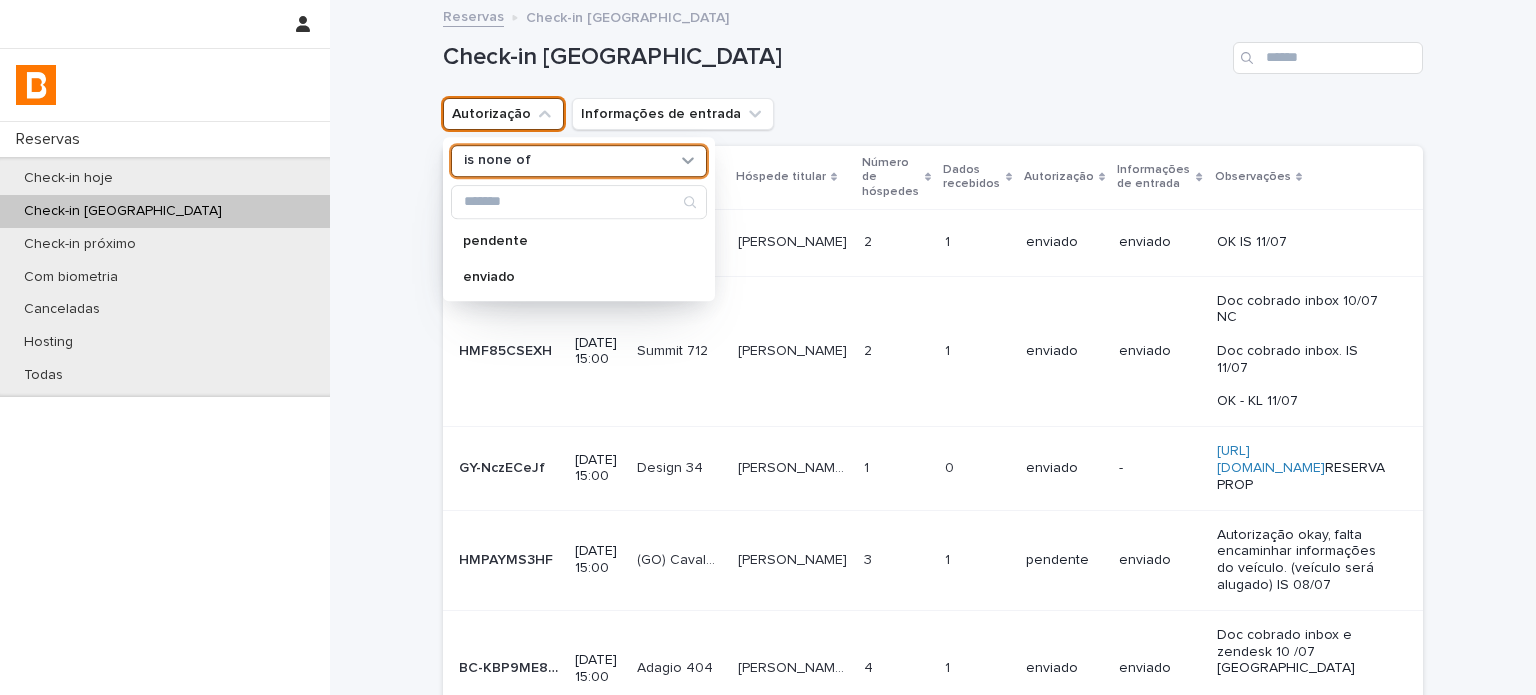click on "enviado" at bounding box center (579, 277) 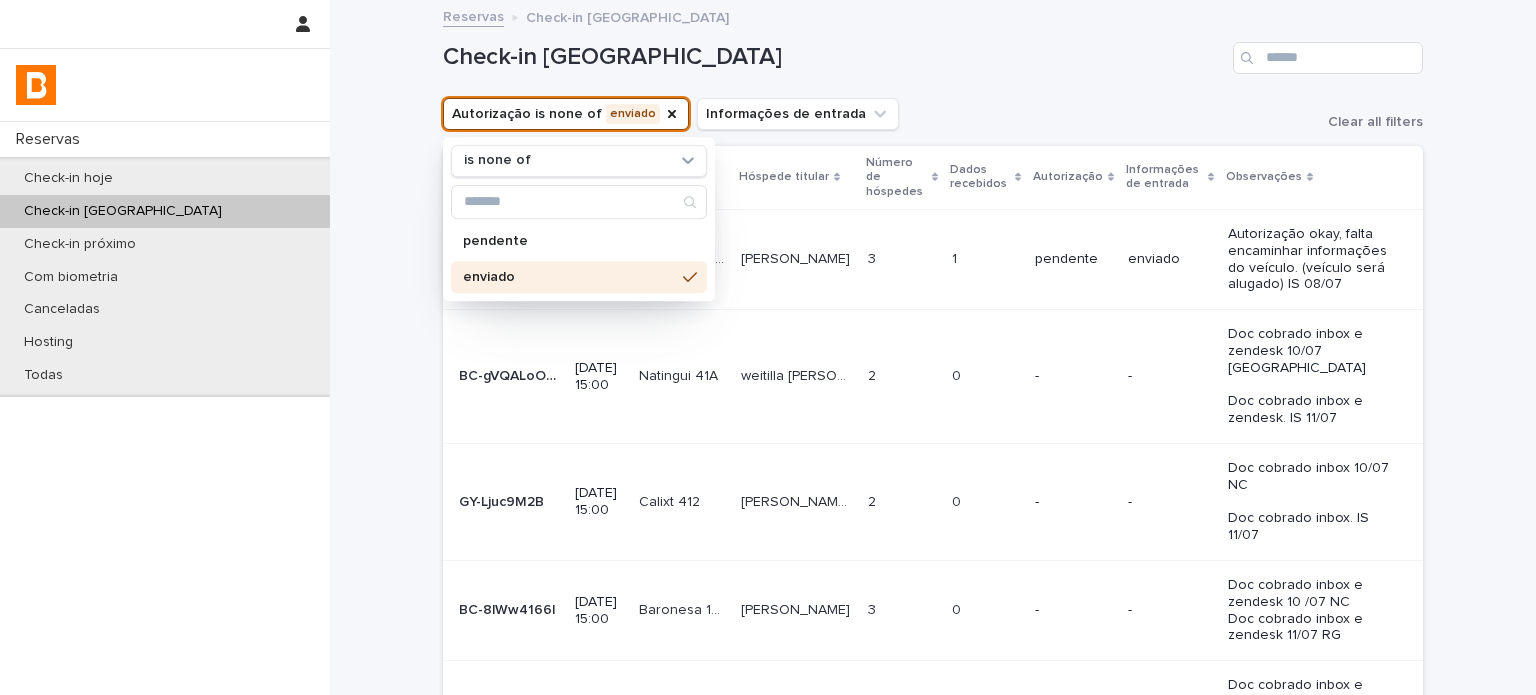 click on "Check-in [GEOGRAPHIC_DATA]" at bounding box center [834, 57] 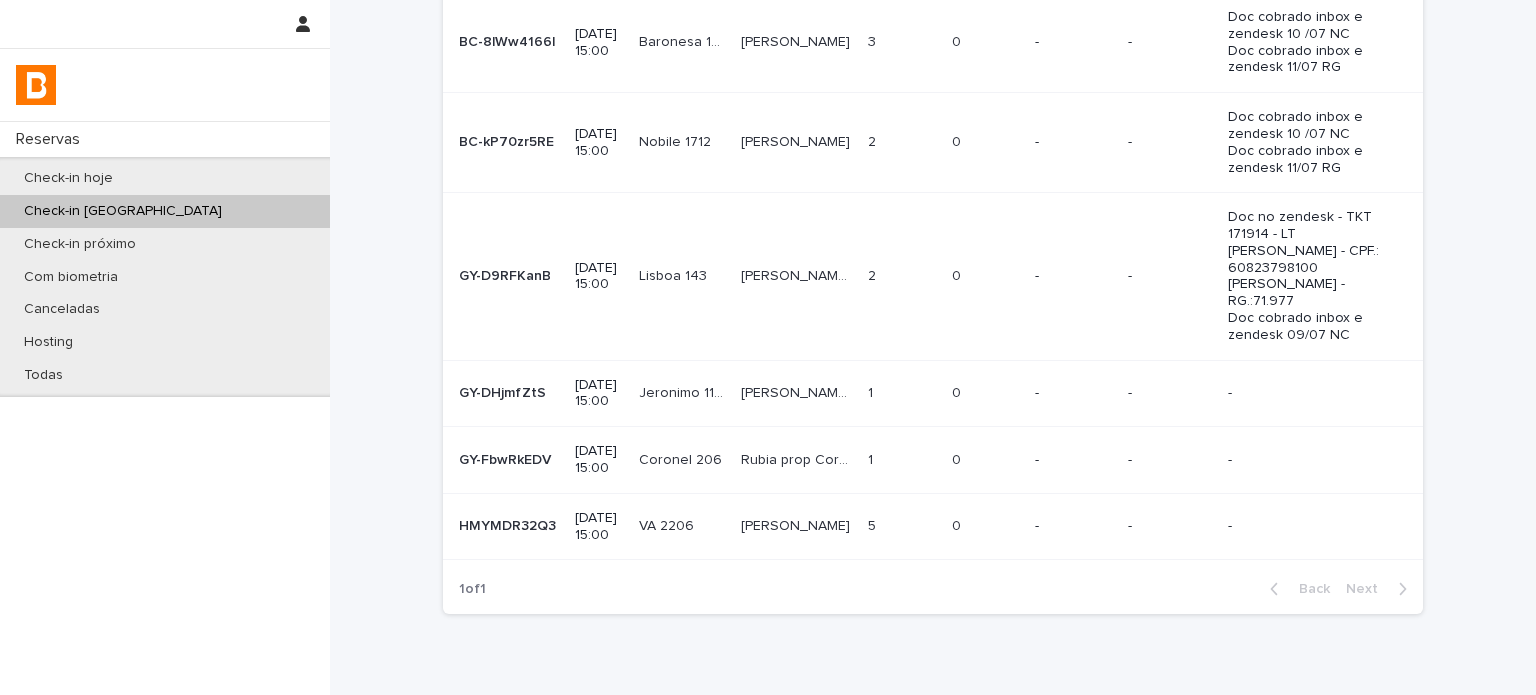 scroll, scrollTop: 666, scrollLeft: 0, axis: vertical 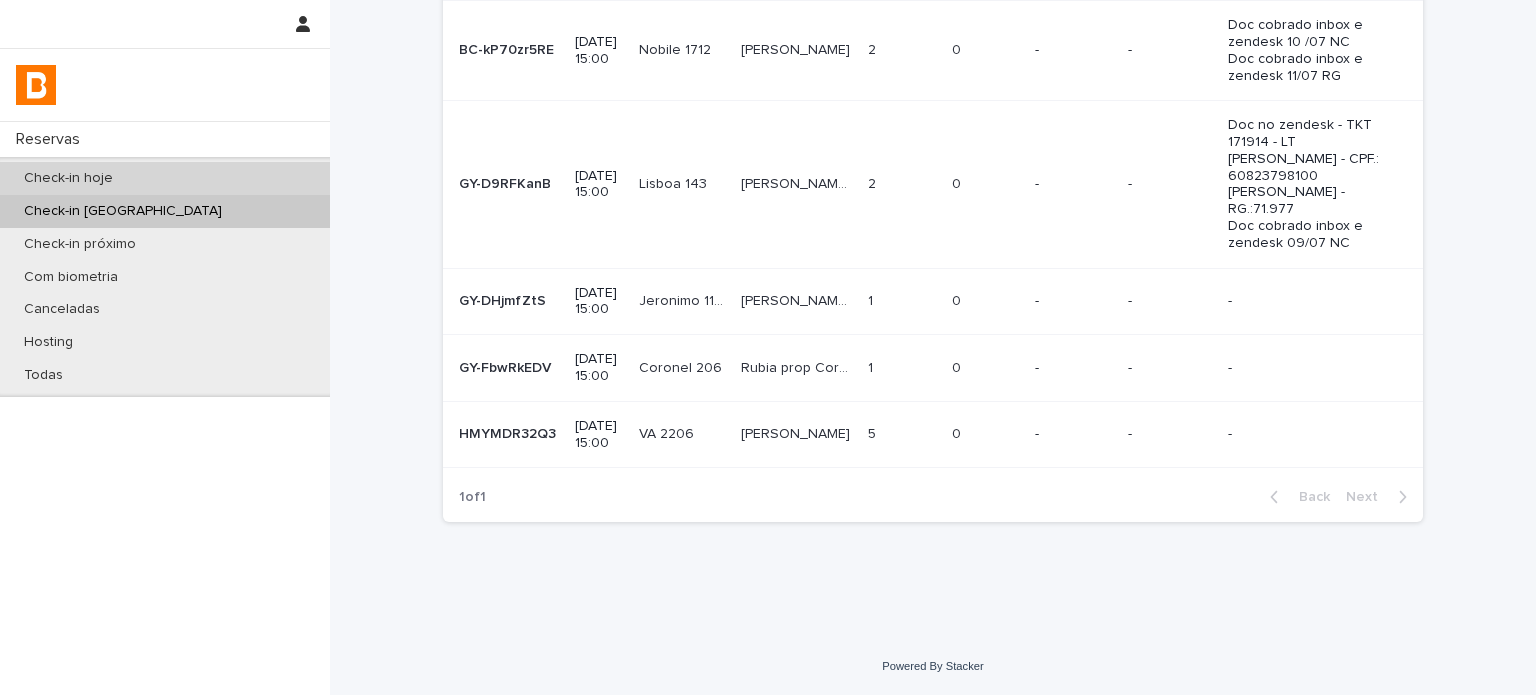 click on "Check-in hoje" at bounding box center (165, 178) 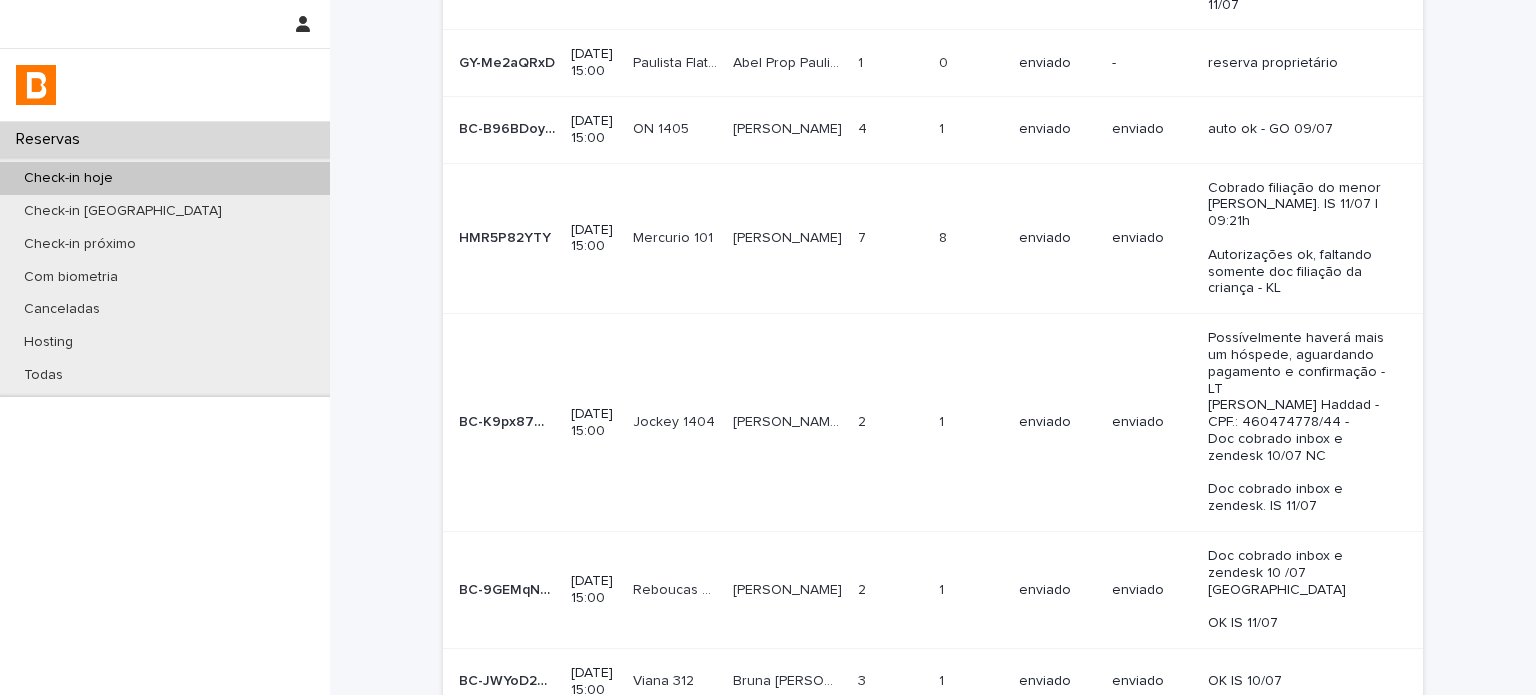 scroll, scrollTop: 0, scrollLeft: 0, axis: both 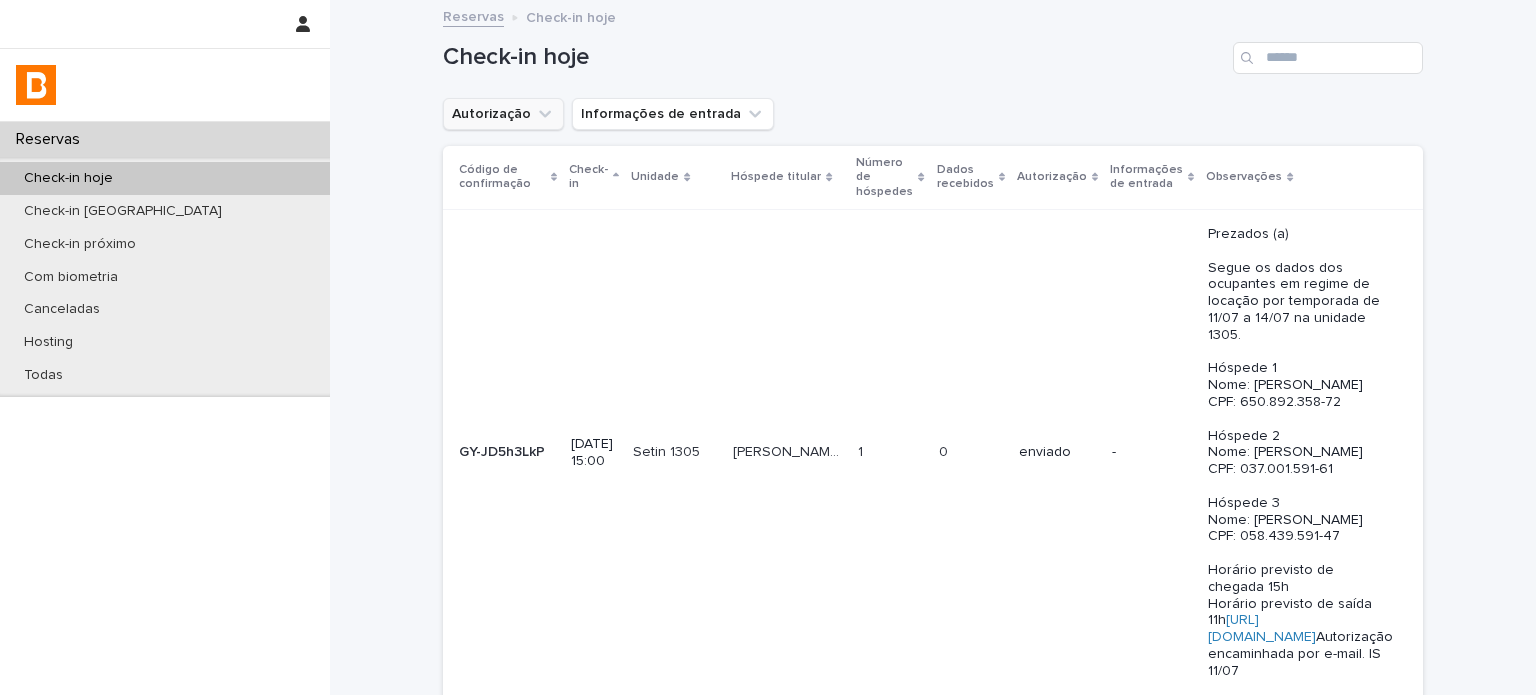 click on "Autorização" at bounding box center (503, 114) 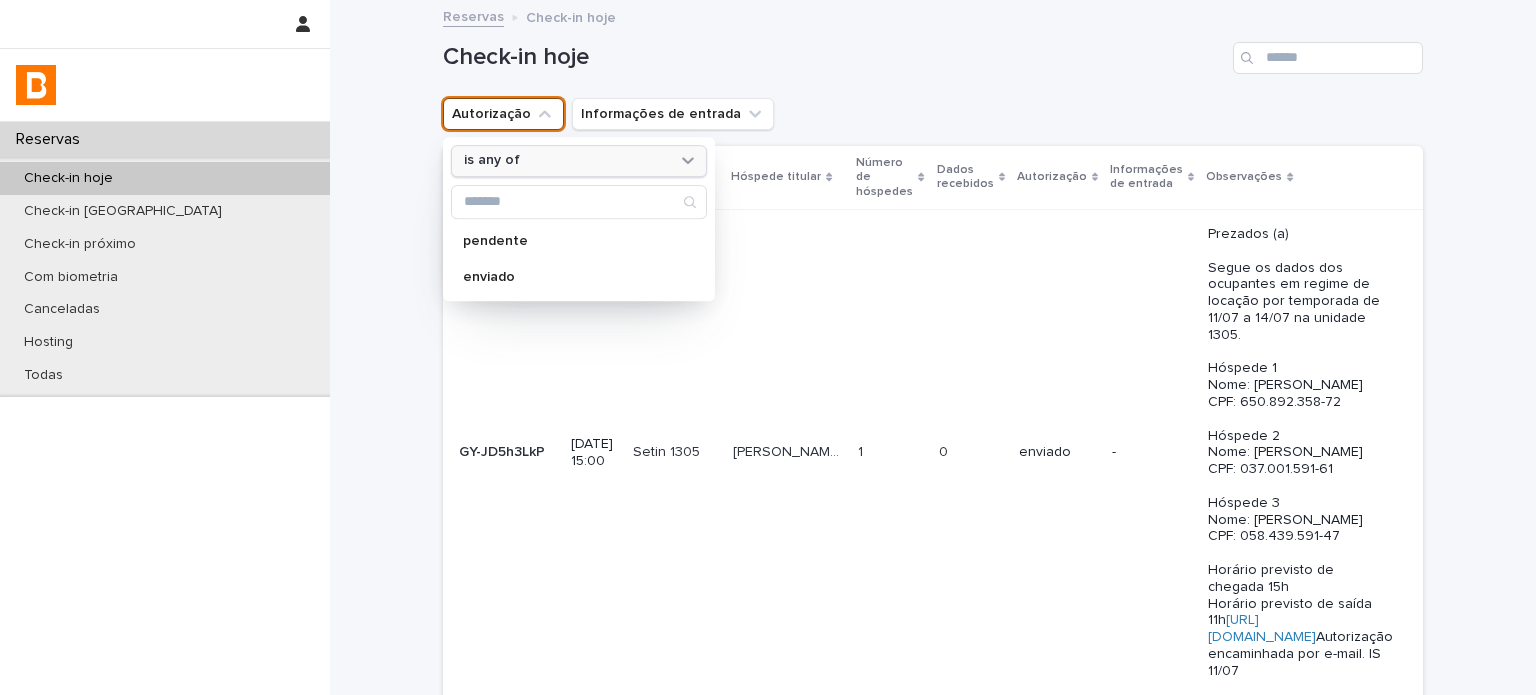 click on "is any of" at bounding box center [579, 161] 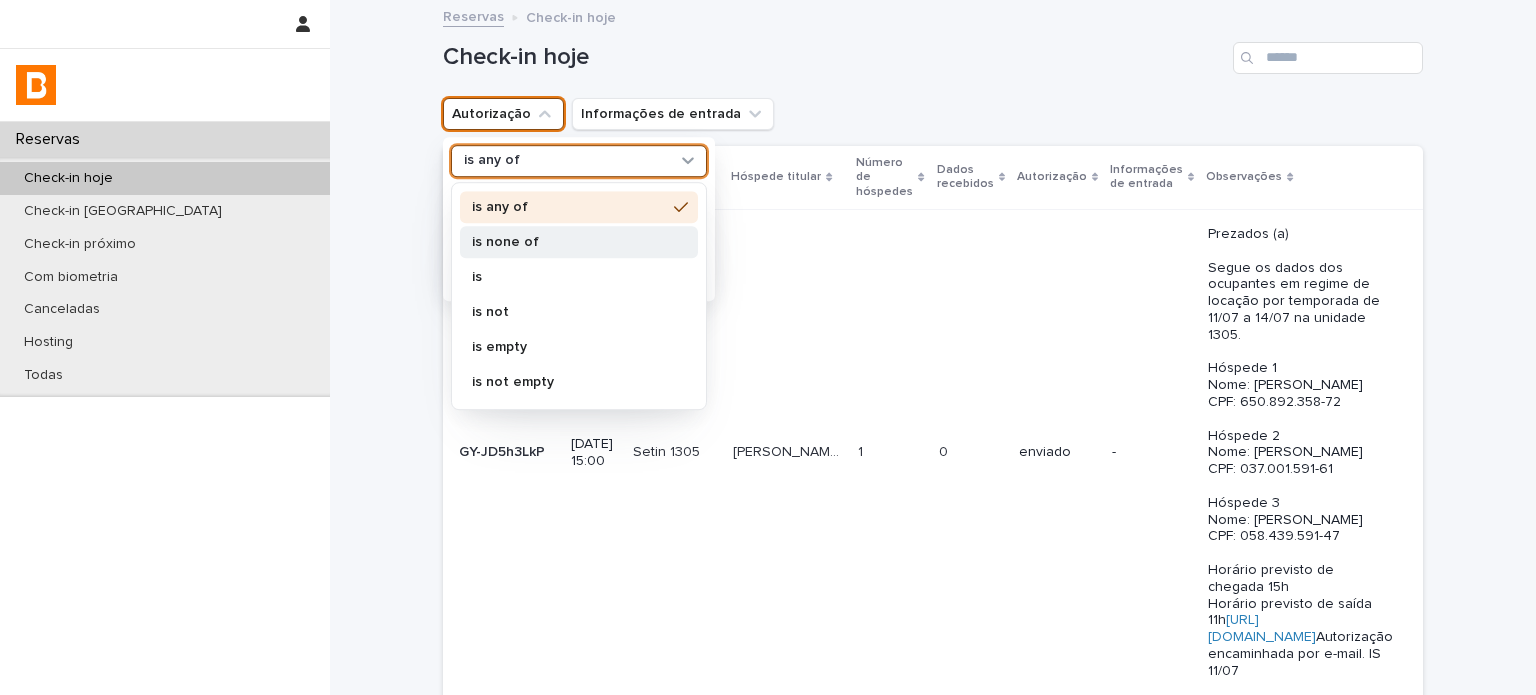 click on "is none of" at bounding box center (579, 242) 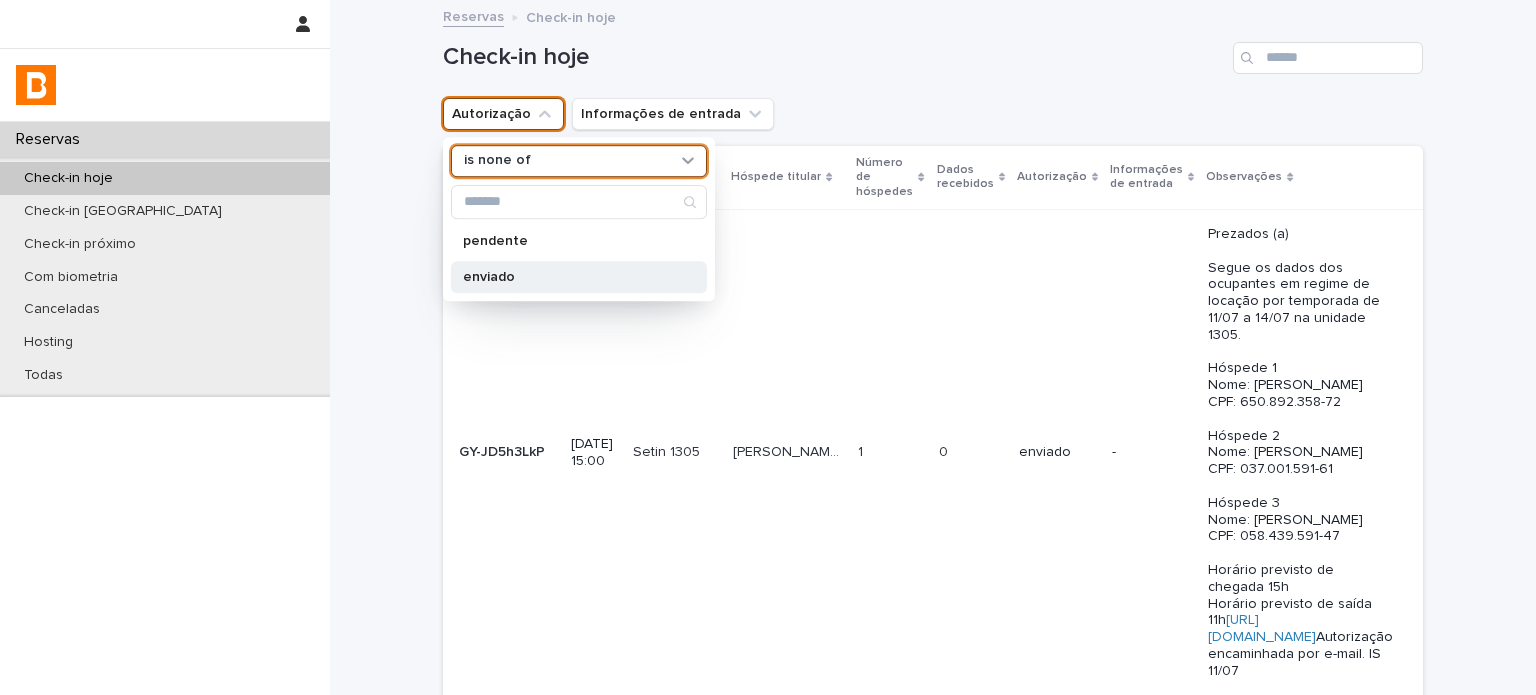 click on "enviado" at bounding box center [569, 277] 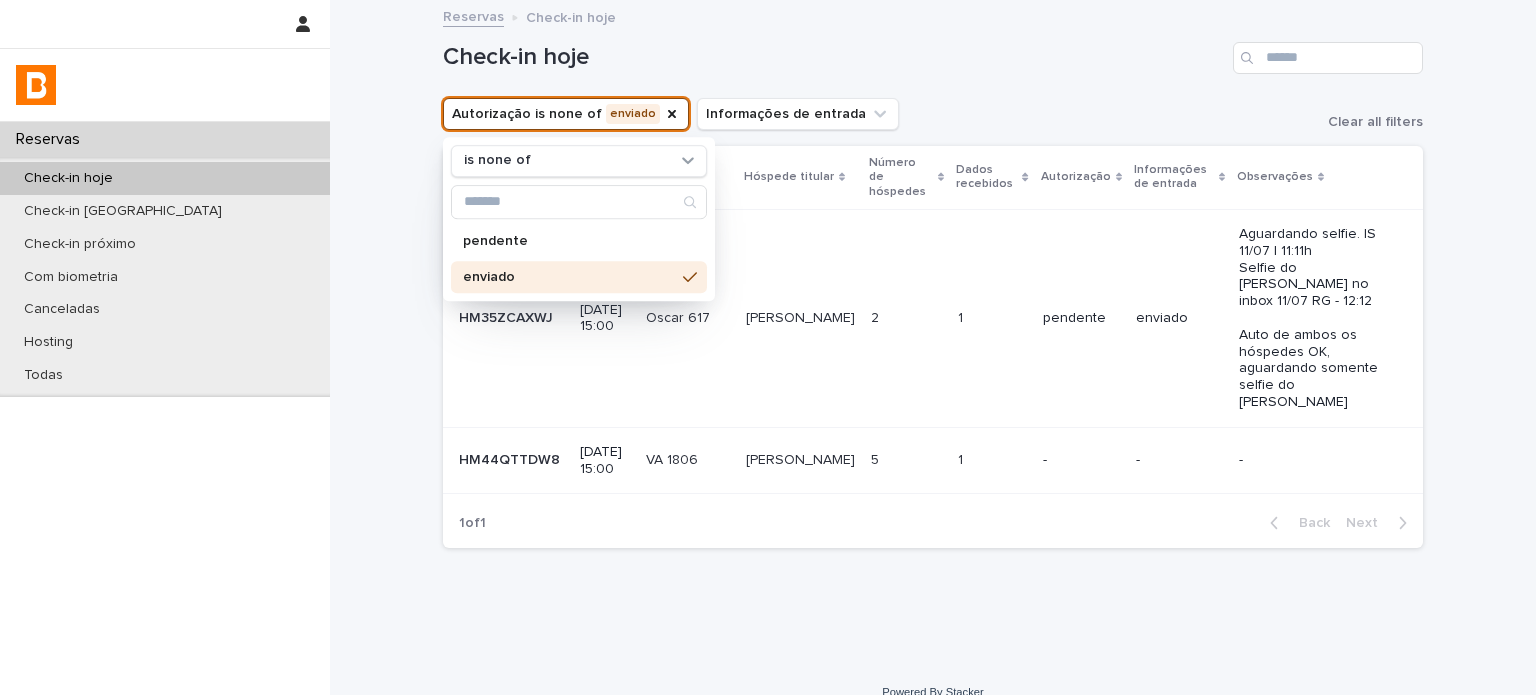 click on "Check-in hoje" at bounding box center [933, 50] 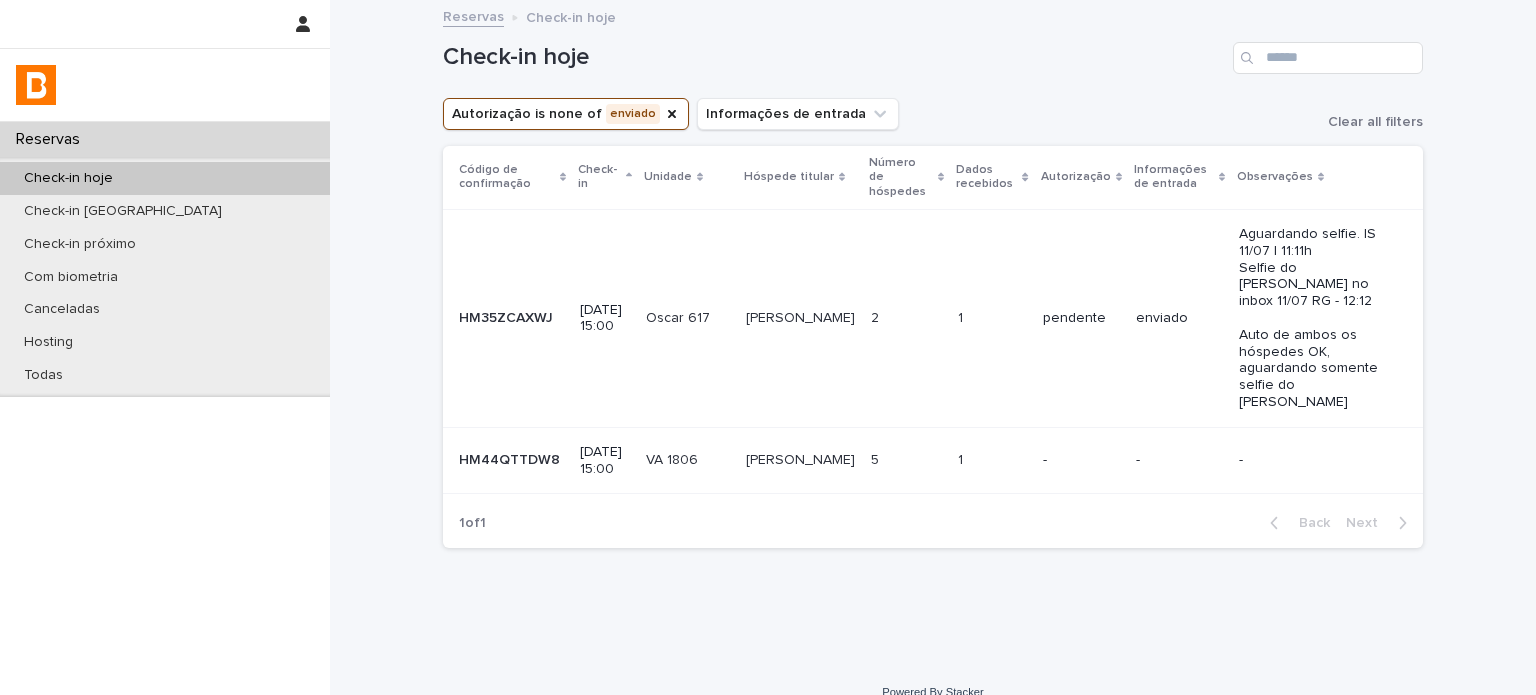 click on "5 5" at bounding box center [906, 460] 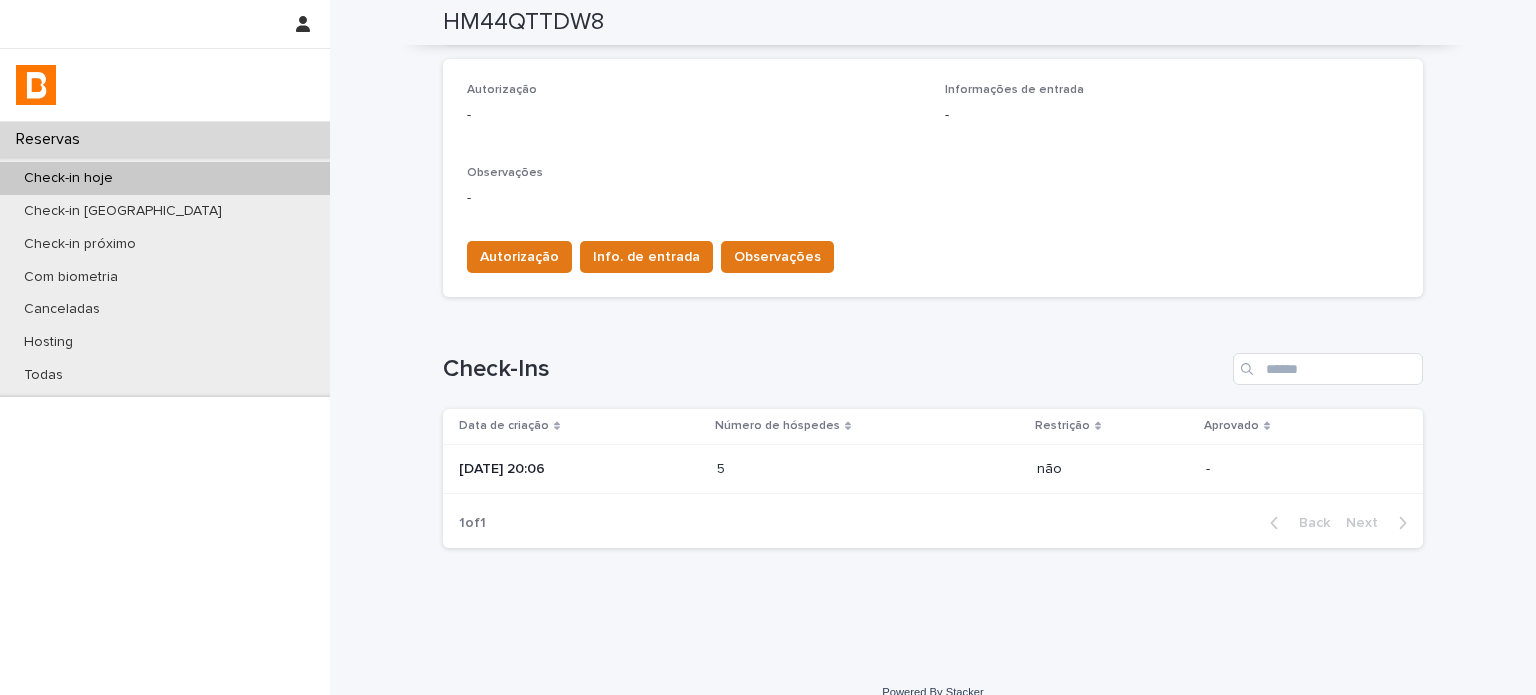 scroll, scrollTop: 568, scrollLeft: 0, axis: vertical 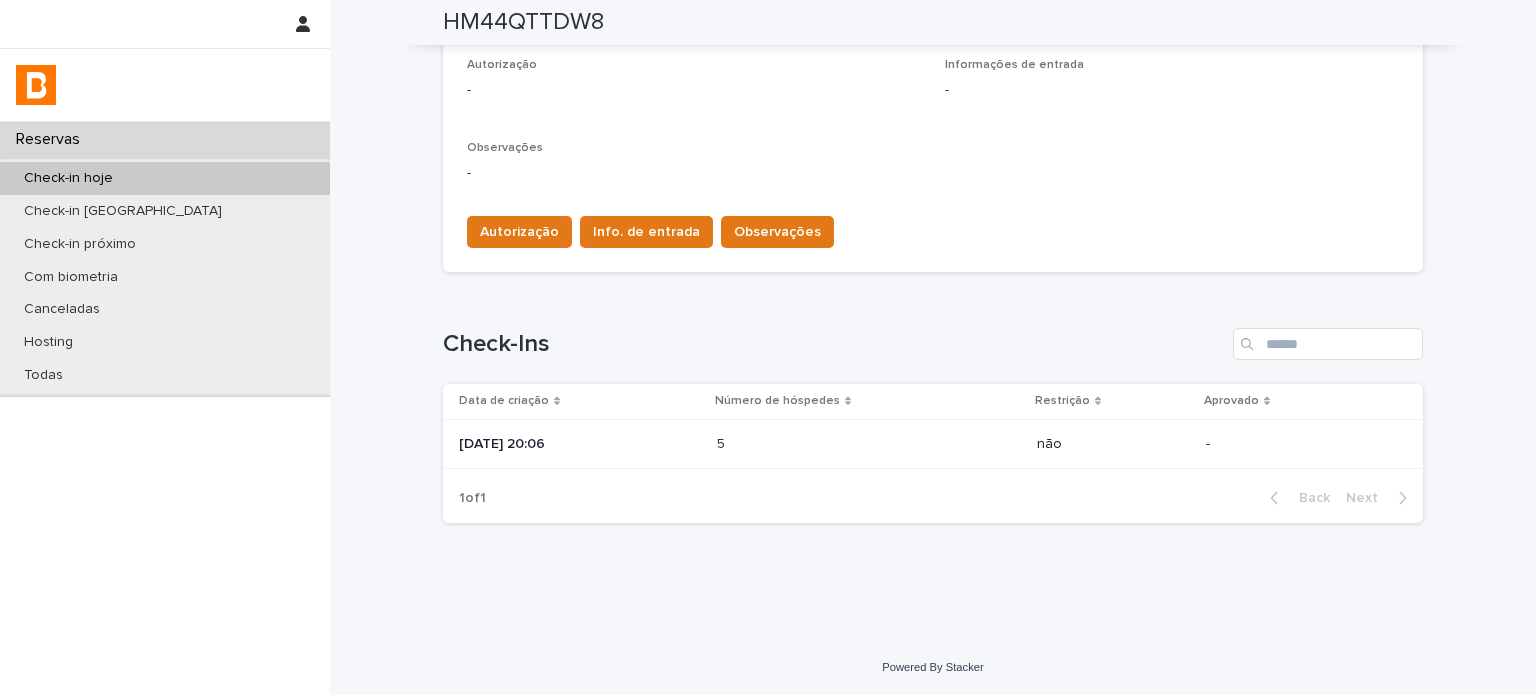 click on "5" at bounding box center [723, 442] 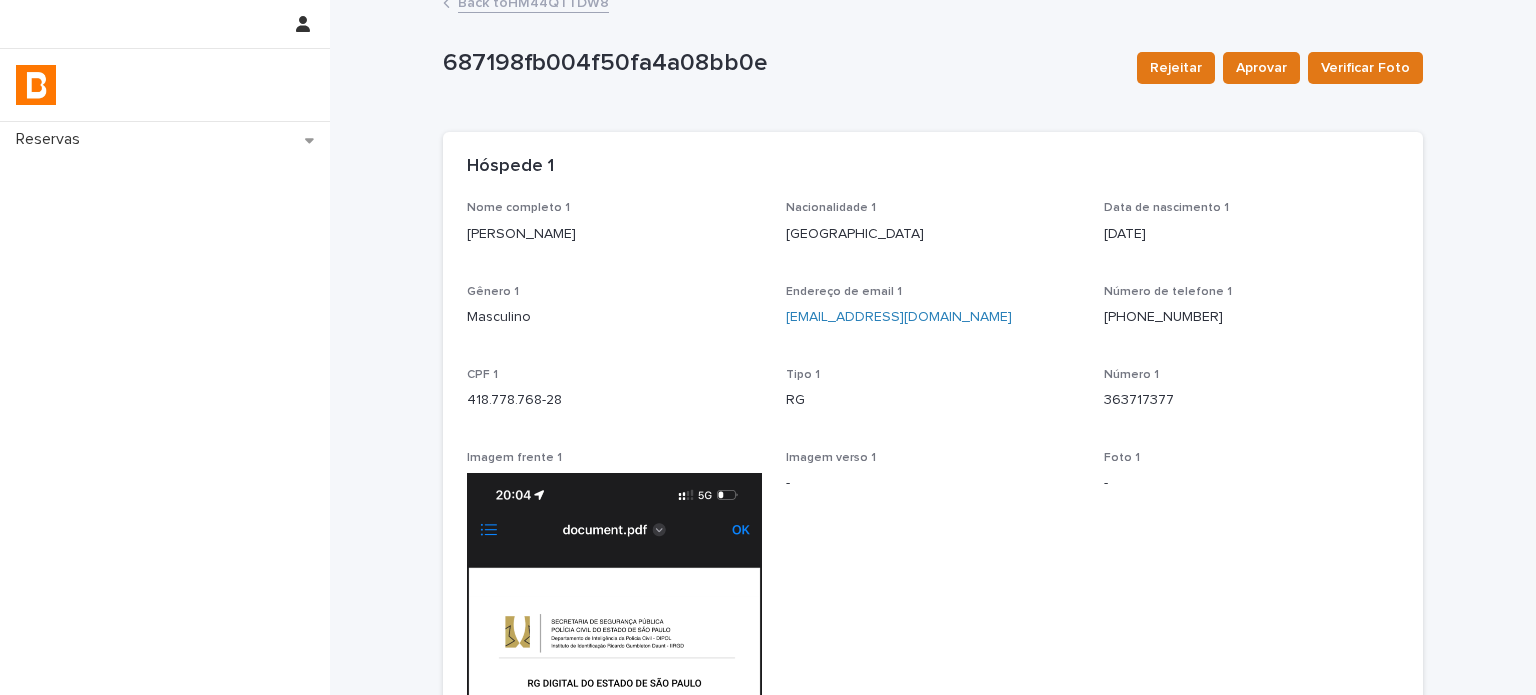 scroll, scrollTop: 0, scrollLeft: 0, axis: both 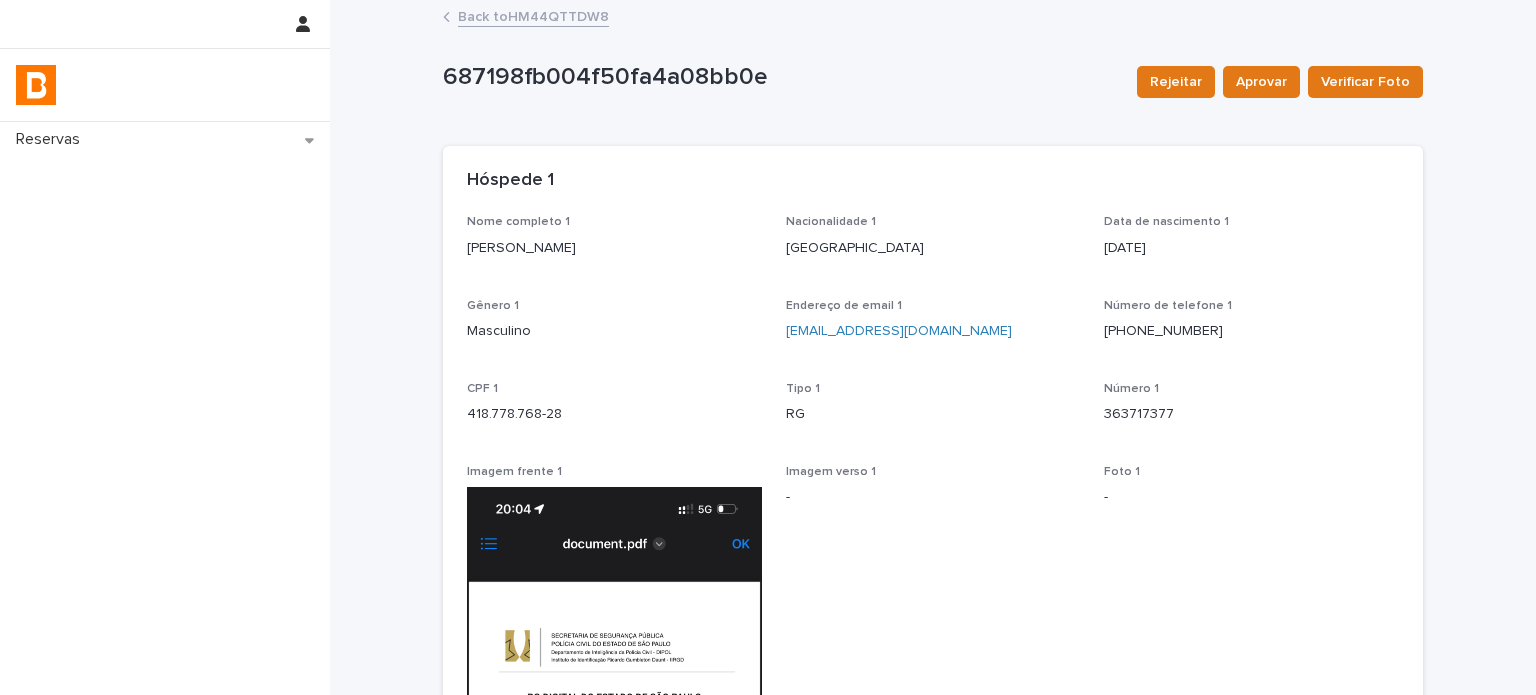 click on "Back to  HM44QTTDW8" at bounding box center [533, 15] 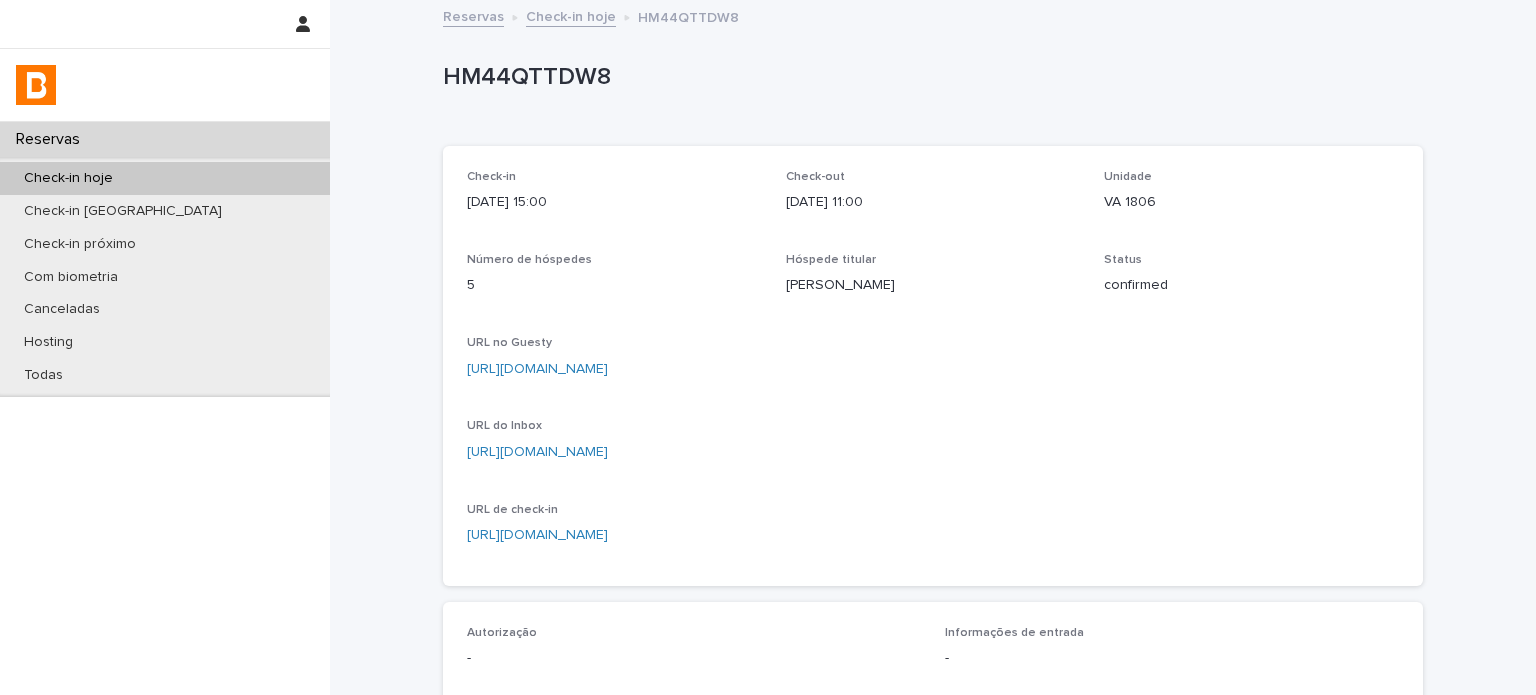 click on "HM44QTTDW8" at bounding box center [929, 77] 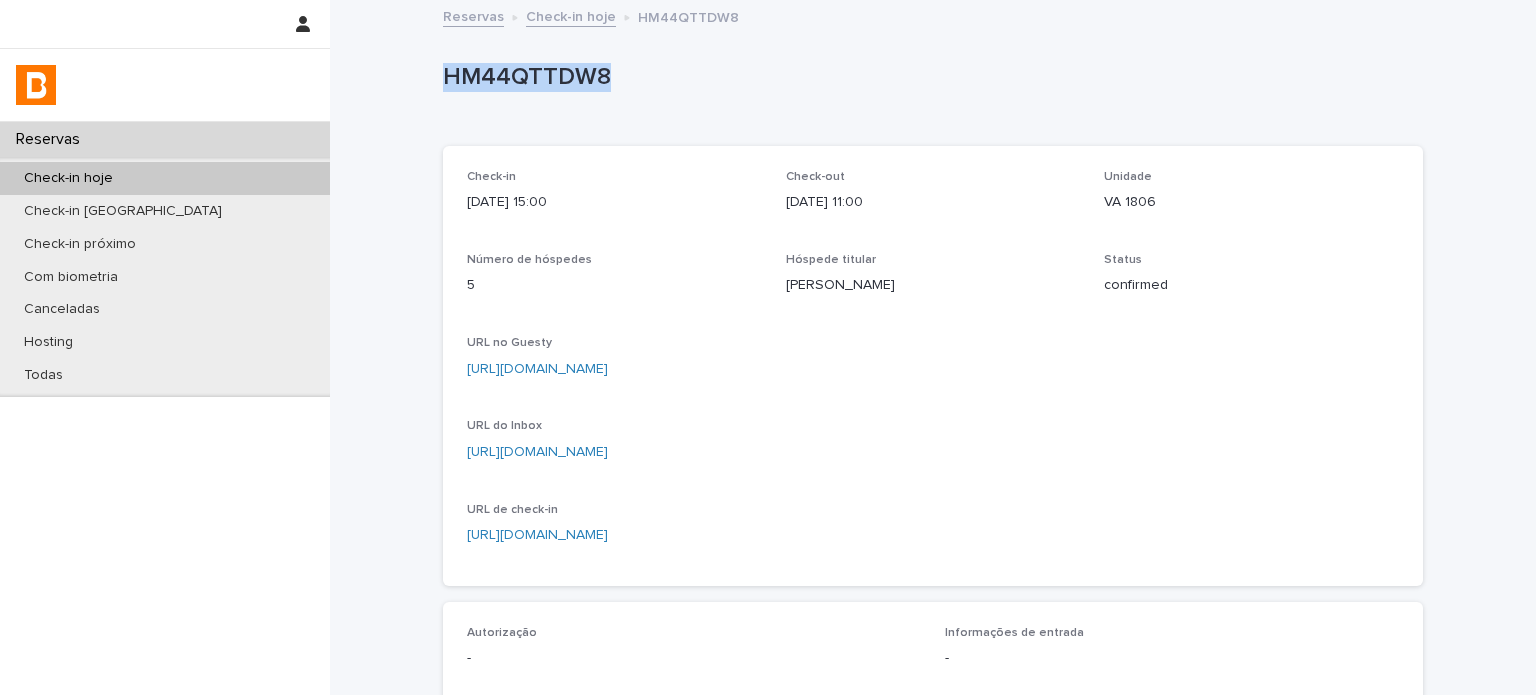 click on "HM44QTTDW8" at bounding box center (929, 77) 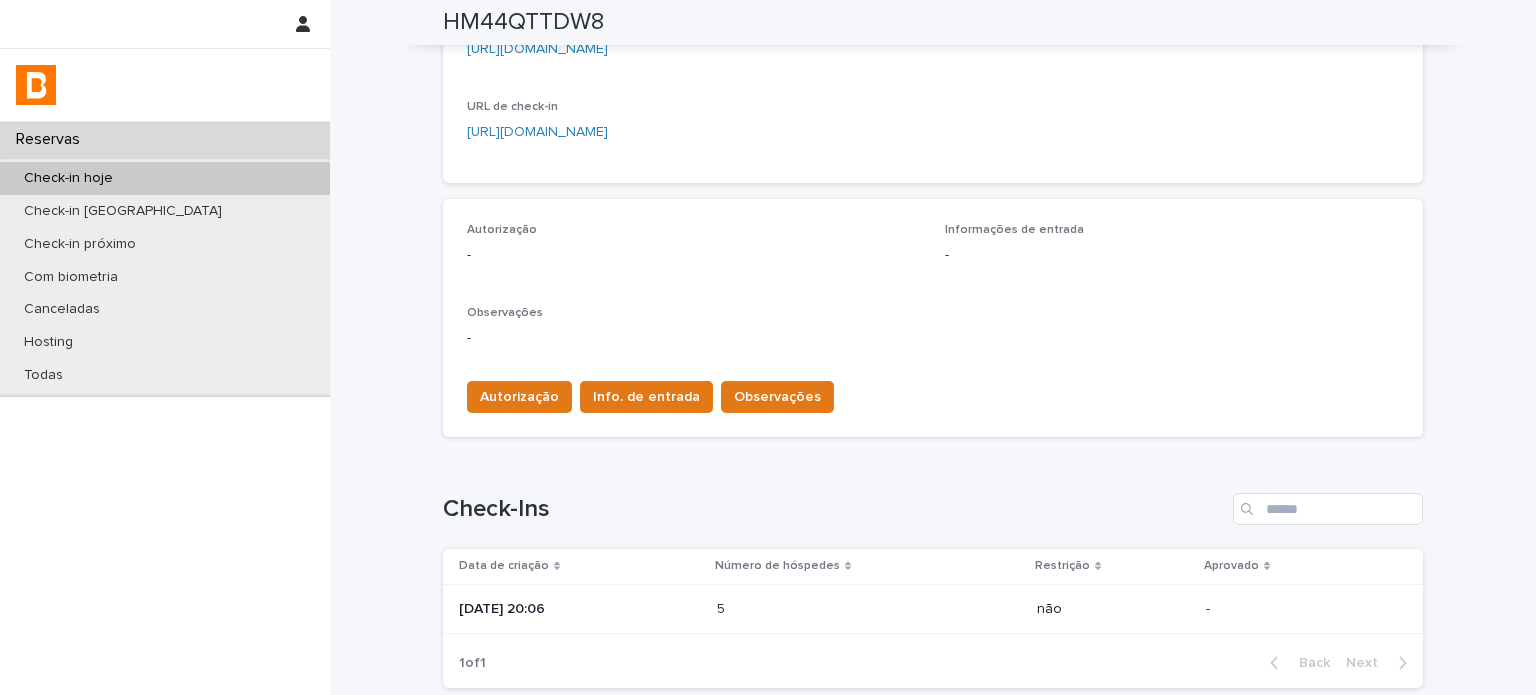scroll, scrollTop: 402, scrollLeft: 0, axis: vertical 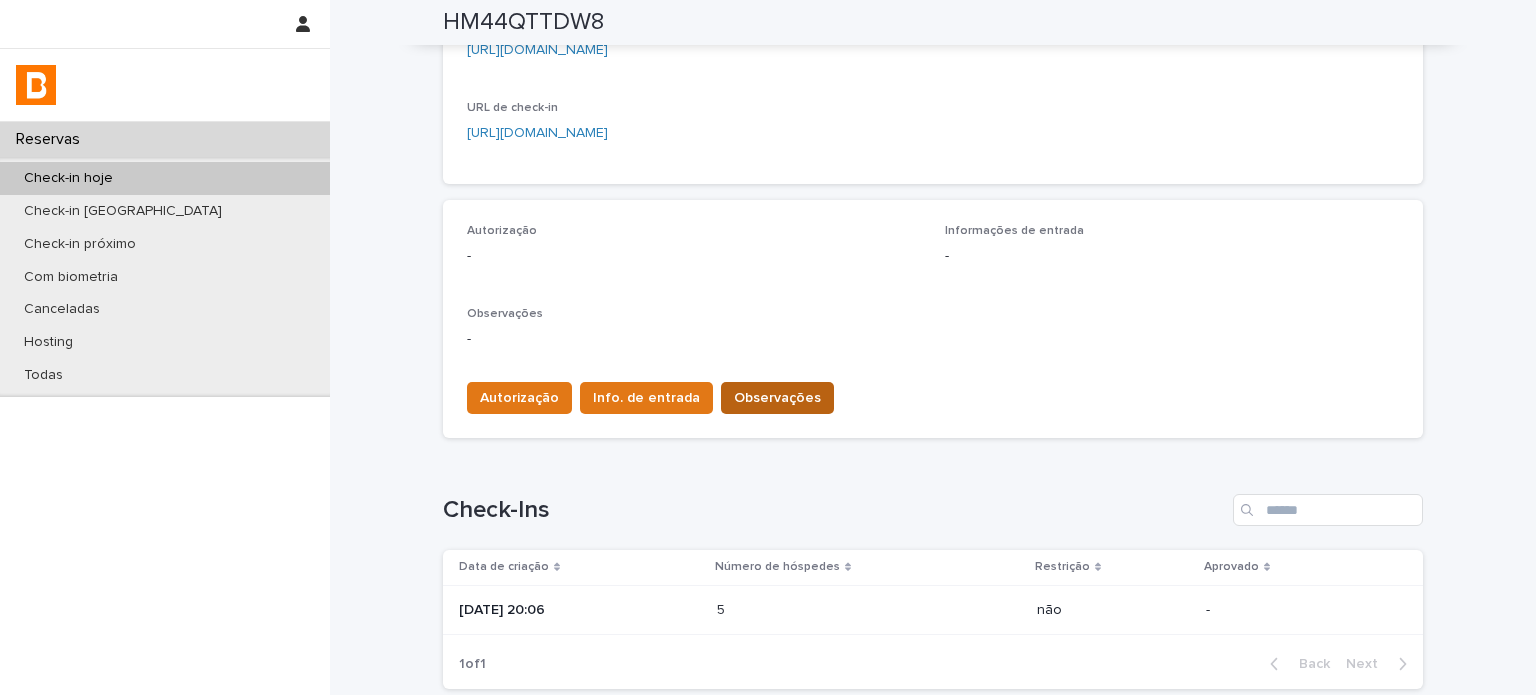 click on "Observações" at bounding box center (777, 398) 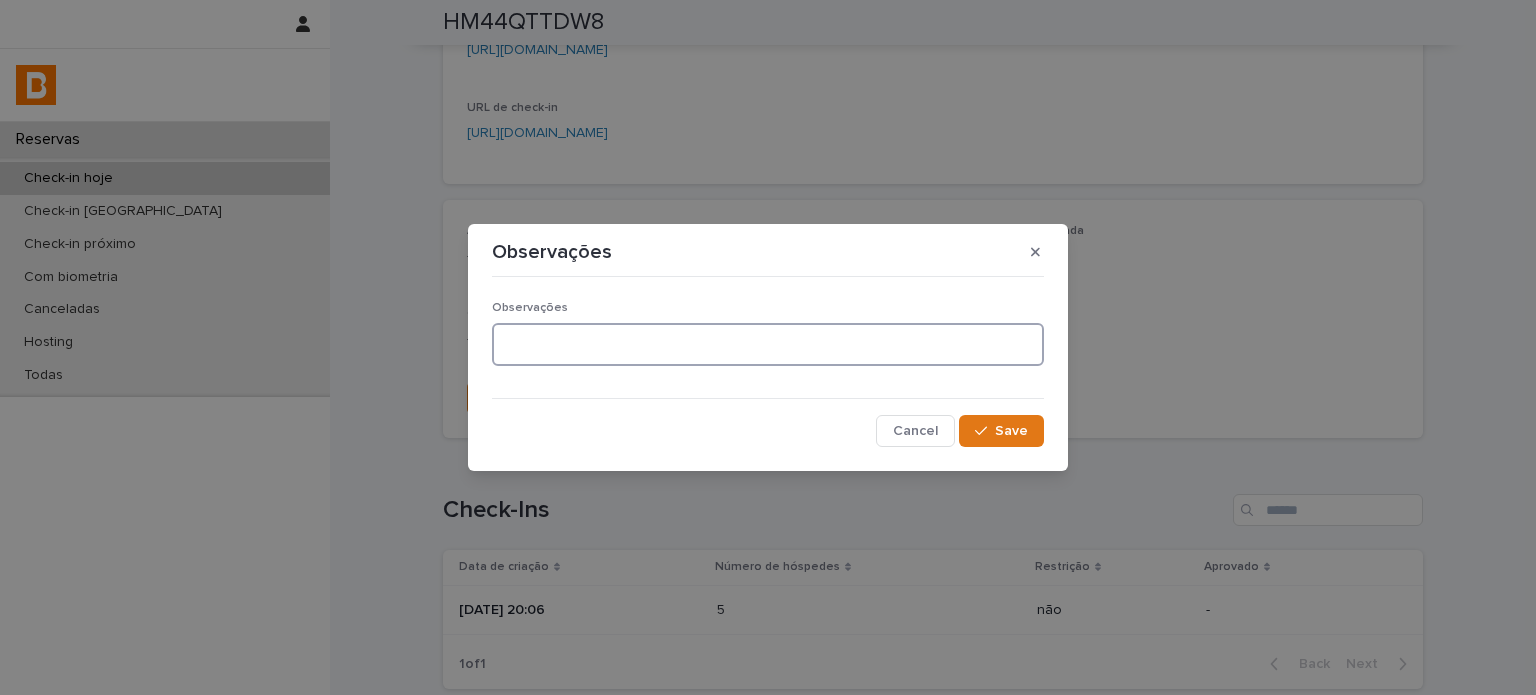 click at bounding box center (768, 344) 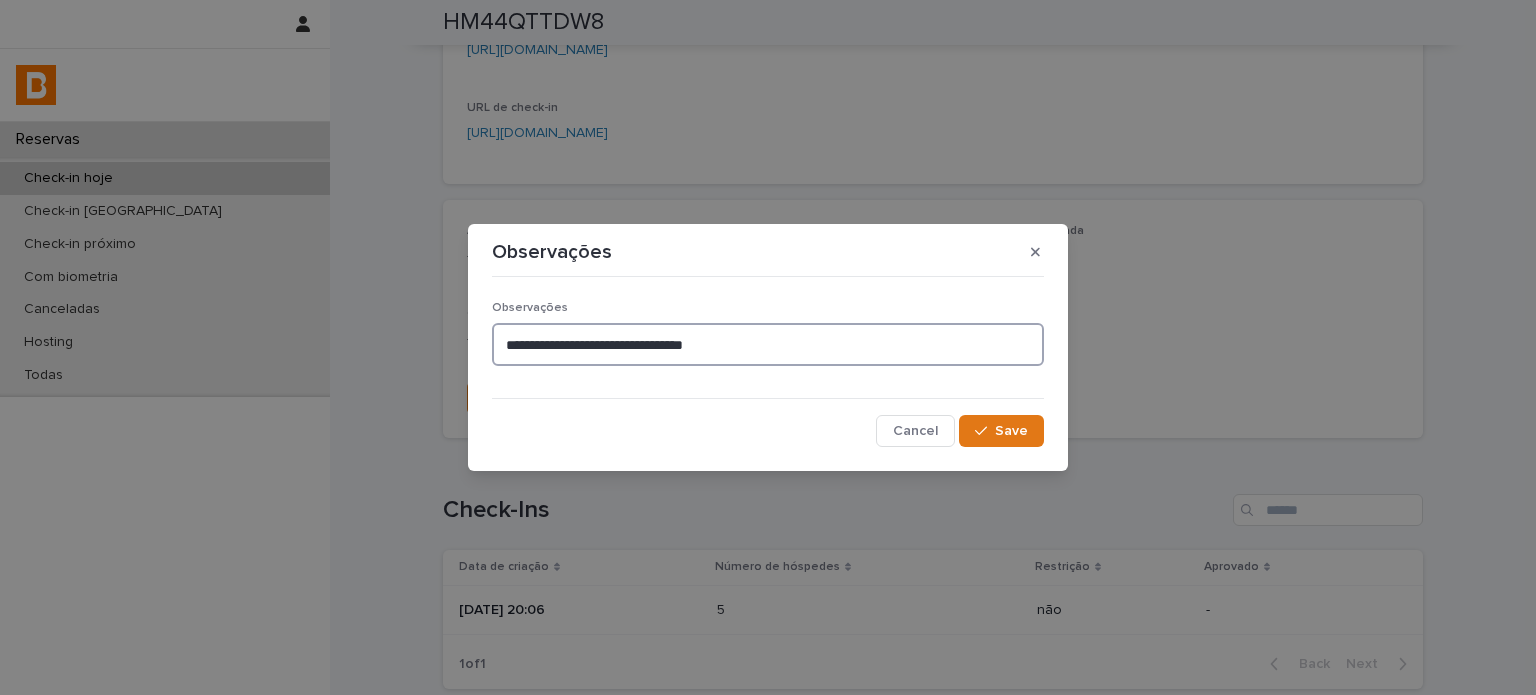 type on "**********" 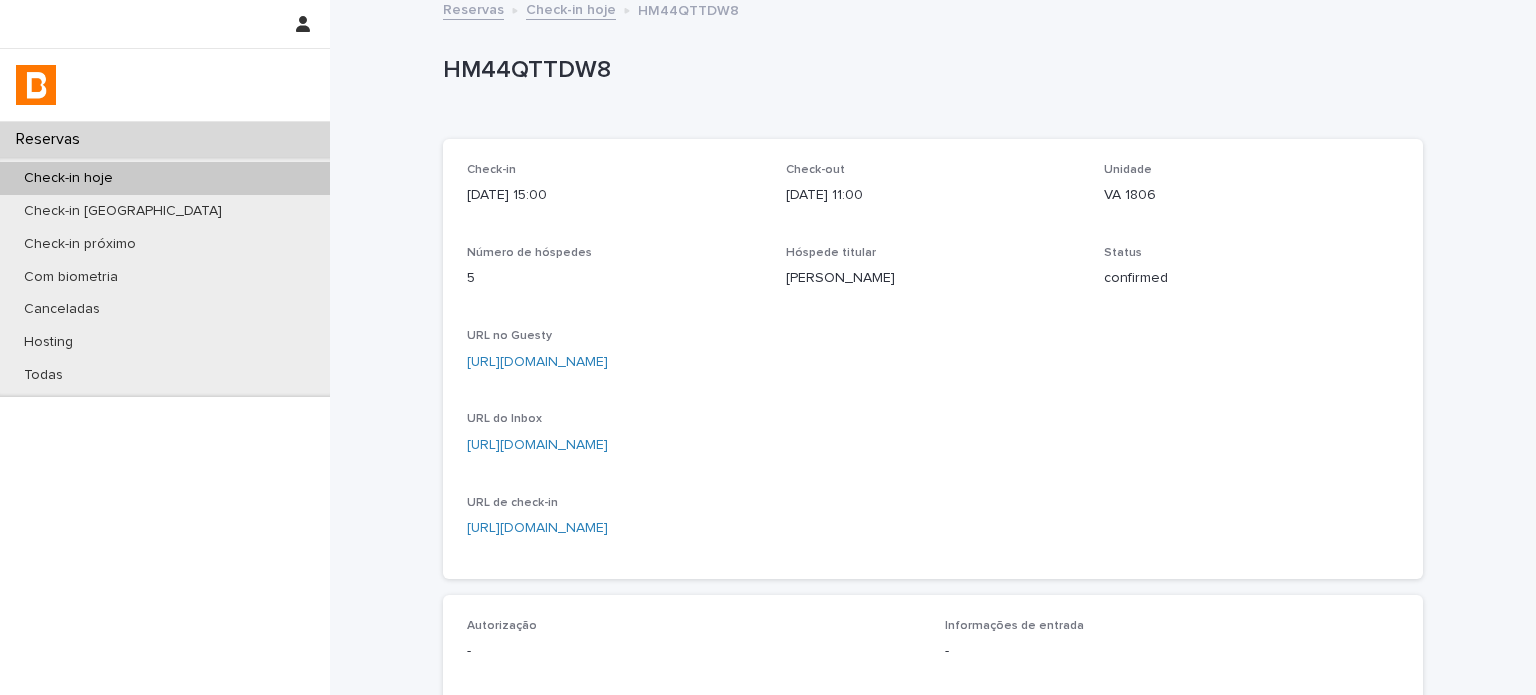 scroll, scrollTop: 0, scrollLeft: 0, axis: both 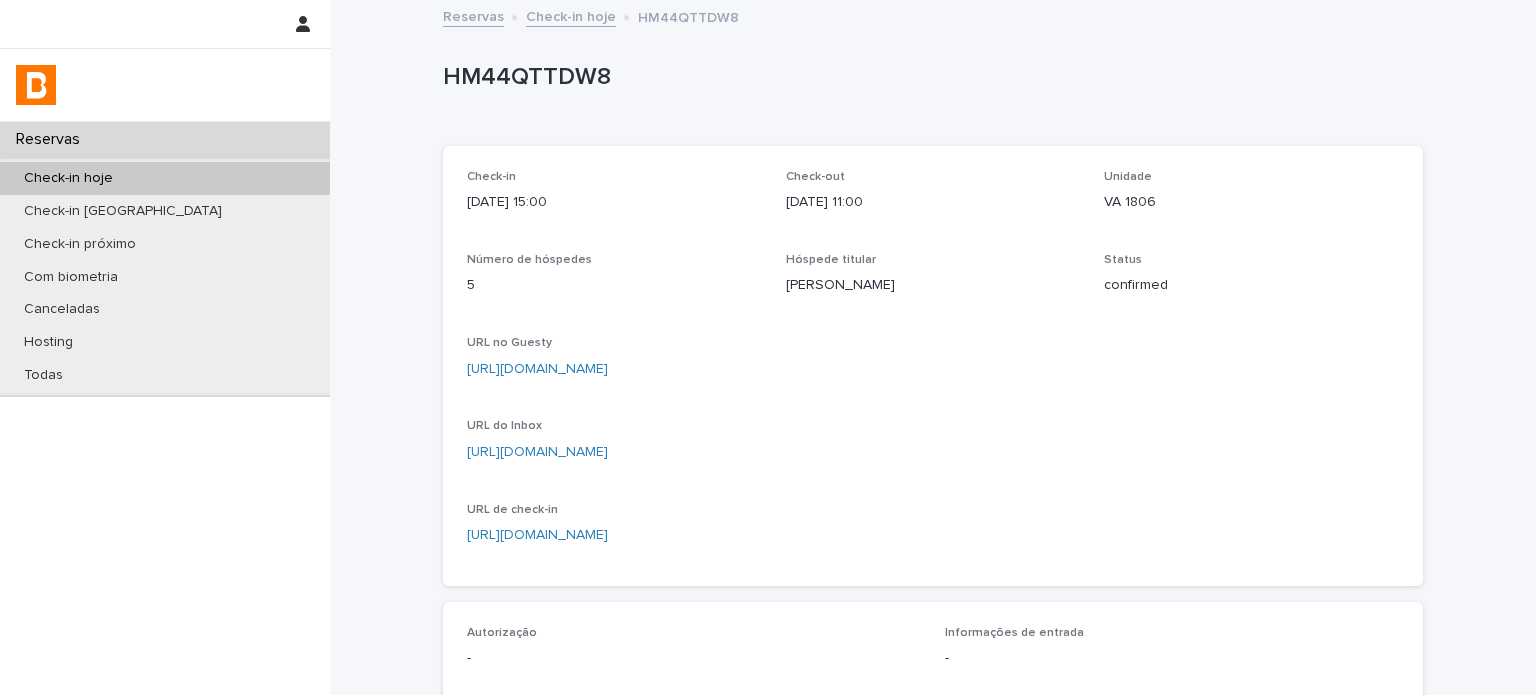 click on "Check-in hoje" at bounding box center [571, 15] 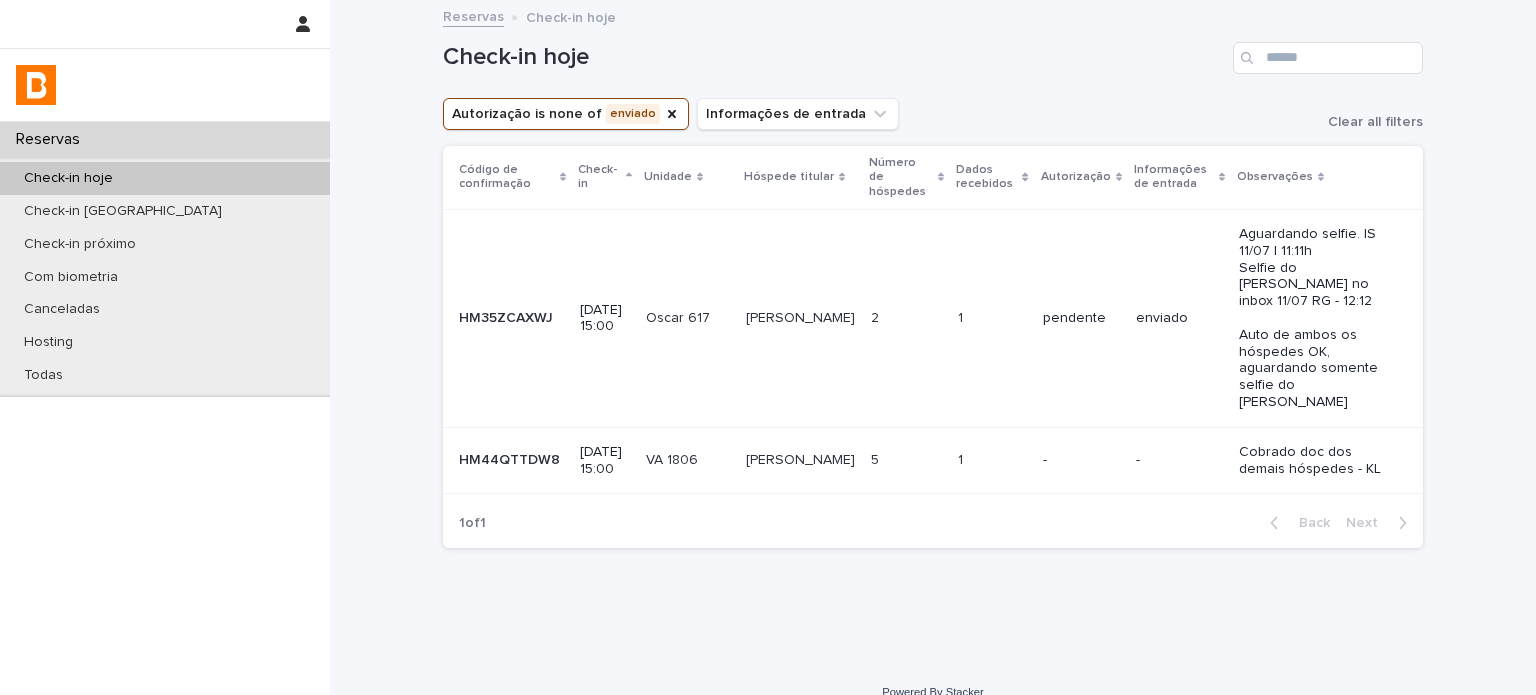 click on "[PERSON_NAME]" at bounding box center (800, 318) 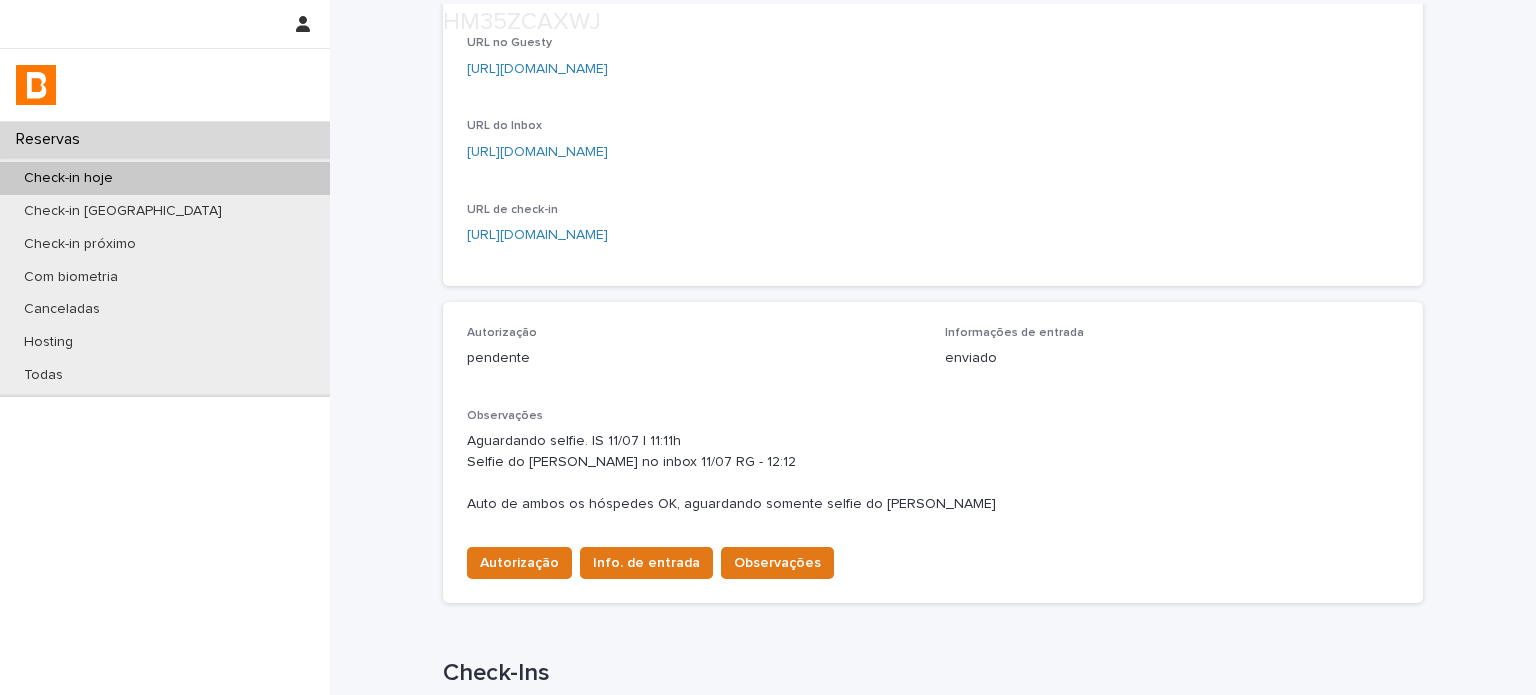 scroll, scrollTop: 354, scrollLeft: 0, axis: vertical 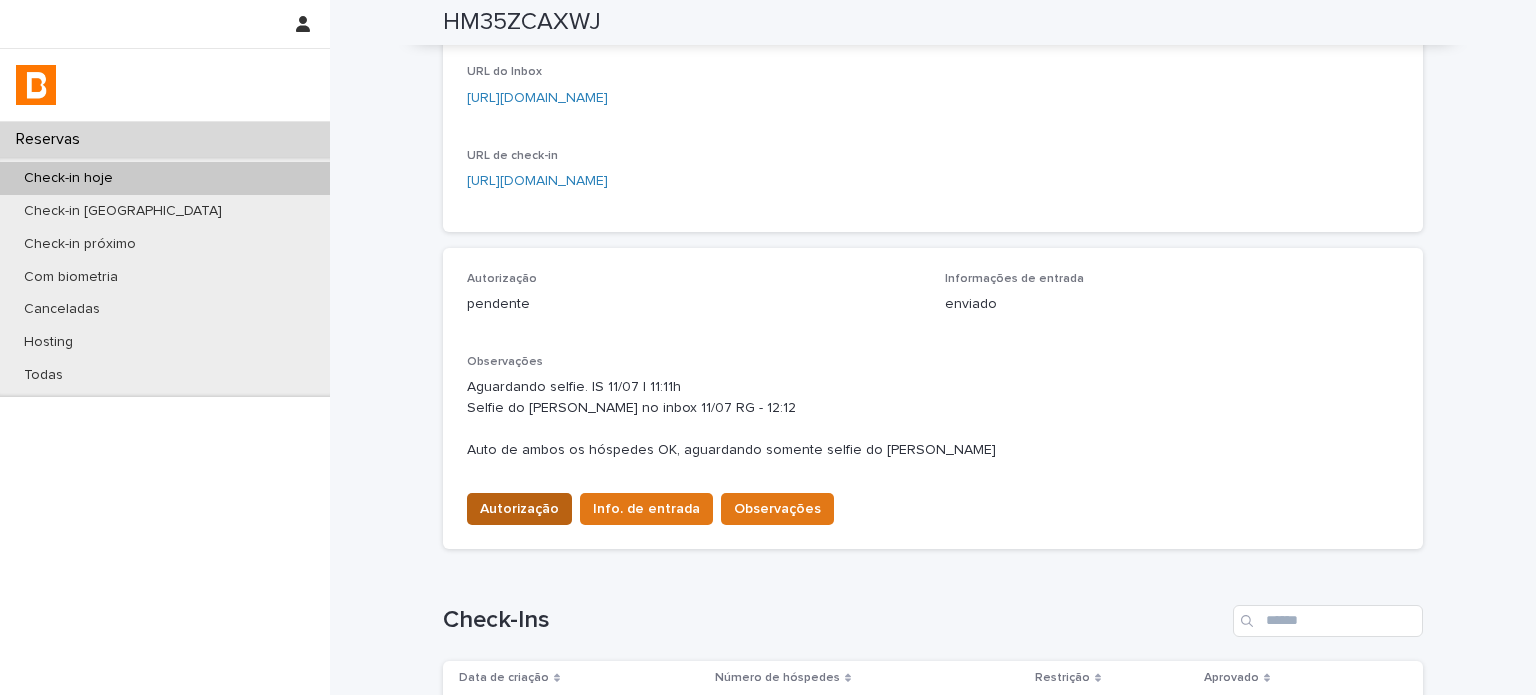 click on "Autorização" at bounding box center (519, 509) 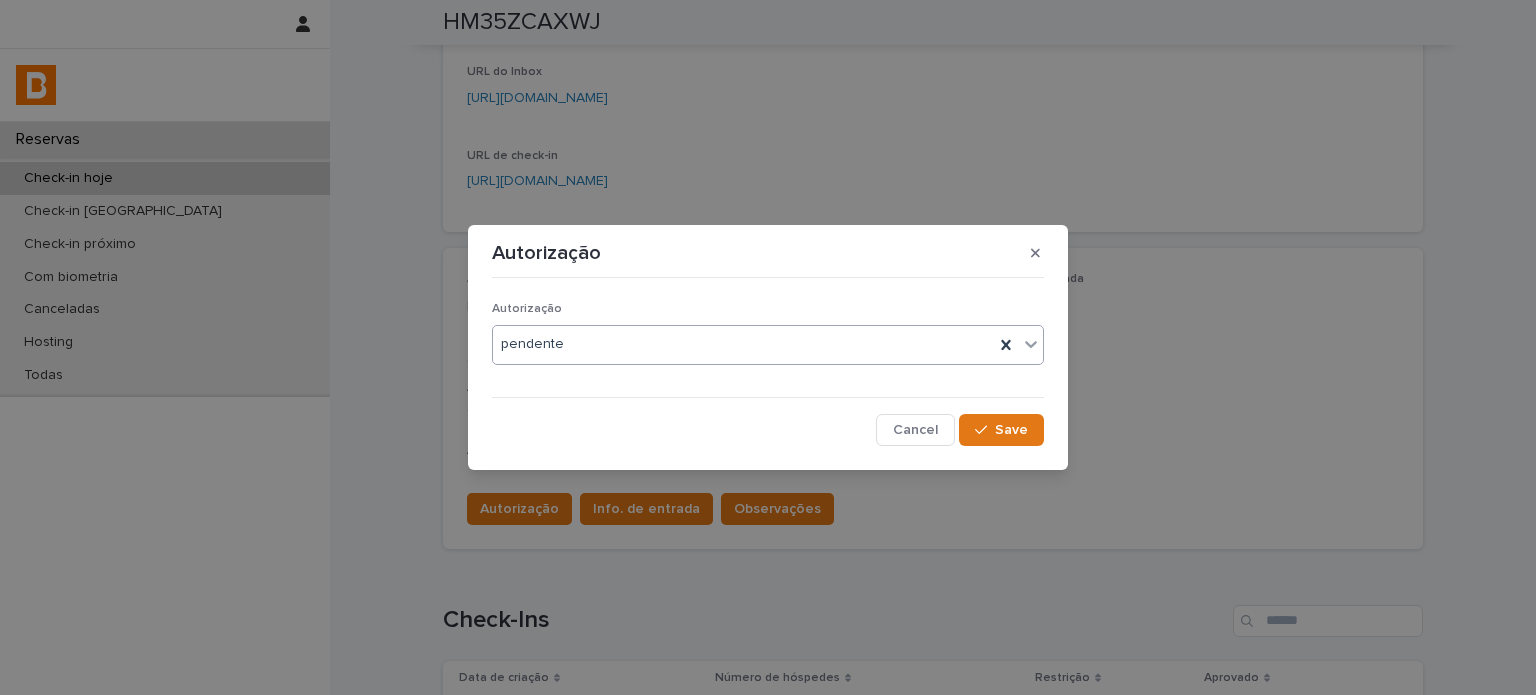 click on "pendente" at bounding box center (743, 344) 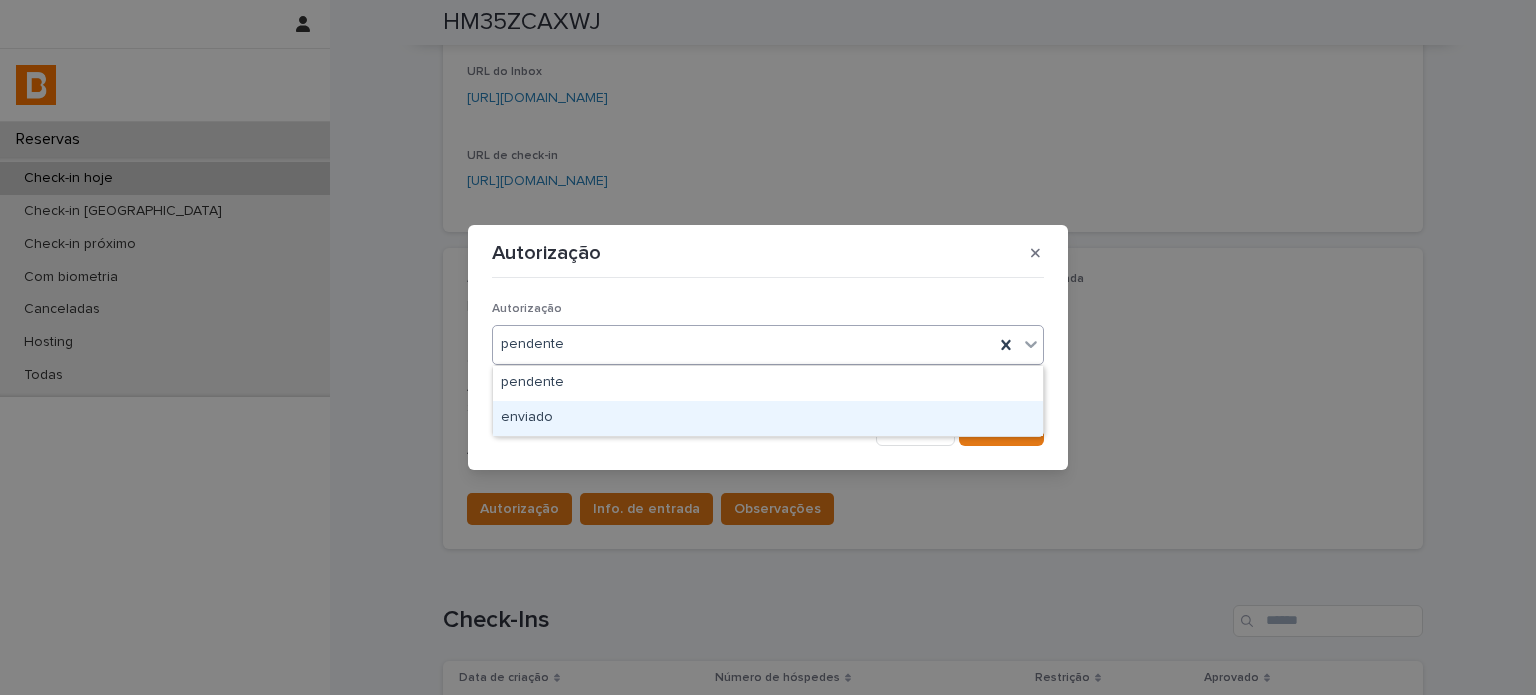 click on "enviado" at bounding box center [768, 418] 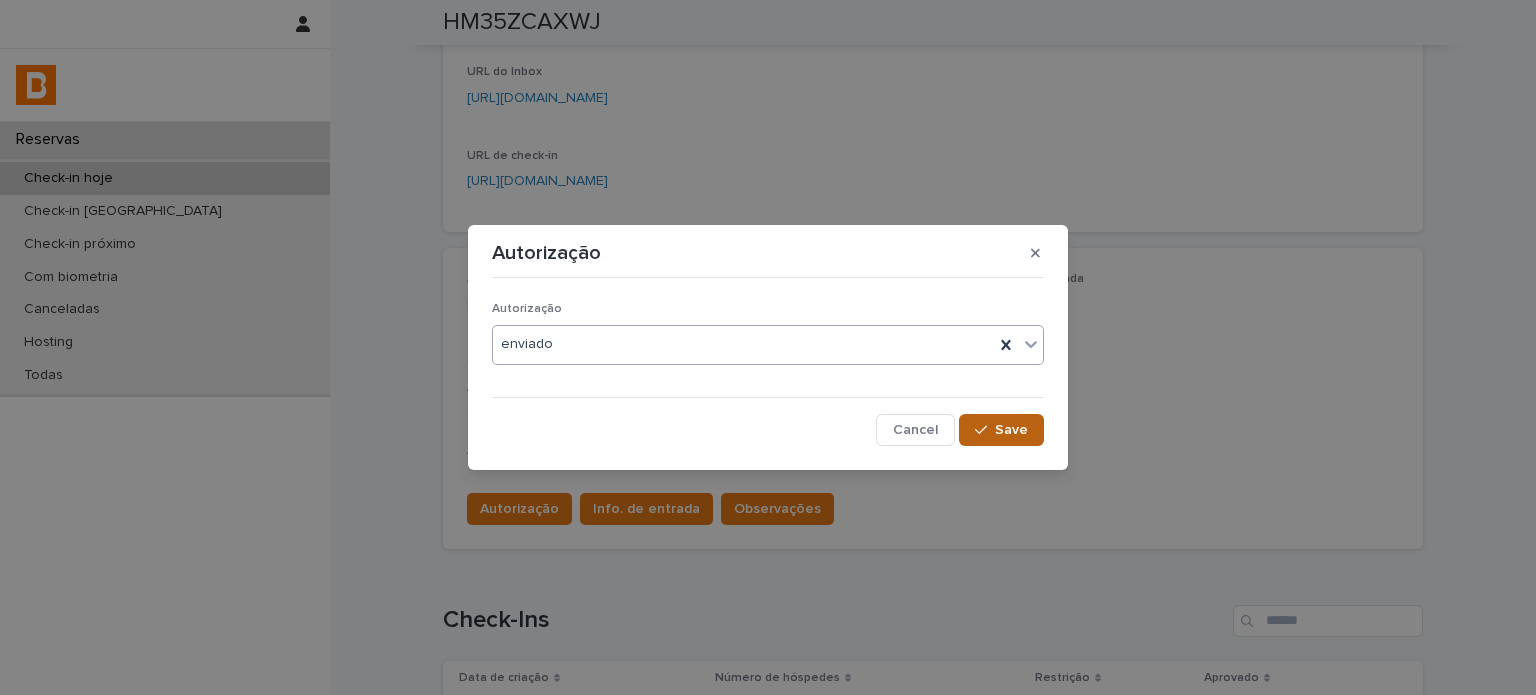 click on "Save" at bounding box center (1011, 430) 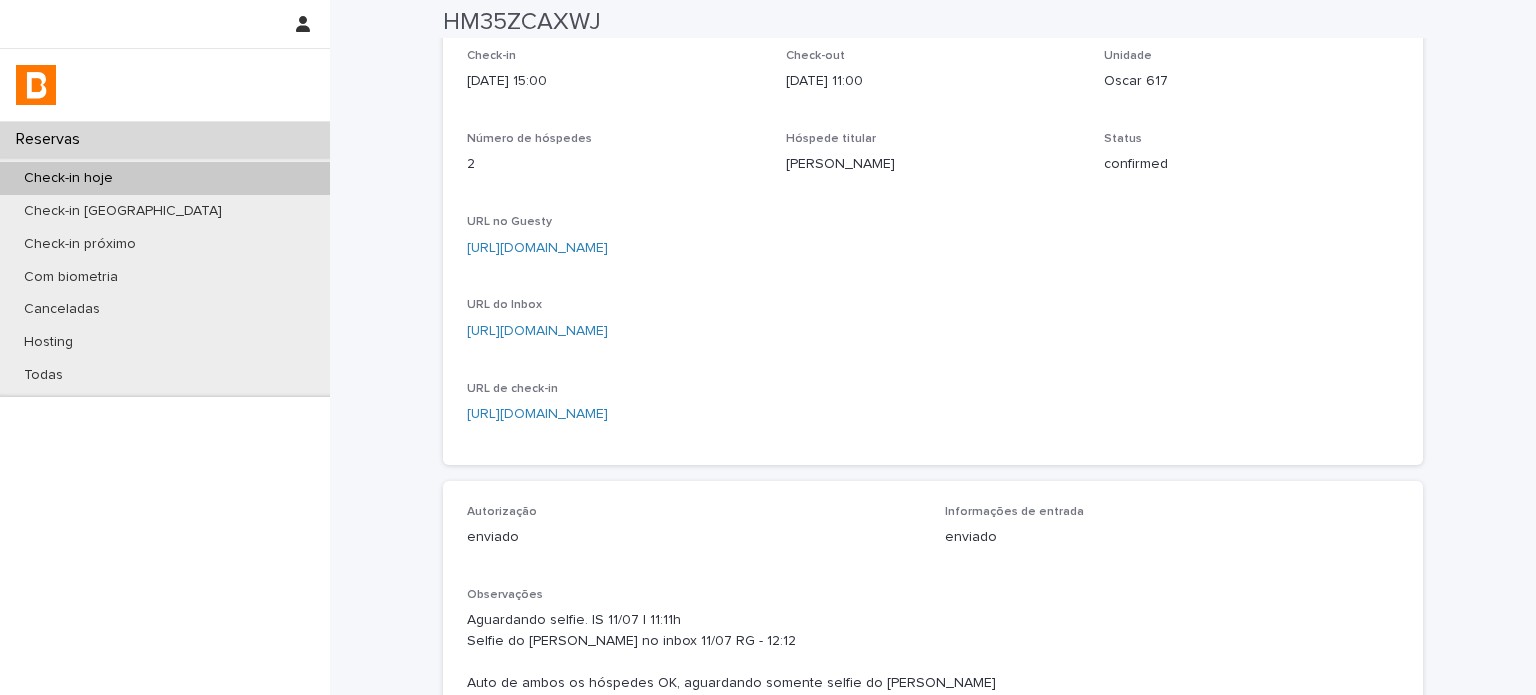 scroll, scrollTop: 0, scrollLeft: 0, axis: both 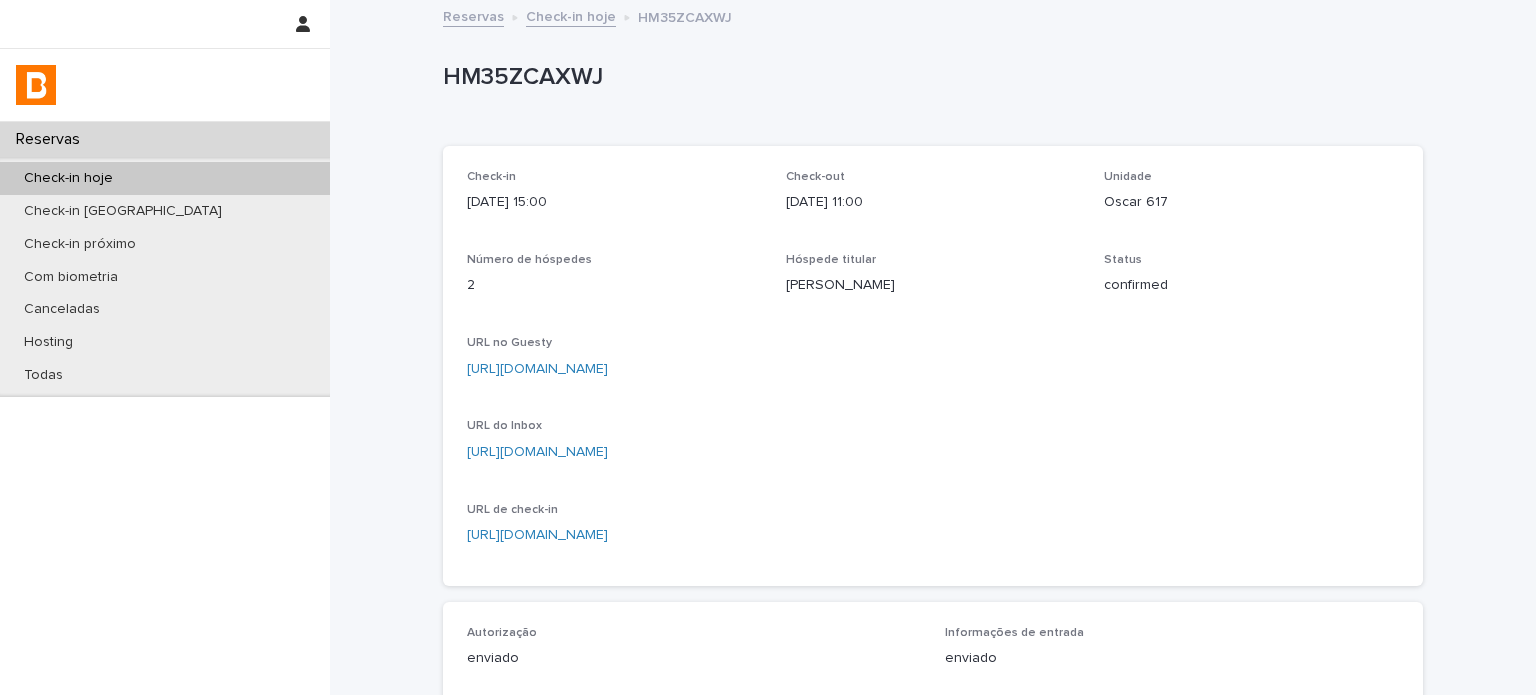 click on "Check-in hoje" at bounding box center (571, 15) 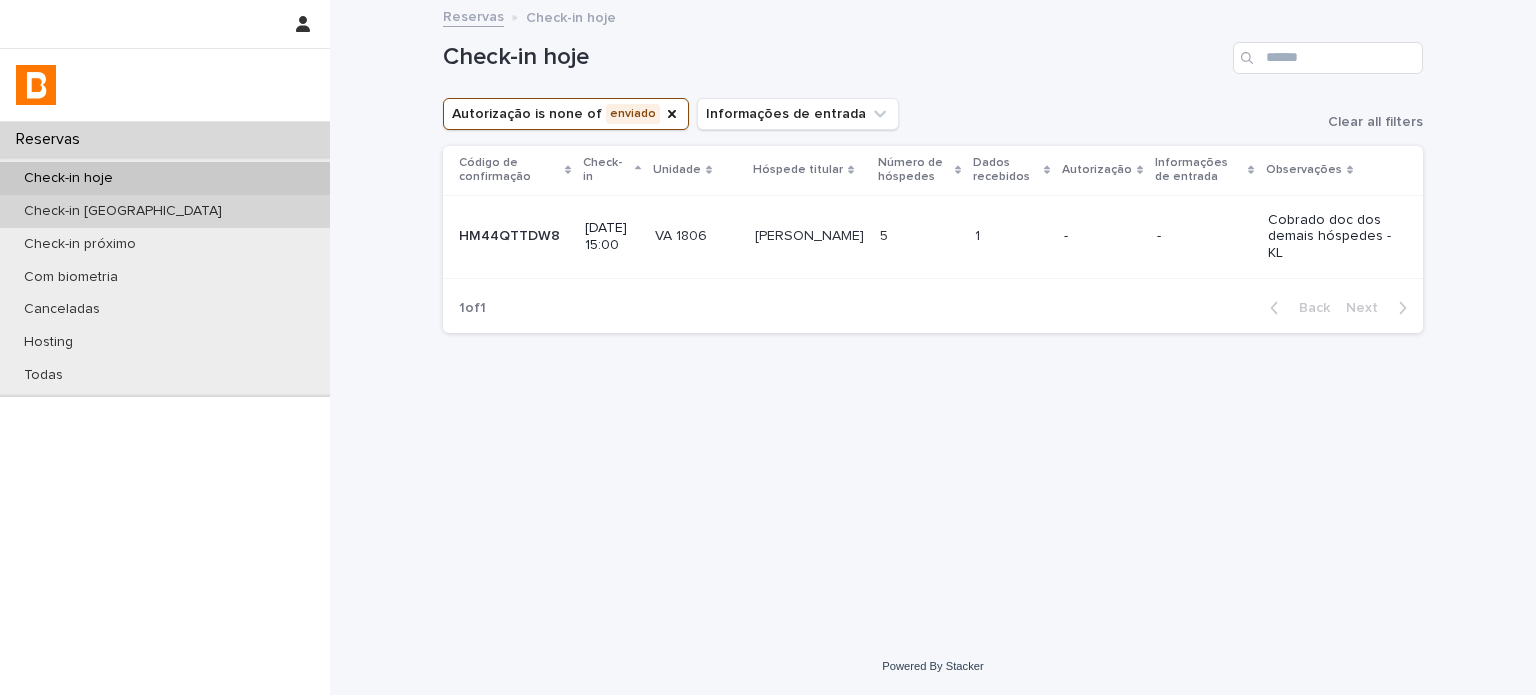 click on "Check-in [GEOGRAPHIC_DATA]" at bounding box center (165, 211) 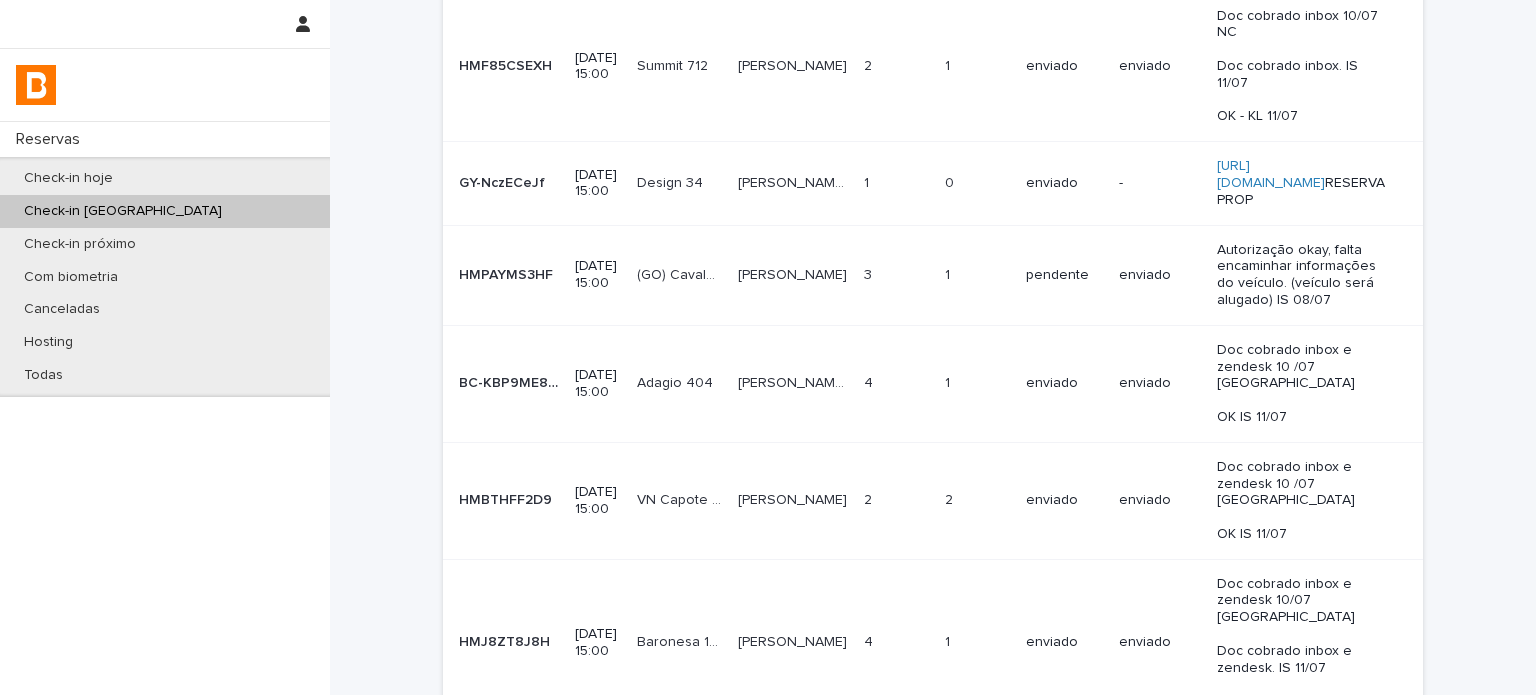 scroll, scrollTop: 255, scrollLeft: 0, axis: vertical 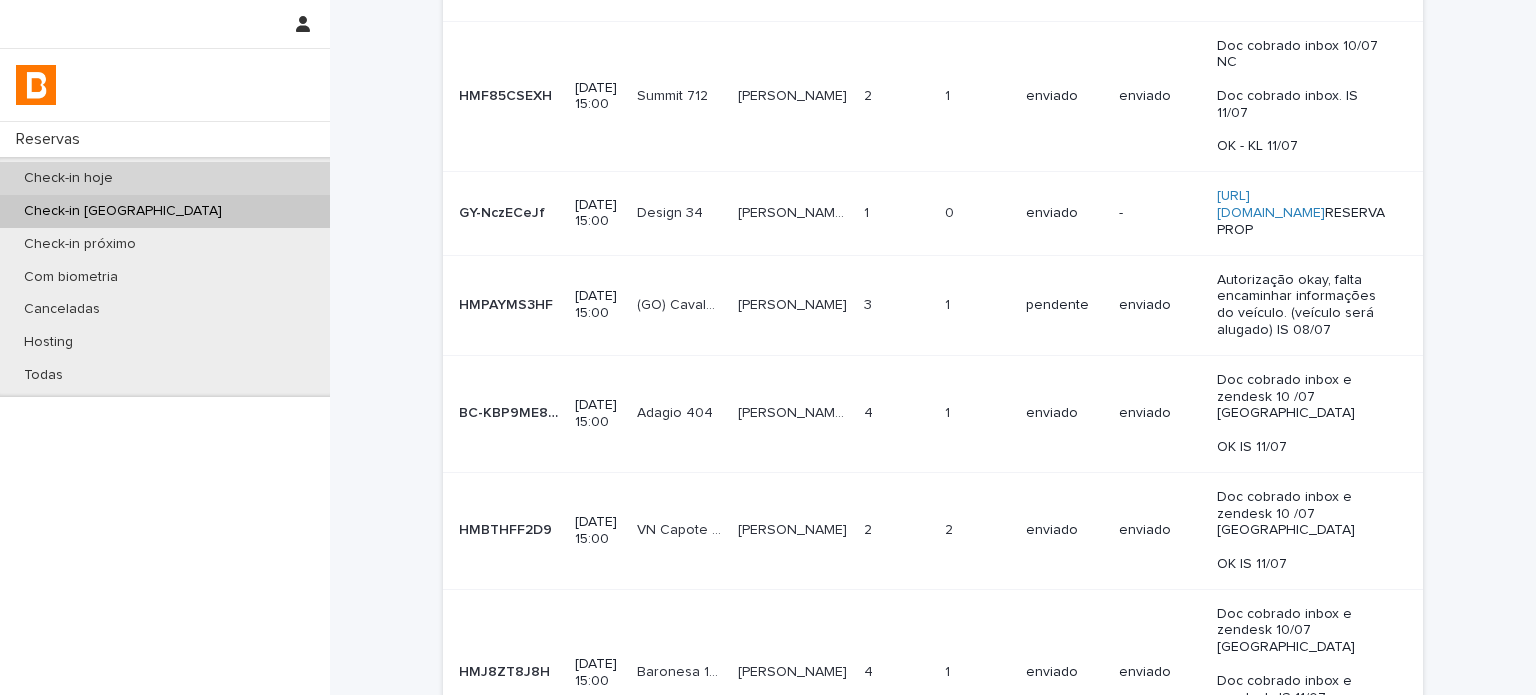 click on "Check-in hoje" at bounding box center [165, 178] 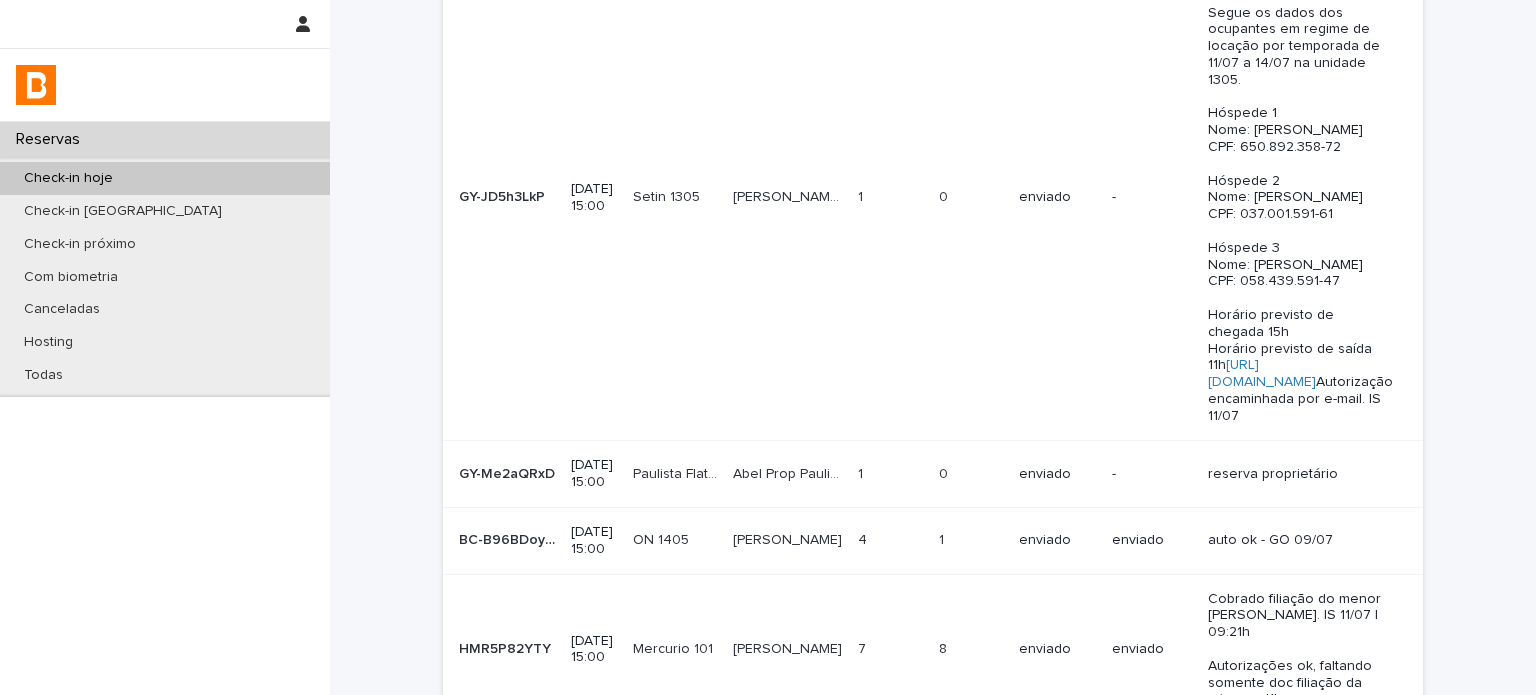 scroll, scrollTop: 0, scrollLeft: 0, axis: both 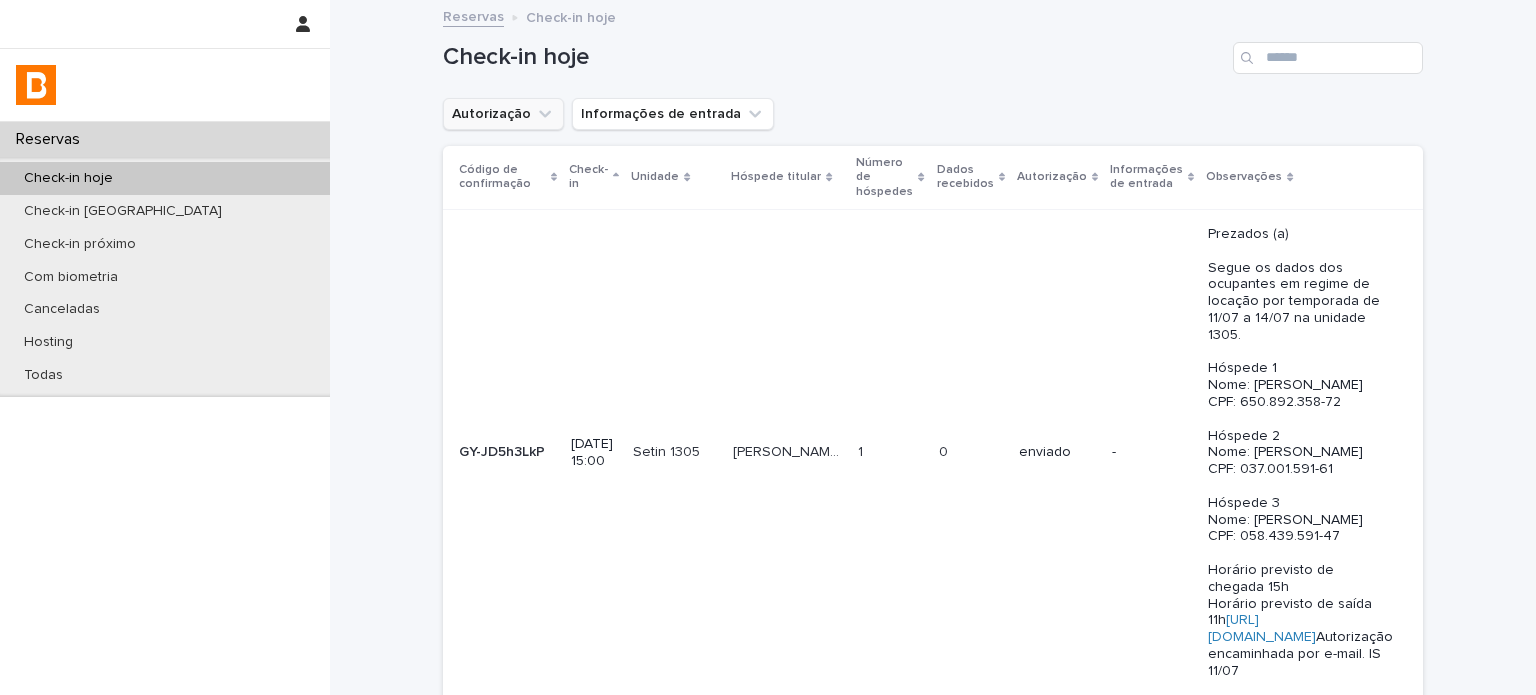 click on "Autorização" at bounding box center (503, 114) 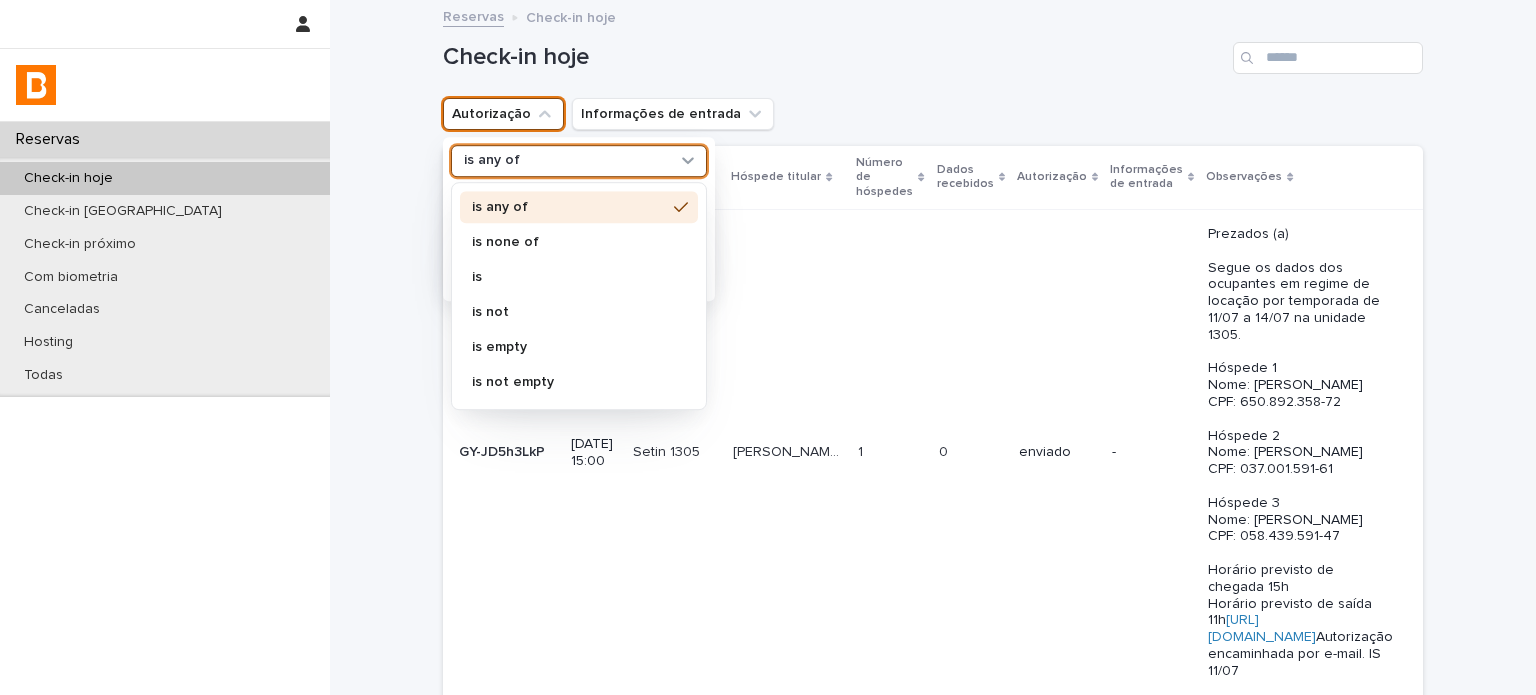 click on "is any of" at bounding box center (566, 161) 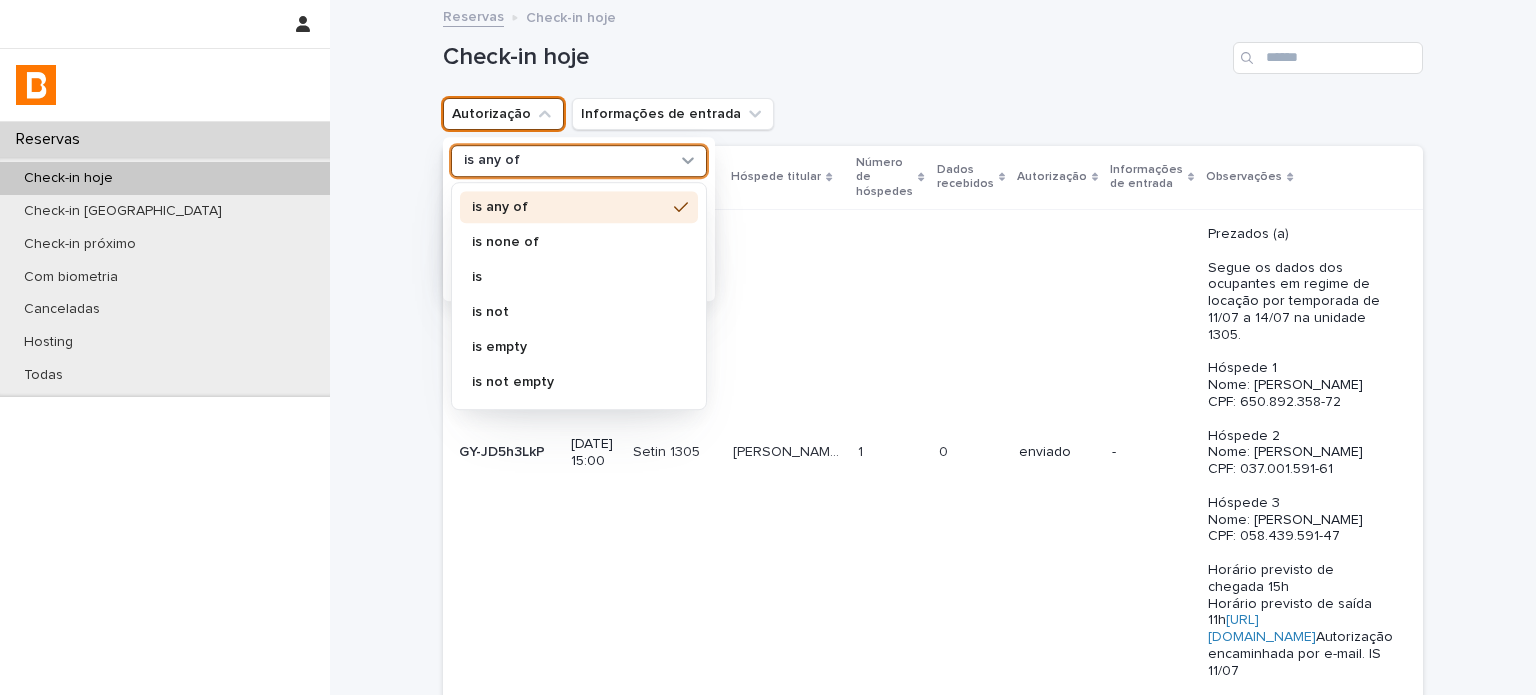 click on "is none of" at bounding box center (569, 242) 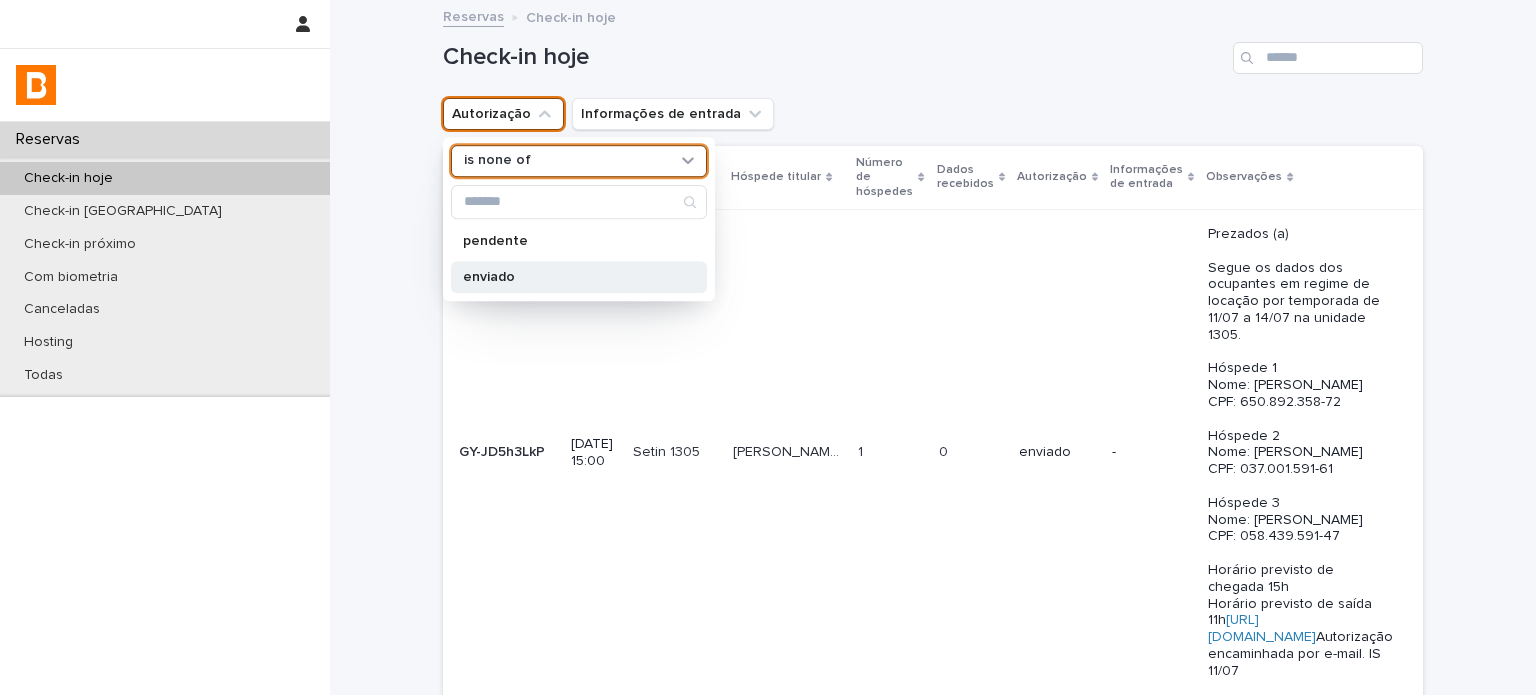 click on "enviado" at bounding box center [569, 277] 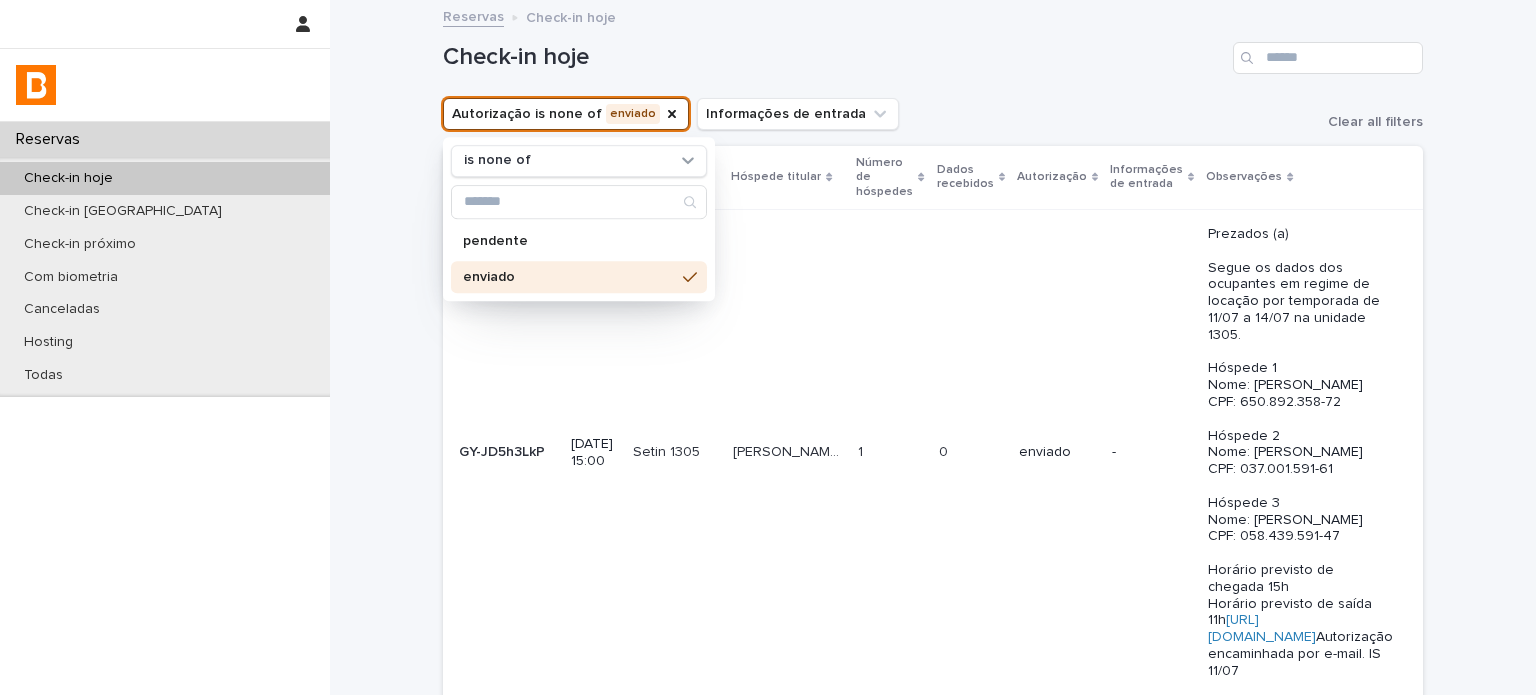 click on "Check-in hoje" at bounding box center (933, 50) 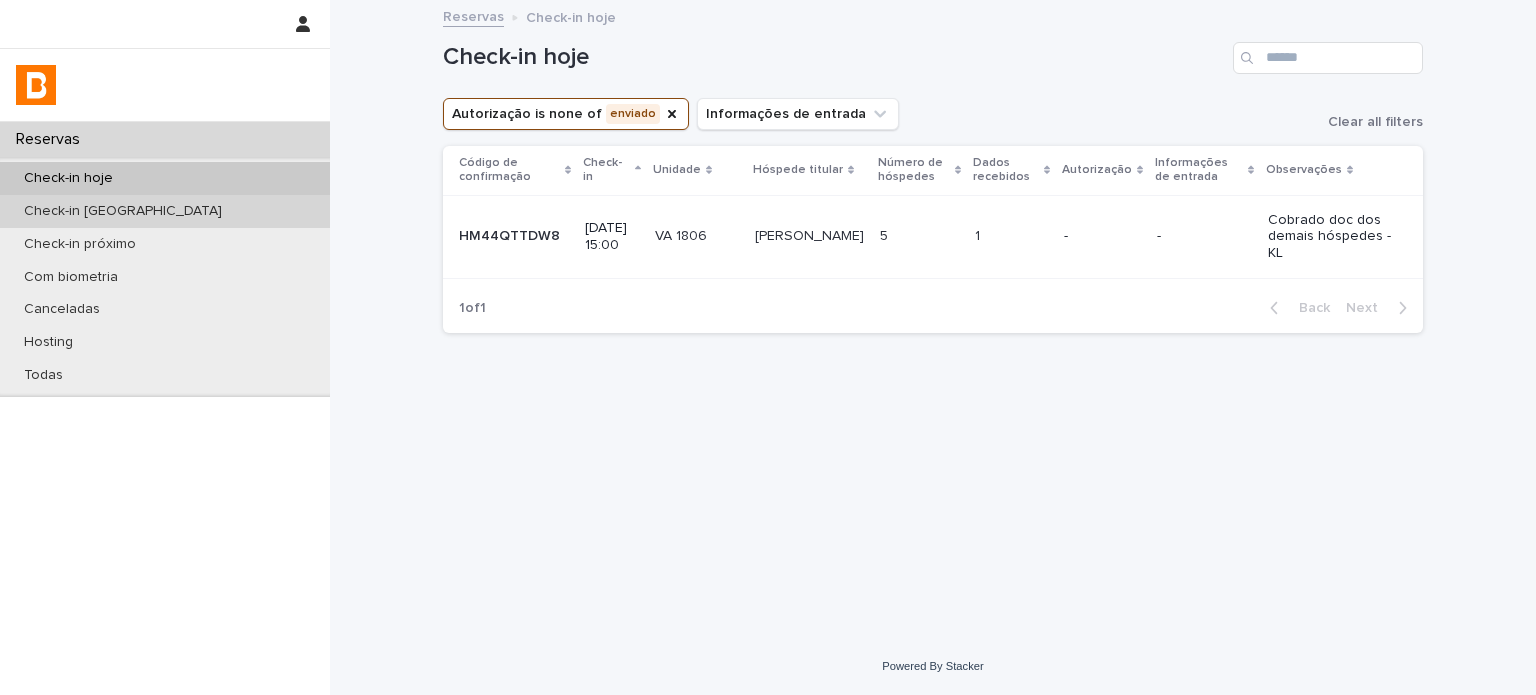 click on "Check-in [GEOGRAPHIC_DATA]" at bounding box center [123, 211] 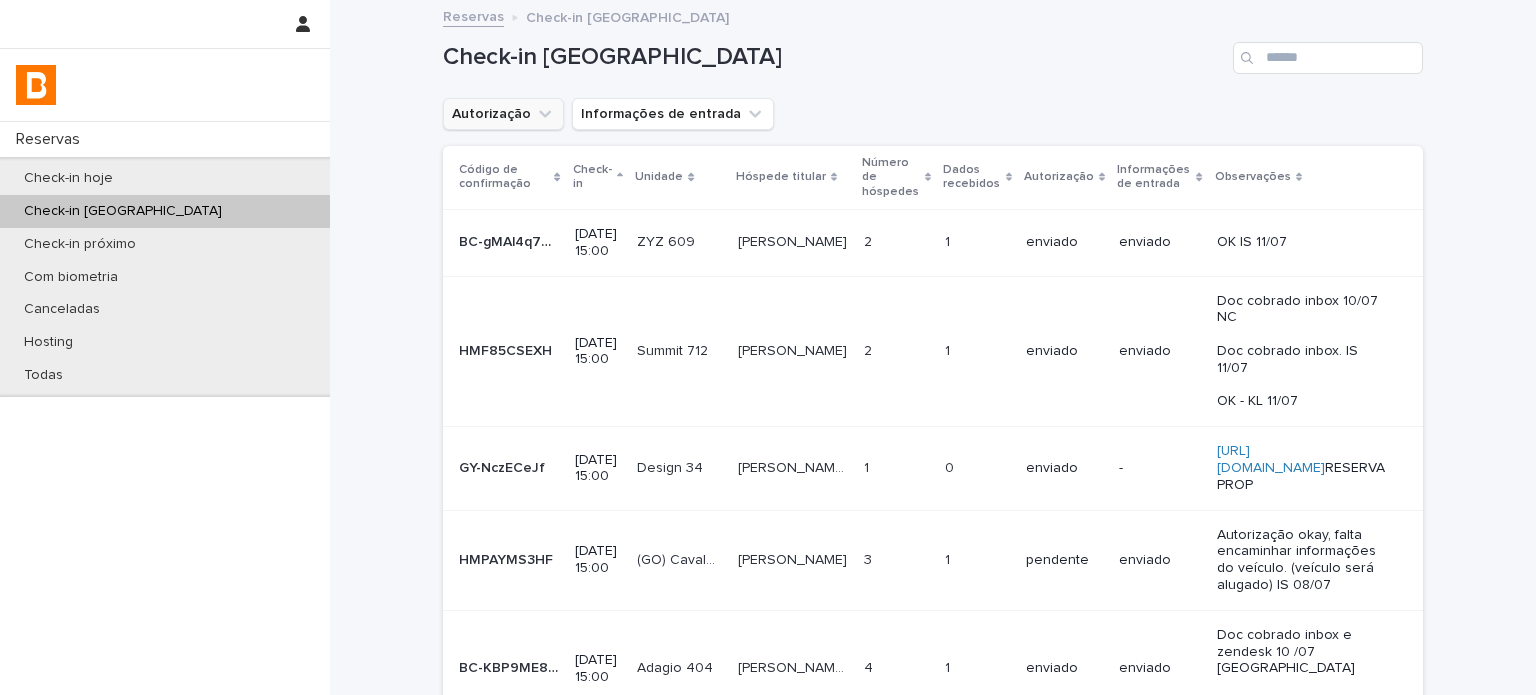 click on "Autorização" at bounding box center [503, 114] 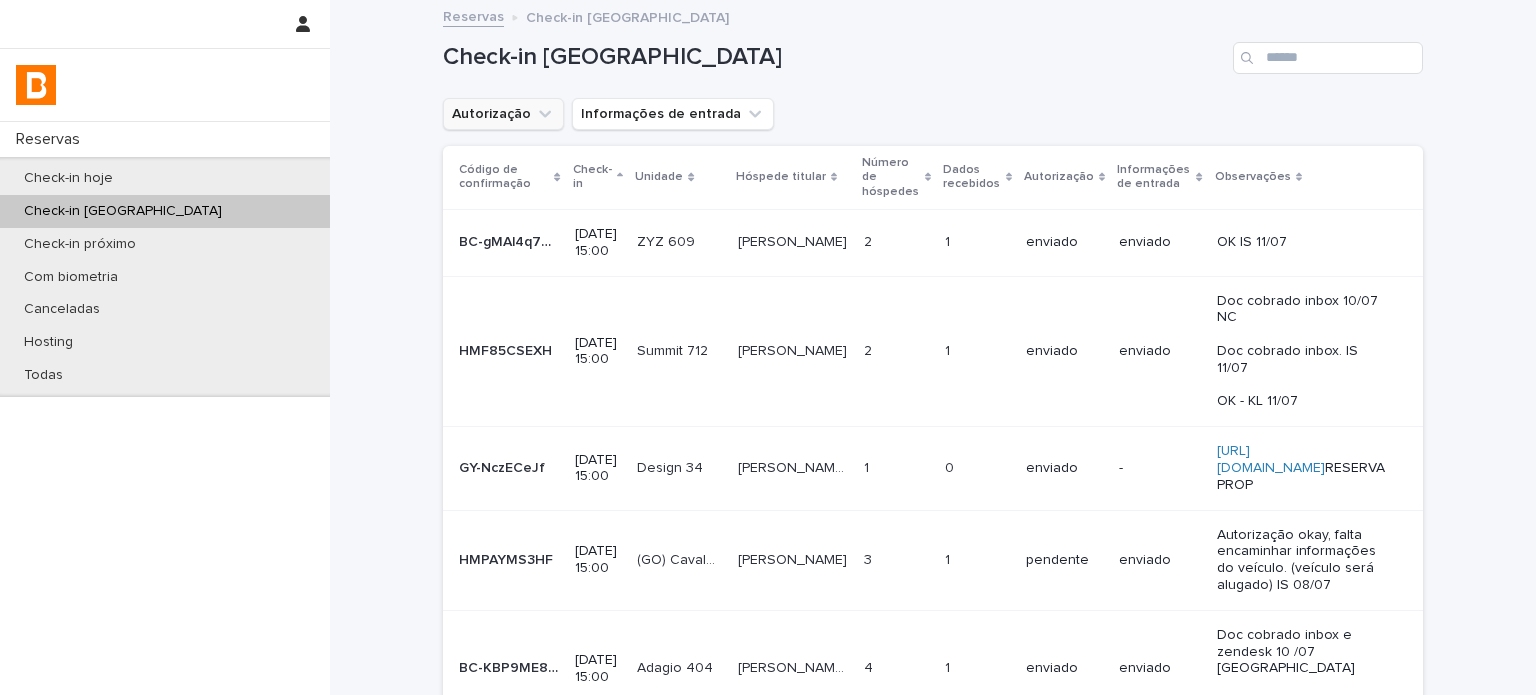 click 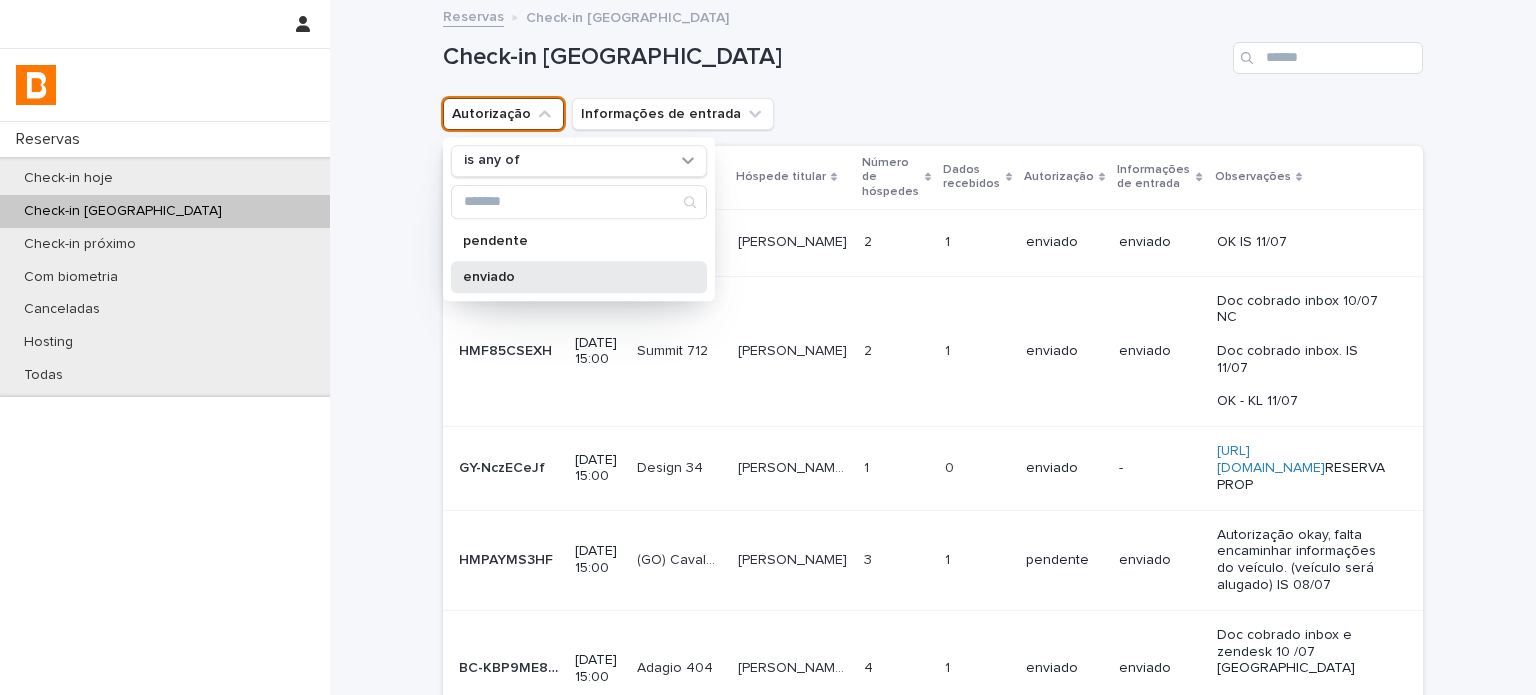 click on "enviado" at bounding box center [569, 277] 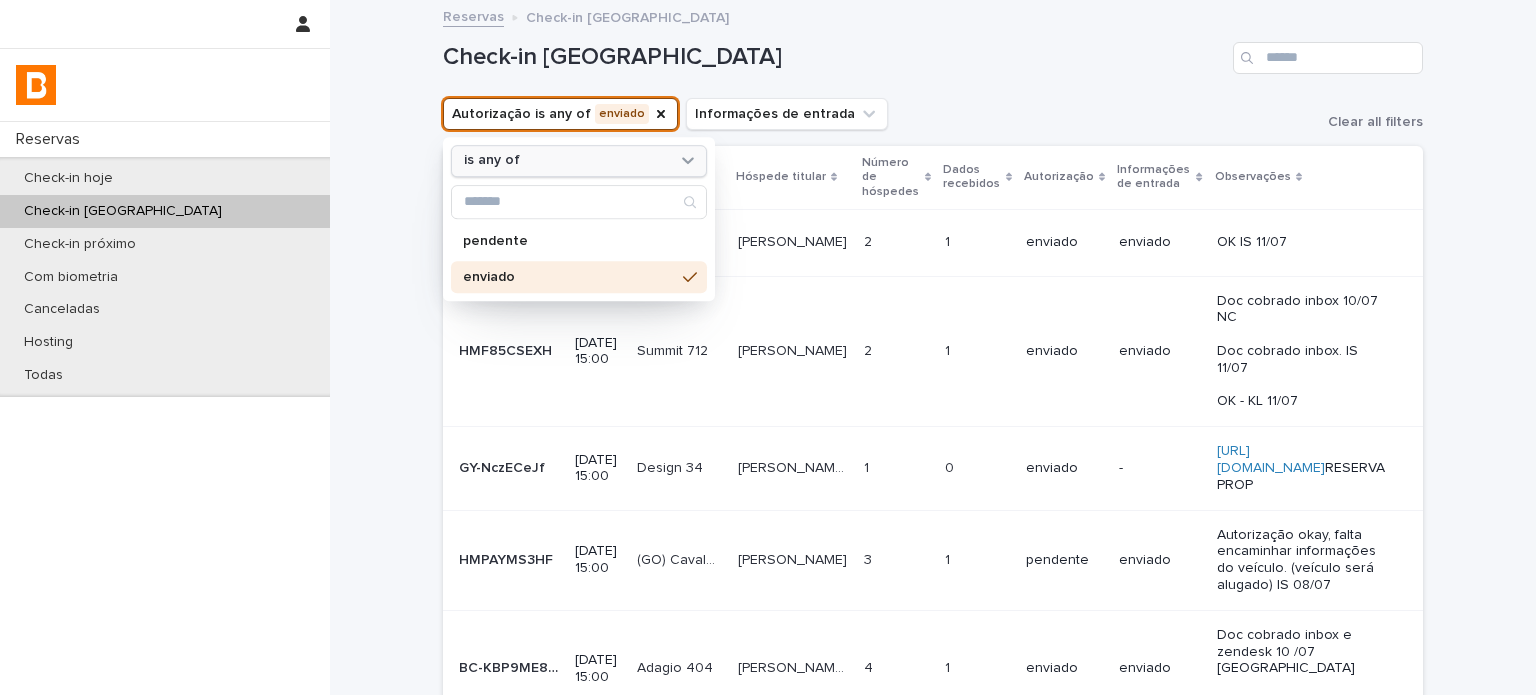 click on "is any of" at bounding box center (566, 161) 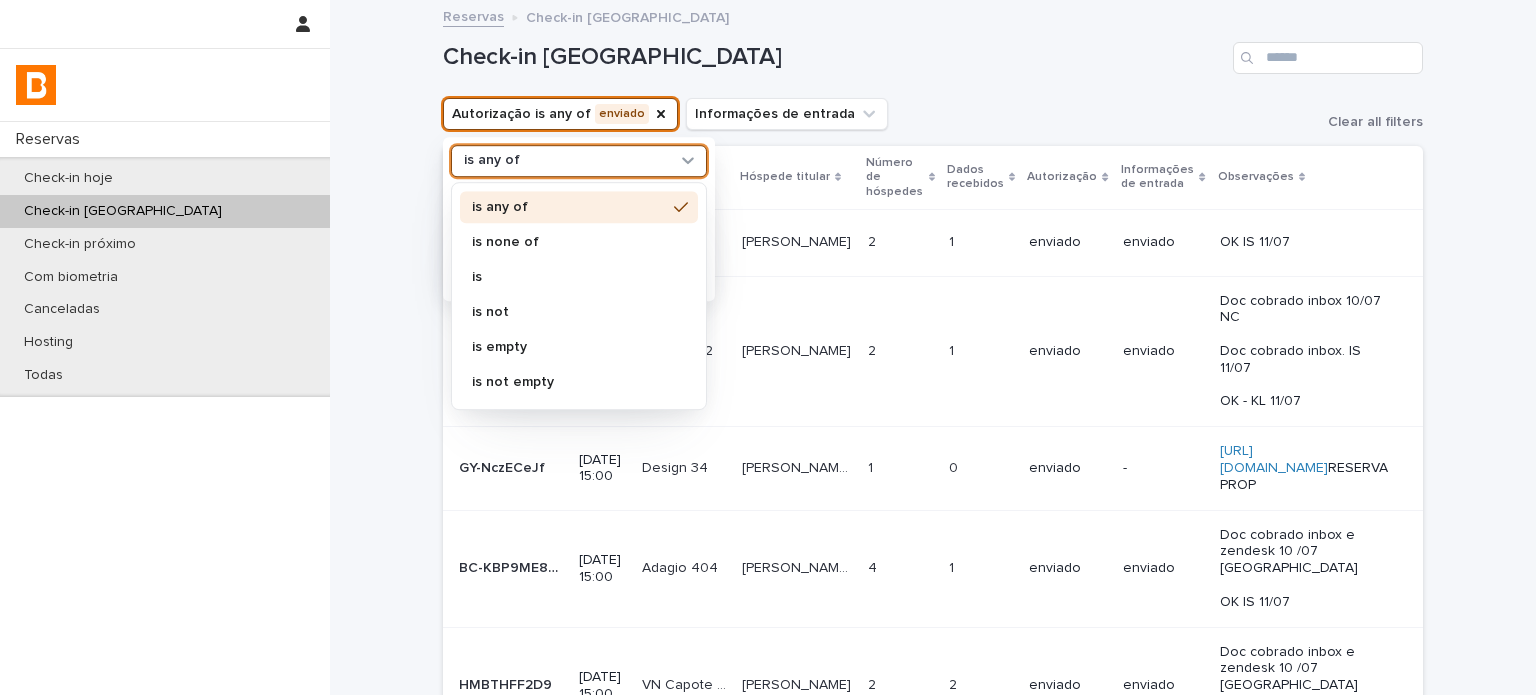 click on "is none of" at bounding box center [569, 242] 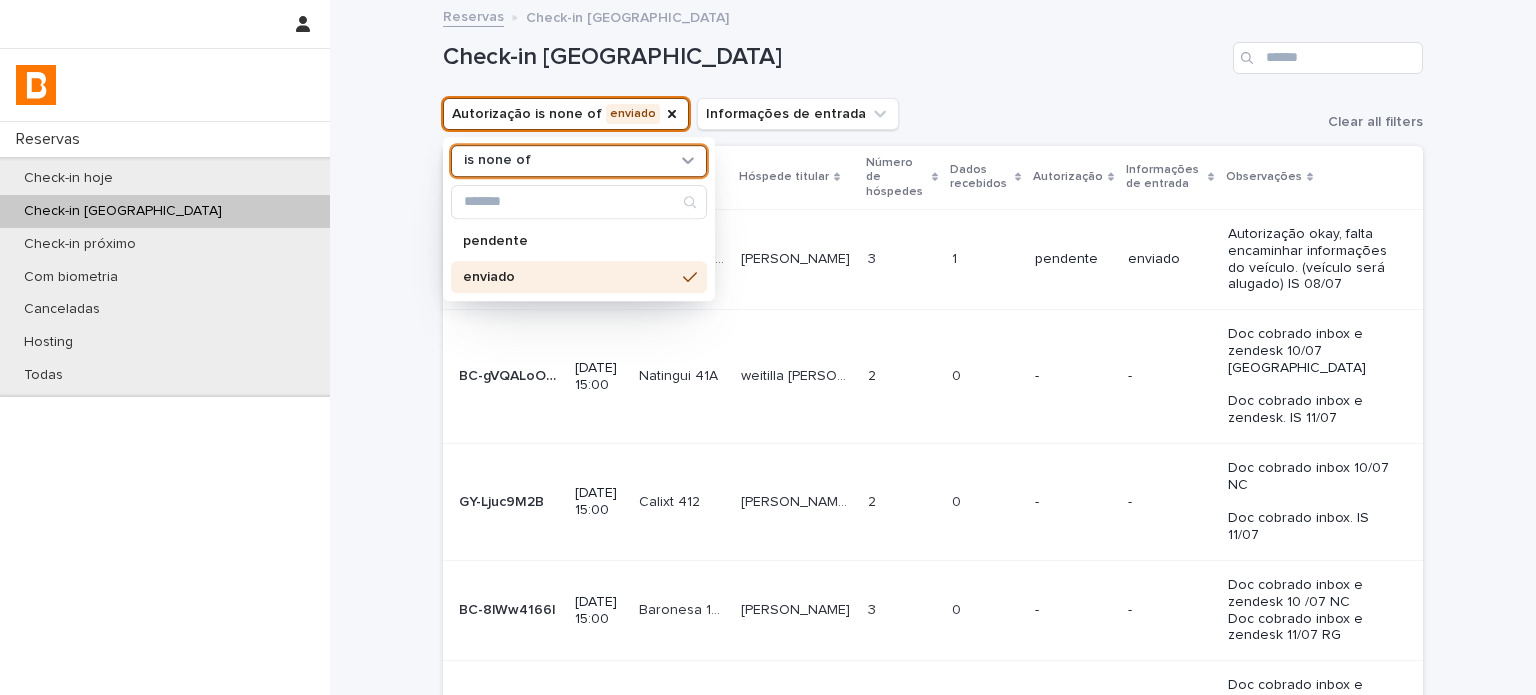 click on "Check-in [GEOGRAPHIC_DATA]" at bounding box center (834, 57) 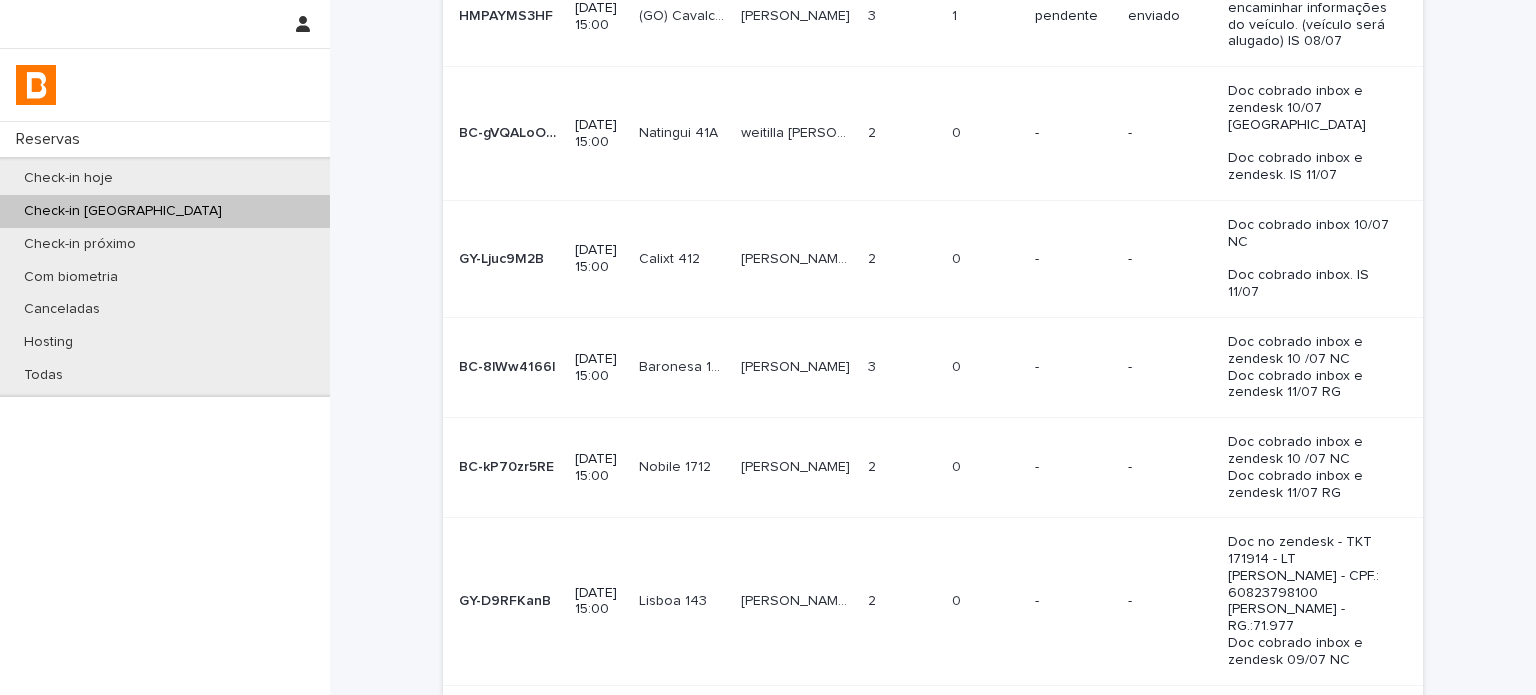 scroll, scrollTop: 376, scrollLeft: 0, axis: vertical 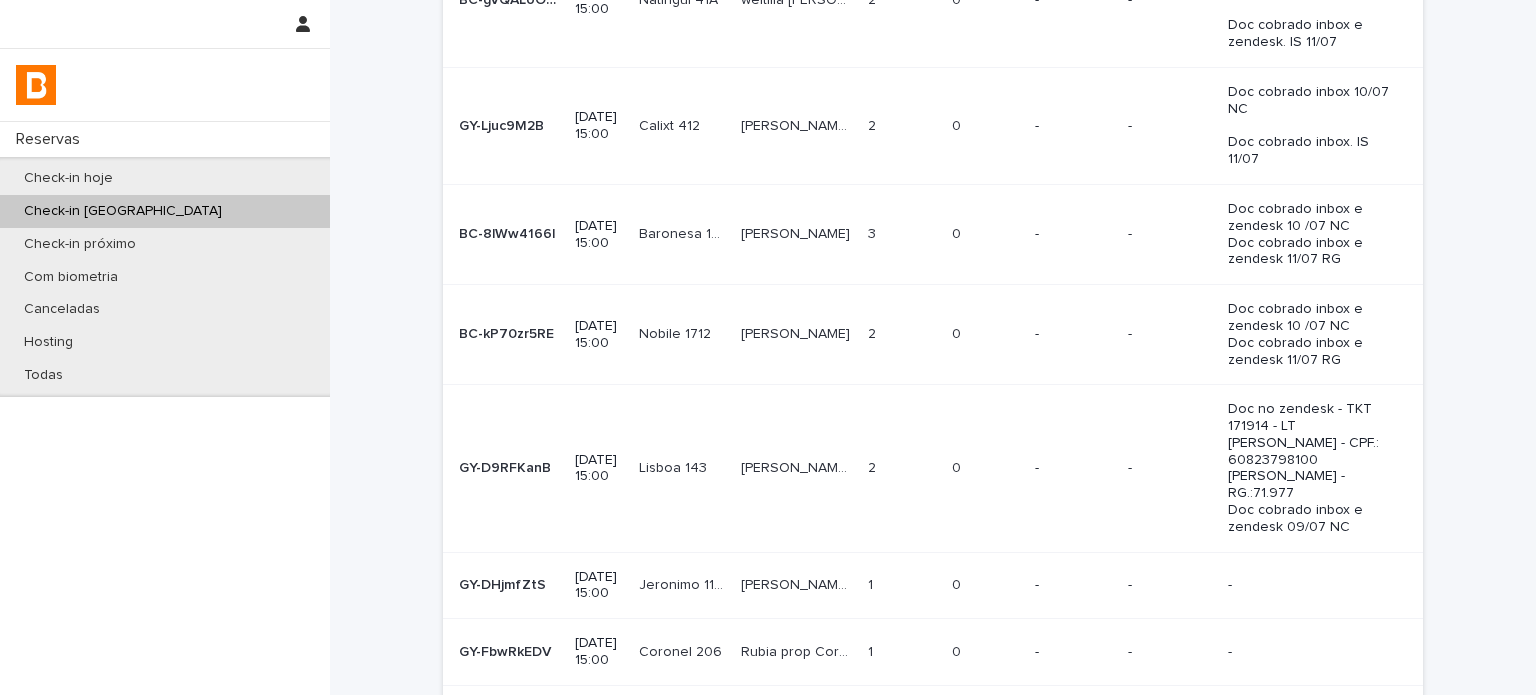 click on "-" at bounding box center (1073, 468) 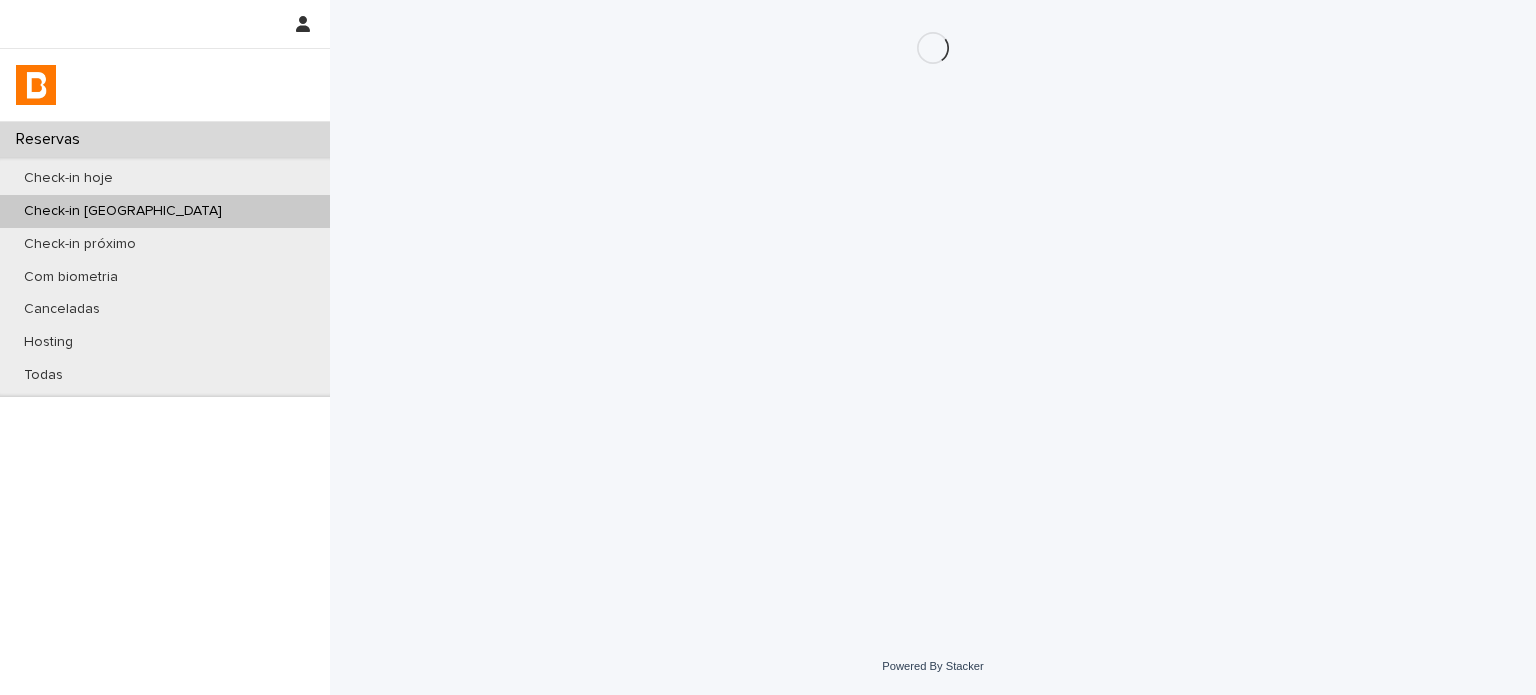 scroll, scrollTop: 0, scrollLeft: 0, axis: both 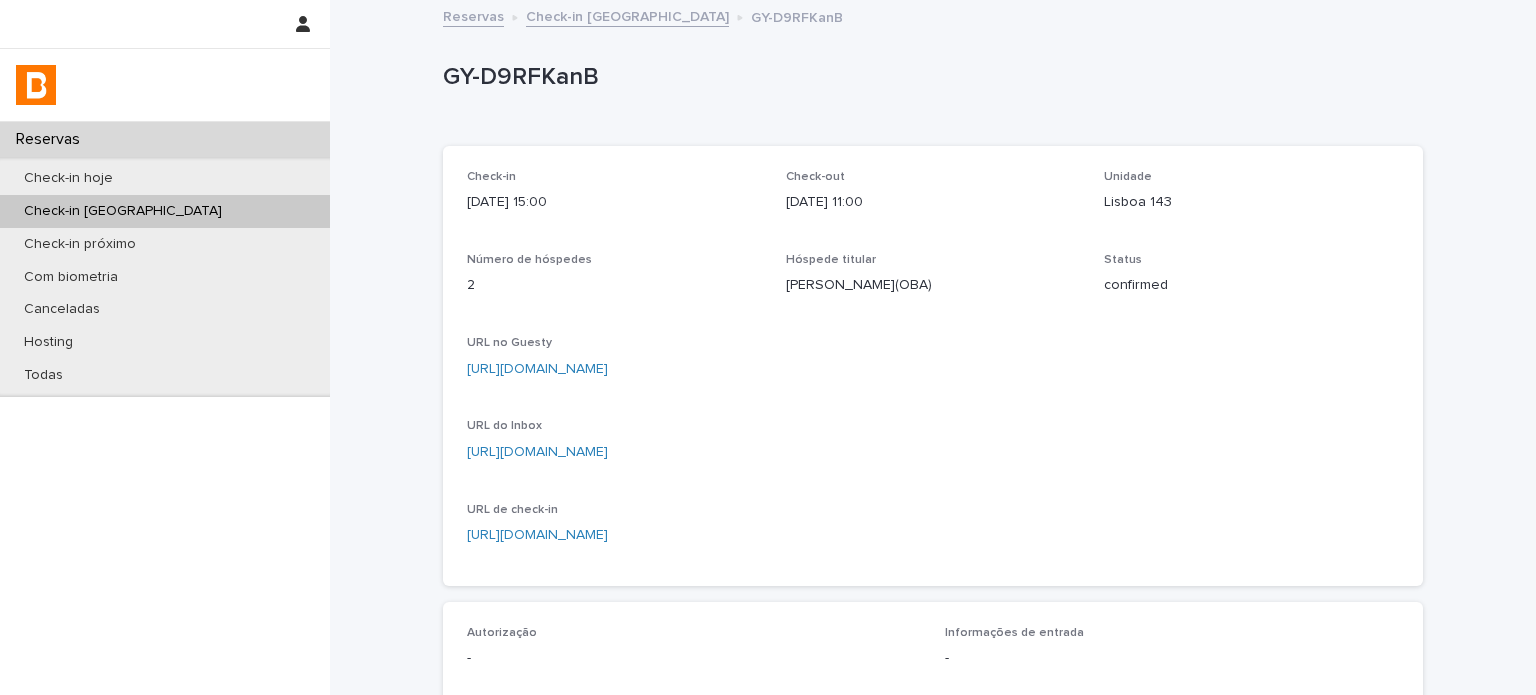 click on "Lisboa 143" at bounding box center (1251, 202) 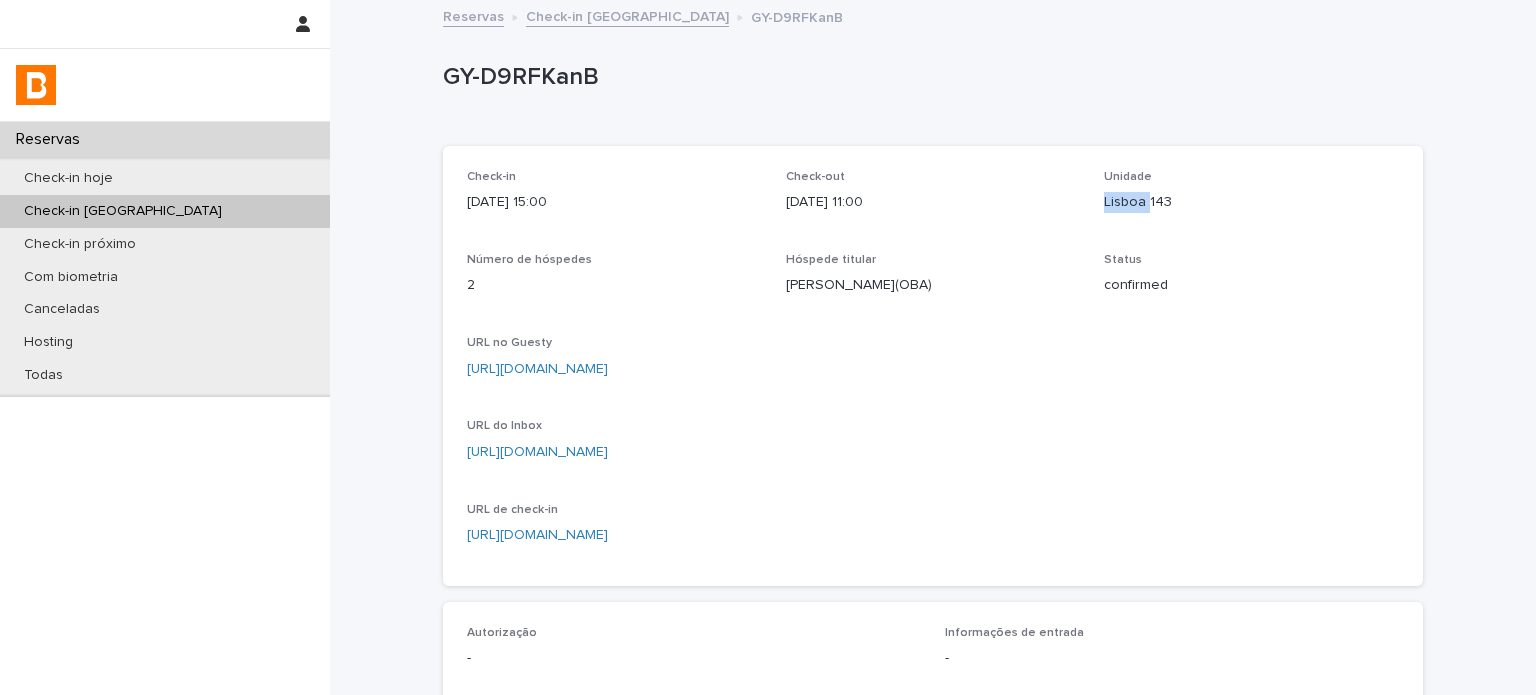 click on "Lisboa 143" at bounding box center (1251, 202) 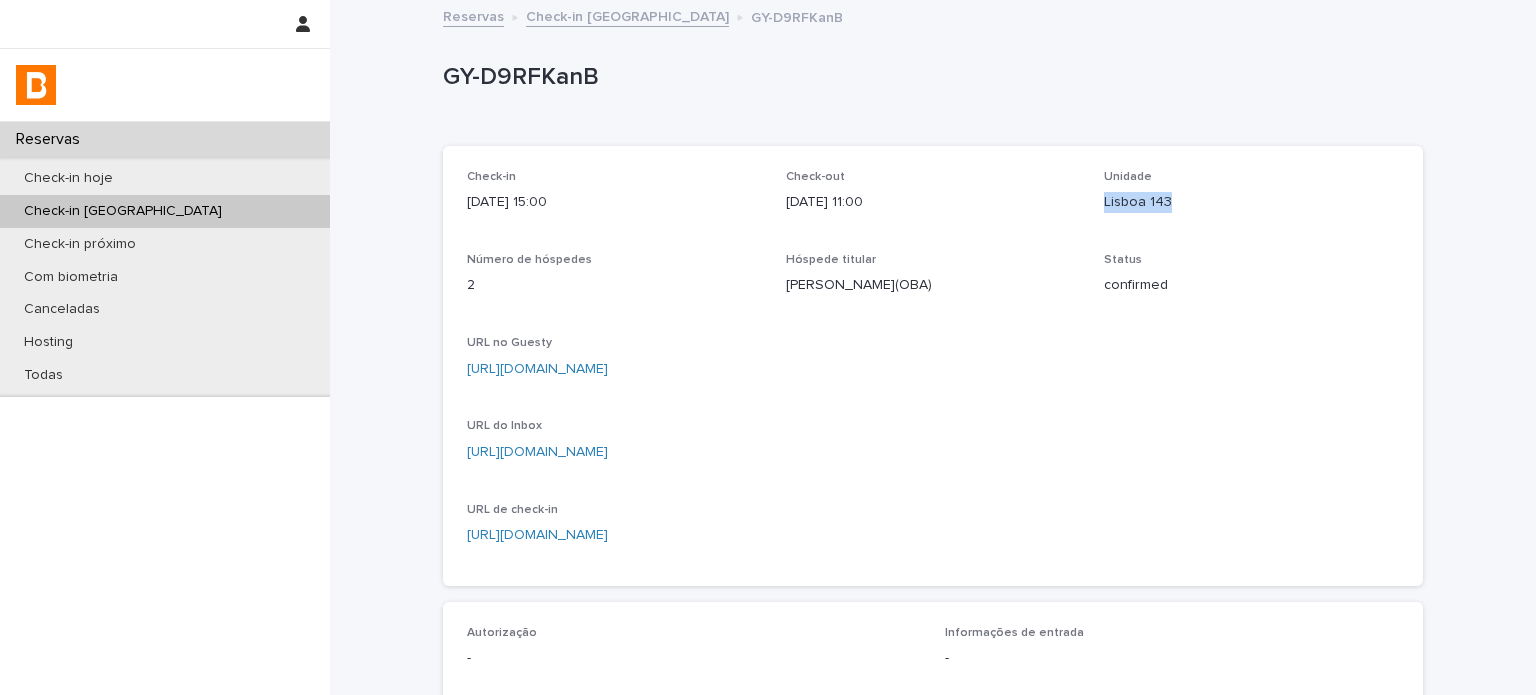 click on "Lisboa 143" at bounding box center [1251, 202] 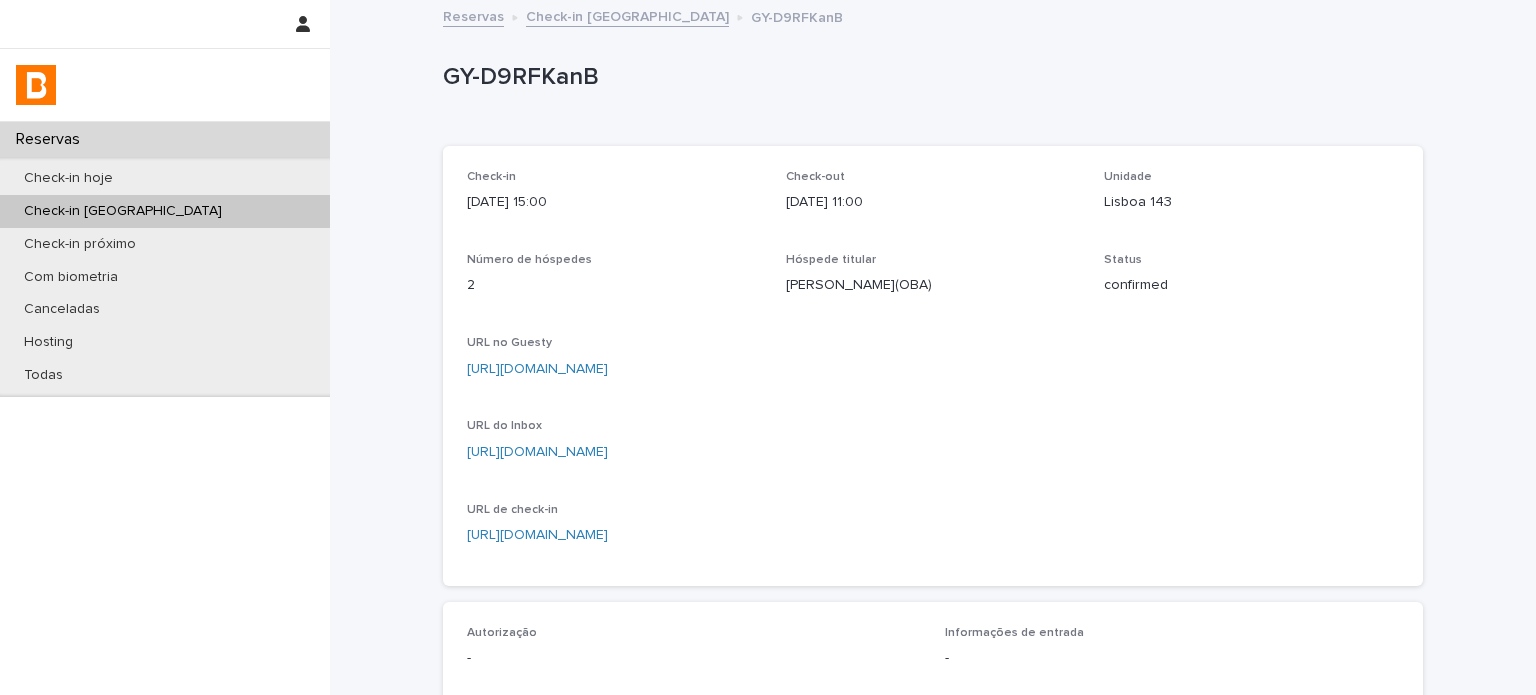 click on "GY-D9RFKanB" at bounding box center [929, 77] 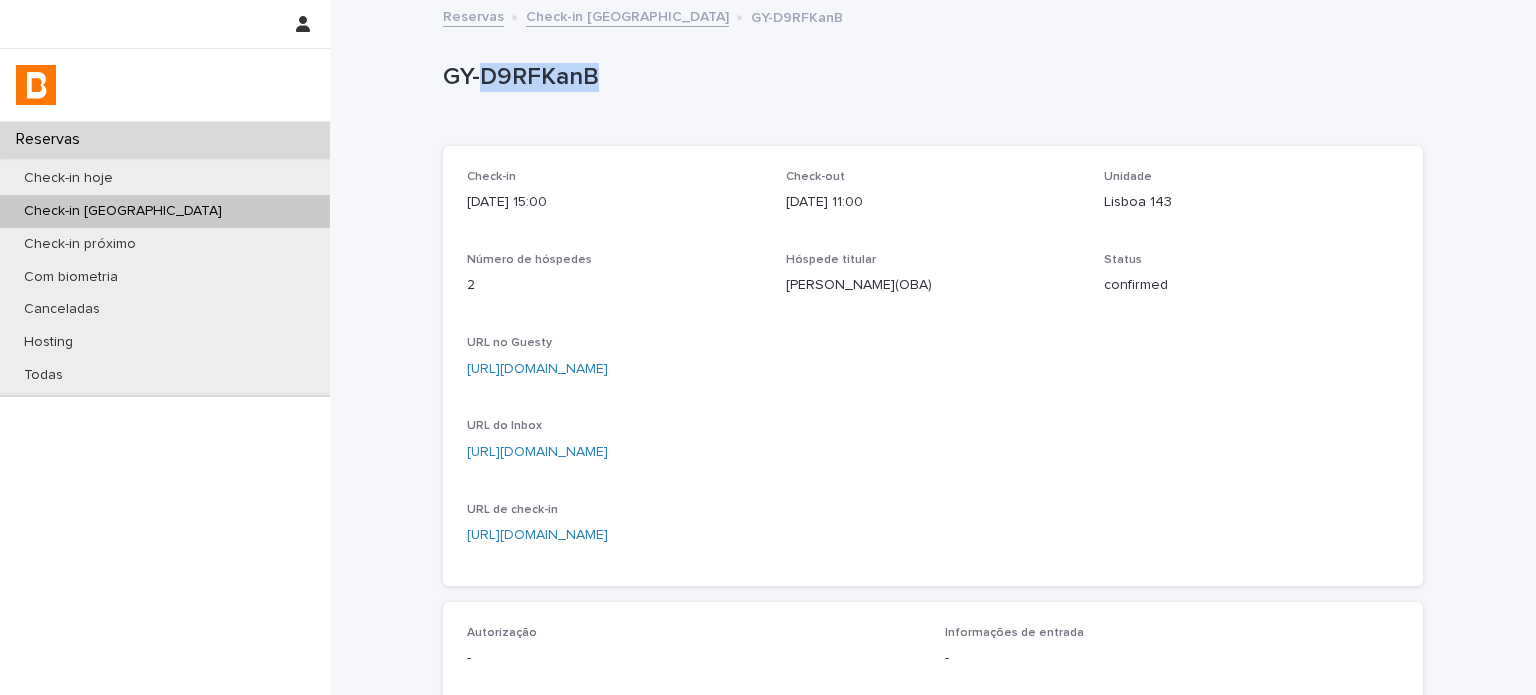 click on "GY-D9RFKanB" at bounding box center [929, 77] 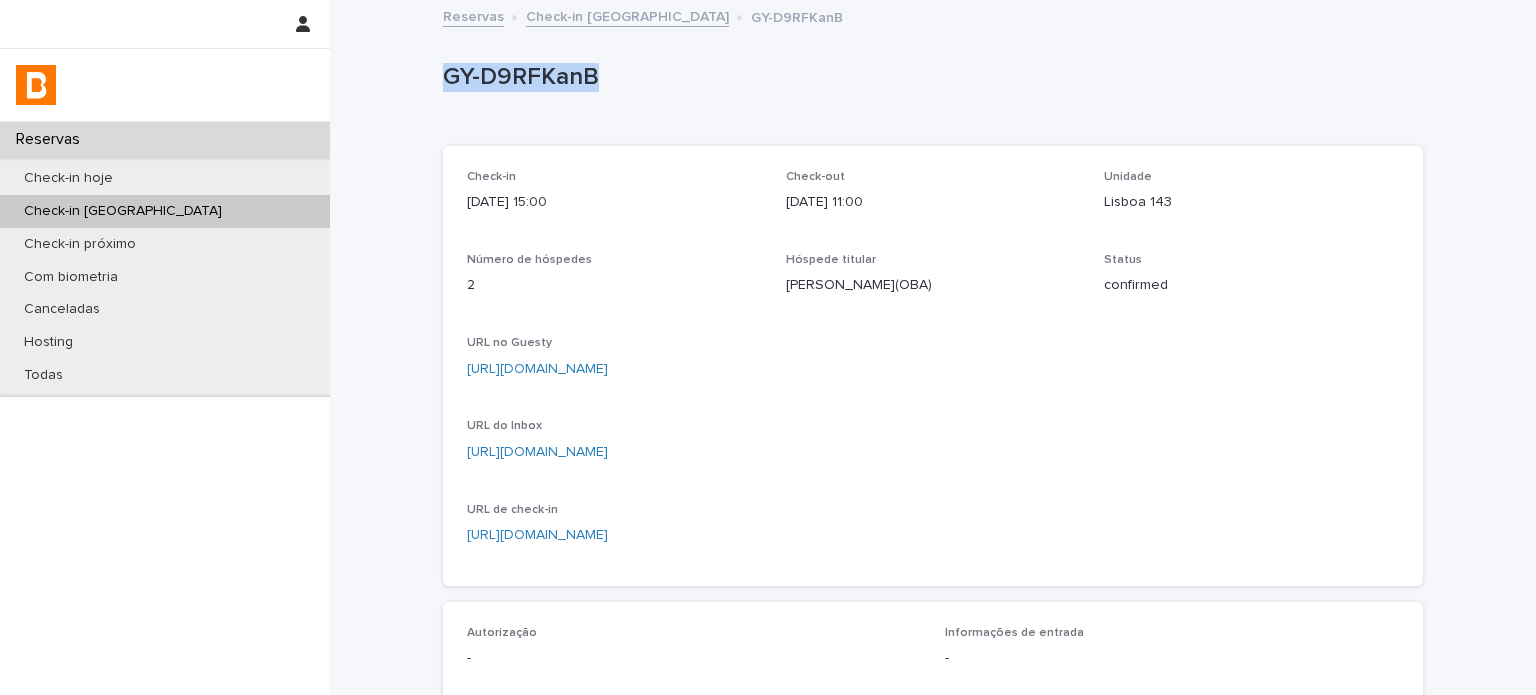 click on "GY-D9RFKanB" at bounding box center (929, 77) 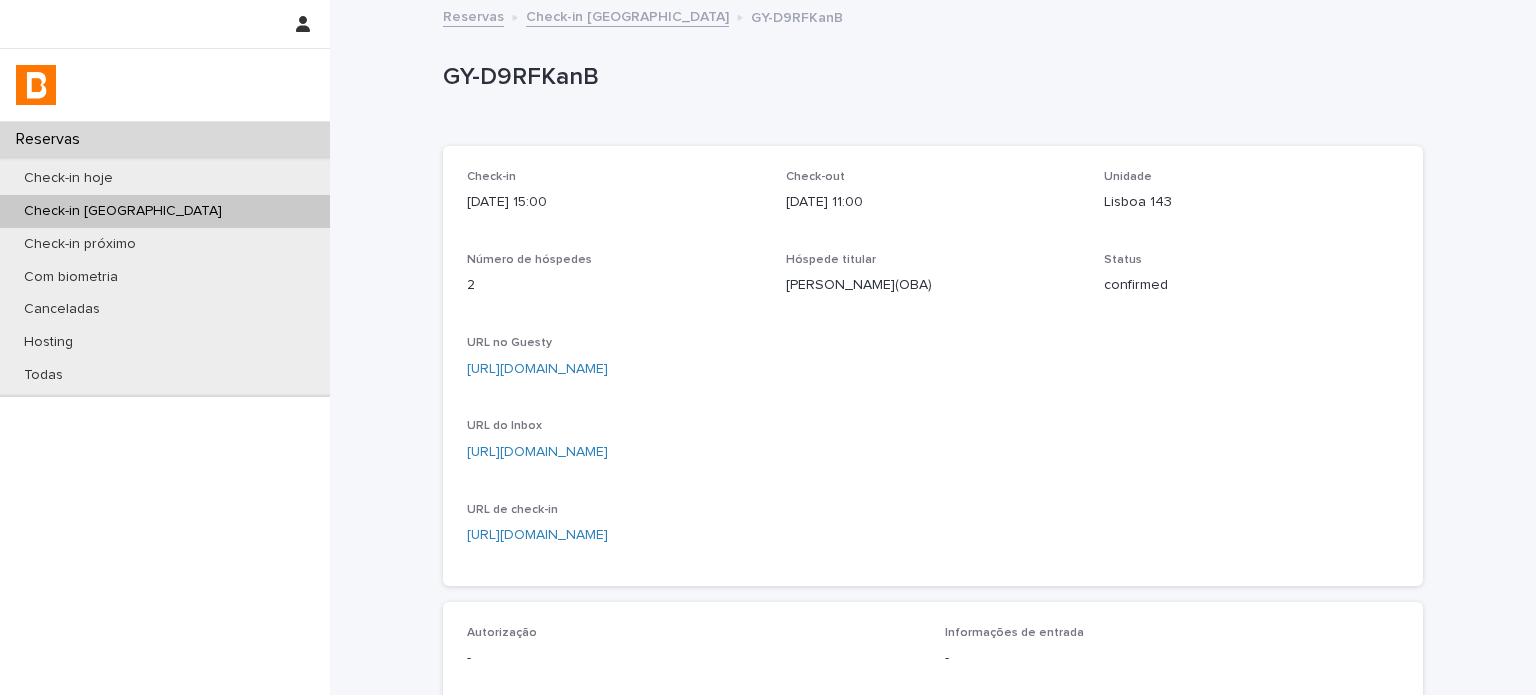 click on "Check-in" at bounding box center (614, 177) 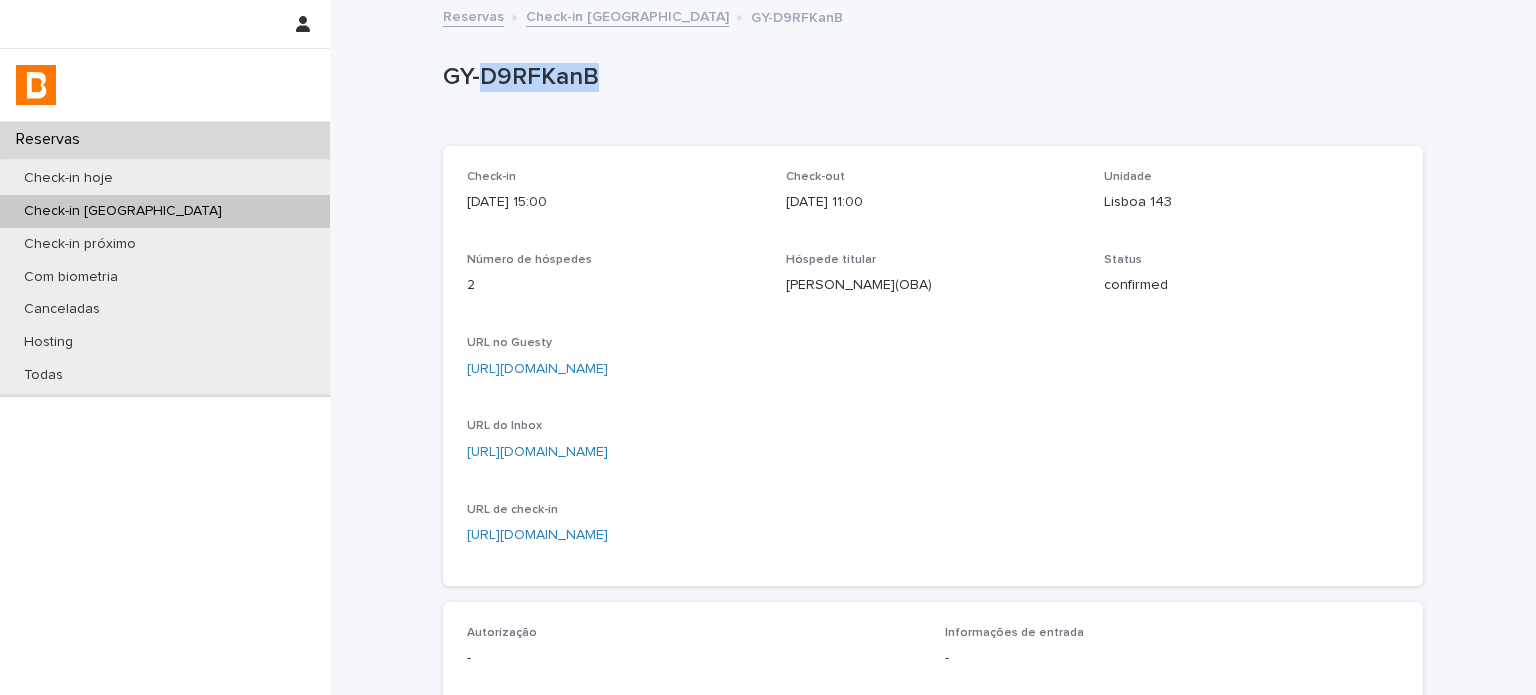 click on "GY-D9RFKanB" at bounding box center [929, 77] 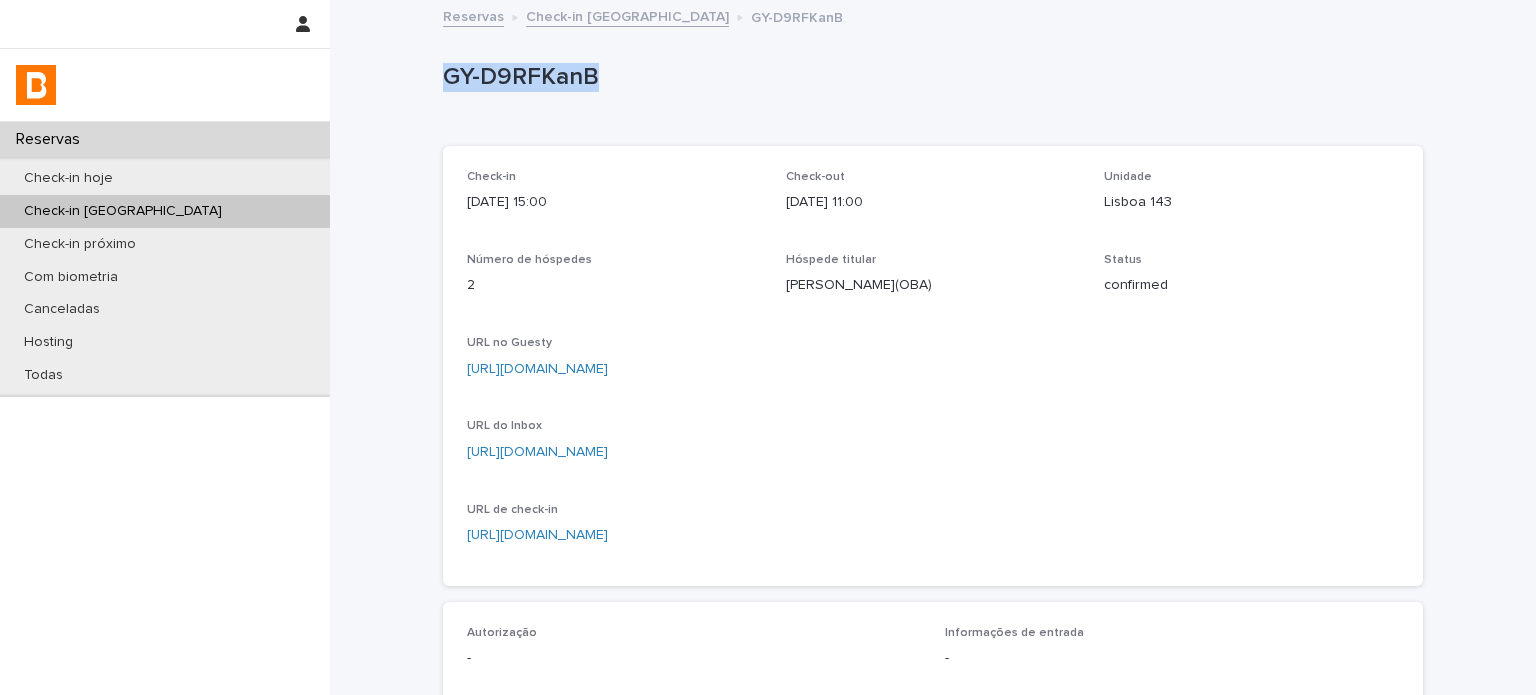 click on "GY-D9RFKanB" at bounding box center [929, 77] 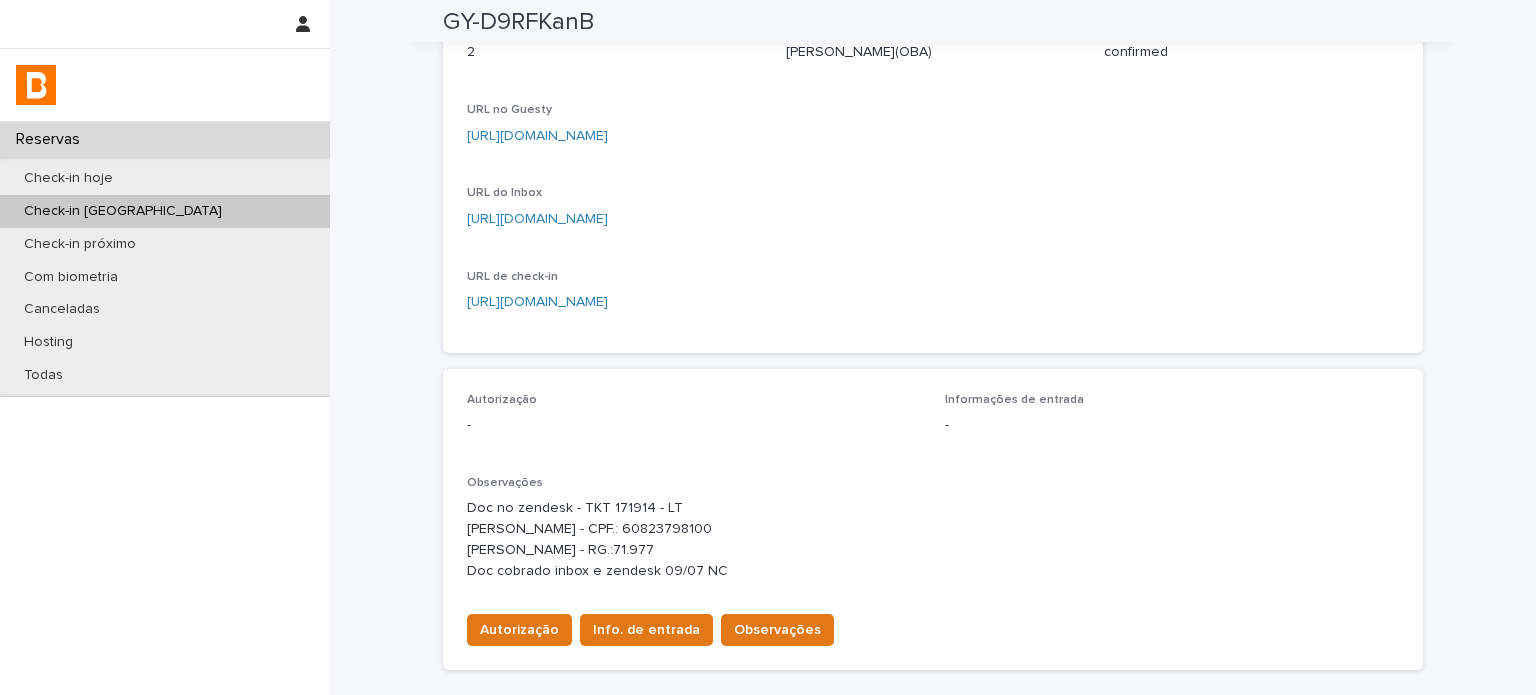 scroll, scrollTop: 400, scrollLeft: 0, axis: vertical 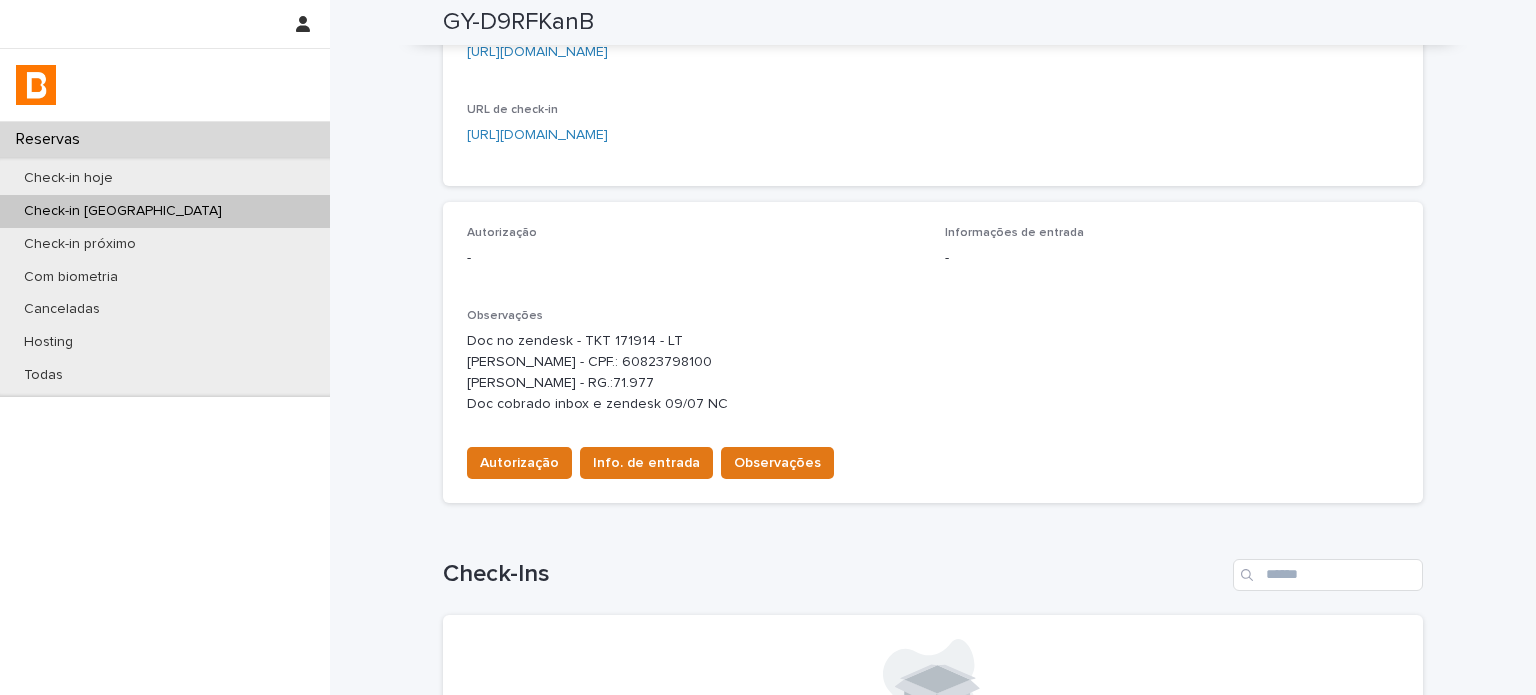 drag, startPoint x: 482, startPoint y: 363, endPoint x: 452, endPoint y: 364, distance: 30.016663 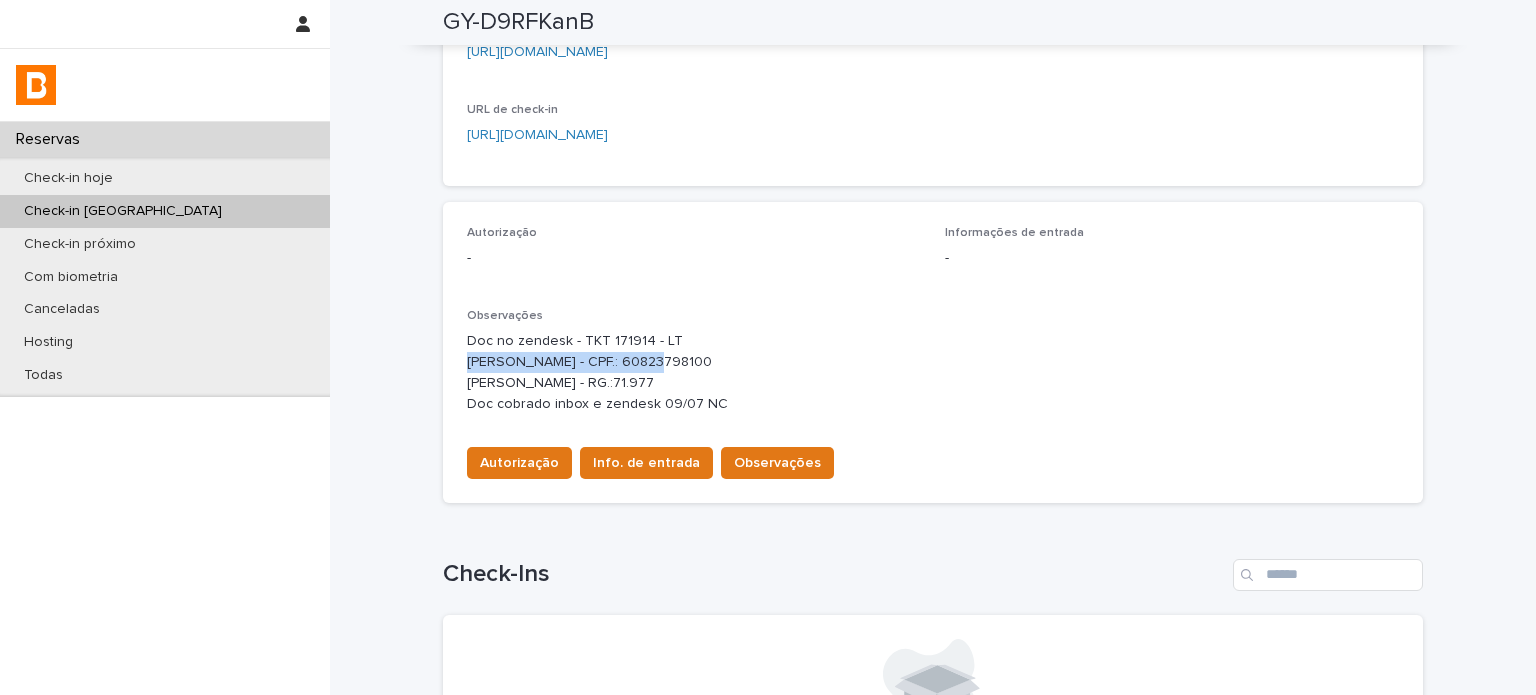 drag, startPoint x: 460, startPoint y: 363, endPoint x: 636, endPoint y: 363, distance: 176 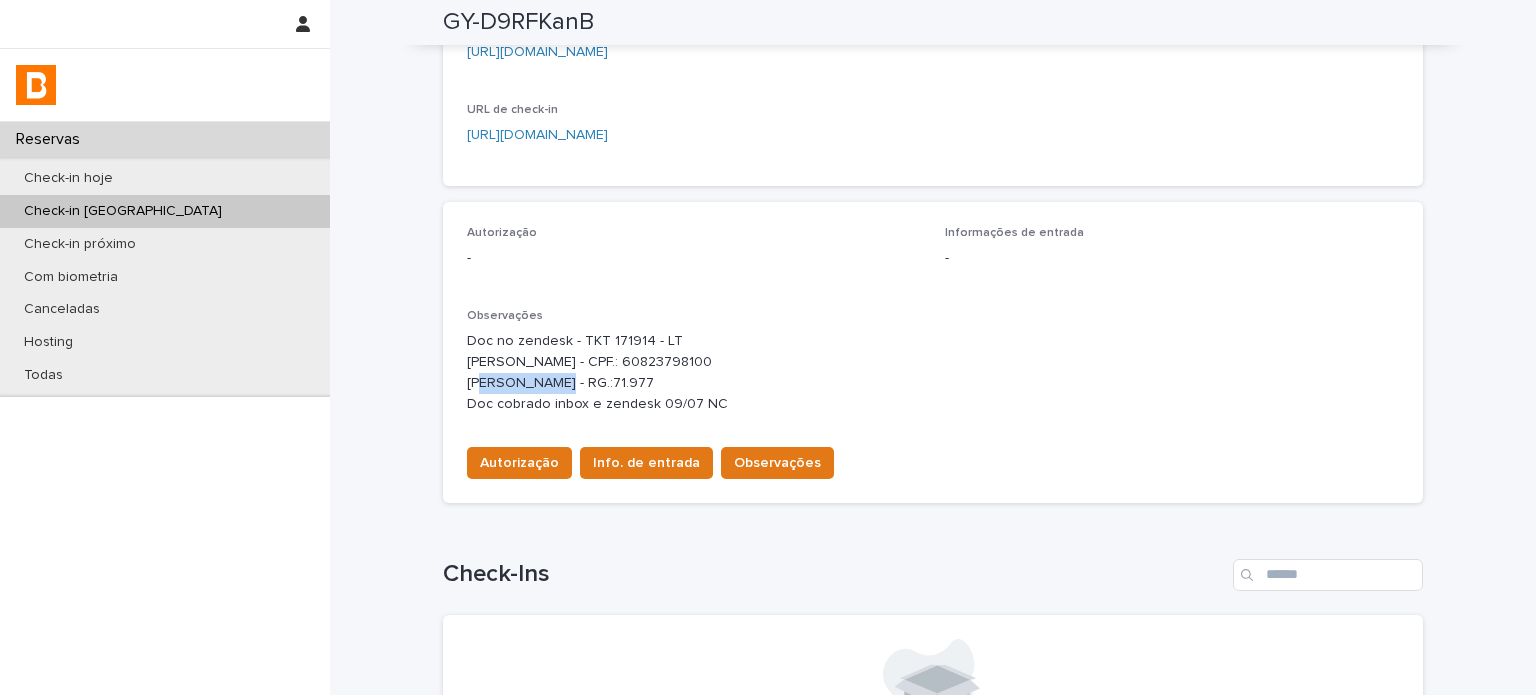drag, startPoint x: 785, startPoint y: 364, endPoint x: 685, endPoint y: 363, distance: 100.005 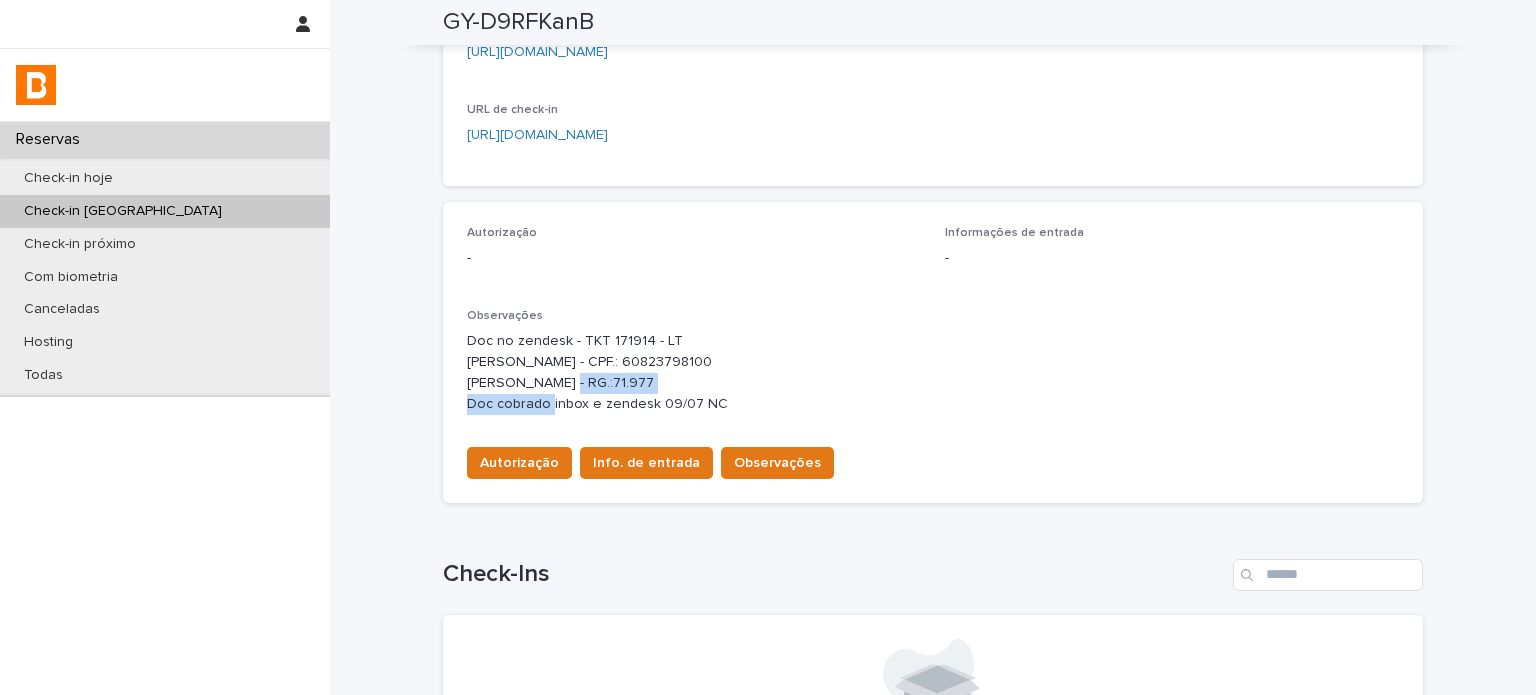drag, startPoint x: 456, startPoint y: 380, endPoint x: 628, endPoint y: 386, distance: 172.10461 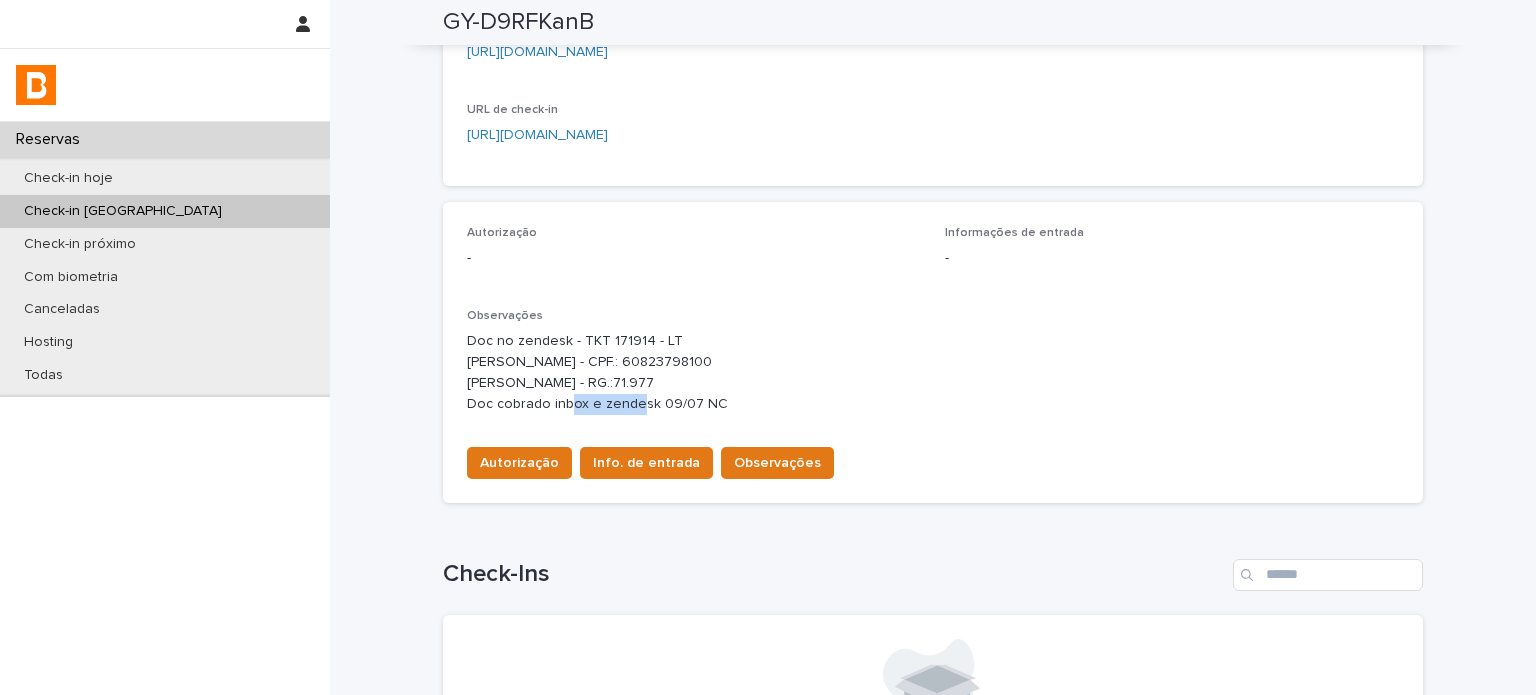 drag, startPoint x: 704, startPoint y: 385, endPoint x: 638, endPoint y: 392, distance: 66.37017 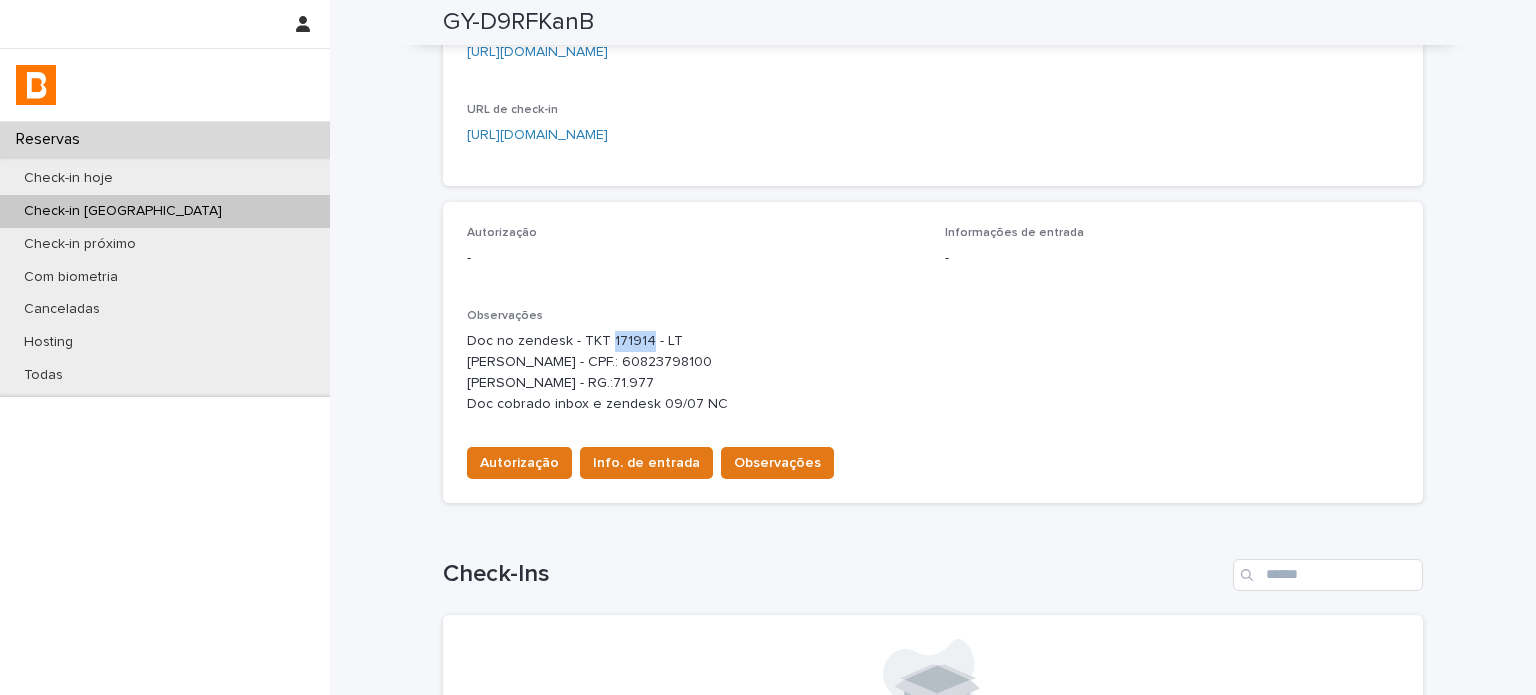 drag, startPoint x: 637, startPoint y: 337, endPoint x: 599, endPoint y: 346, distance: 39.051247 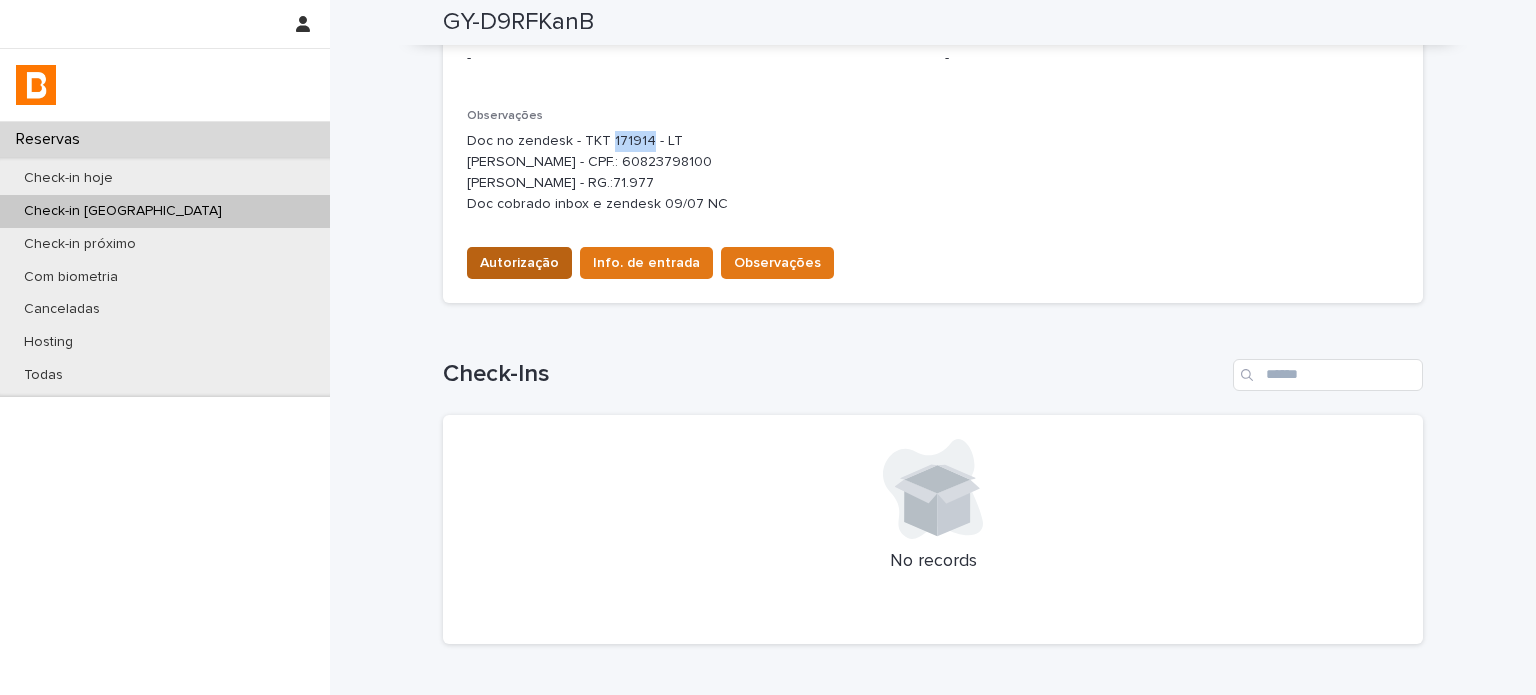 click on "Autorização" at bounding box center [519, 263] 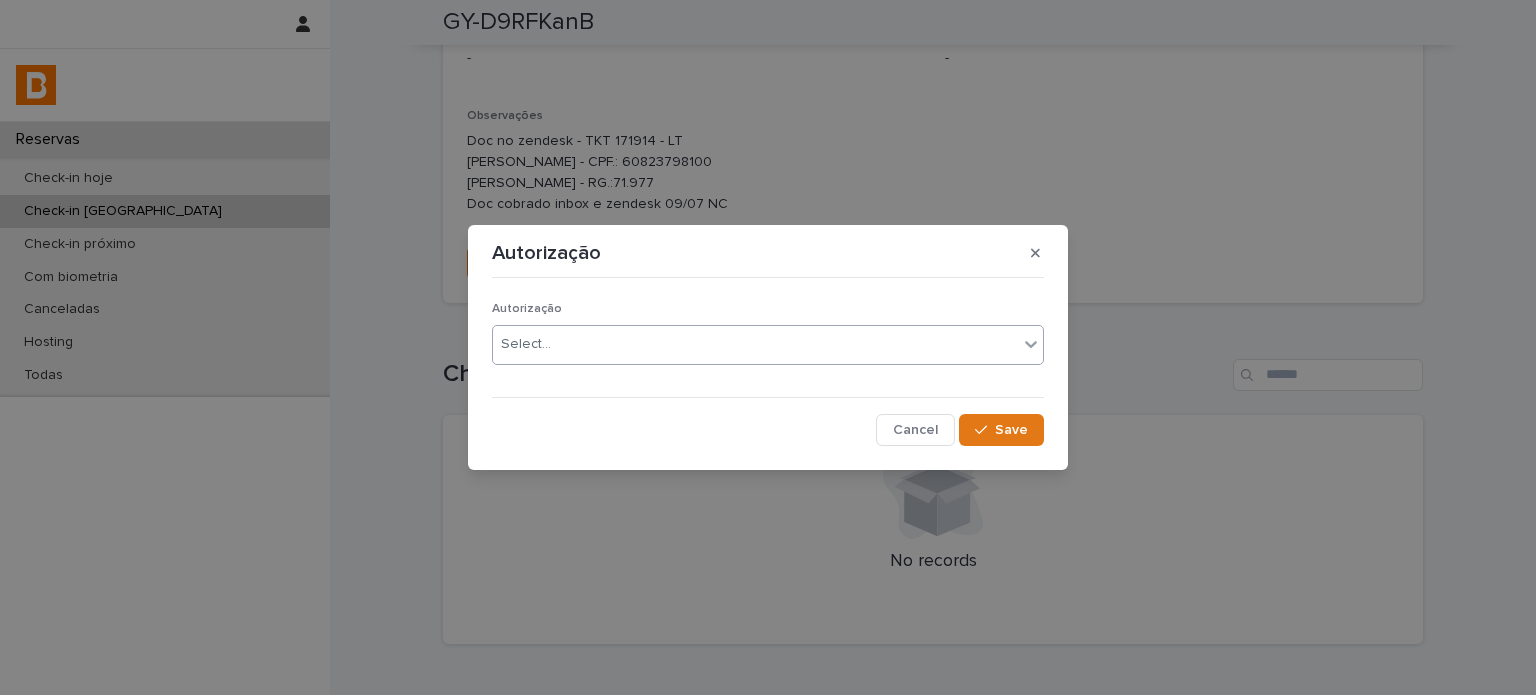 click on "Select..." at bounding box center (526, 344) 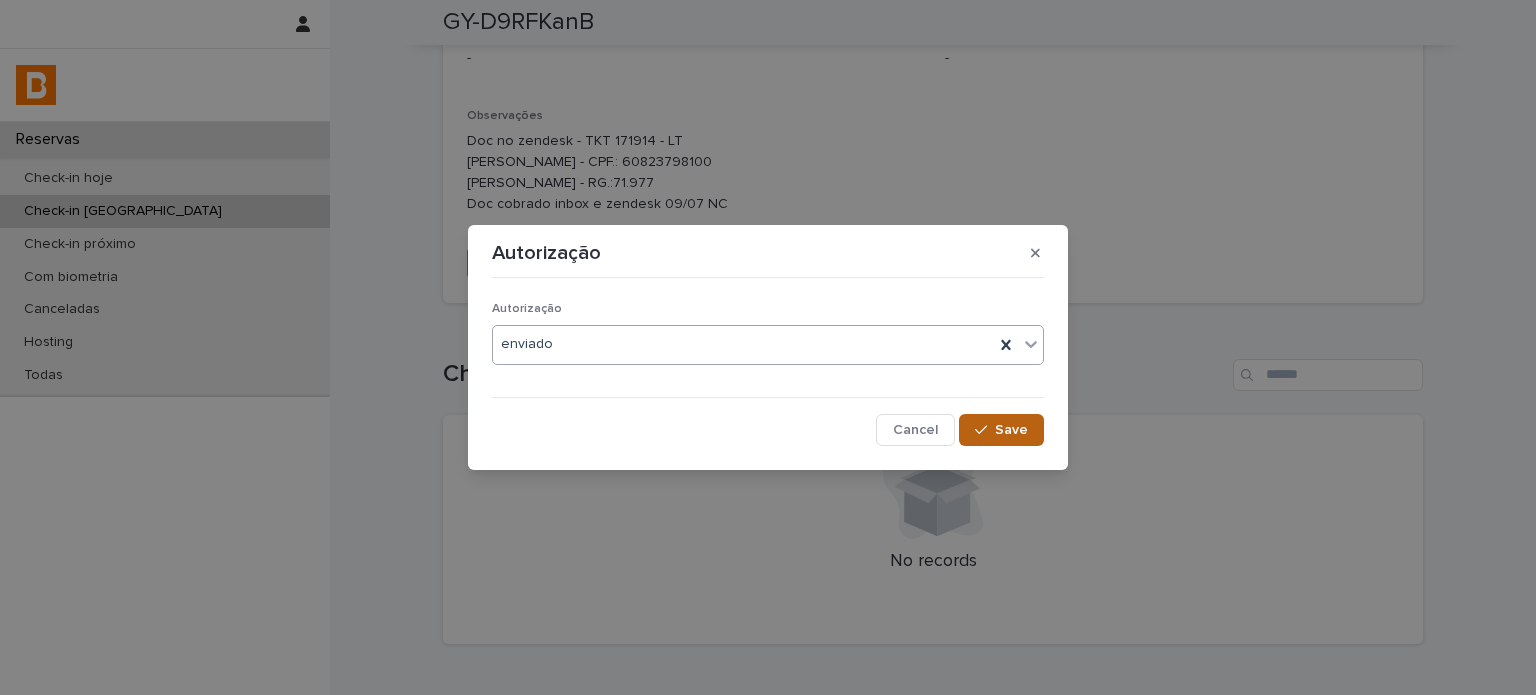 click 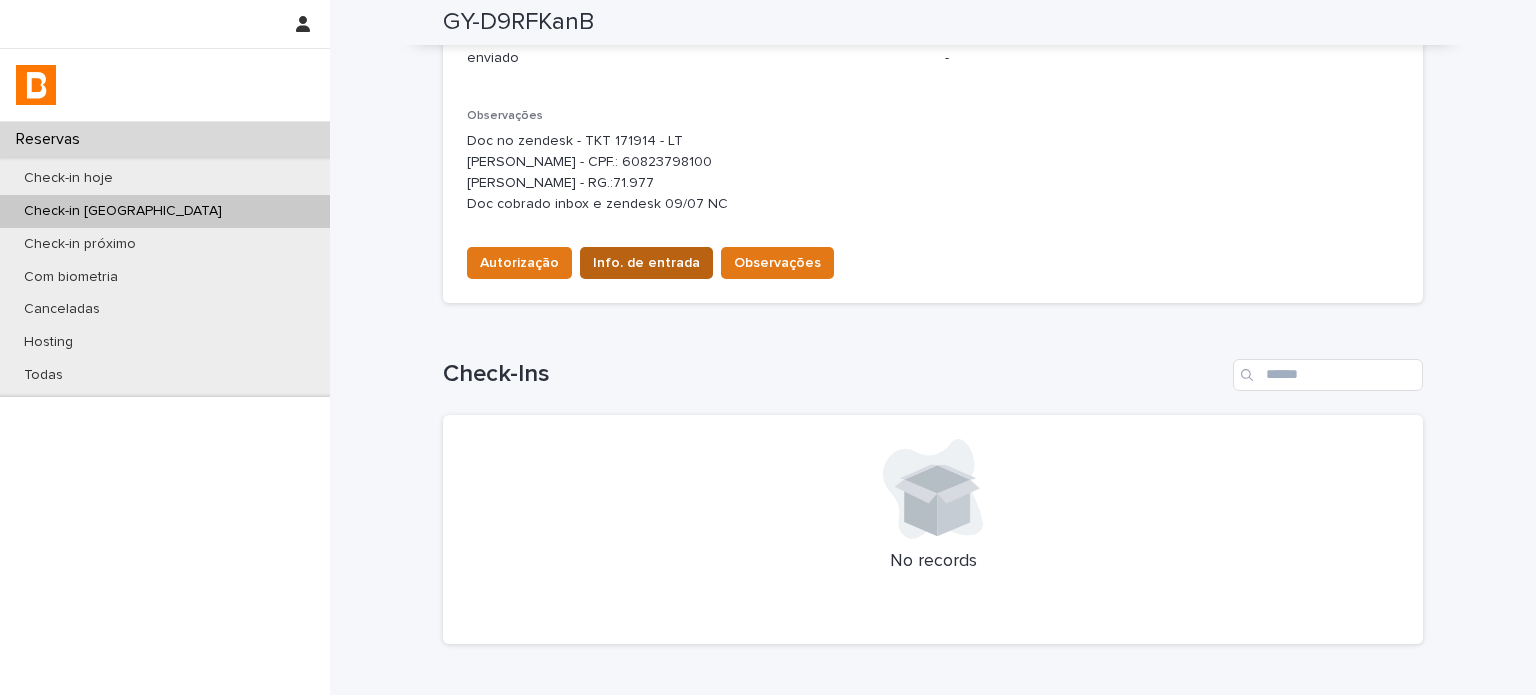 click on "Info. de entrada" at bounding box center (646, 263) 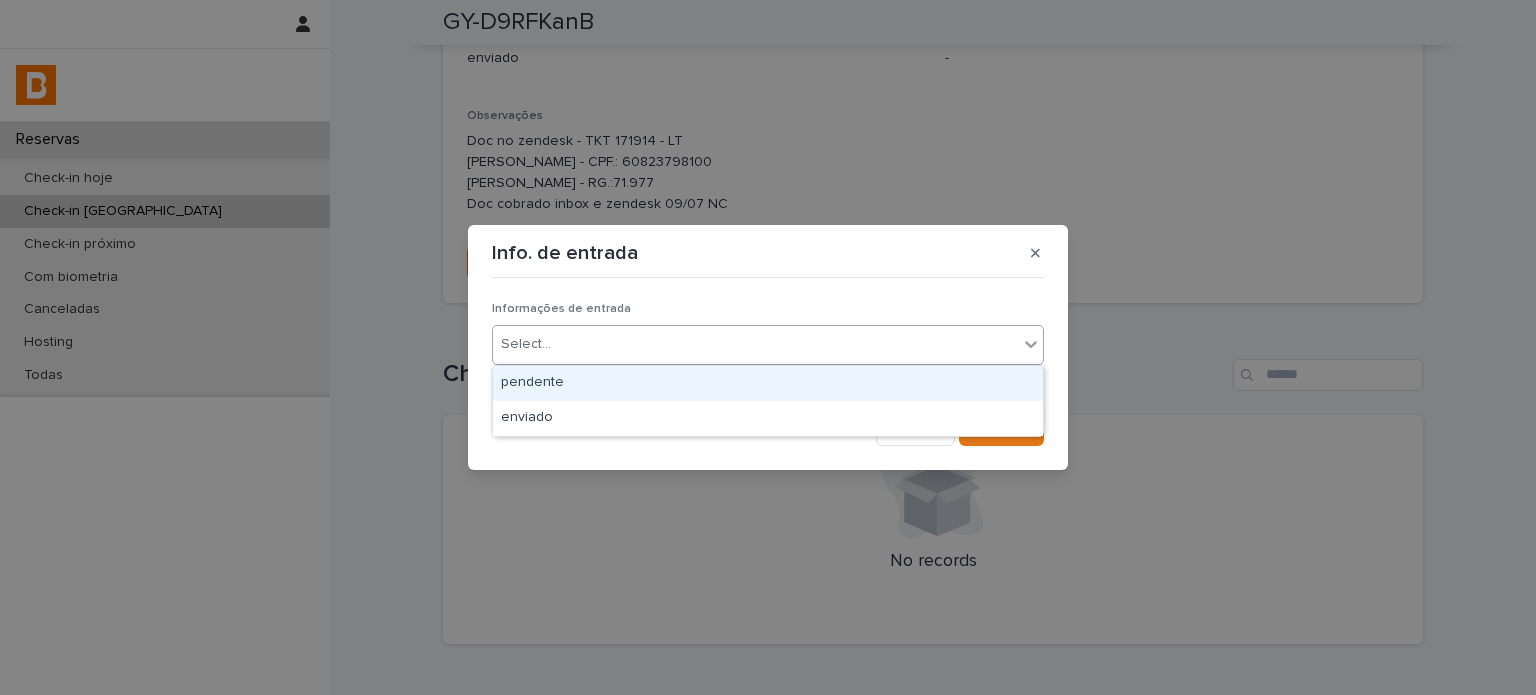 drag, startPoint x: 652, startPoint y: 347, endPoint x: 640, endPoint y: 384, distance: 38.8973 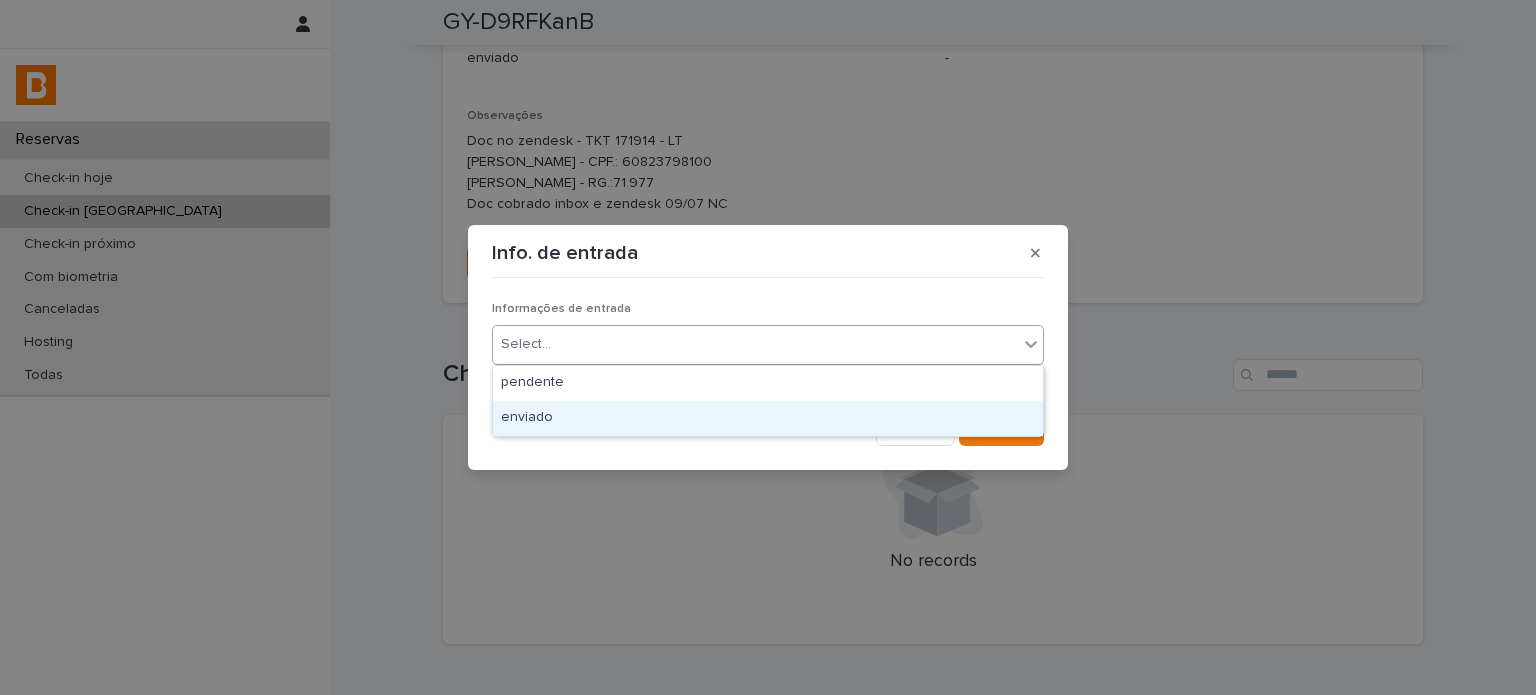 click on "enviado" at bounding box center [768, 418] 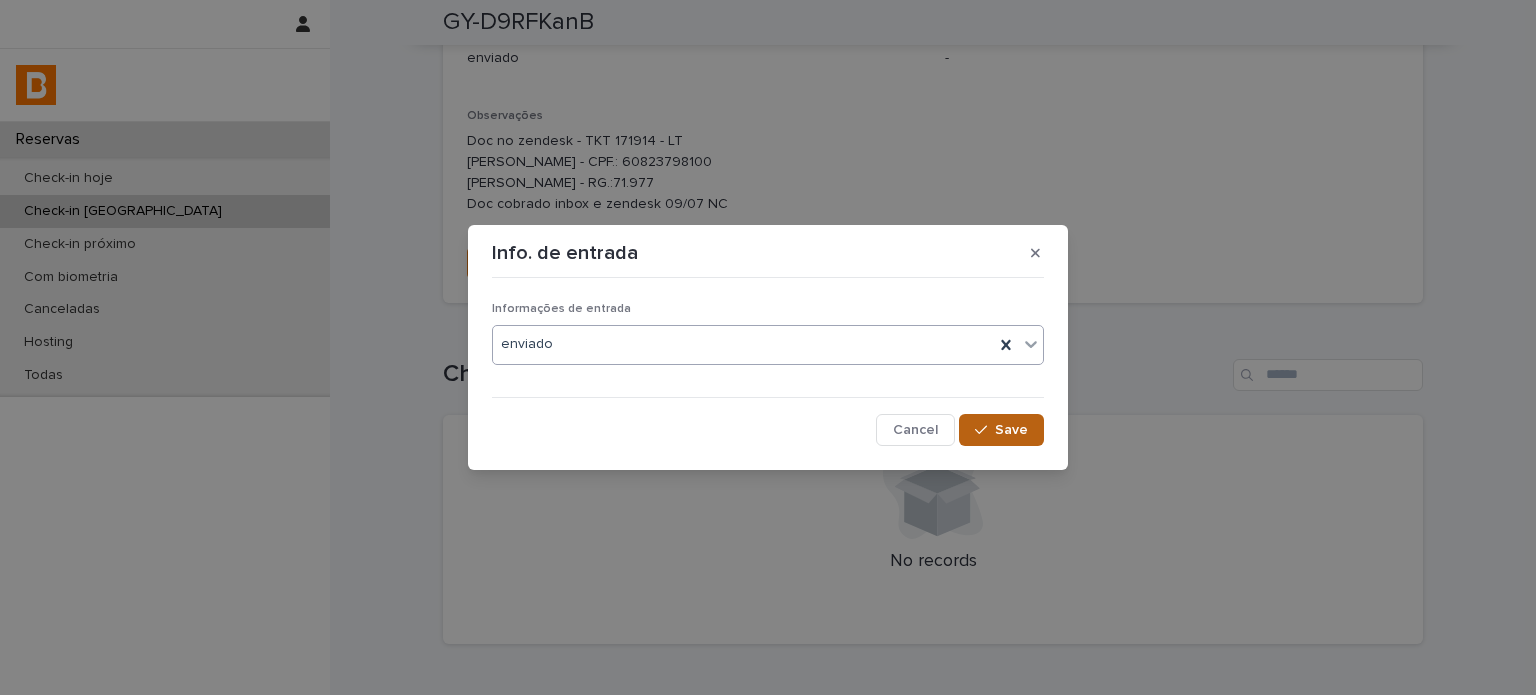 click 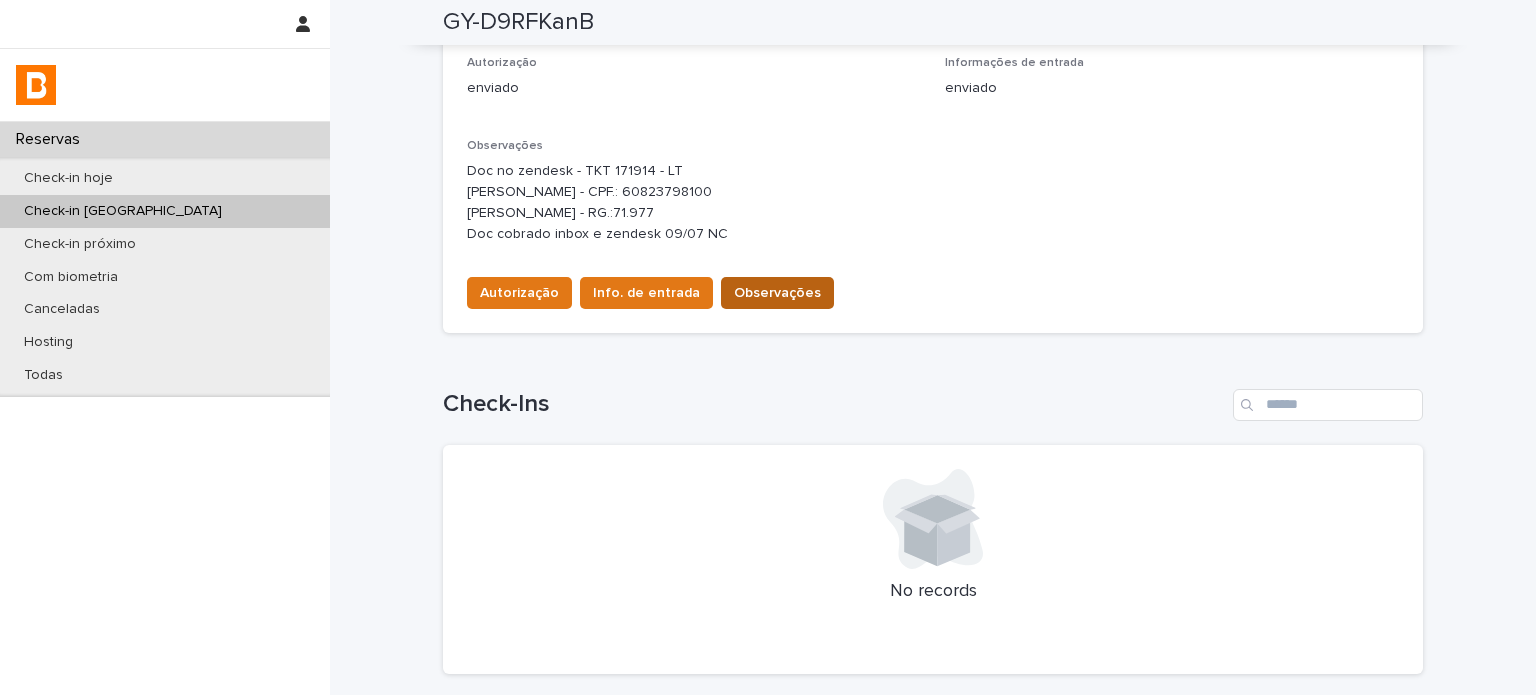 scroll, scrollTop: 533, scrollLeft: 0, axis: vertical 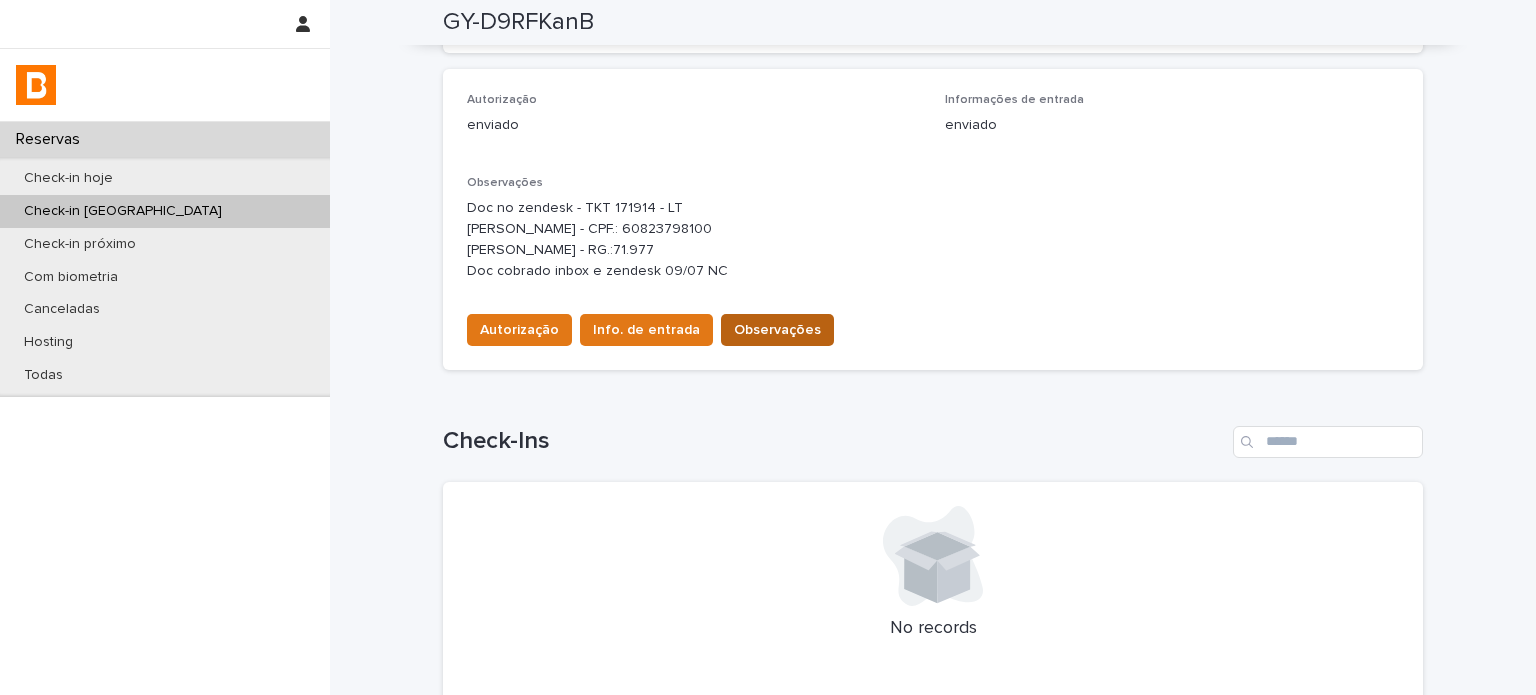 click on "Observações" at bounding box center (777, 330) 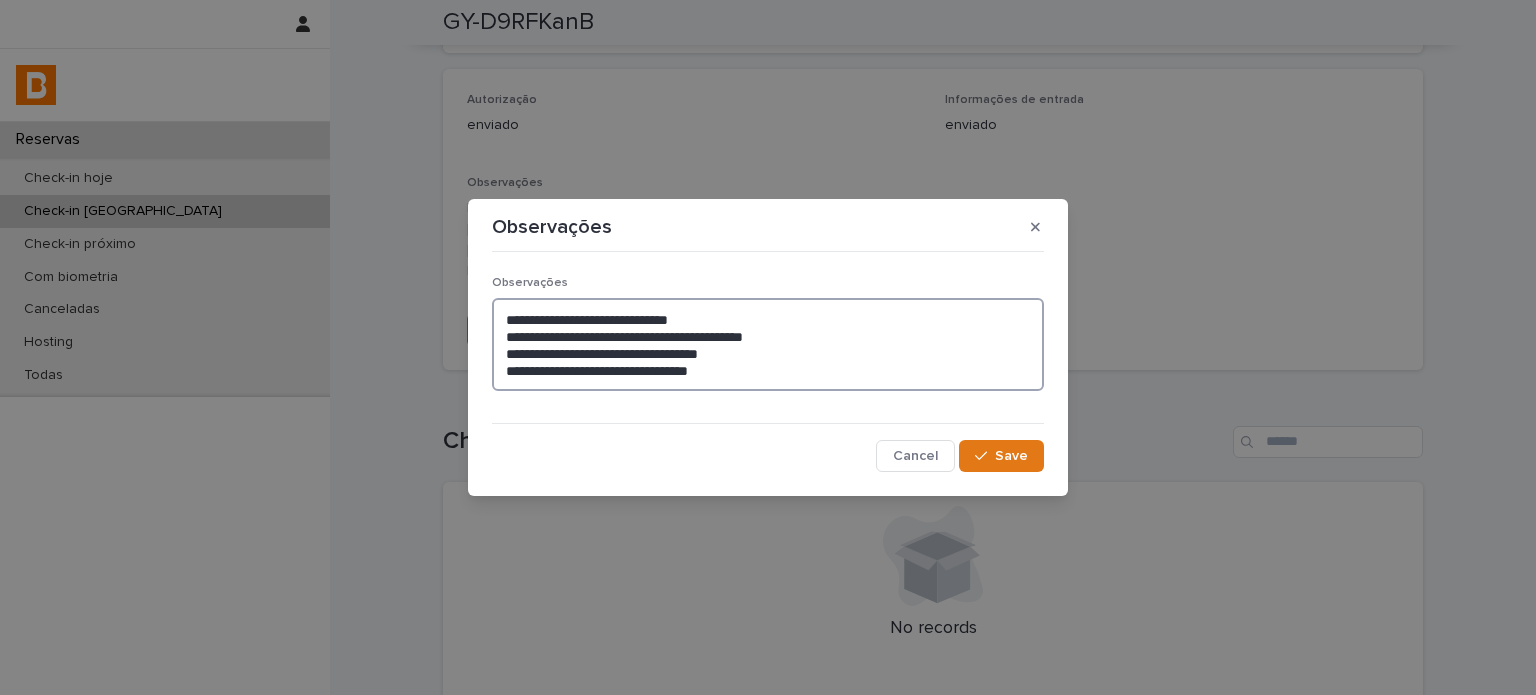 click on "**********" at bounding box center [768, 344] 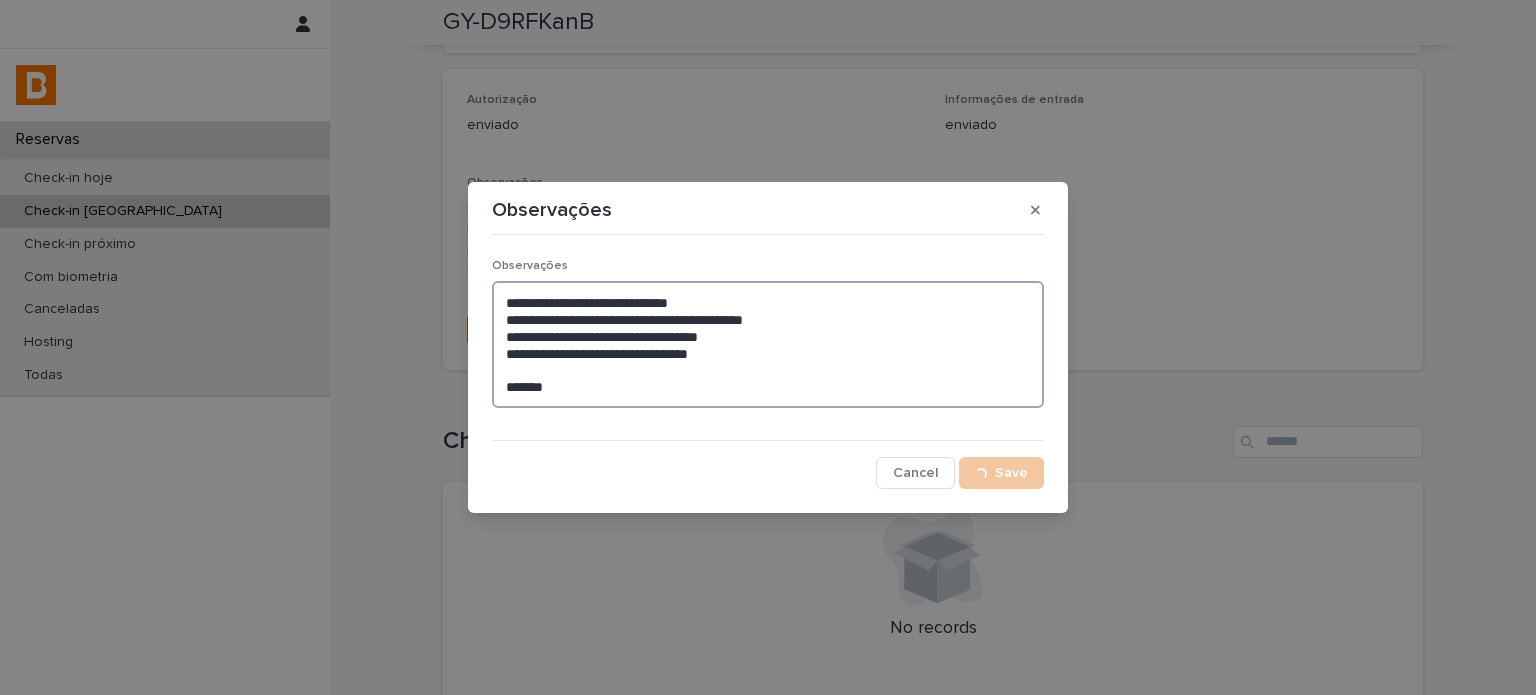 type on "**********" 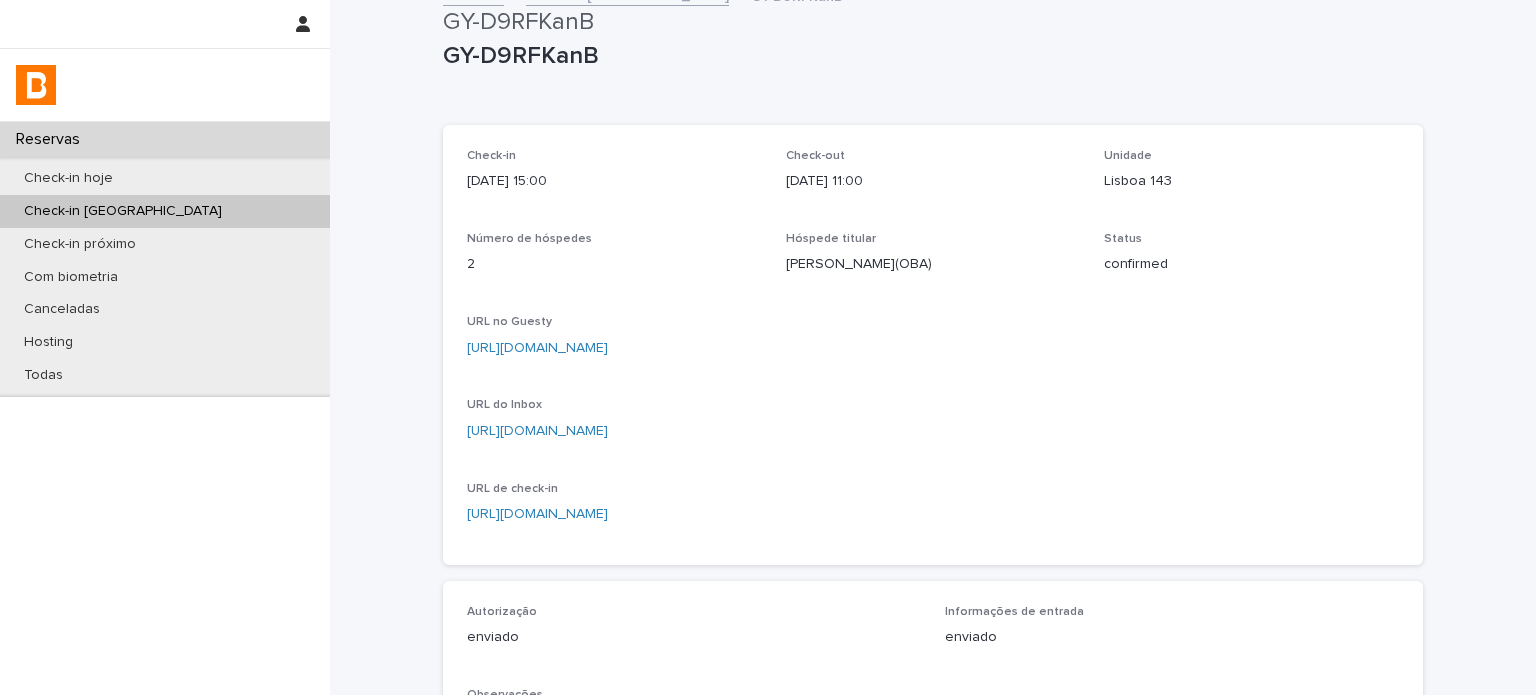 scroll, scrollTop: 20, scrollLeft: 0, axis: vertical 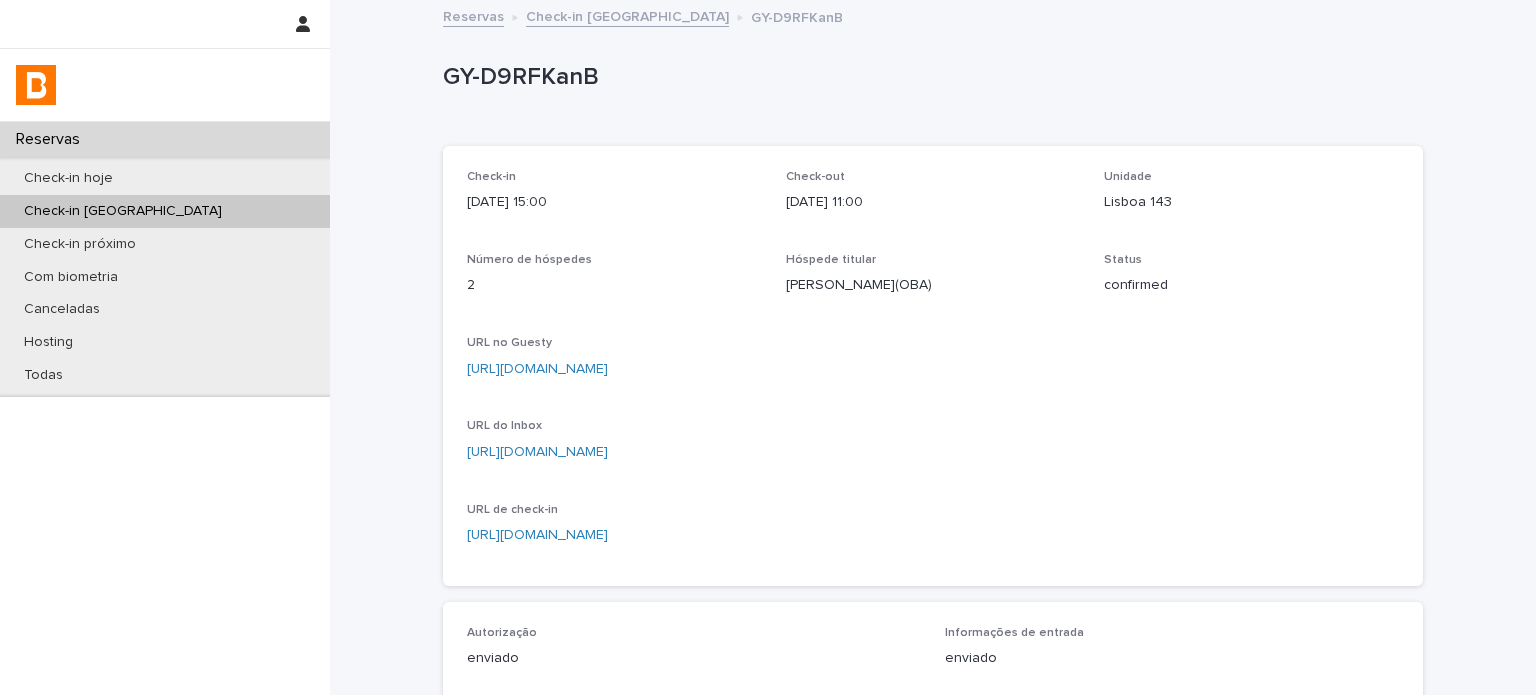 click on "Check-in [GEOGRAPHIC_DATA]" at bounding box center (627, 15) 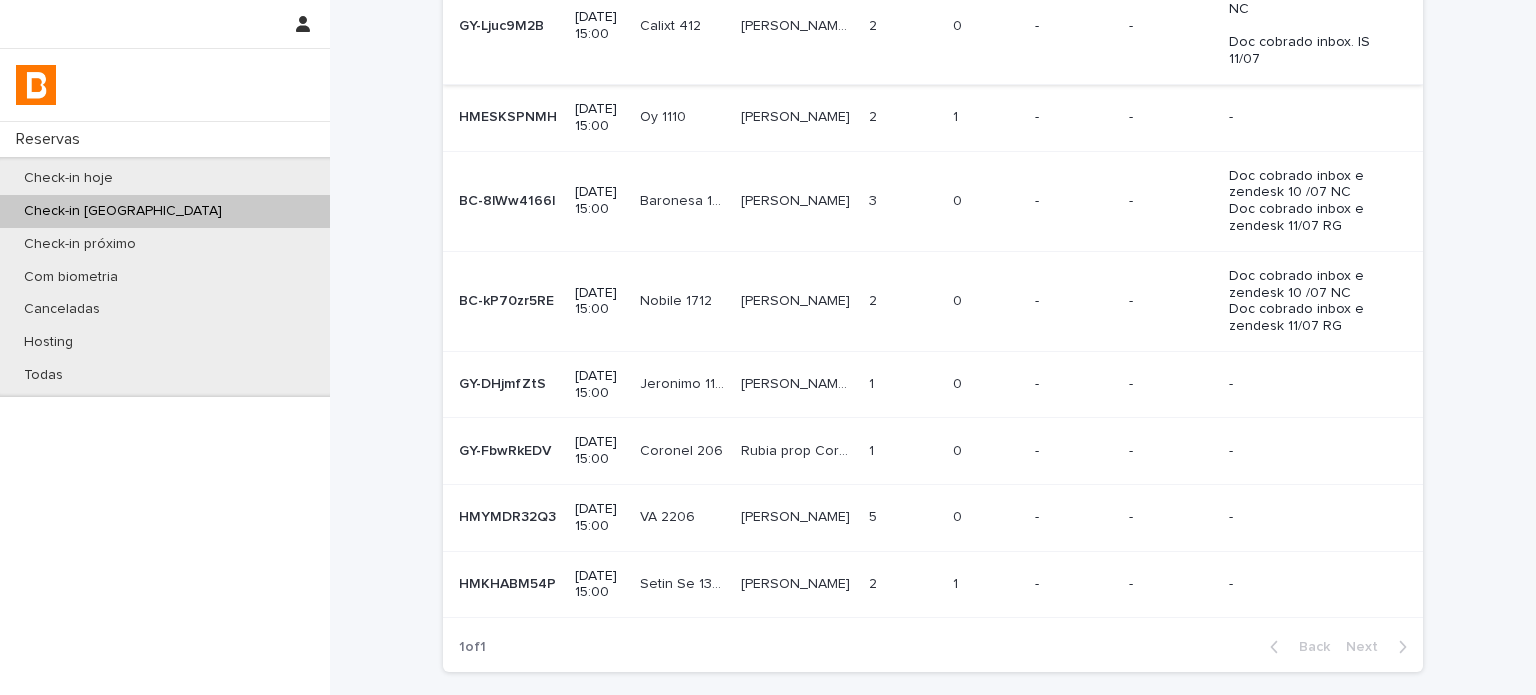 scroll, scrollTop: 333, scrollLeft: 0, axis: vertical 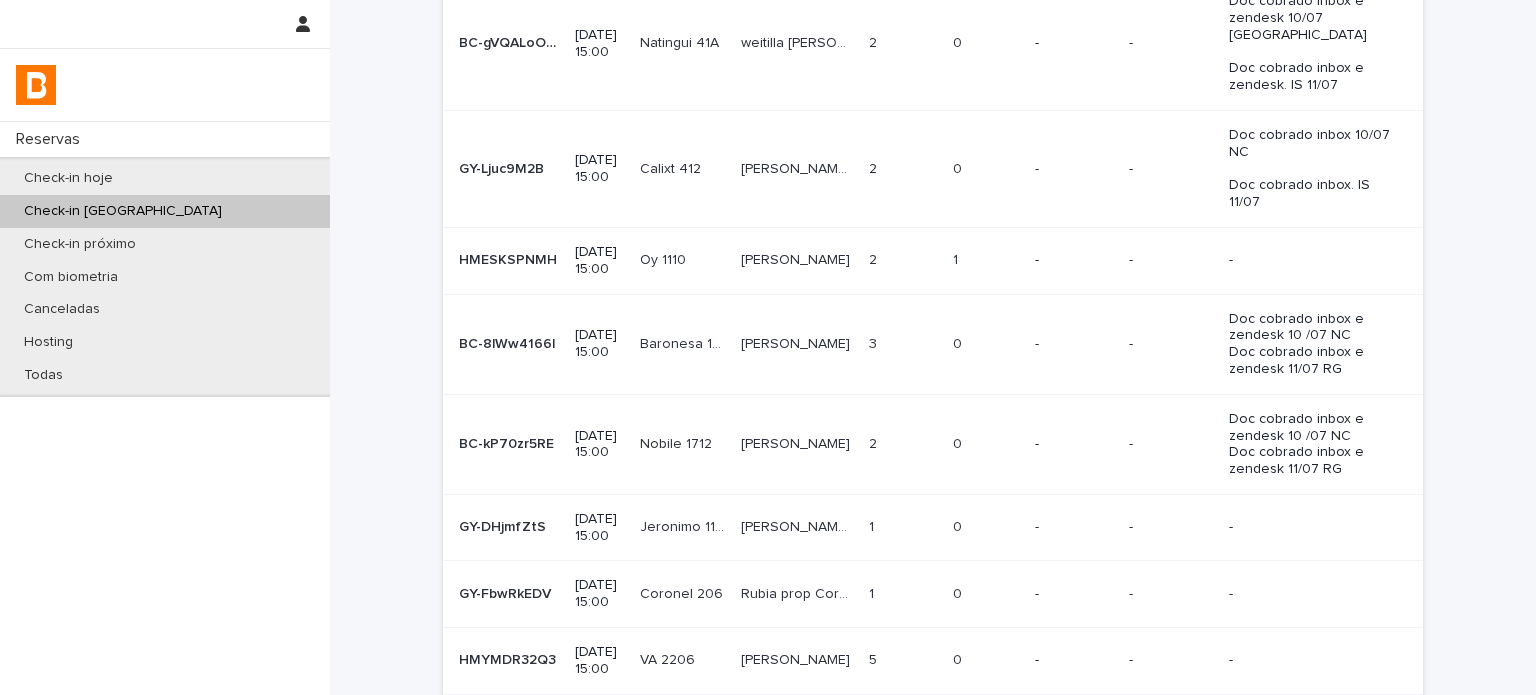 click at bounding box center [903, 260] 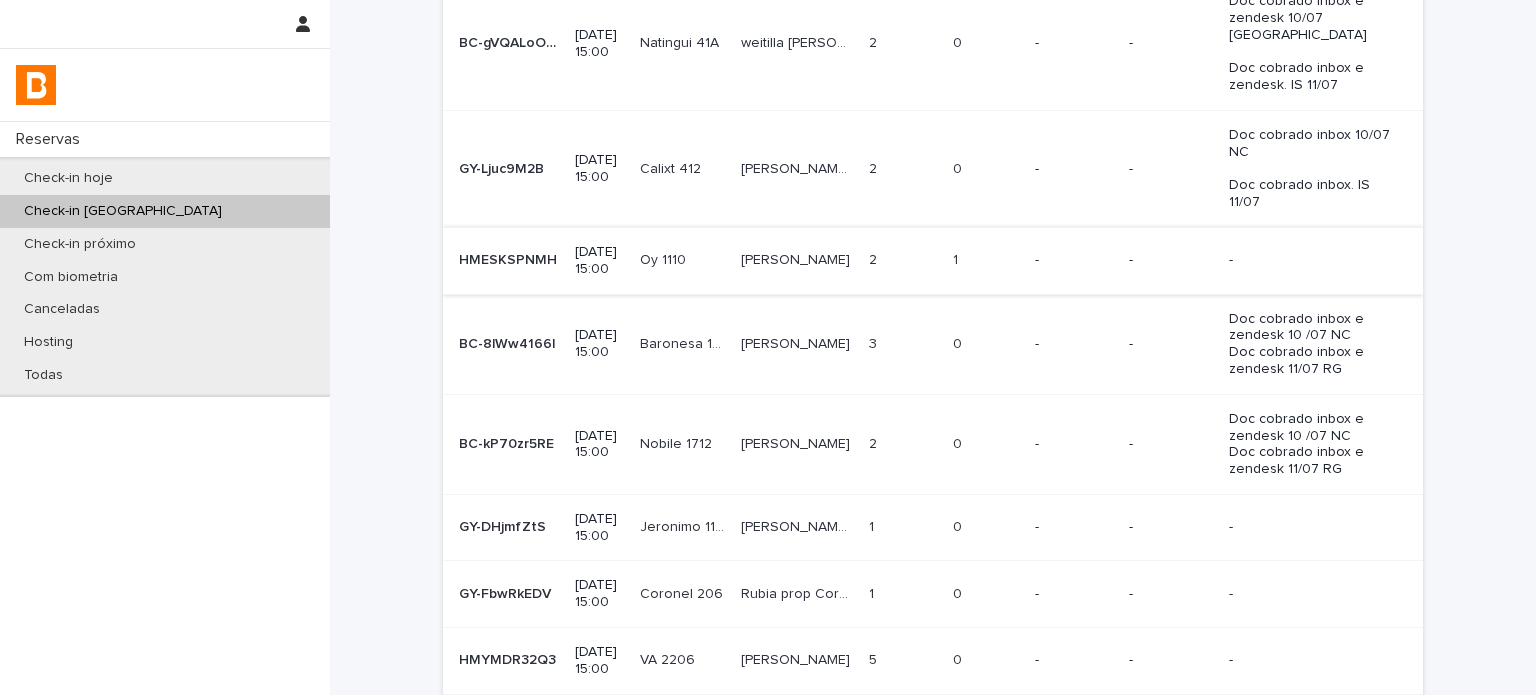 scroll, scrollTop: 0, scrollLeft: 0, axis: both 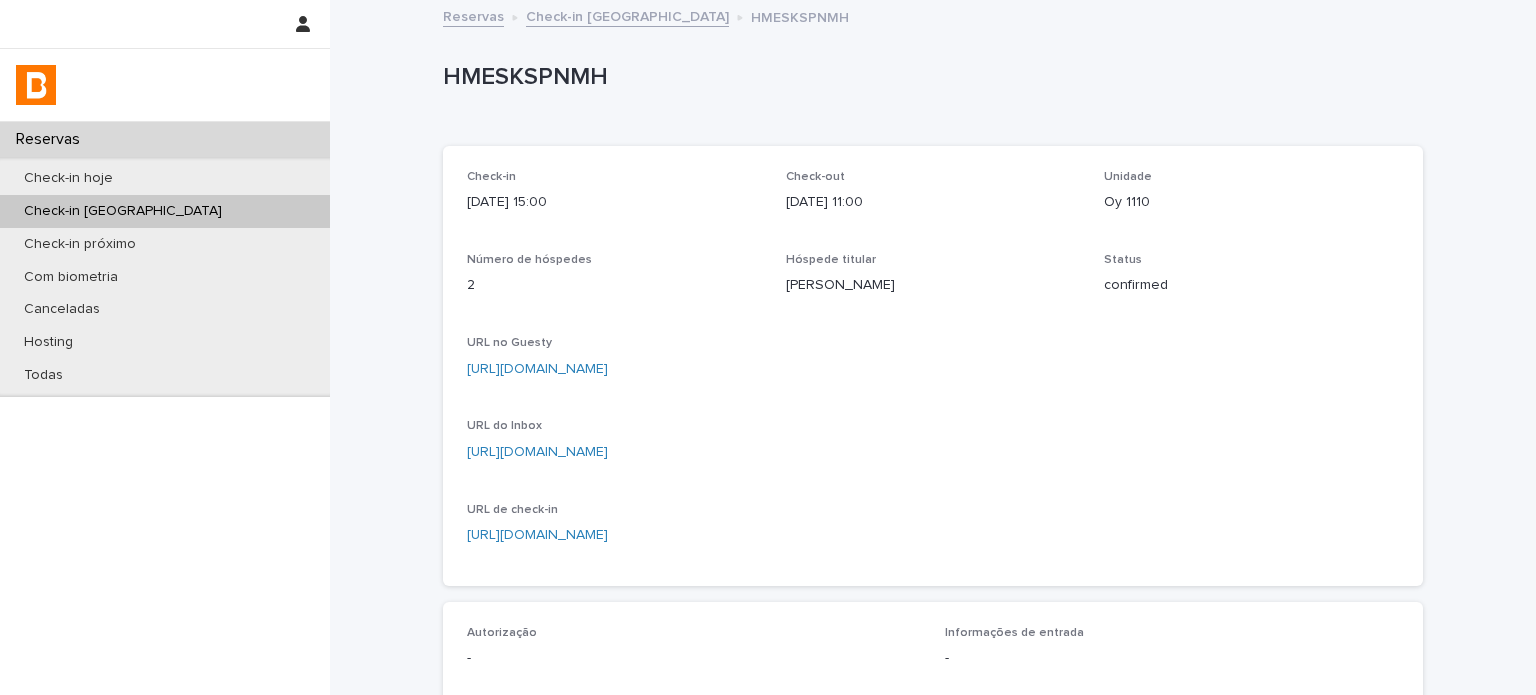 click on "HMESKSPNMH" at bounding box center (929, 77) 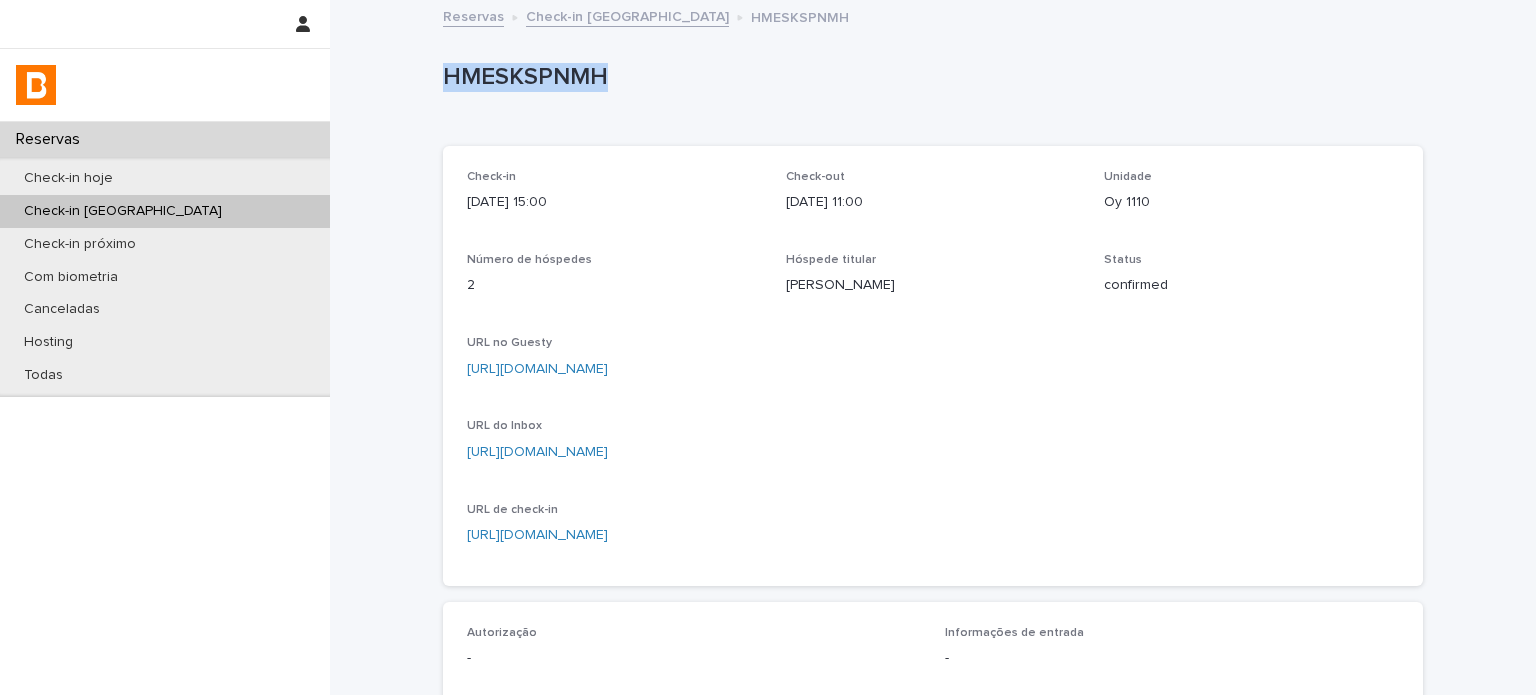 click on "HMESKSPNMH" at bounding box center (929, 77) 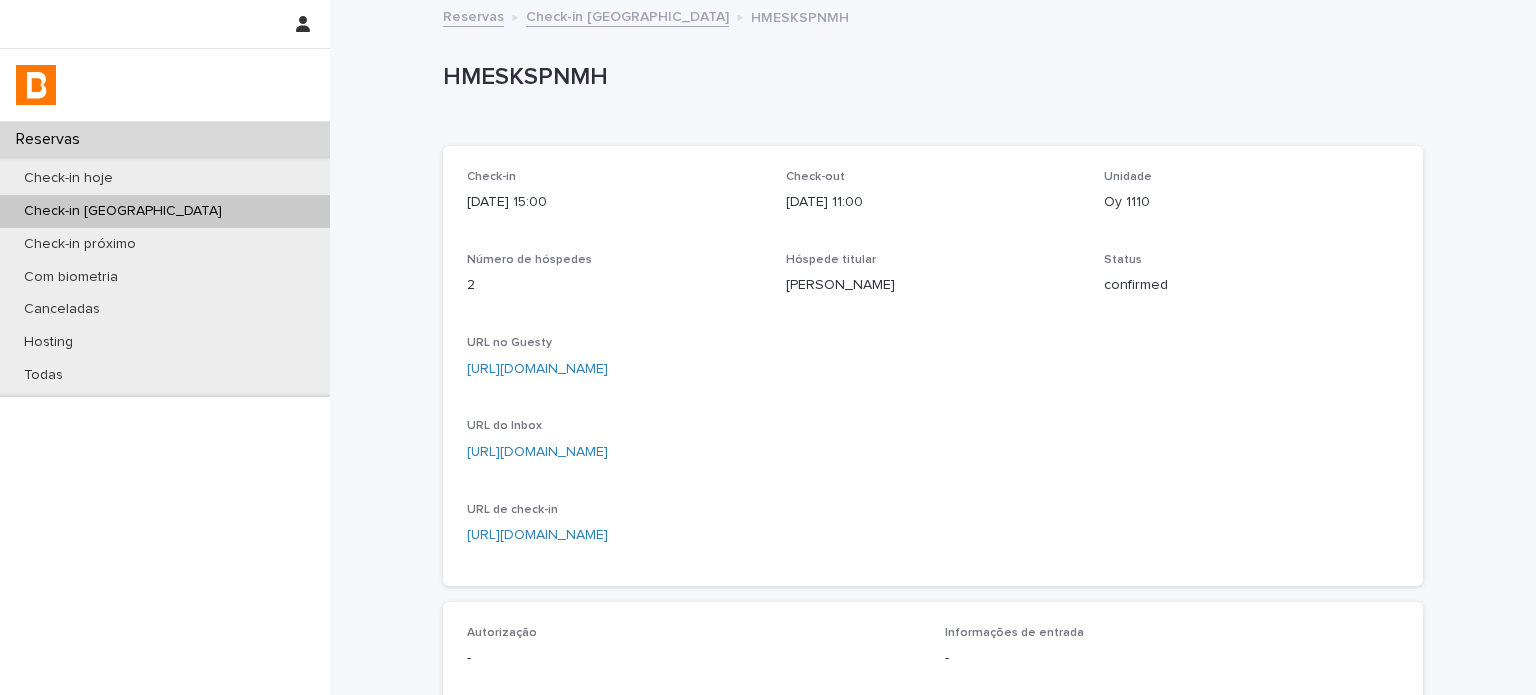 click on "Loading... Saving… Loading... Saving… Check-in [DATE] 15:00 Check-out [DATE] 11:00 Unidade Oy 1110 Número de hóspedes 2 Hóspede titular [PERSON_NAME] Status confirmed URL no Guesty [URL][DOMAIN_NAME] URL do Inbox [URL][DOMAIN_NAME] URL de check-in [URL][DOMAIN_NAME] Loading... Saving… Autorização - Informações de entrada - Observações Early check in dia 13 - LT Autorização Info. de entrada Observações Loading... Saving… Check-Ins Data de criação Número de hóspedes Restrição Aprovado [DATE] 09:23 2 2   não - 1  of  1 Back Next" at bounding box center [933, 617] 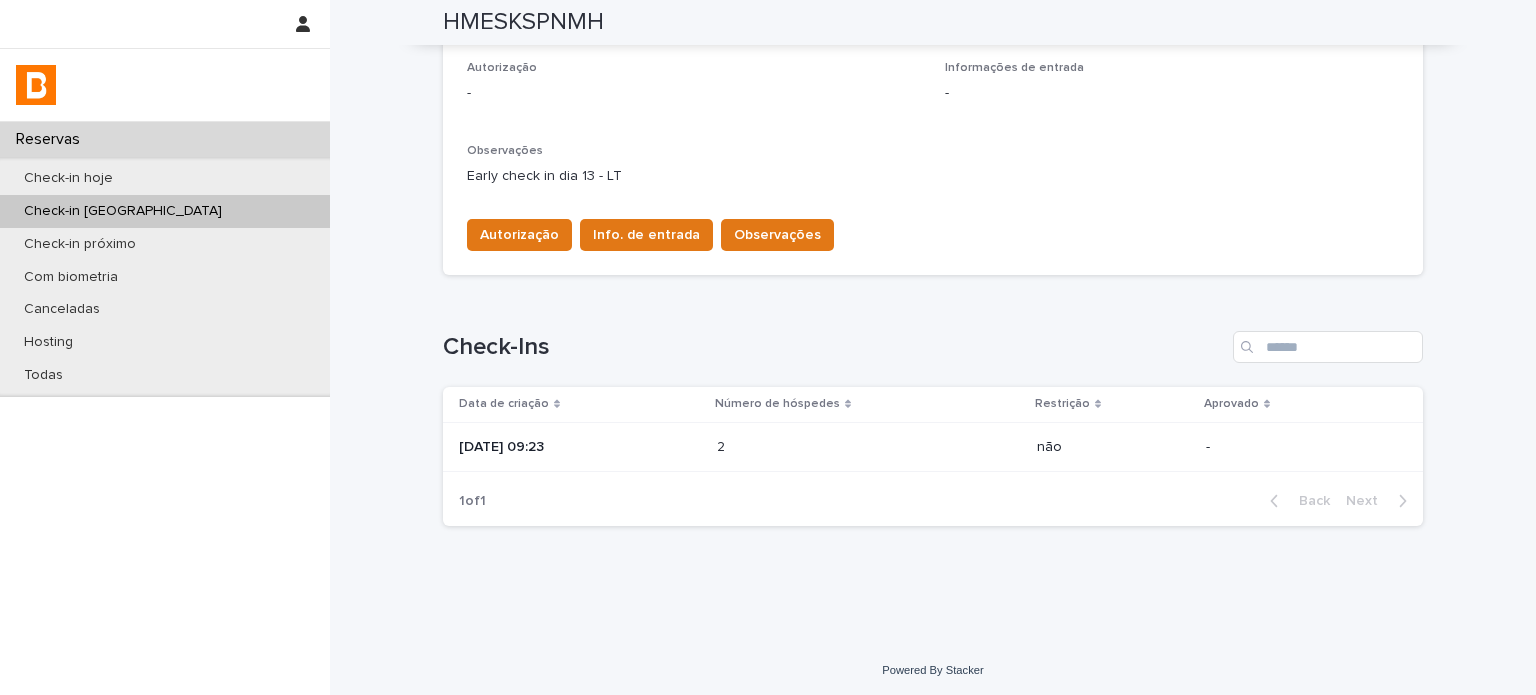 scroll, scrollTop: 566, scrollLeft: 0, axis: vertical 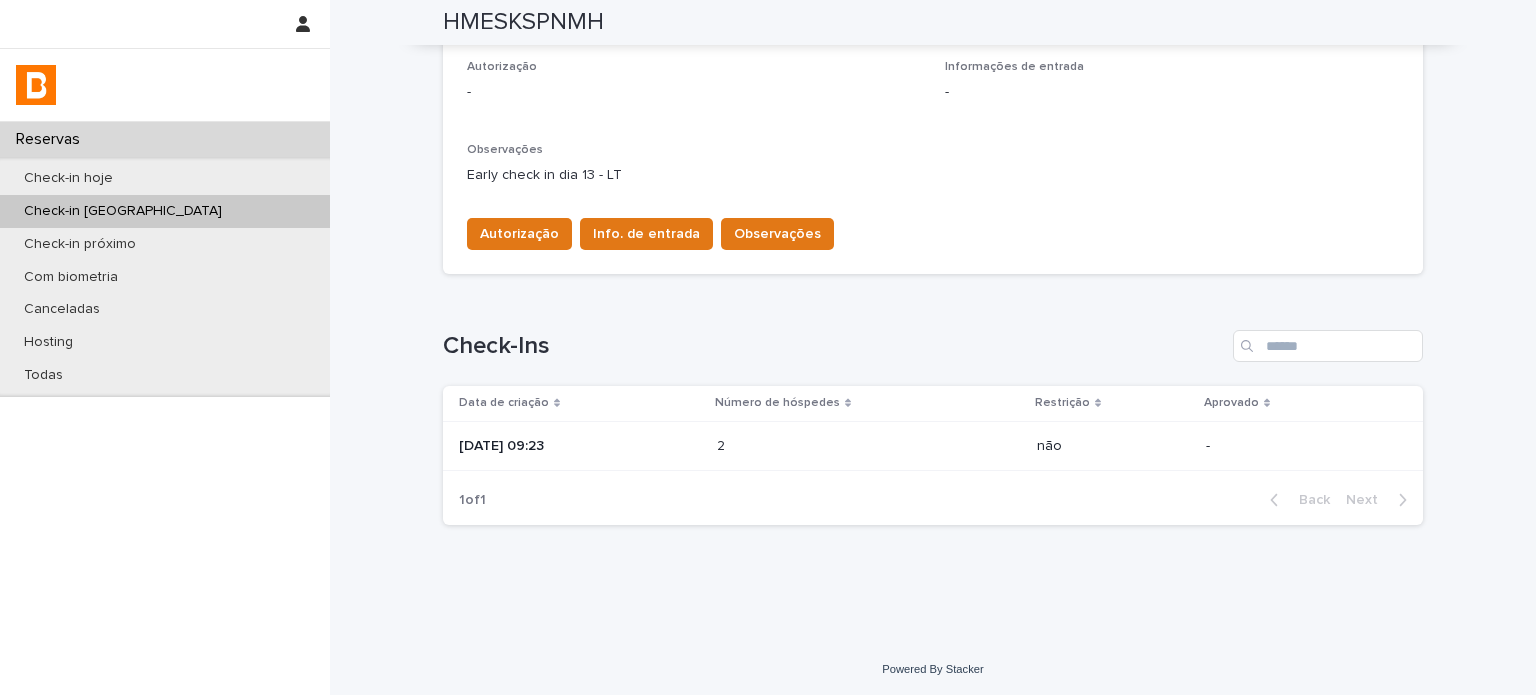 click on "1  of  1 Back Next" at bounding box center (933, 500) 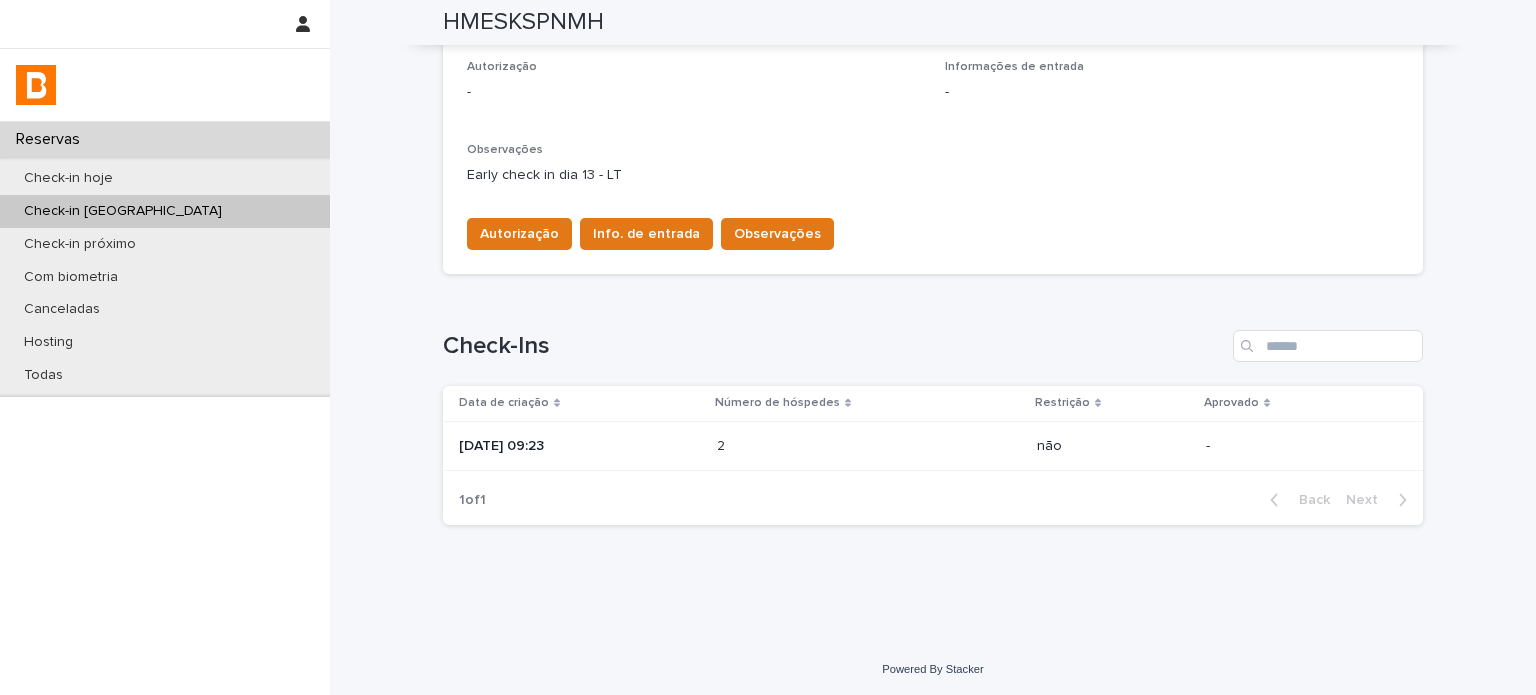 click on "[DATE] 09:23" at bounding box center (580, 446) 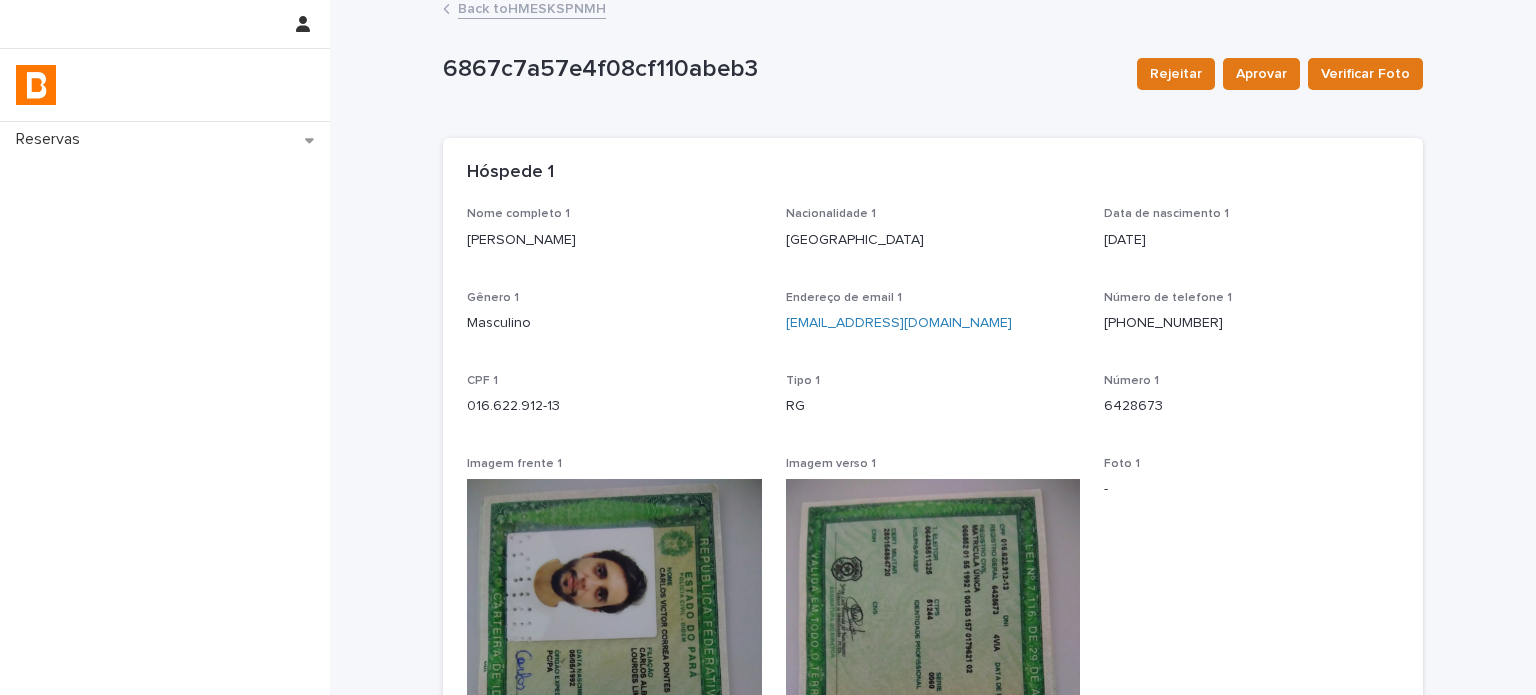 scroll, scrollTop: 0, scrollLeft: 0, axis: both 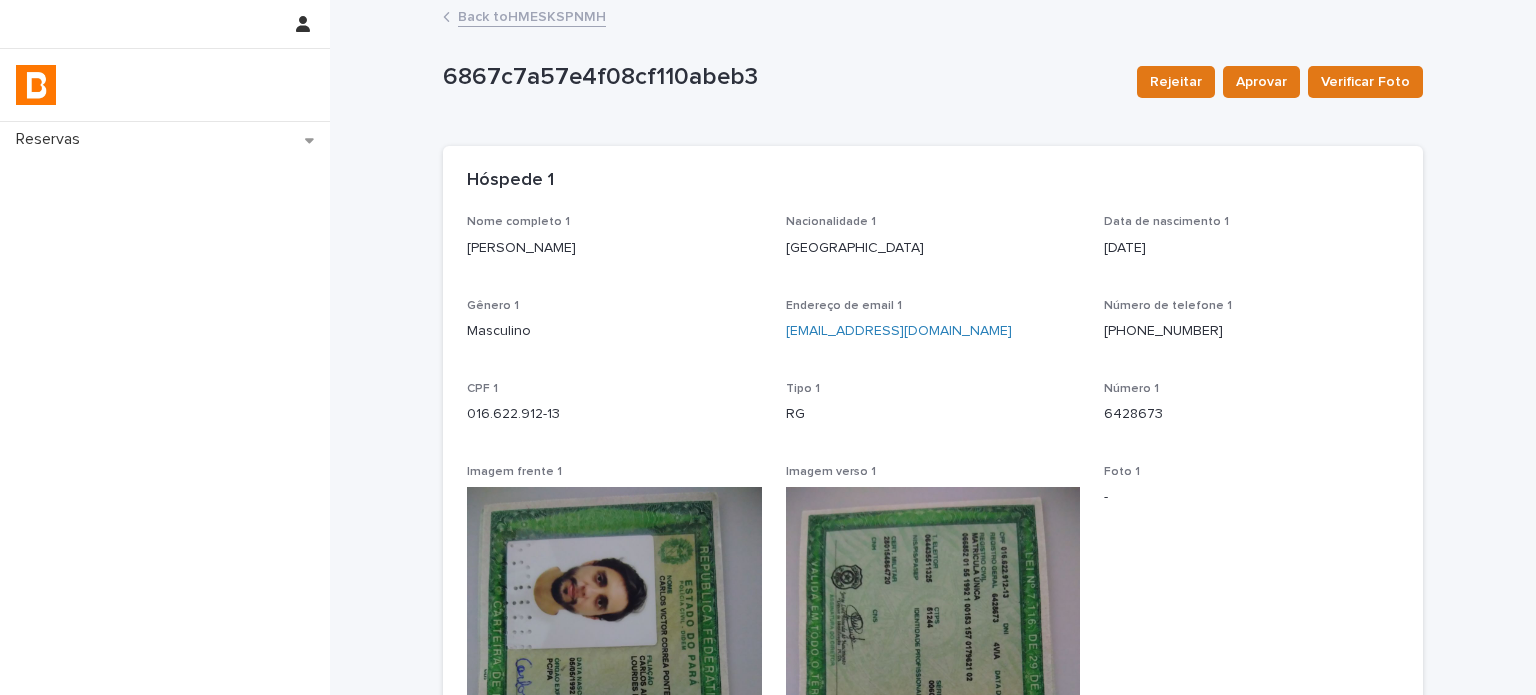 click on "Back to  HMESKSPNMH" at bounding box center [532, 15] 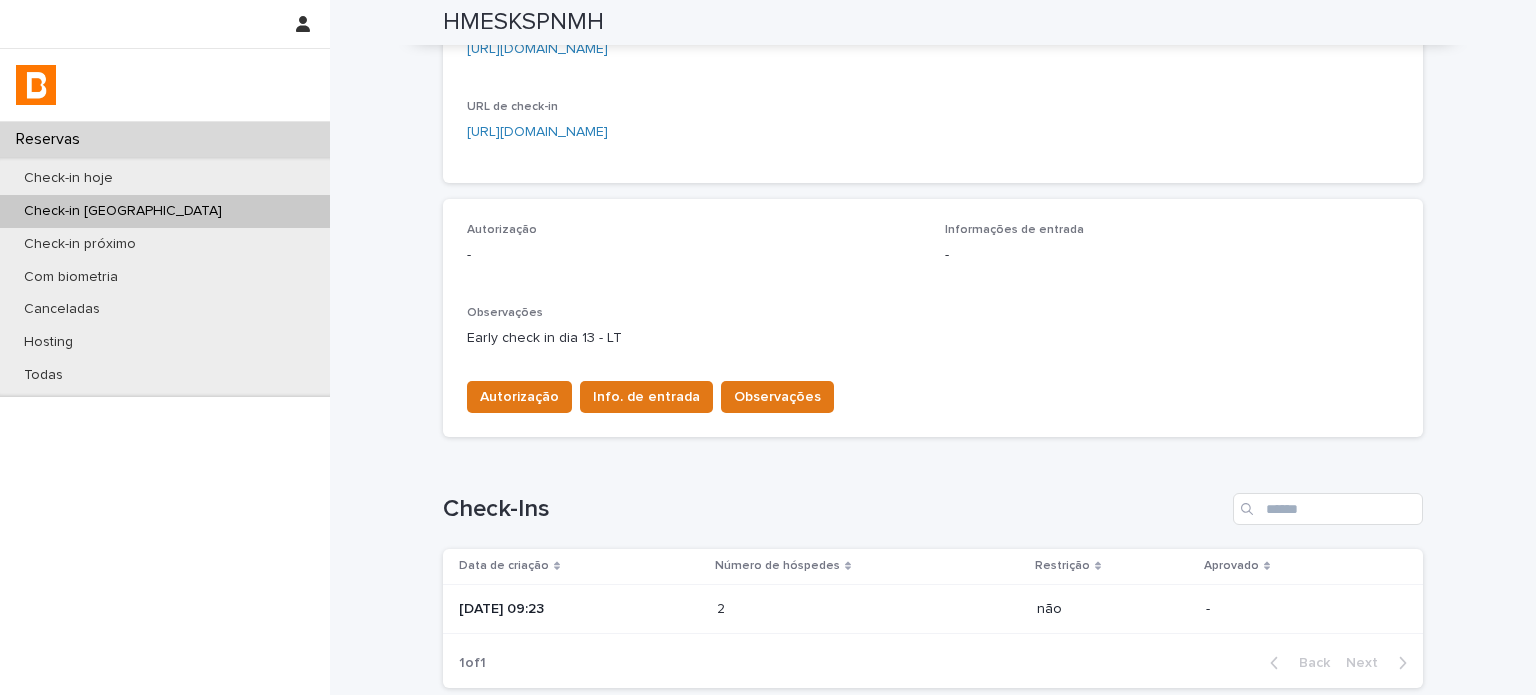 scroll, scrollTop: 500, scrollLeft: 0, axis: vertical 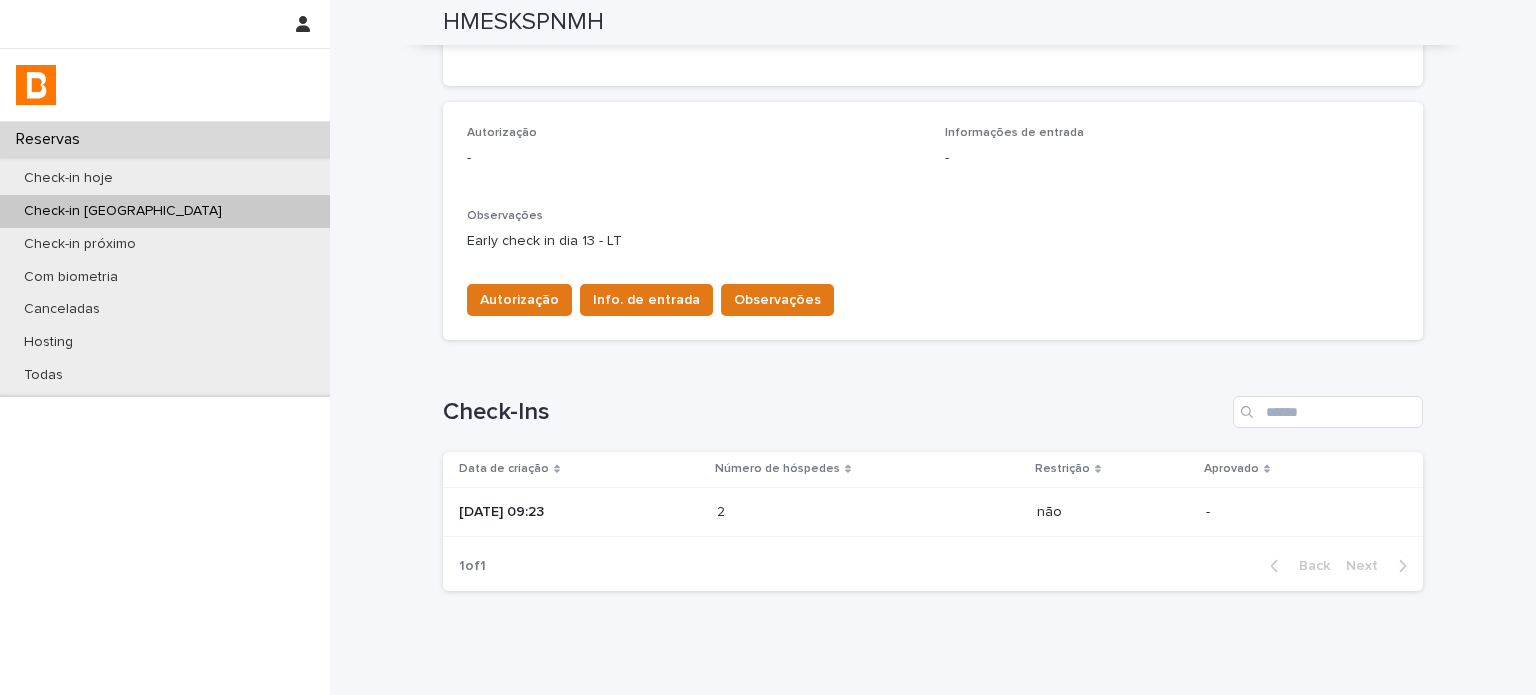 click on "2 2" at bounding box center [869, 512] 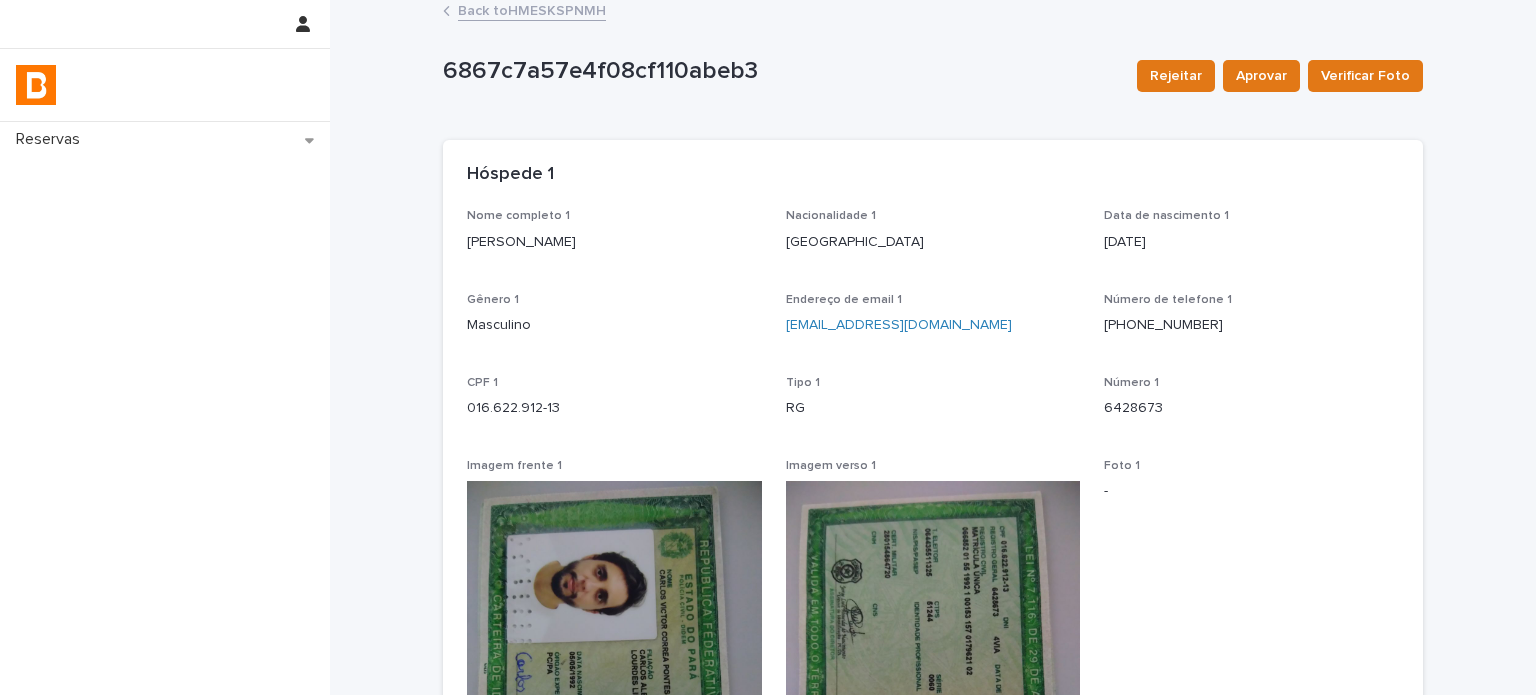 scroll, scrollTop: 0, scrollLeft: 0, axis: both 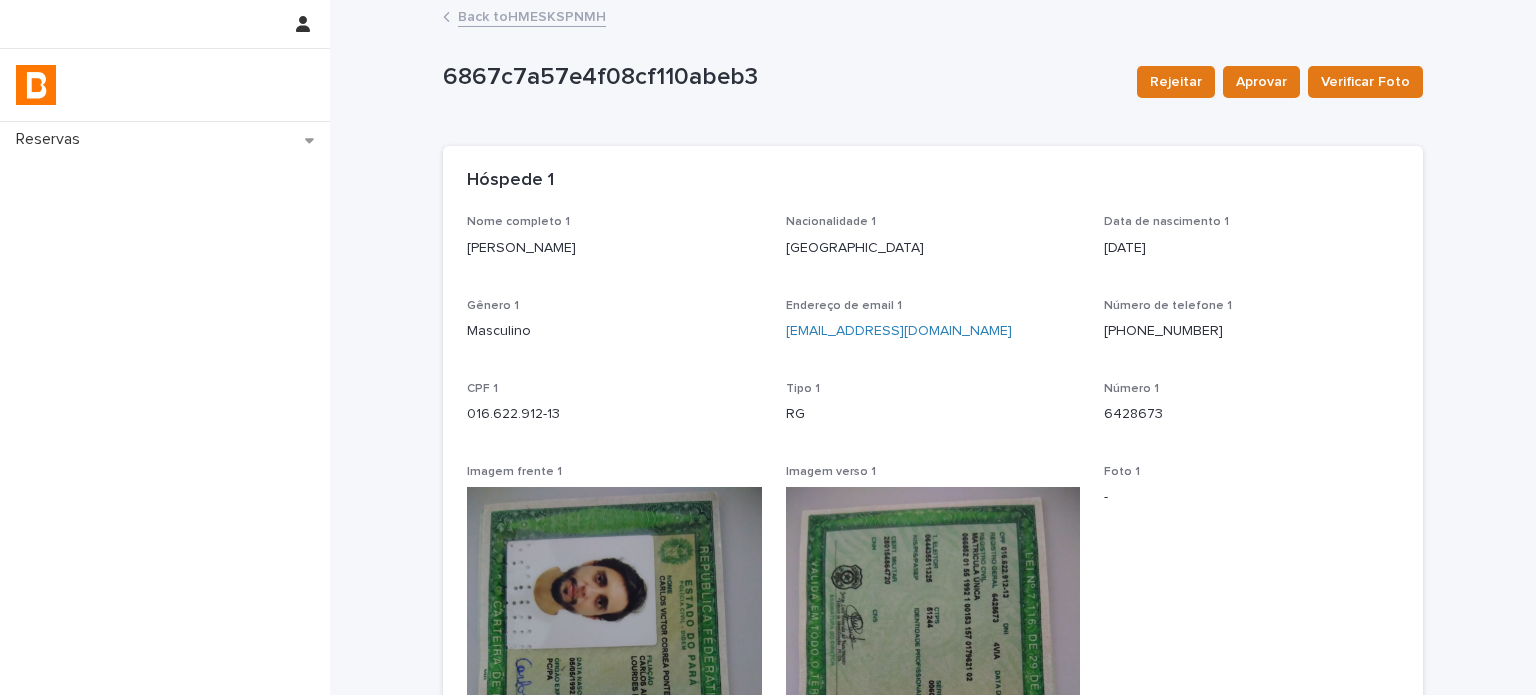 drag, startPoint x: 568, startPoint y: 244, endPoint x: 464, endPoint y: 244, distance: 104 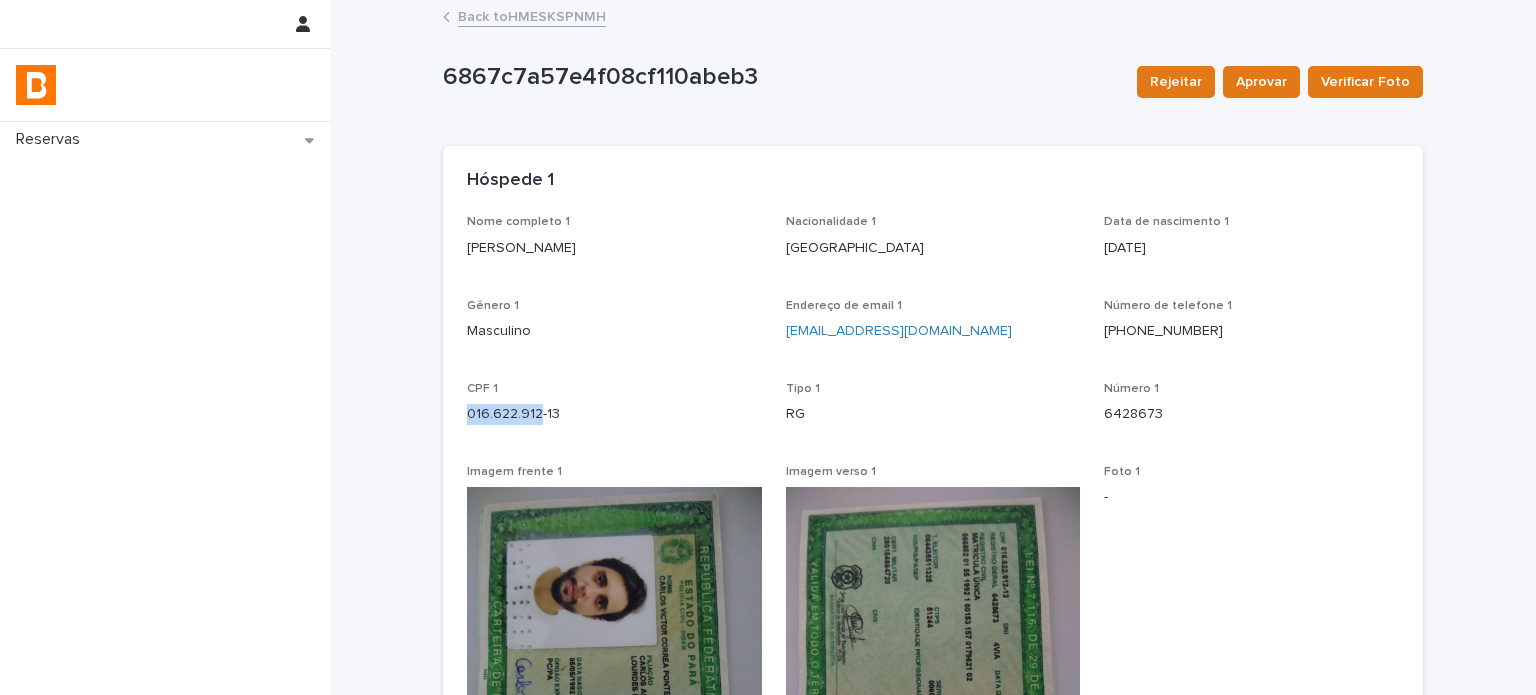 click on "016.622.912-13" at bounding box center [614, 414] 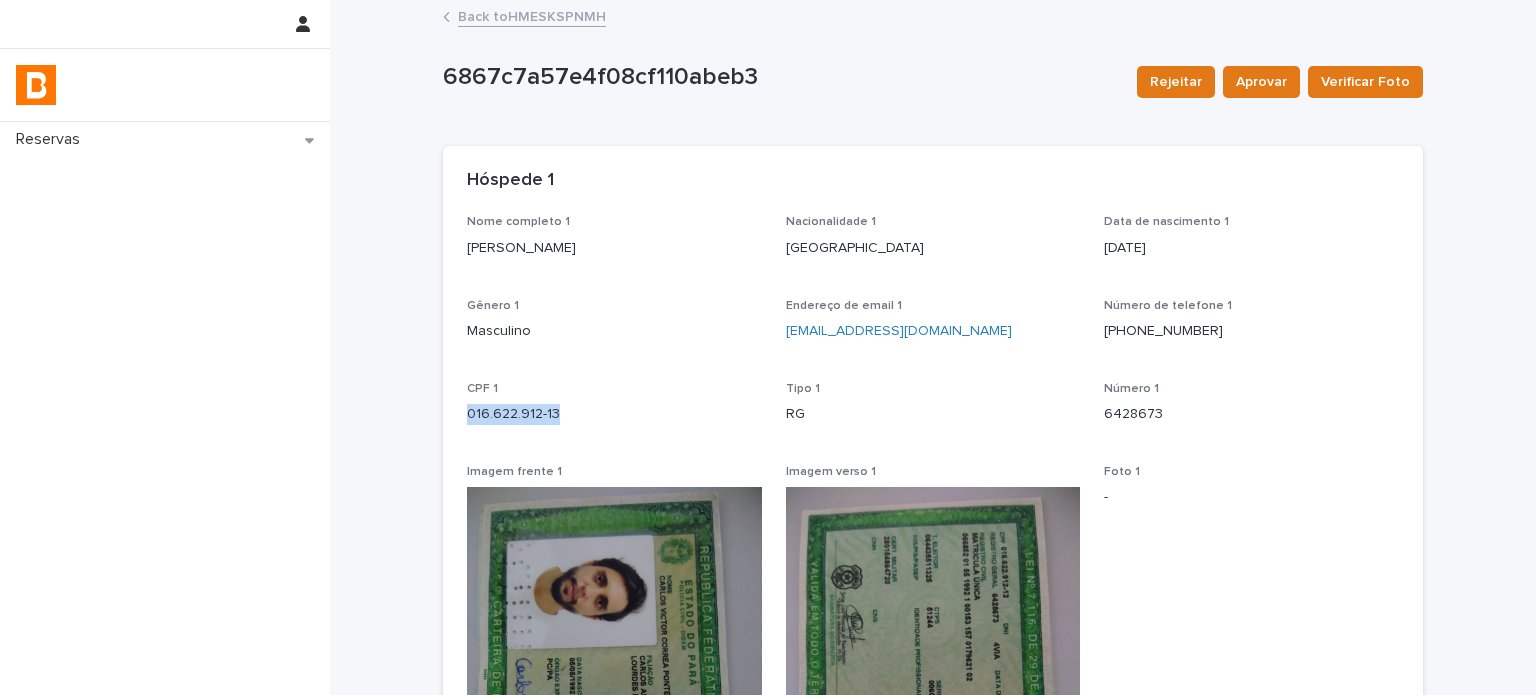click on "016.622.912-13" at bounding box center (614, 414) 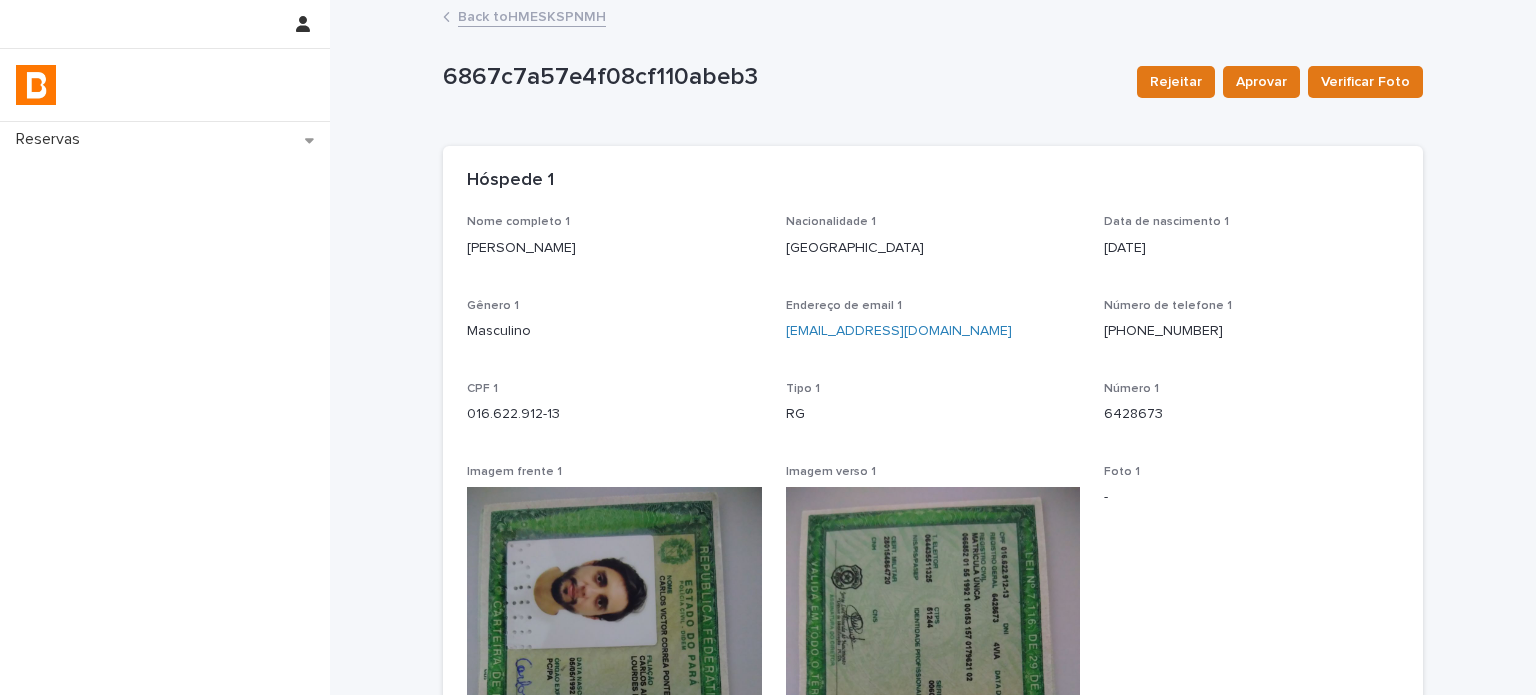 click on "Nacionalidade 1" at bounding box center [831, 222] 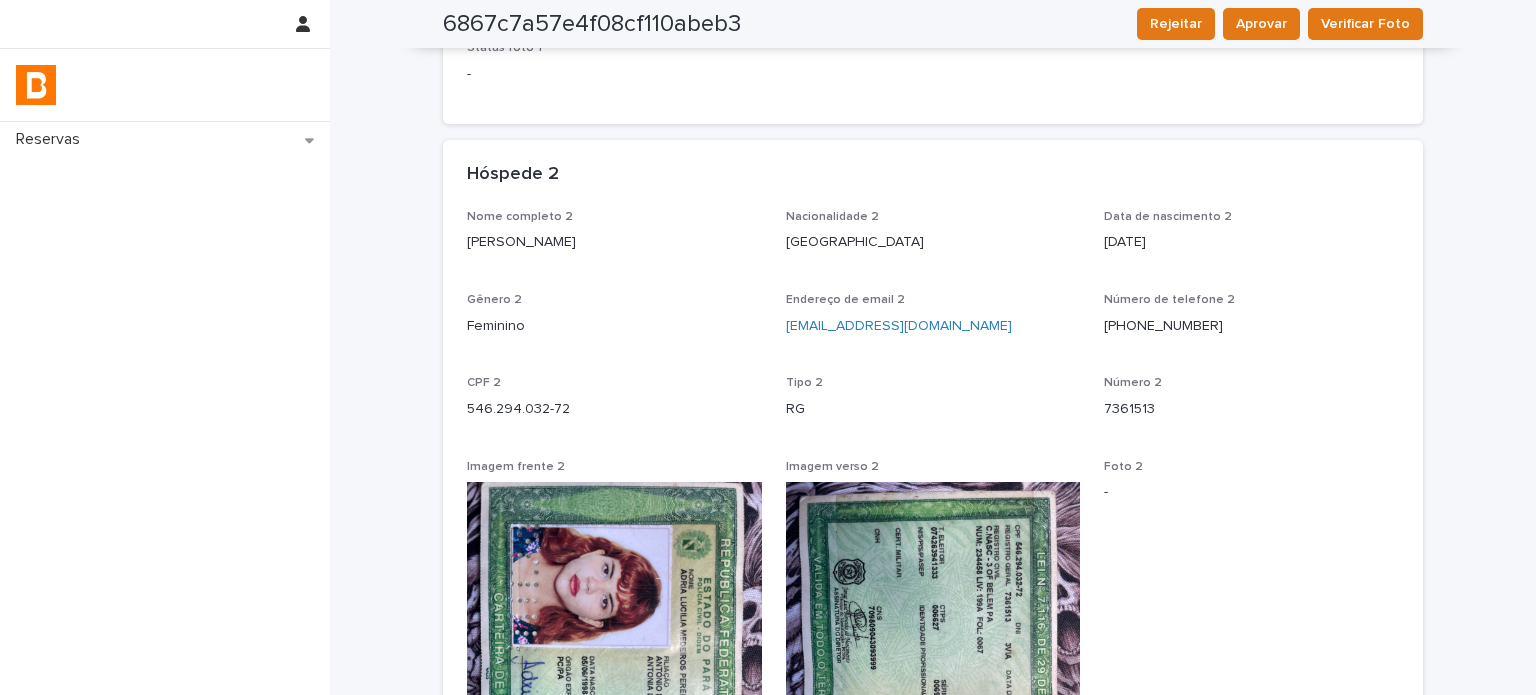 scroll, scrollTop: 966, scrollLeft: 0, axis: vertical 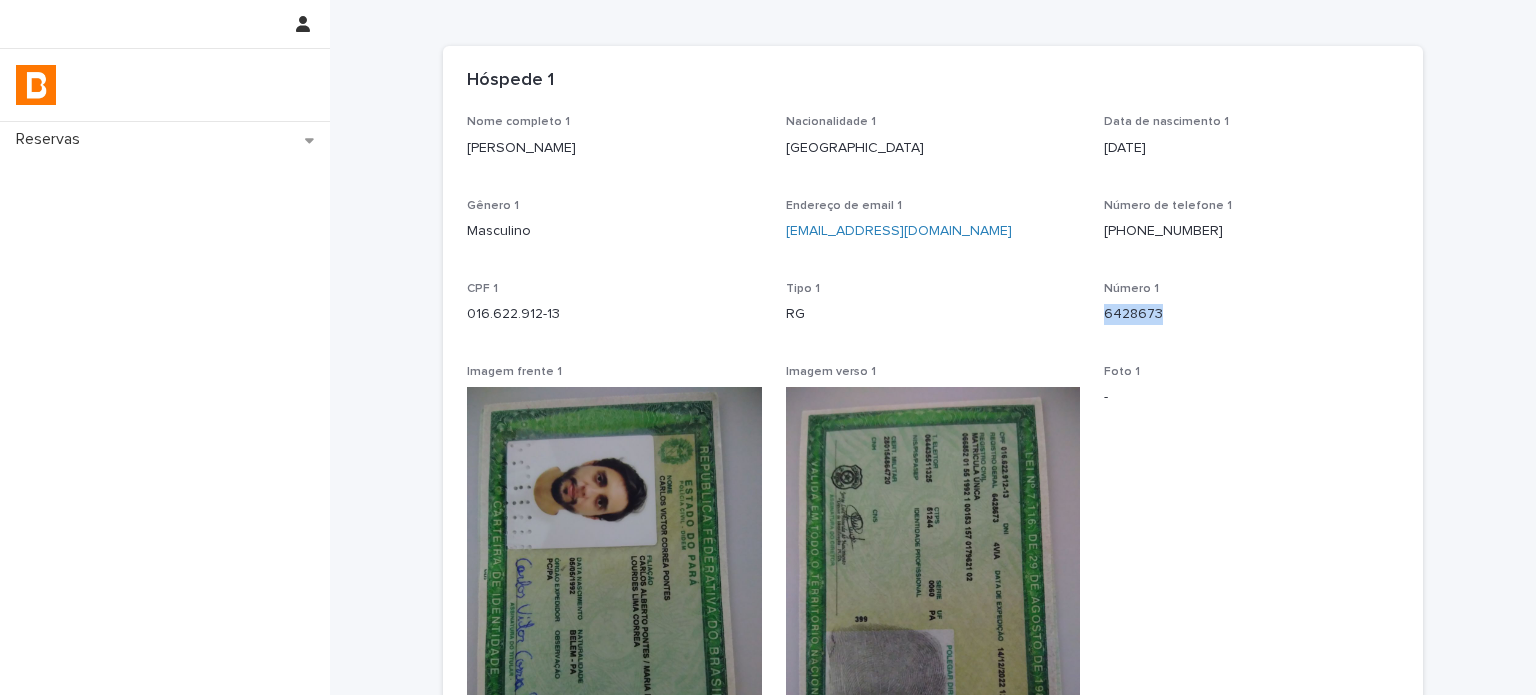 drag, startPoint x: 1118, startPoint y: 319, endPoint x: 1098, endPoint y: 319, distance: 20 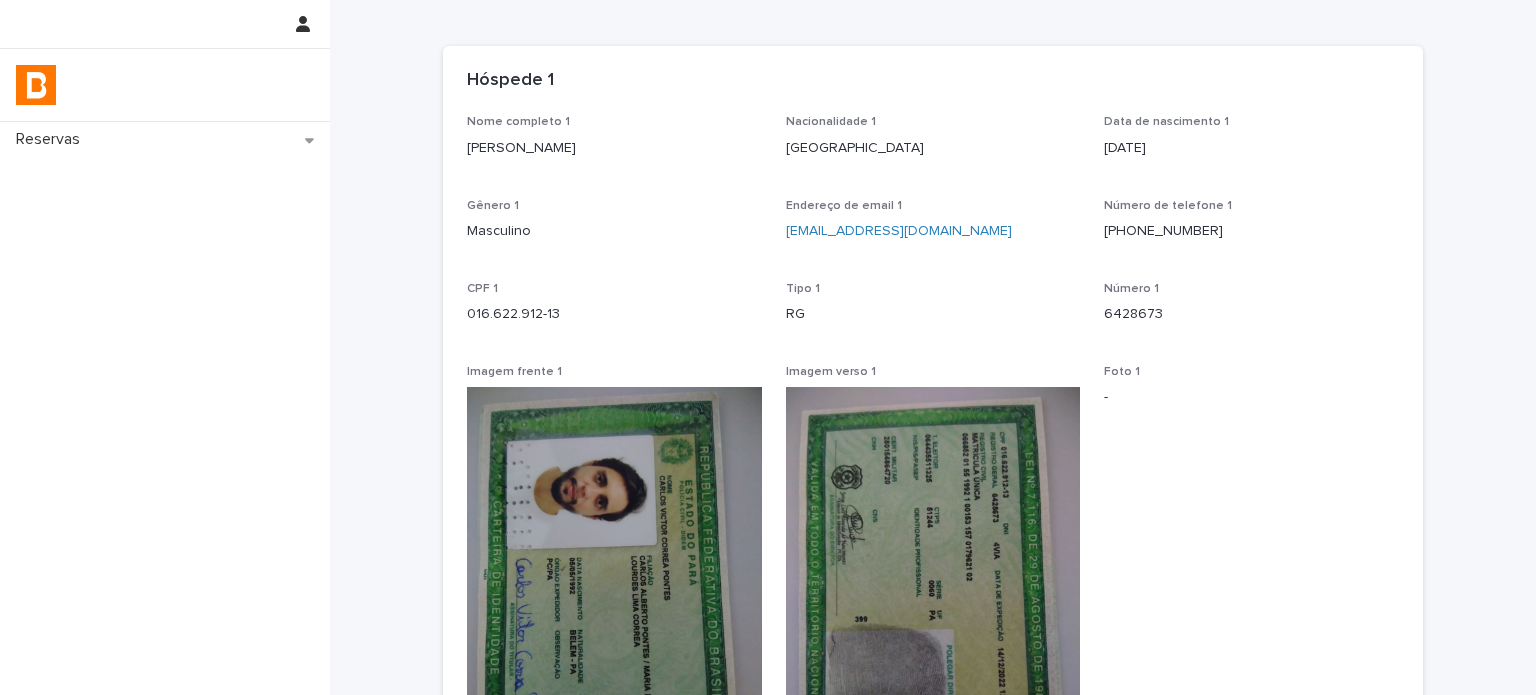 click on "RG" at bounding box center [933, 314] 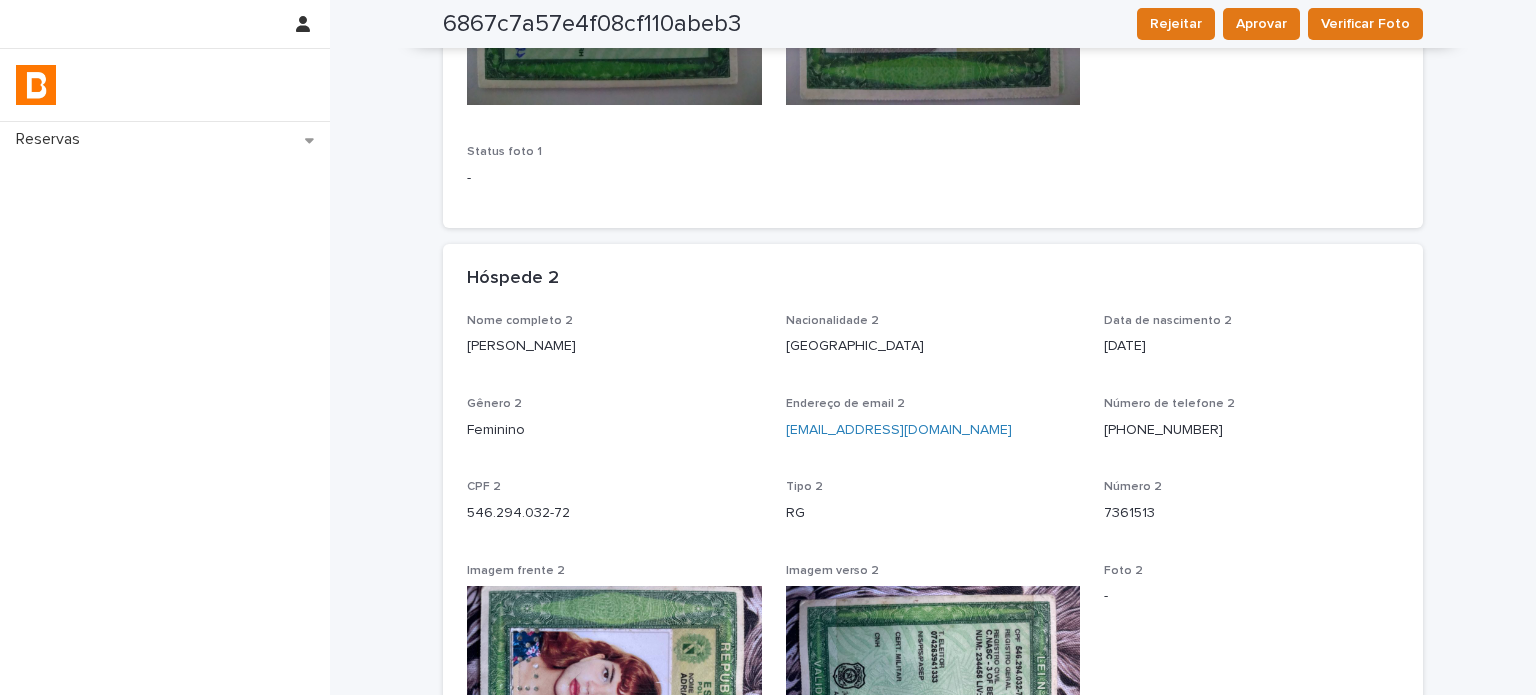 scroll, scrollTop: 900, scrollLeft: 0, axis: vertical 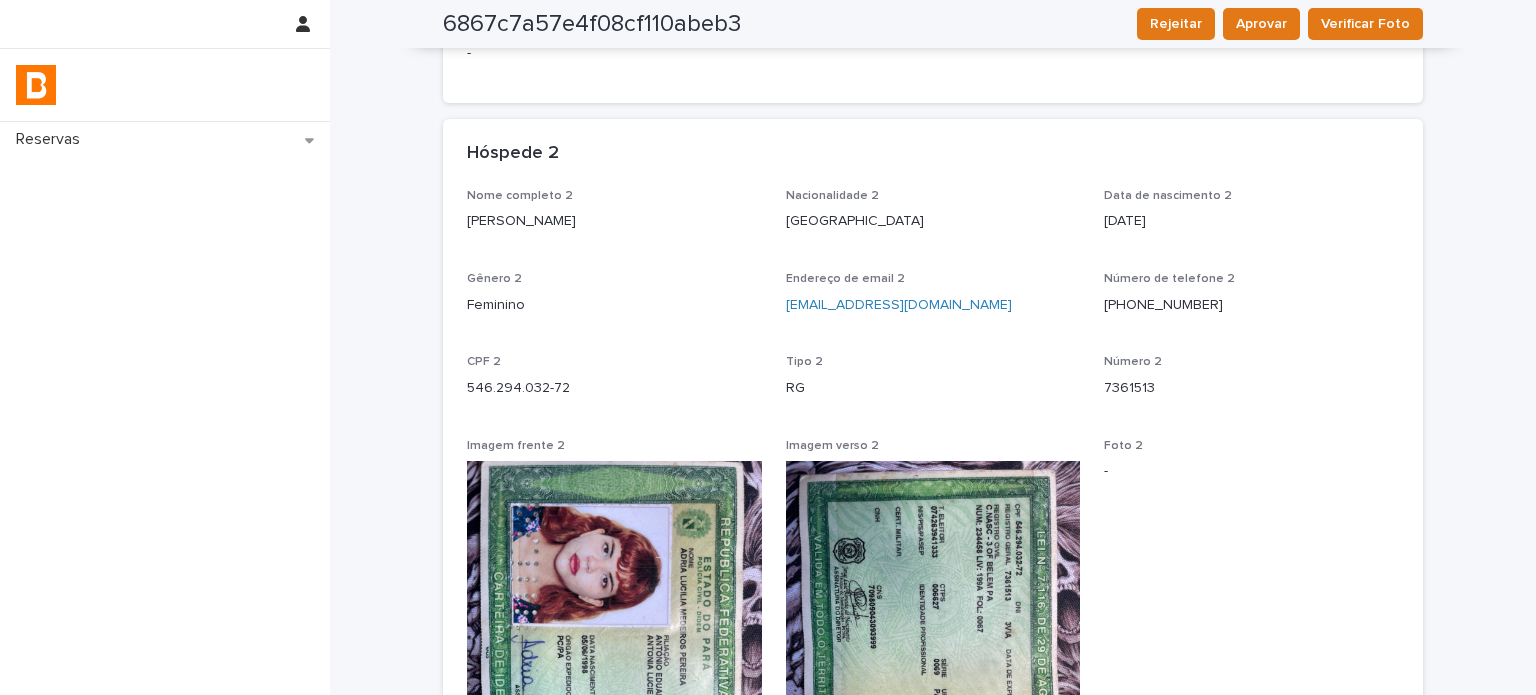 drag, startPoint x: 666, startPoint y: 242, endPoint x: 566, endPoint y: 192, distance: 111.8034 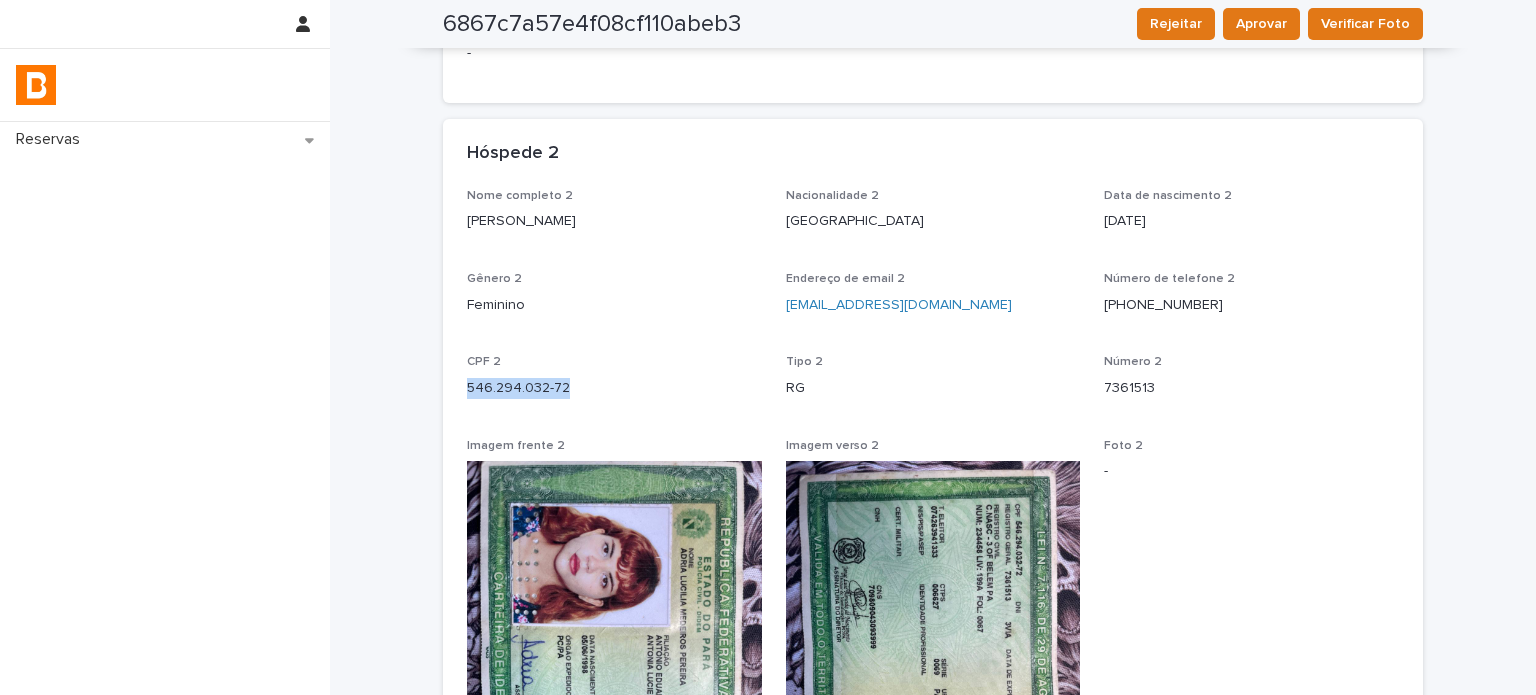 drag, startPoint x: 487, startPoint y: 395, endPoint x: 456, endPoint y: 392, distance: 31.144823 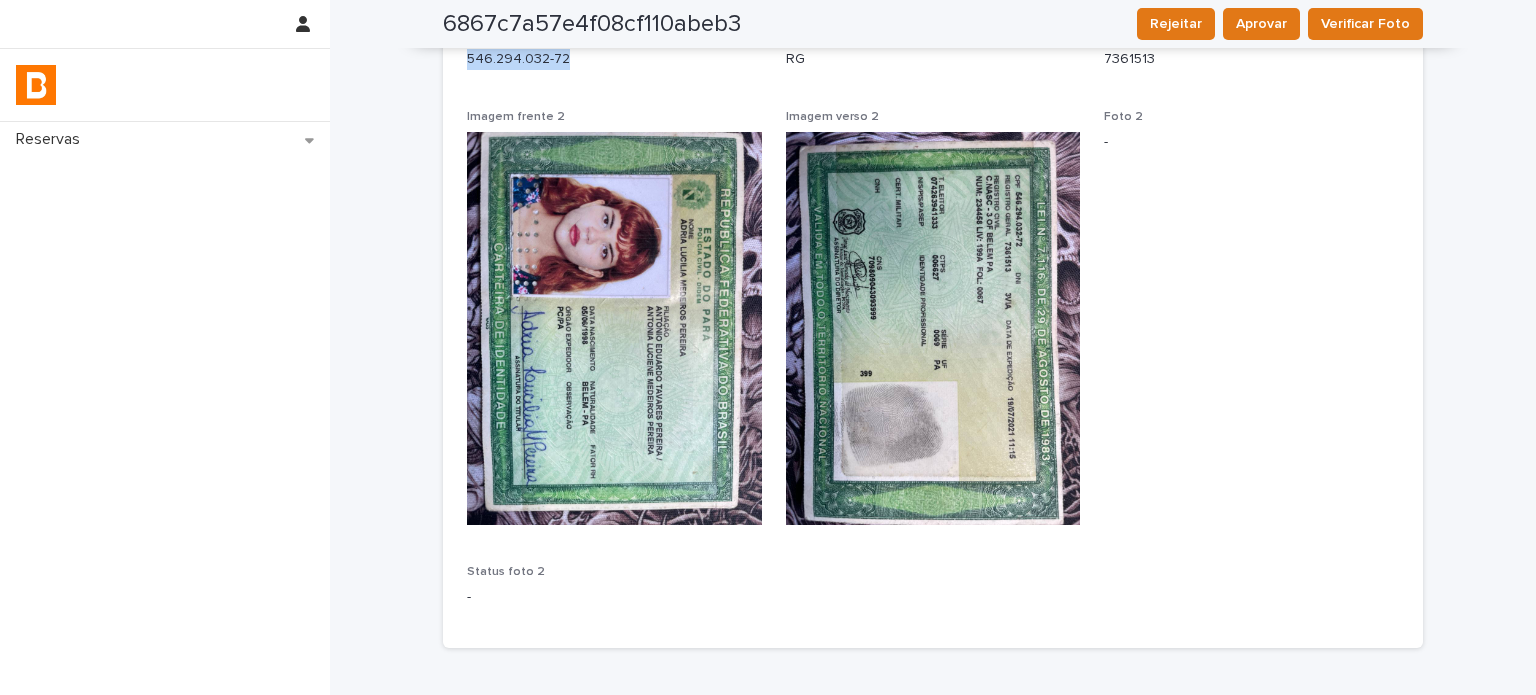 scroll, scrollTop: 1354, scrollLeft: 0, axis: vertical 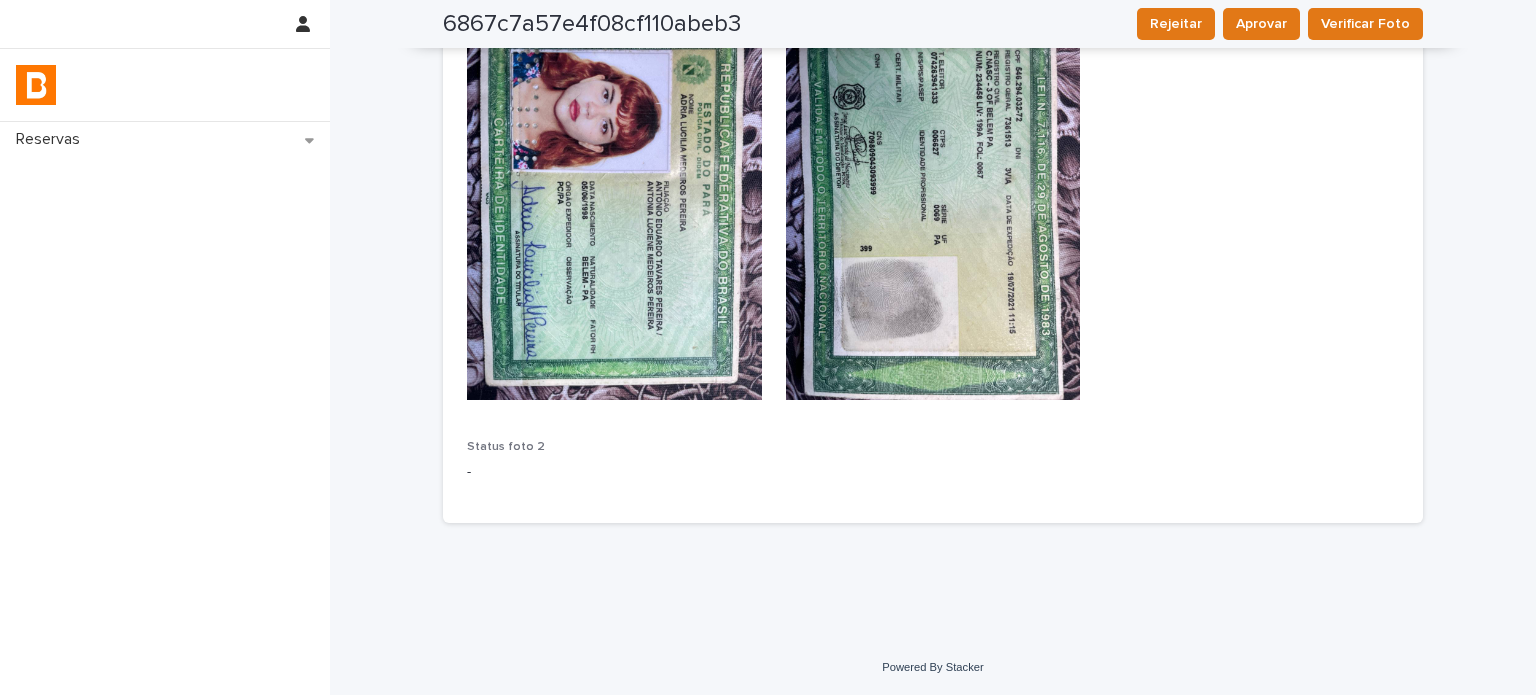 drag, startPoint x: 290, startPoint y: 391, endPoint x: 528, endPoint y: 343, distance: 242.7921 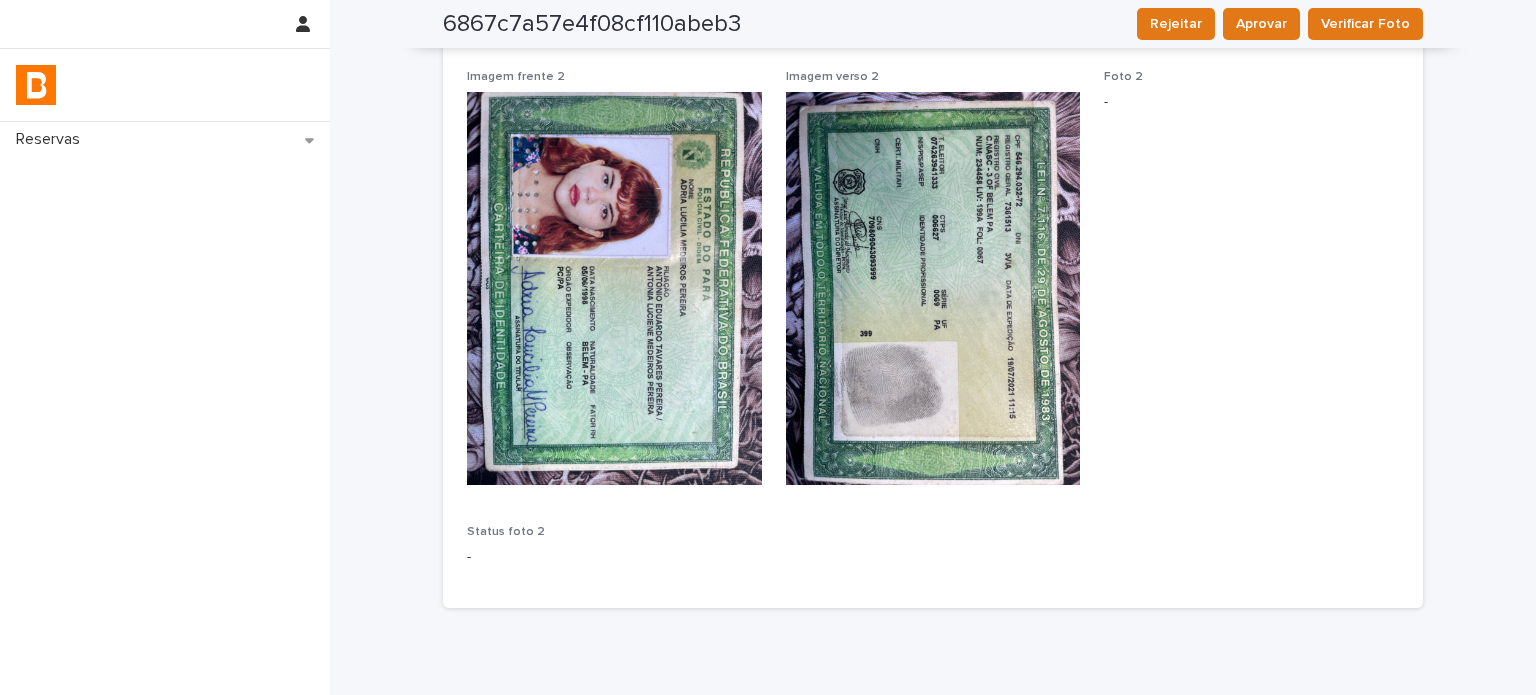 scroll, scrollTop: 1154, scrollLeft: 0, axis: vertical 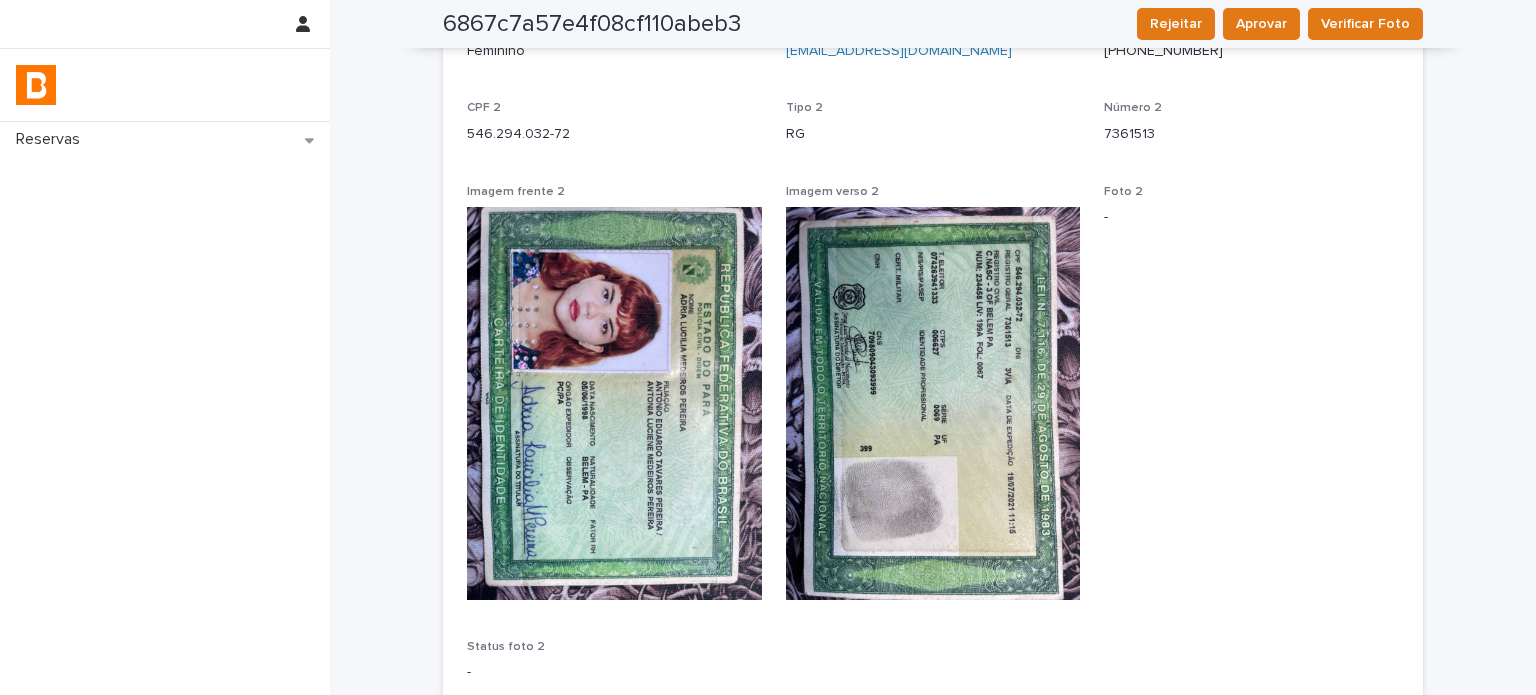 click on "7361513" at bounding box center [1251, 134] 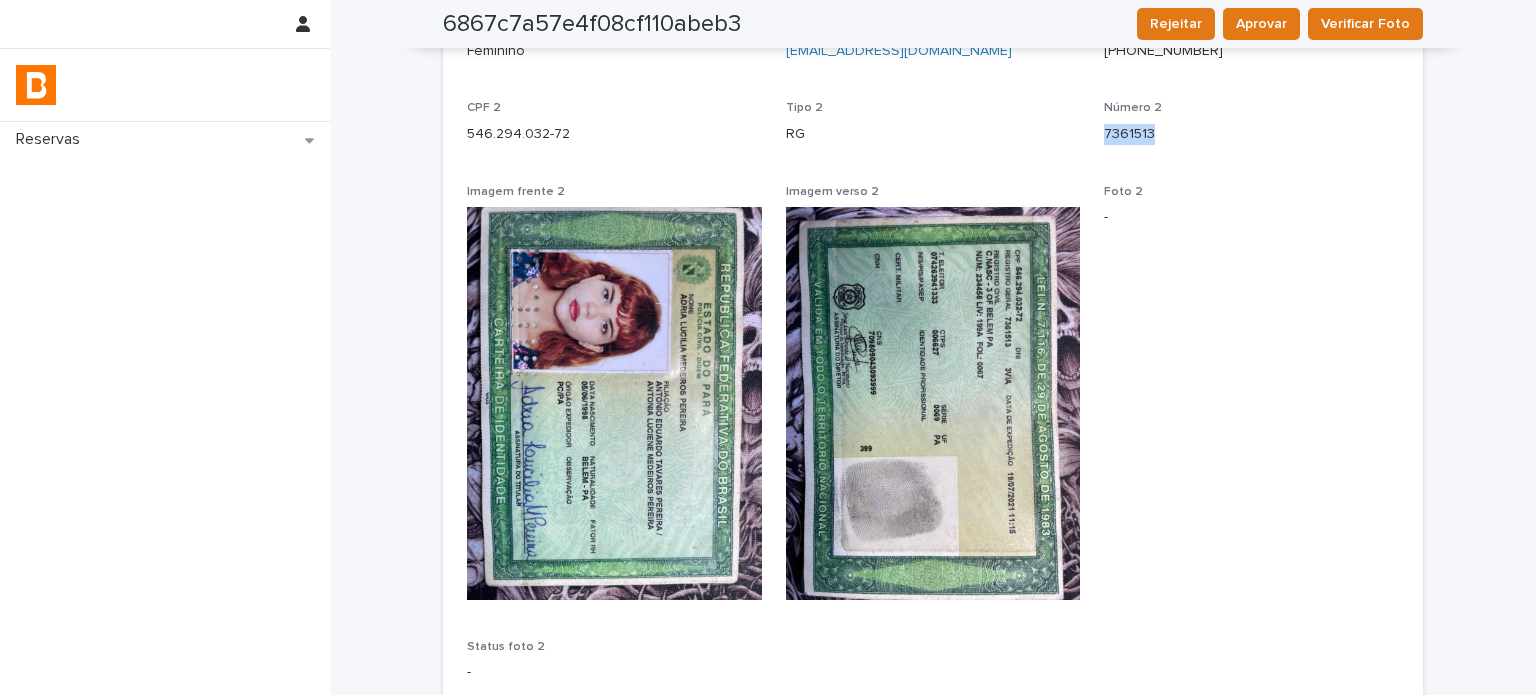 click on "7361513" at bounding box center (1251, 134) 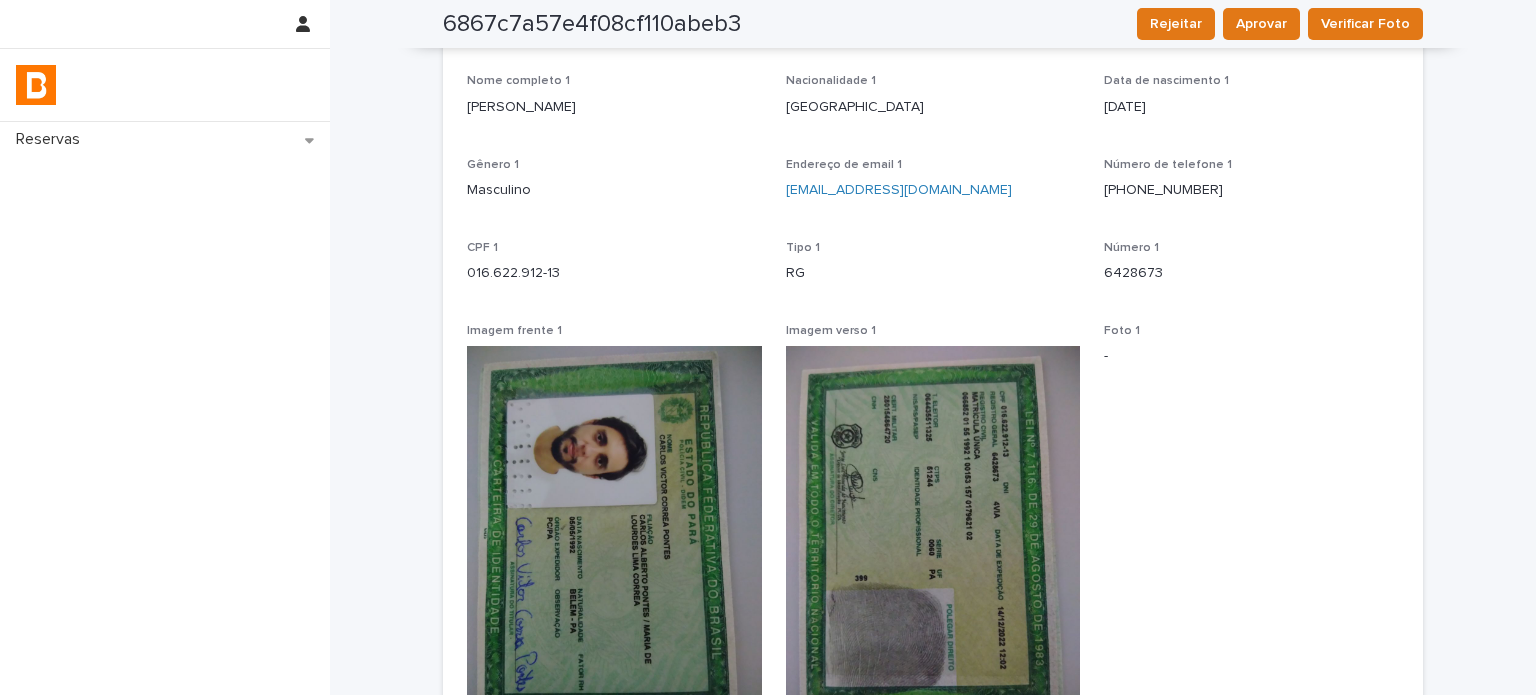 scroll, scrollTop: 0, scrollLeft: 0, axis: both 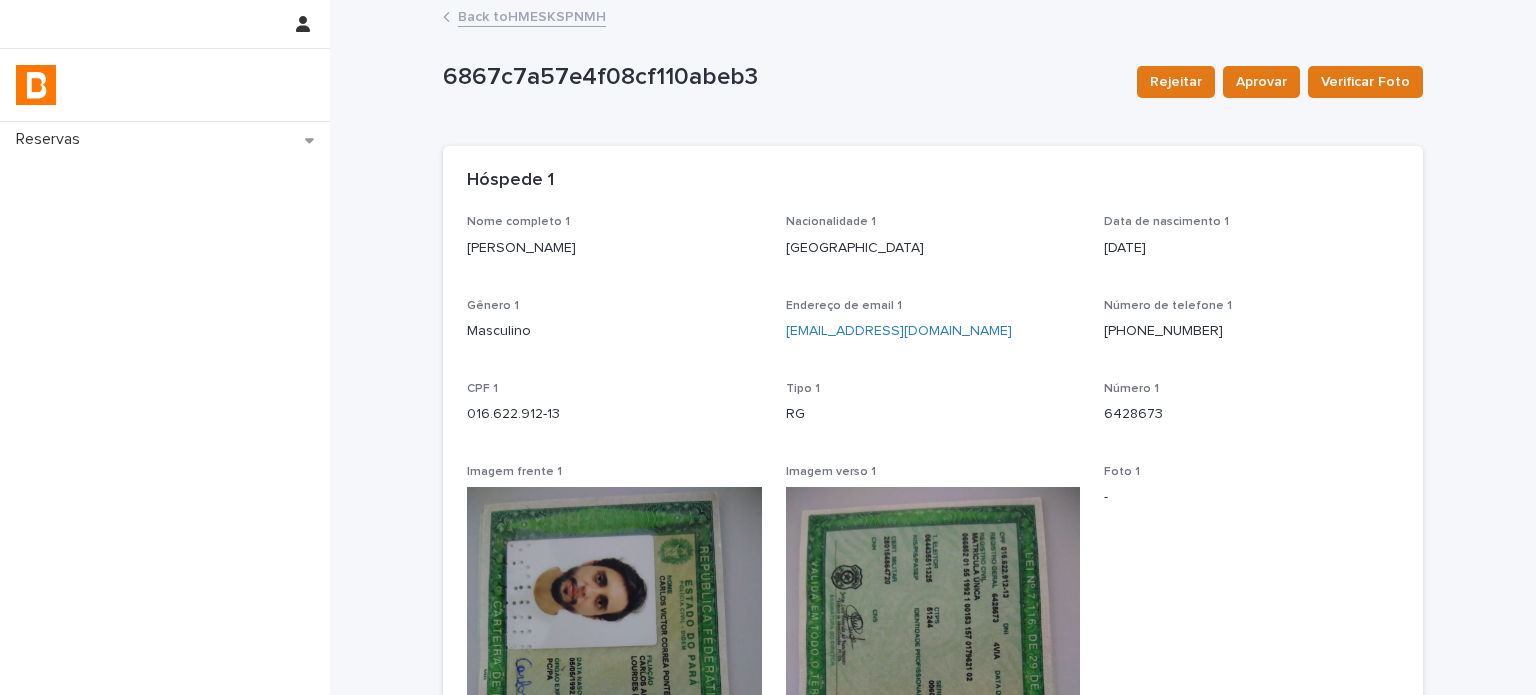 click on "Back to  HMESKSPNMH" at bounding box center (532, 15) 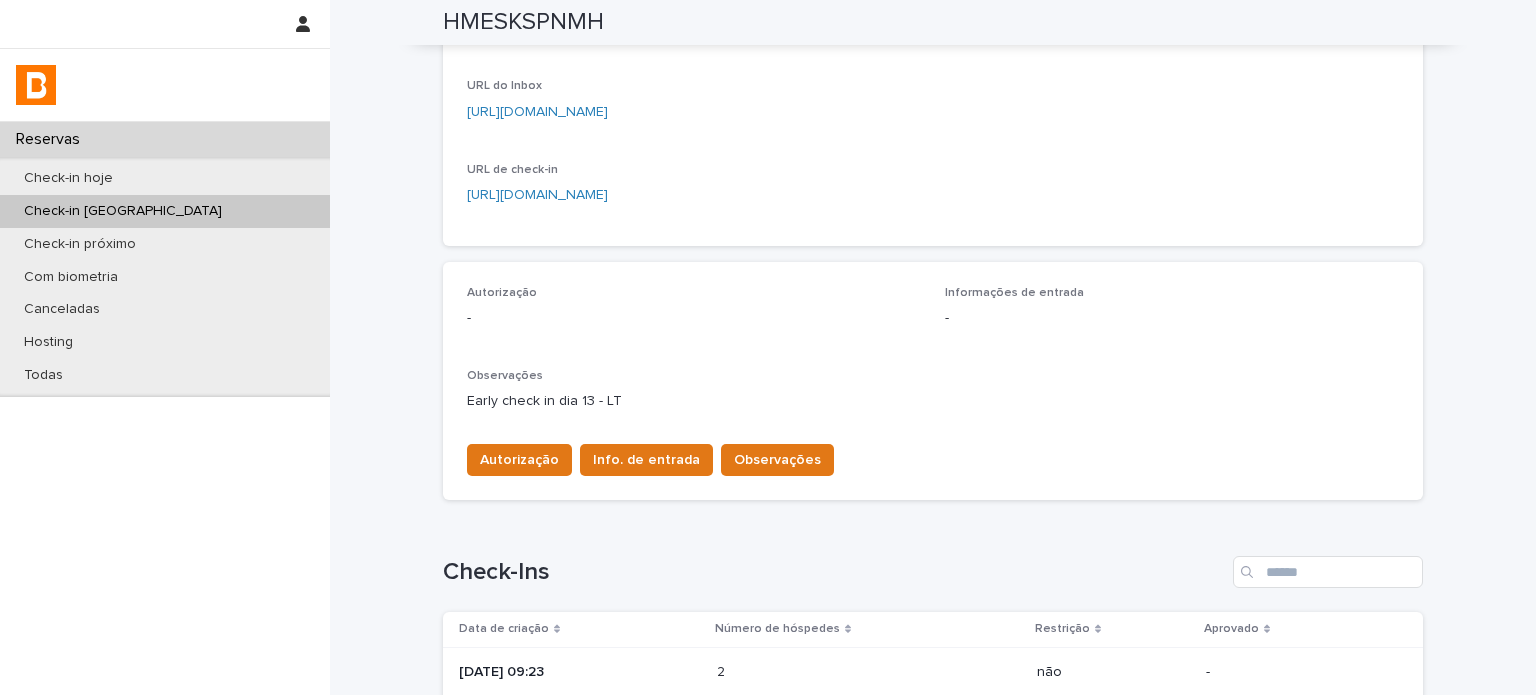 scroll, scrollTop: 433, scrollLeft: 0, axis: vertical 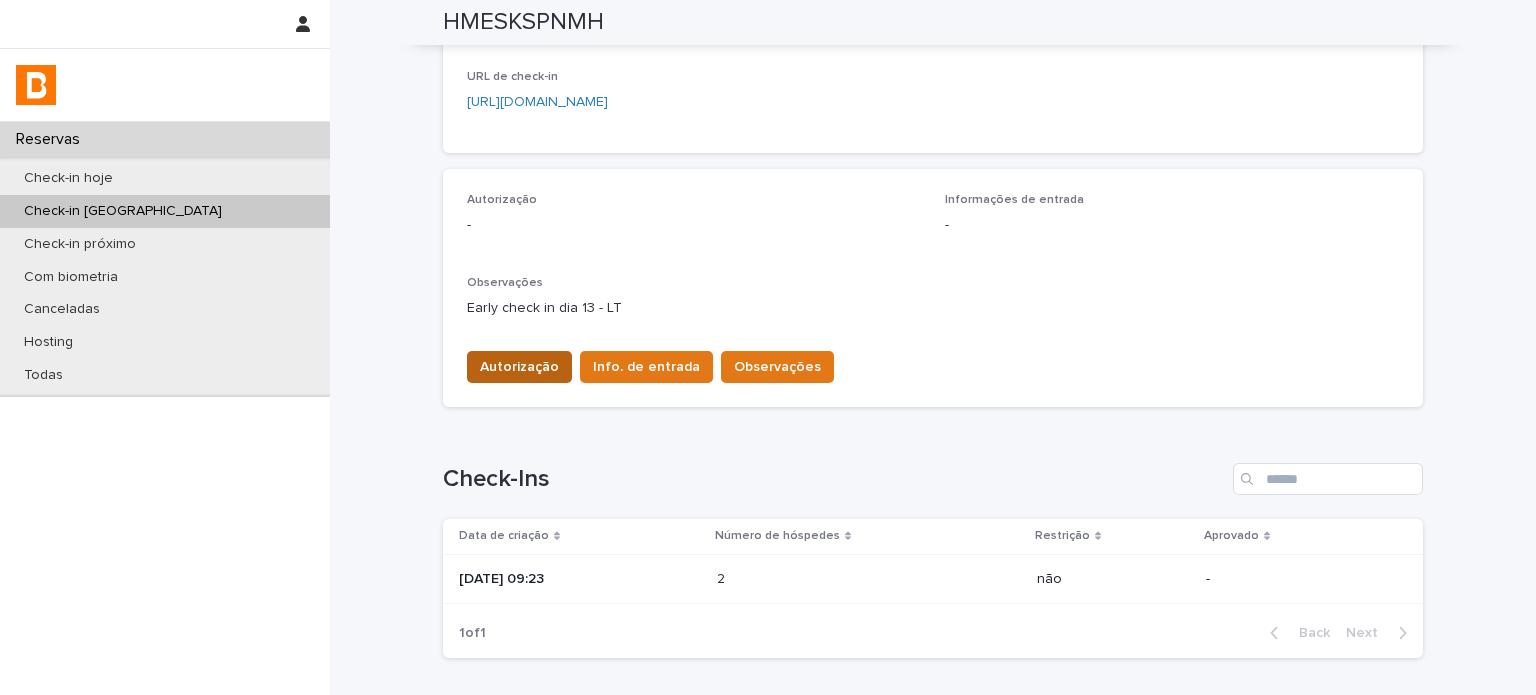 click on "Autorização" at bounding box center (519, 367) 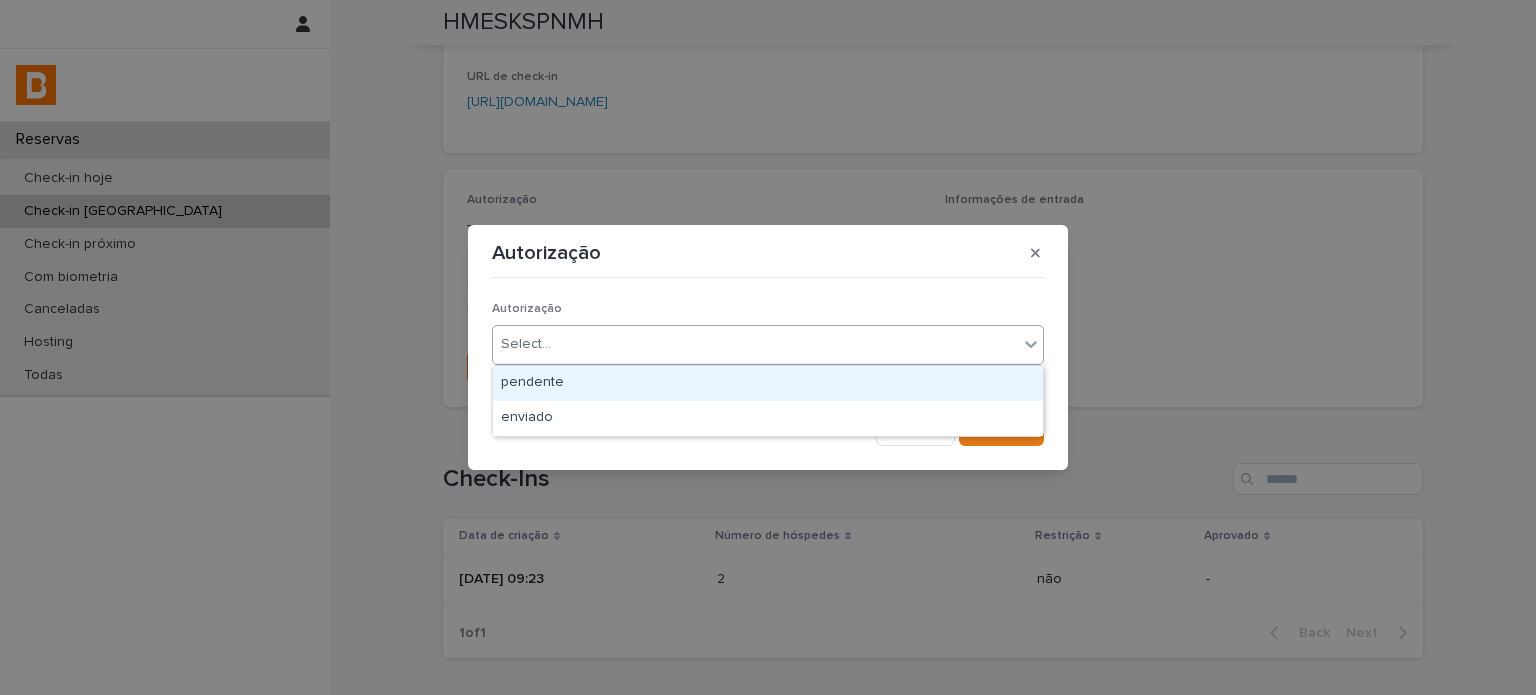 click at bounding box center [554, 344] 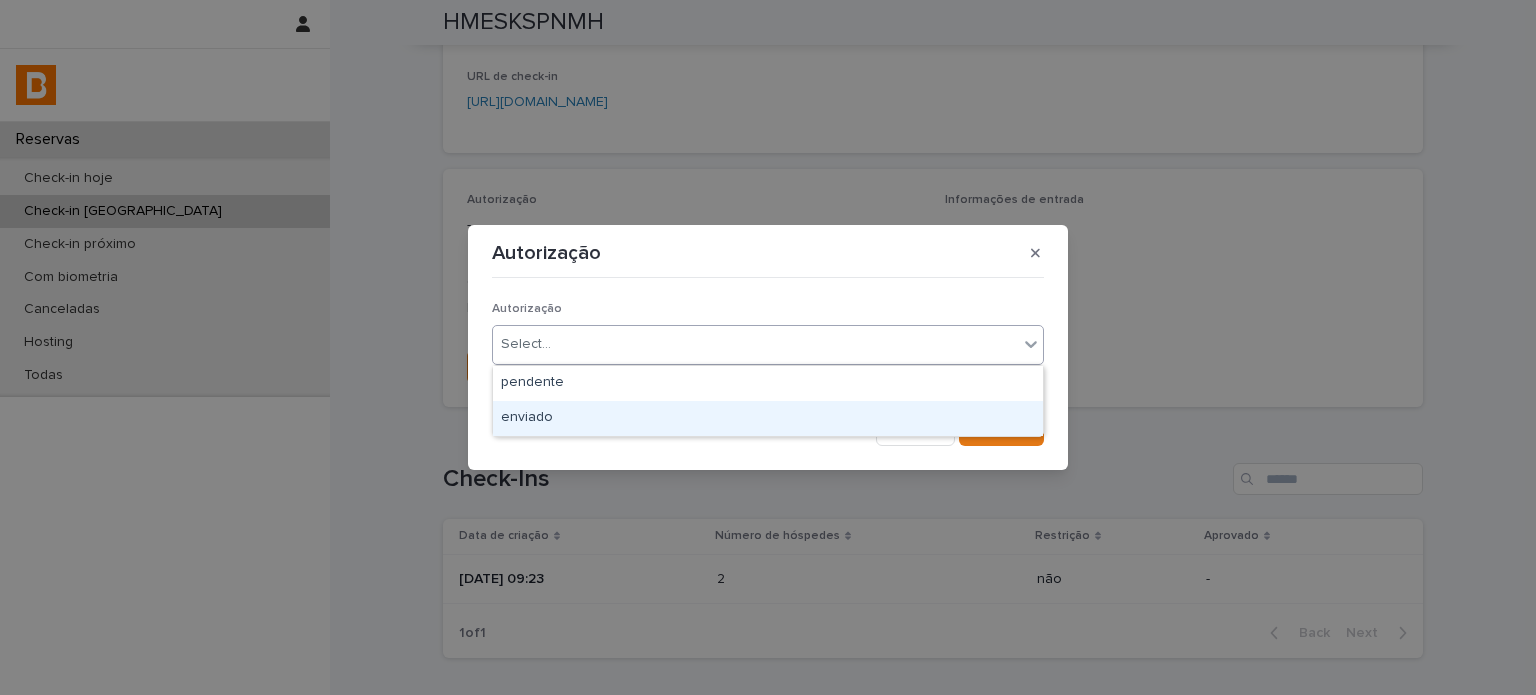 click on "enviado" at bounding box center [768, 418] 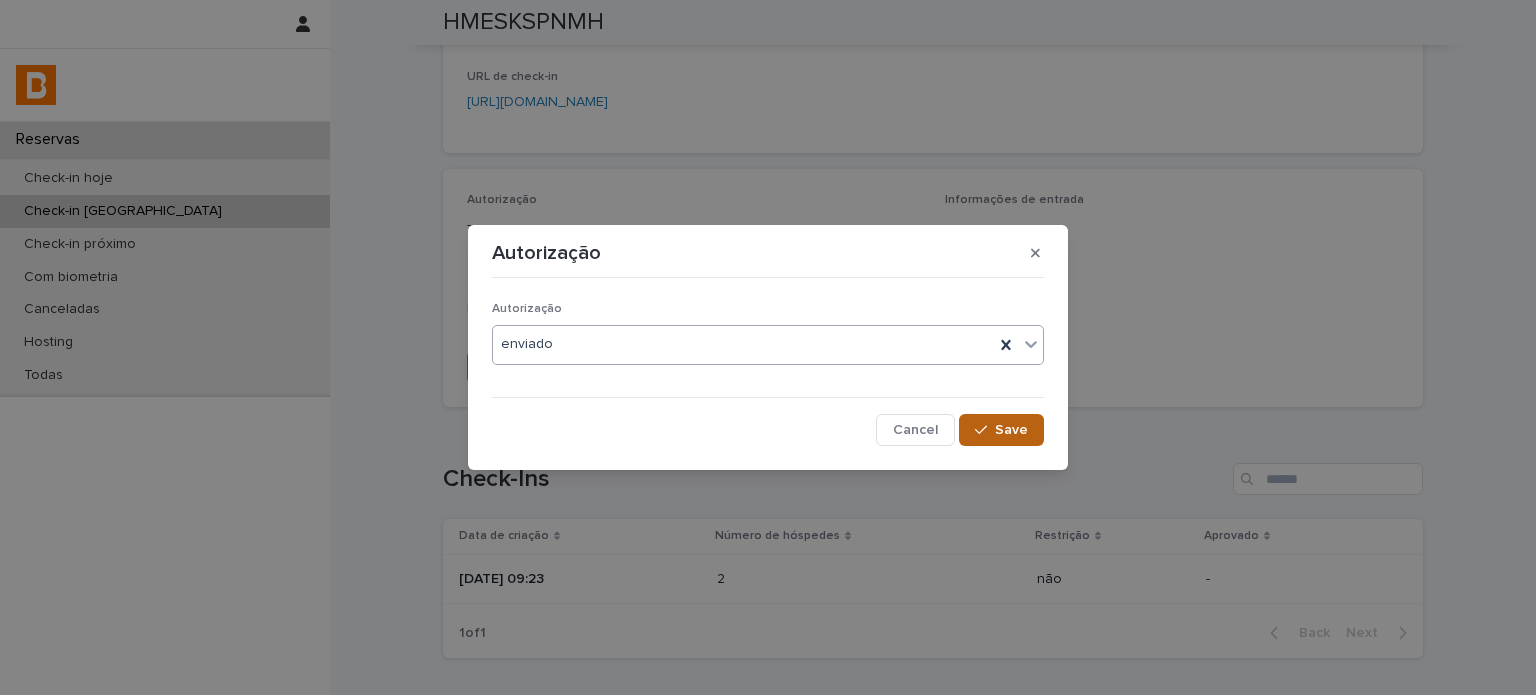 drag, startPoint x: 1001, startPoint y: 416, endPoint x: 977, endPoint y: 425, distance: 25.632011 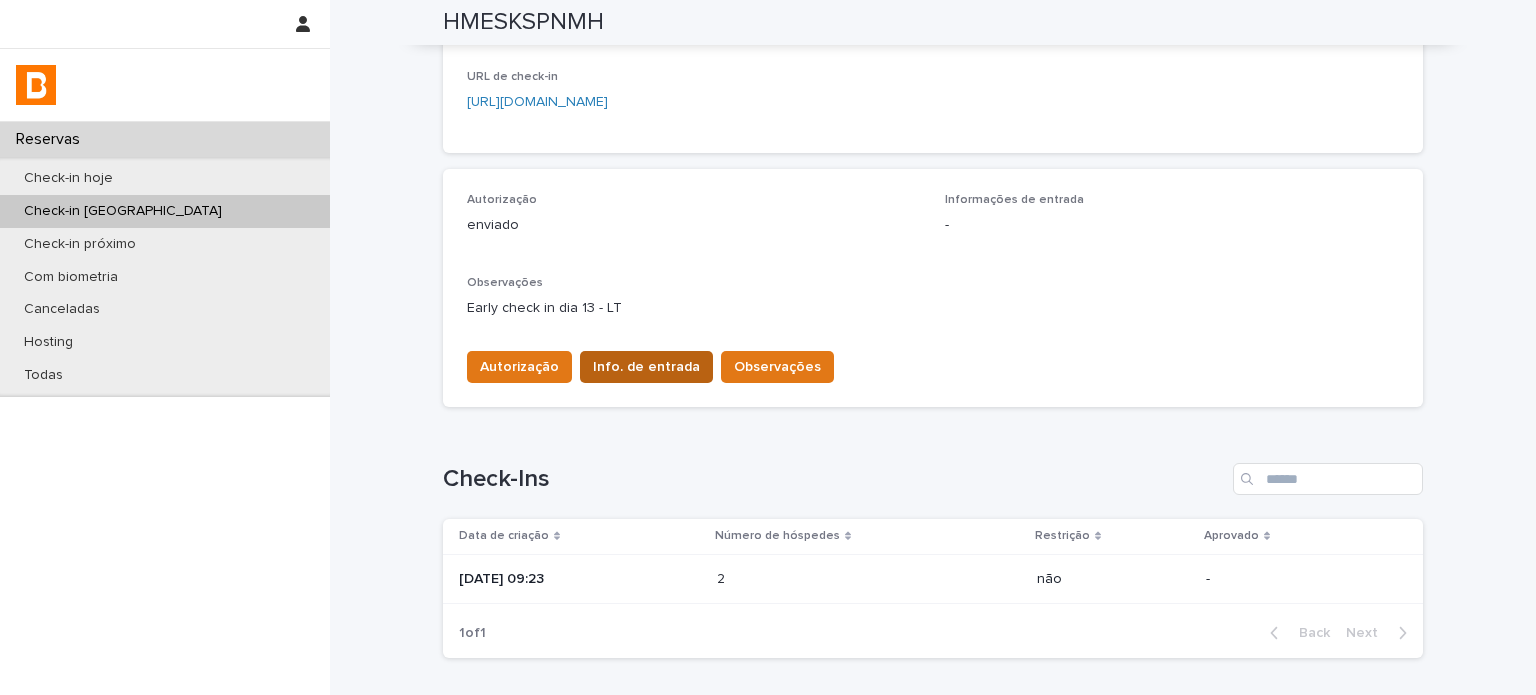 click on "Info. de entrada" at bounding box center (646, 367) 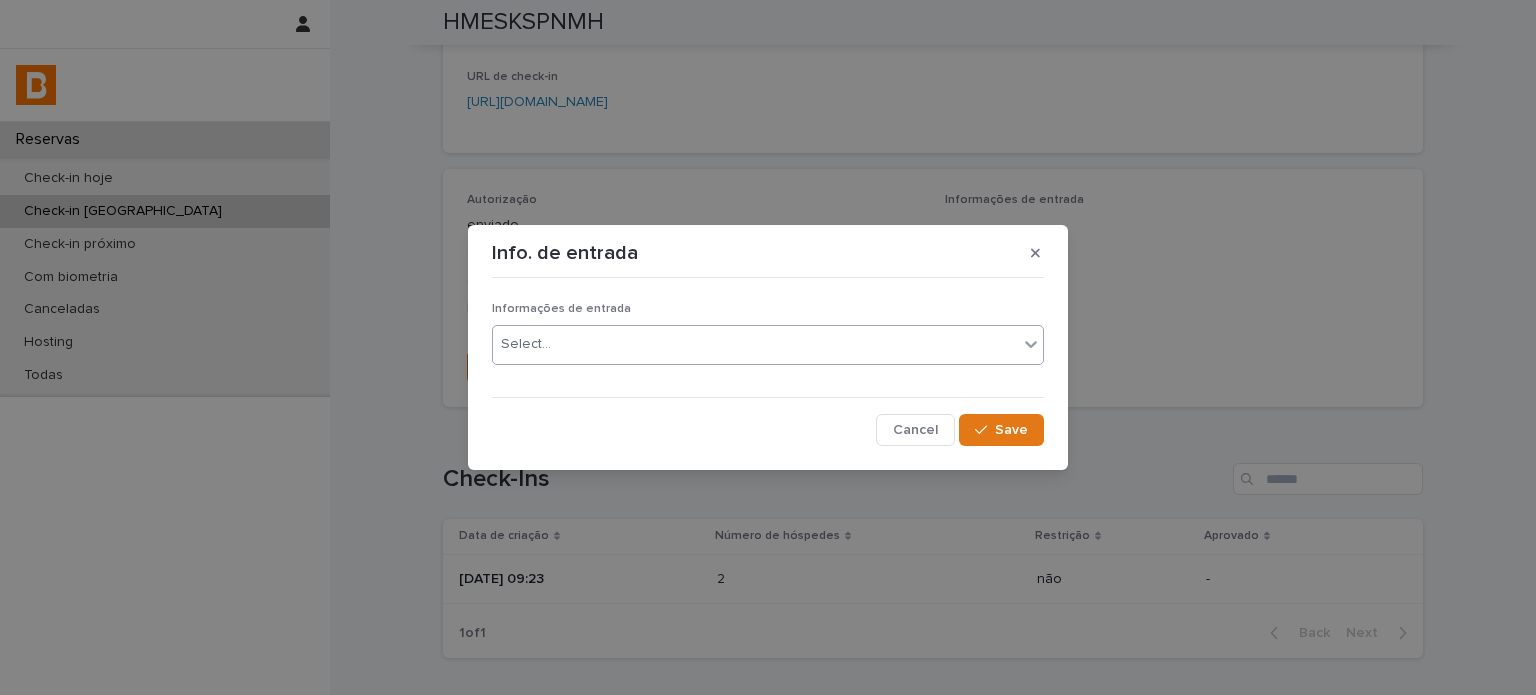 click on "Select..." at bounding box center [755, 344] 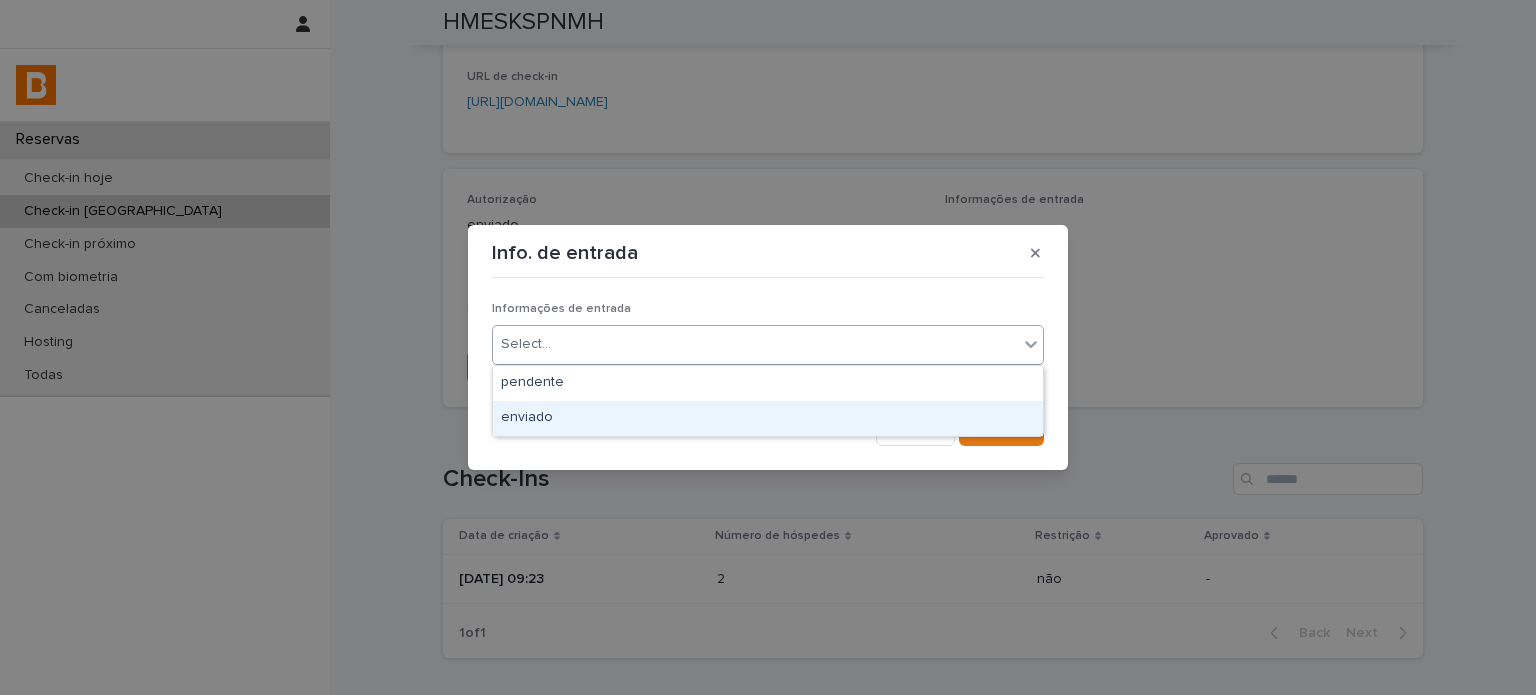 click on "enviado" at bounding box center (768, 418) 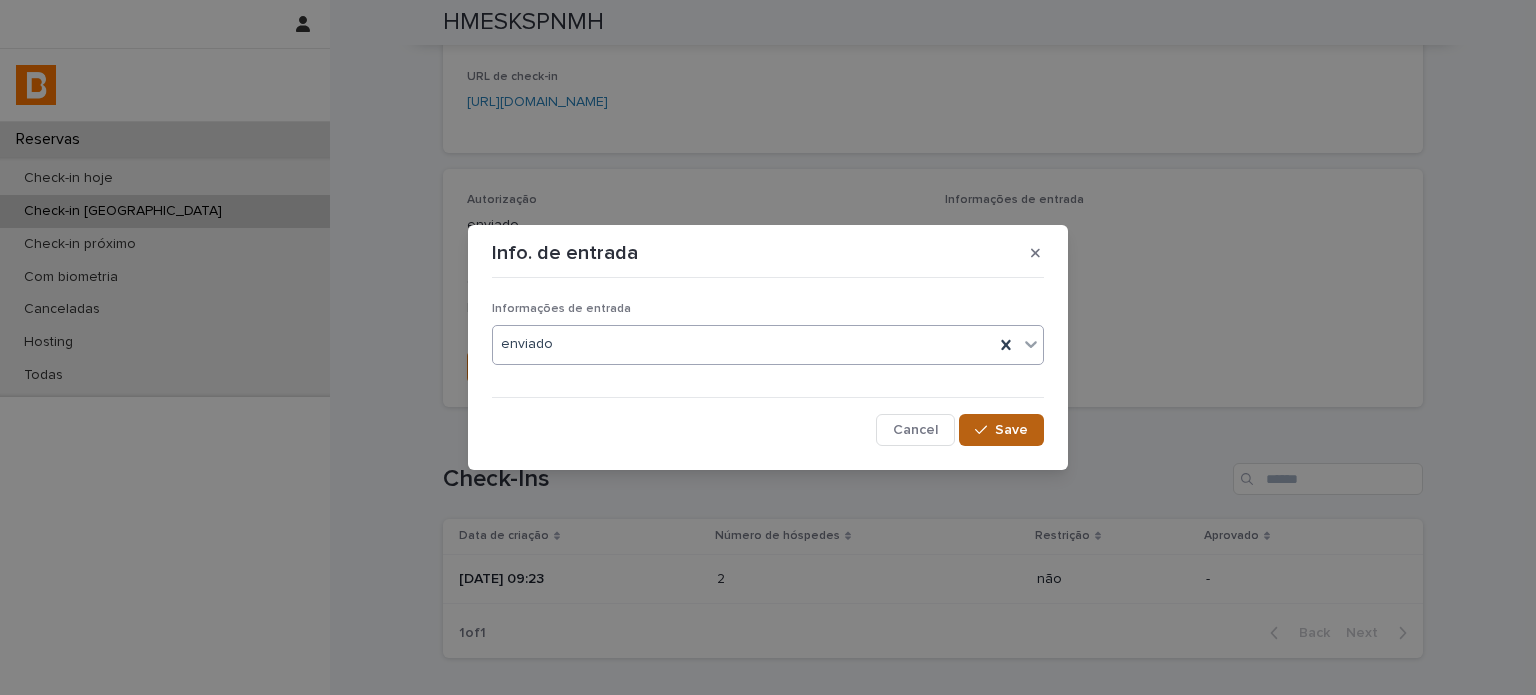 click on "Save" at bounding box center [1011, 430] 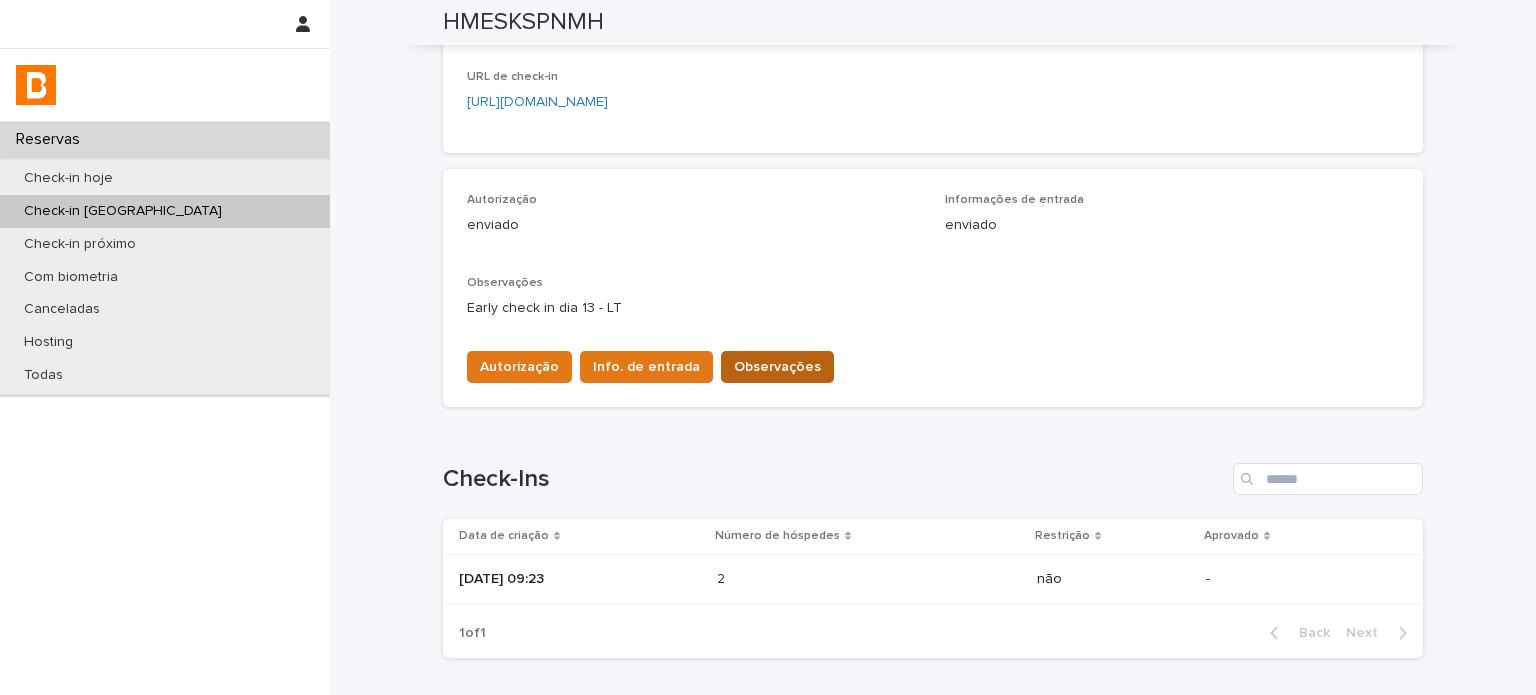click on "Observações" at bounding box center (777, 367) 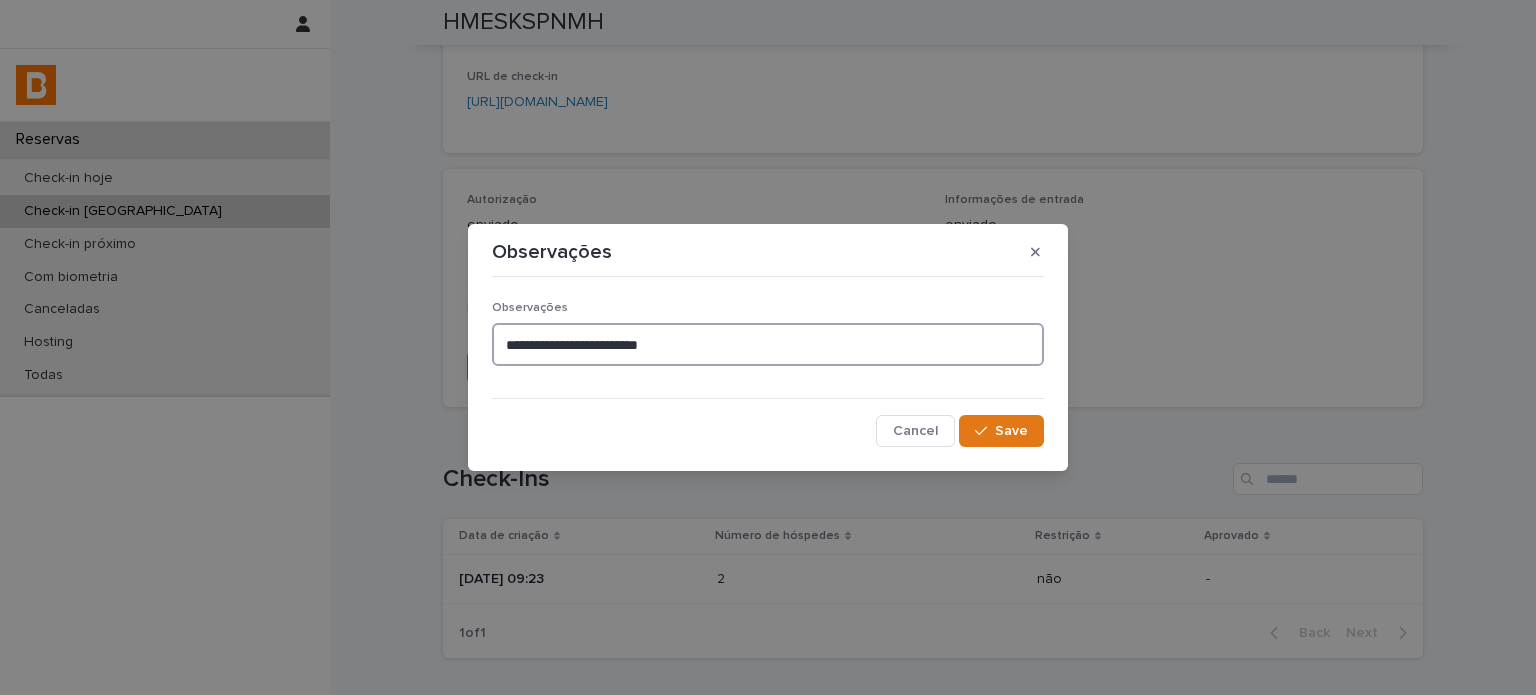click on "**********" at bounding box center [768, 344] 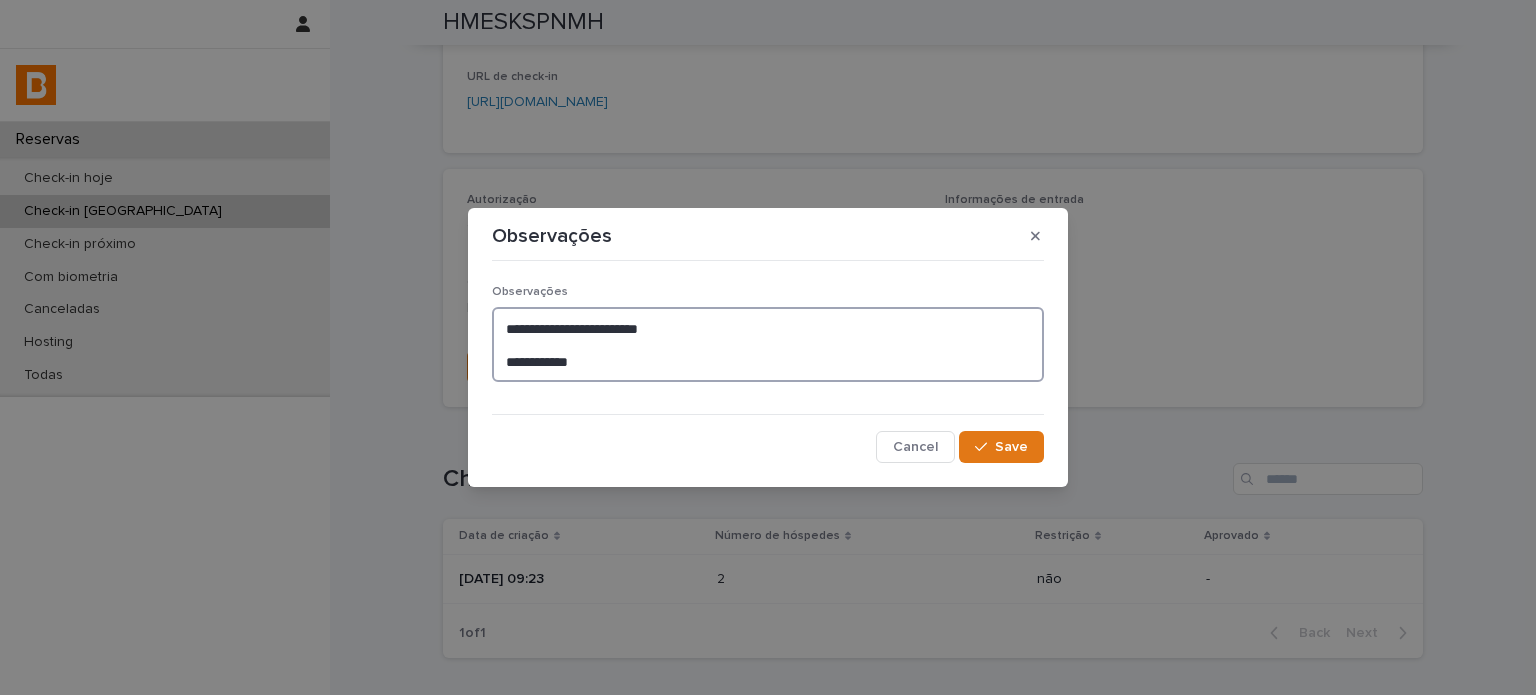 type on "**********" 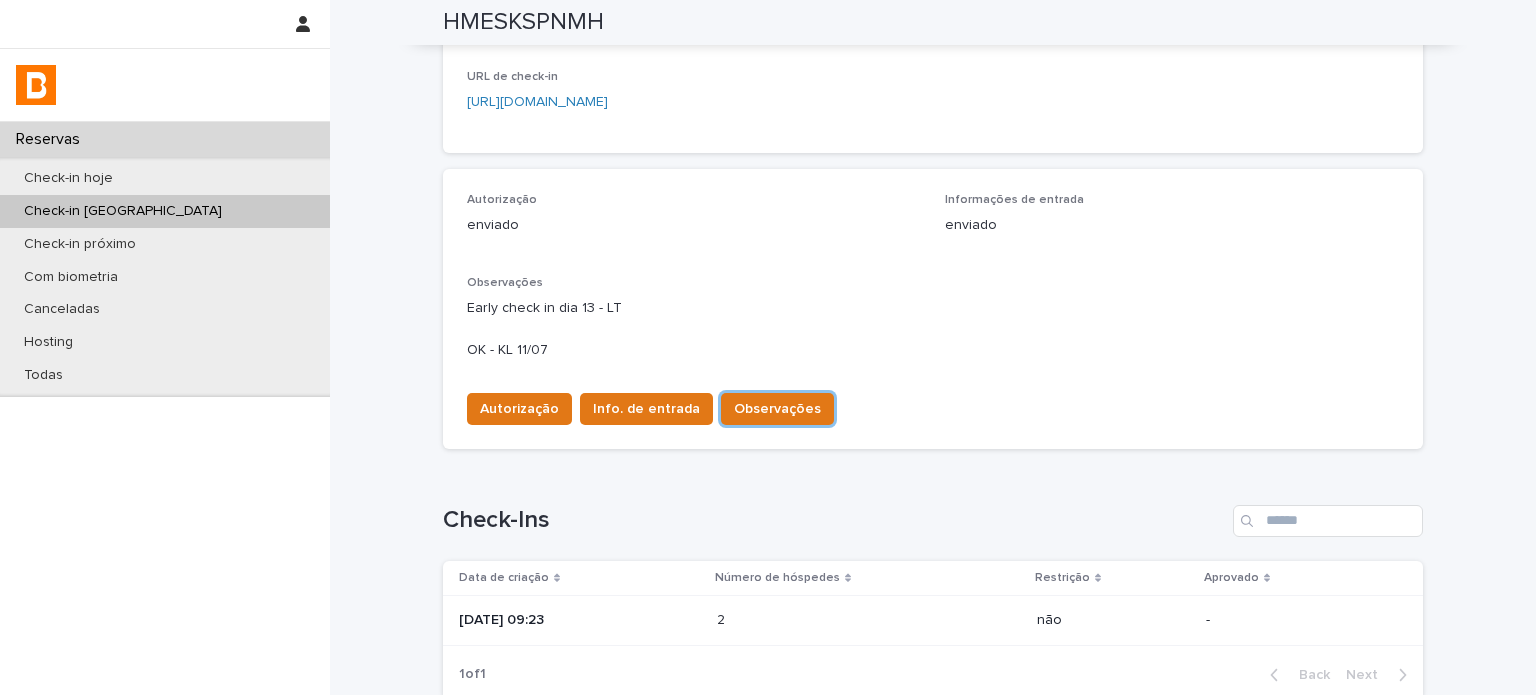 scroll, scrollTop: 454, scrollLeft: 0, axis: vertical 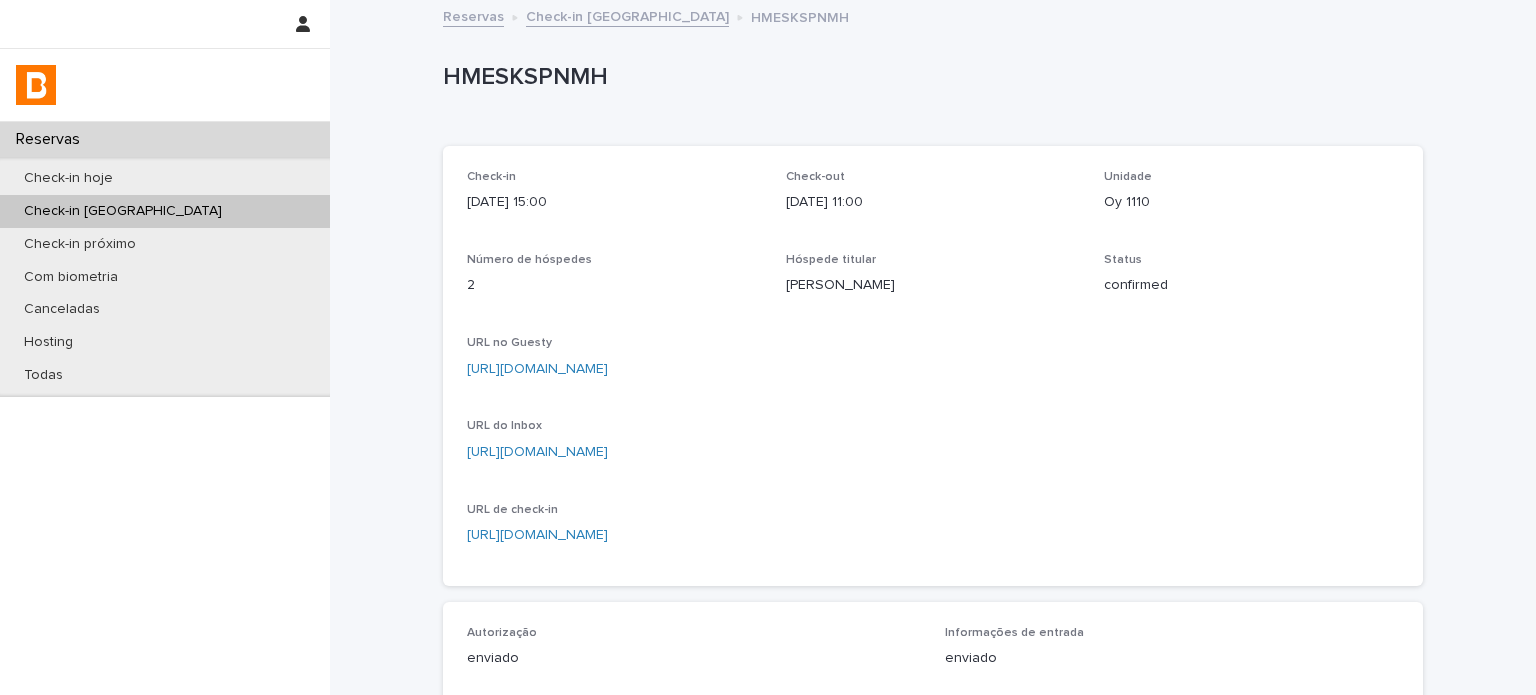 click on "Check-in [GEOGRAPHIC_DATA]" at bounding box center (627, 15) 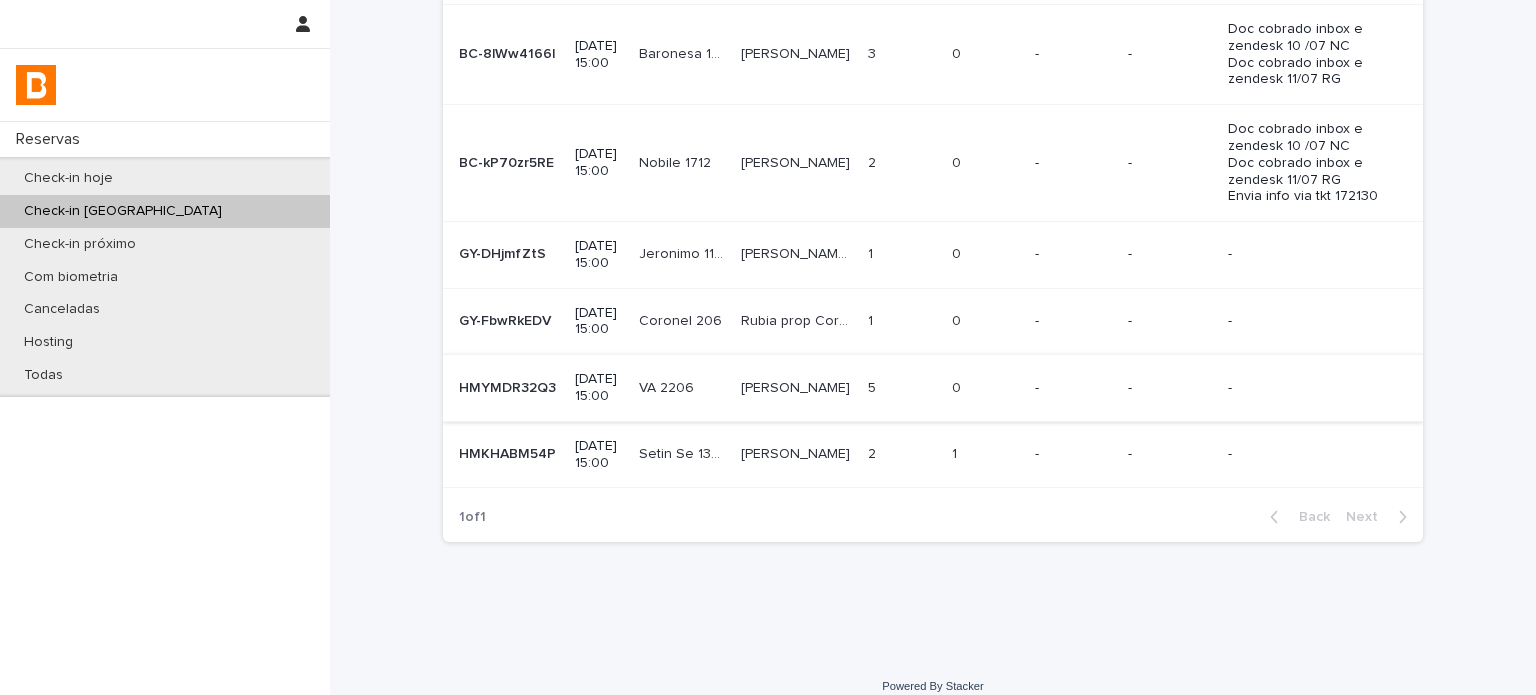 scroll, scrollTop: 609, scrollLeft: 0, axis: vertical 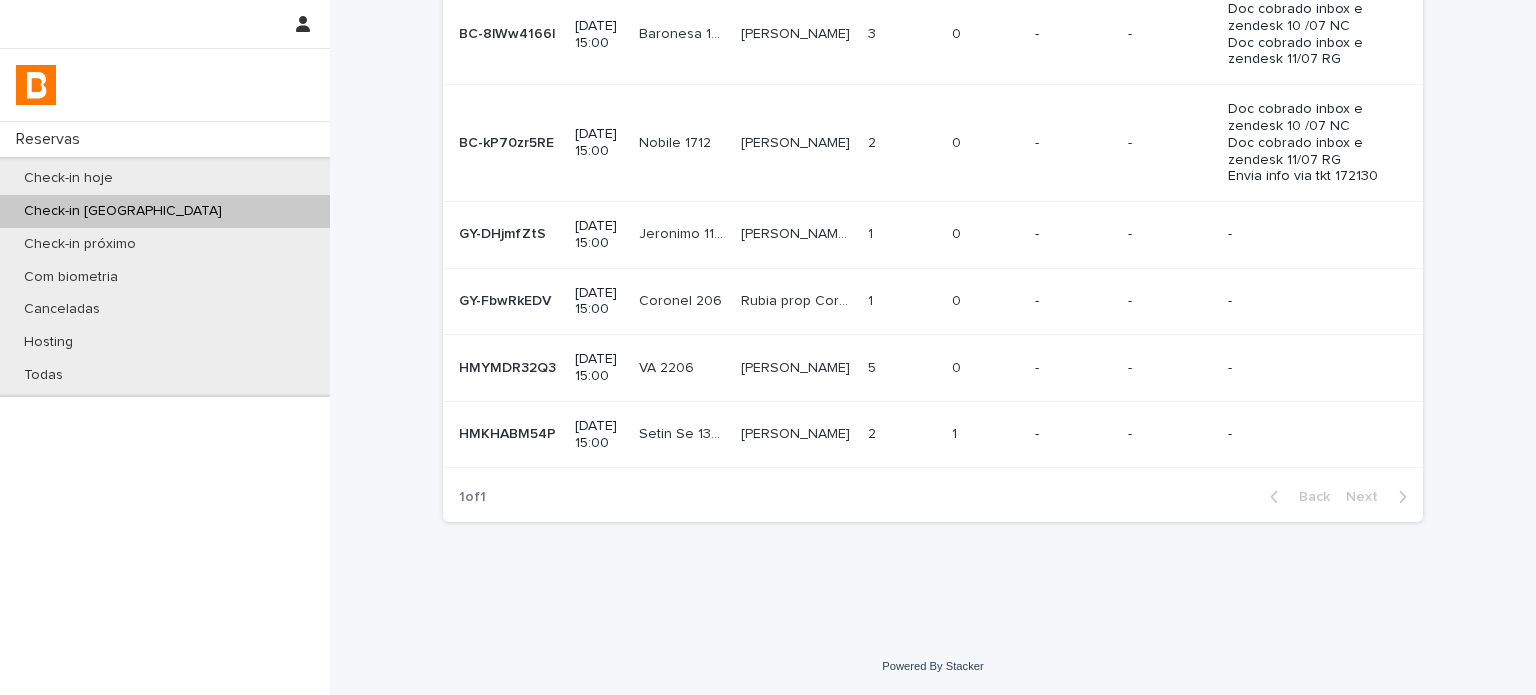 click on "1 1" at bounding box center (985, 434) 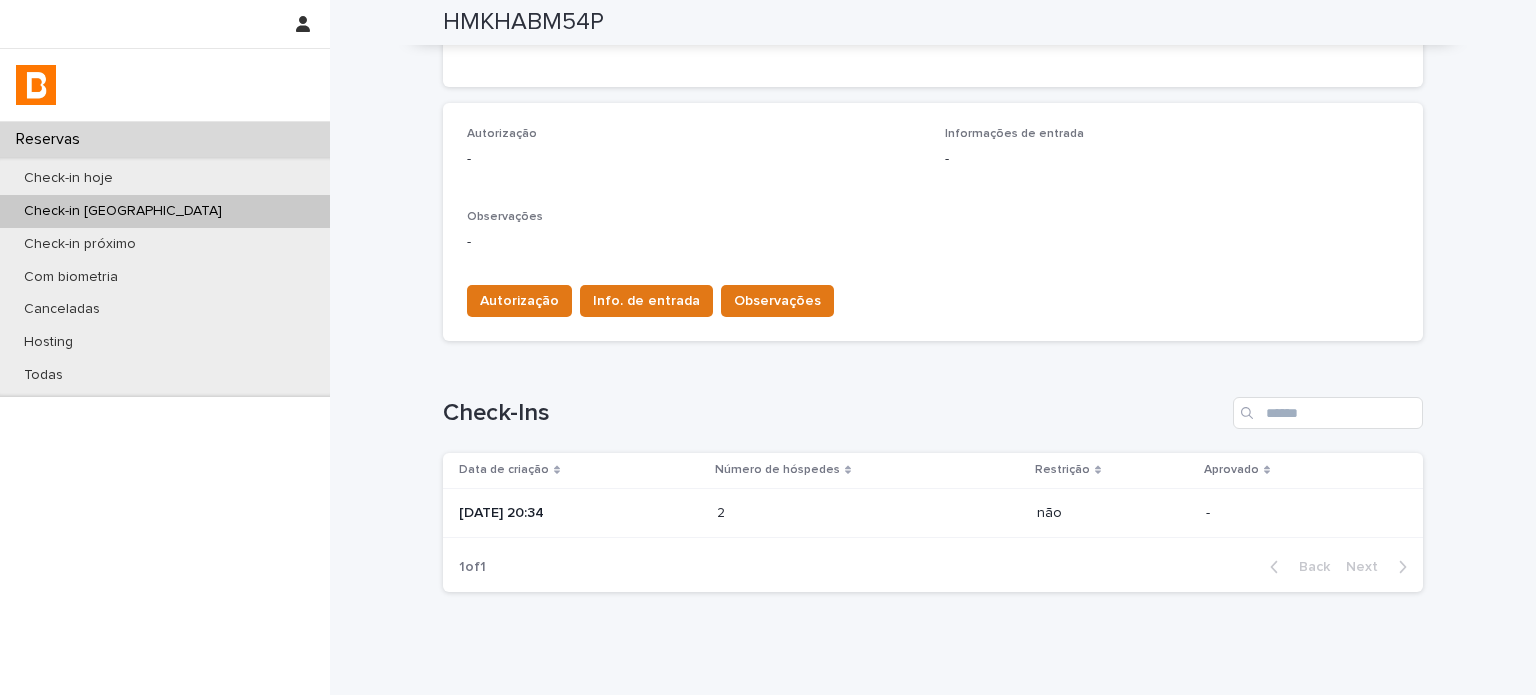scroll, scrollTop: 500, scrollLeft: 0, axis: vertical 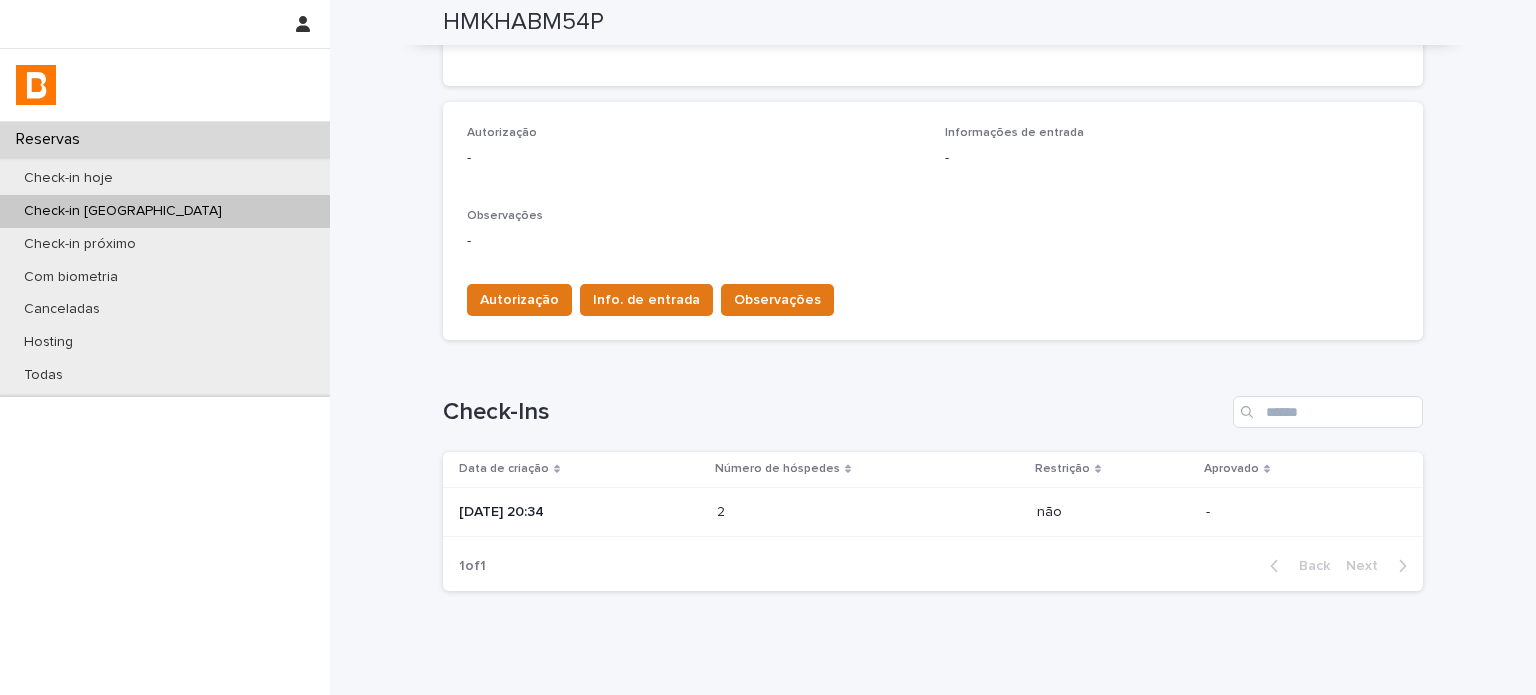 click on "[DATE] 20:34" at bounding box center (580, 512) 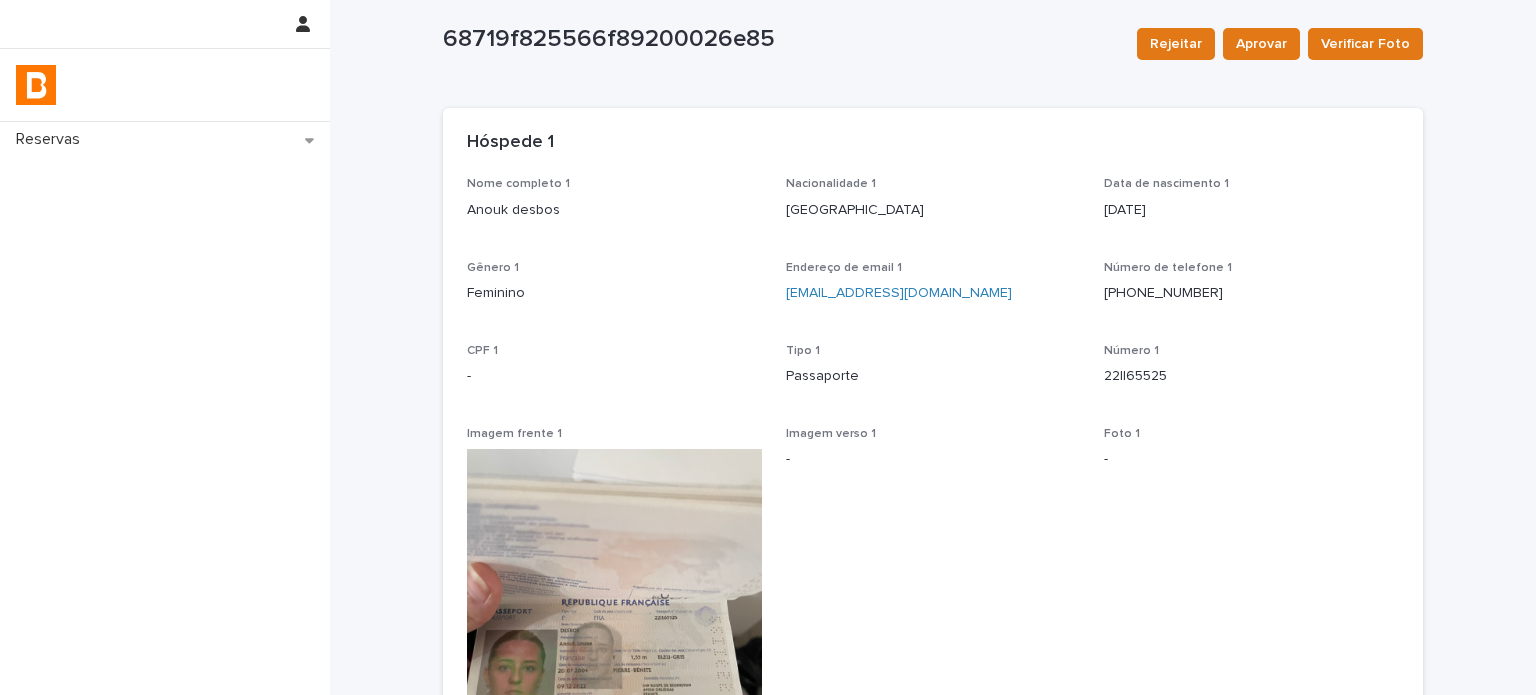 scroll, scrollTop: 0, scrollLeft: 0, axis: both 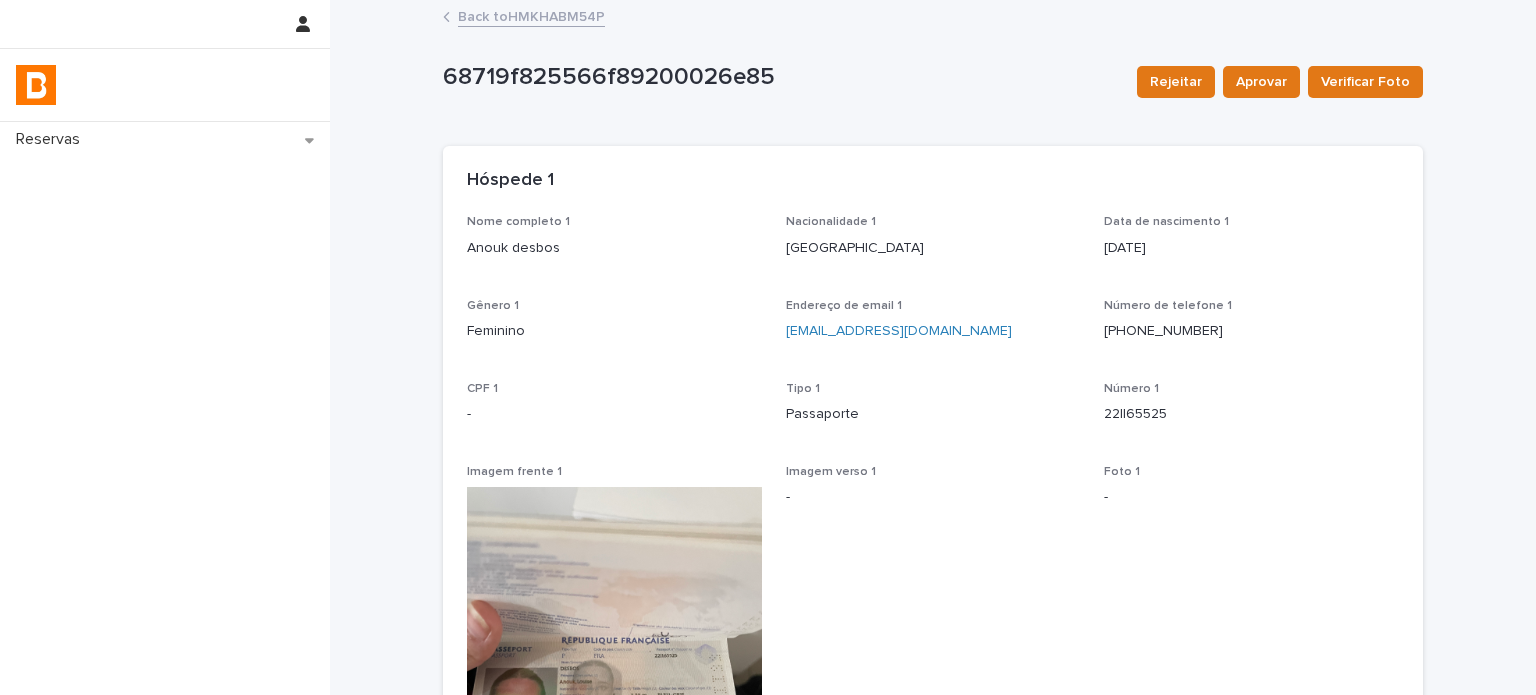 click on "Back to  HMKHABM54P" at bounding box center (531, 15) 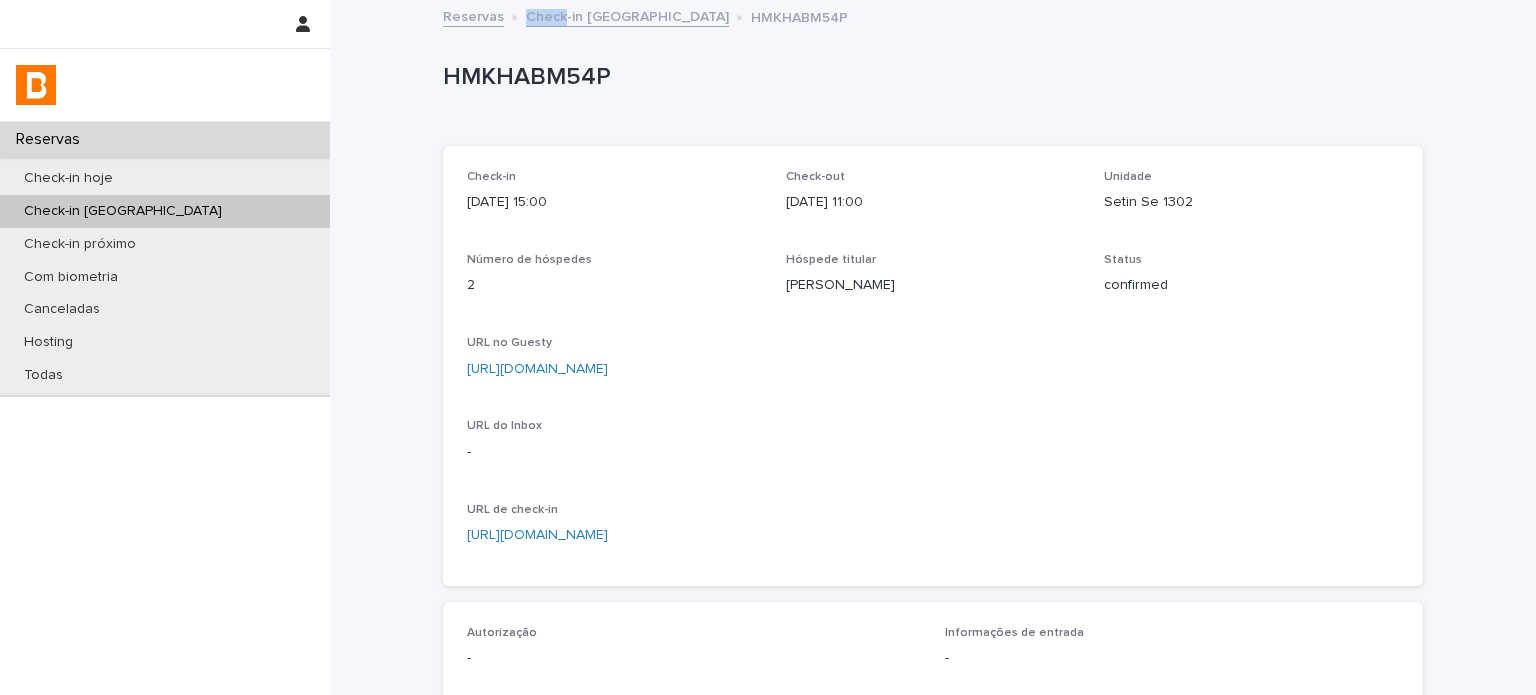 click on "HMKHABM54P" at bounding box center [929, 77] 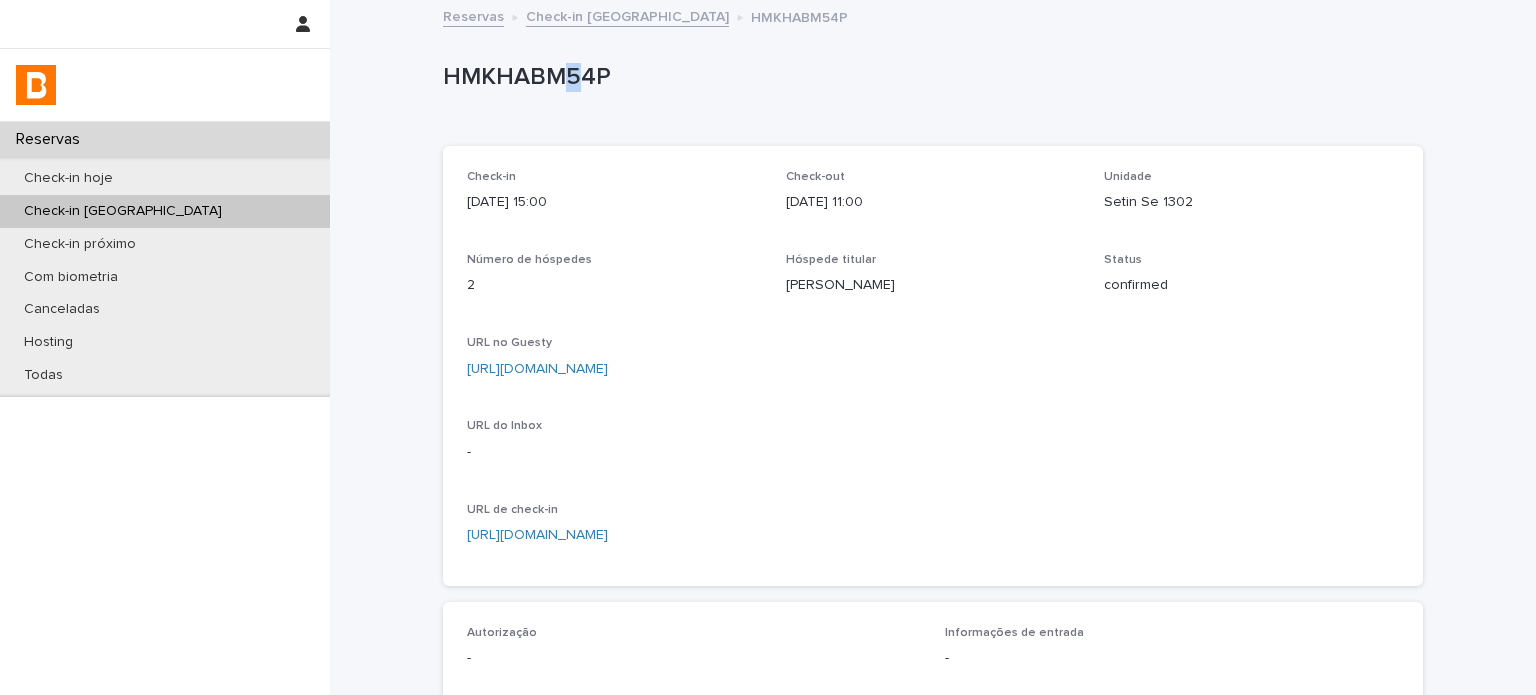 click on "HMKHABM54P" at bounding box center [929, 77] 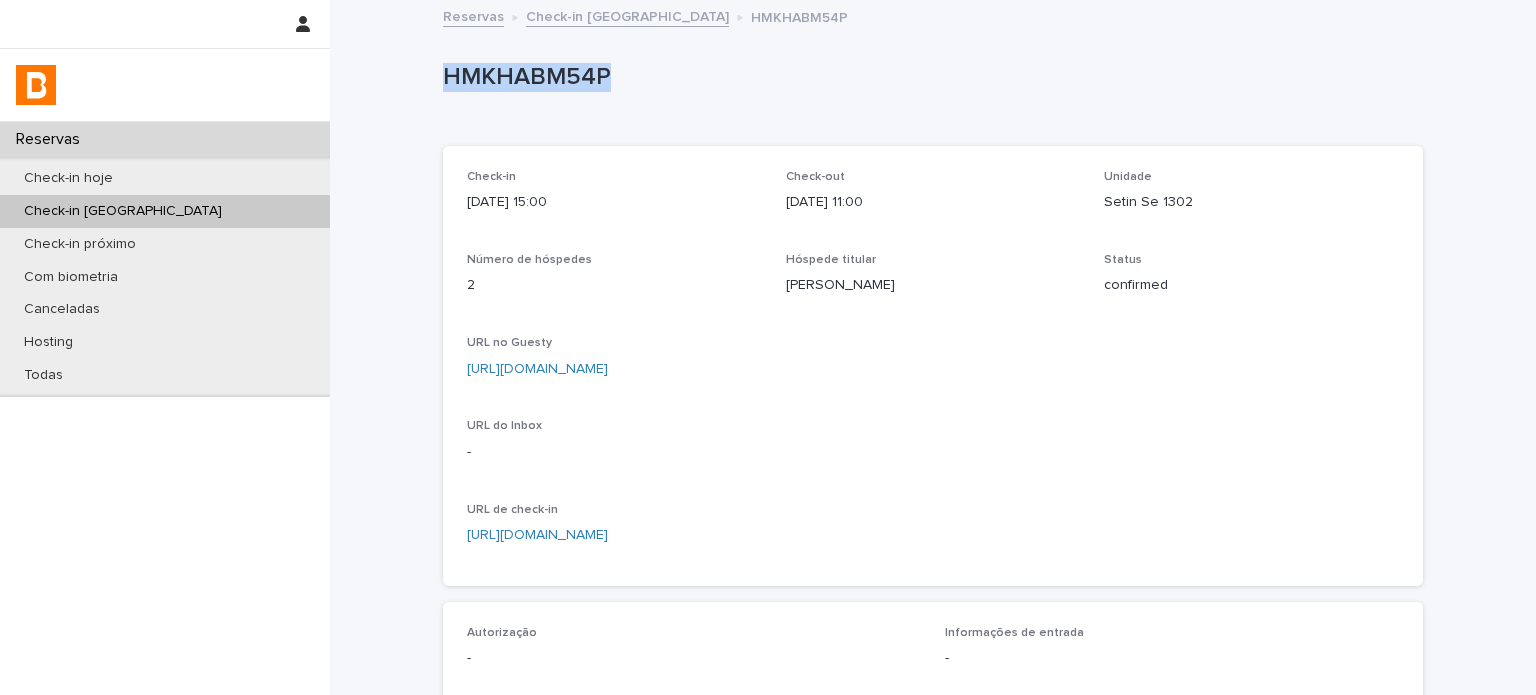 click on "HMKHABM54P" at bounding box center (929, 77) 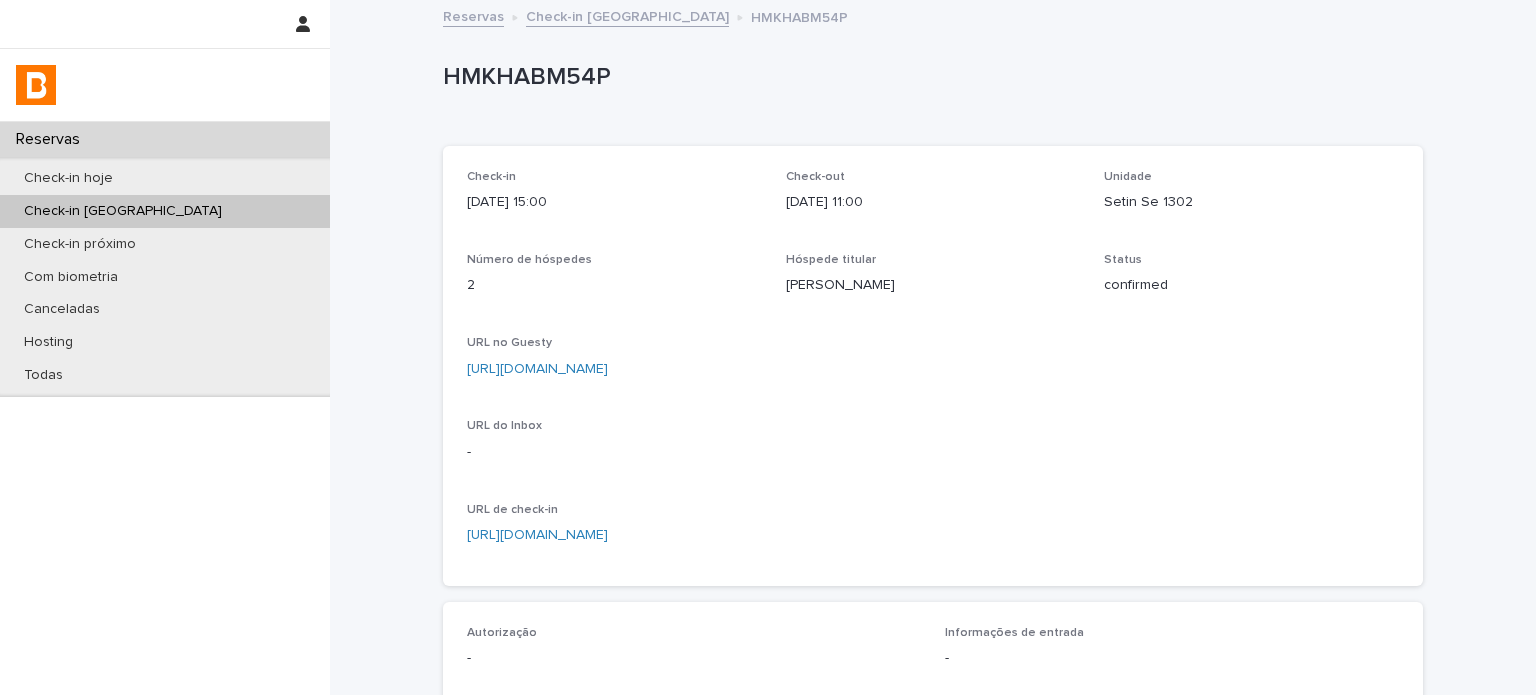 click on "Setin Se 1302" at bounding box center [1251, 202] 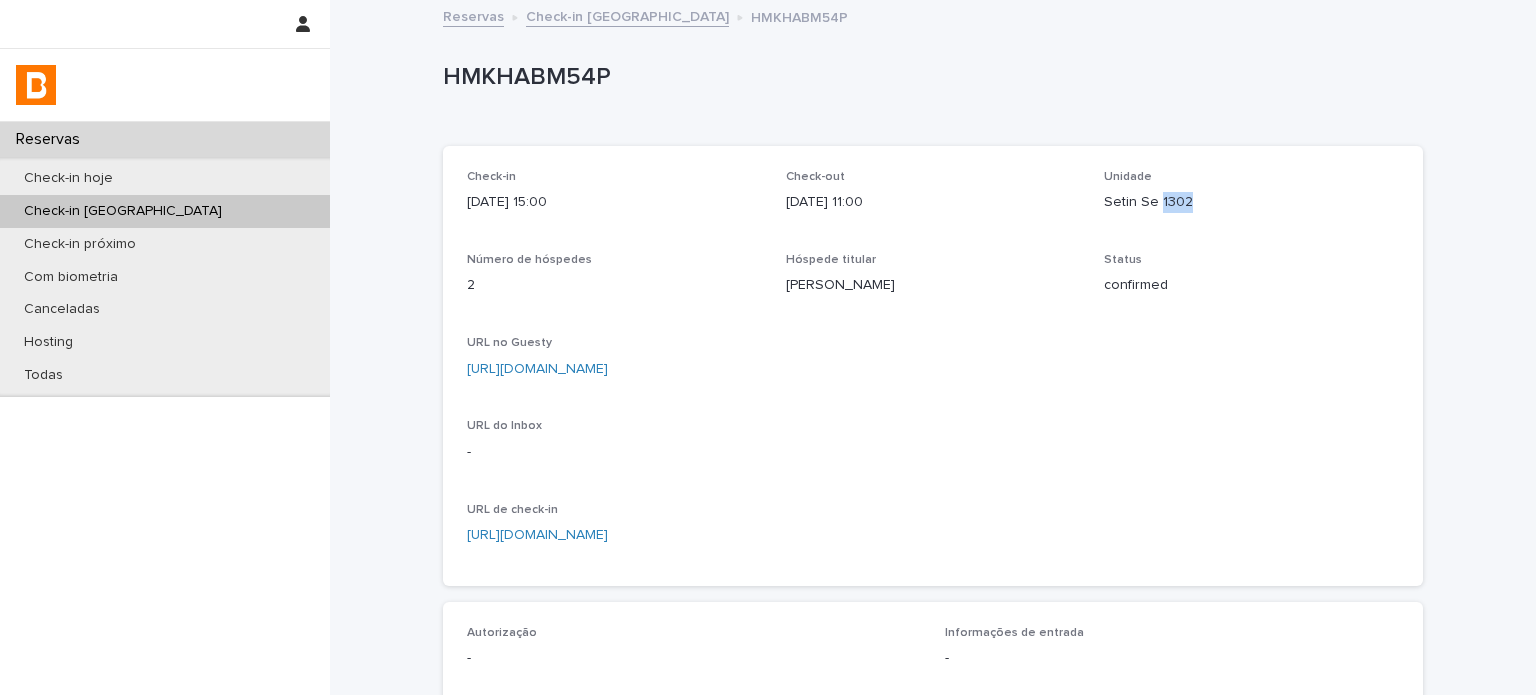 click on "Setin Se 1302" at bounding box center (1251, 202) 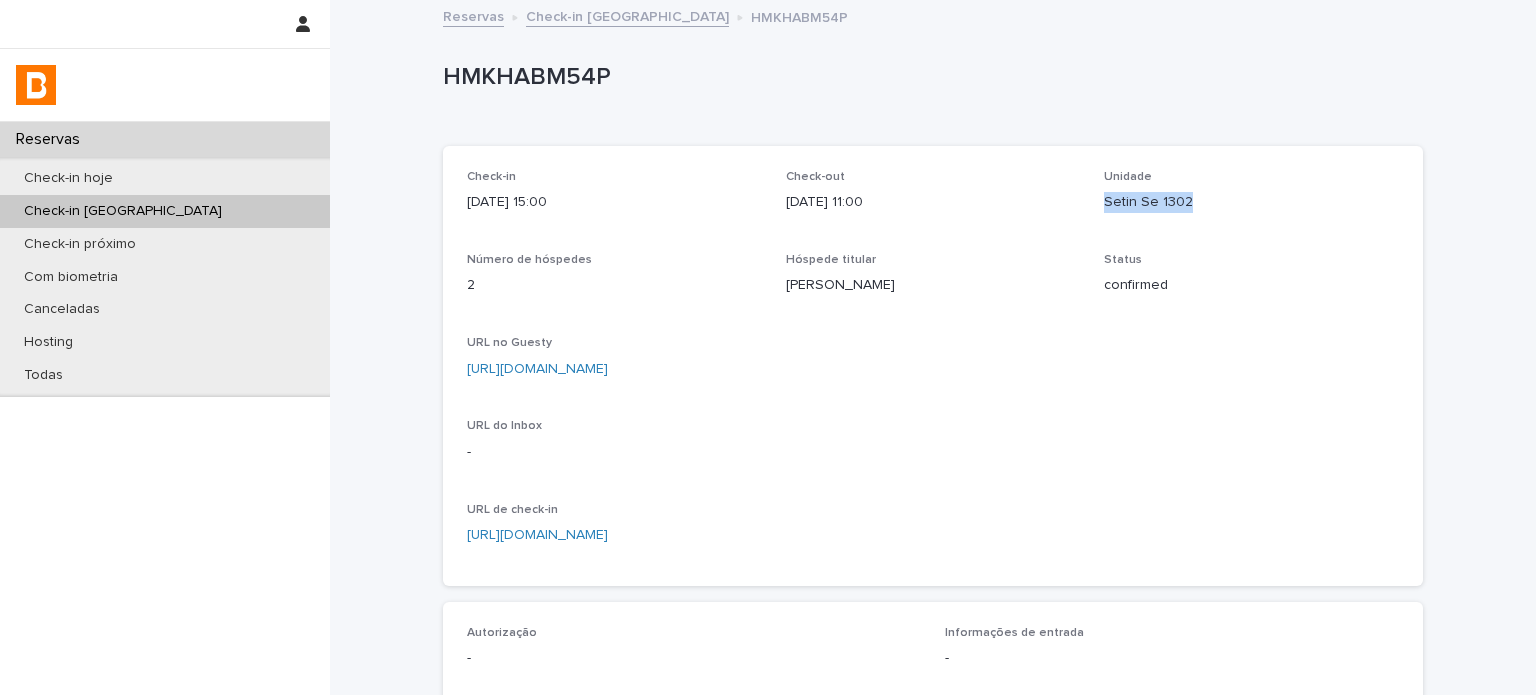 click on "Setin Se 1302" at bounding box center [1251, 202] 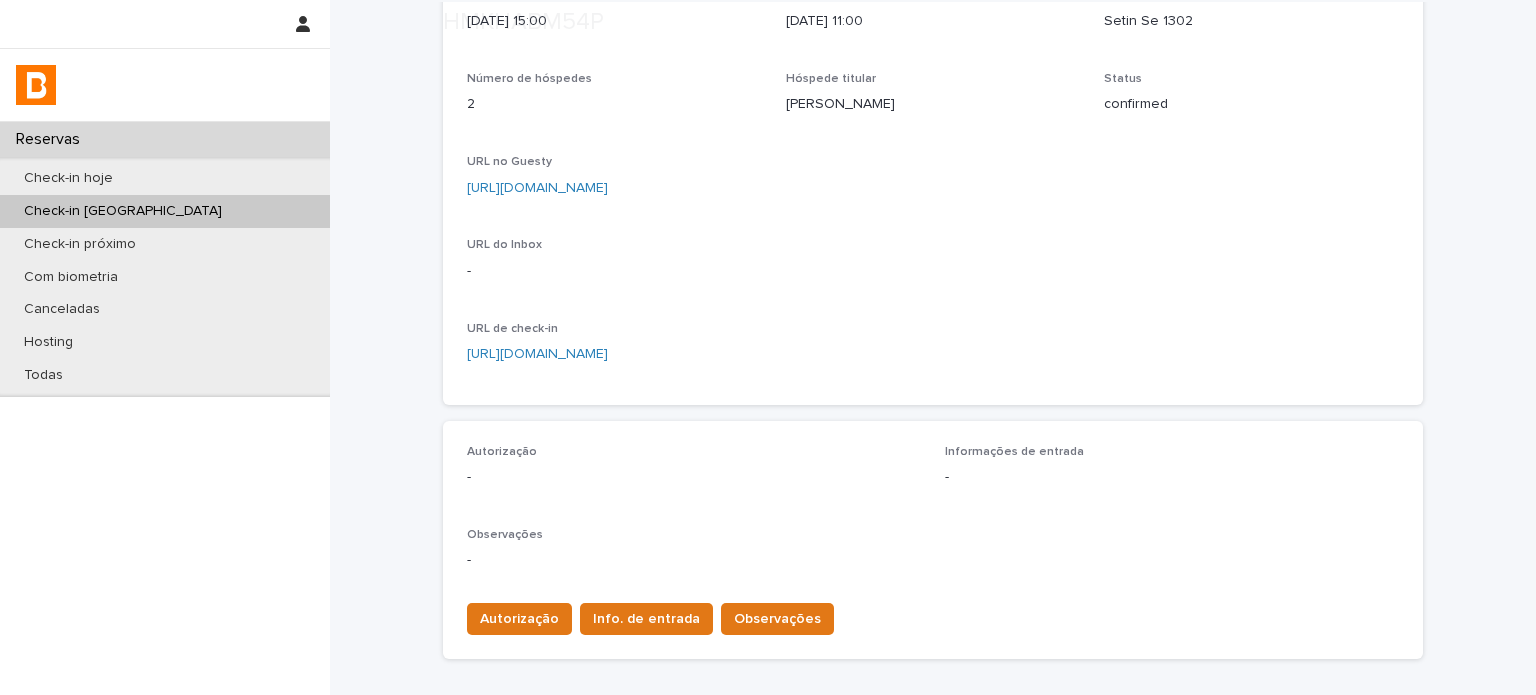 scroll, scrollTop: 266, scrollLeft: 0, axis: vertical 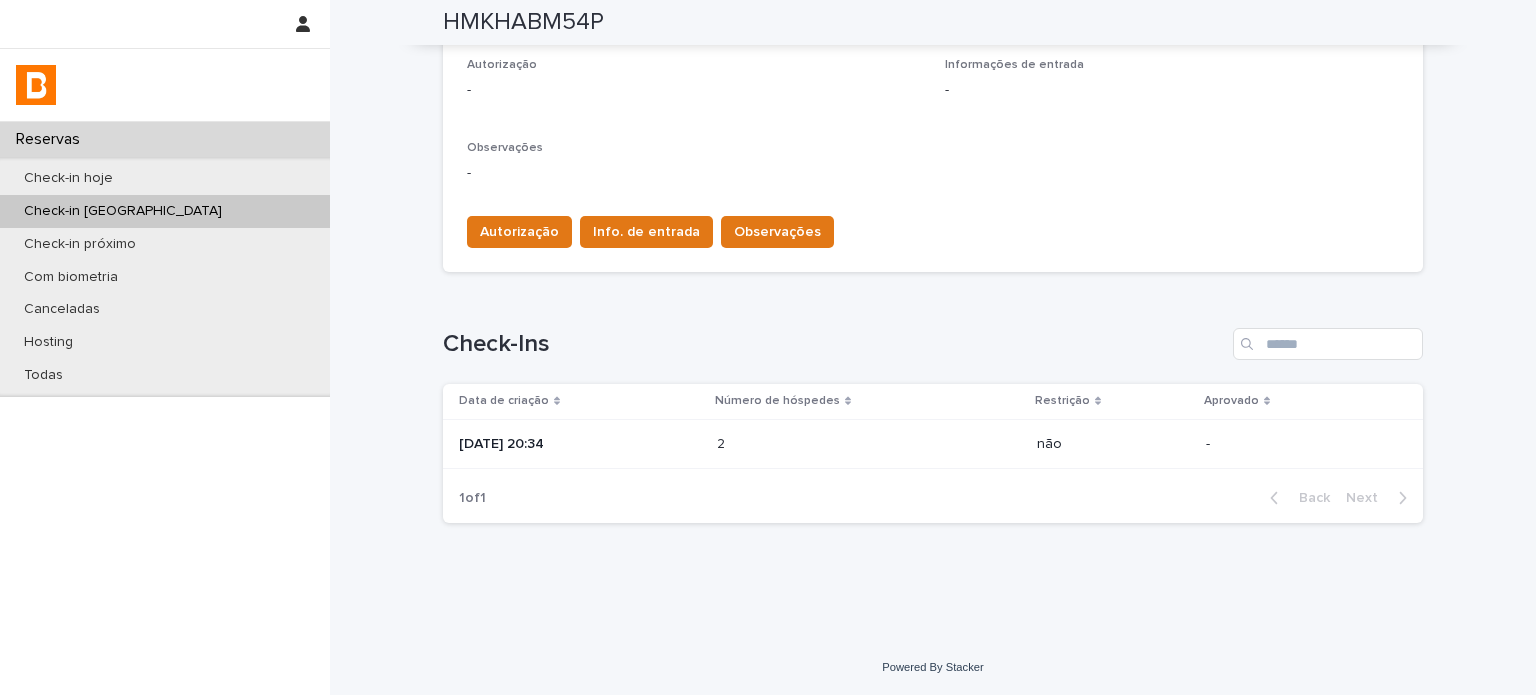 click on "[DATE] 20:34" at bounding box center [580, 444] 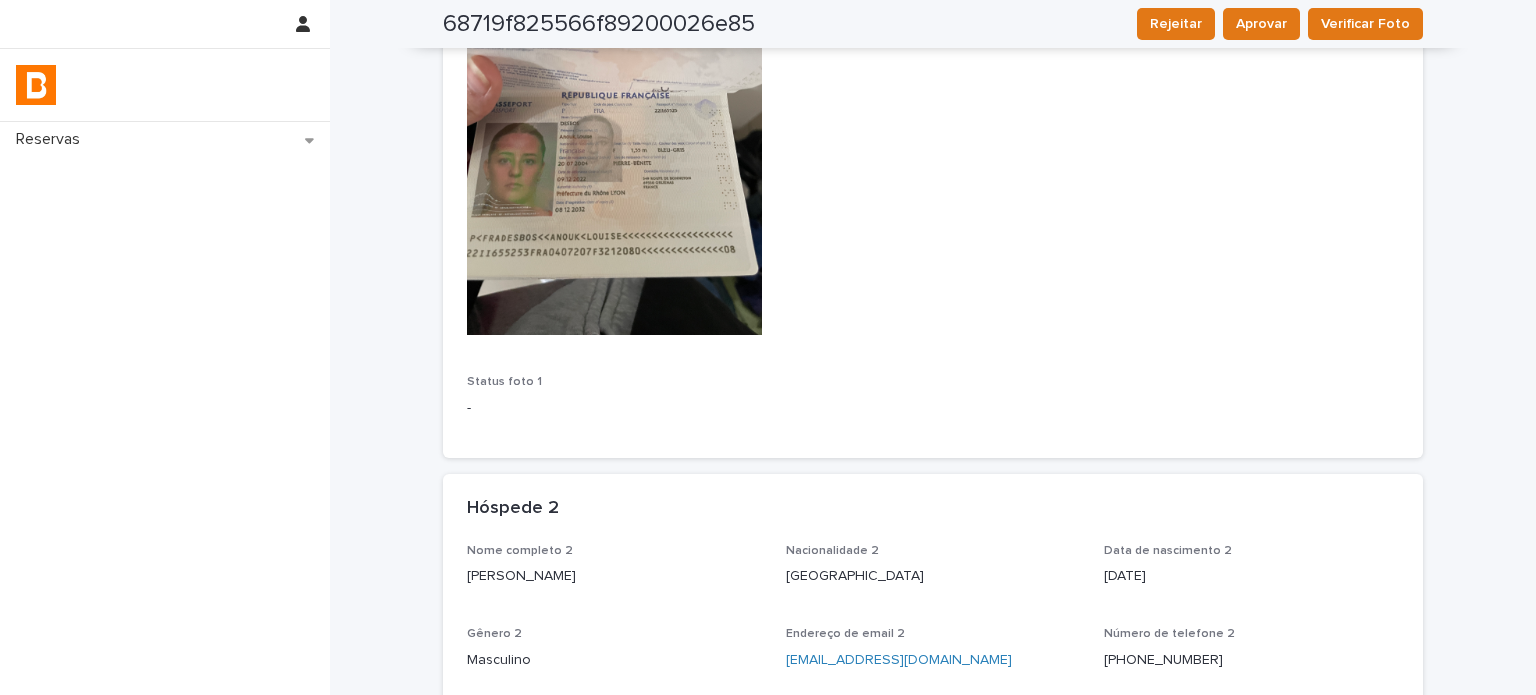 scroll, scrollTop: 104, scrollLeft: 0, axis: vertical 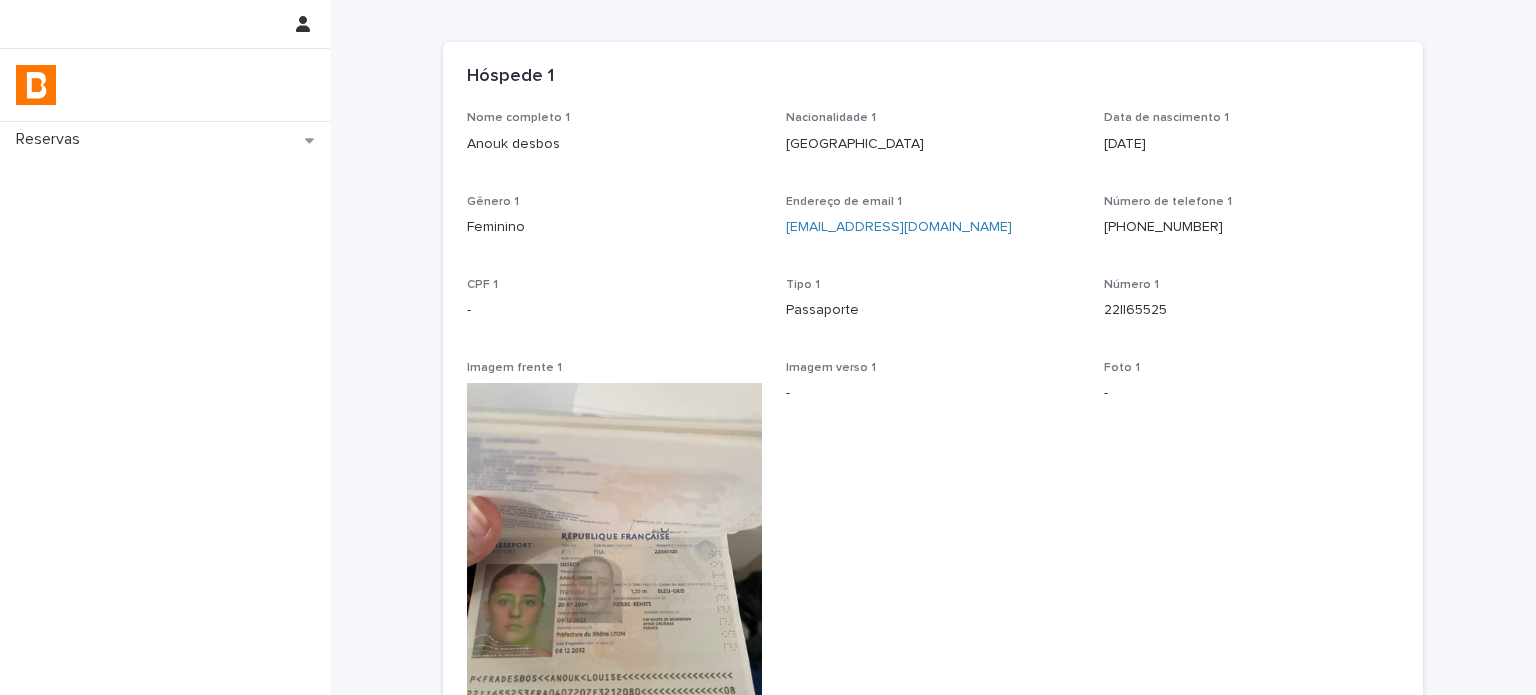 drag, startPoint x: 573, startPoint y: 149, endPoint x: 430, endPoint y: 147, distance: 143.01399 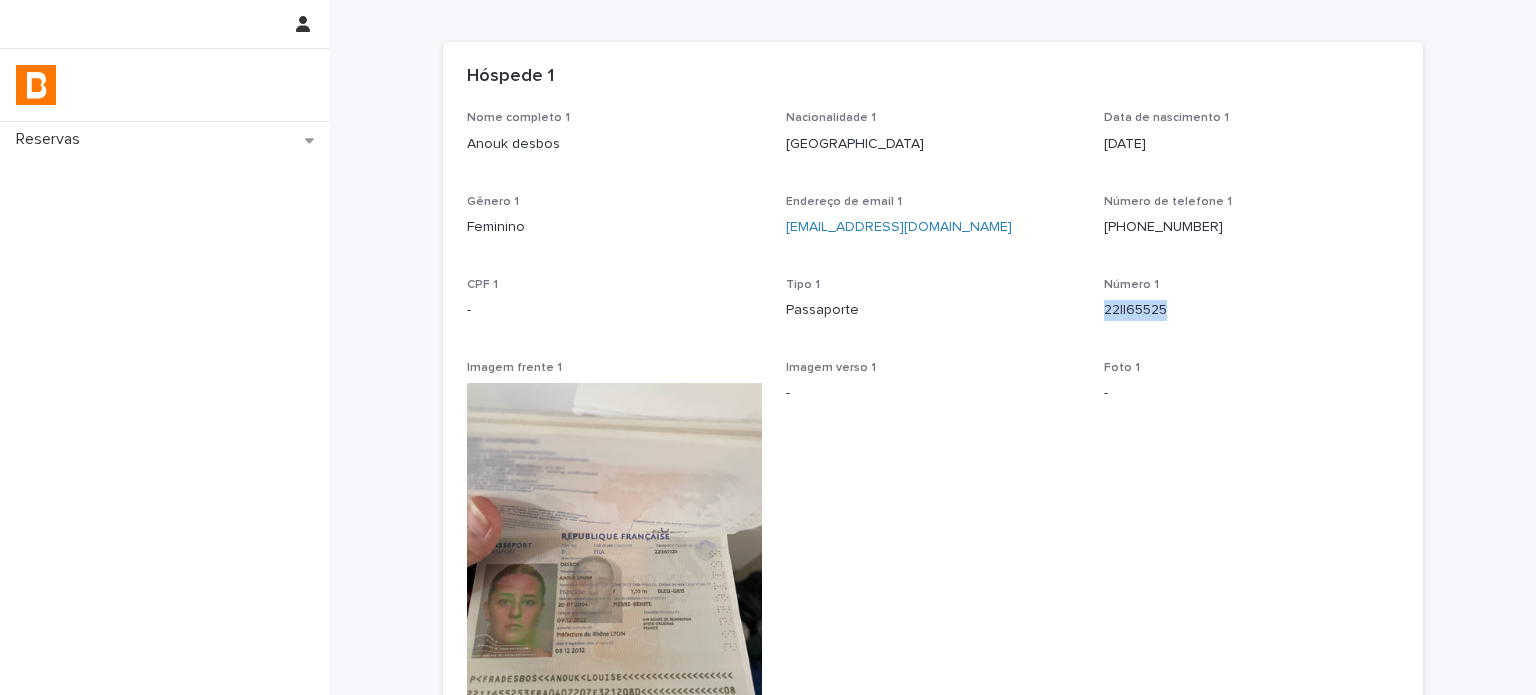 drag, startPoint x: 1124, startPoint y: 323, endPoint x: 1089, endPoint y: 323, distance: 35 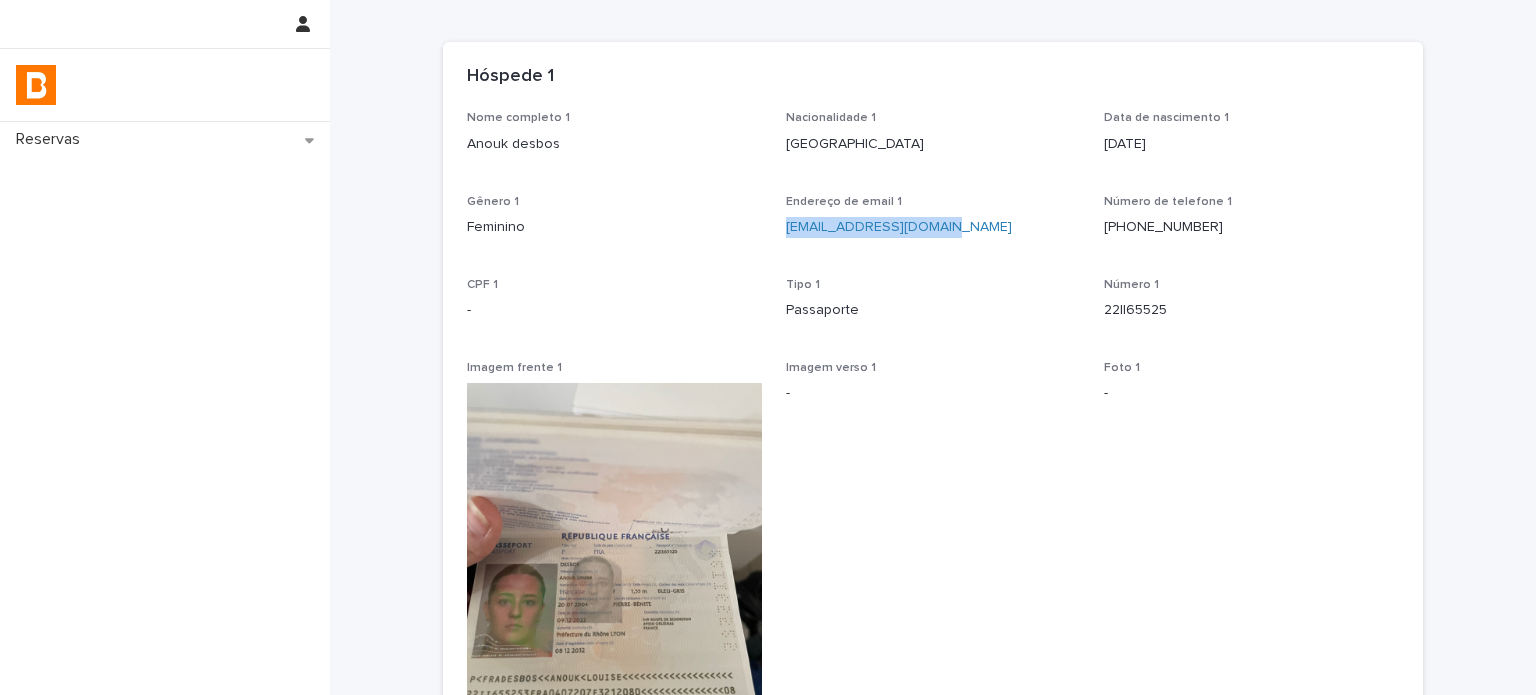 drag, startPoint x: 964, startPoint y: 239, endPoint x: 780, endPoint y: 254, distance: 184.6104 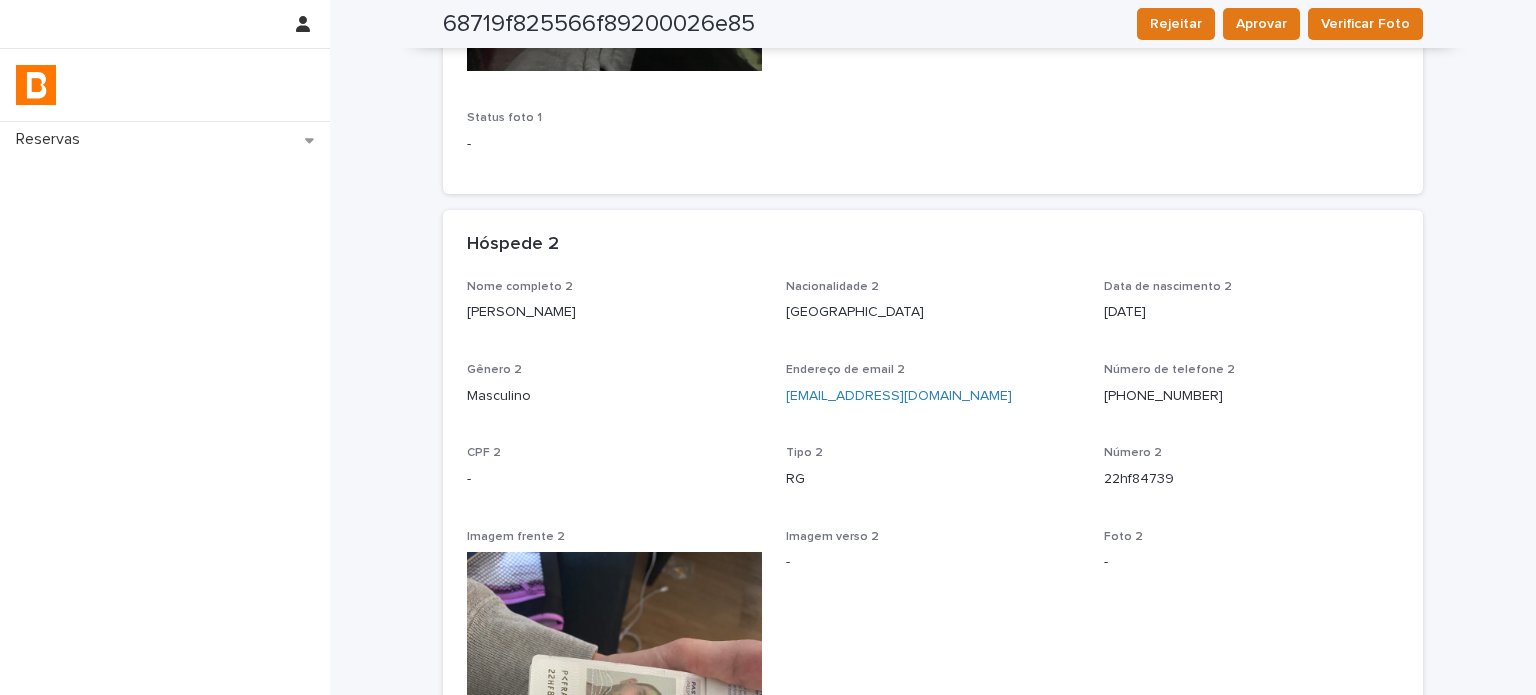 scroll, scrollTop: 836, scrollLeft: 0, axis: vertical 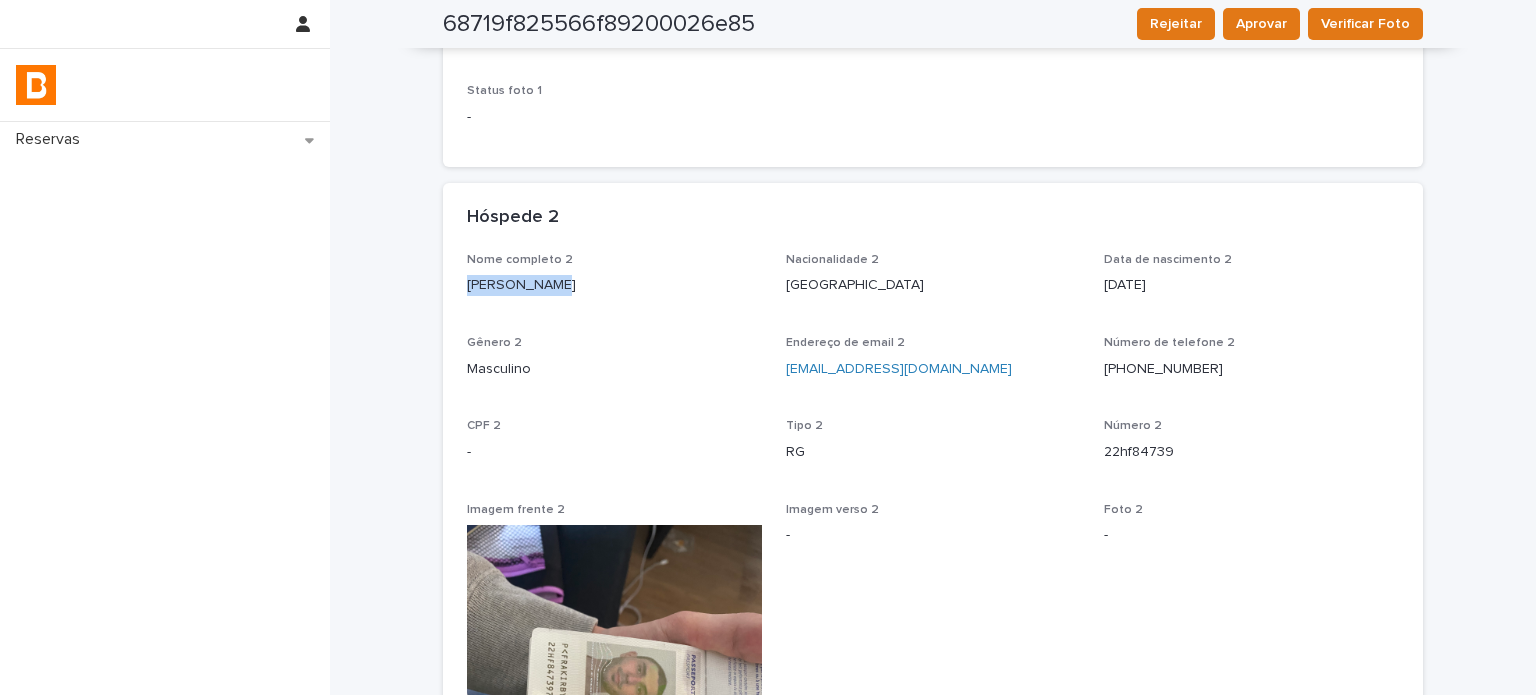 drag, startPoint x: 559, startPoint y: 291, endPoint x: 436, endPoint y: 278, distance: 123.68508 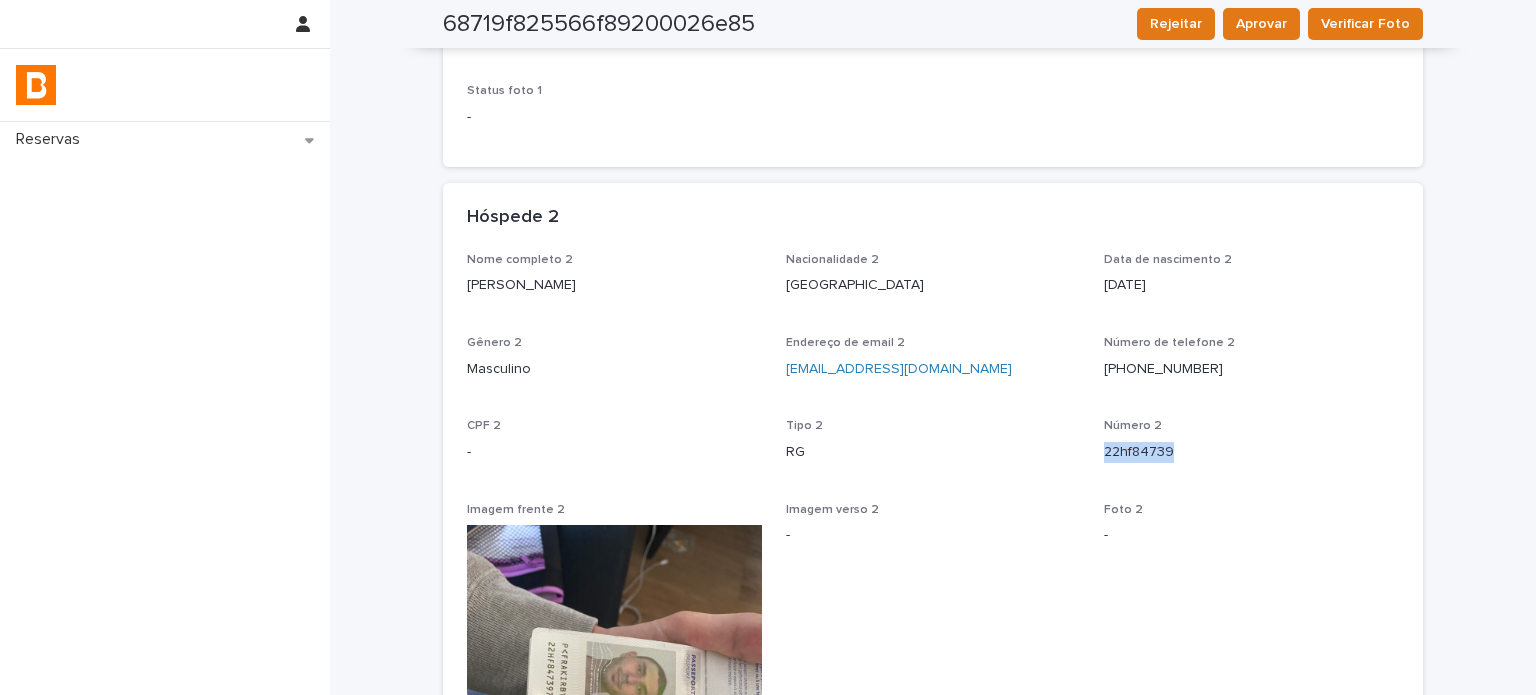 drag, startPoint x: 1203, startPoint y: 468, endPoint x: 1097, endPoint y: 475, distance: 106.23088 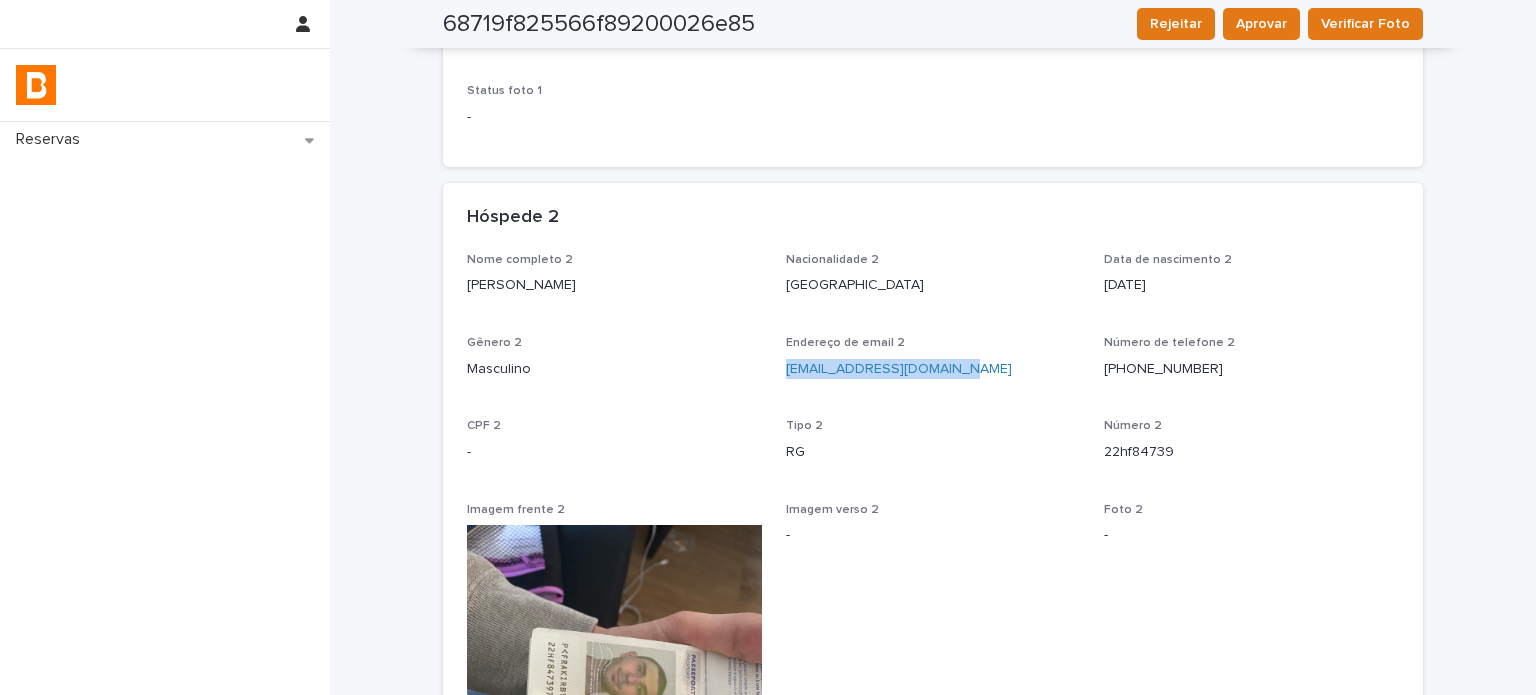 drag, startPoint x: 963, startPoint y: 394, endPoint x: 772, endPoint y: 393, distance: 191.00262 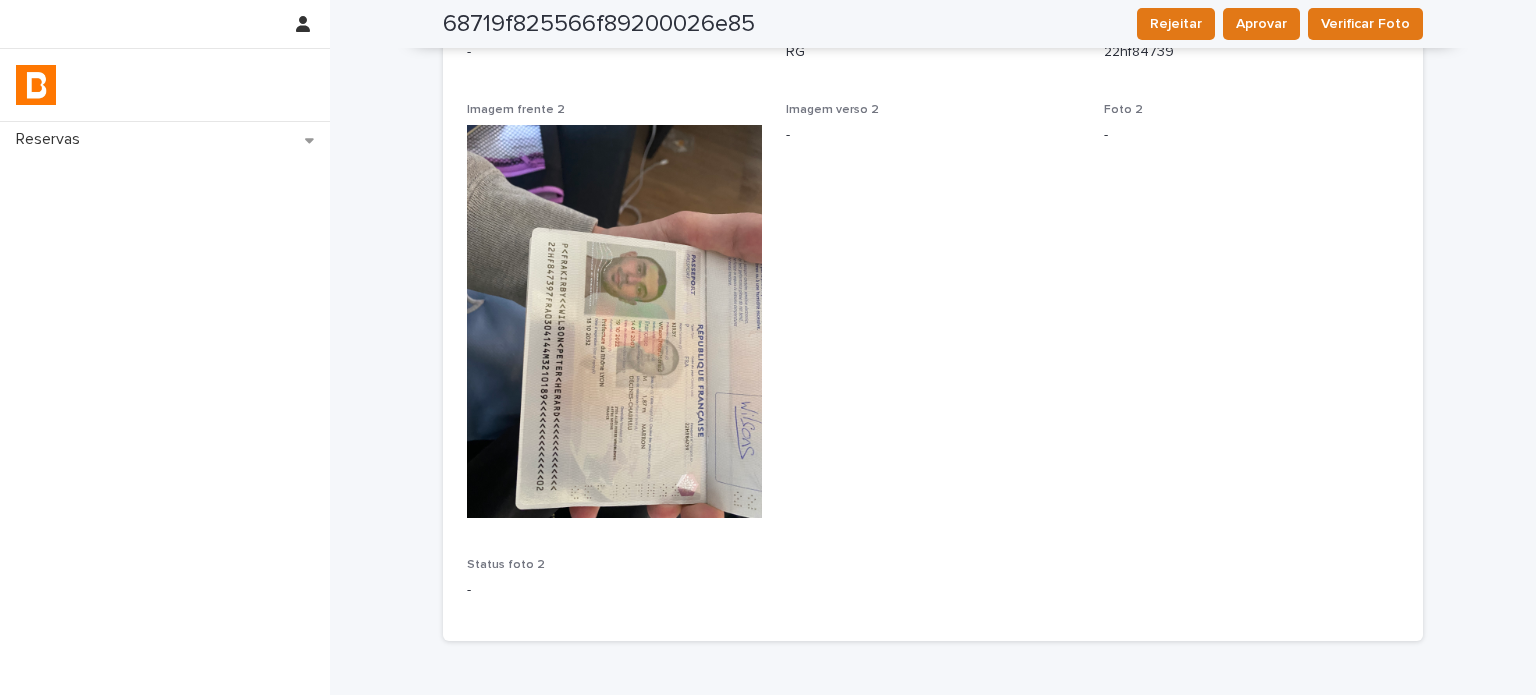 click on "Imagem verso 2 -" at bounding box center [933, 318] 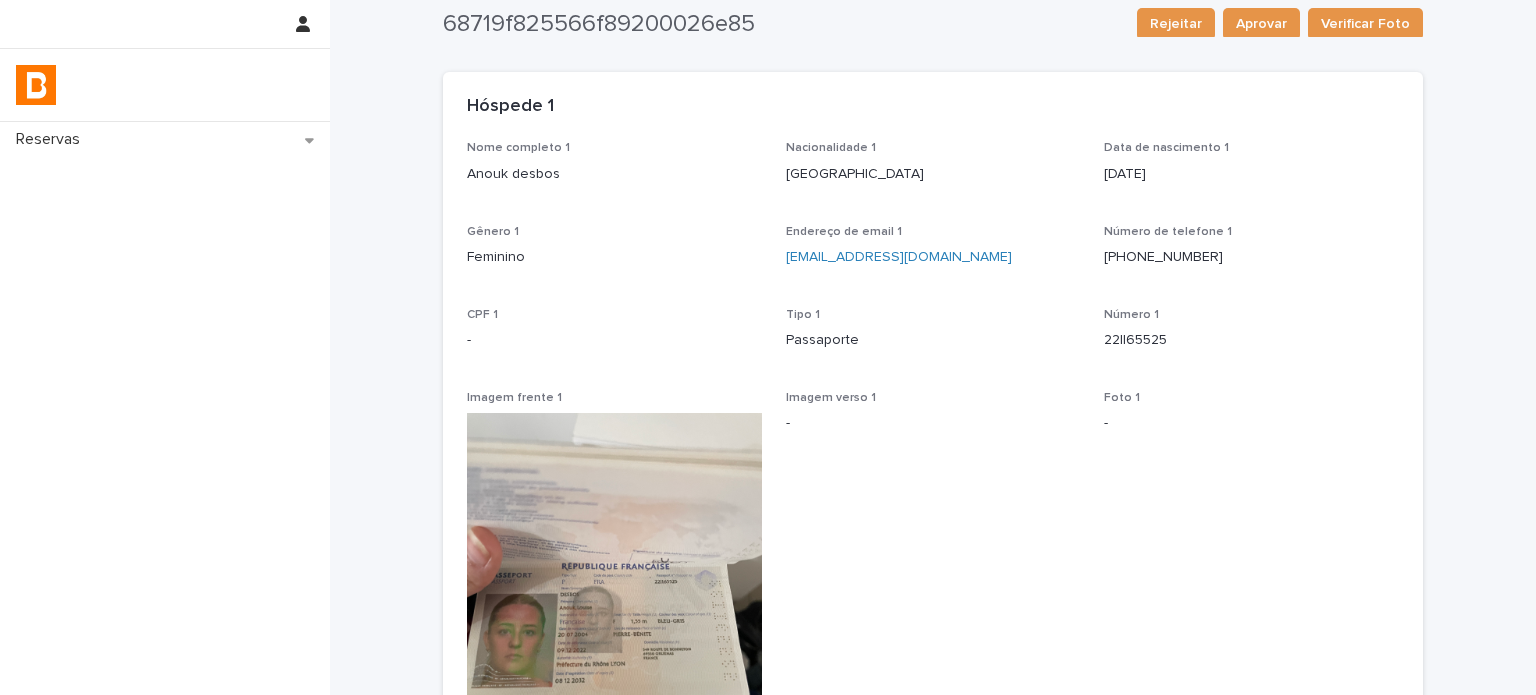 scroll, scrollTop: 0, scrollLeft: 0, axis: both 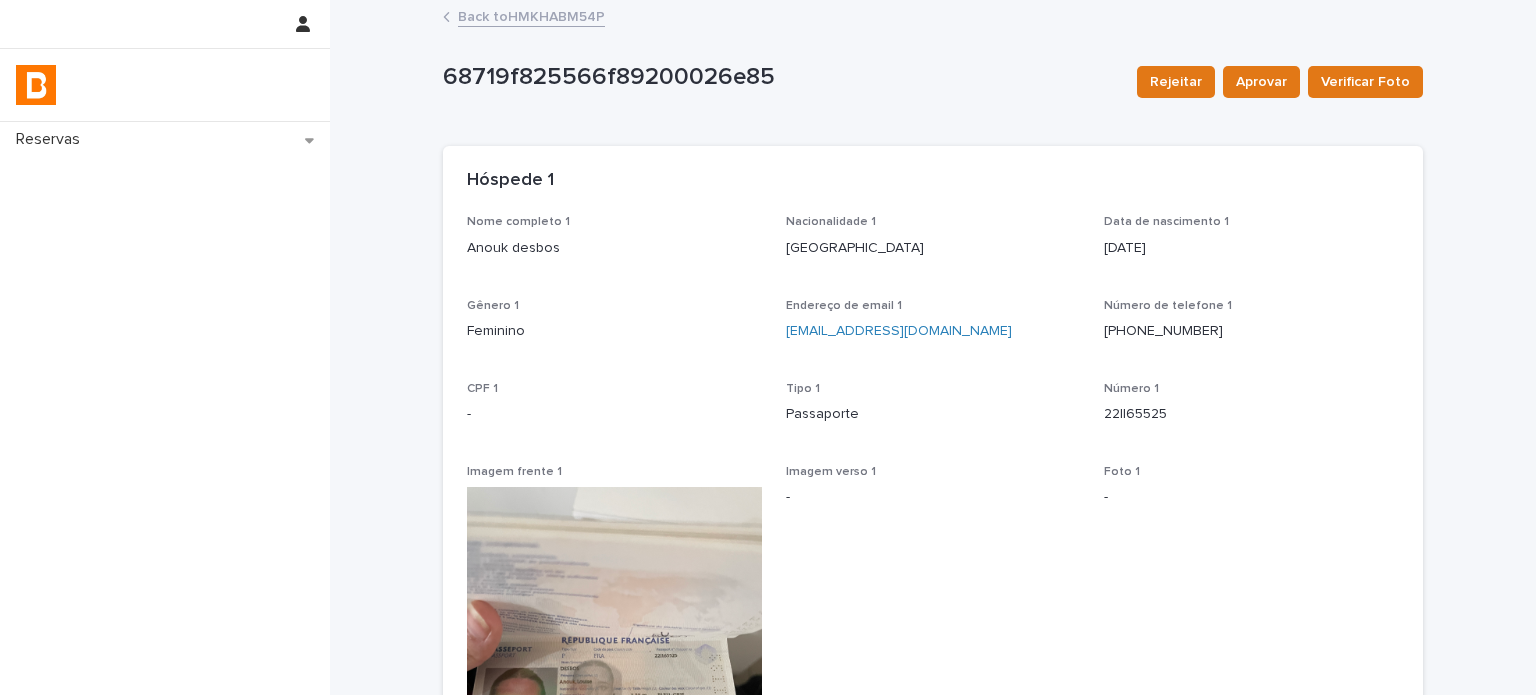 click on "Back to  HMKHABM54P" at bounding box center [531, 15] 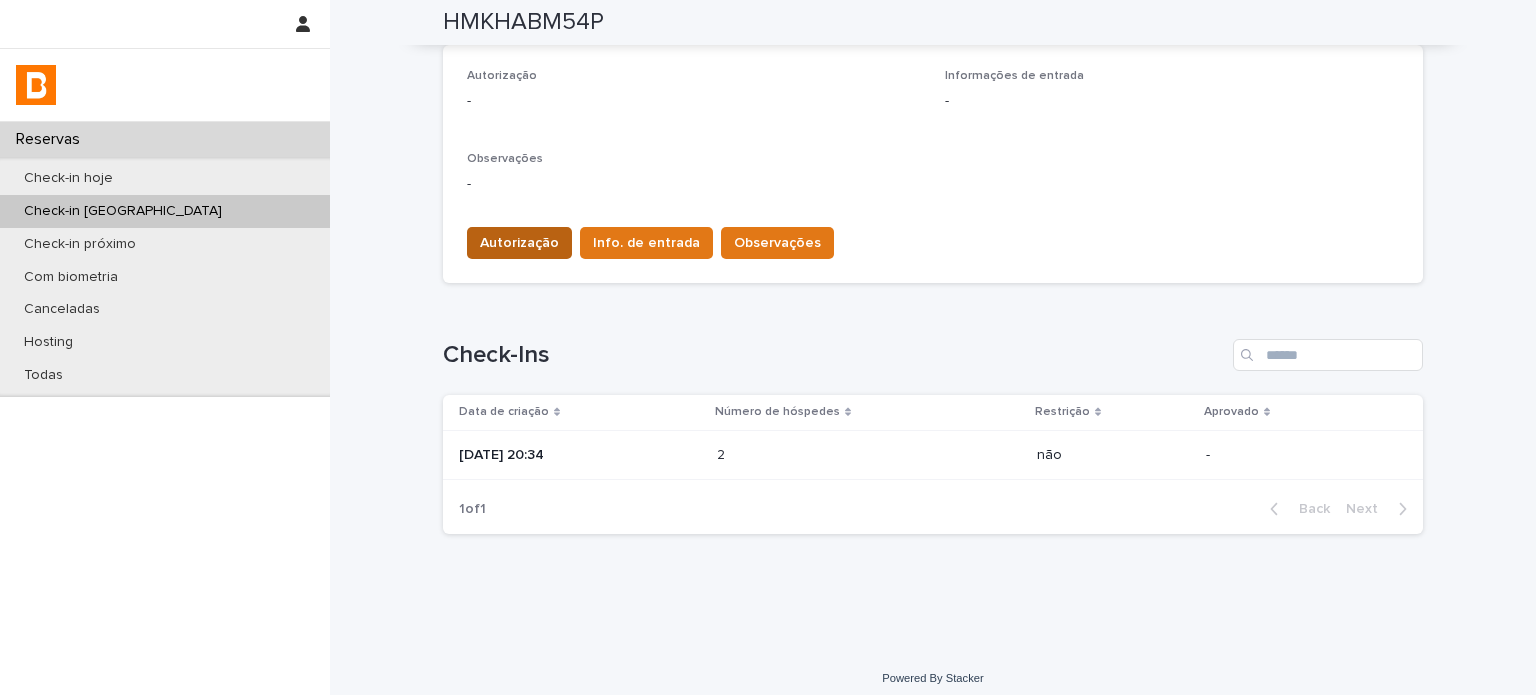 scroll, scrollTop: 568, scrollLeft: 0, axis: vertical 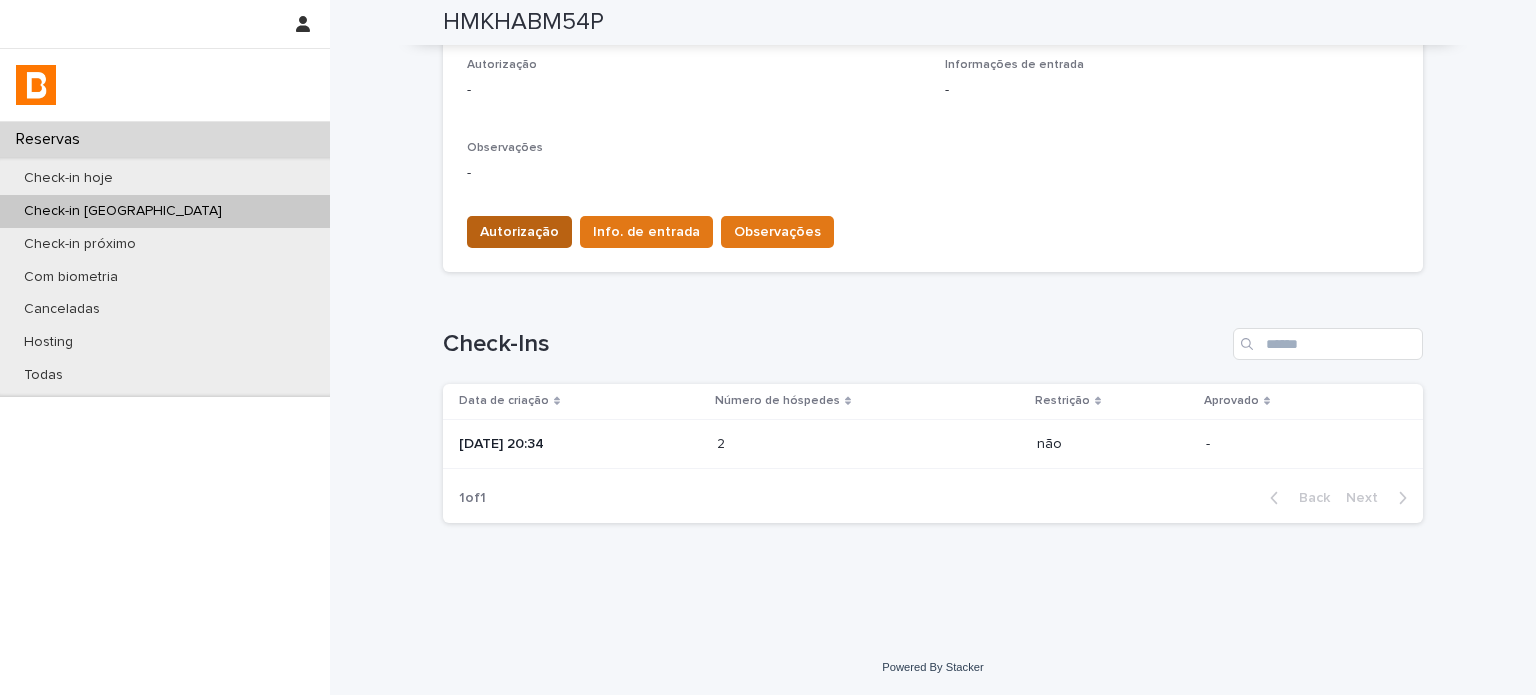 click on "Autorização" at bounding box center [519, 232] 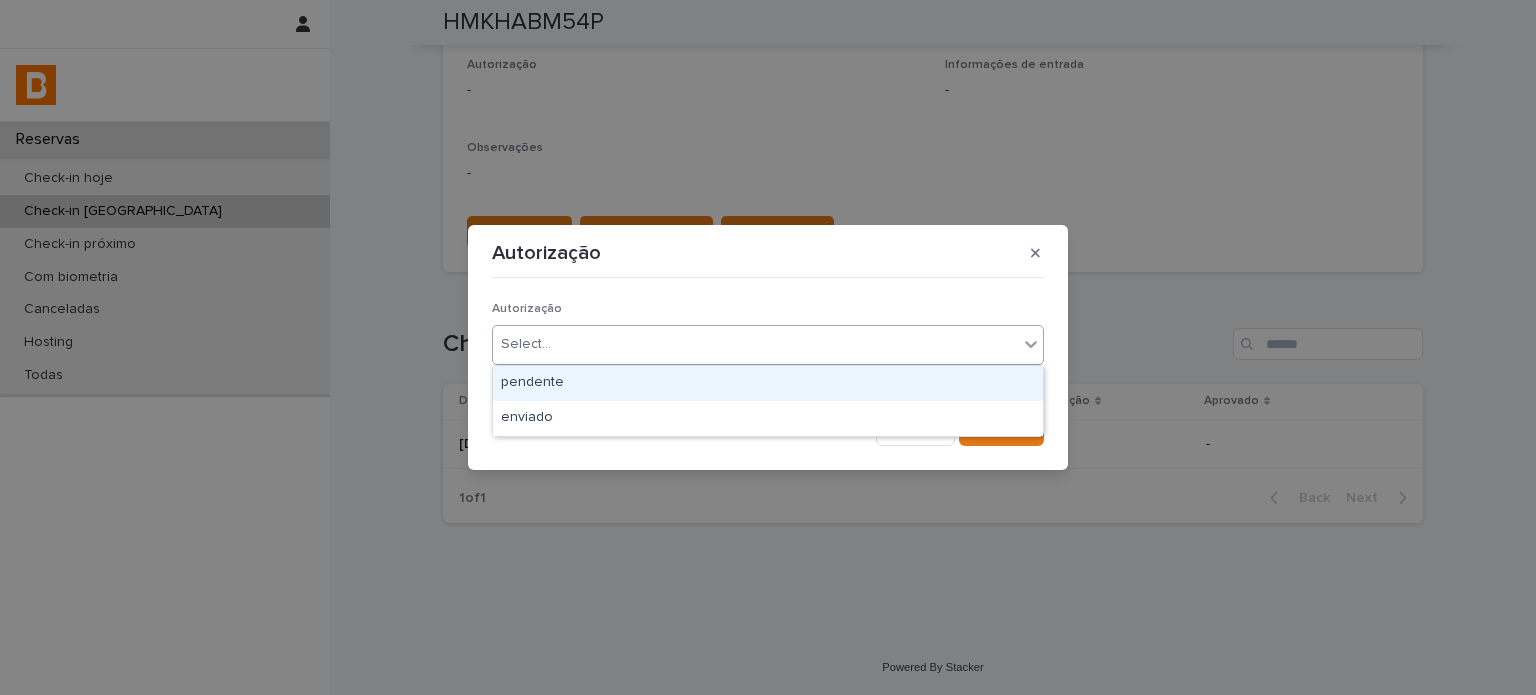 click on "Select..." at bounding box center (755, 344) 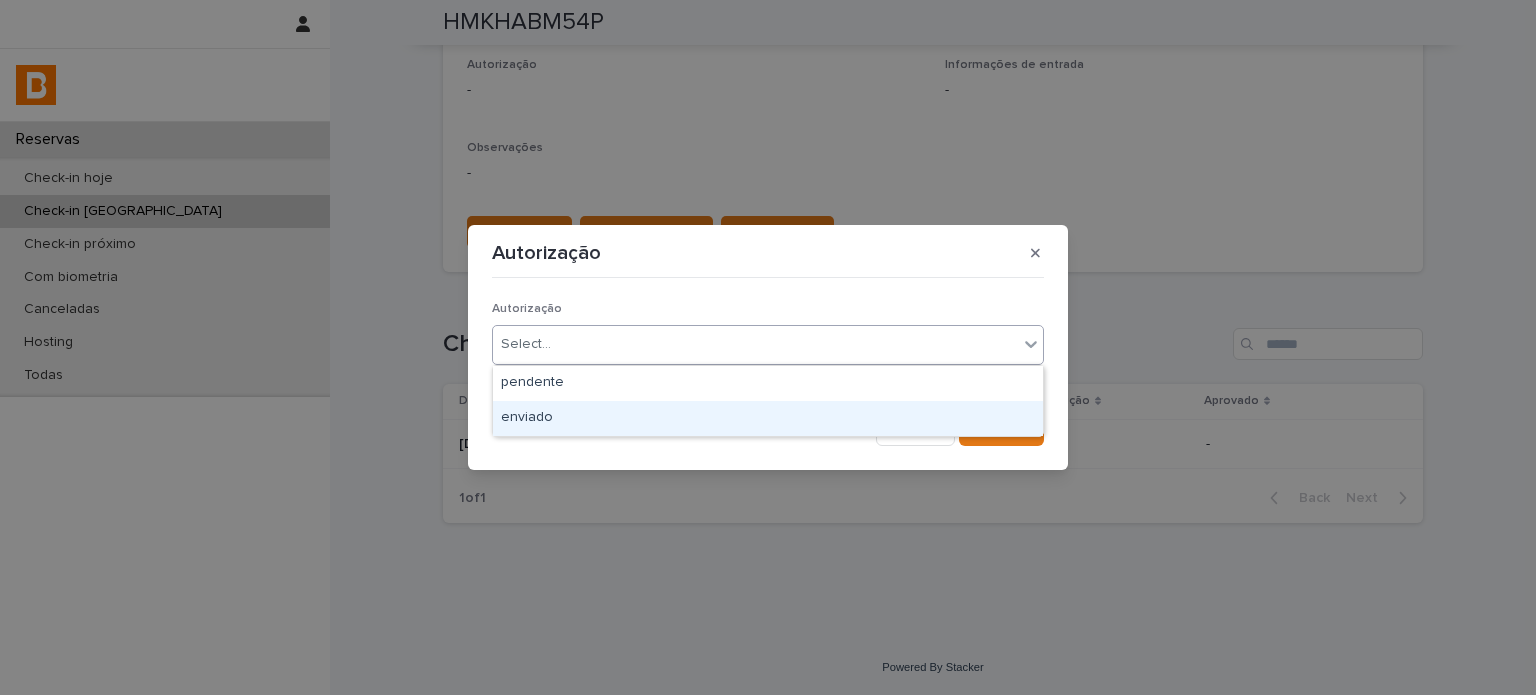 click on "enviado" at bounding box center [768, 418] 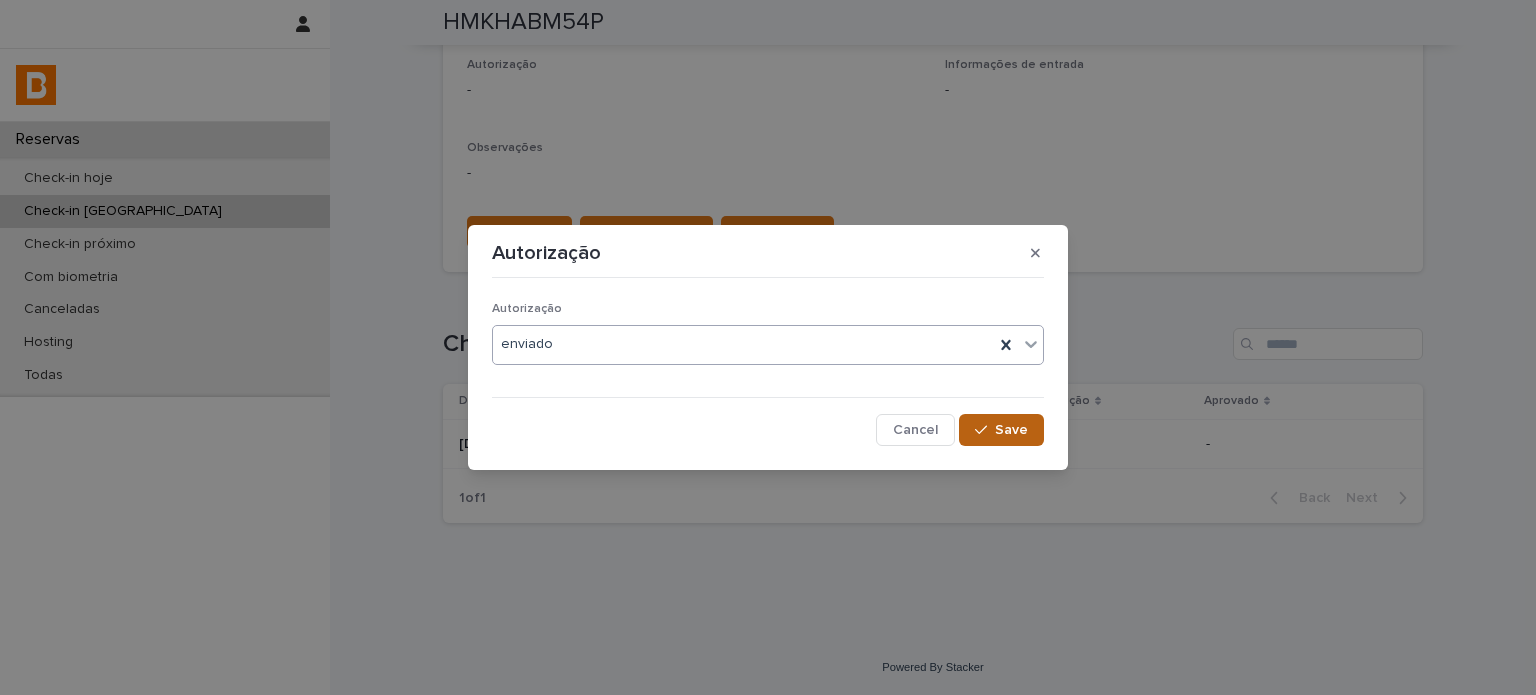 click on "Save" at bounding box center [1011, 430] 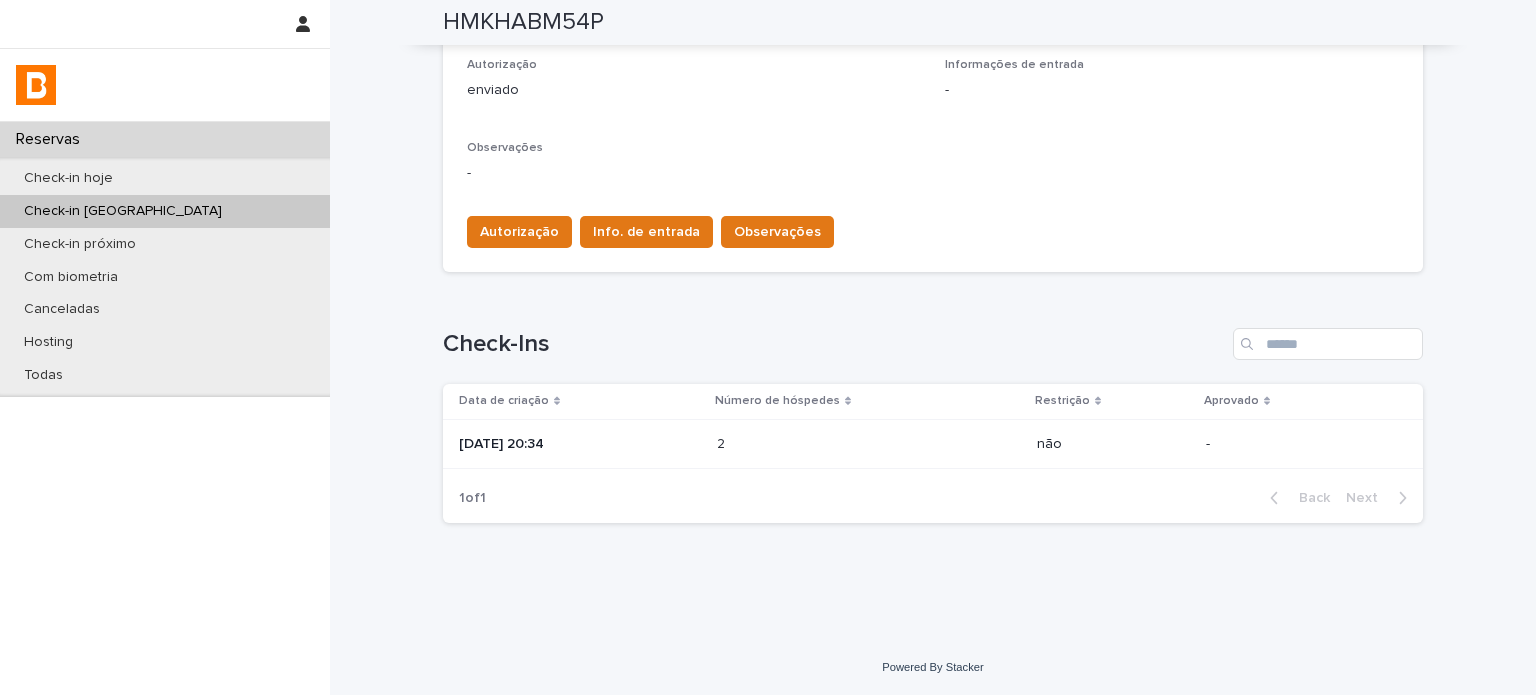 click on "HMKHABM54P" at bounding box center [523, 22] 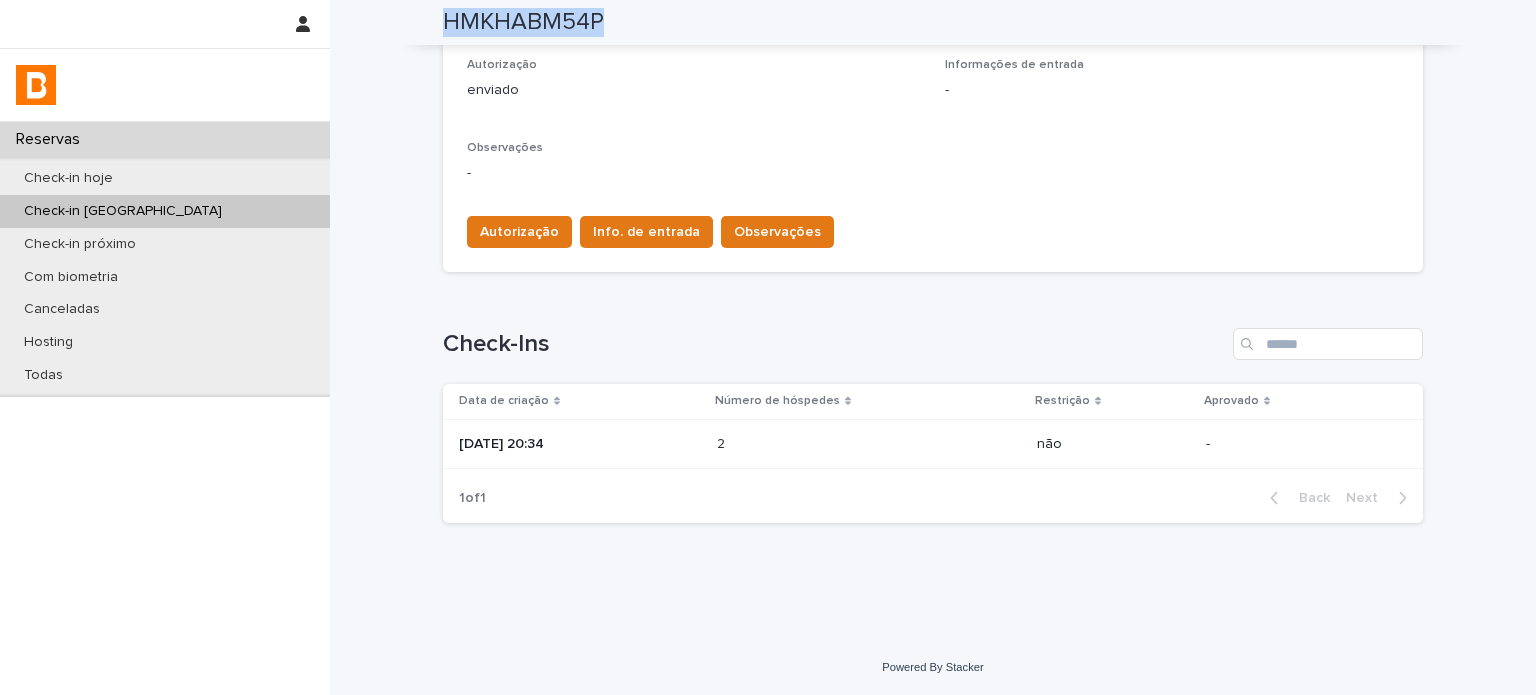 click on "HMKHABM54P" at bounding box center [523, 22] 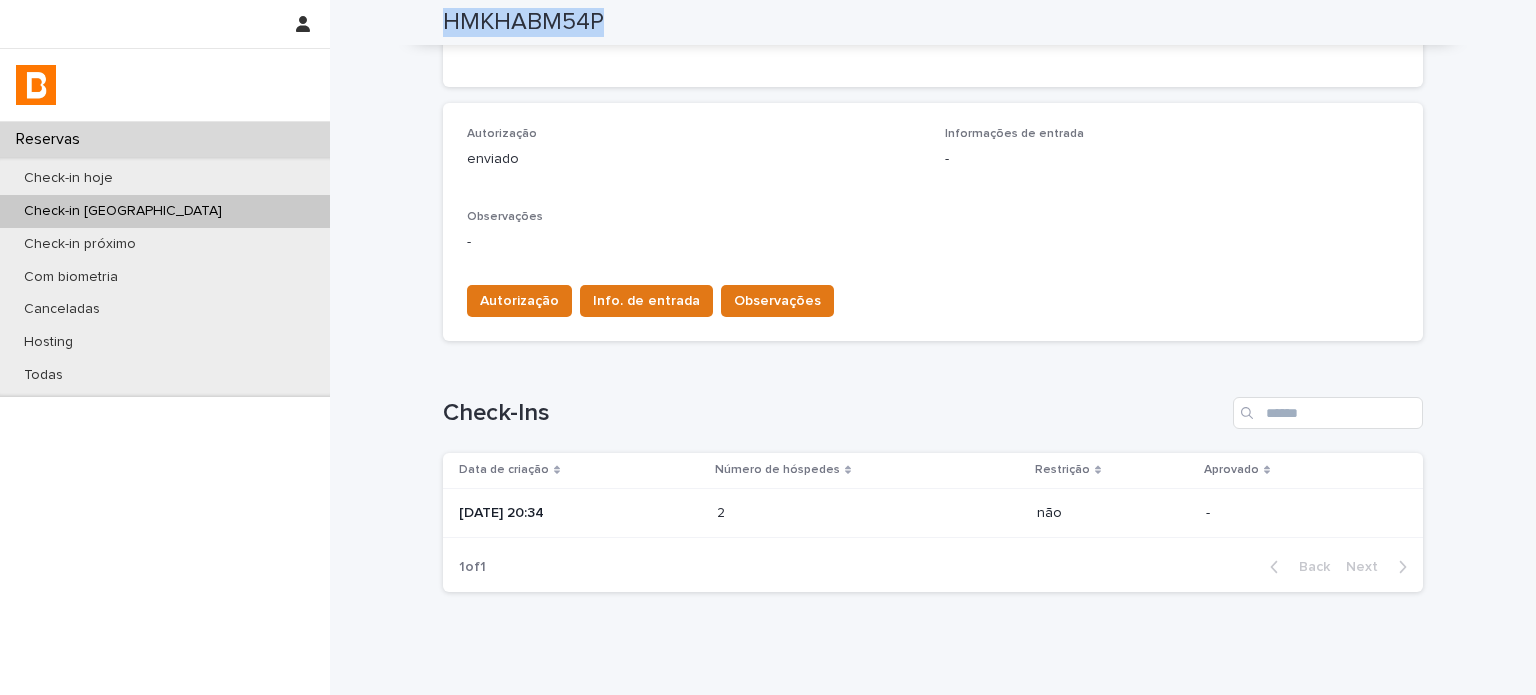 scroll, scrollTop: 468, scrollLeft: 0, axis: vertical 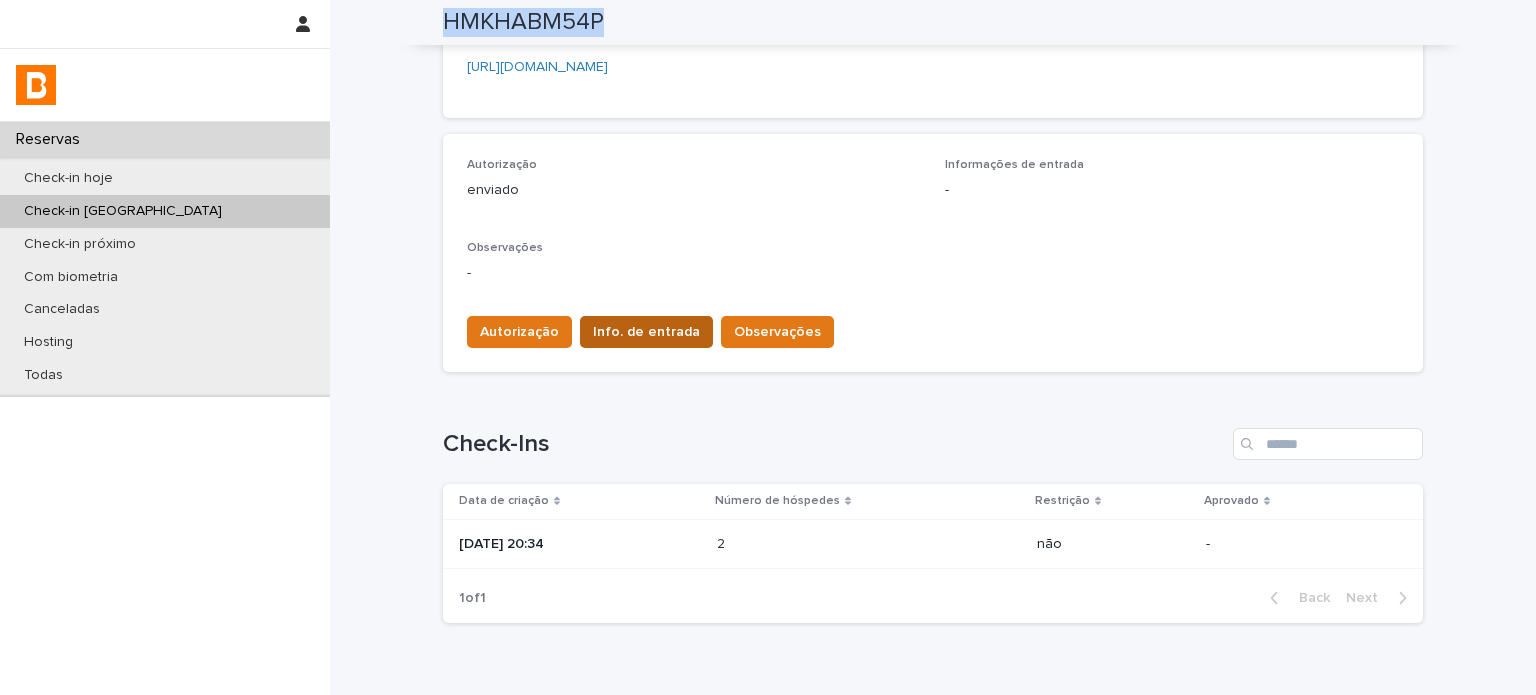 click on "Info. de entrada" at bounding box center [646, 332] 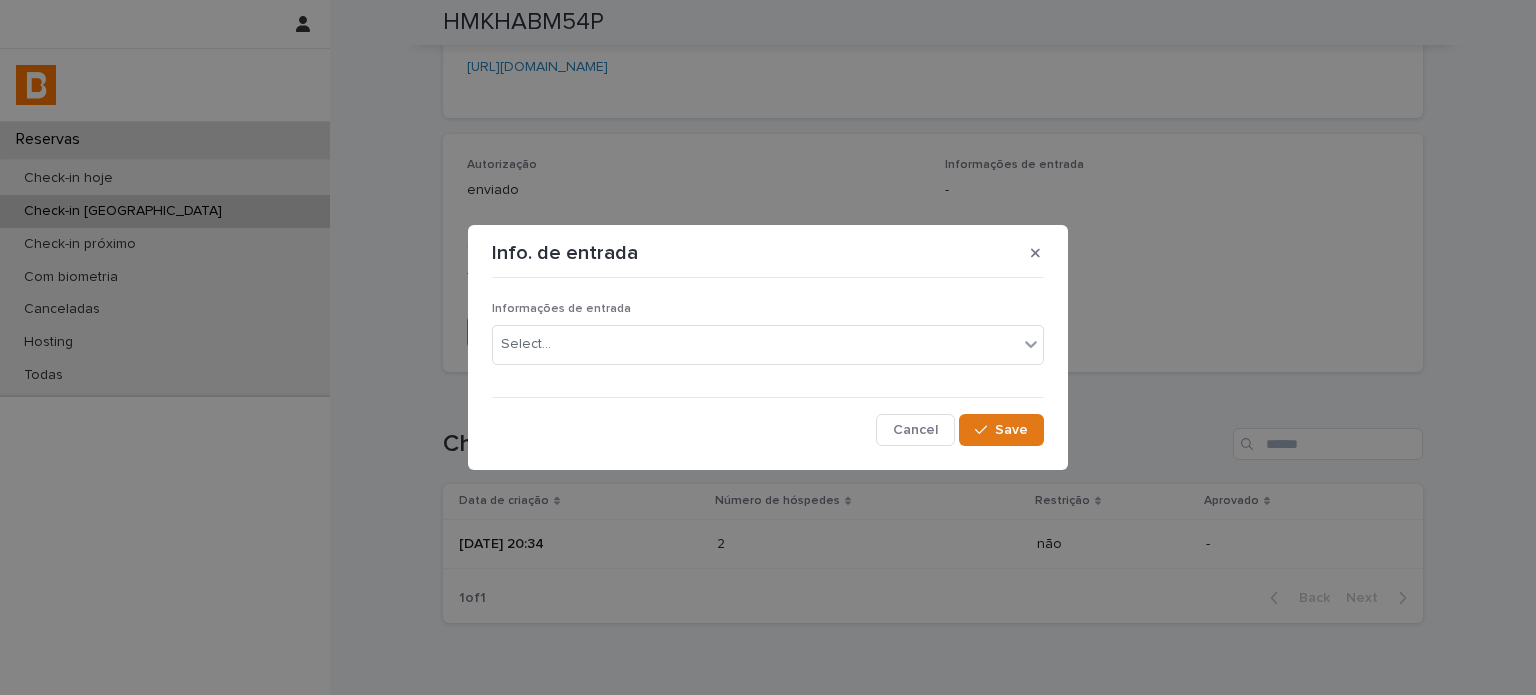 click on "Informações de entrada Select..." at bounding box center [768, 341] 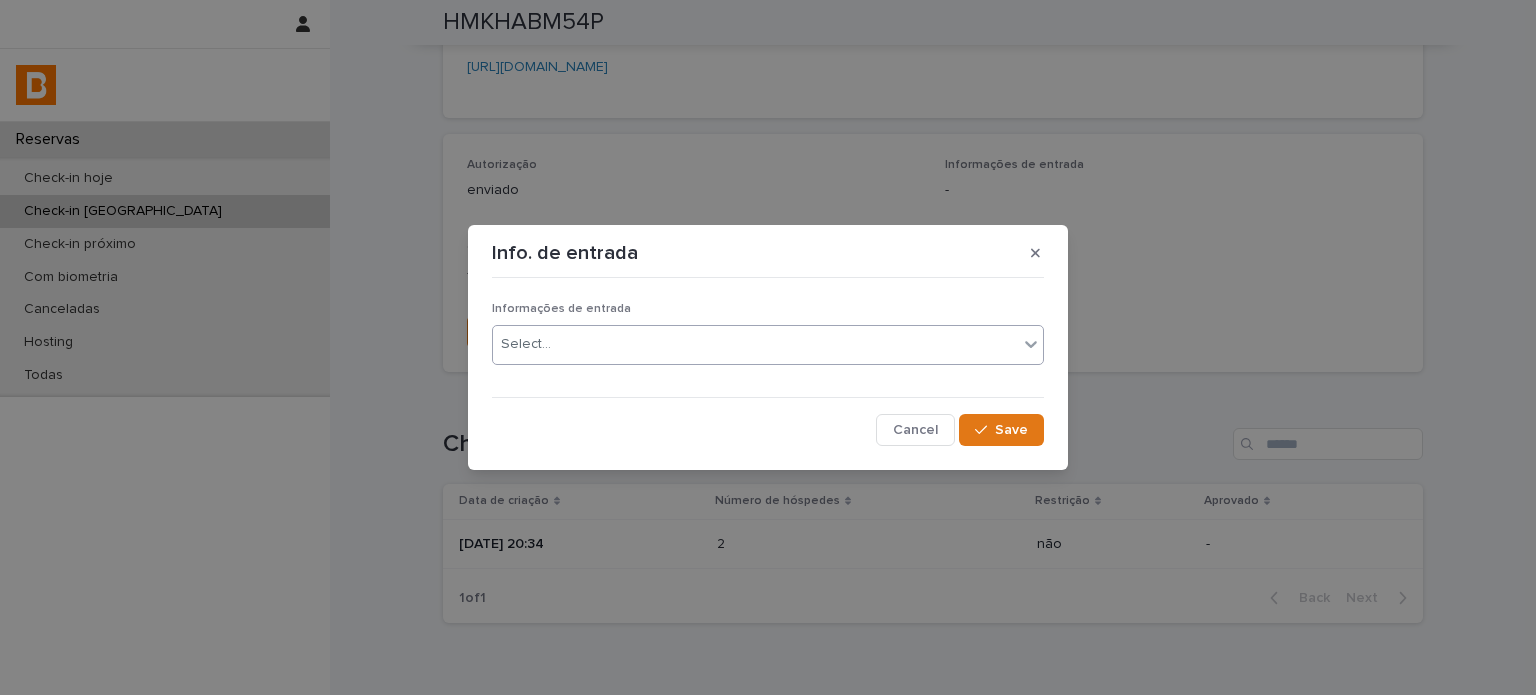 click on "Select..." at bounding box center (755, 344) 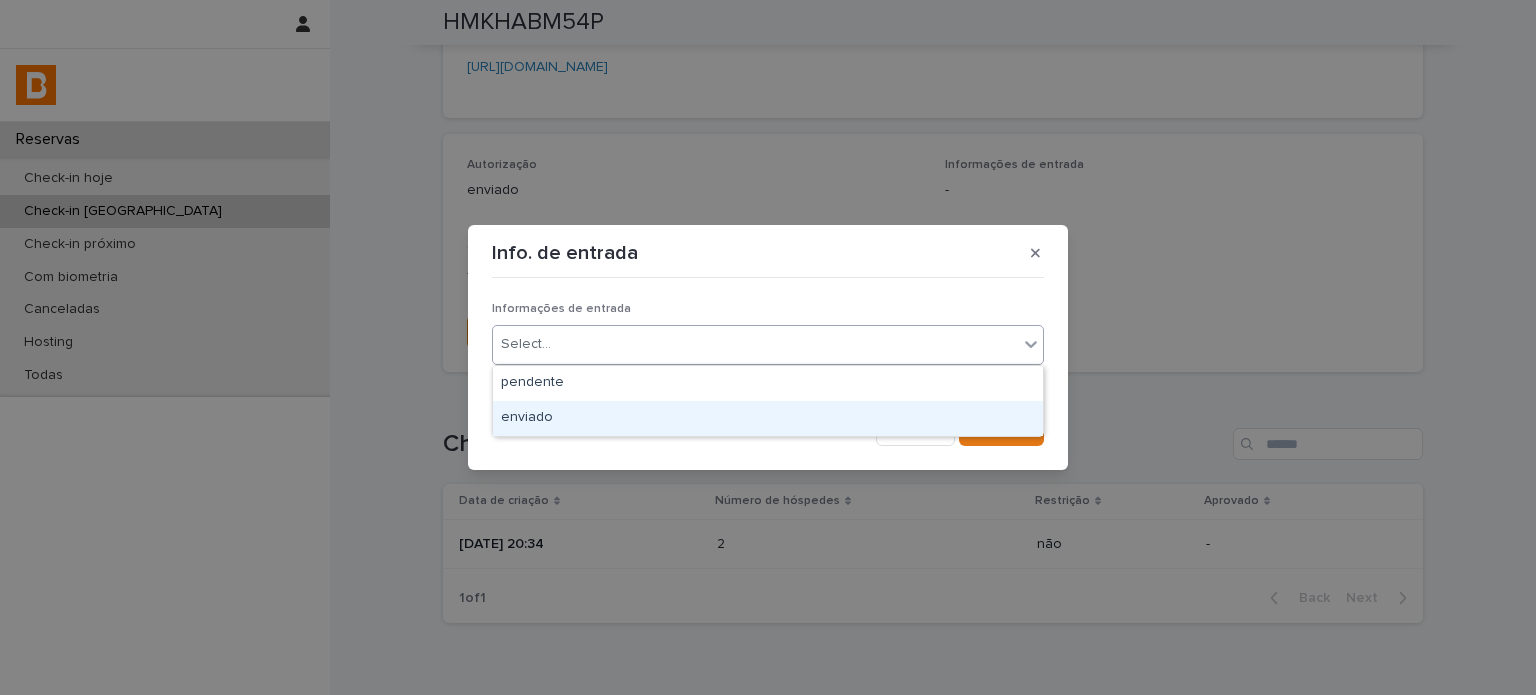 click on "enviado" at bounding box center [768, 418] 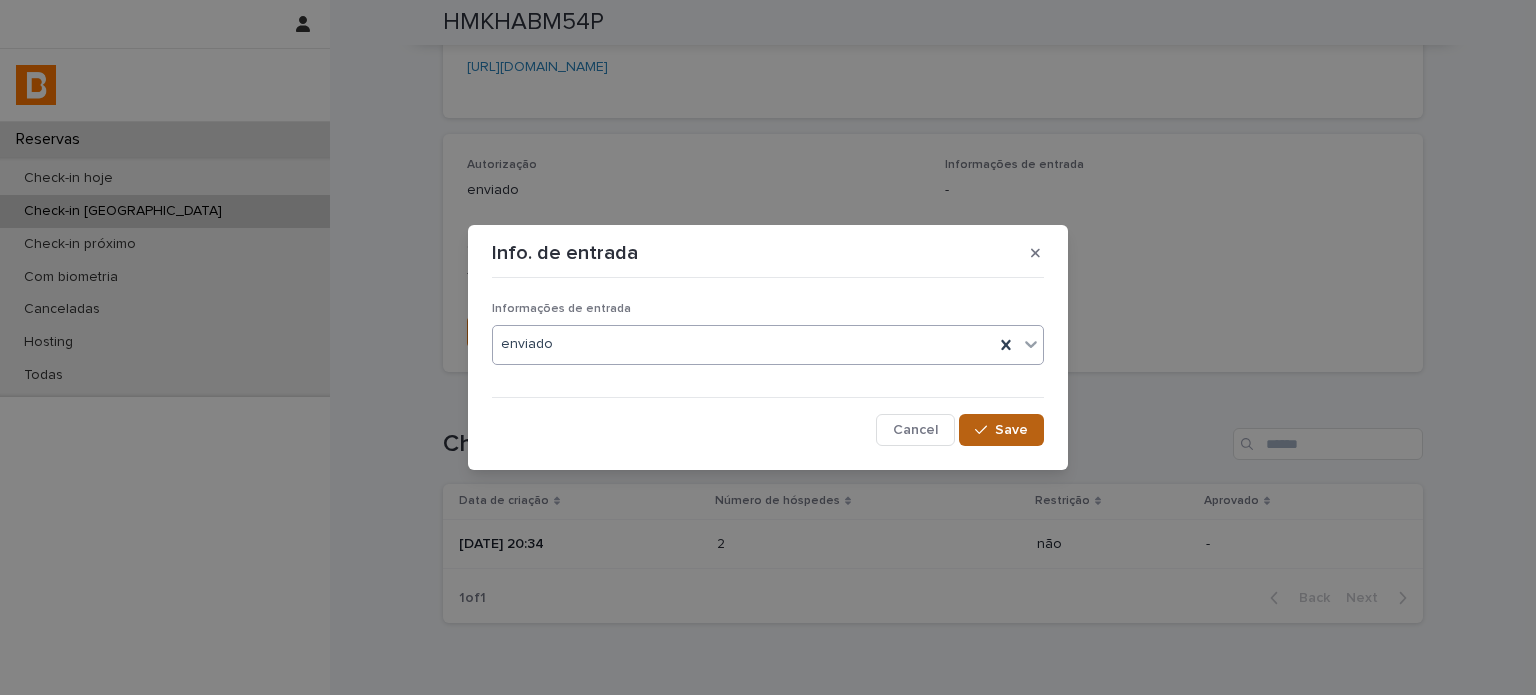 click on "Save" at bounding box center [1011, 430] 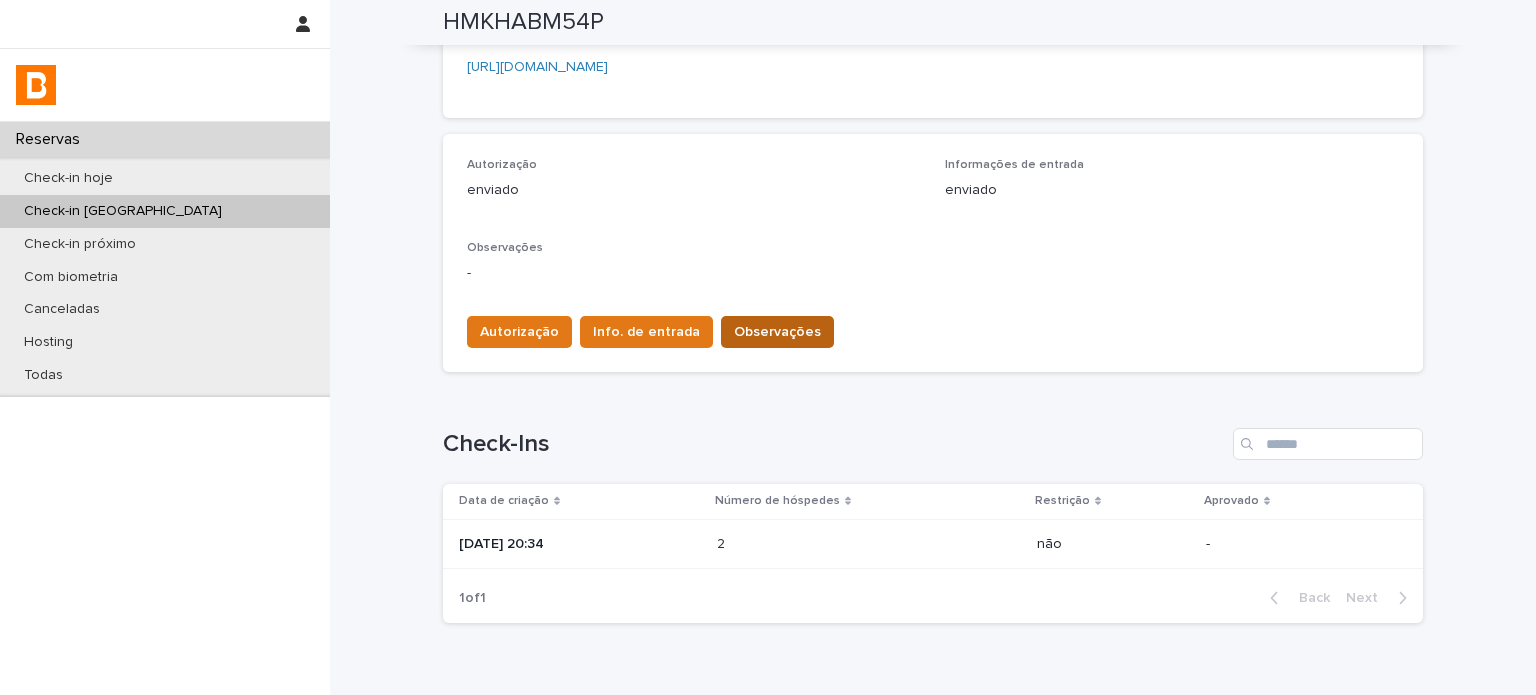 click on "Observações" at bounding box center [777, 332] 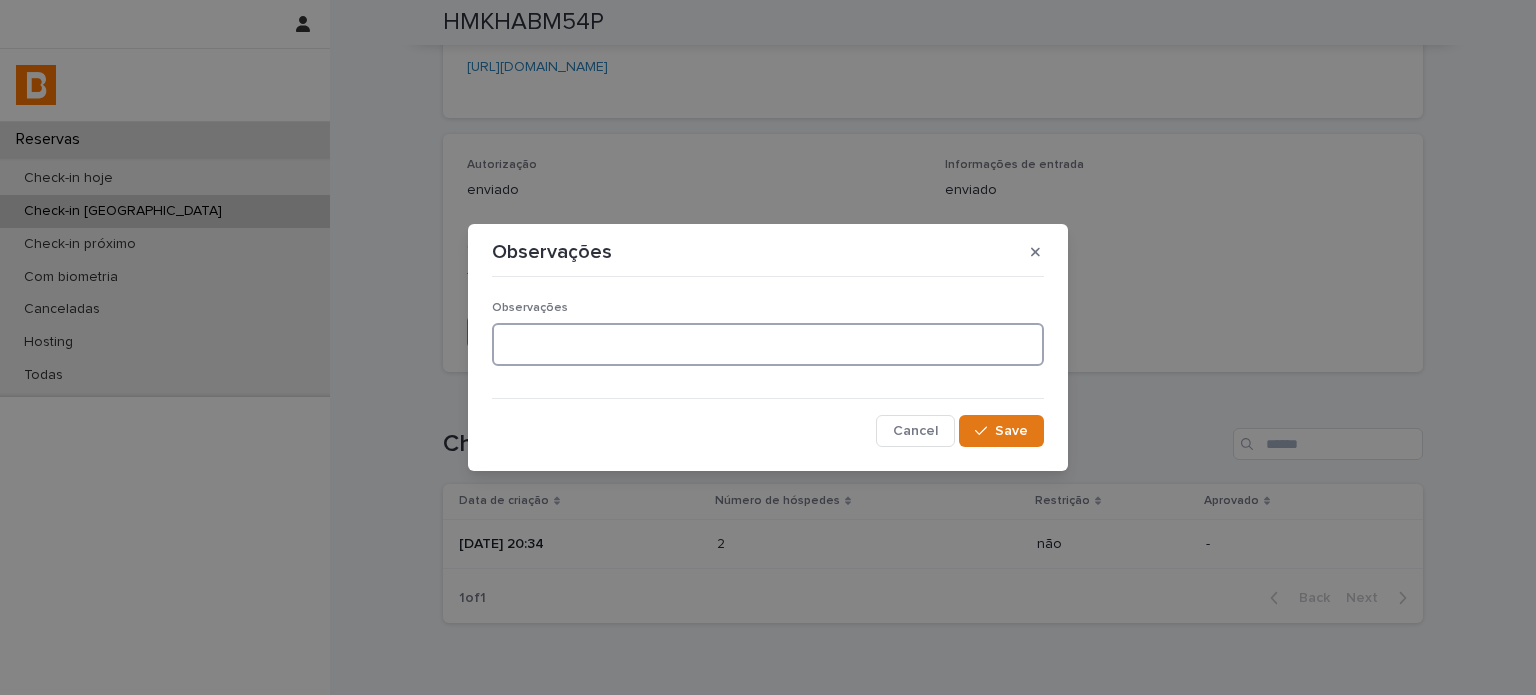 click at bounding box center (768, 344) 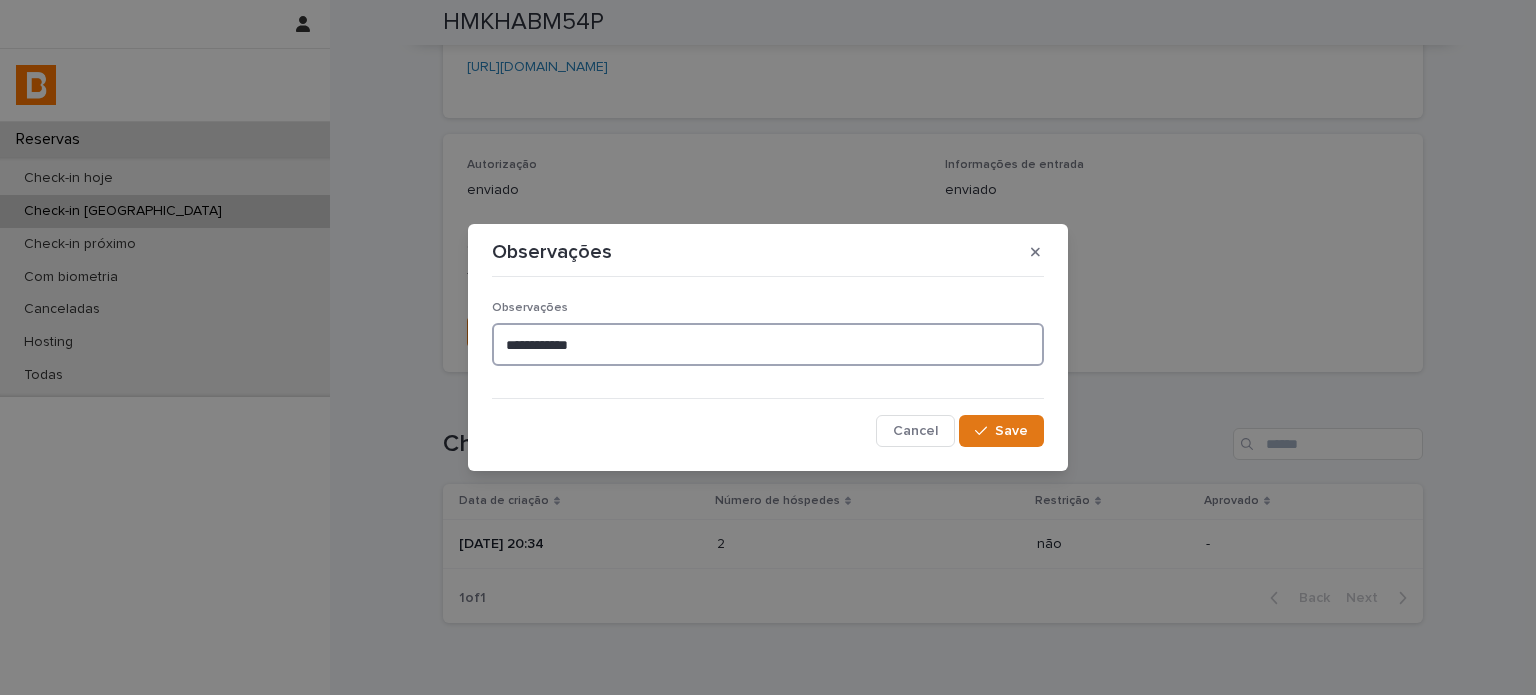 type on "**********" 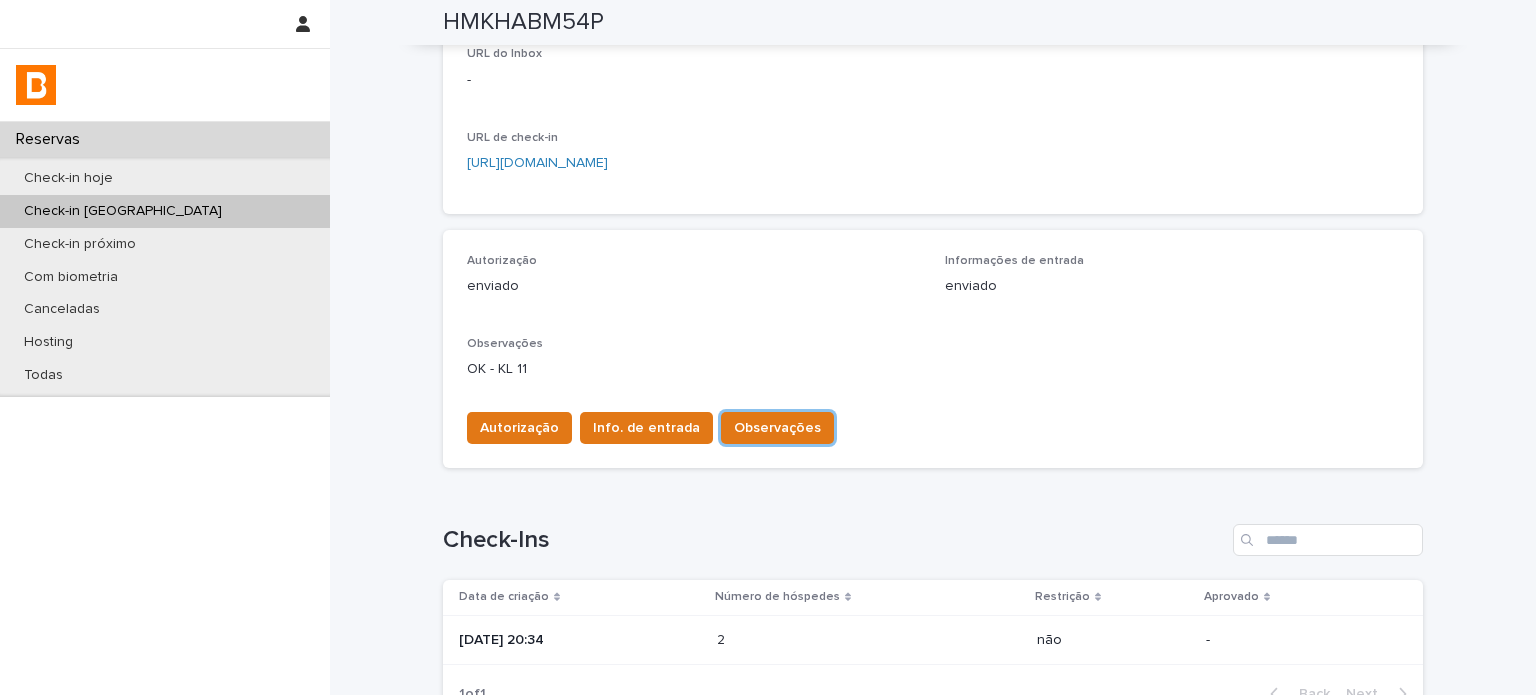 scroll, scrollTop: 368, scrollLeft: 0, axis: vertical 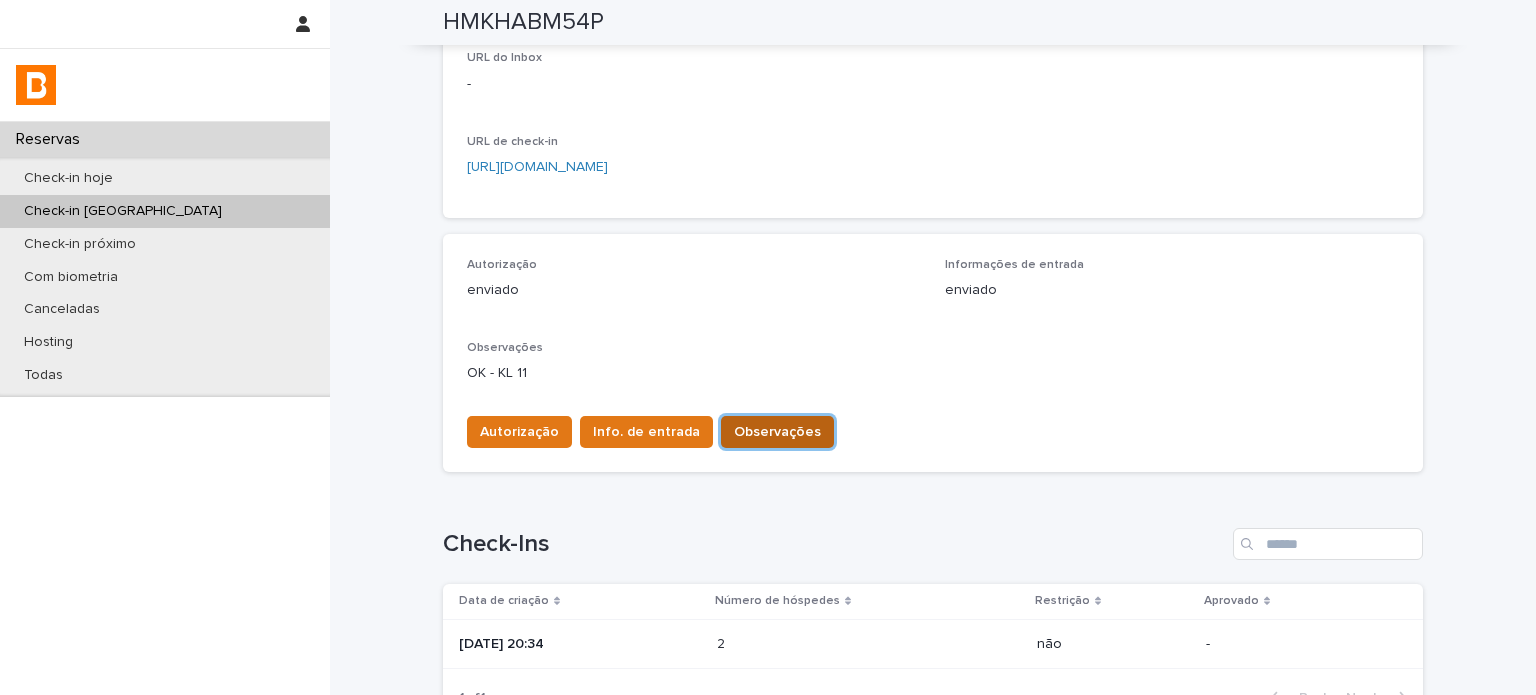 click on "Observações" at bounding box center [777, 432] 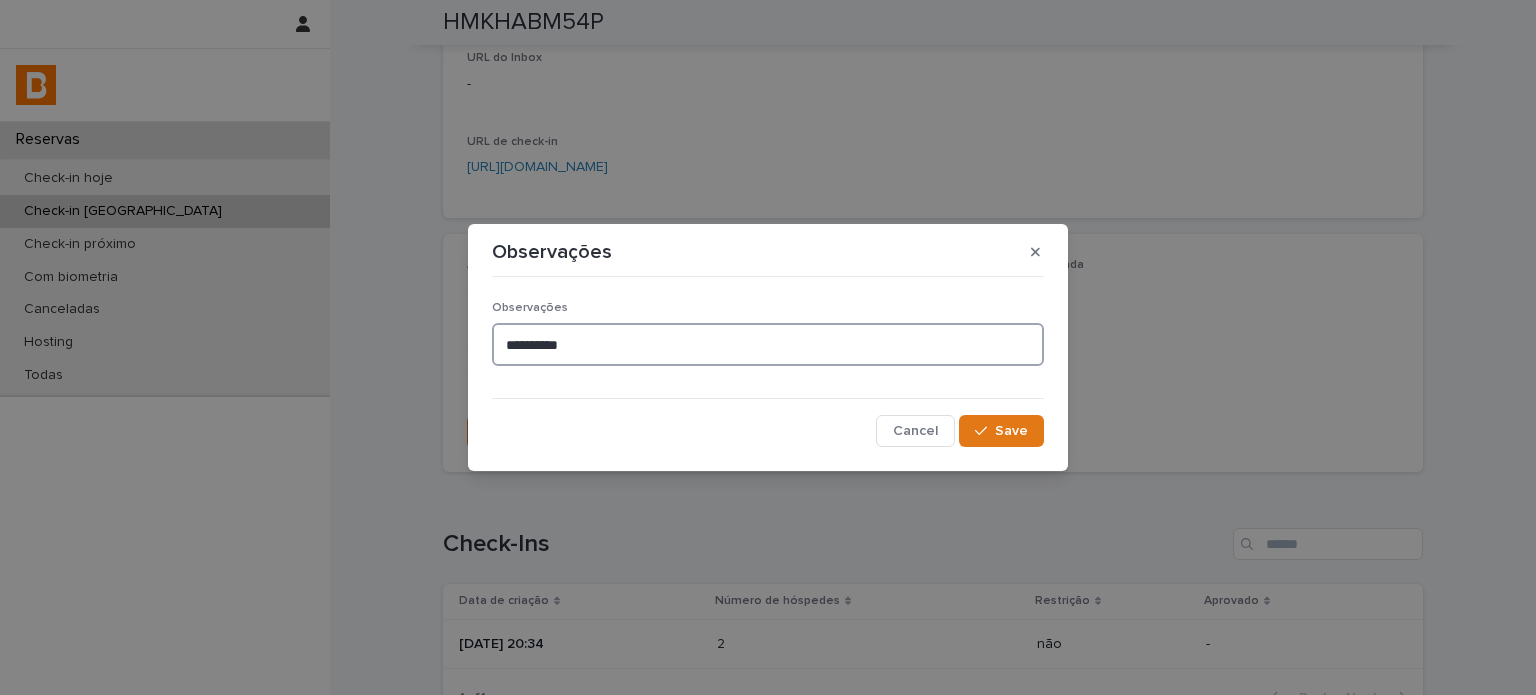 click on "**********" at bounding box center (768, 344) 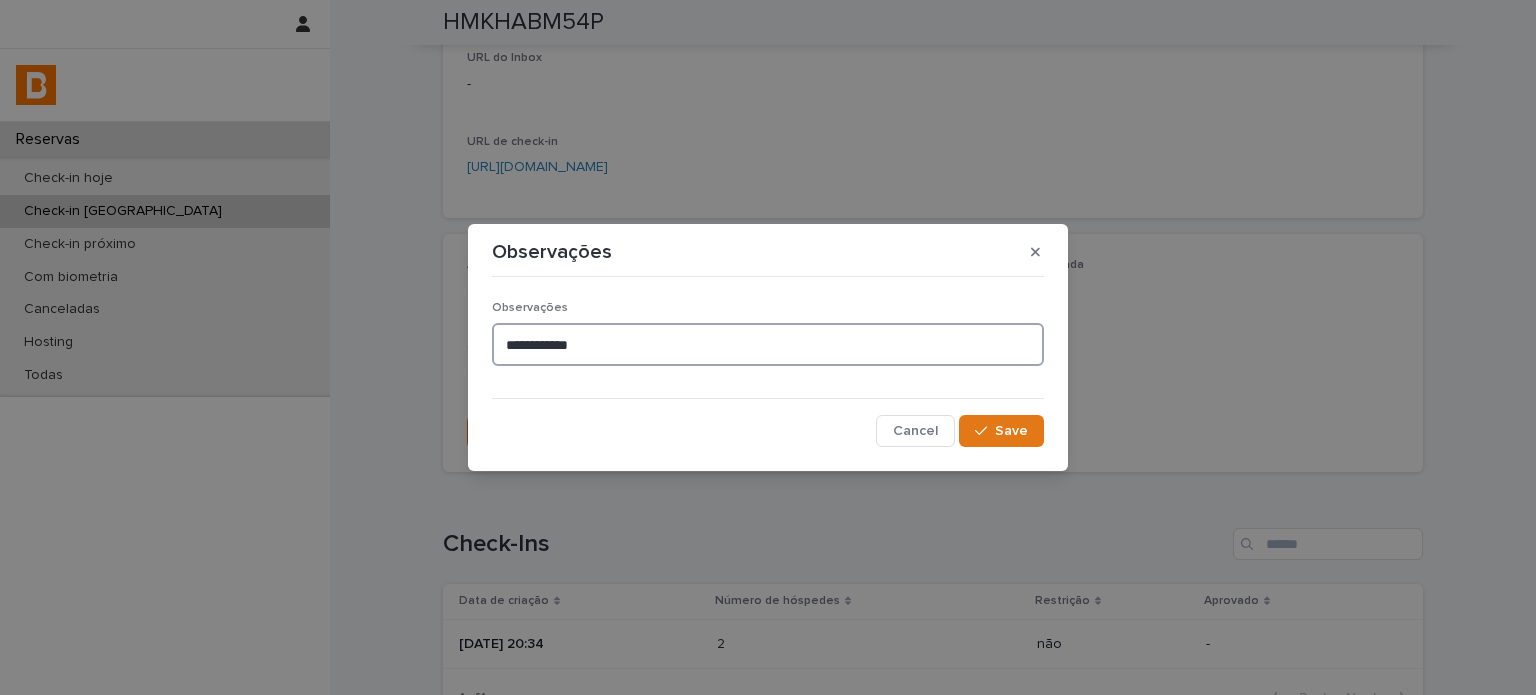type on "**********" 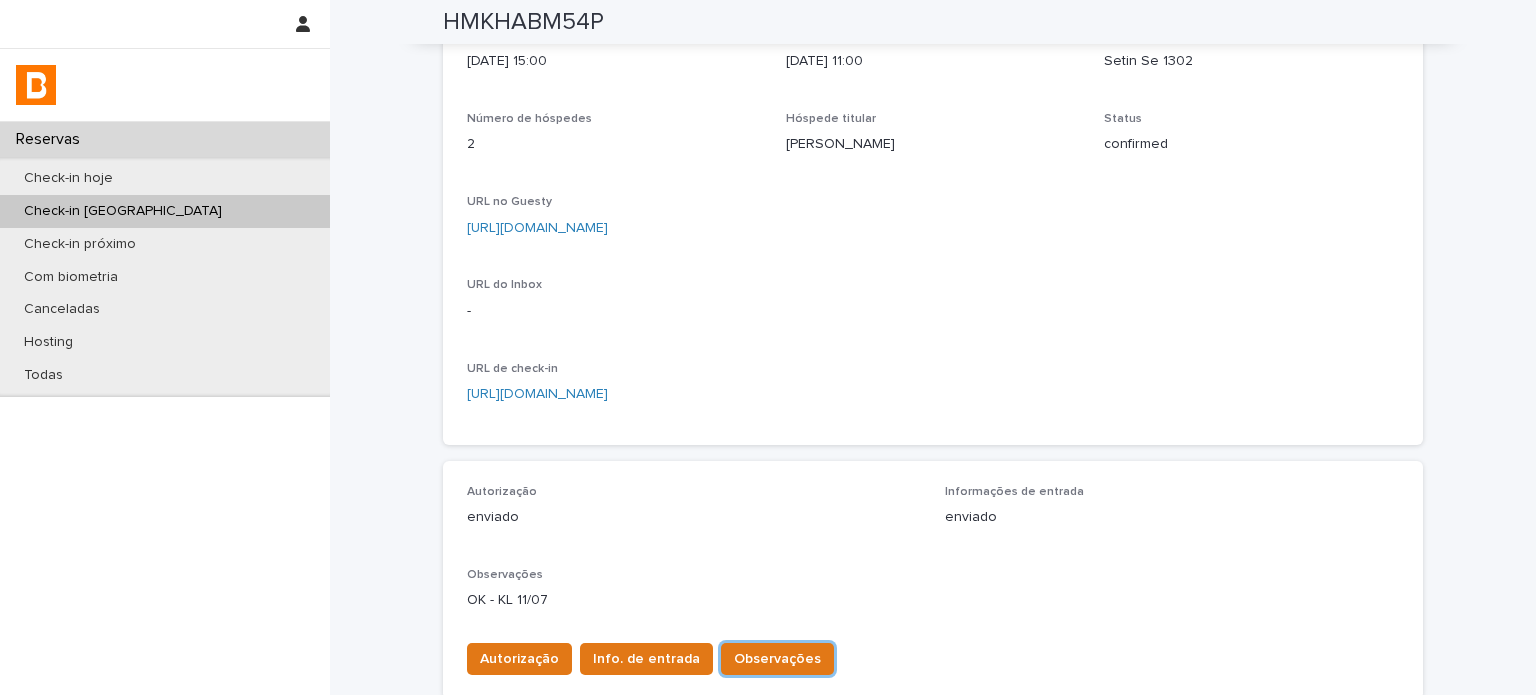 scroll, scrollTop: 102, scrollLeft: 0, axis: vertical 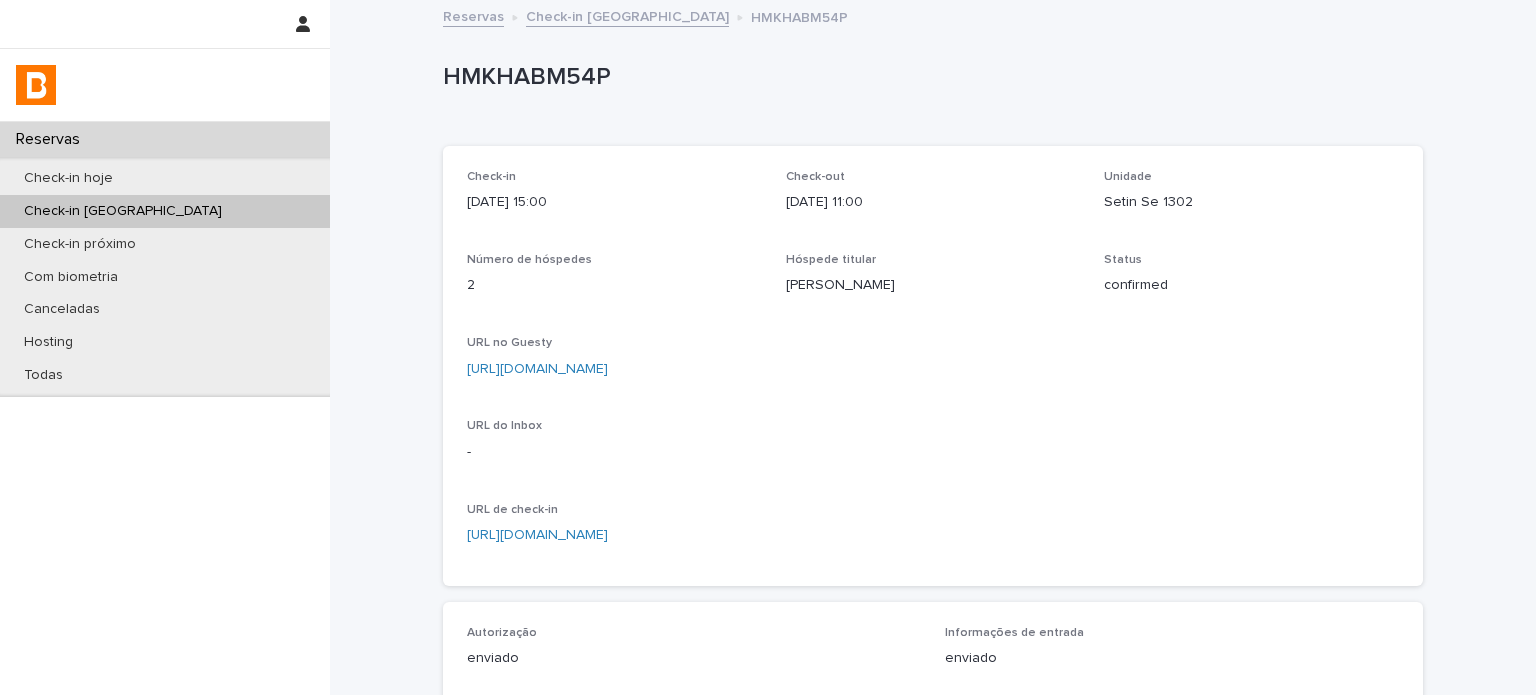 click on "HMKHABM54P" at bounding box center (929, 77) 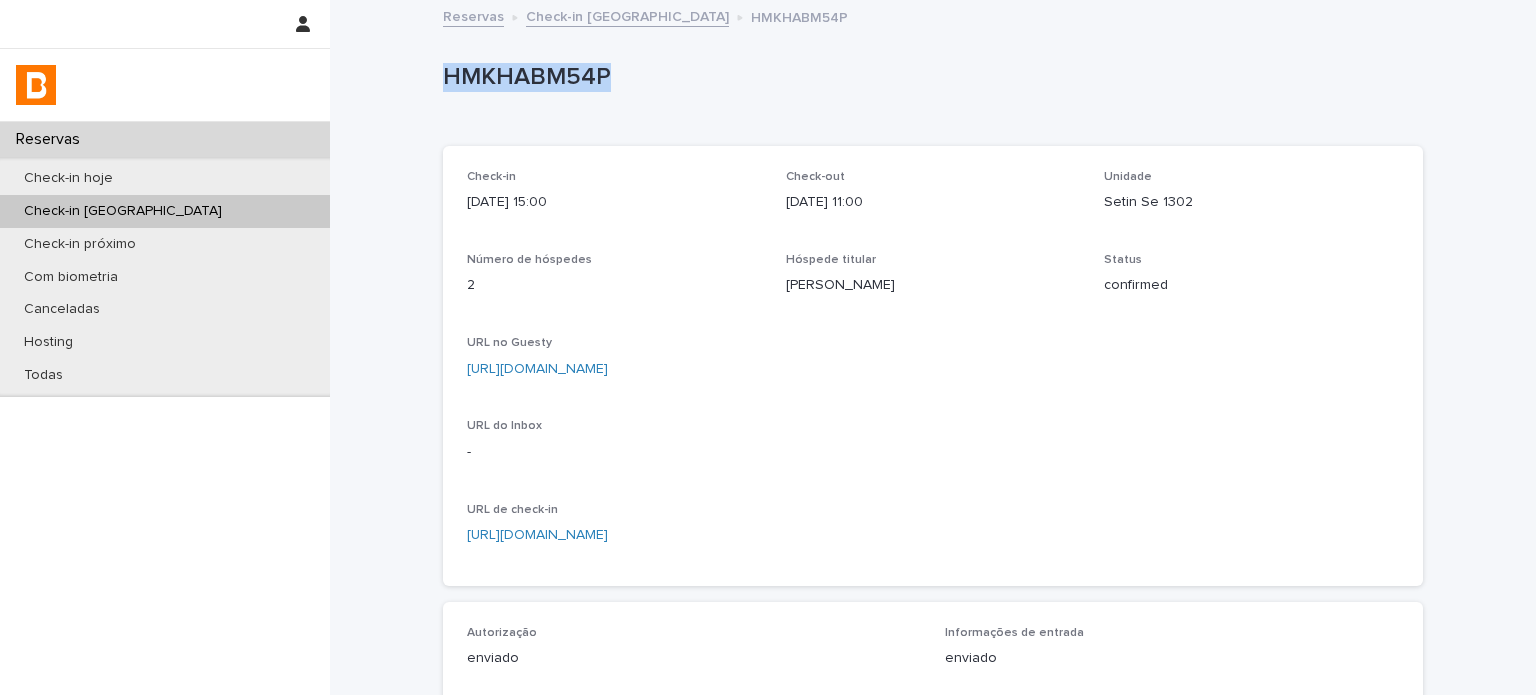 click on "HMKHABM54P" at bounding box center (929, 77) 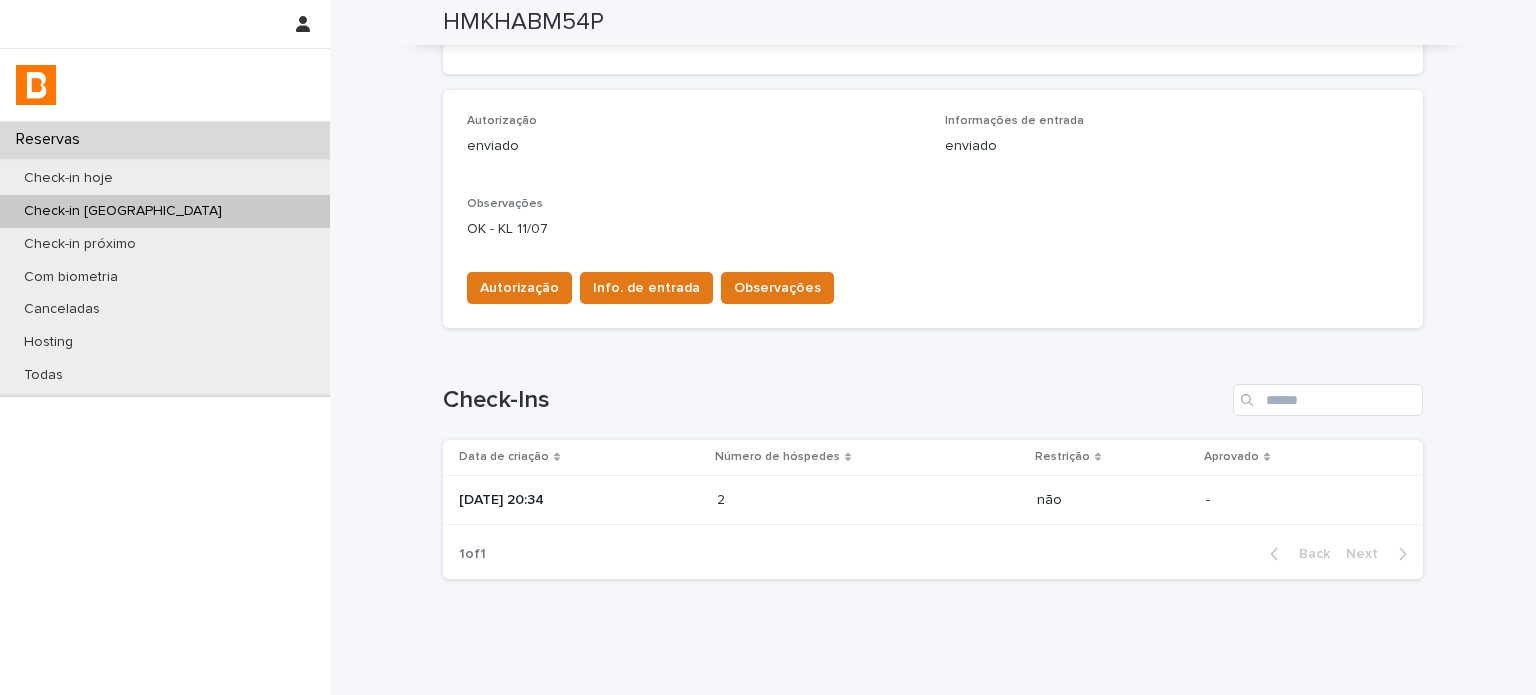 scroll, scrollTop: 568, scrollLeft: 0, axis: vertical 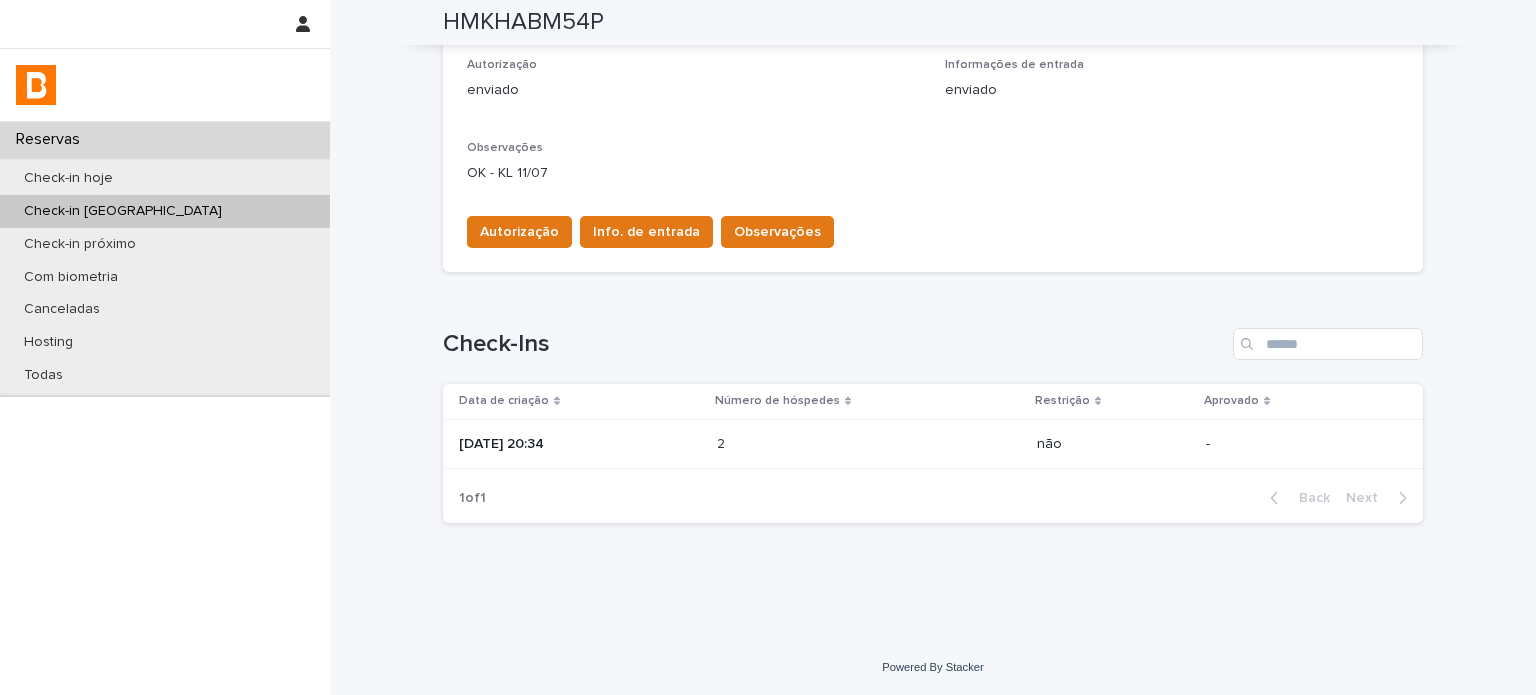 click on "[DATE] 20:34" at bounding box center (580, 444) 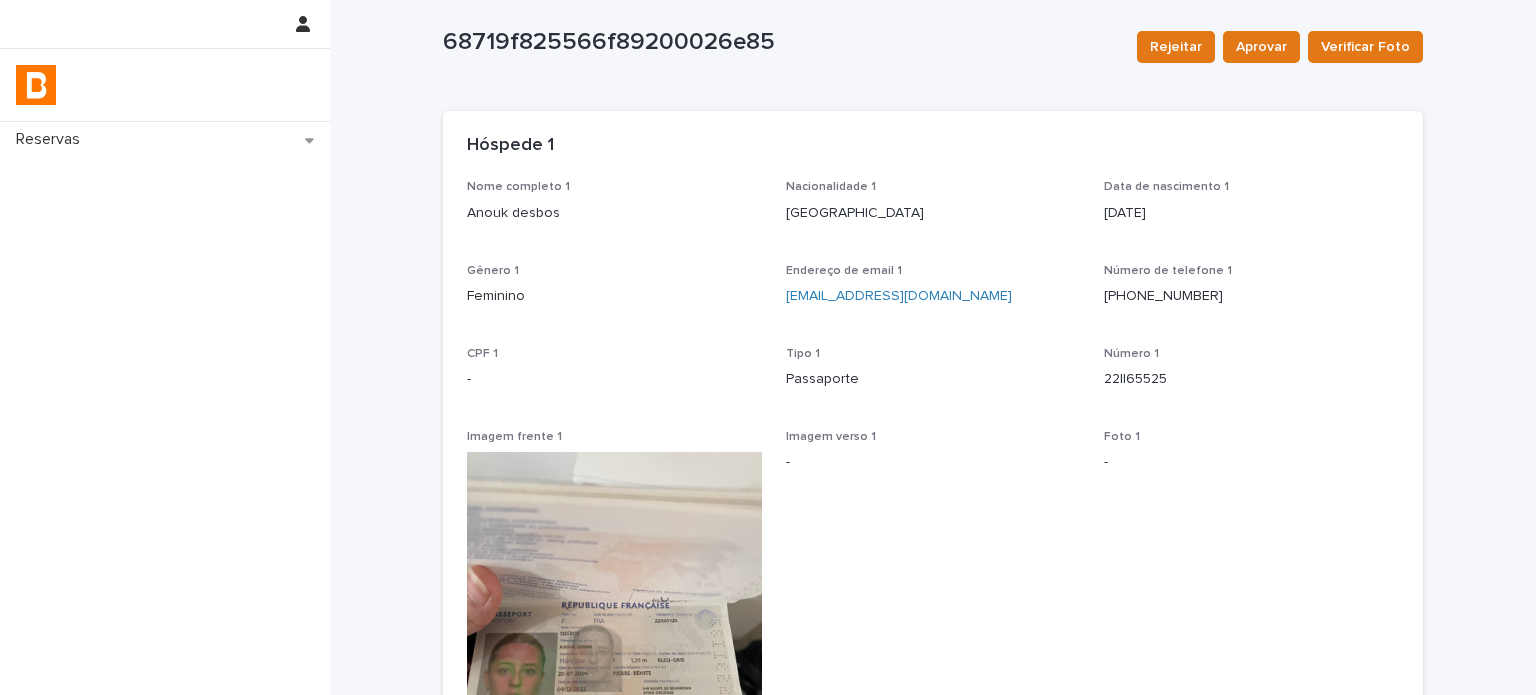 scroll, scrollTop: 0, scrollLeft: 0, axis: both 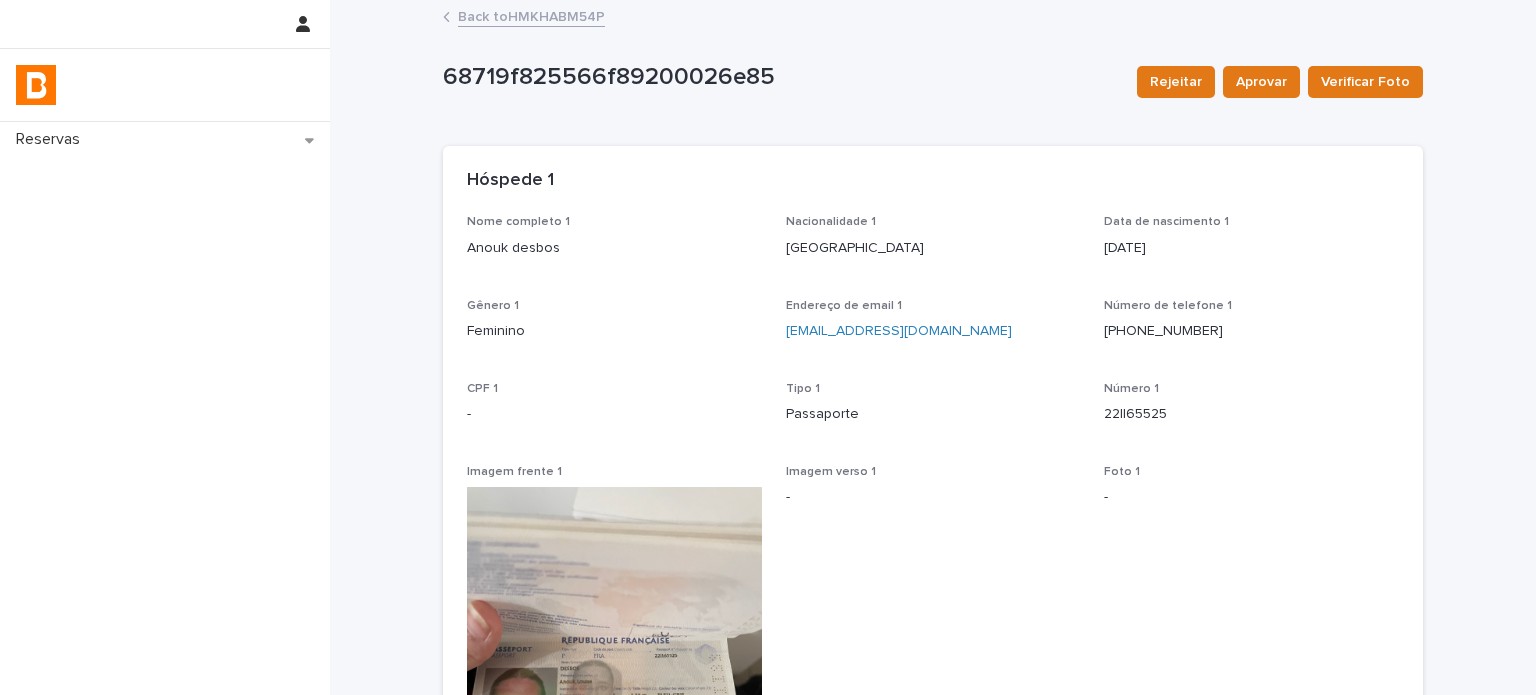 click on "Back to  HMKHABM54P" at bounding box center [531, 15] 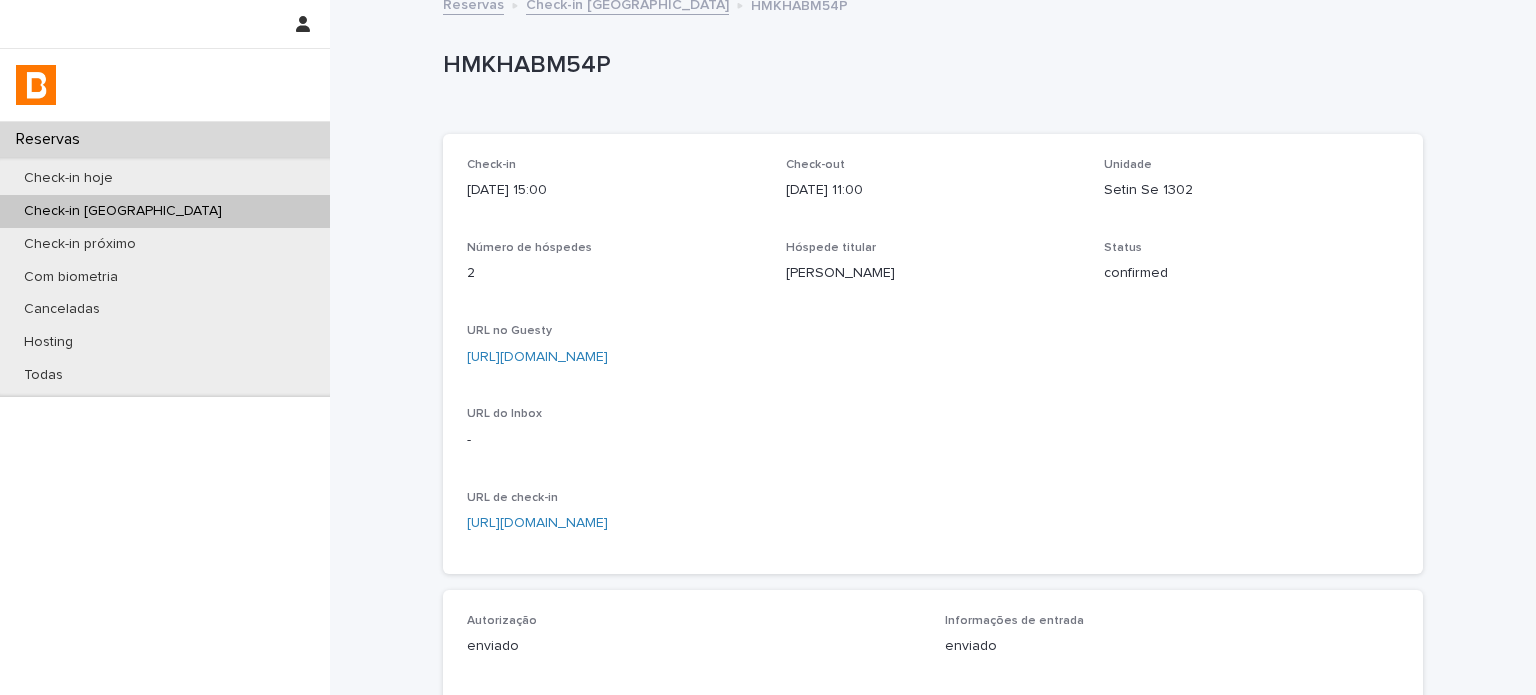 scroll, scrollTop: 0, scrollLeft: 0, axis: both 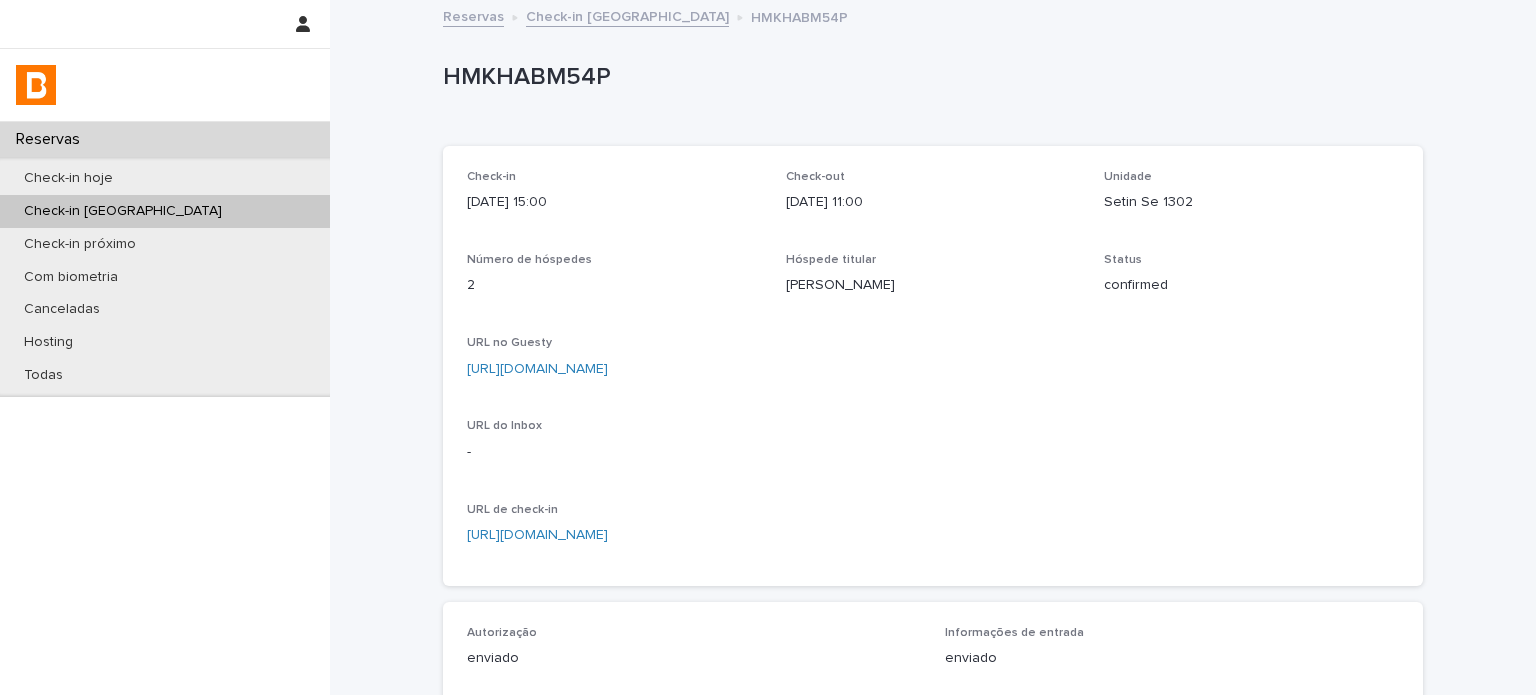 click on "Check-in [GEOGRAPHIC_DATA]" at bounding box center (627, 15) 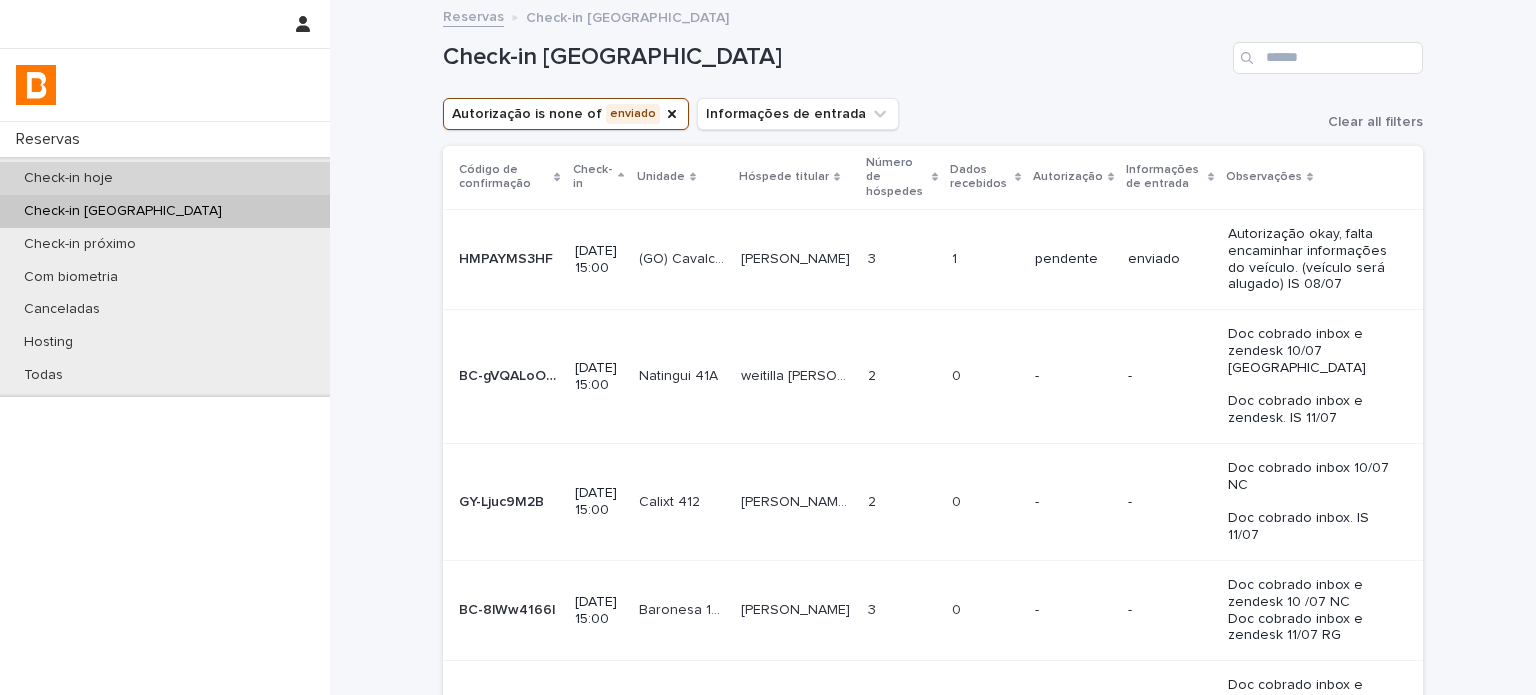 click on "Check-in hoje" at bounding box center [165, 178] 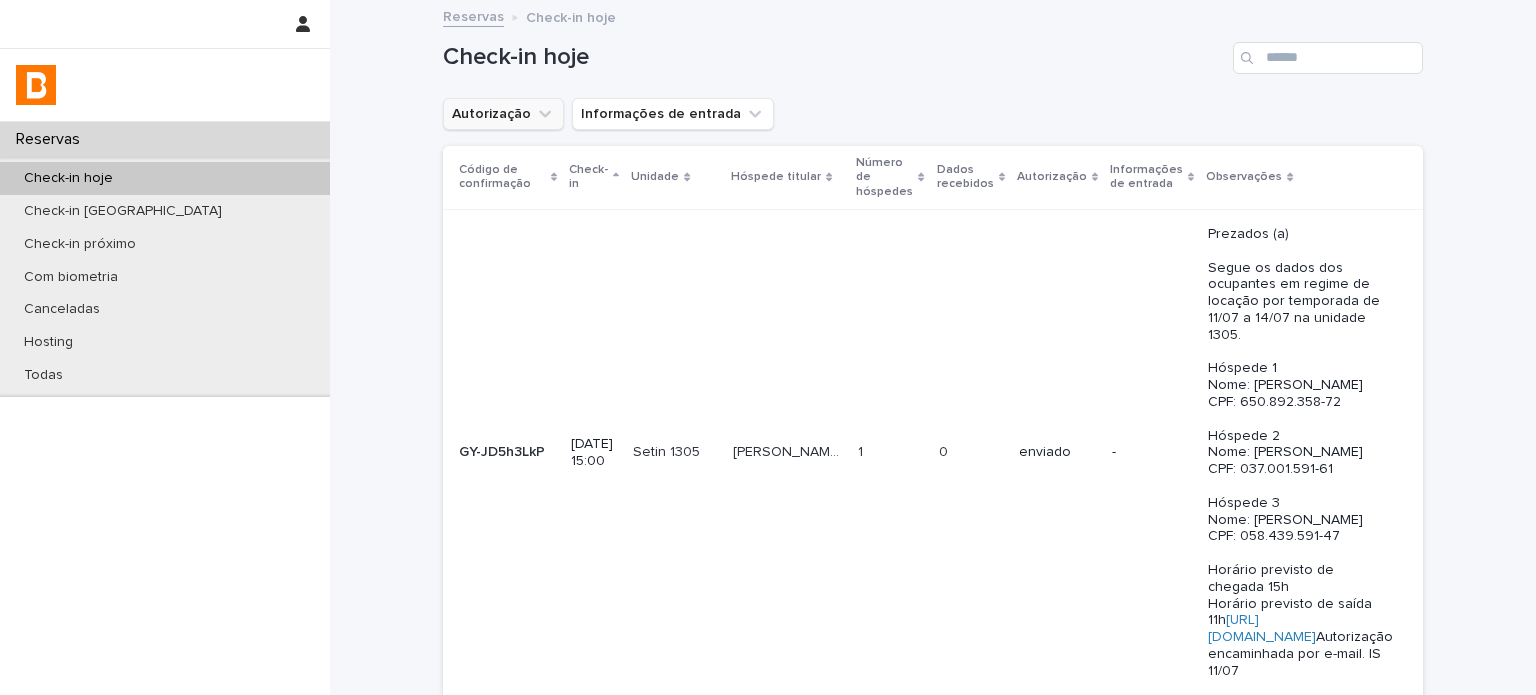 click on "Autorização" at bounding box center (503, 114) 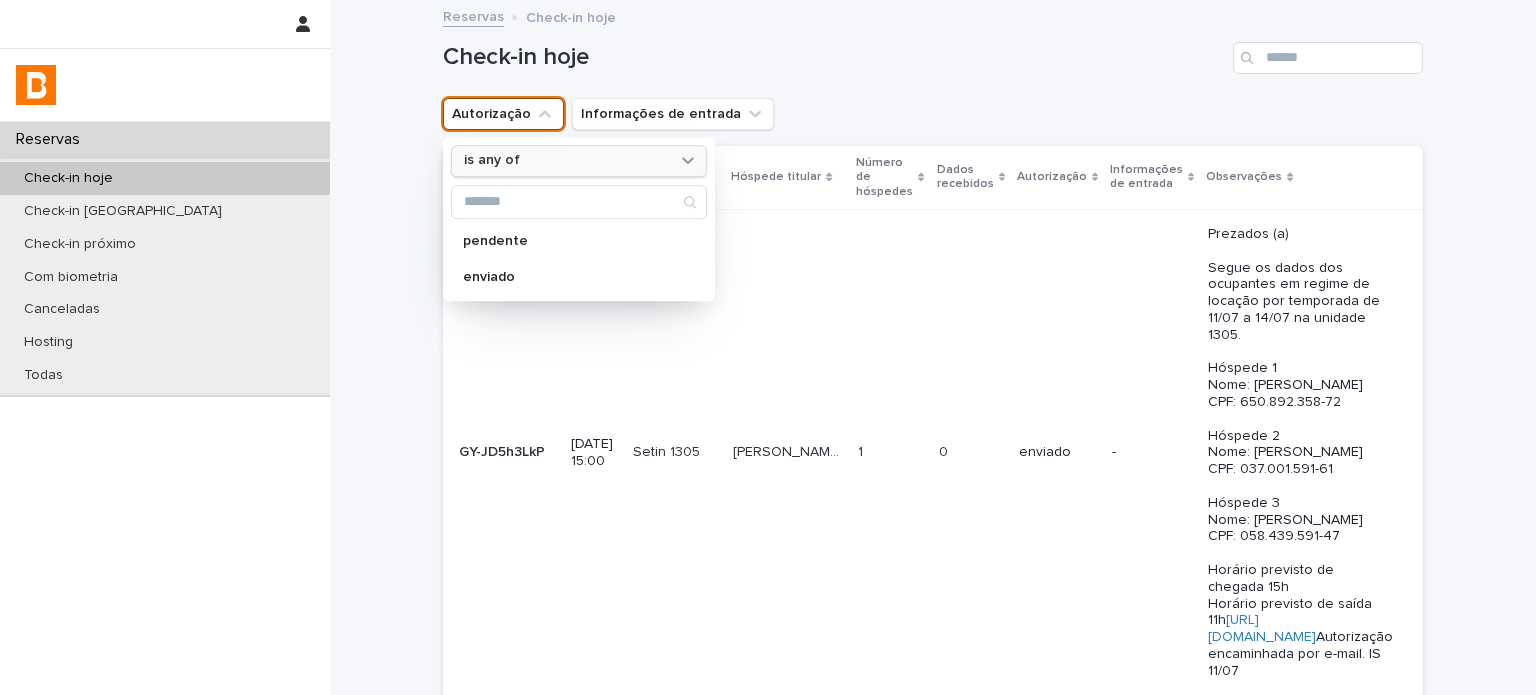 click on "is any of" at bounding box center (566, 161) 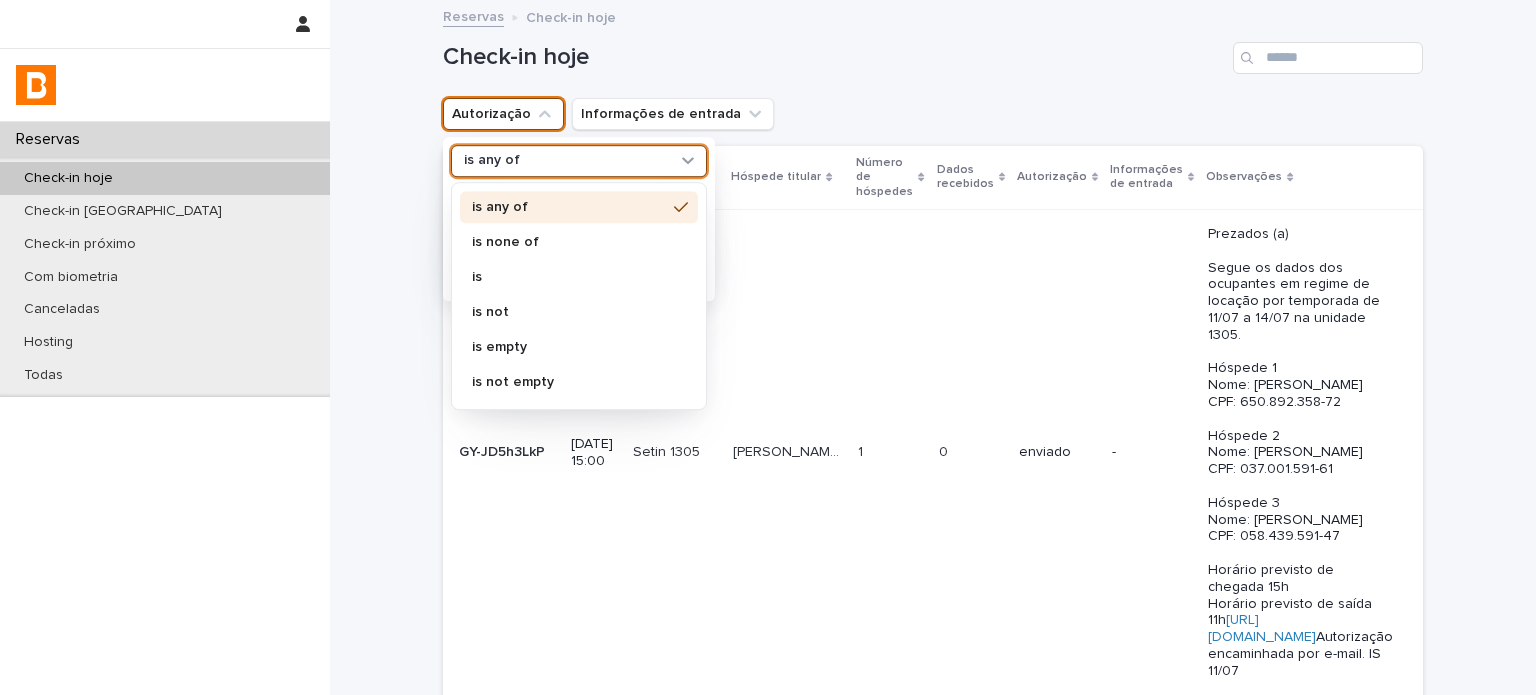 click on "is none of" at bounding box center [569, 242] 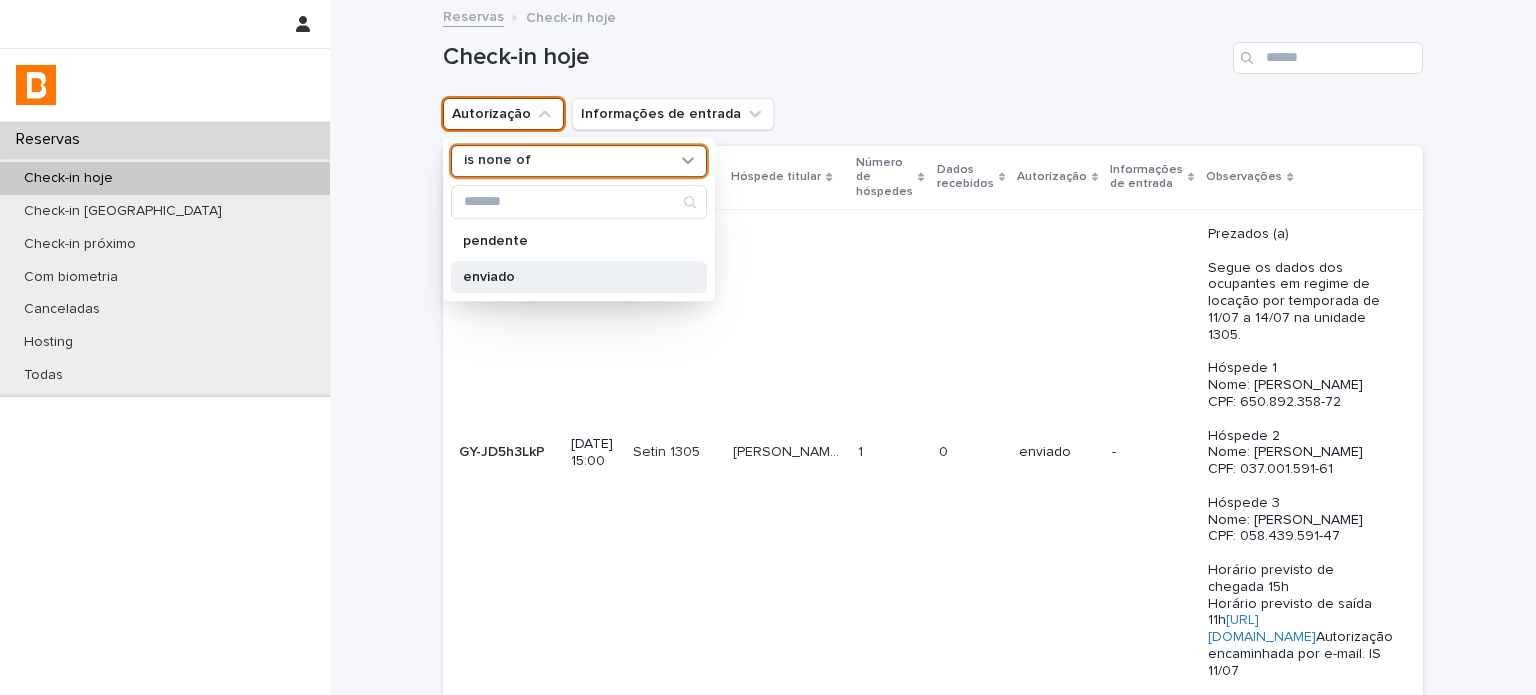click on "enviado" at bounding box center (569, 277) 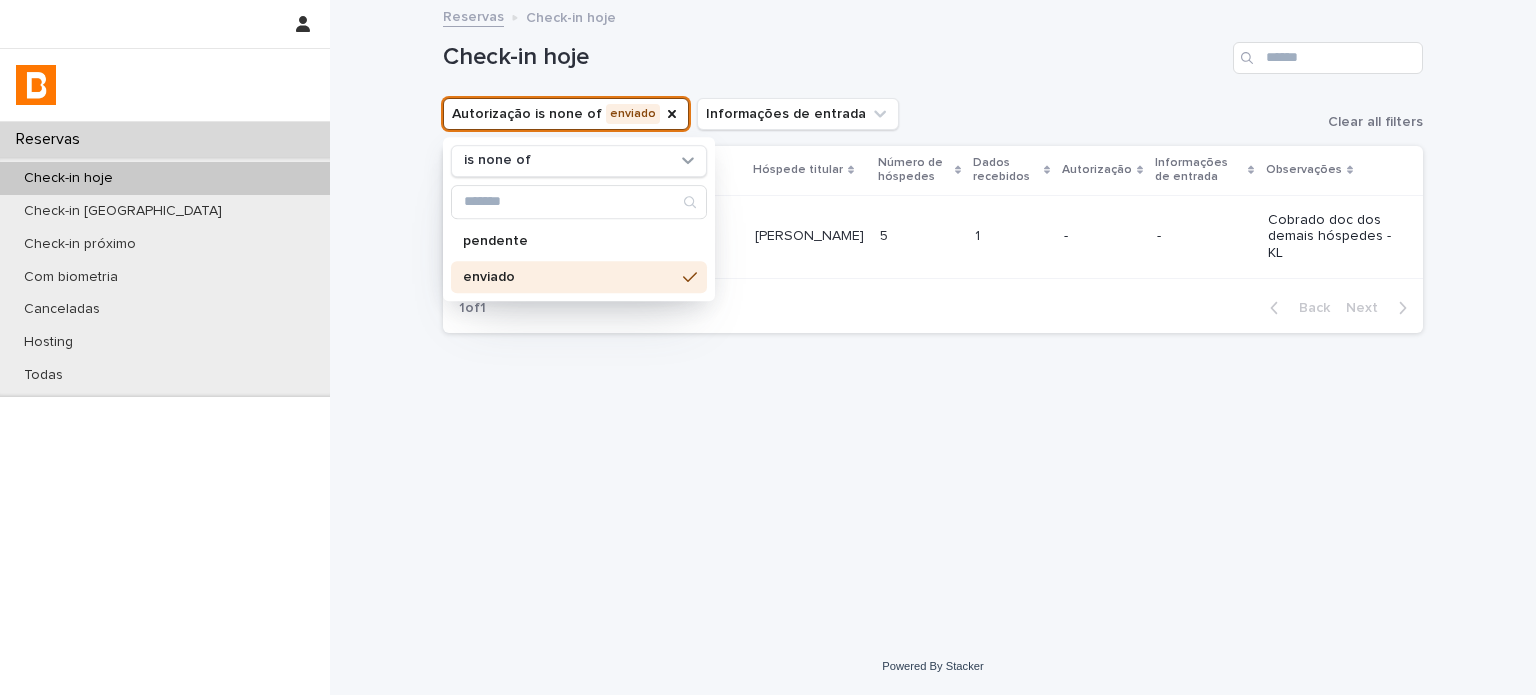 click on "Check-in hoje" at bounding box center (933, 50) 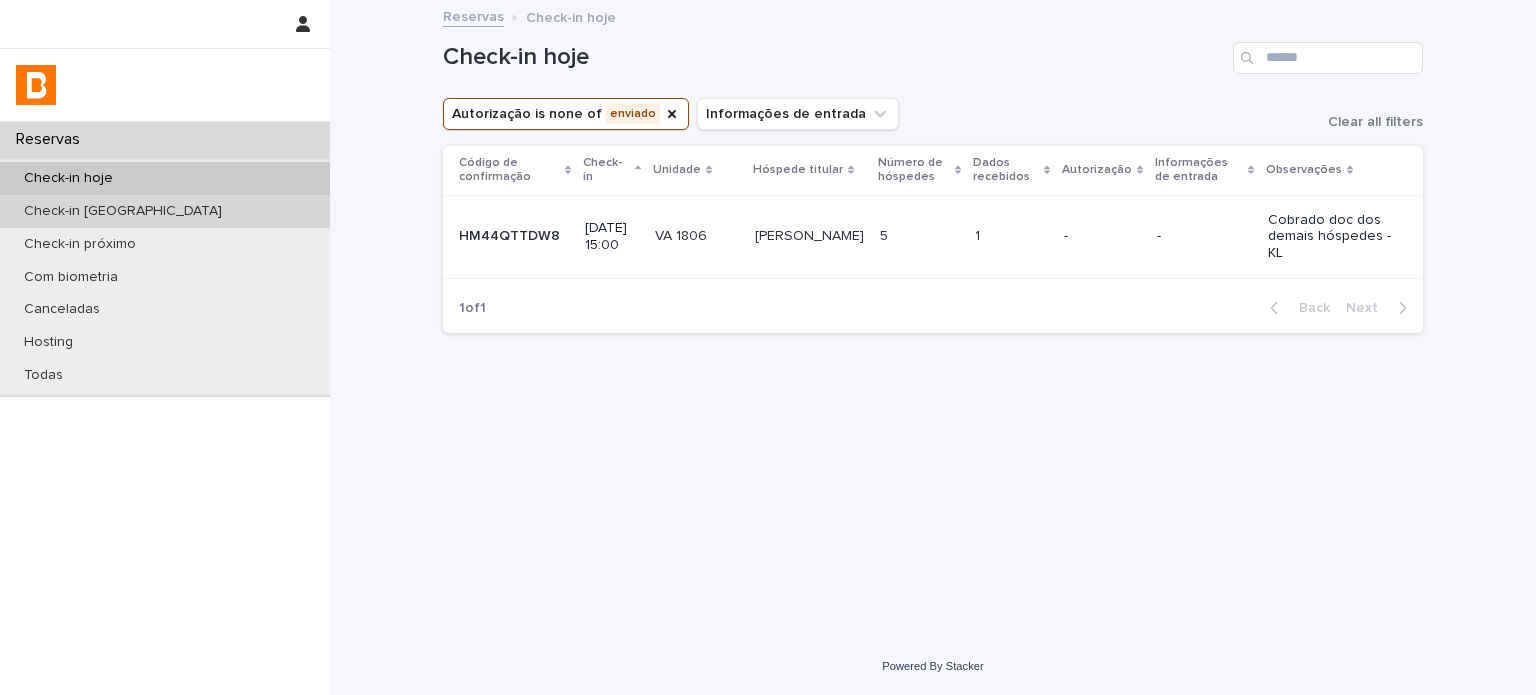click on "Check-in [GEOGRAPHIC_DATA]" at bounding box center [123, 211] 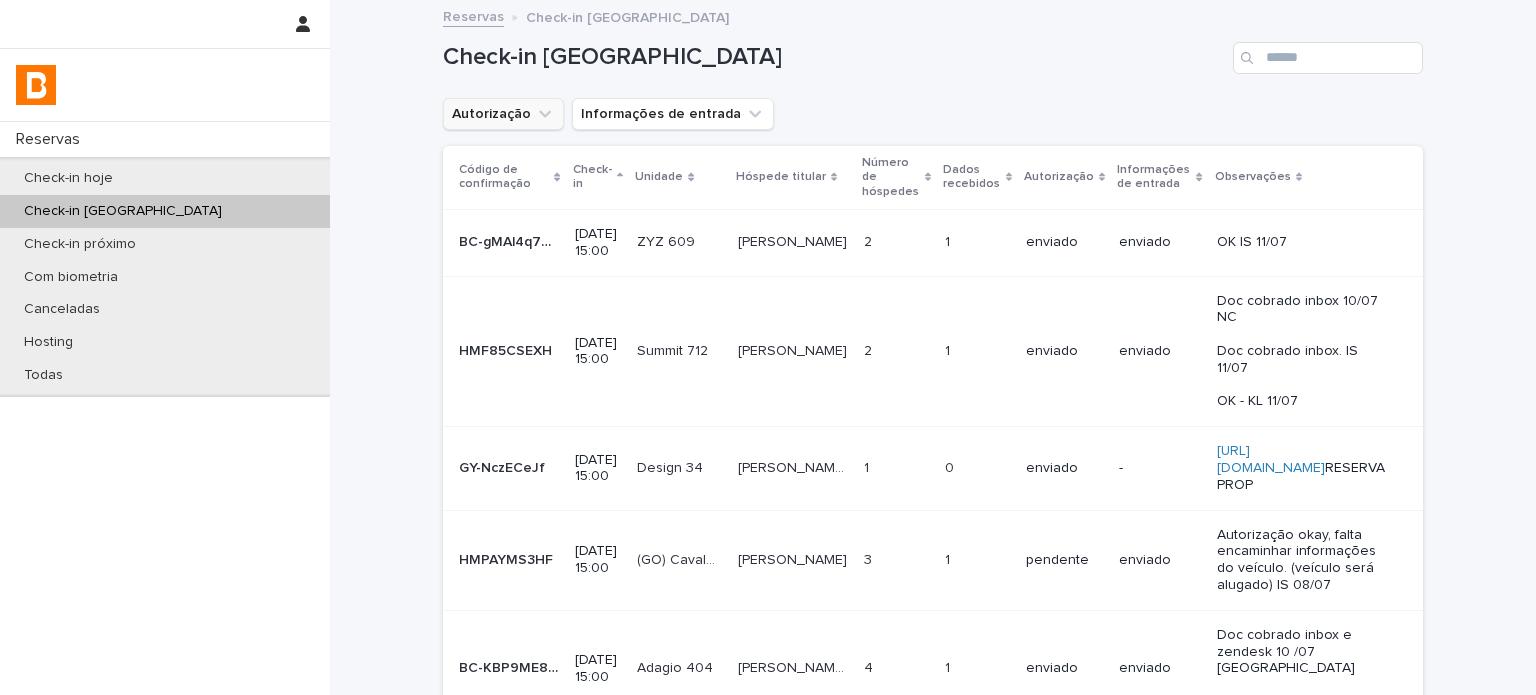 click on "Autorização" at bounding box center (503, 114) 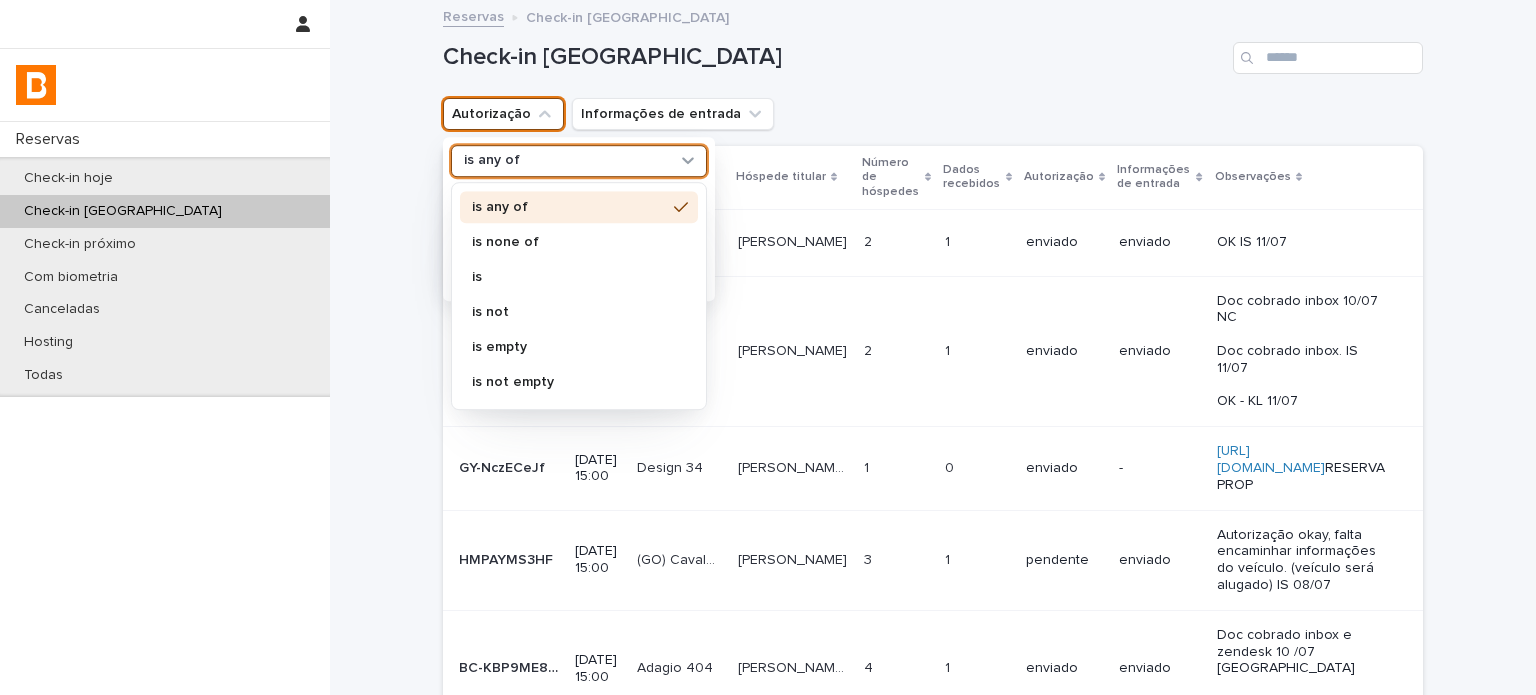 click on "is any of" at bounding box center [566, 161] 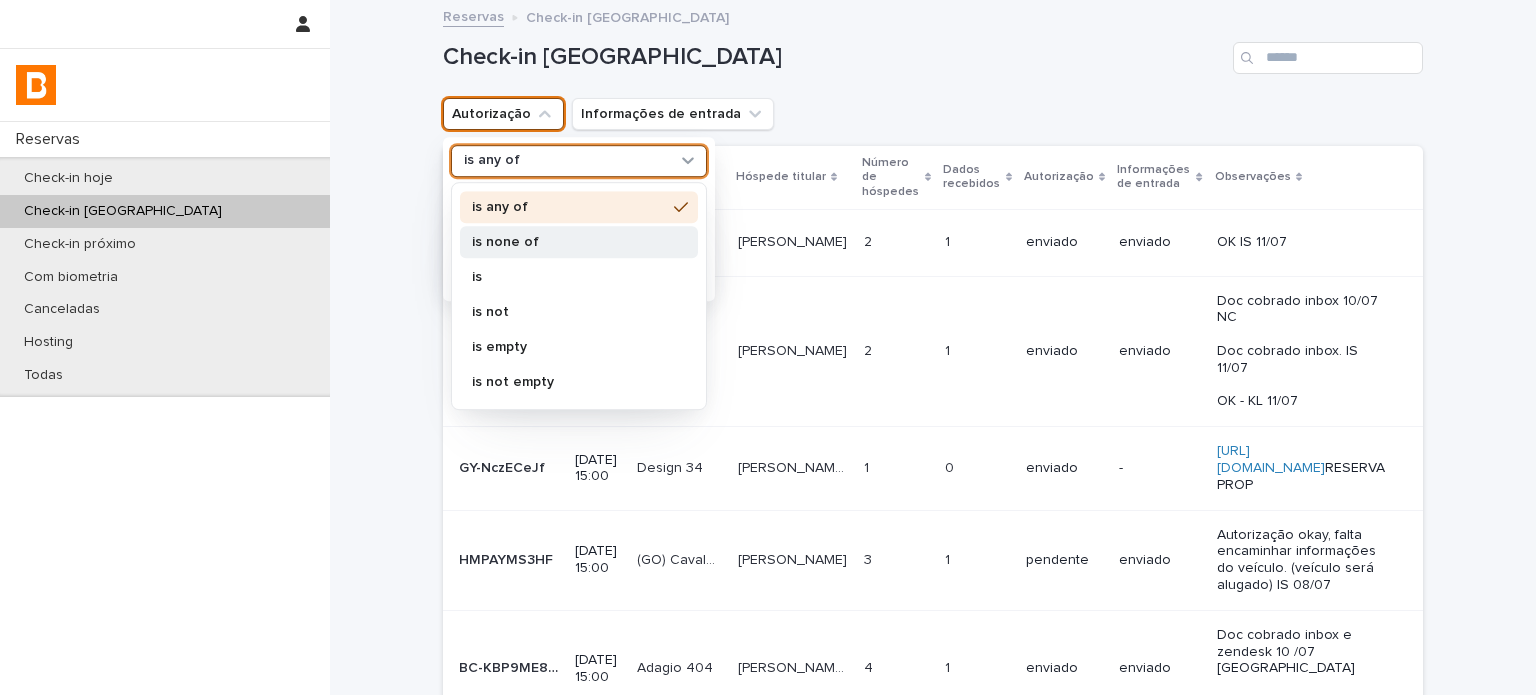 click on "is none of" at bounding box center [569, 242] 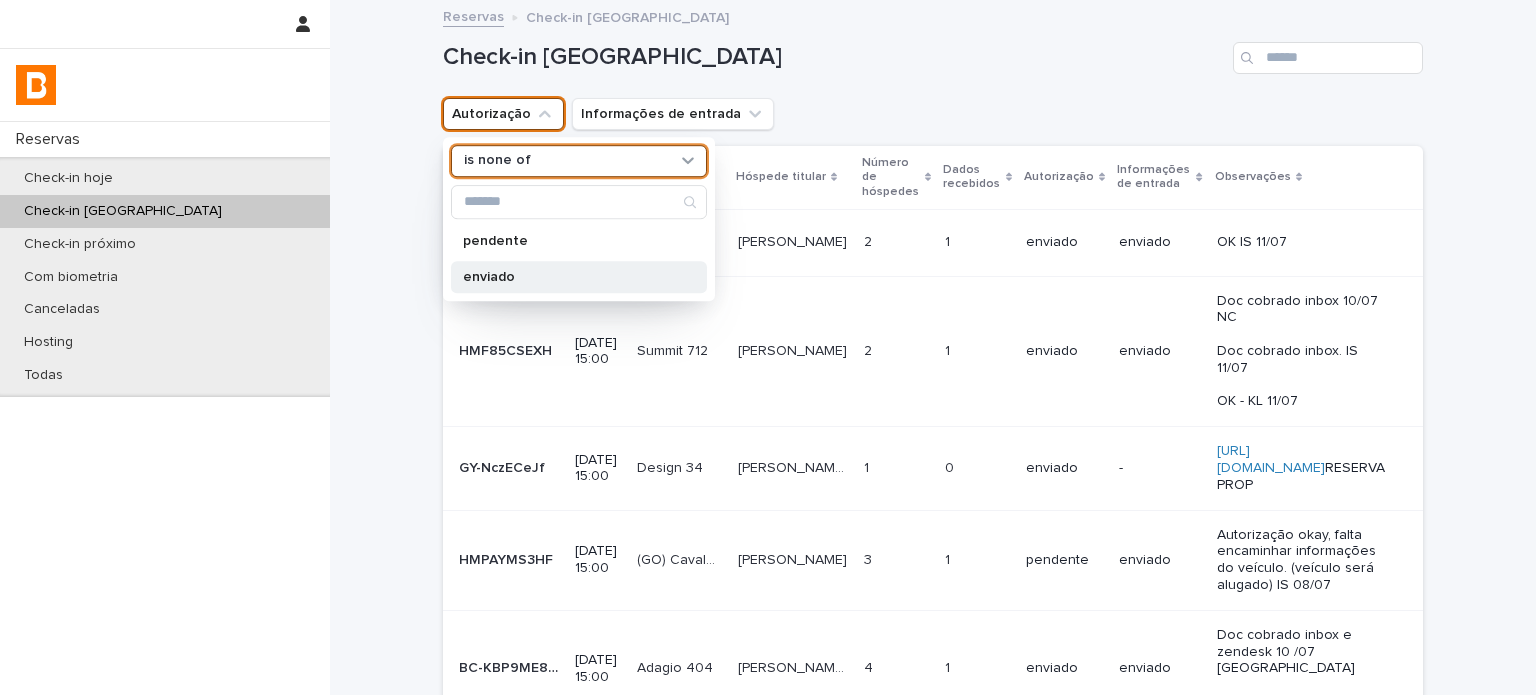 click on "enviado" at bounding box center [569, 277] 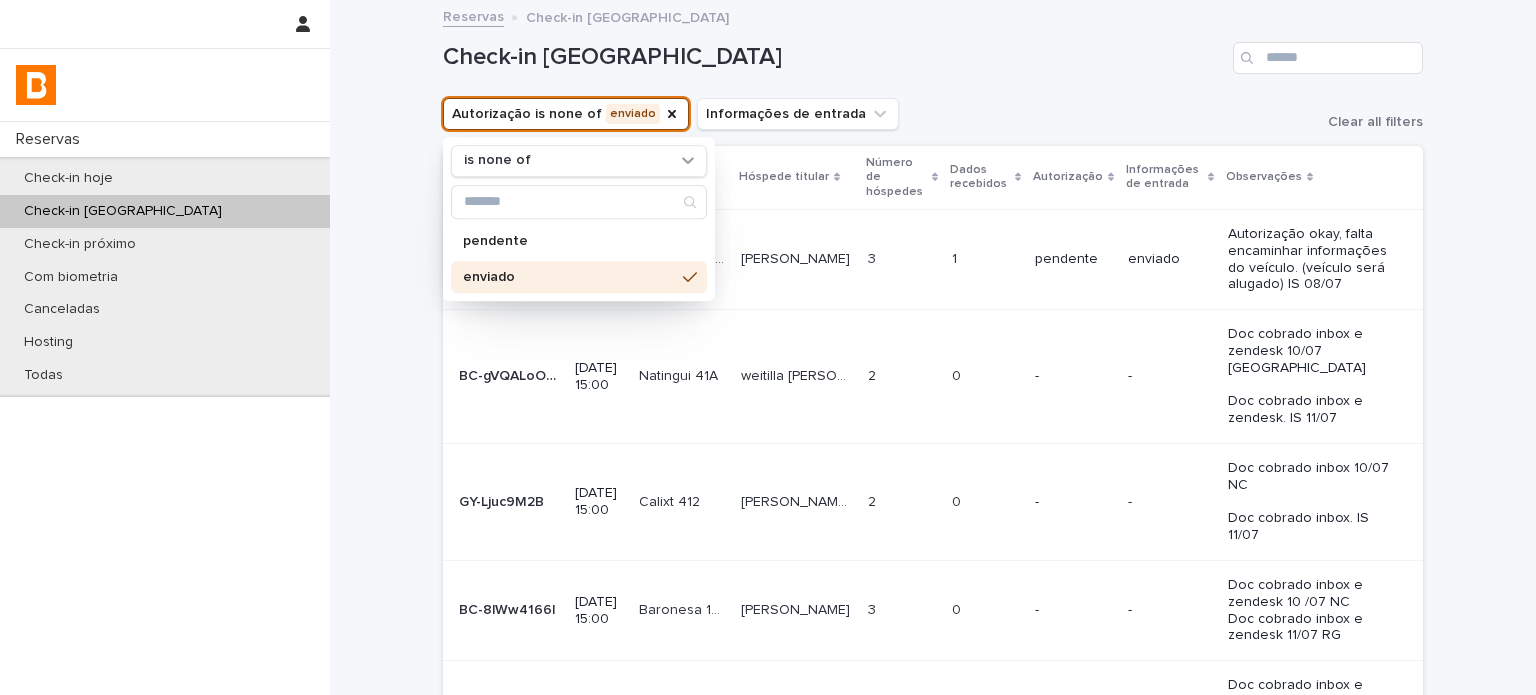 click on "Check-in [GEOGRAPHIC_DATA]" at bounding box center [933, 50] 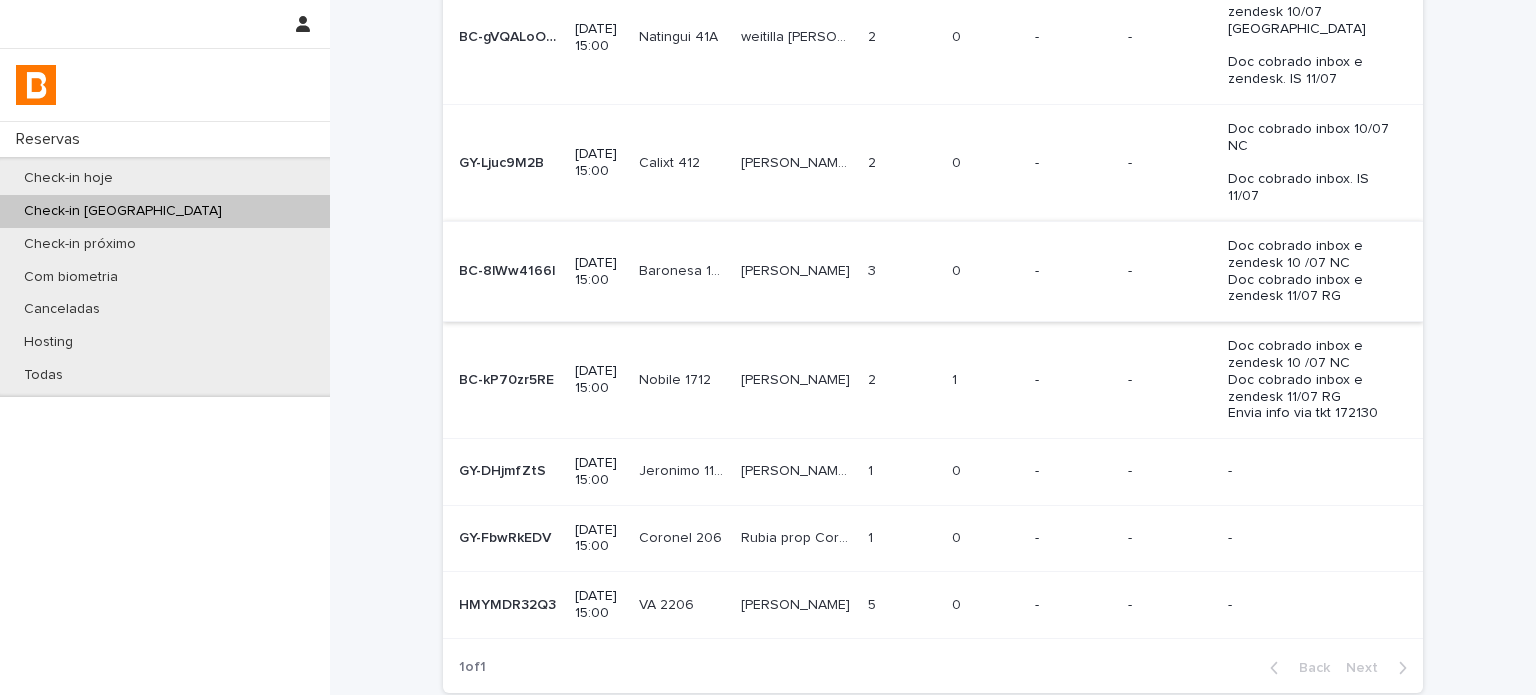 scroll, scrollTop: 466, scrollLeft: 0, axis: vertical 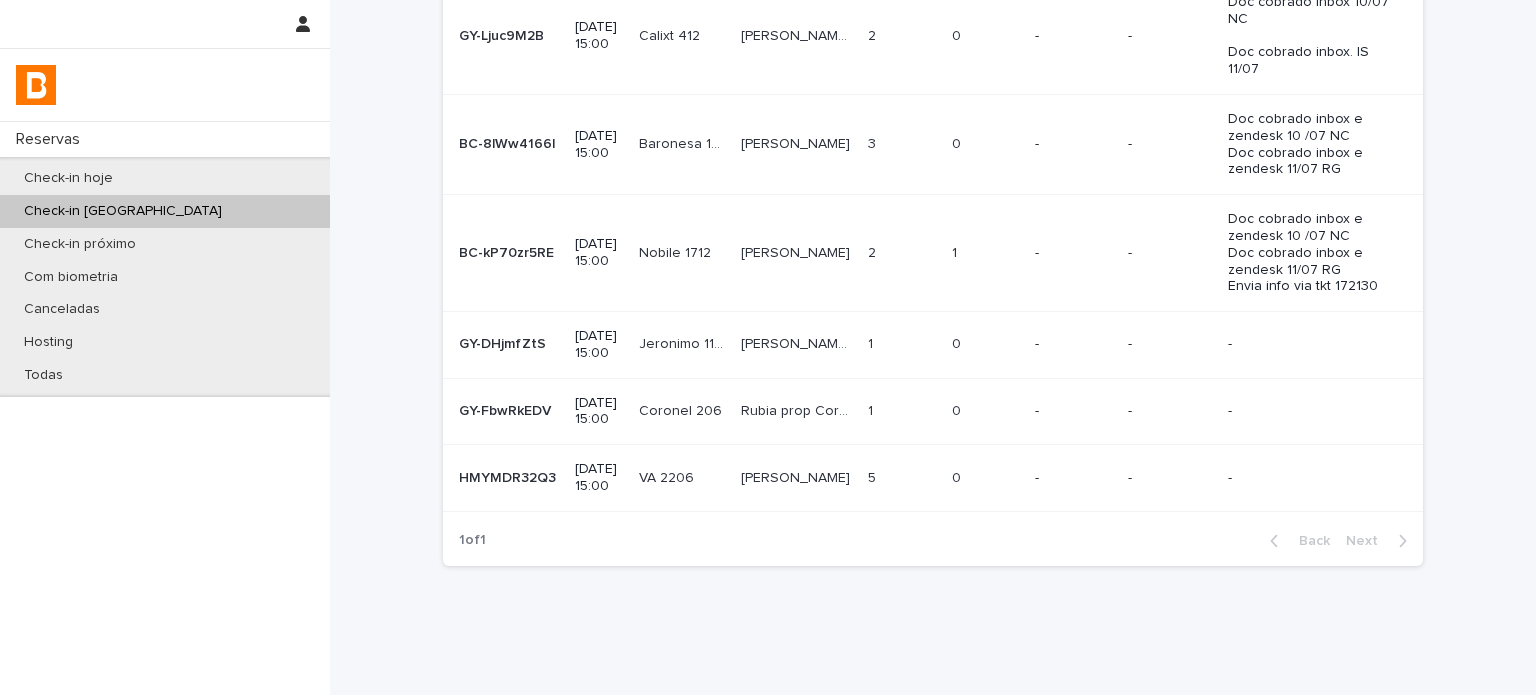 click on "1 1" at bounding box center [985, 253] 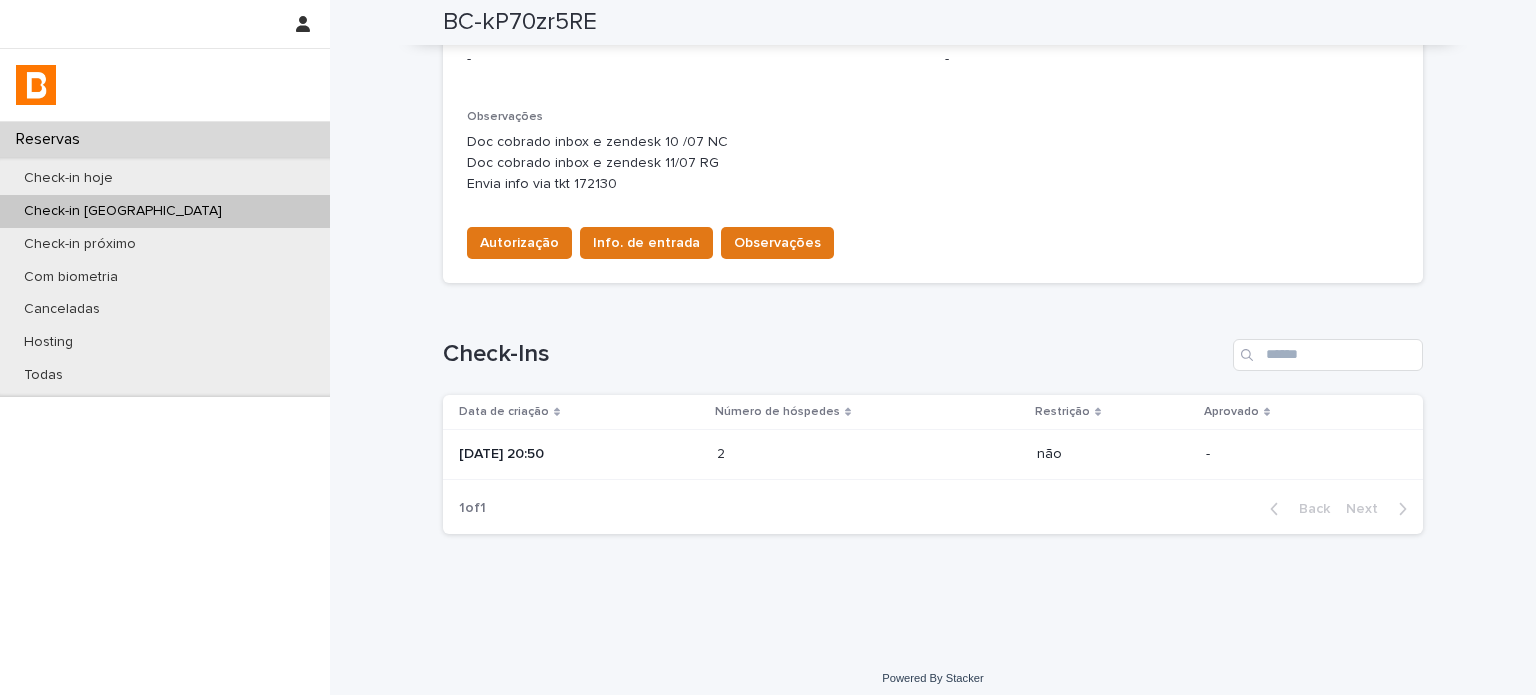 scroll, scrollTop: 600, scrollLeft: 0, axis: vertical 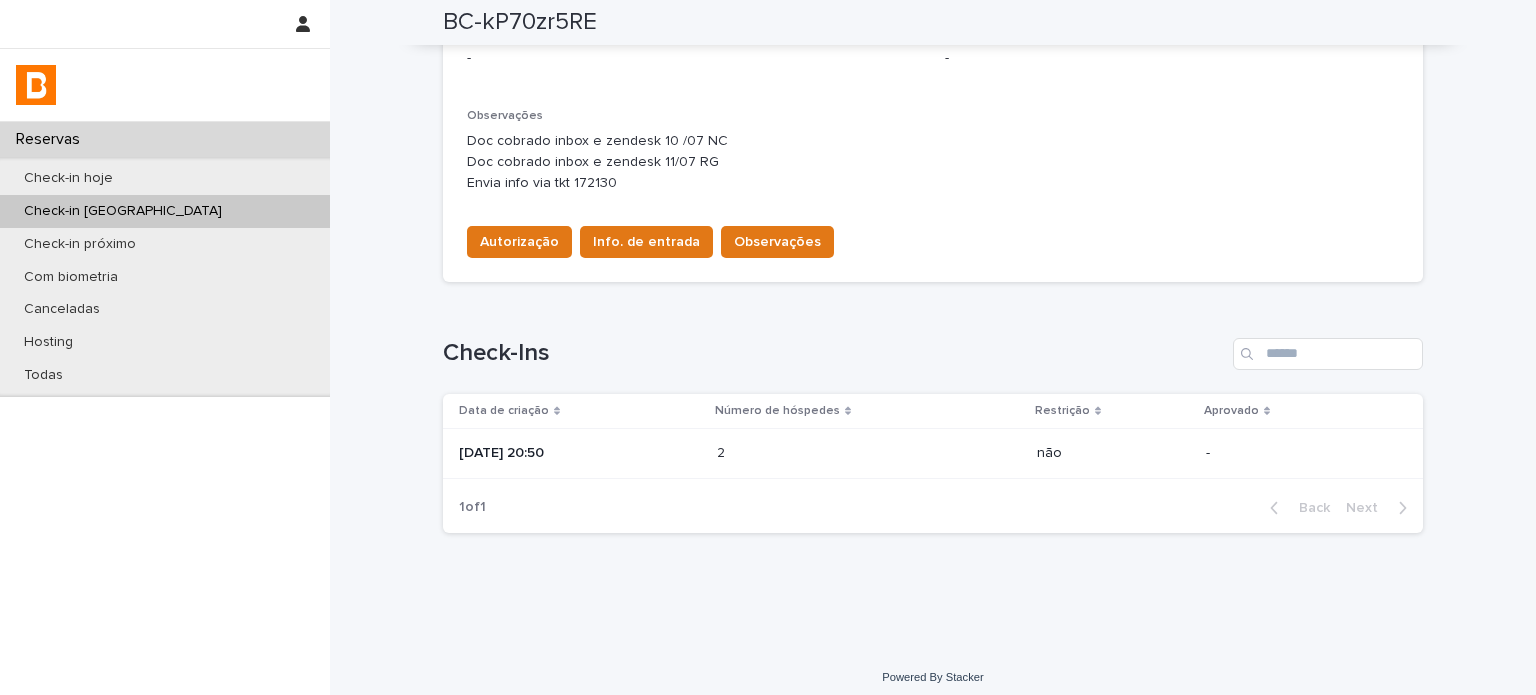 click on "[DATE] 20:50" at bounding box center (580, 453) 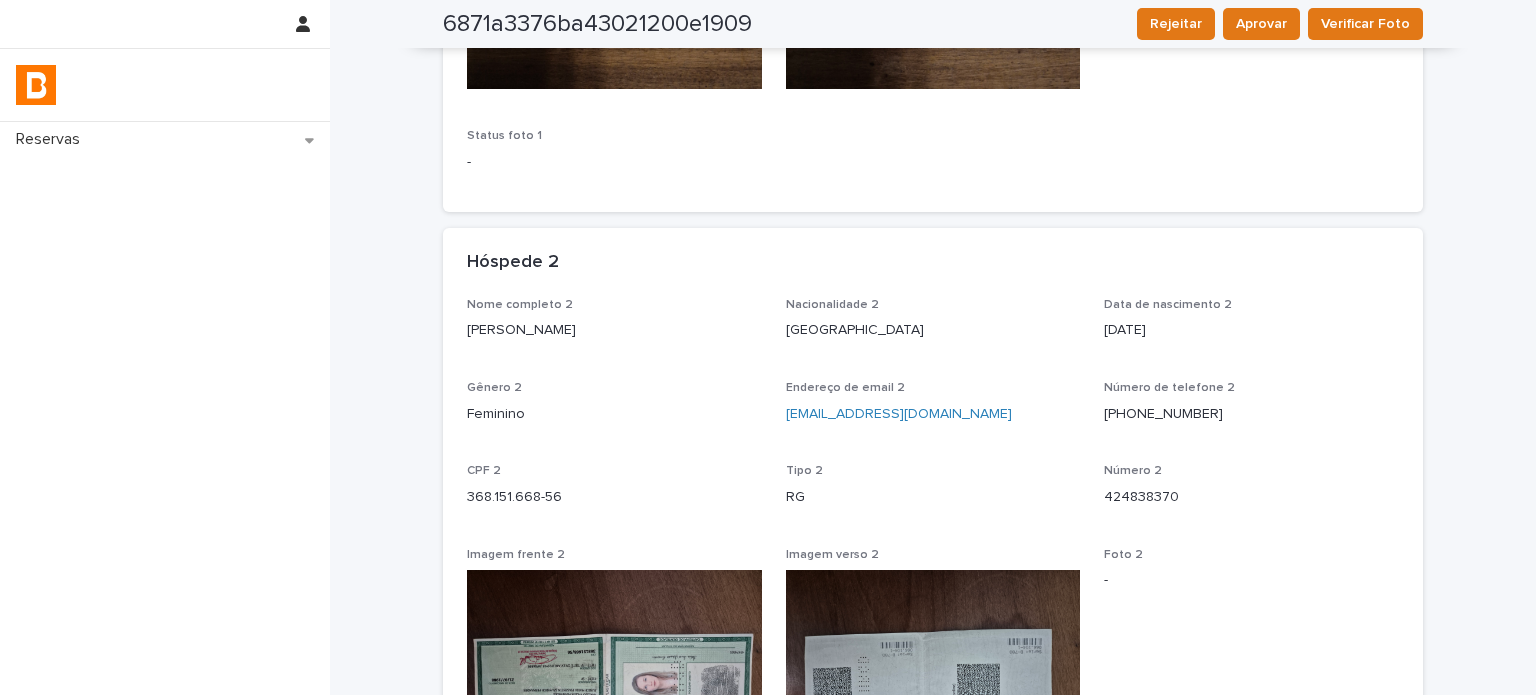 scroll, scrollTop: 1020, scrollLeft: 0, axis: vertical 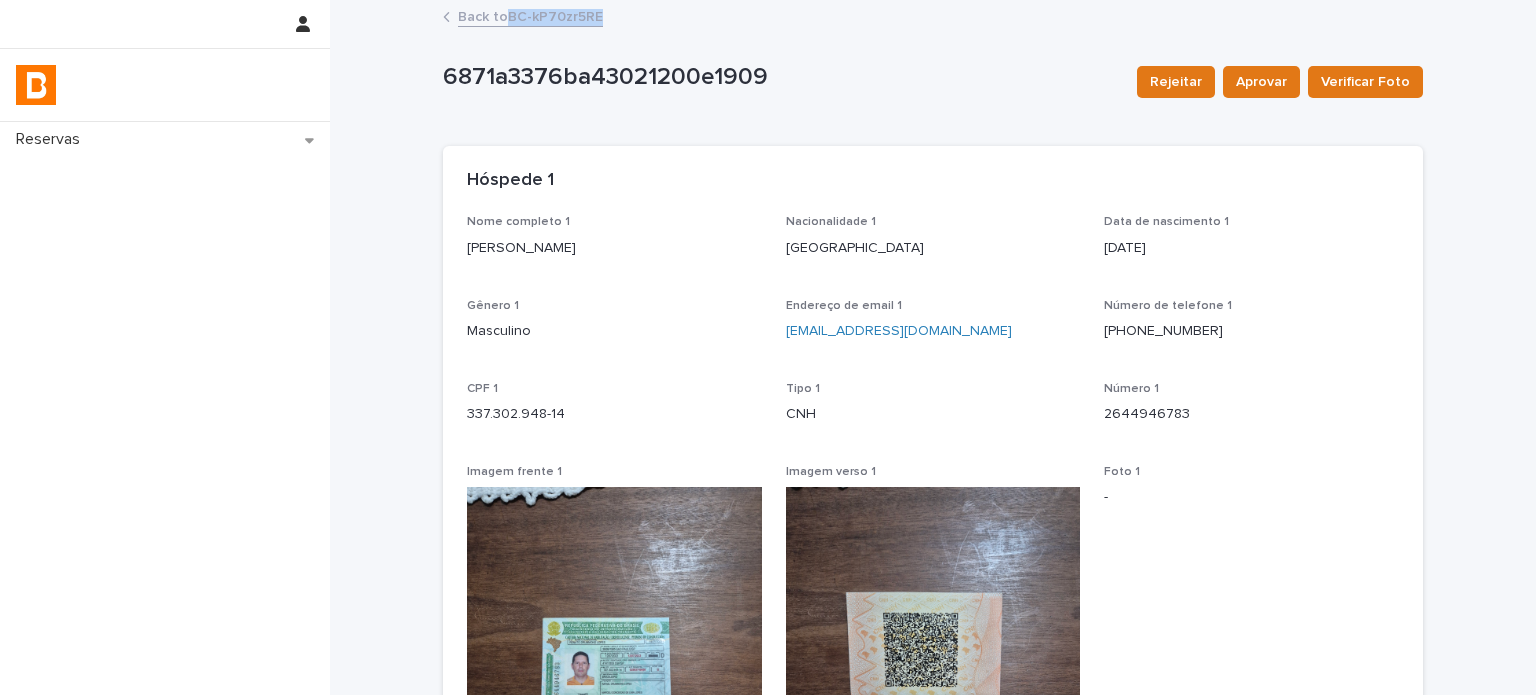 drag, startPoint x: 588, startPoint y: 16, endPoint x: 502, endPoint y: 19, distance: 86.05231 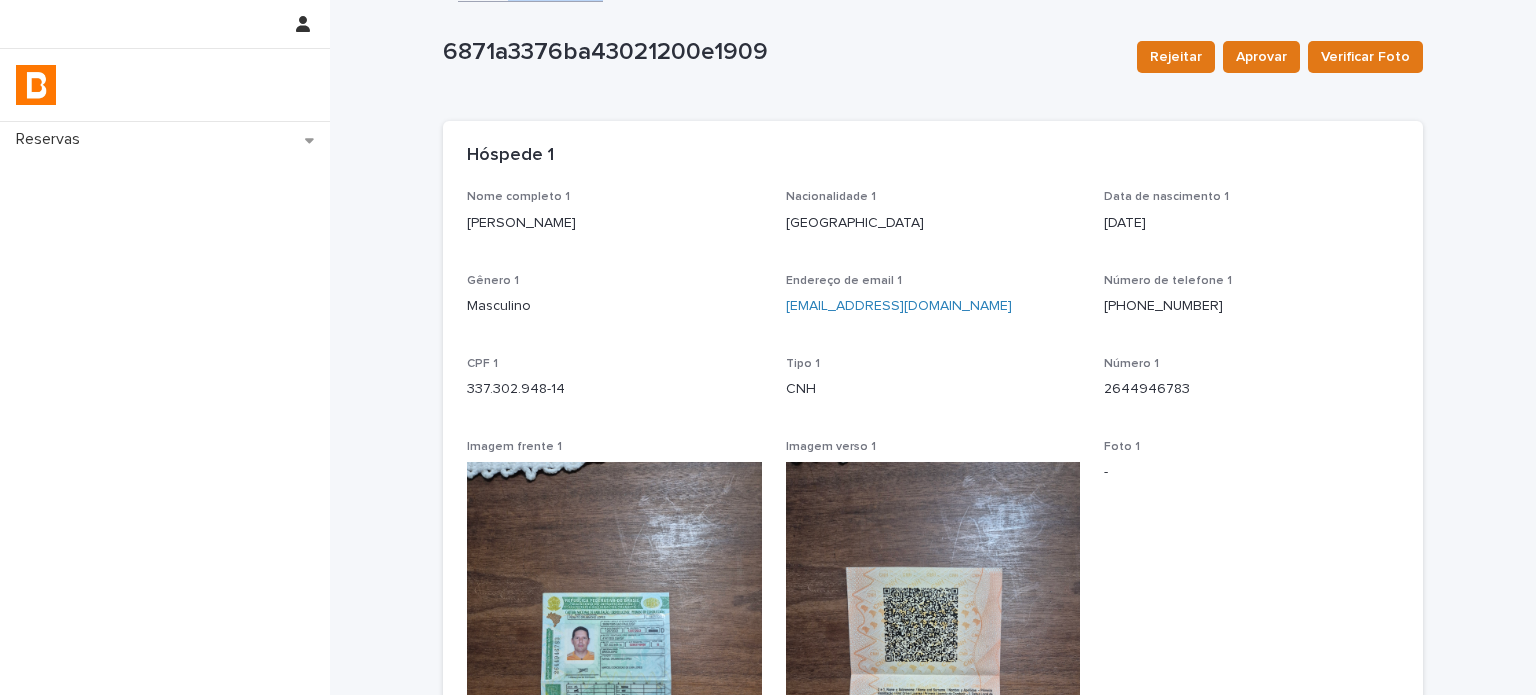 scroll, scrollTop: 0, scrollLeft: 0, axis: both 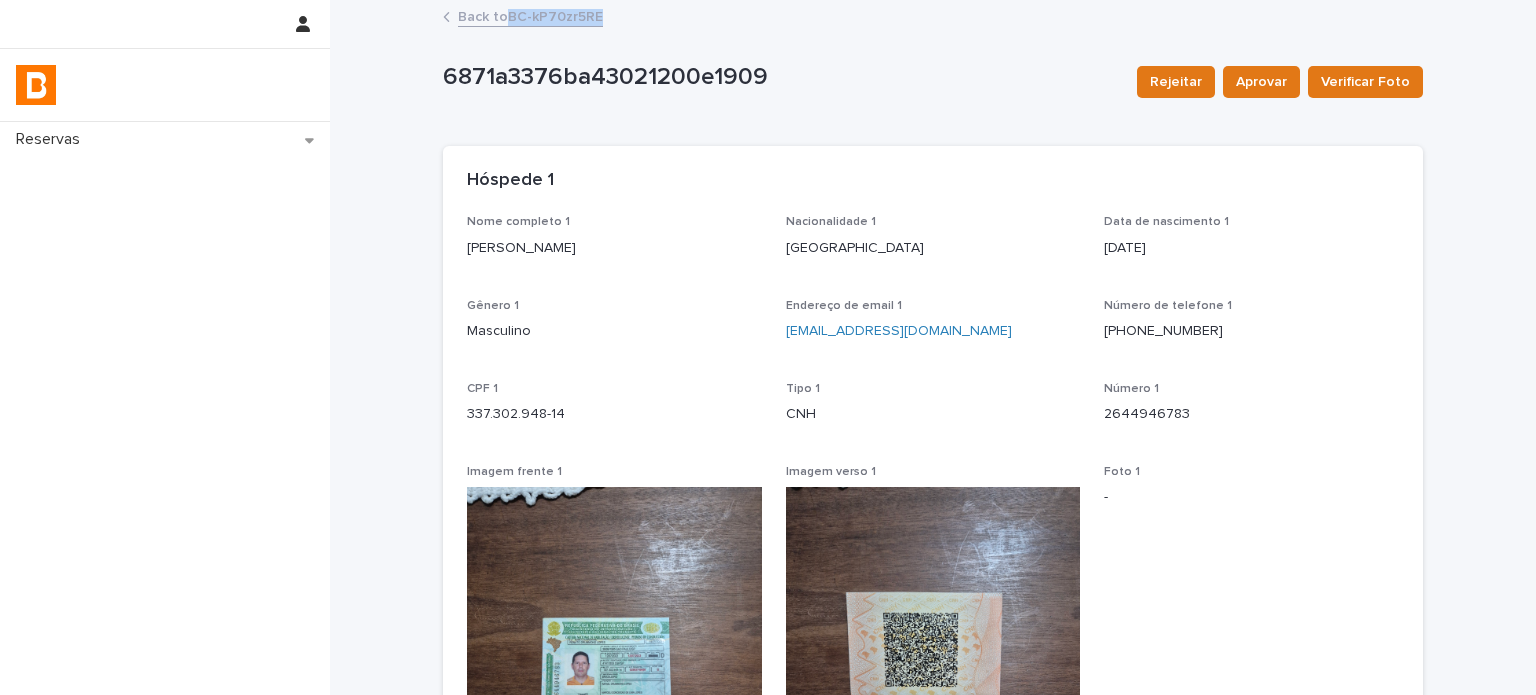 click on "Back to  BC-kP70zr5RE" at bounding box center [530, 15] 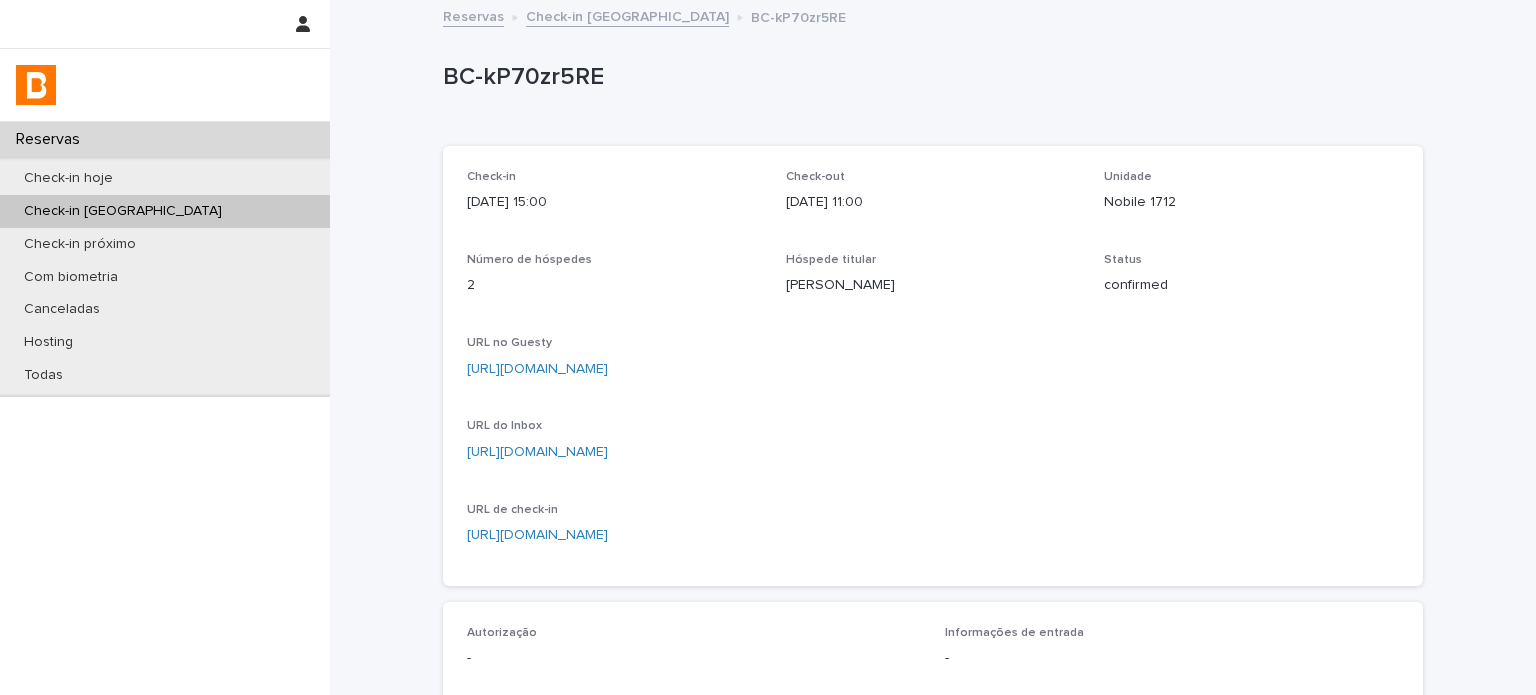 click on "Check-in [GEOGRAPHIC_DATA]" at bounding box center [627, 15] 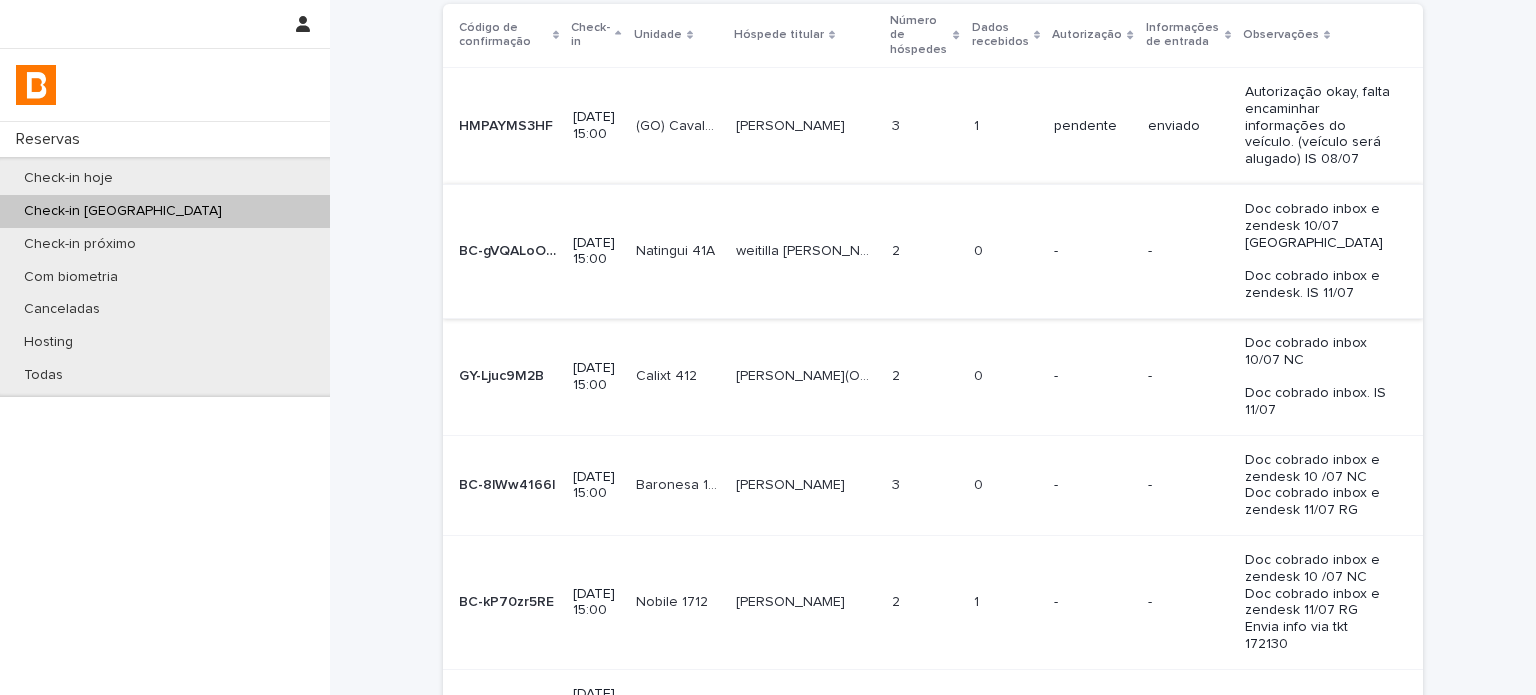scroll, scrollTop: 0, scrollLeft: 0, axis: both 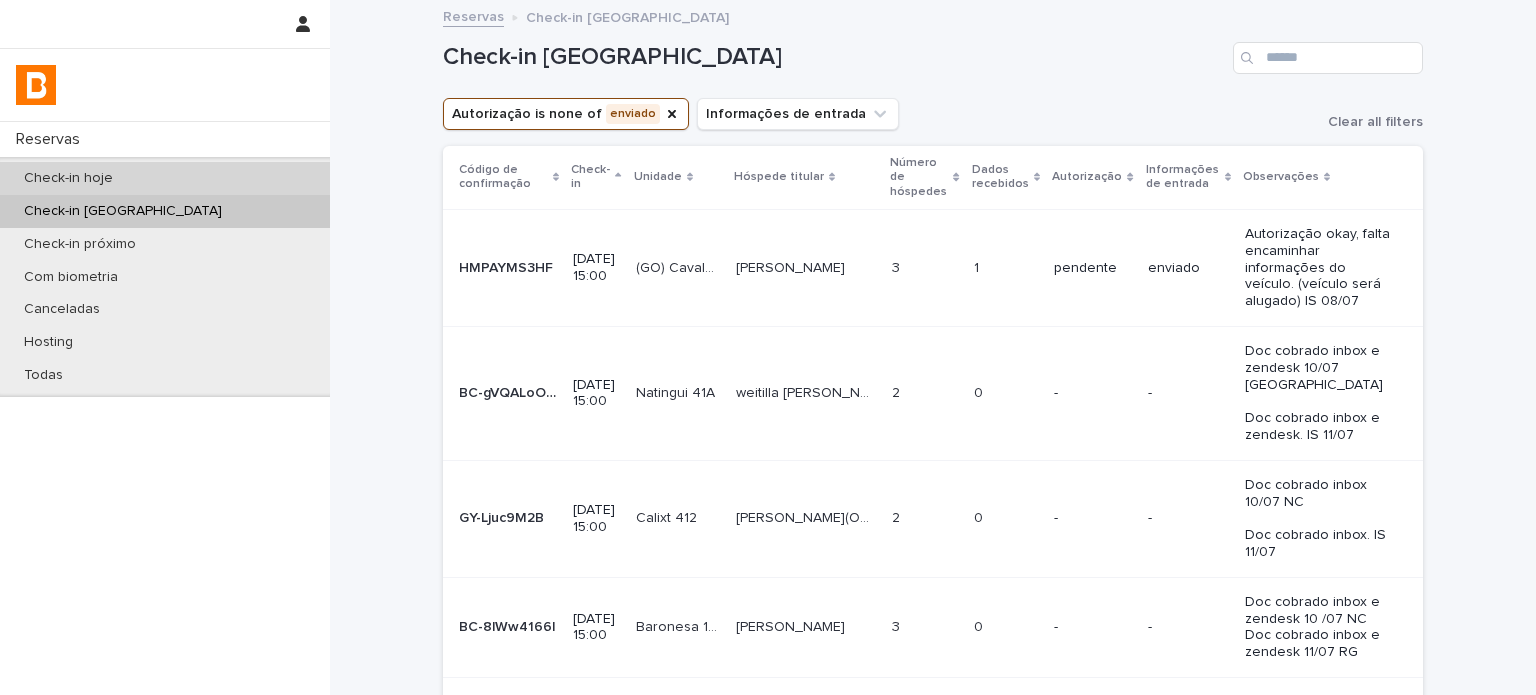 click on "Check-in hoje" at bounding box center (165, 178) 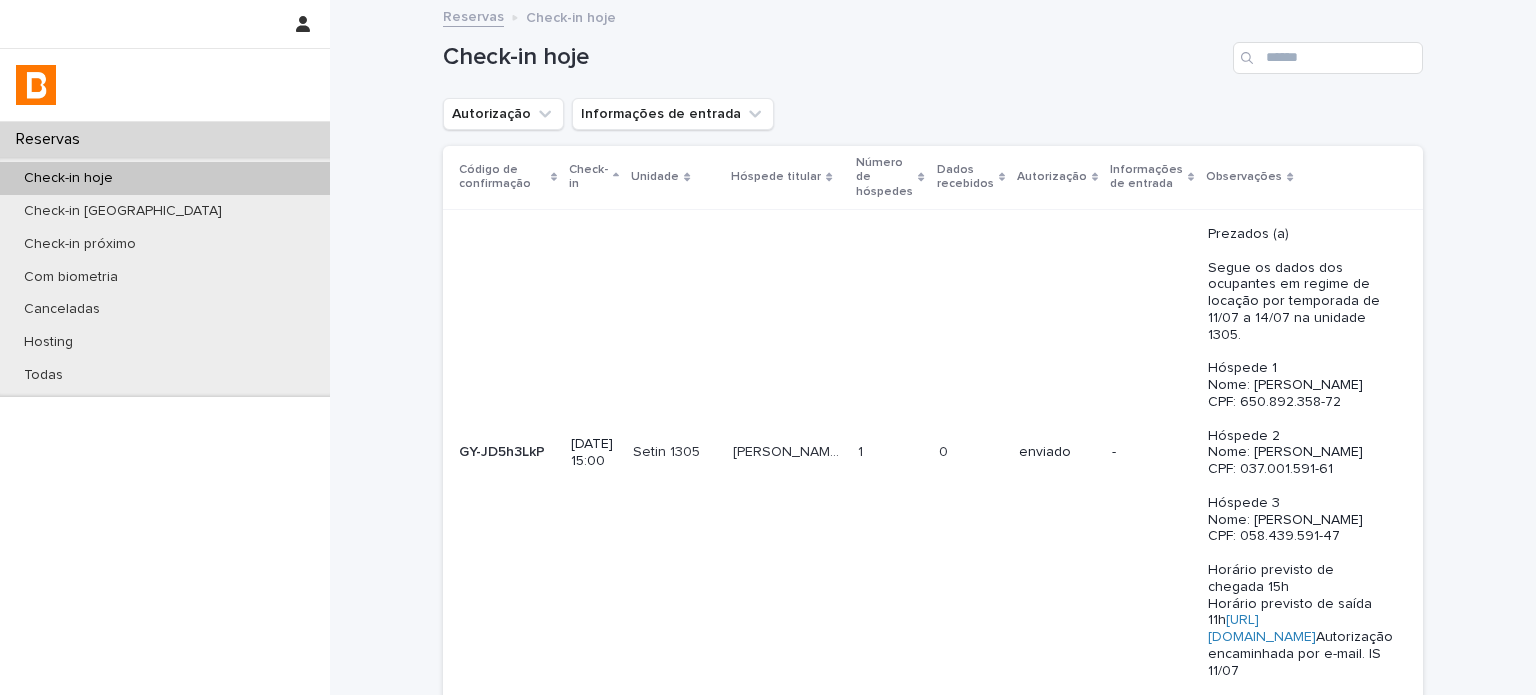 click on "Autorização Informações de entrada" at bounding box center [608, 114] 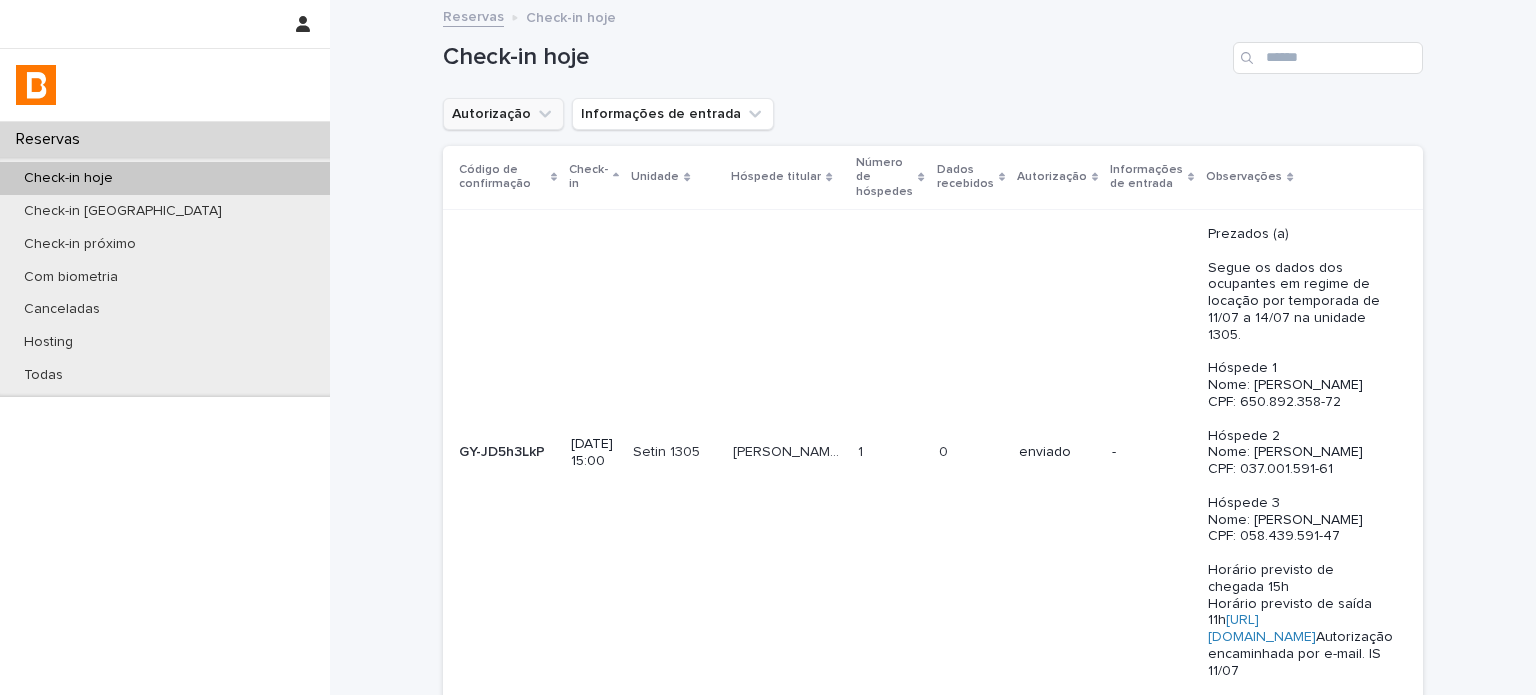 click 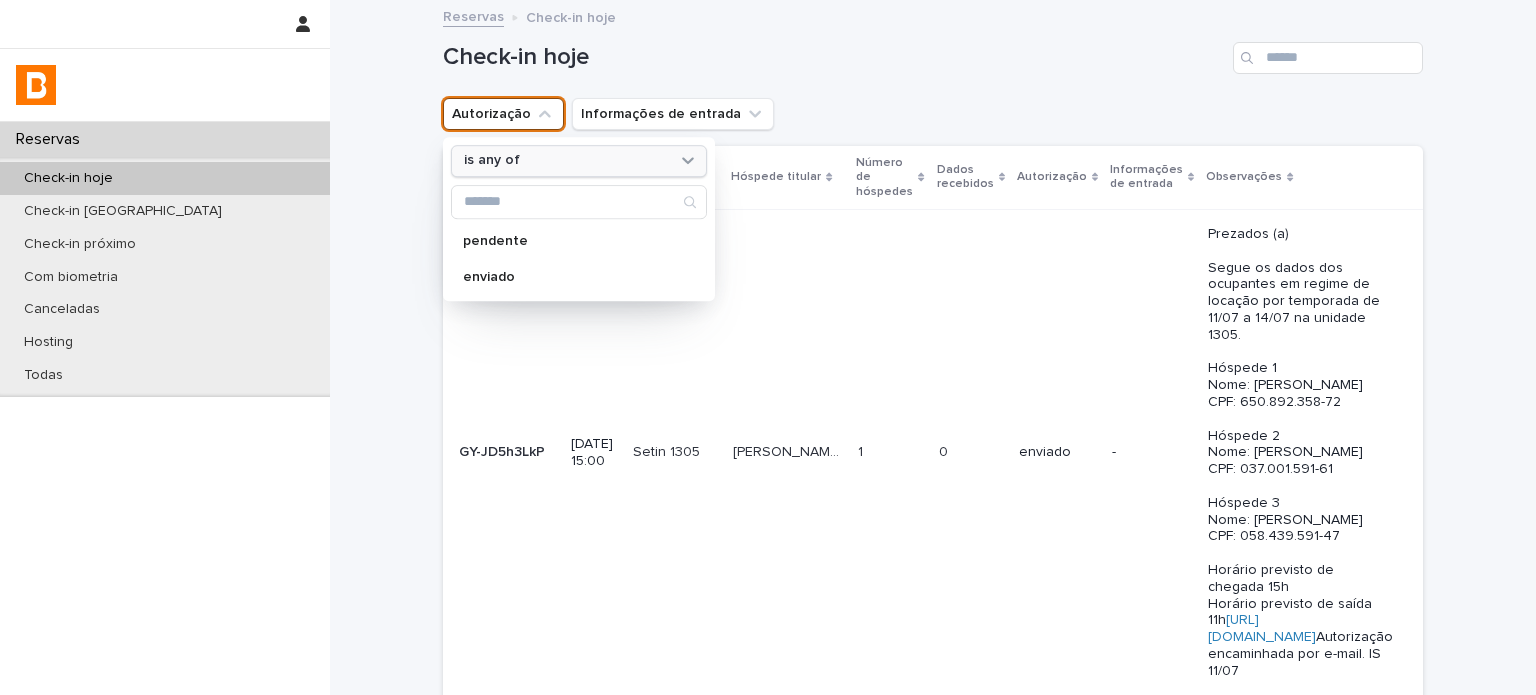 click on "is any of" at bounding box center [579, 161] 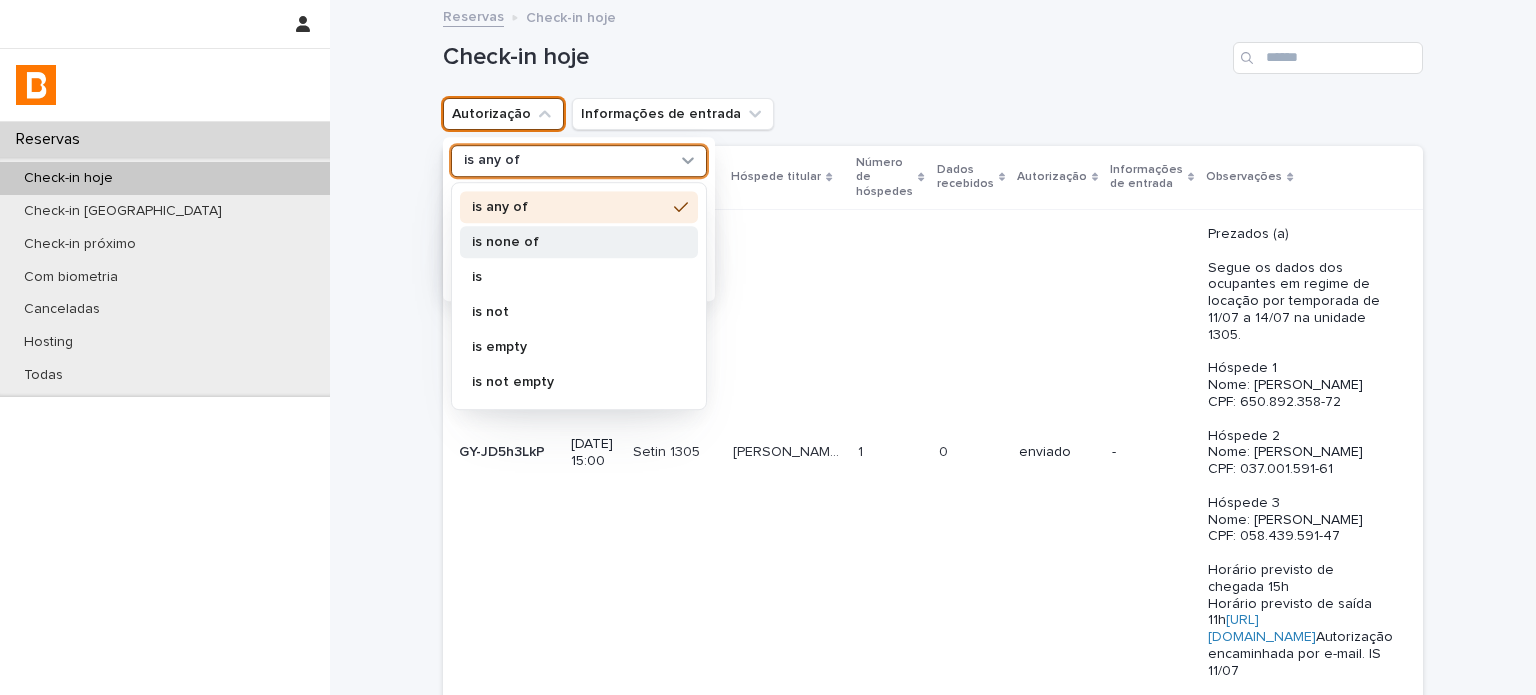 click on "is none of" at bounding box center [579, 242] 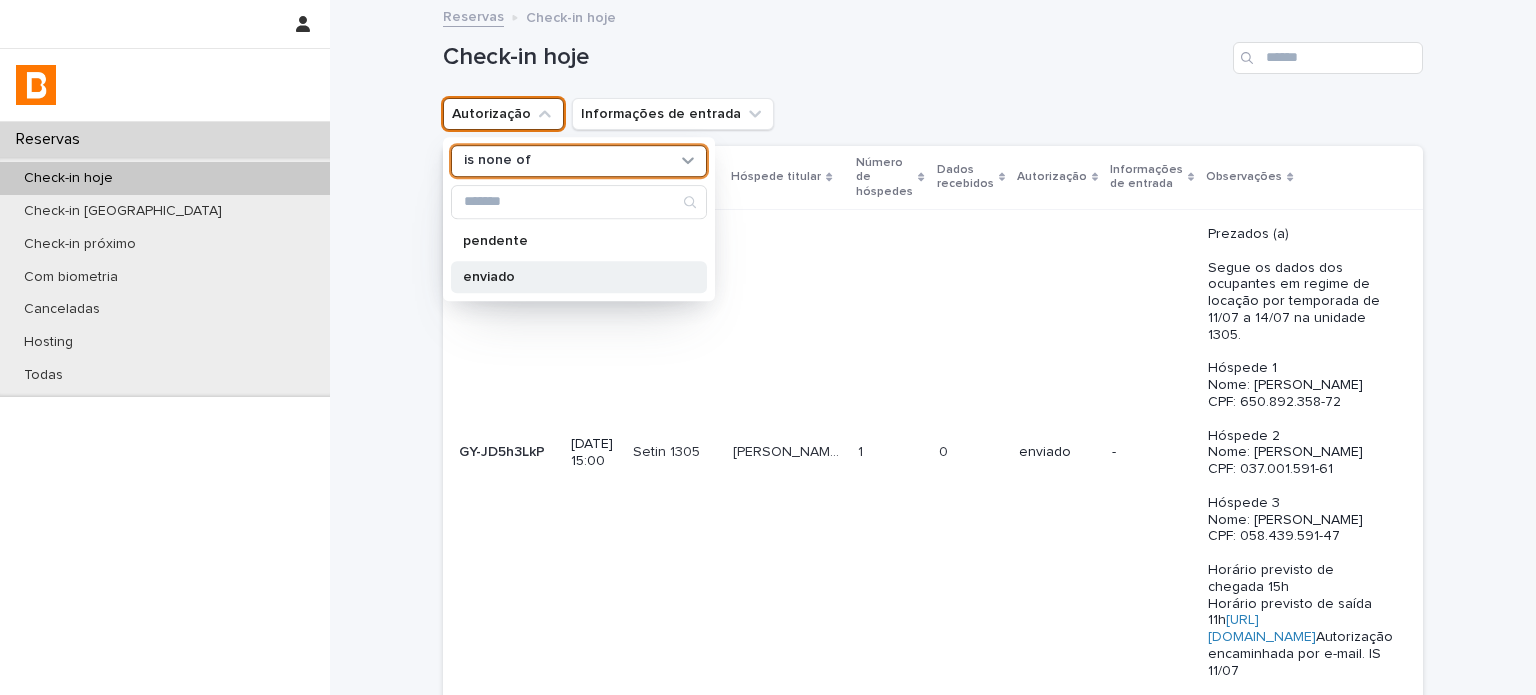 click on "enviado" at bounding box center (579, 277) 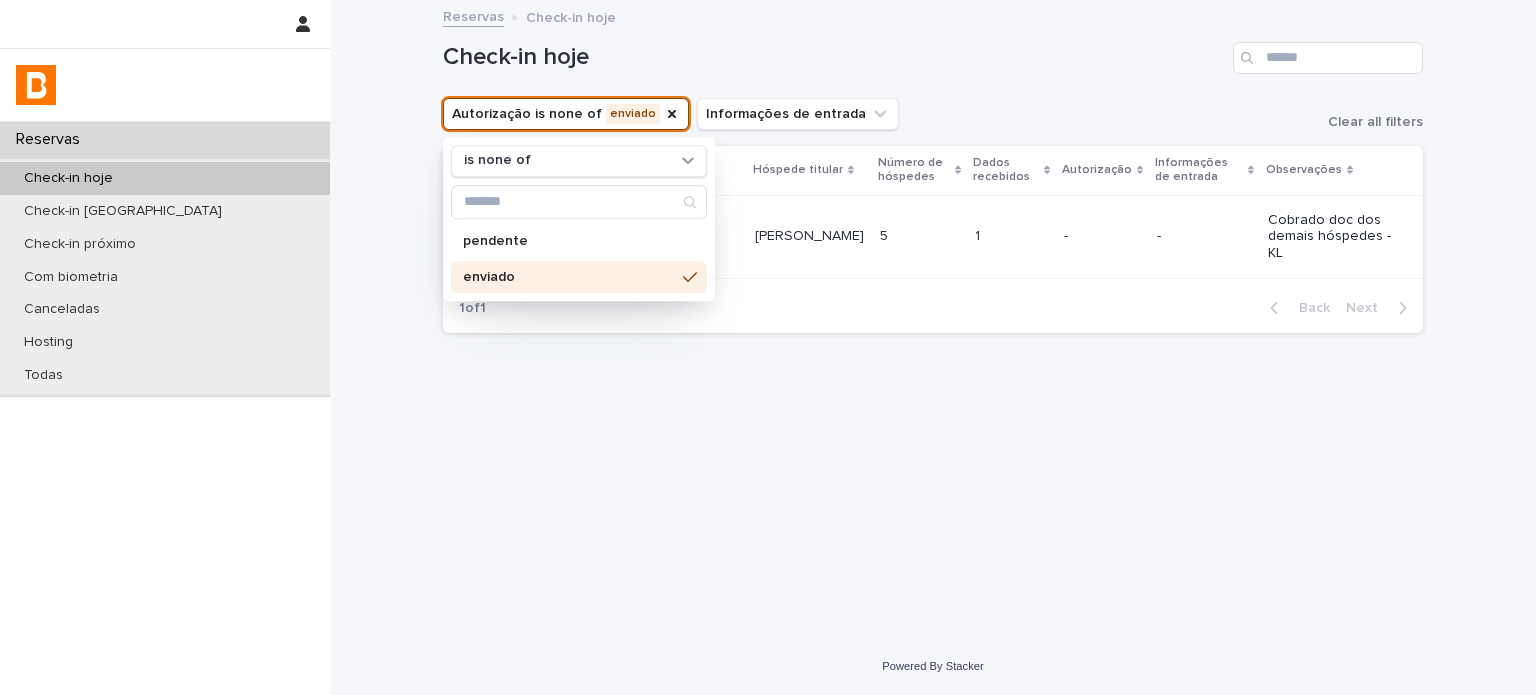 click on "Loading... Saving… Loading... Saving… Check-in hoje Autorização is none of enviado is none of pendente enviado Informações de entrada Clear all filters Código de confirmação Check-in Unidade Hóspede titular Número de hóspedes Dados recebidos Autorização Informações de entrada Observações HM44QTTDW8 HM44QTTDW8   [DATE] 15:00 VA 1806 VA 1806   [PERSON_NAME]   5 5   1 1   - - Cobrado doc dos demais hóspedes - KL 1  of  1 Back Next" at bounding box center (933, 295) 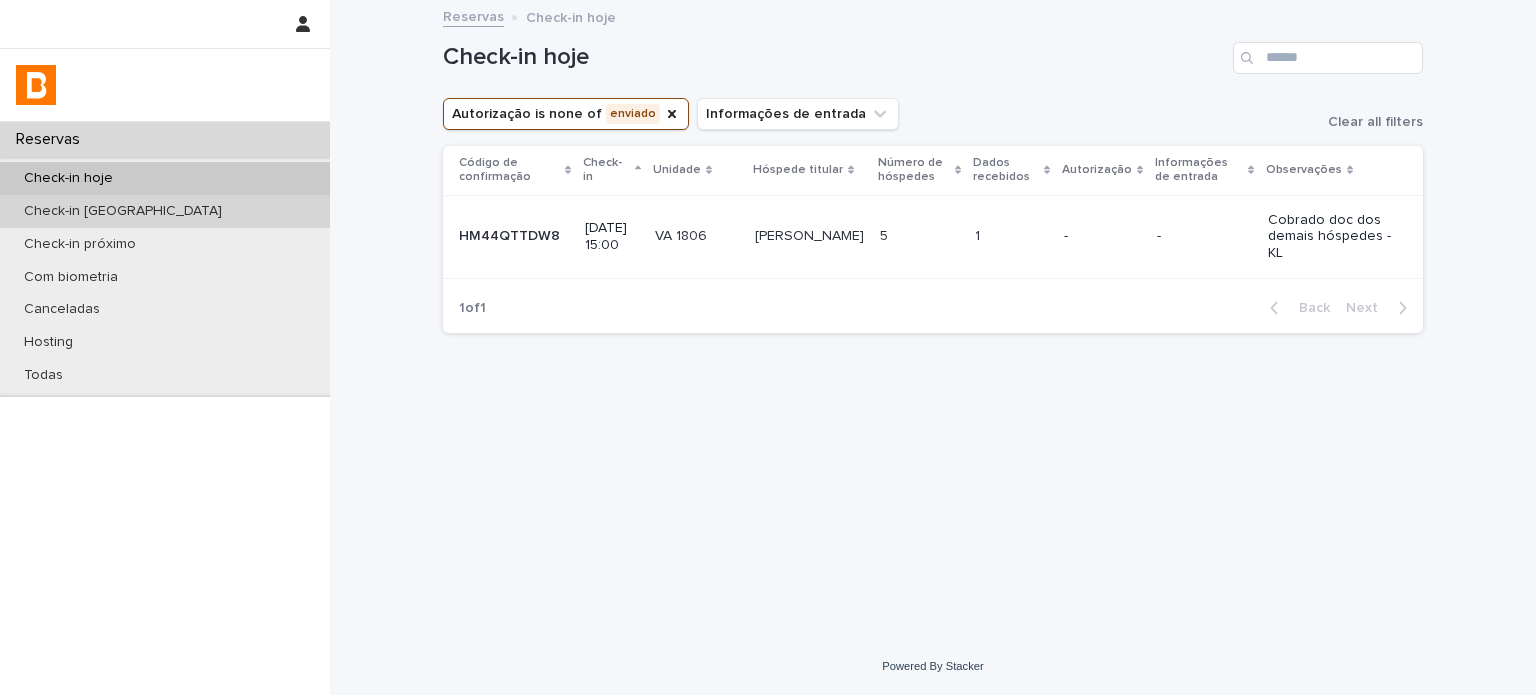 click on "Check-in [GEOGRAPHIC_DATA]" at bounding box center (165, 211) 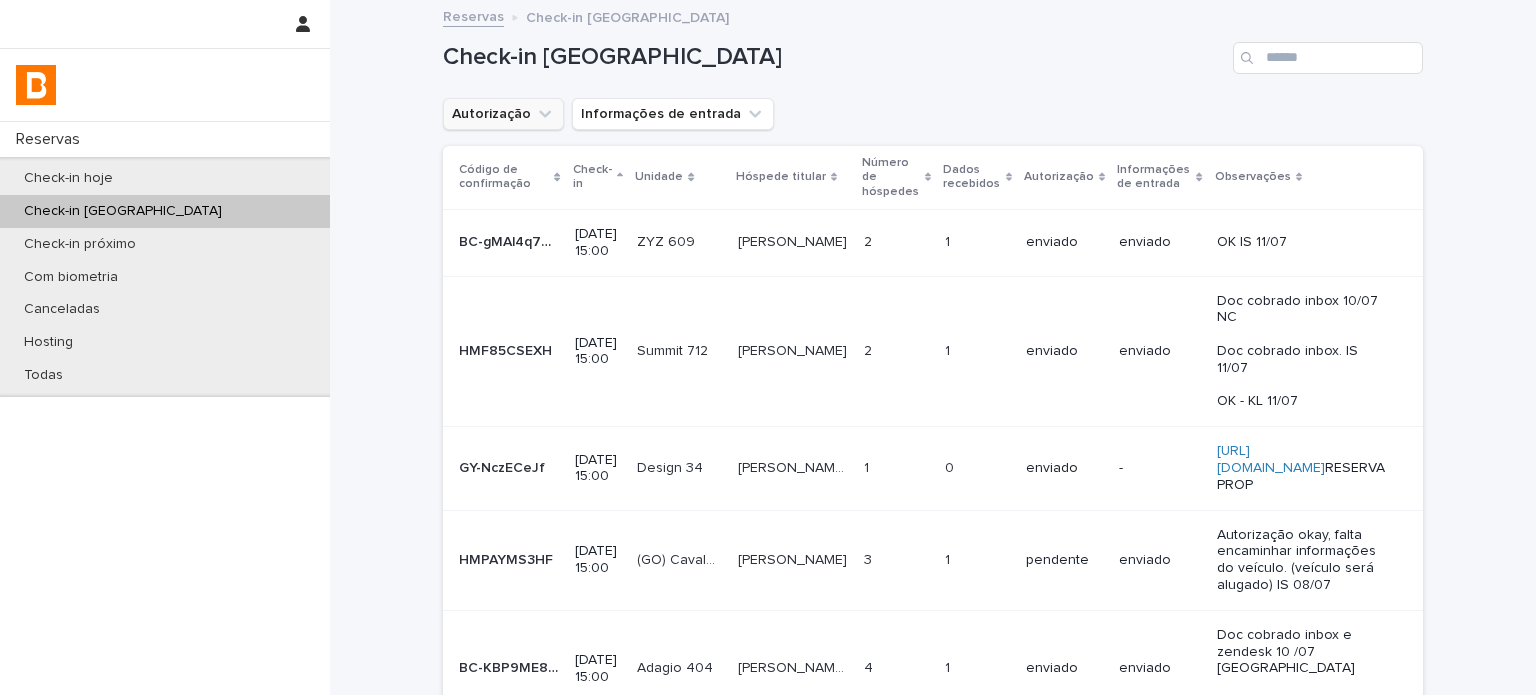 click on "Autorização" at bounding box center [503, 114] 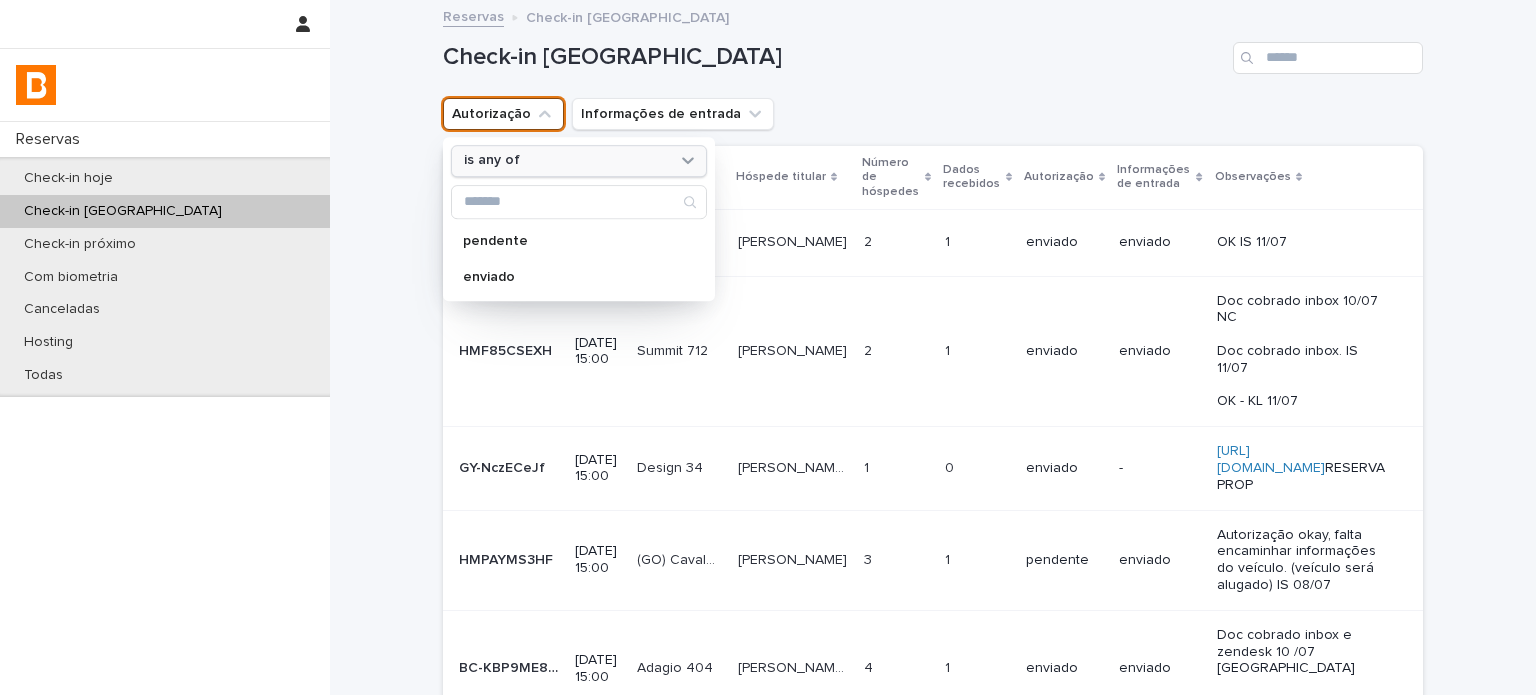 click on "is any of" at bounding box center [566, 161] 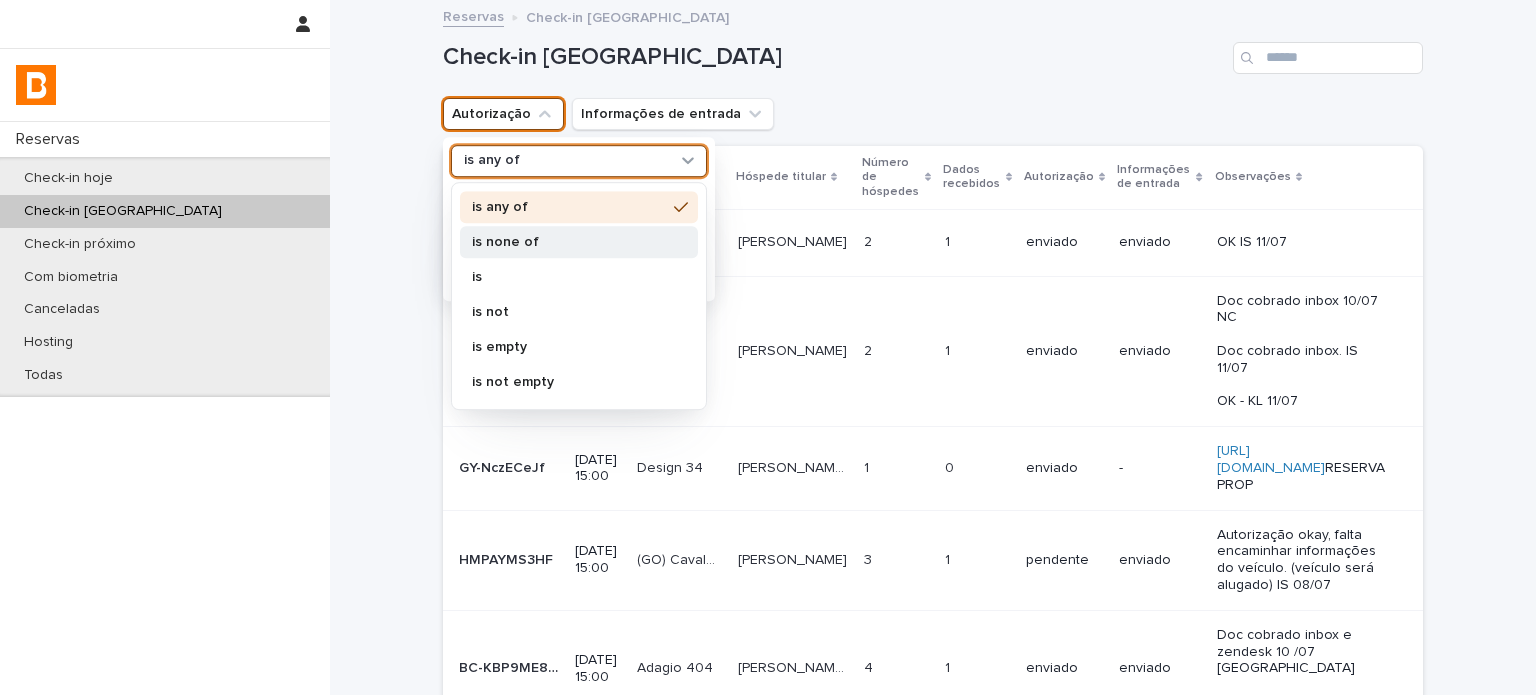 click on "is none of" at bounding box center (569, 242) 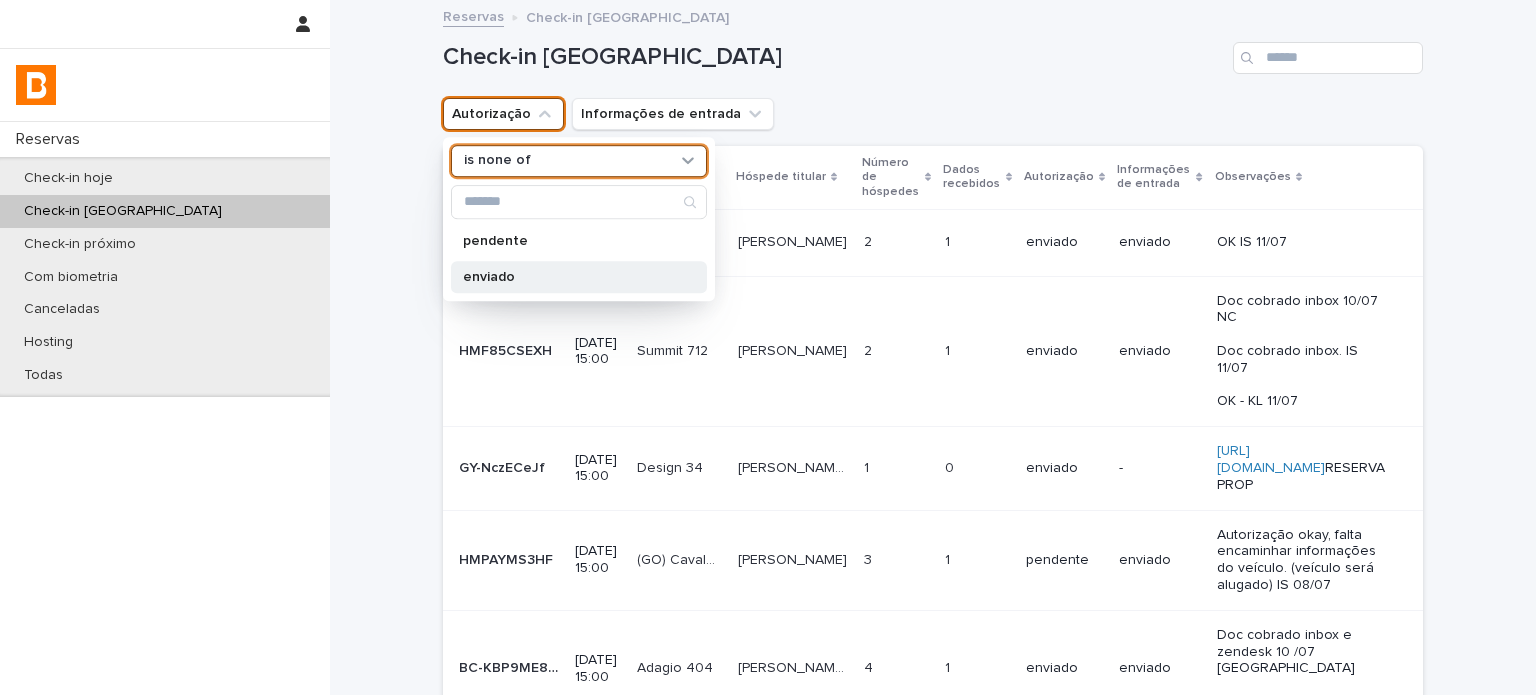 click on "enviado" at bounding box center [569, 277] 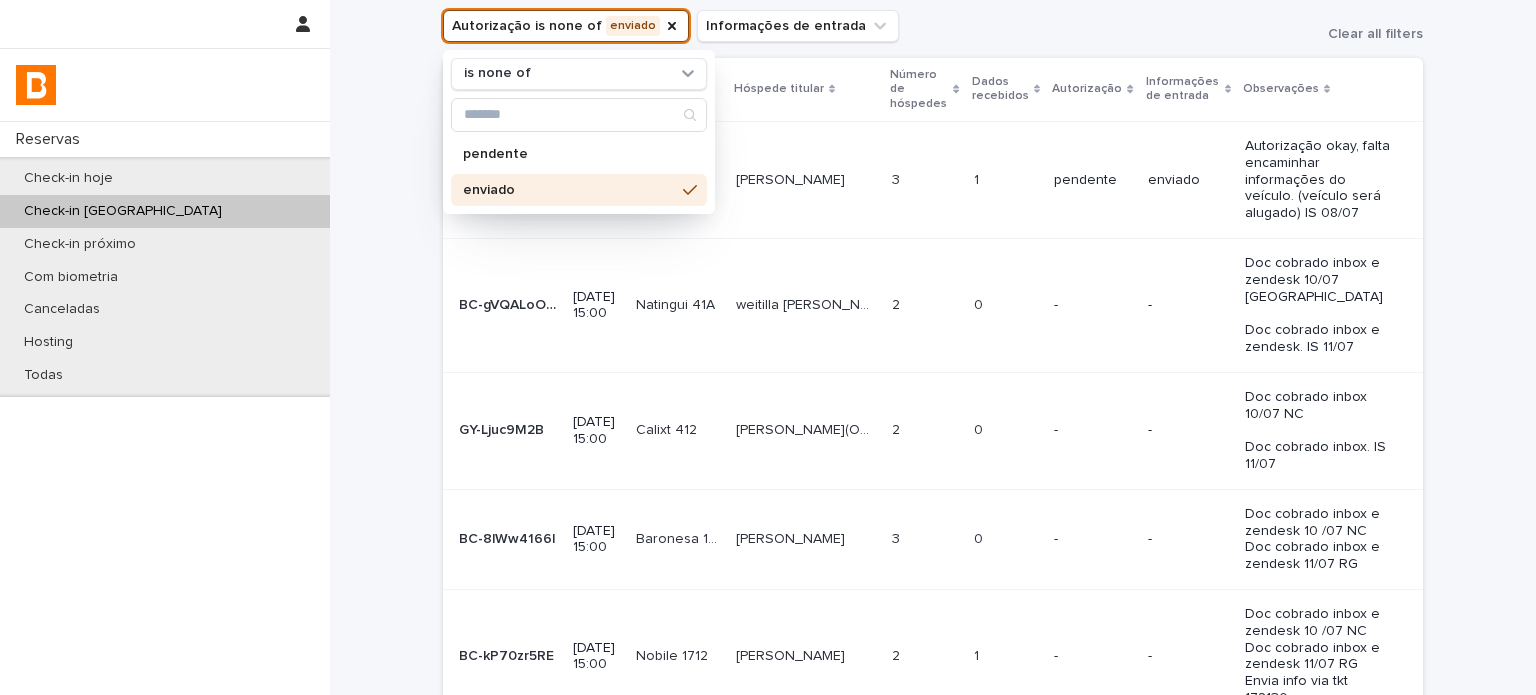 scroll, scrollTop: 0, scrollLeft: 0, axis: both 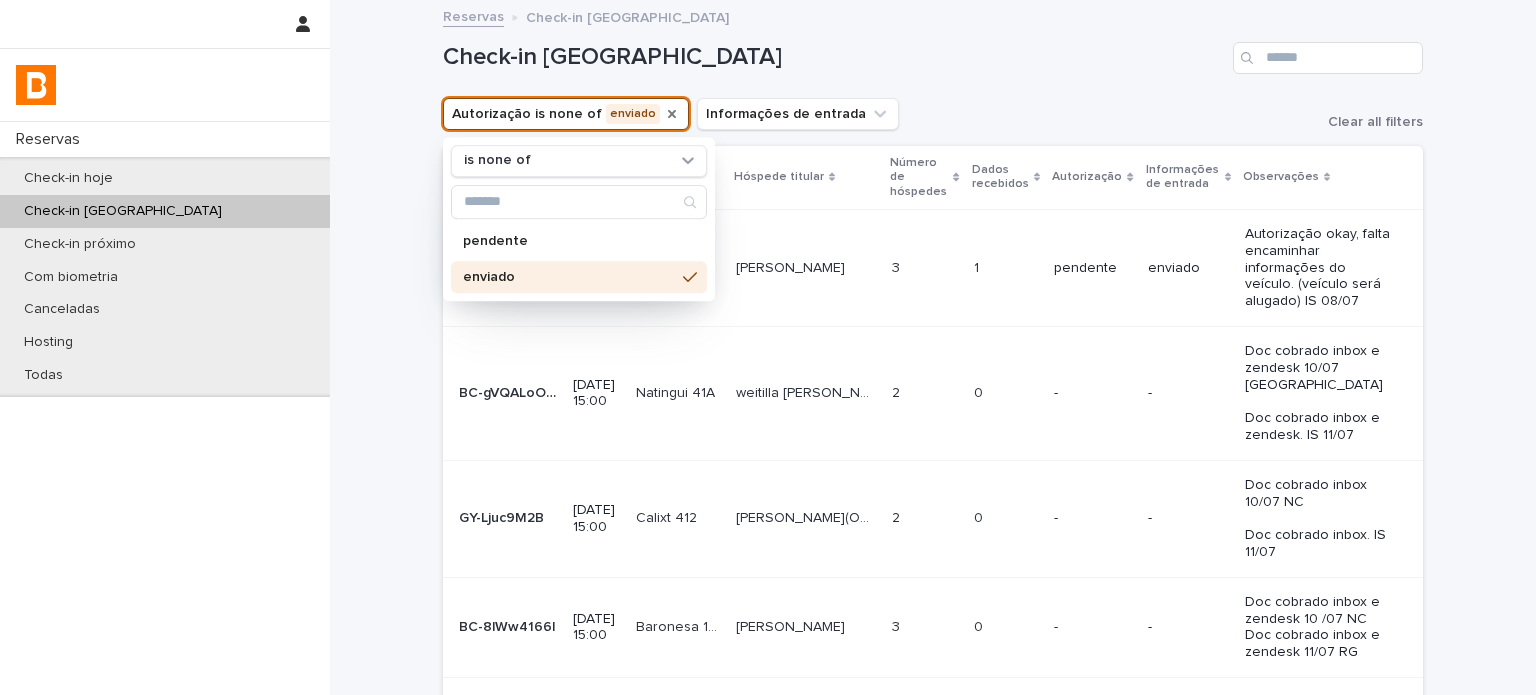 click at bounding box center (672, 114) 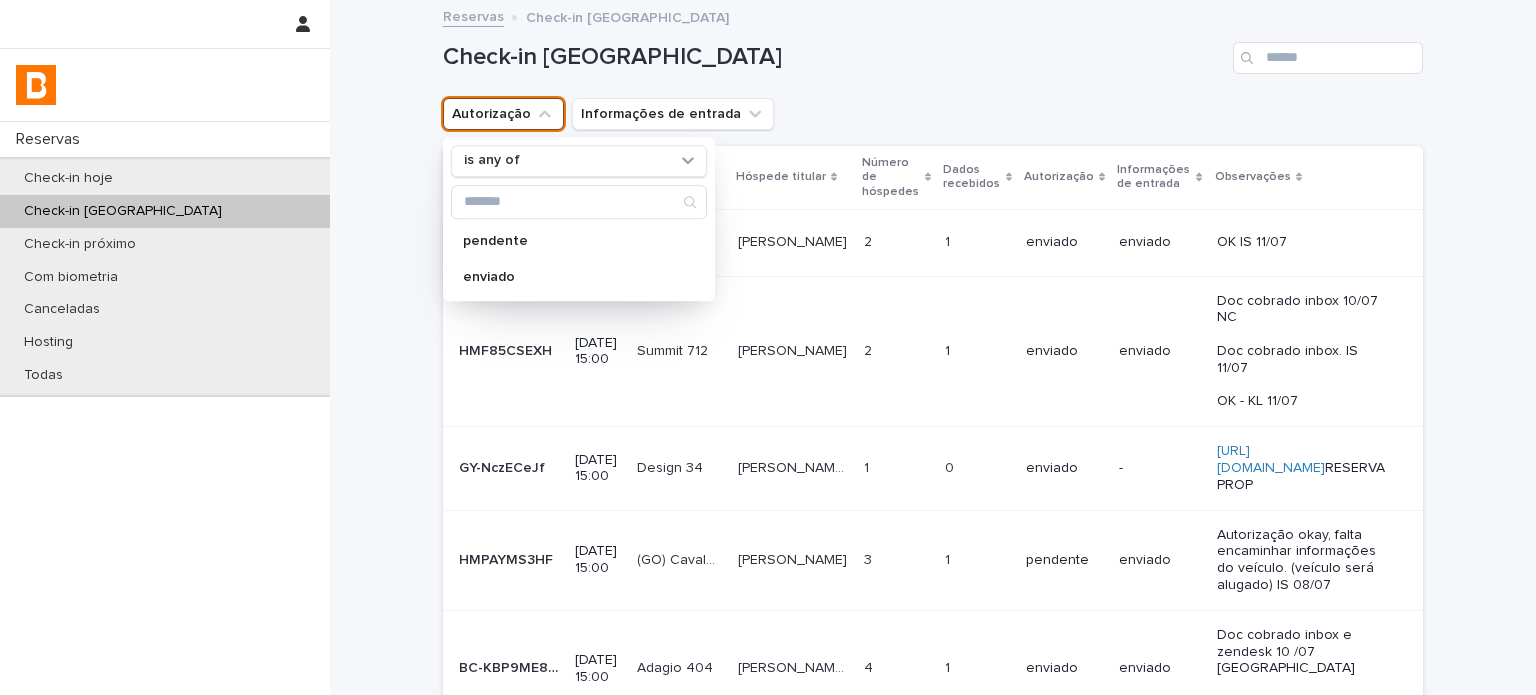 click on "Reservas Check-in [GEOGRAPHIC_DATA]" at bounding box center (933, 18) 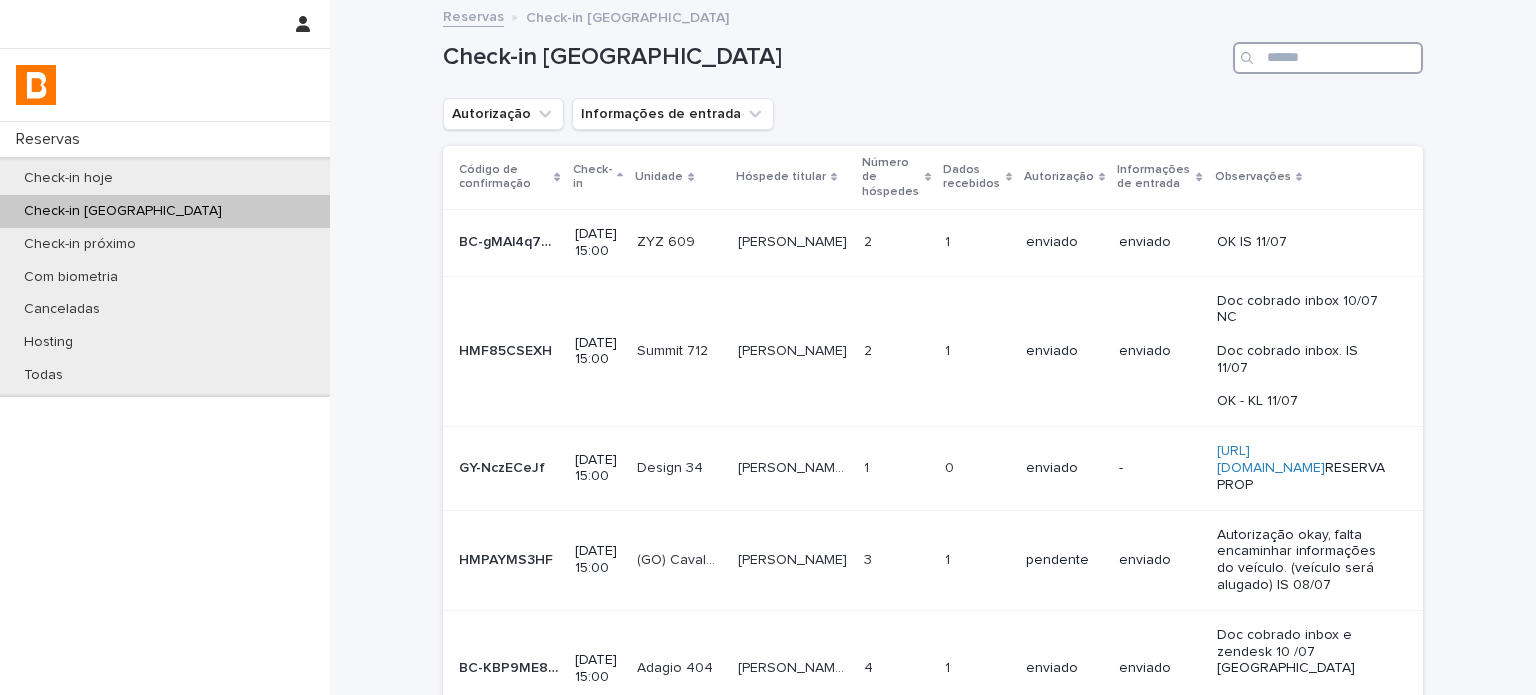 click at bounding box center (1328, 58) 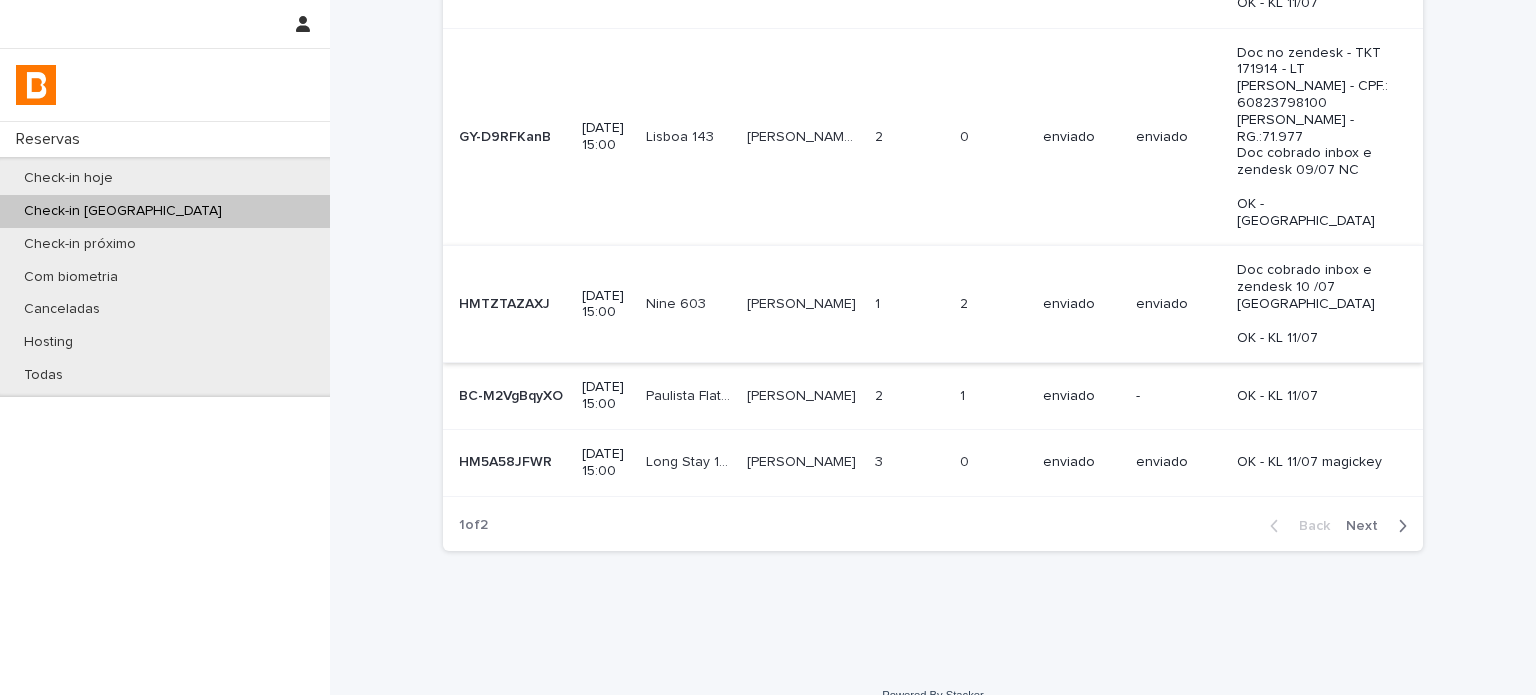 scroll, scrollTop: 928, scrollLeft: 0, axis: vertical 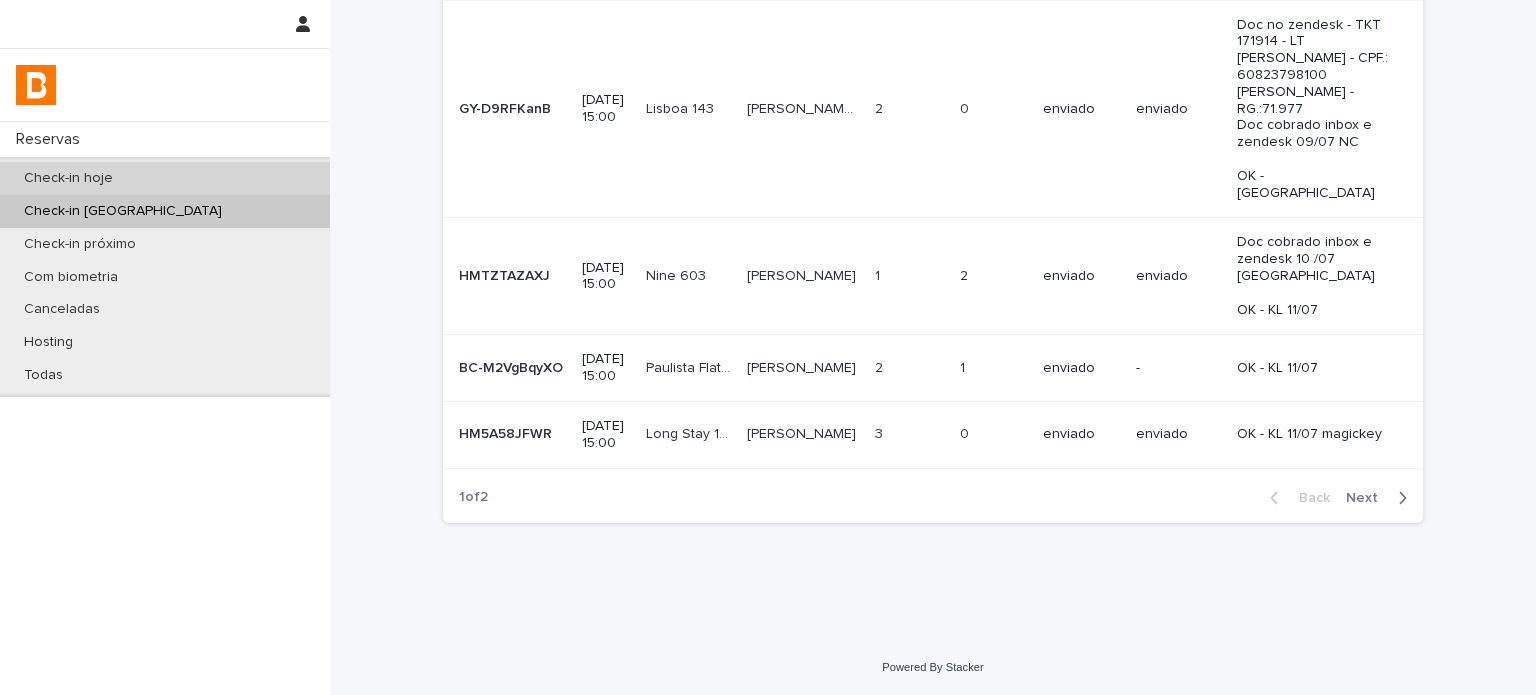 type on "**" 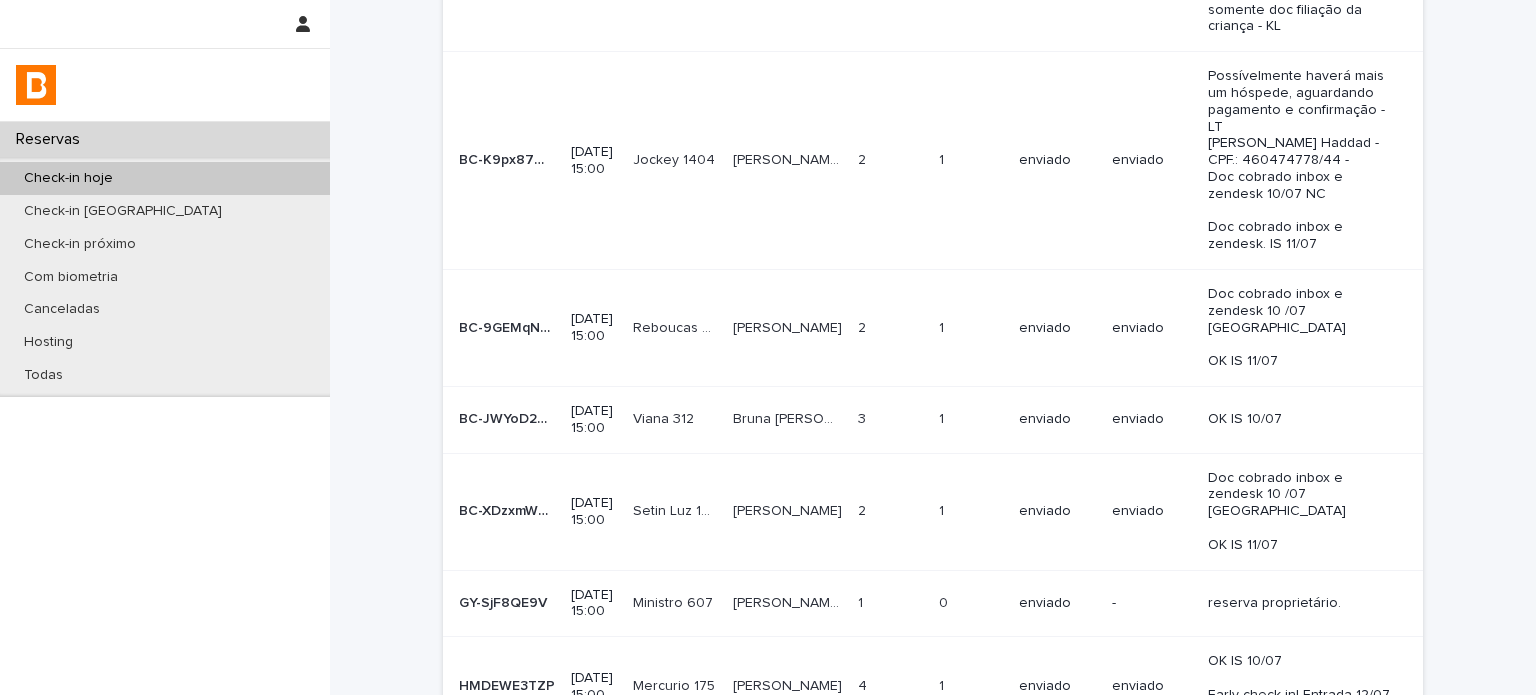 scroll, scrollTop: 0, scrollLeft: 0, axis: both 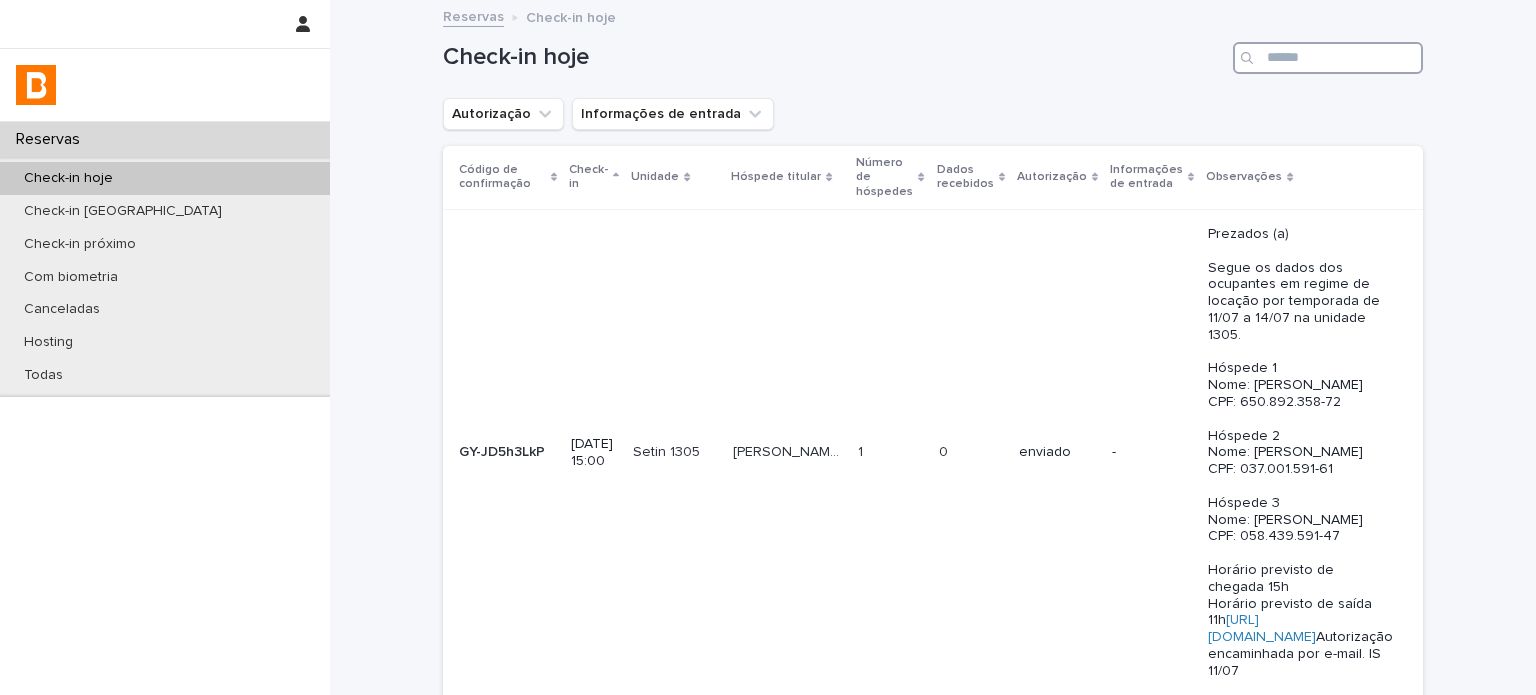 click at bounding box center [1328, 58] 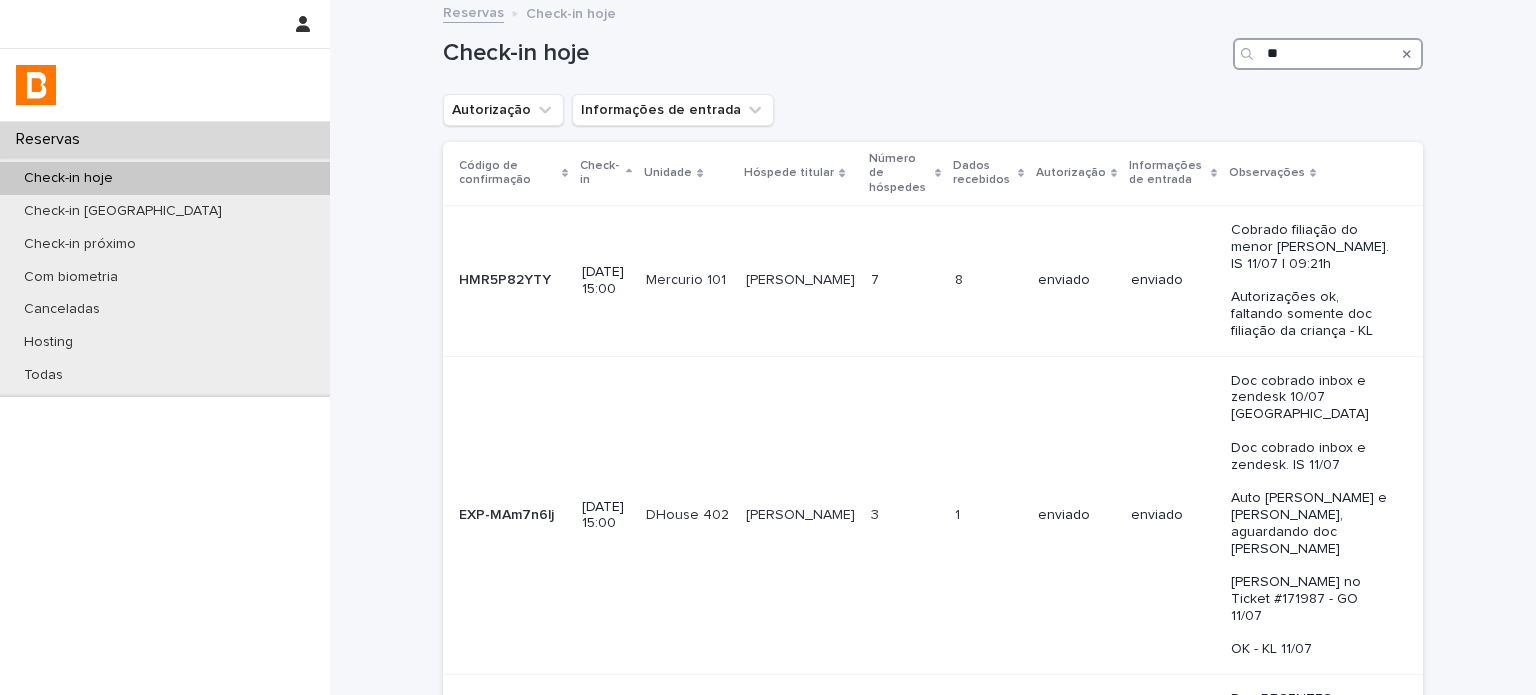 scroll, scrollTop: 0, scrollLeft: 0, axis: both 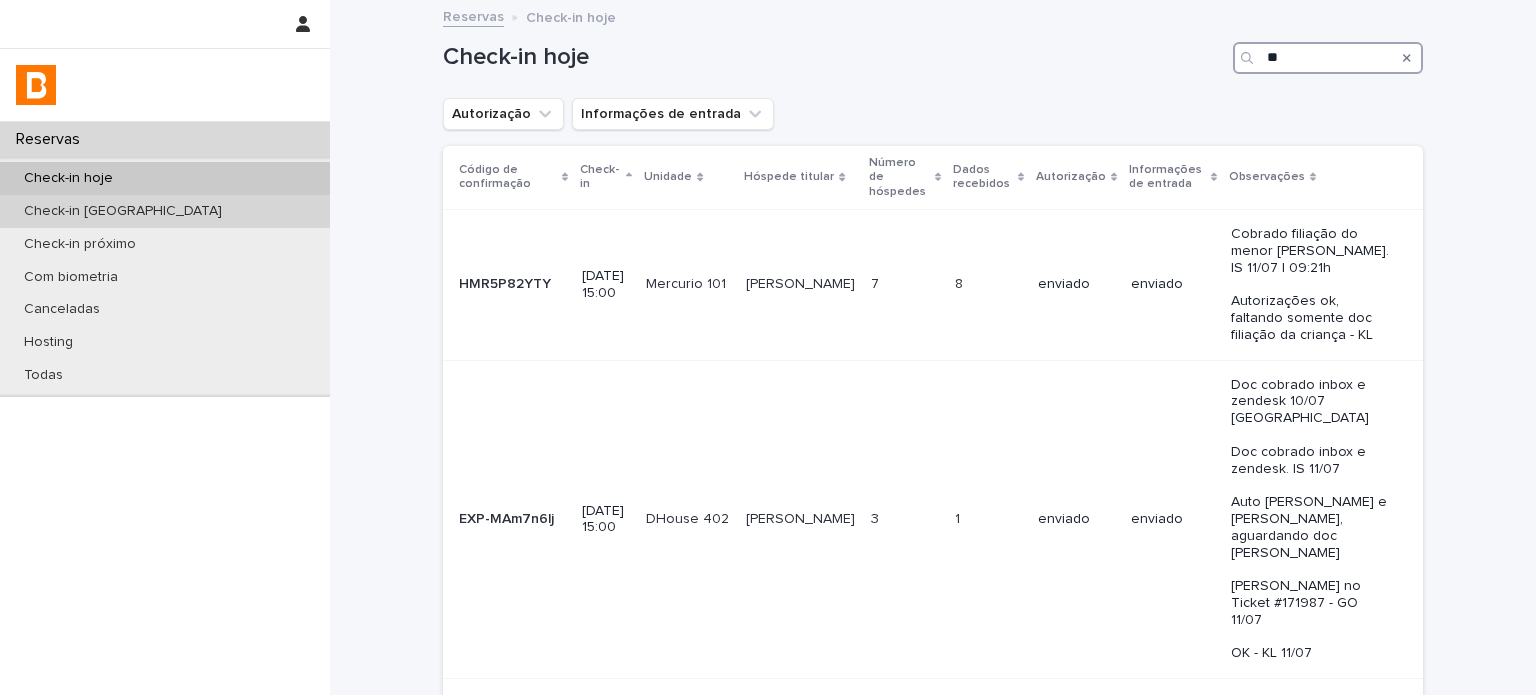 type on "**" 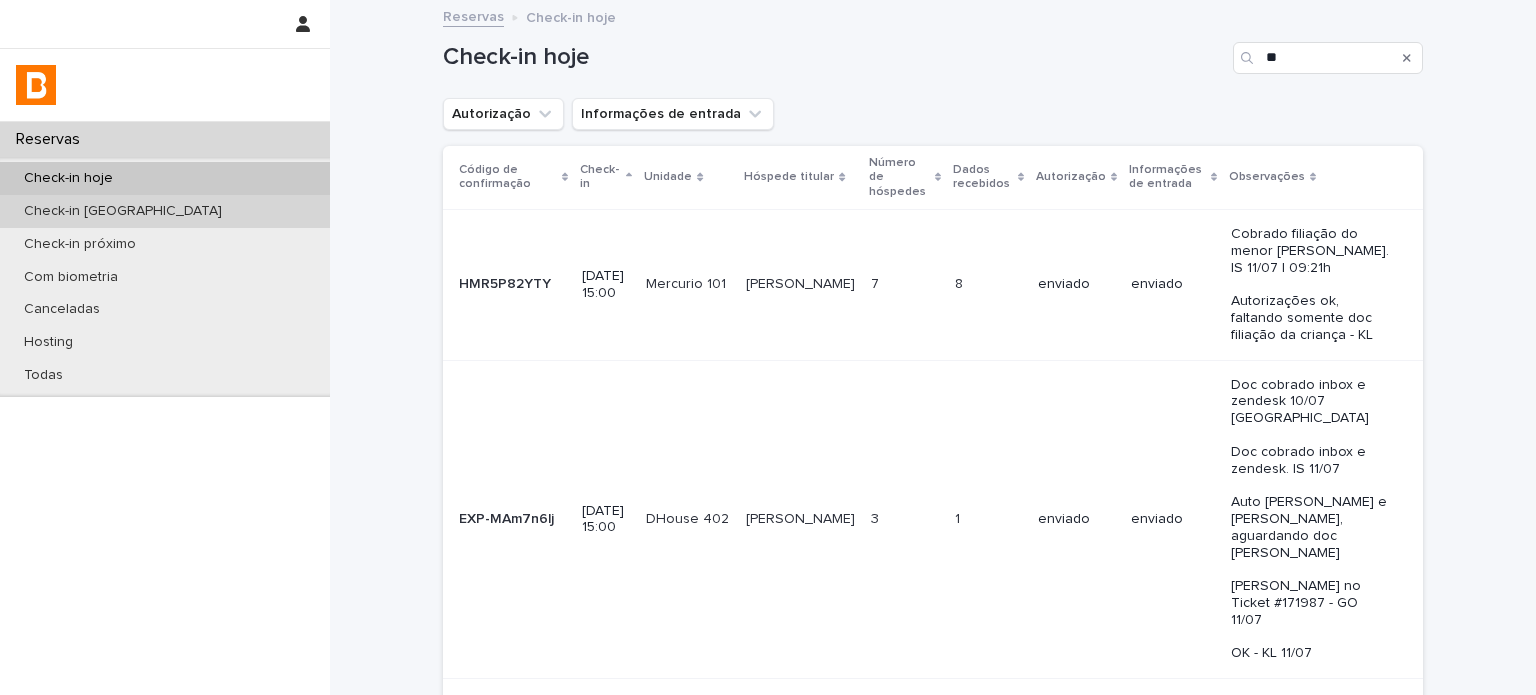click on "Check-in [GEOGRAPHIC_DATA]" at bounding box center [165, 211] 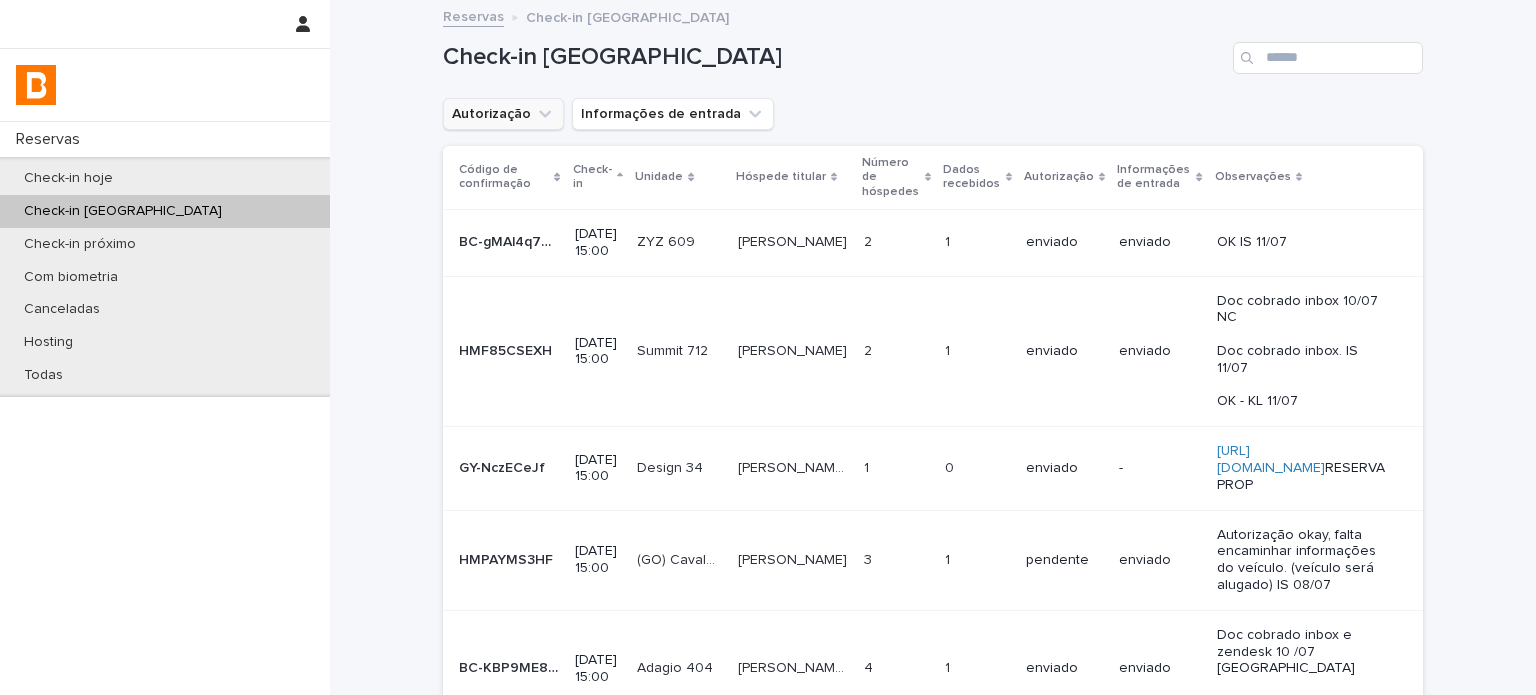 click on "Autorização" at bounding box center (503, 114) 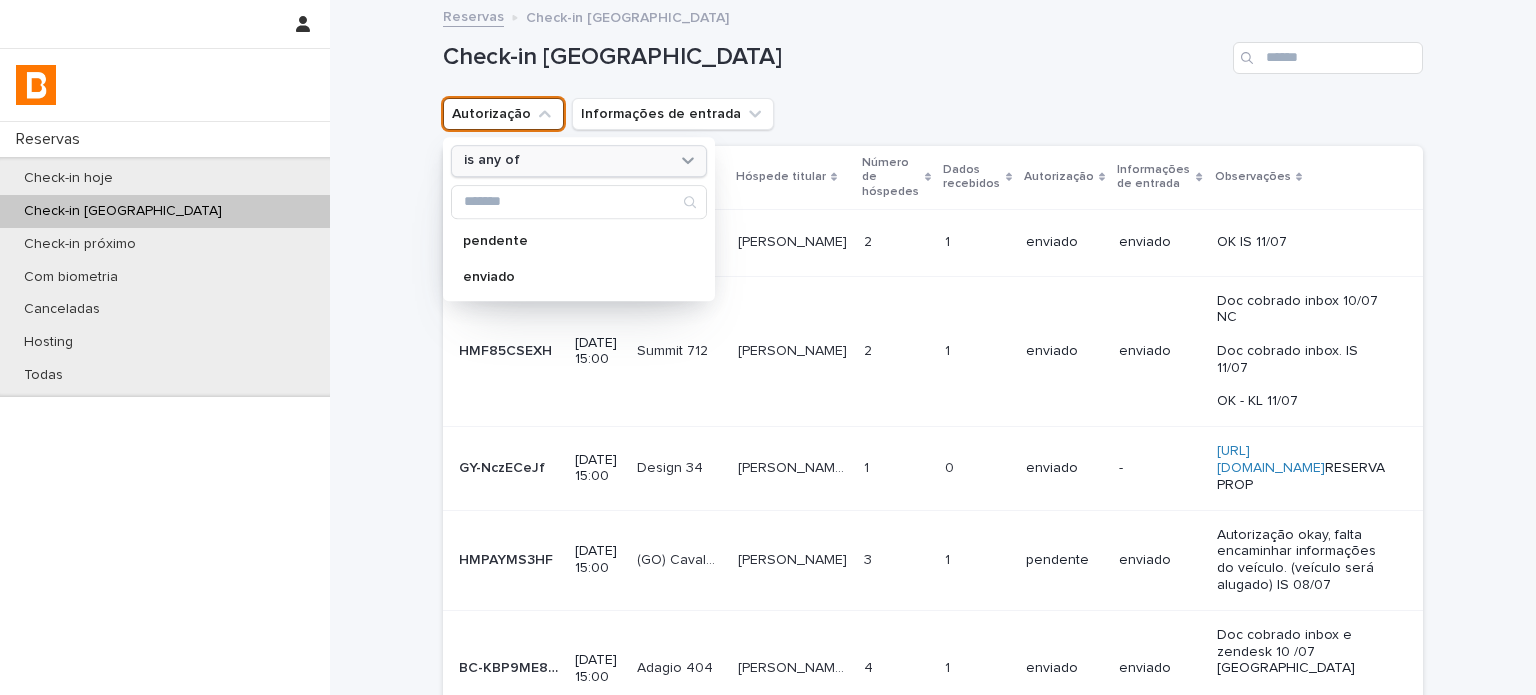 click on "is any of" at bounding box center (566, 161) 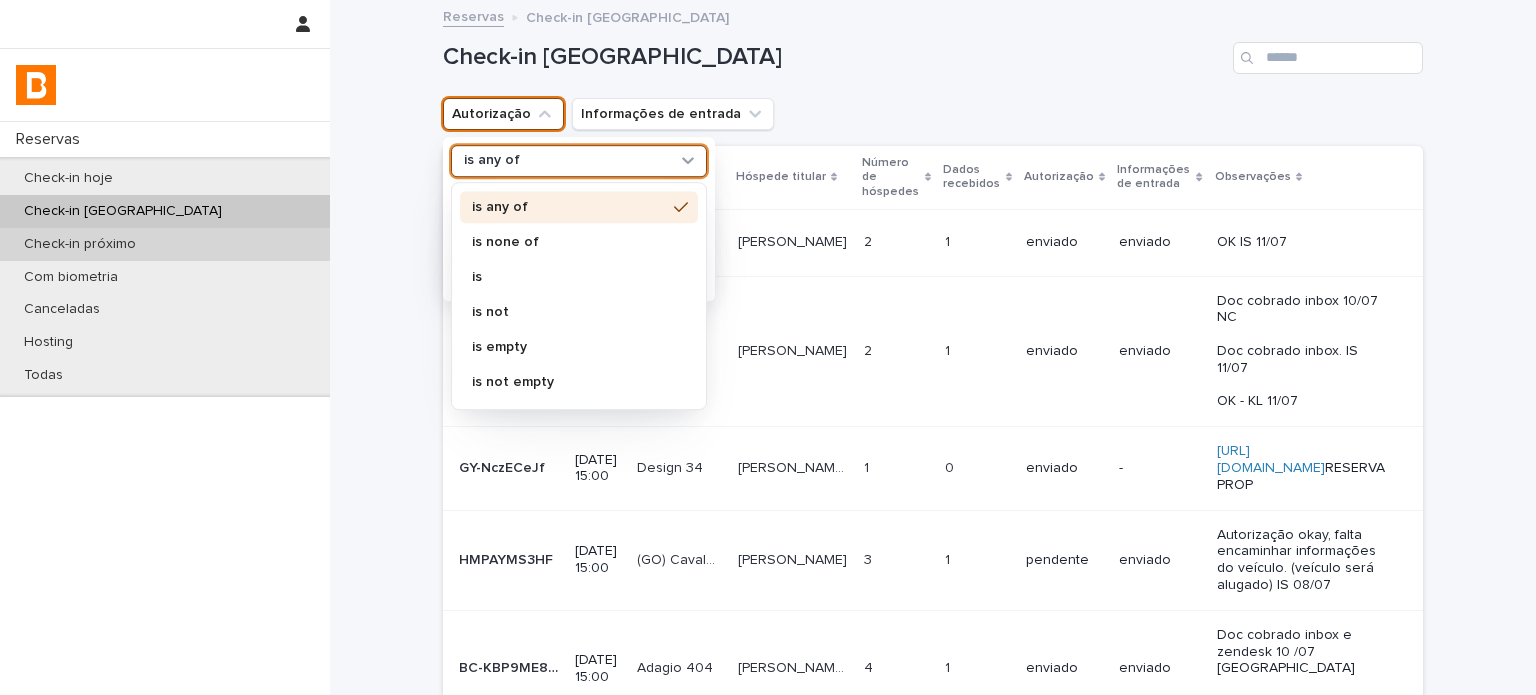 click on "Check-in próximo" at bounding box center (165, 244) 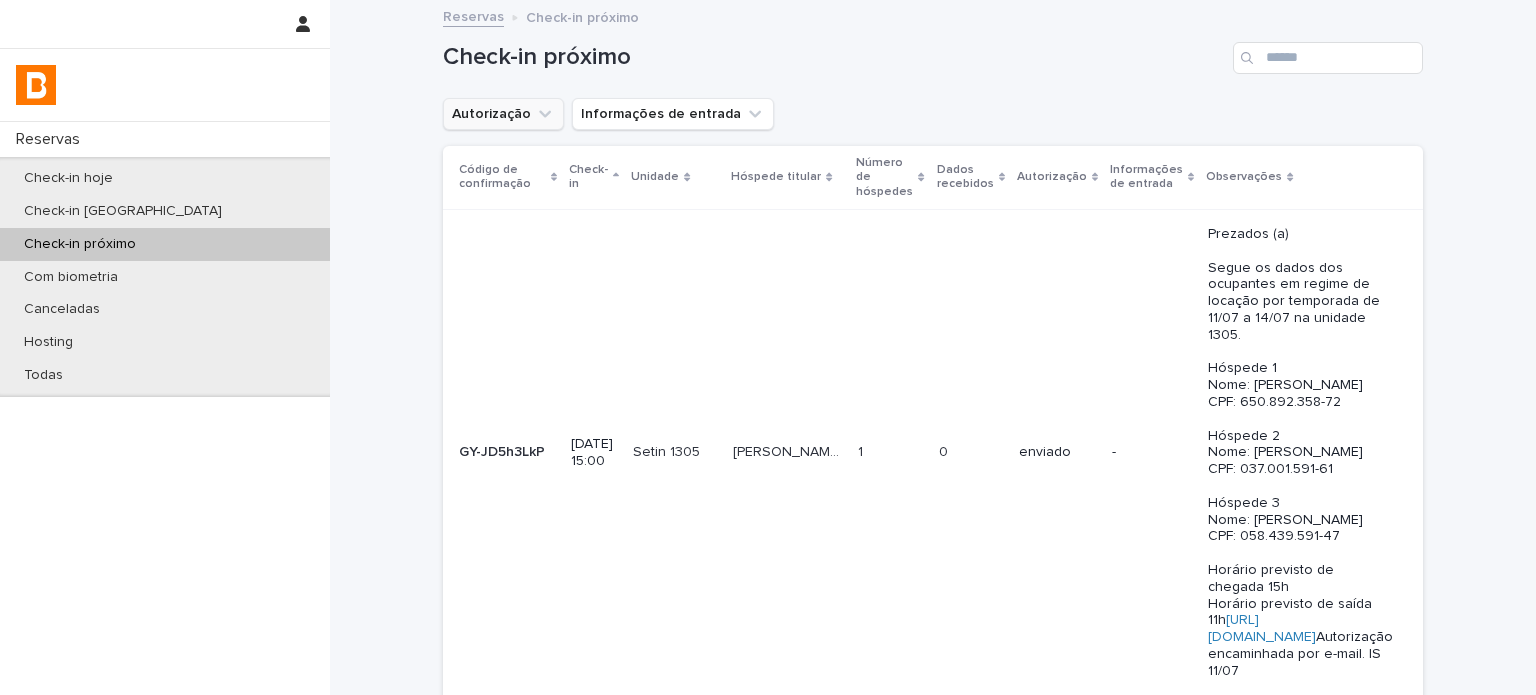 click 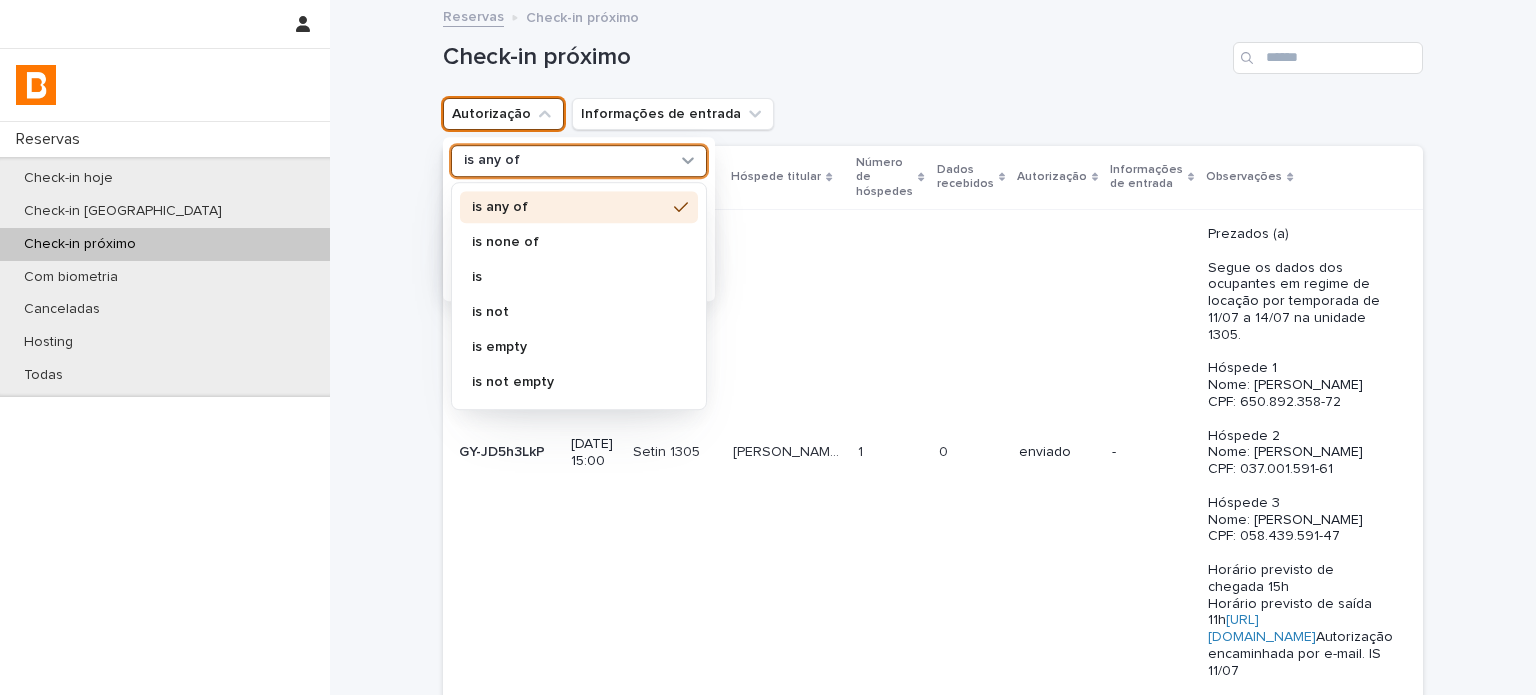 click on "is any of" at bounding box center [566, 161] 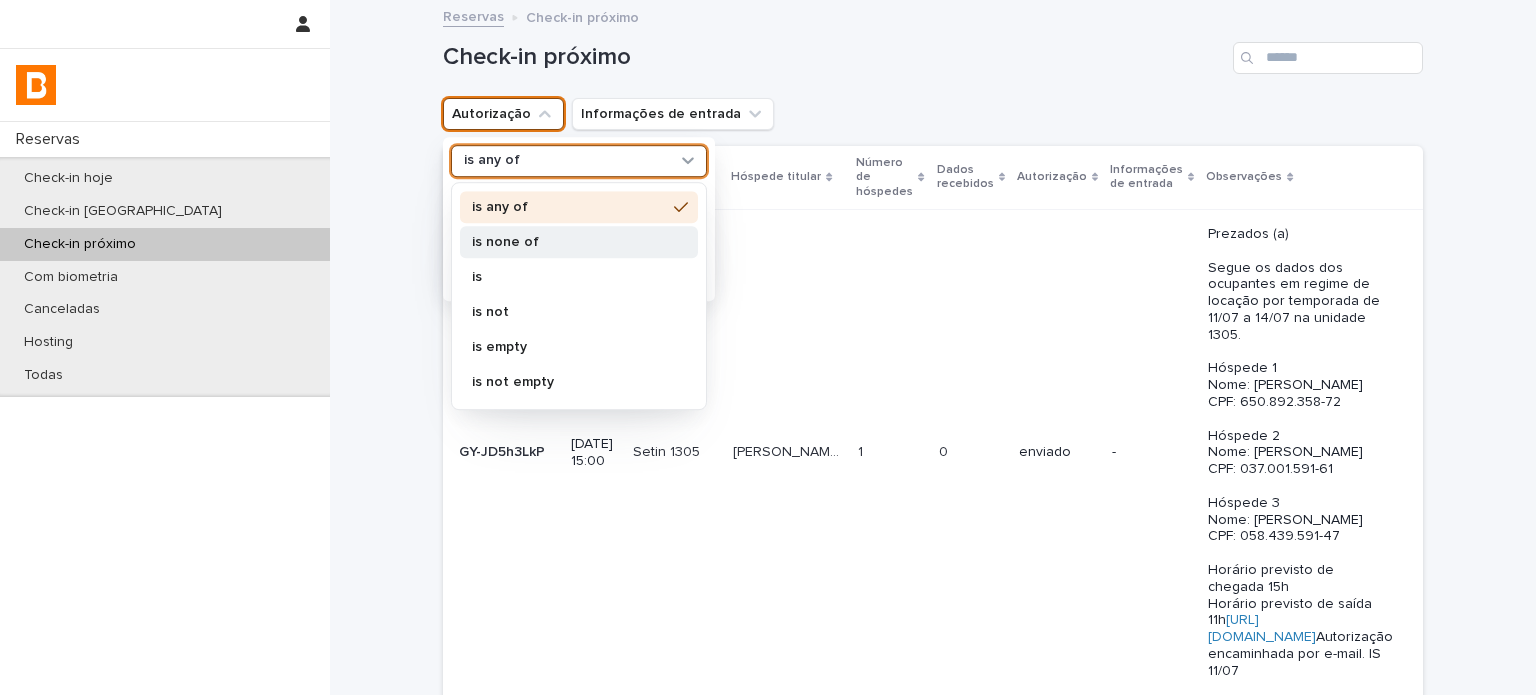 click on "is none of" at bounding box center [569, 242] 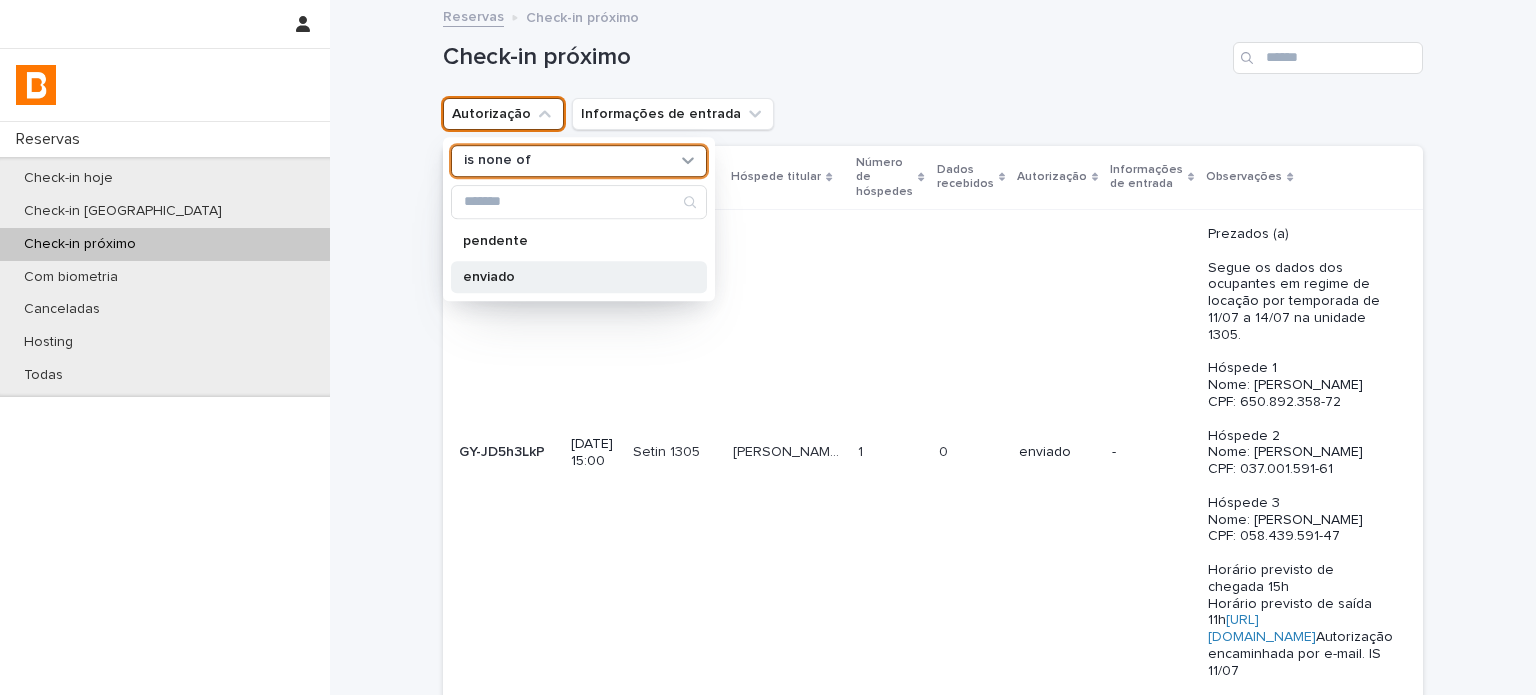 click on "enviado" at bounding box center [569, 277] 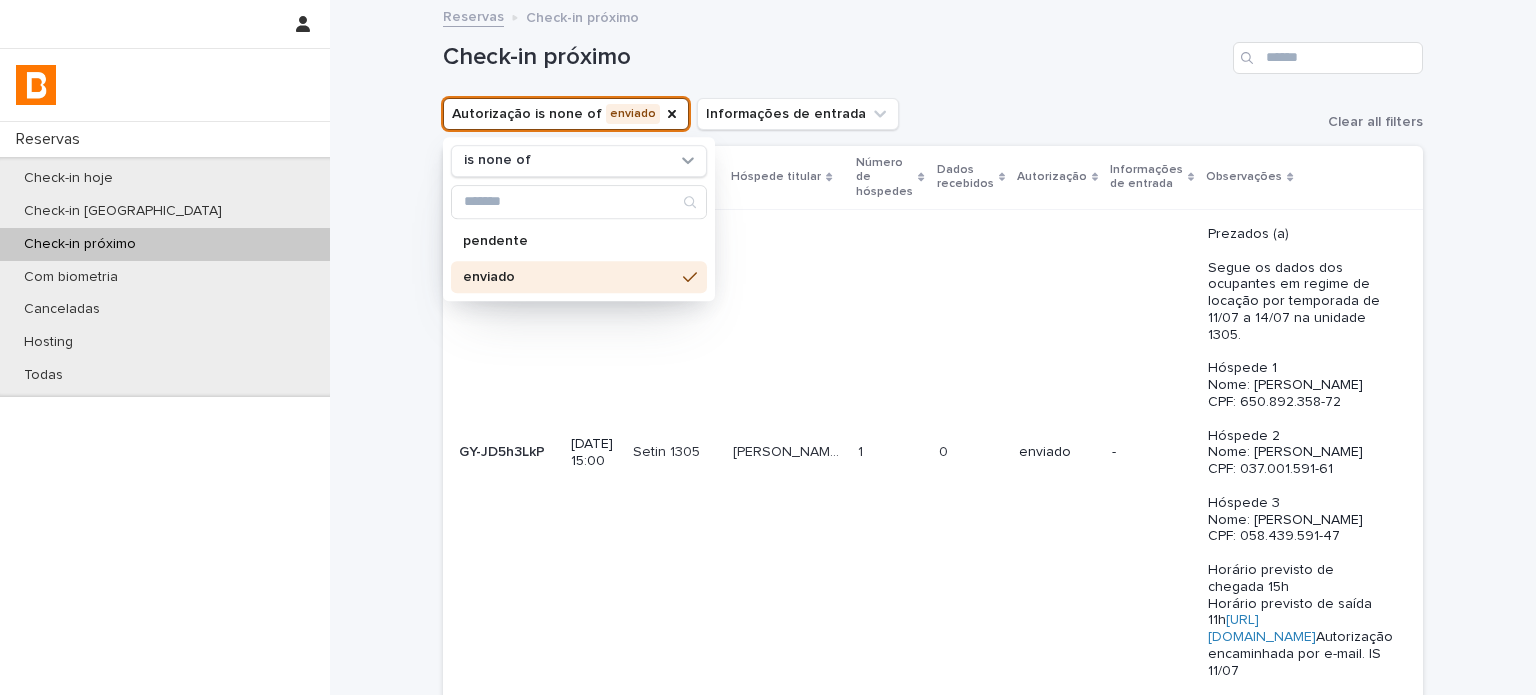 click on "Check-in próximo" at bounding box center [834, 57] 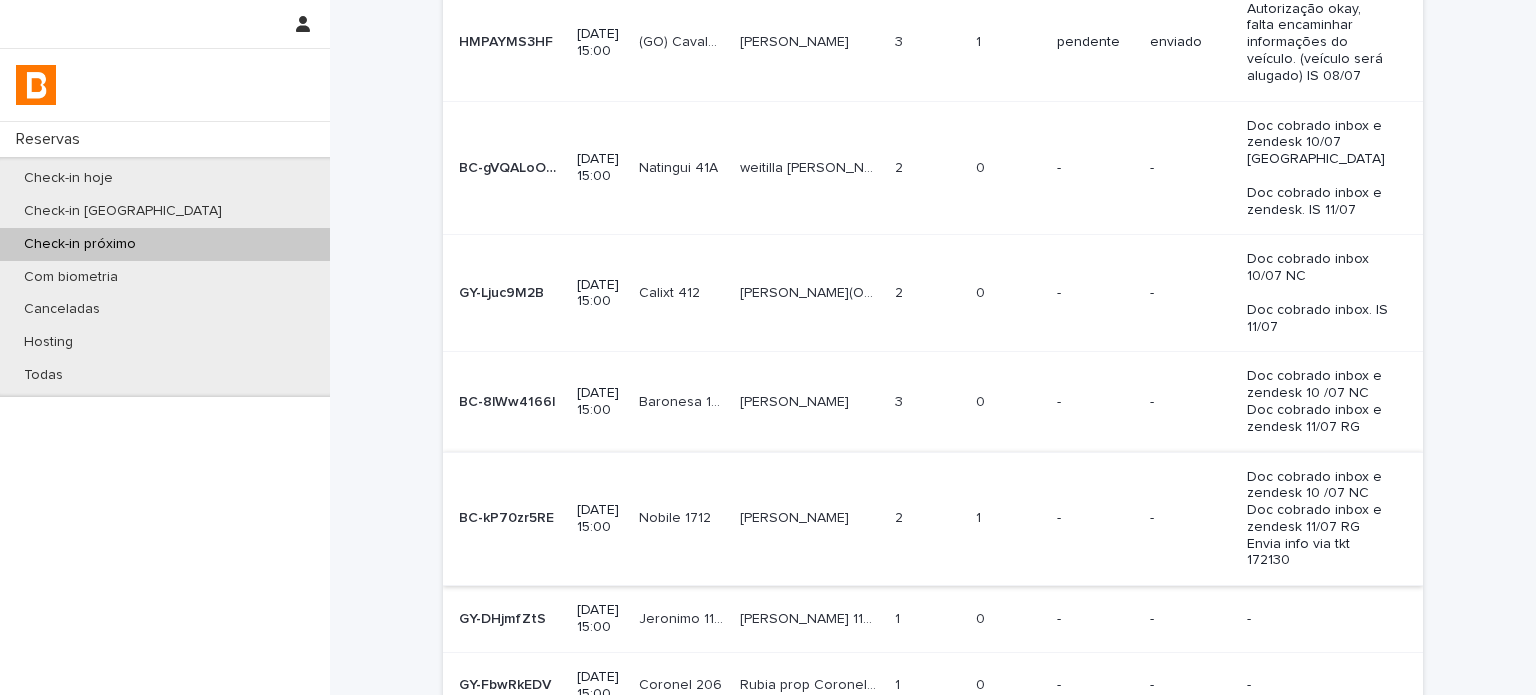scroll, scrollTop: 300, scrollLeft: 0, axis: vertical 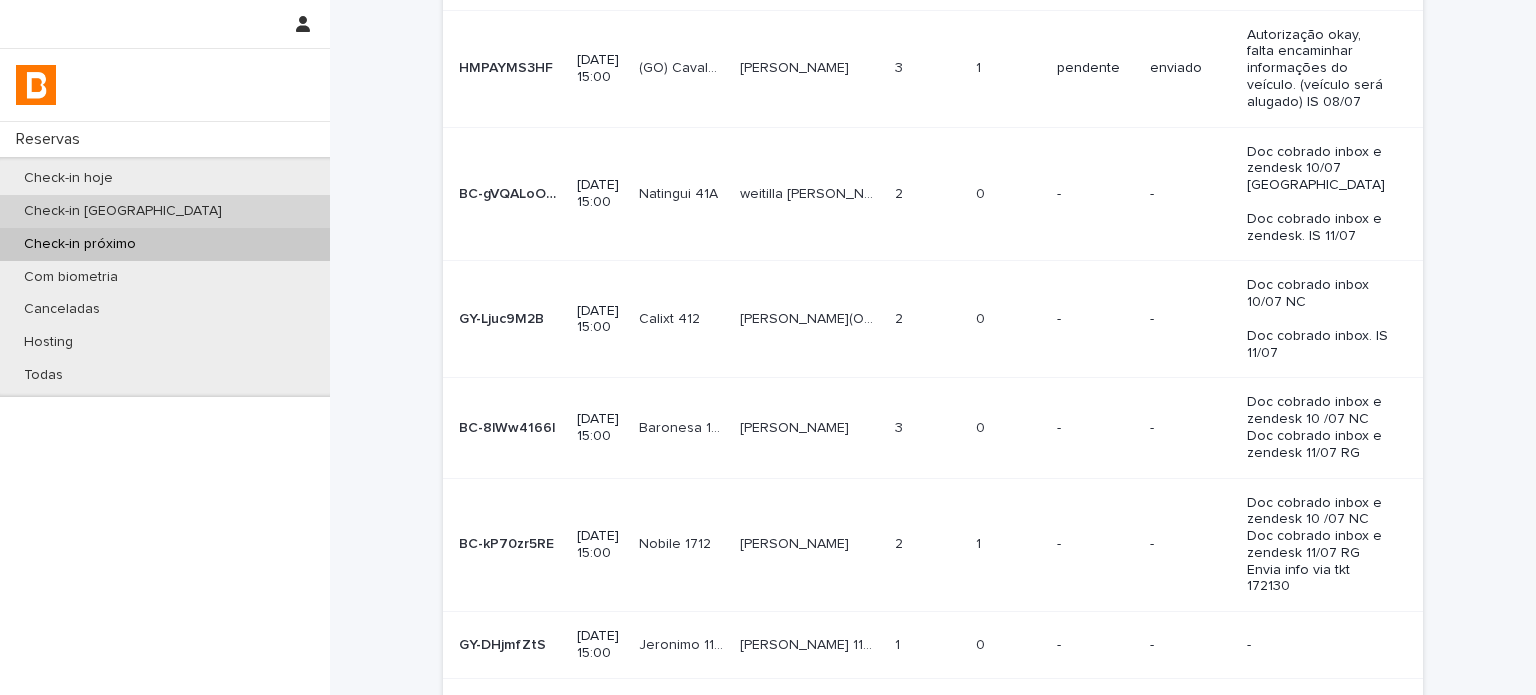 click on "Check-in [GEOGRAPHIC_DATA]" at bounding box center [165, 211] 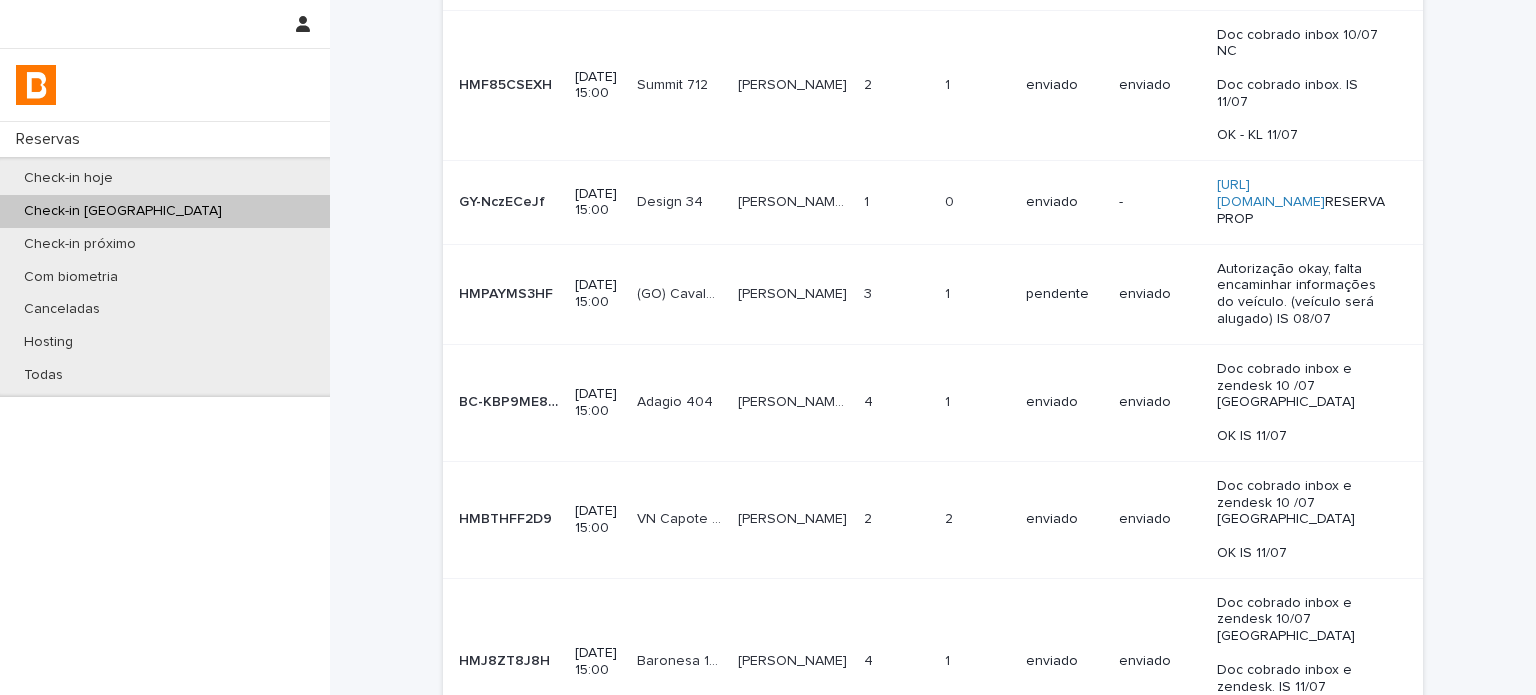 scroll, scrollTop: 0, scrollLeft: 0, axis: both 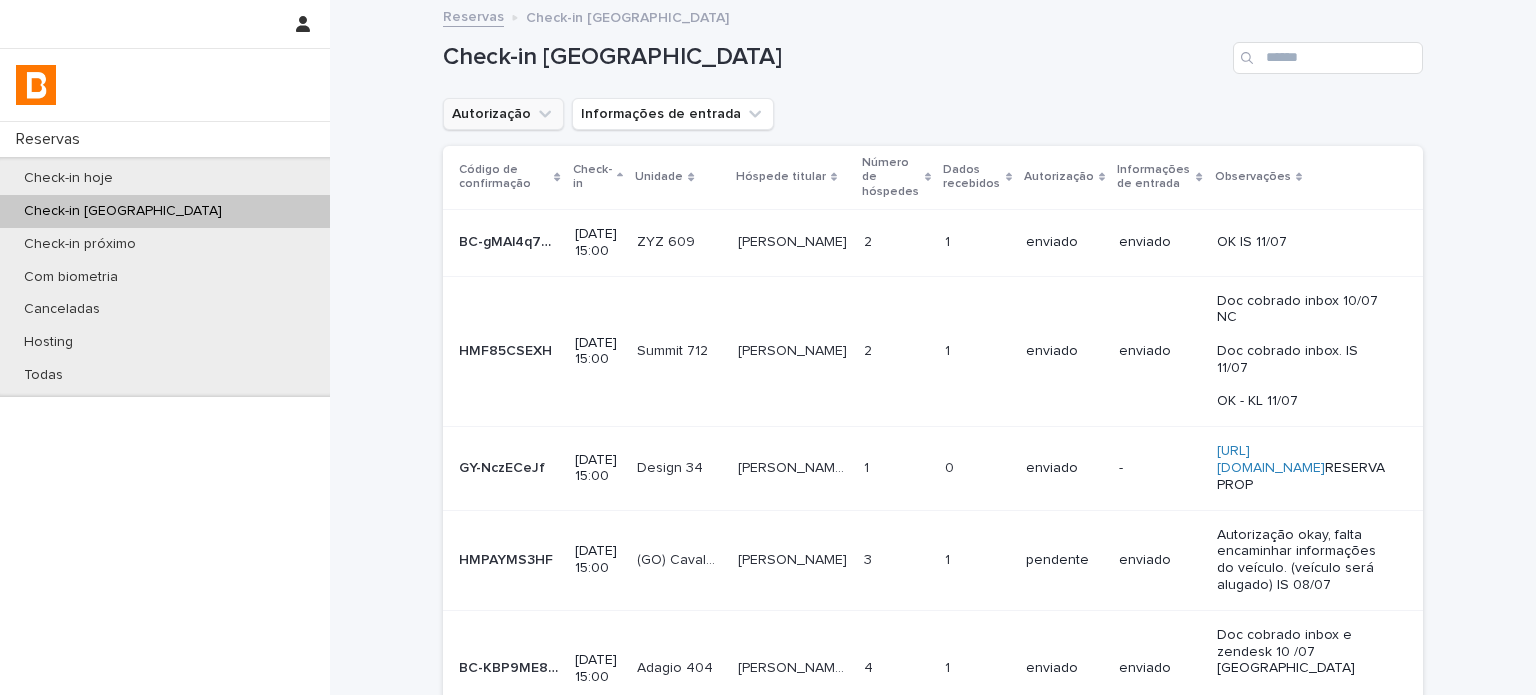 click on "Autorização" at bounding box center [503, 114] 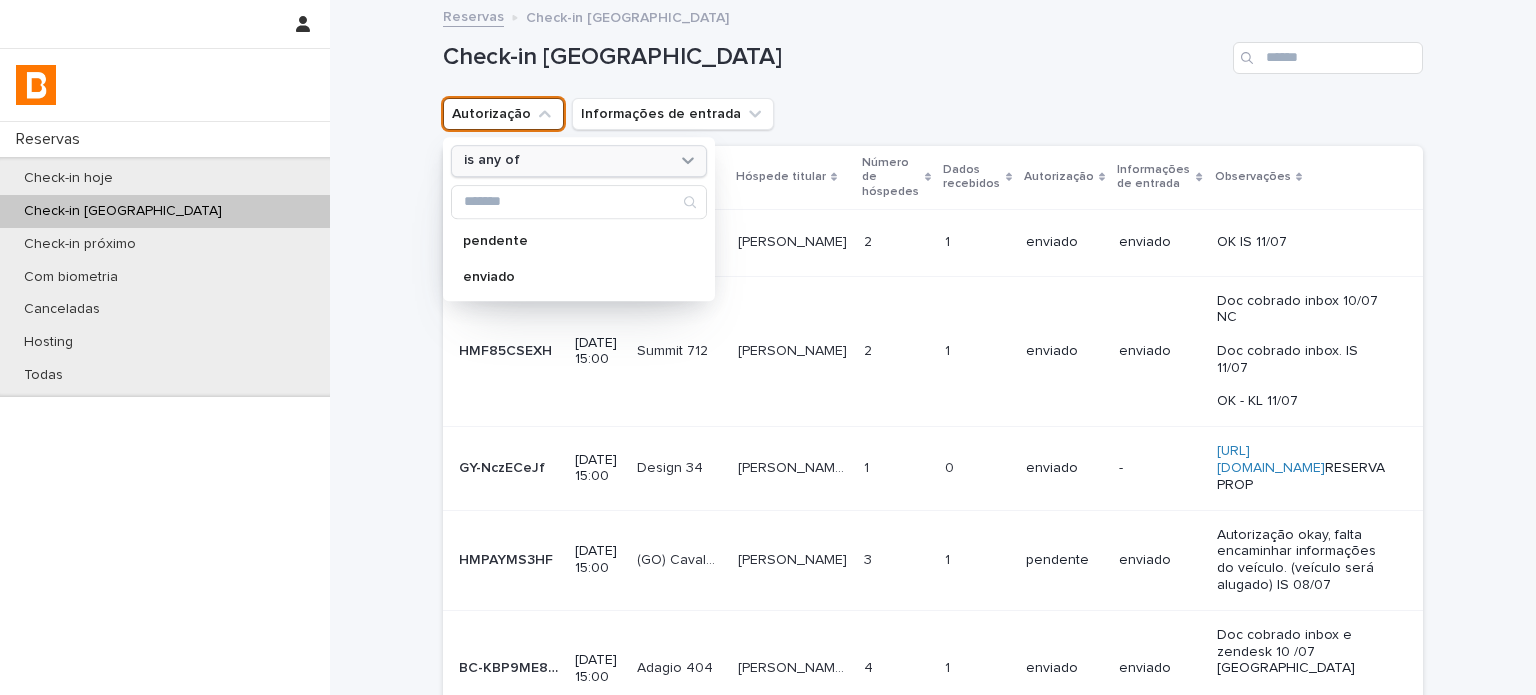 click on "is any of" at bounding box center (566, 161) 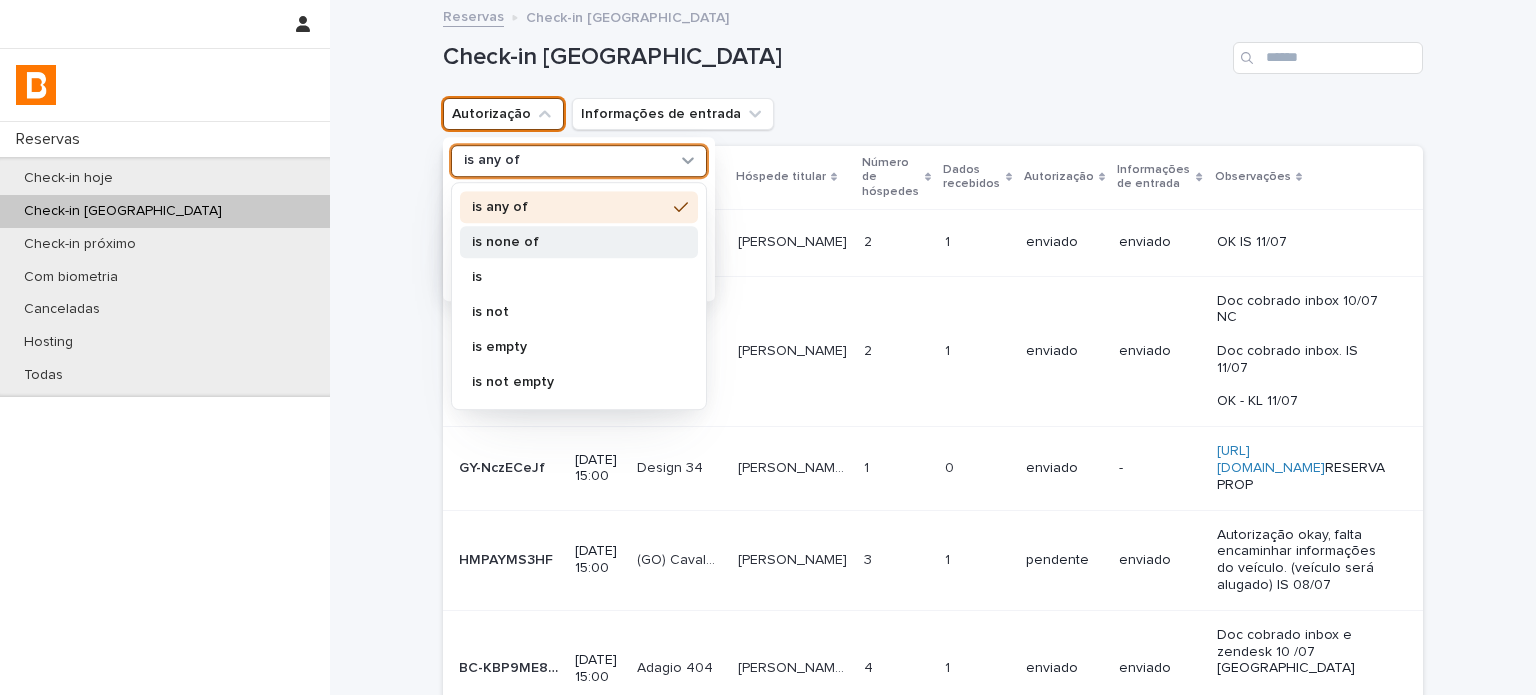 click on "is none of" at bounding box center (579, 242) 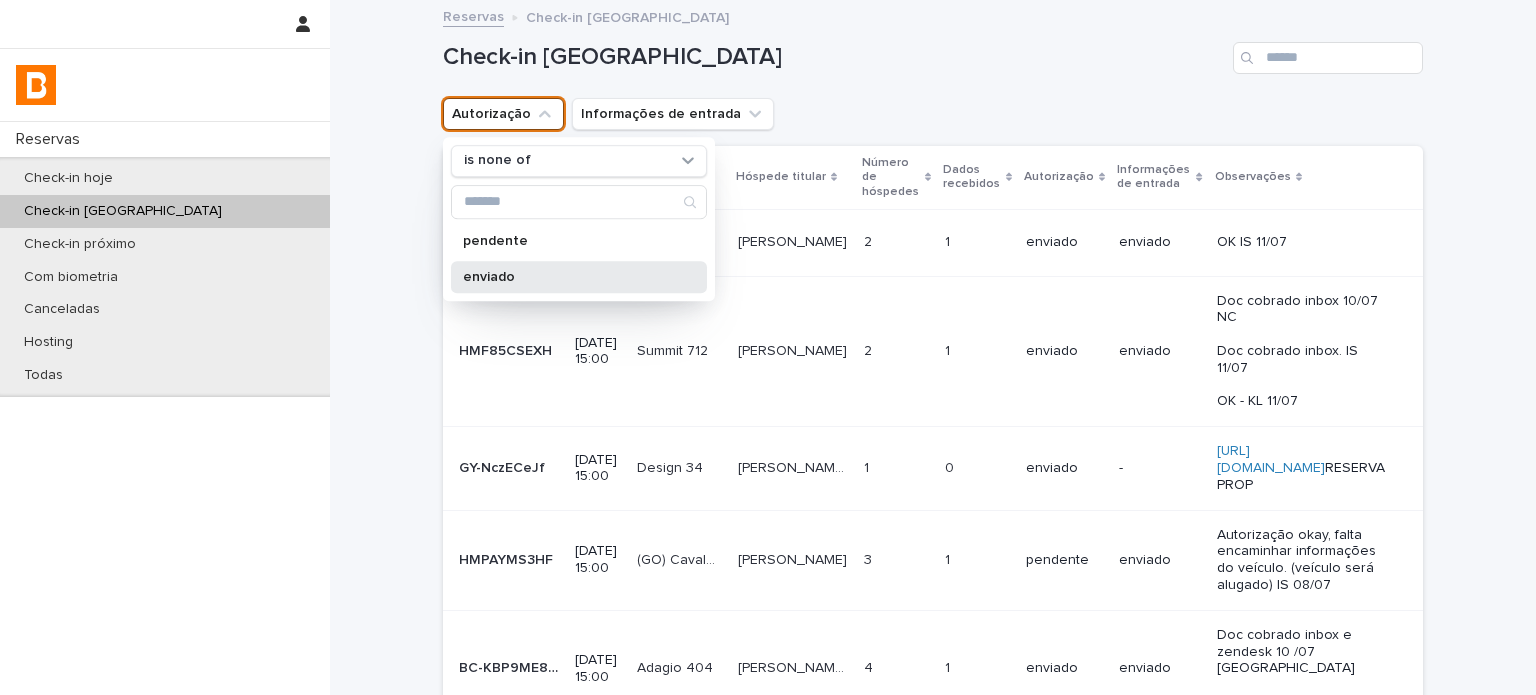 click on "enviado" at bounding box center (579, 277) 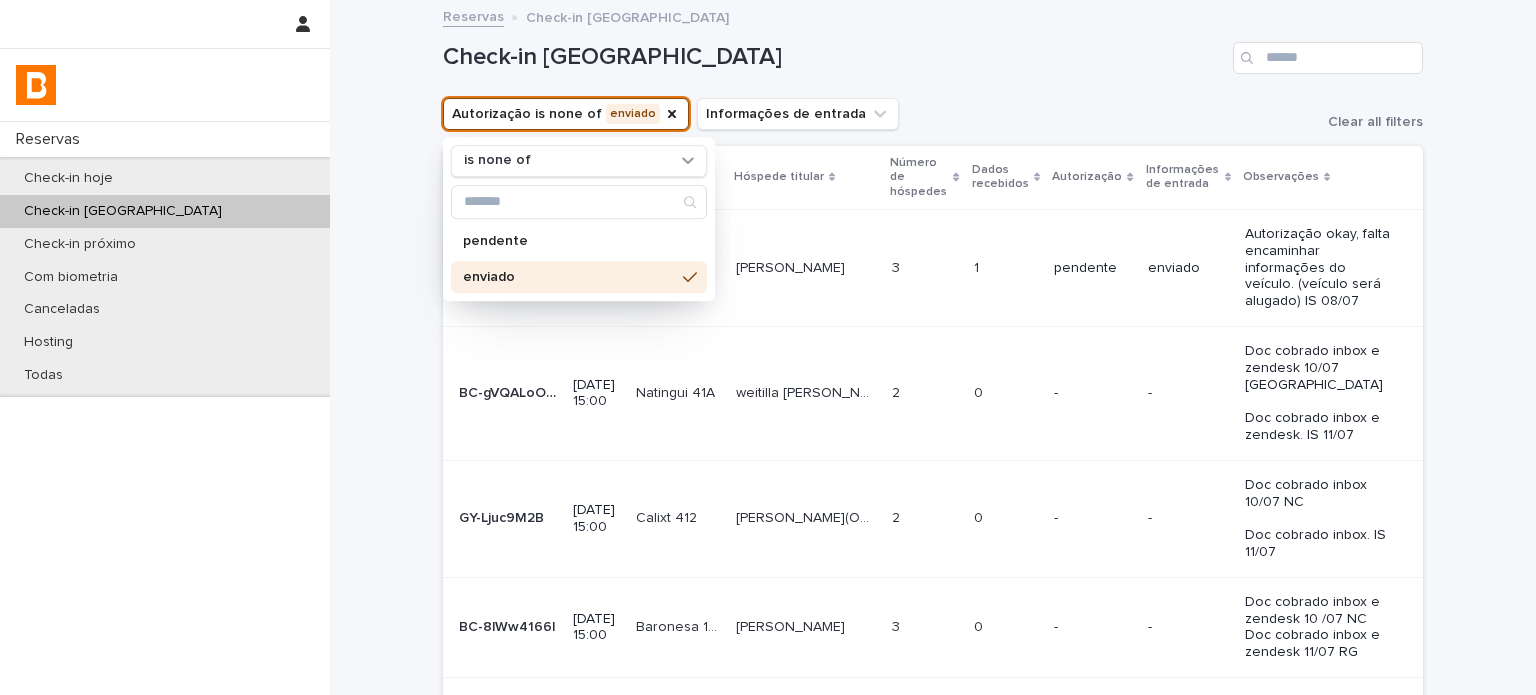click on "Check-in [GEOGRAPHIC_DATA]" at bounding box center (933, 50) 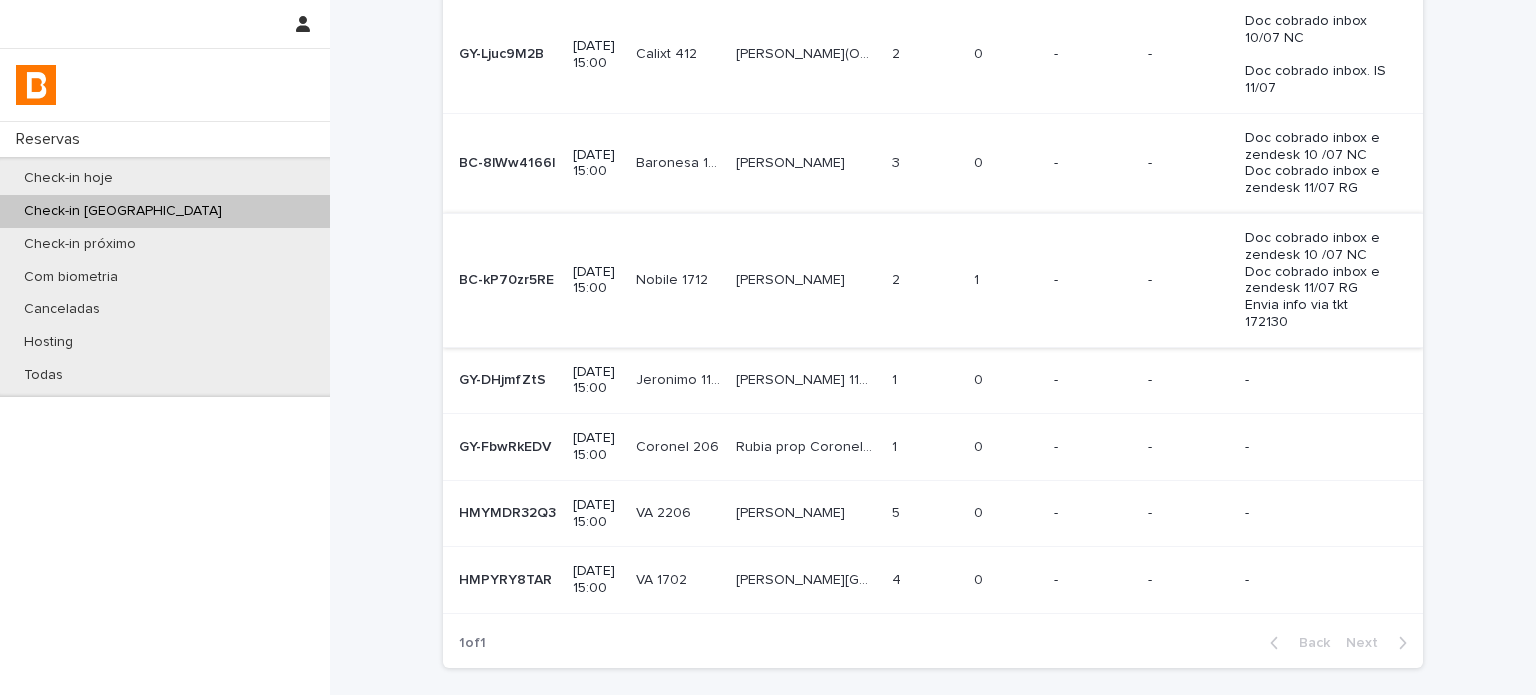 scroll, scrollTop: 466, scrollLeft: 0, axis: vertical 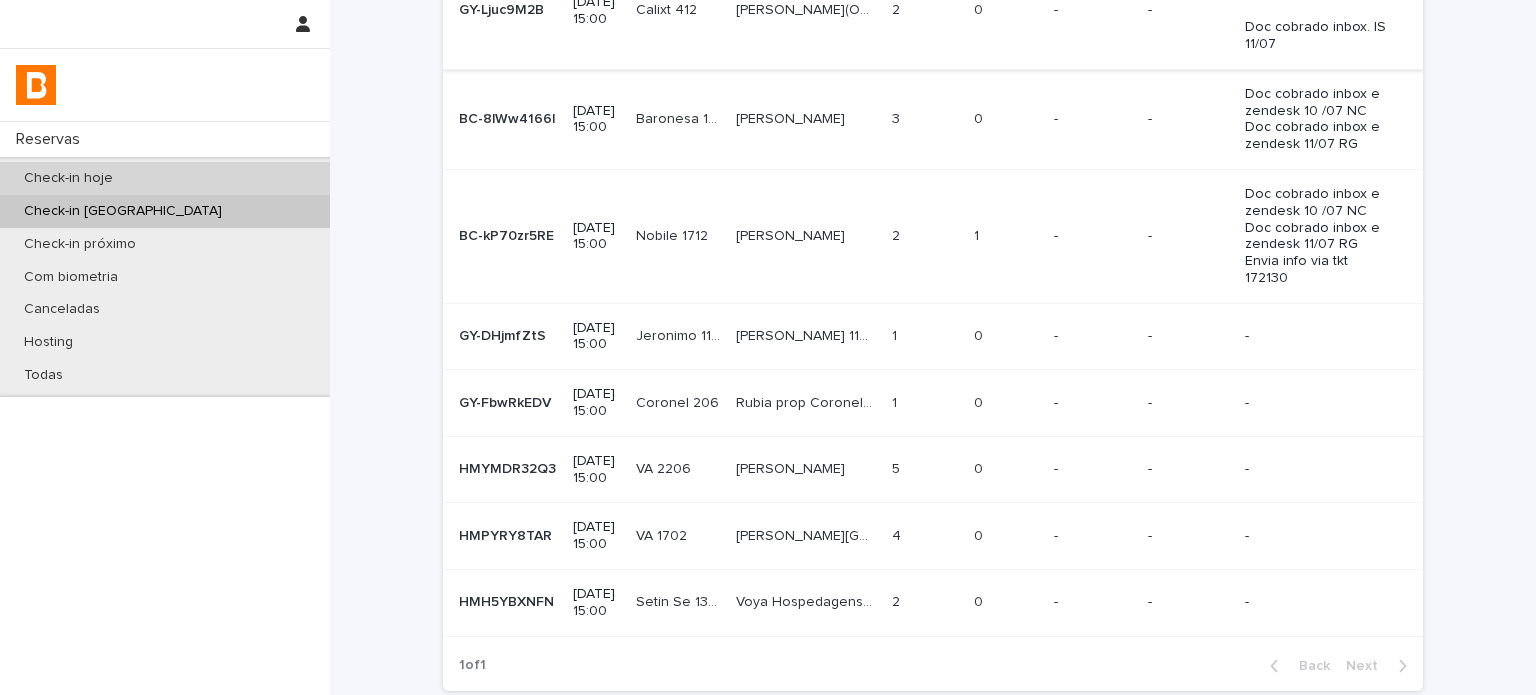 click on "Check-in hoje" at bounding box center [165, 178] 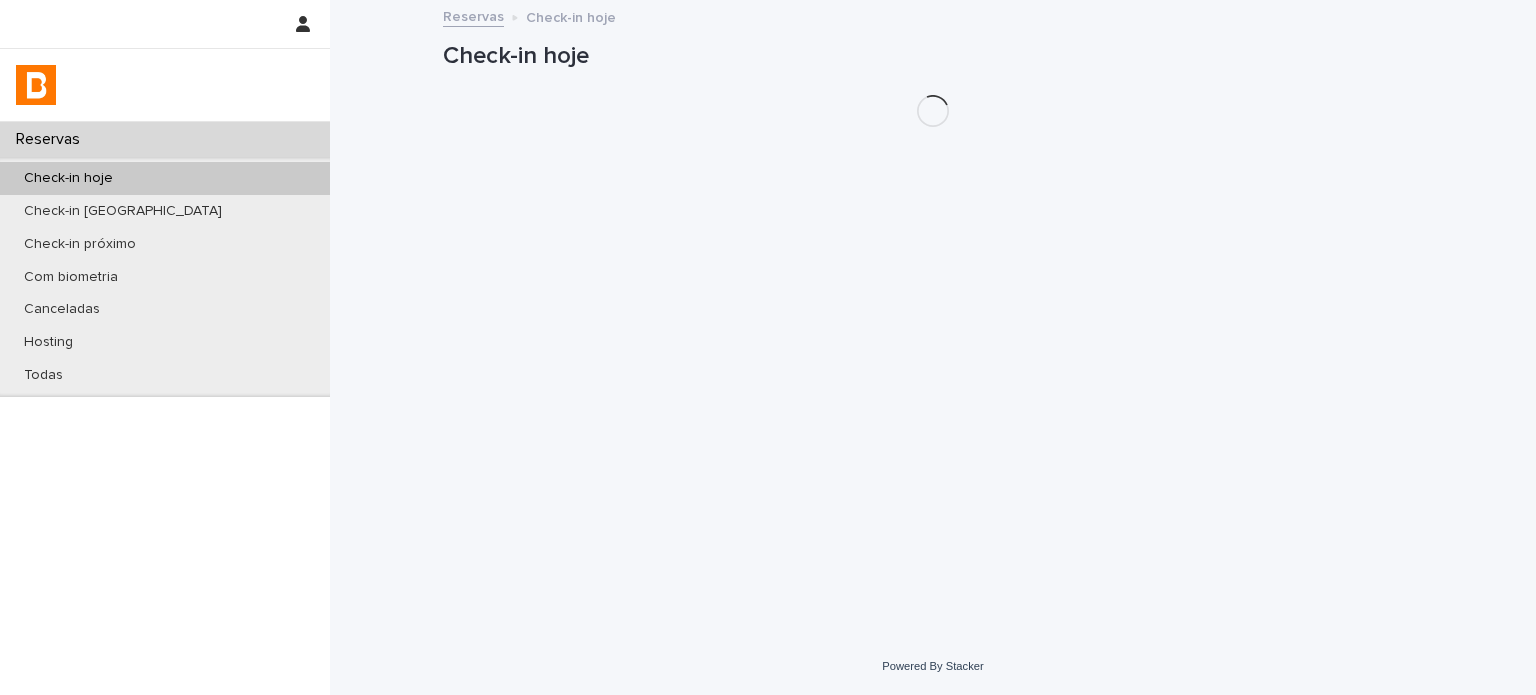 scroll, scrollTop: 0, scrollLeft: 0, axis: both 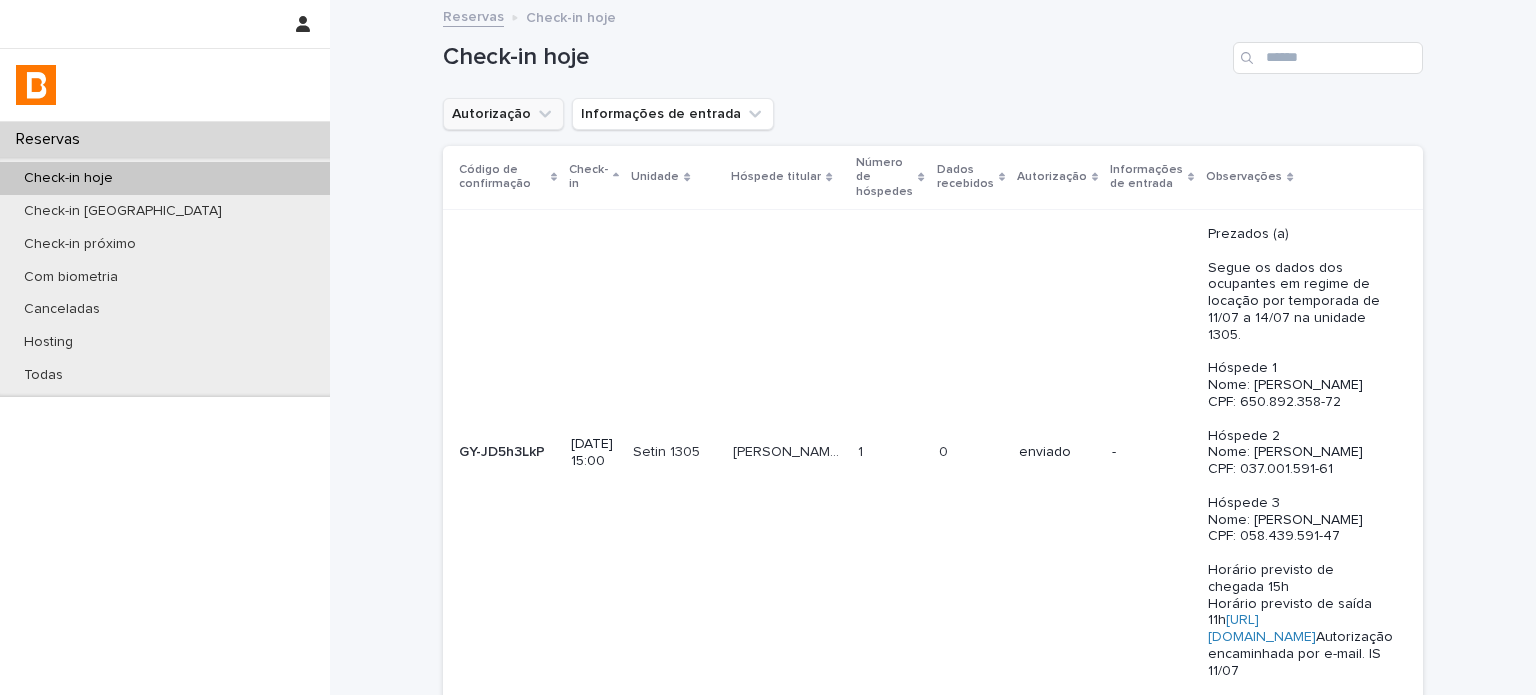 click on "Autorização" at bounding box center [503, 114] 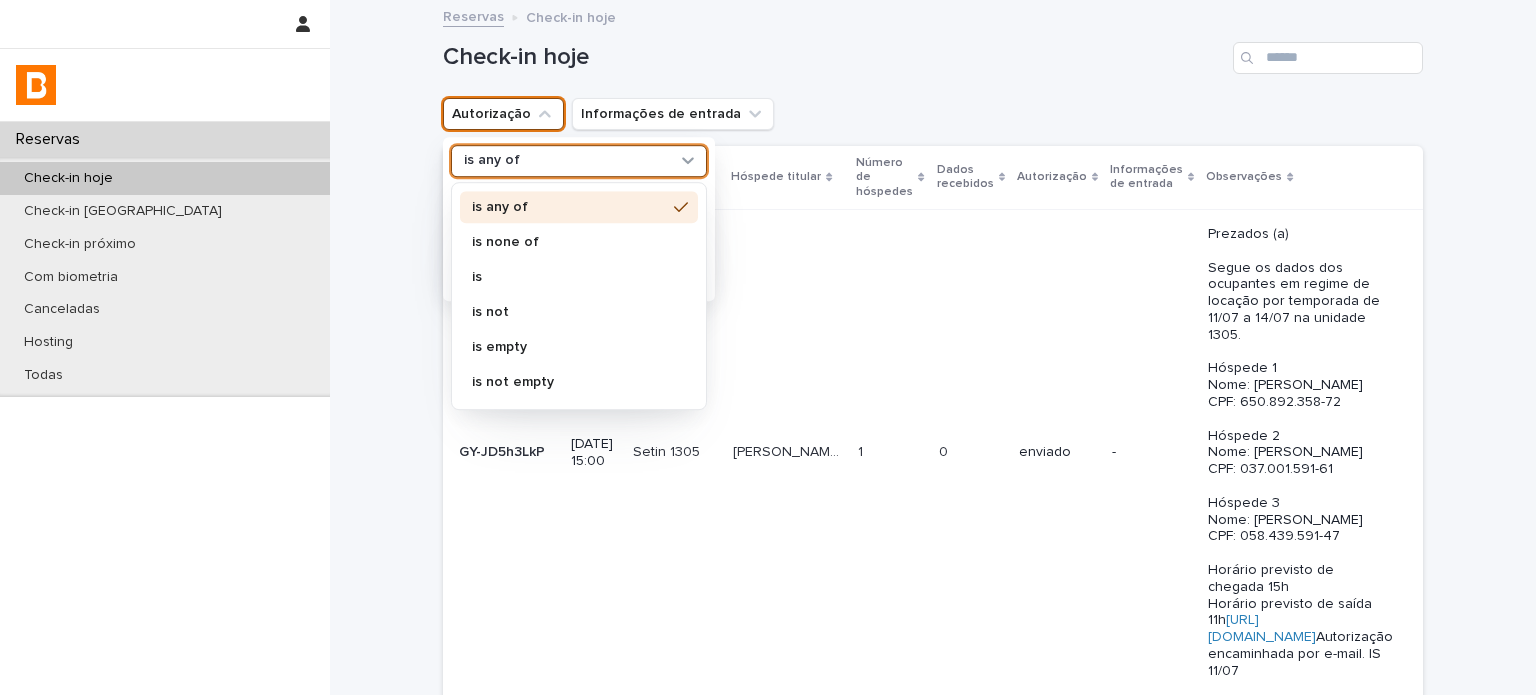 click on "is any of" at bounding box center [566, 161] 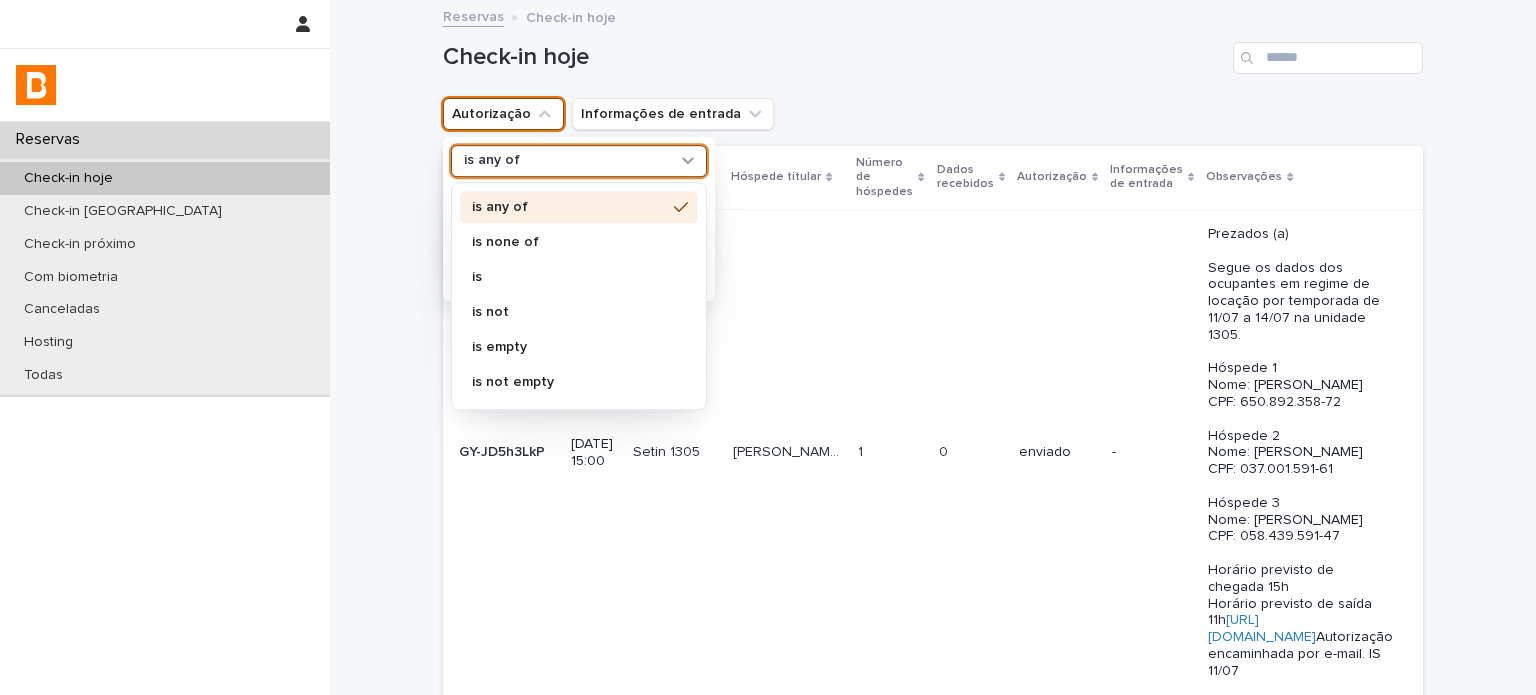 click on "is none of" at bounding box center (569, 242) 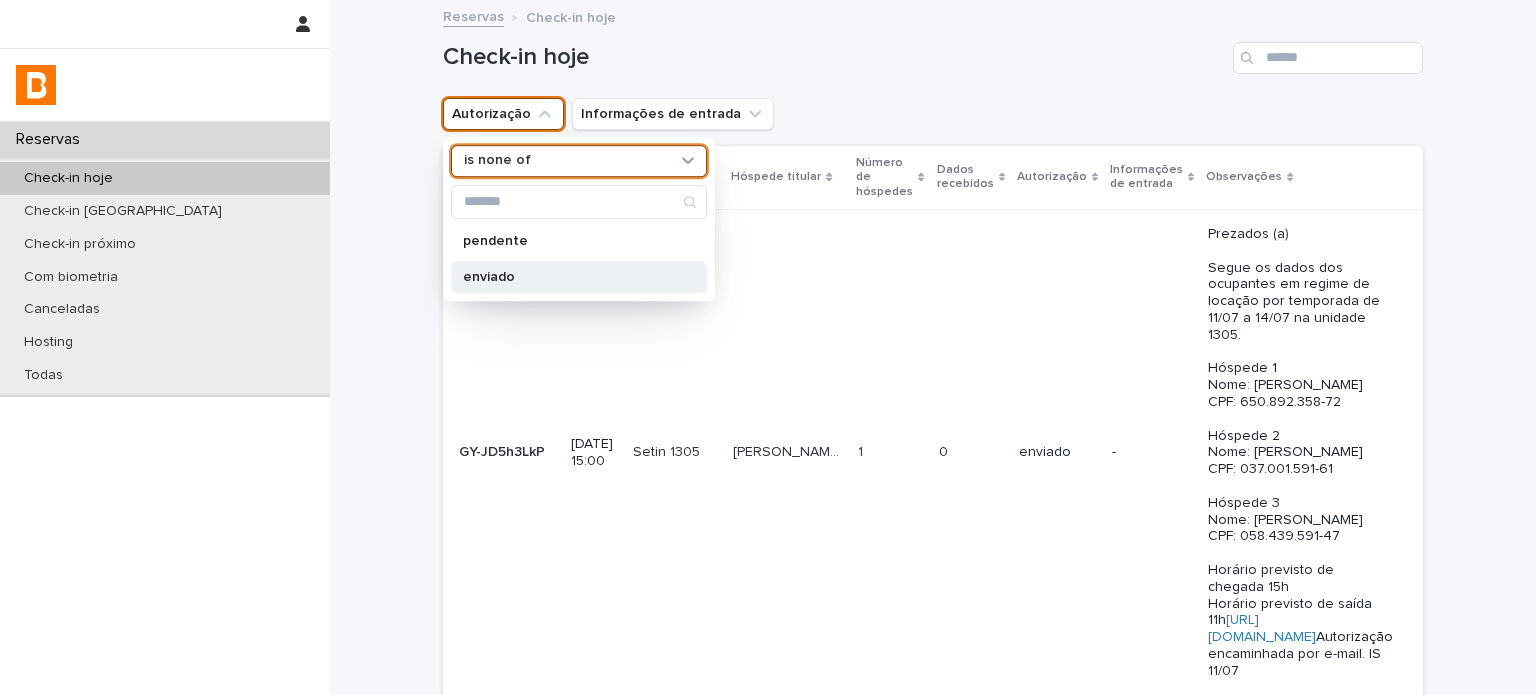 click on "enviado" at bounding box center (579, 277) 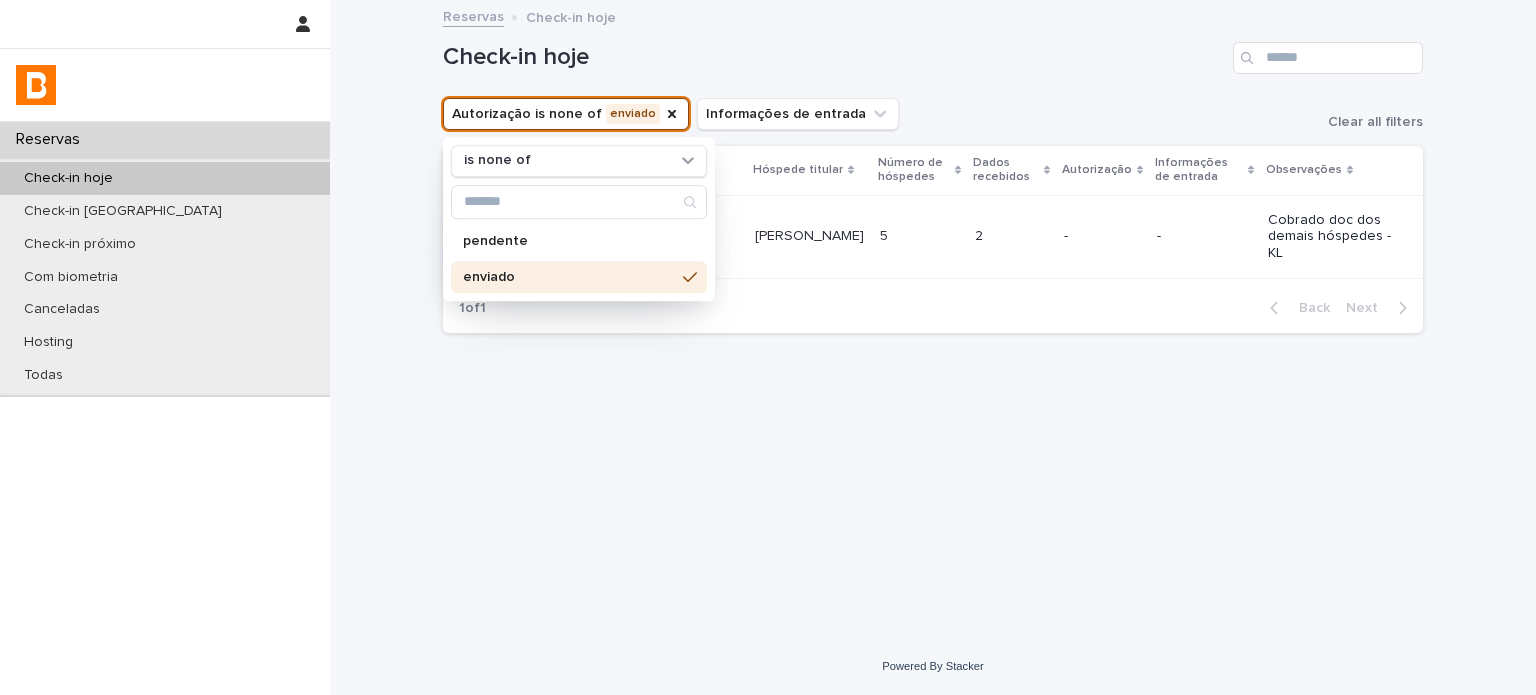 drag, startPoint x: 980, startPoint y: 77, endPoint x: 956, endPoint y: 80, distance: 24.186773 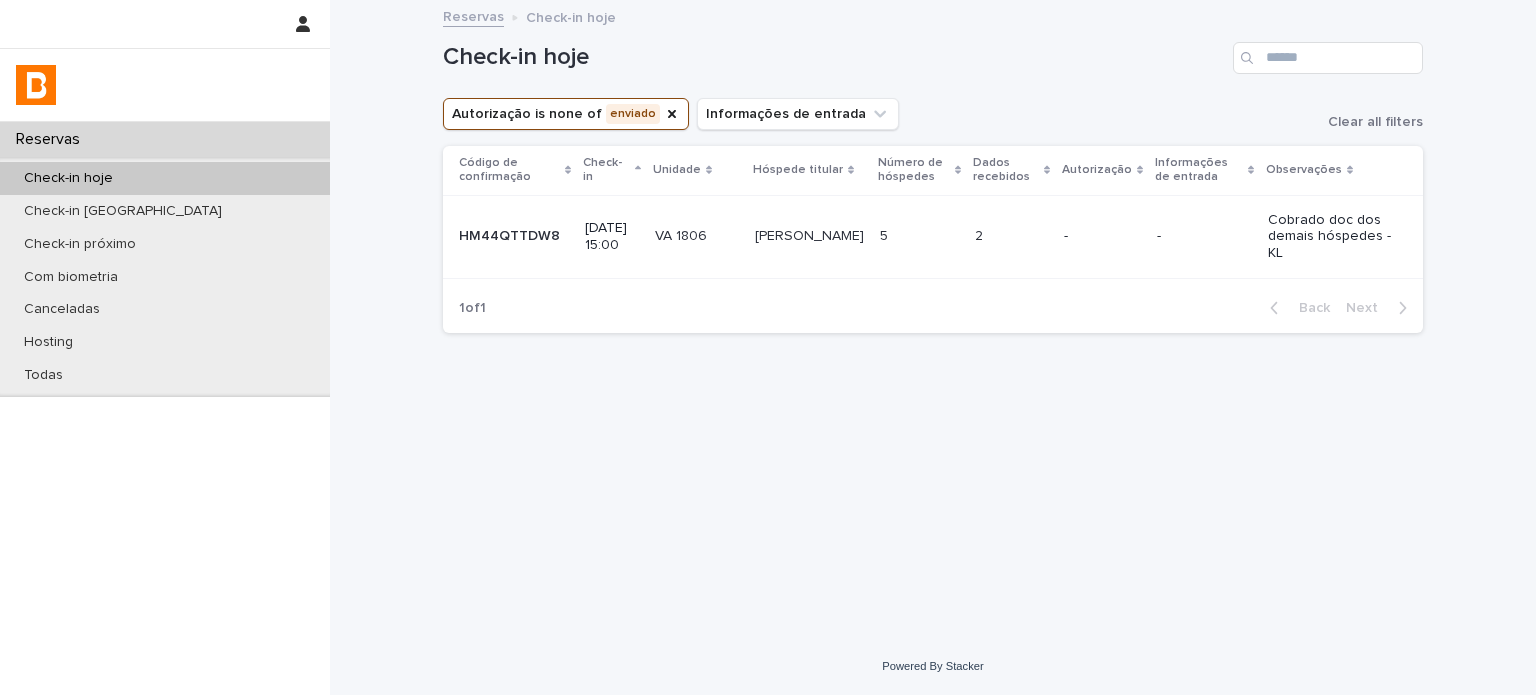 click on "VA 1806 VA 1806" at bounding box center [697, 236] 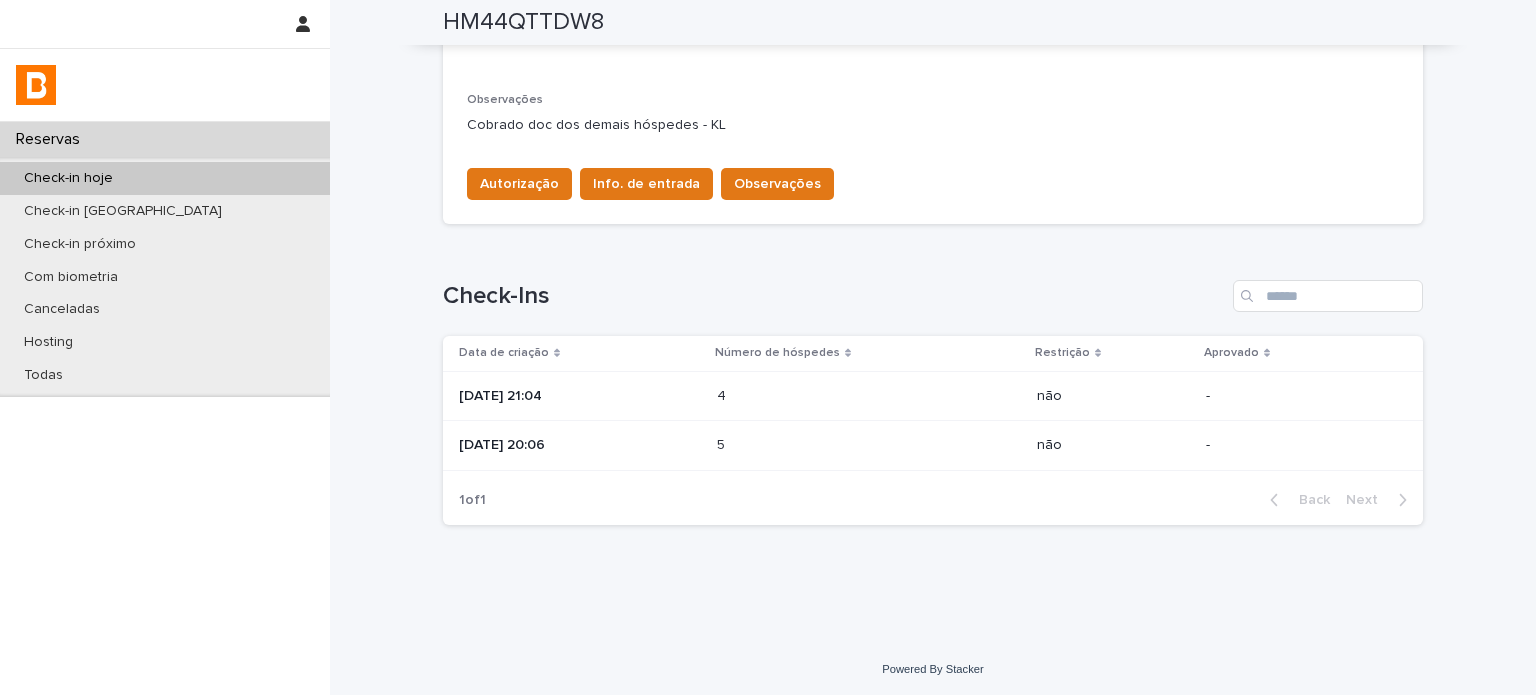 scroll, scrollTop: 618, scrollLeft: 0, axis: vertical 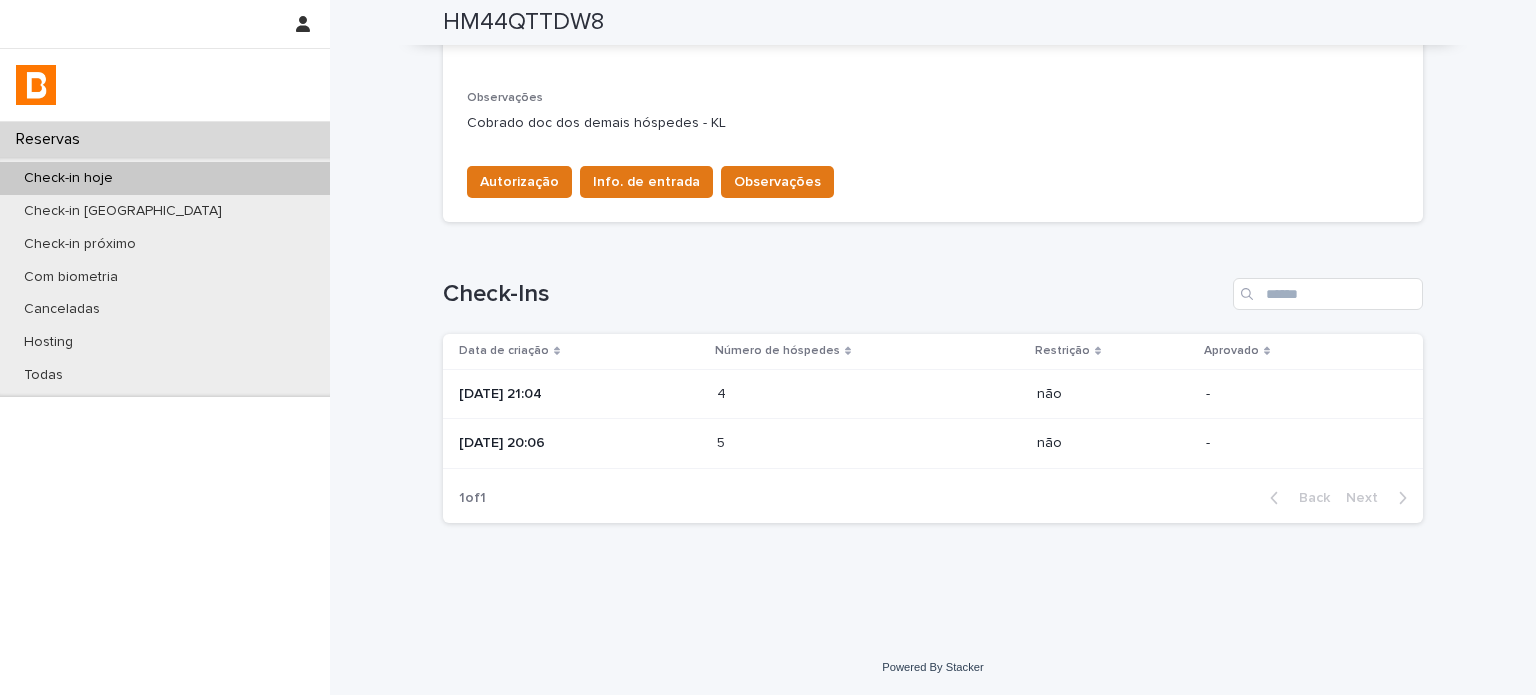 click on "[DATE] 21:04" at bounding box center (580, 394) 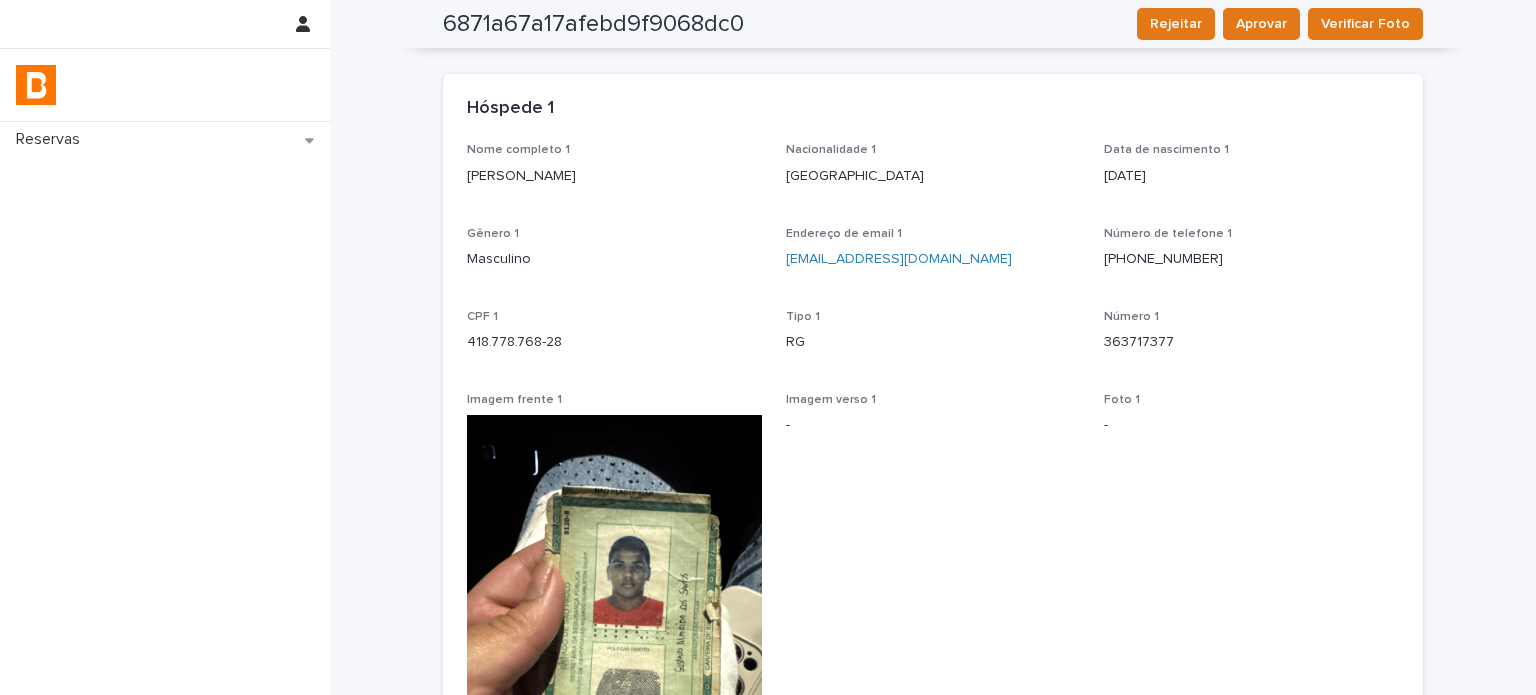 scroll, scrollTop: 0, scrollLeft: 0, axis: both 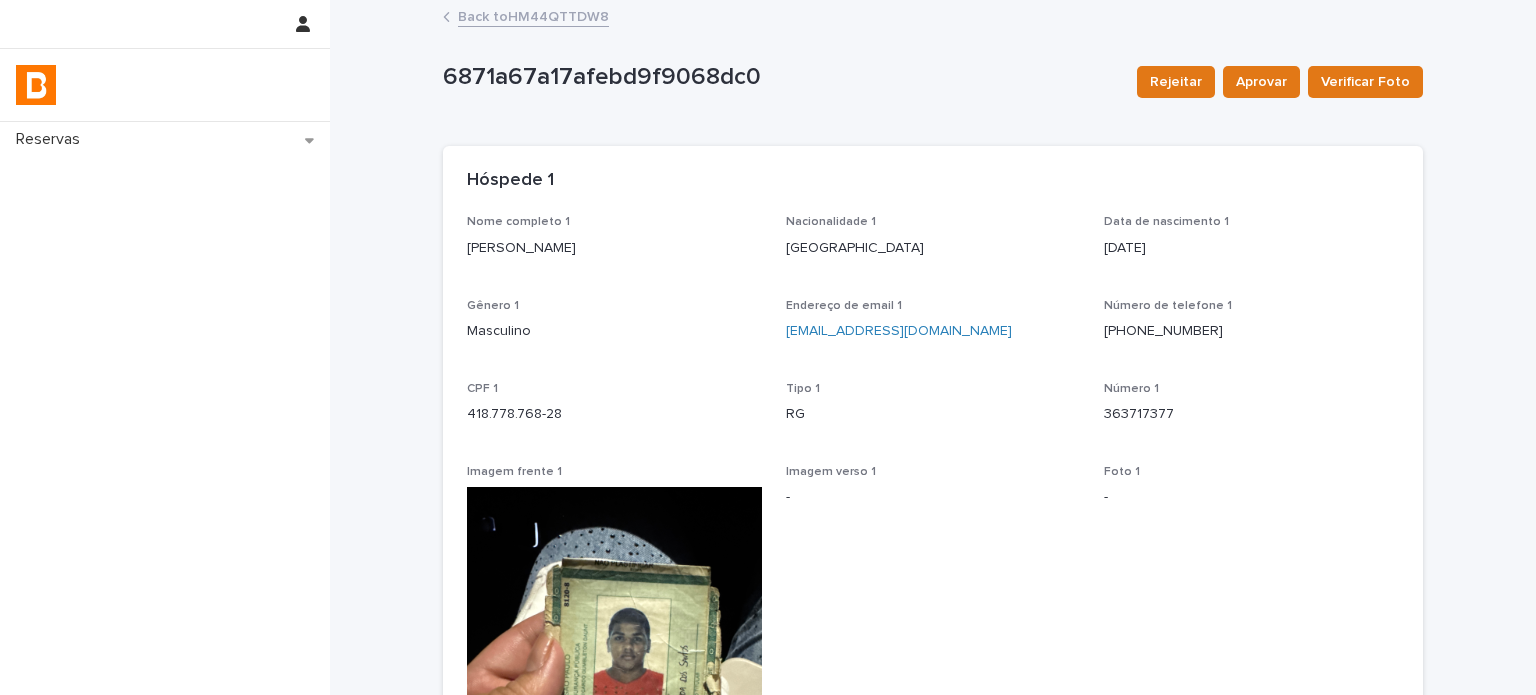 click on "Back to  HM44QTTDW8" at bounding box center (533, 15) 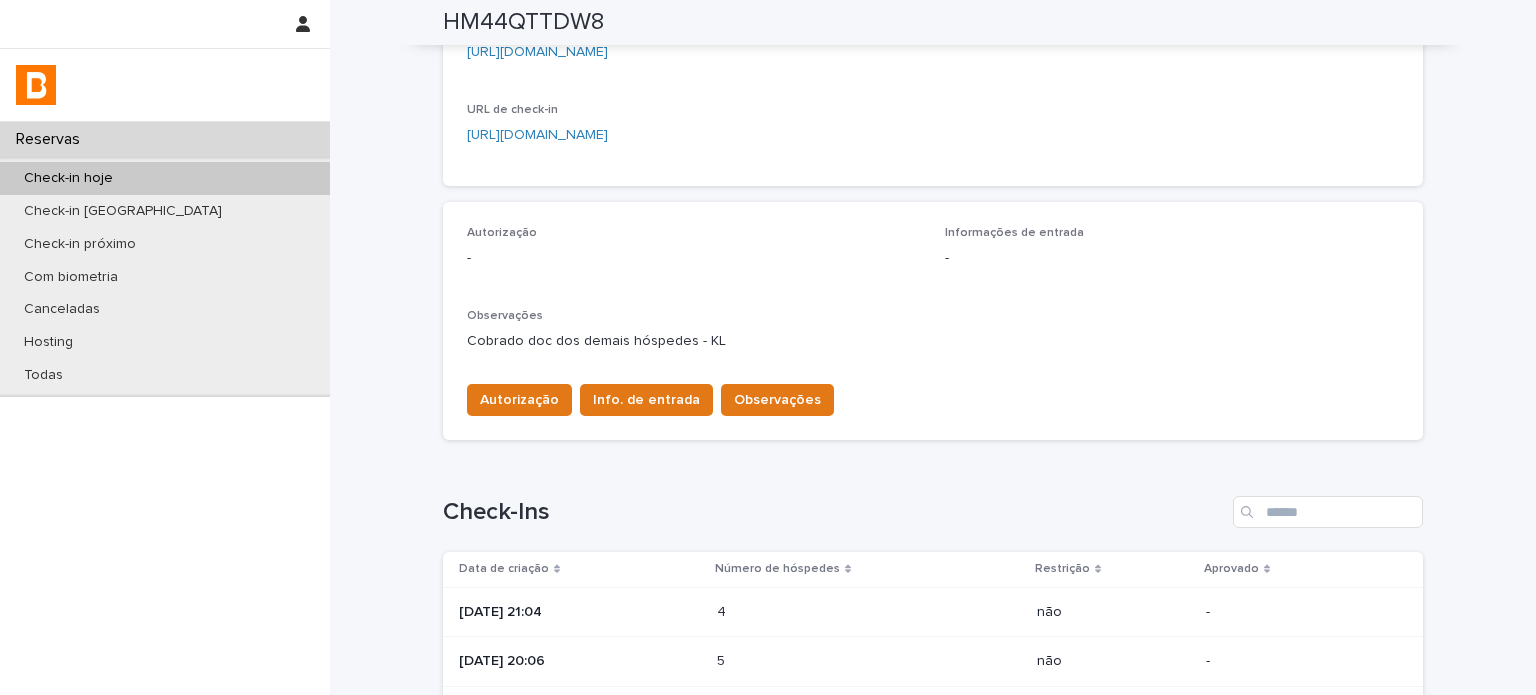 scroll, scrollTop: 600, scrollLeft: 0, axis: vertical 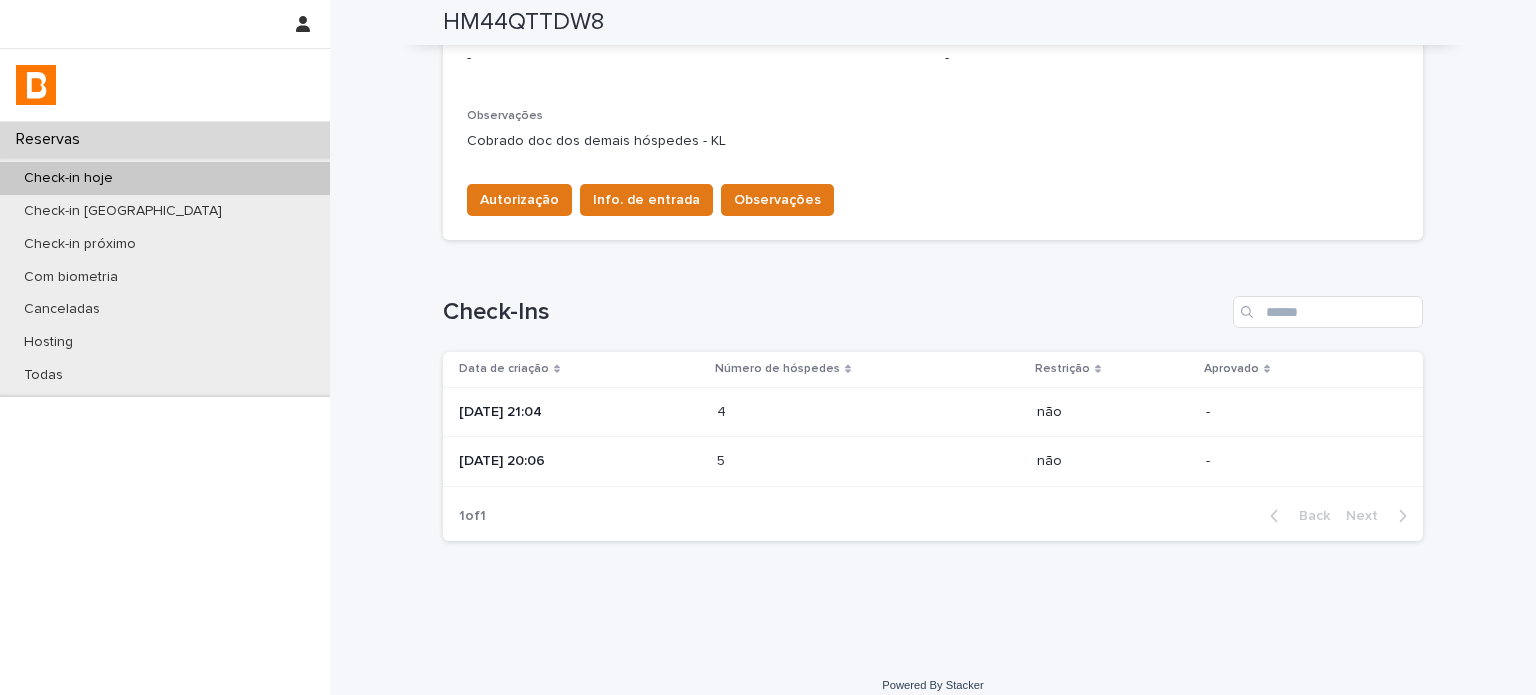 click on "[DATE] 20:06" at bounding box center [580, 461] 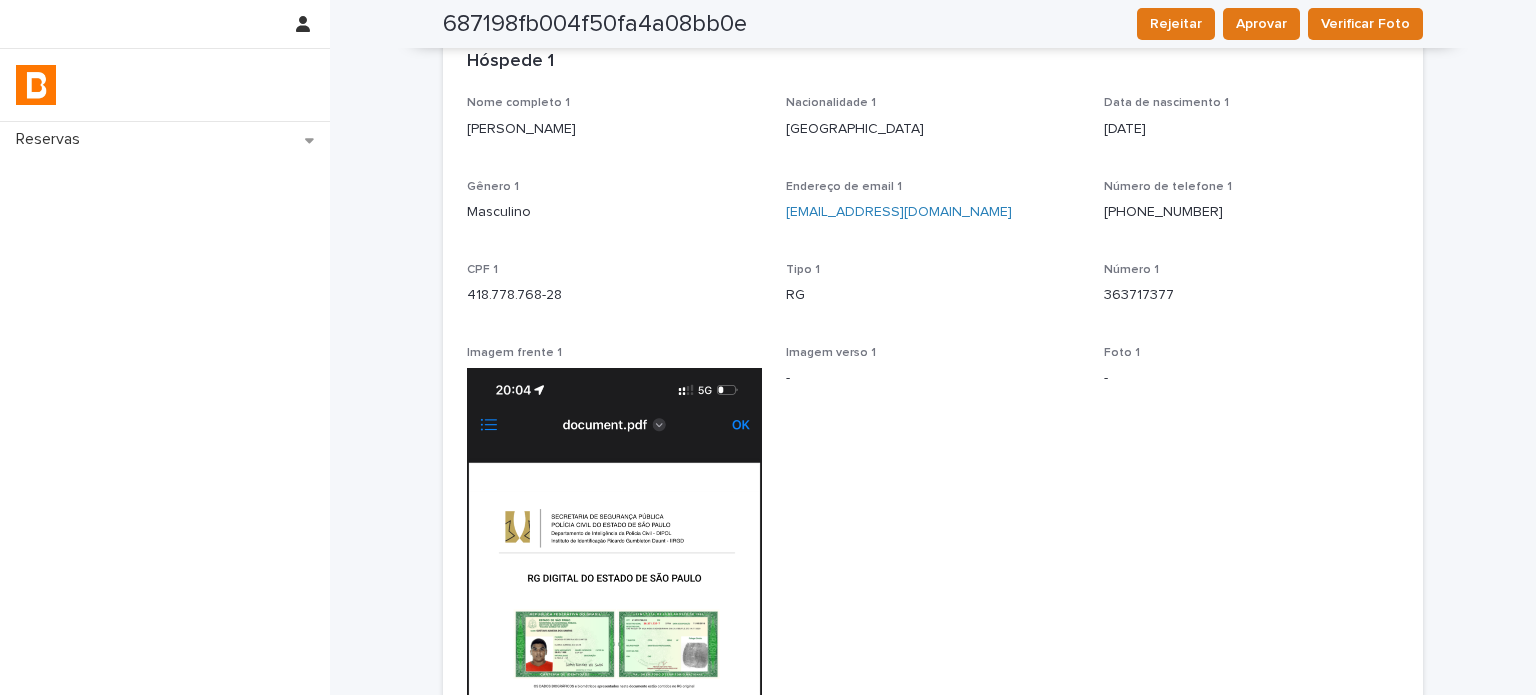 scroll, scrollTop: 0, scrollLeft: 0, axis: both 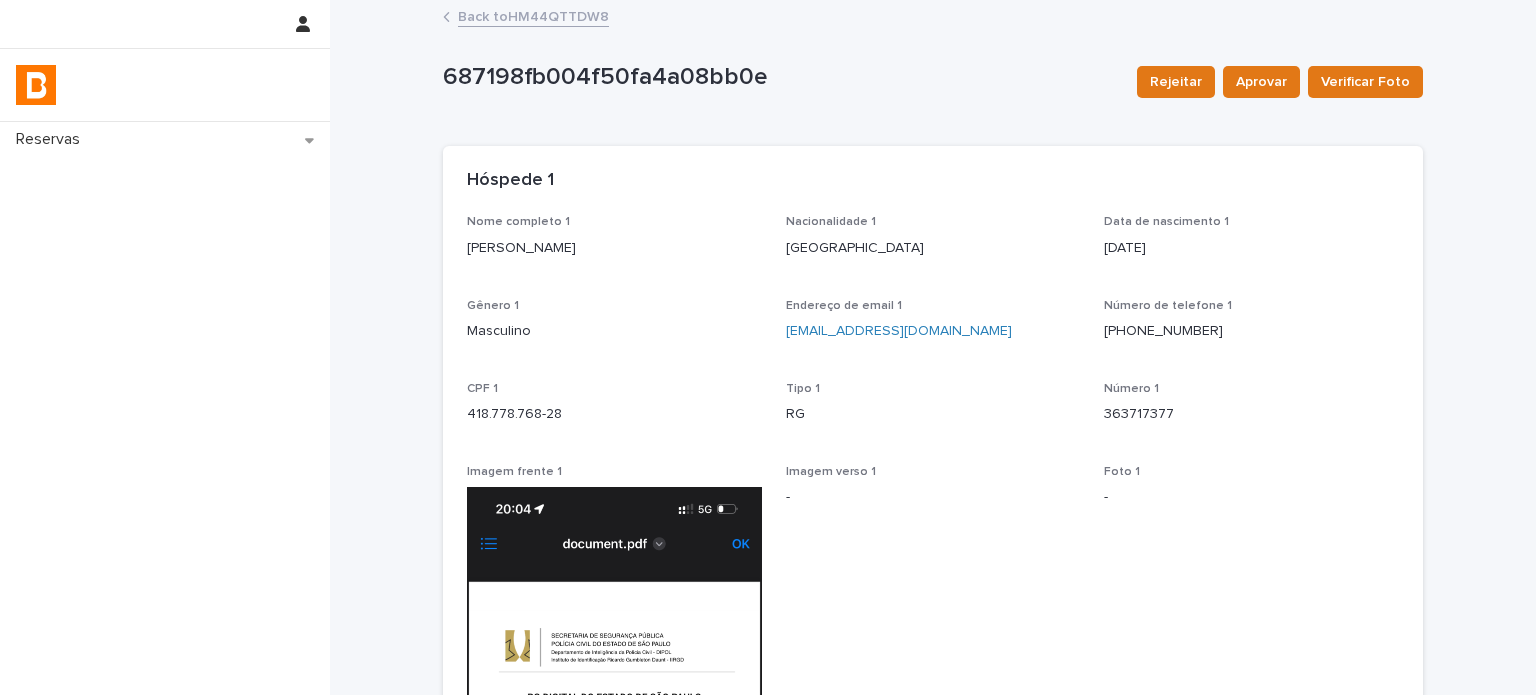 click on "Back to  HM44QTTDW8" at bounding box center [533, 15] 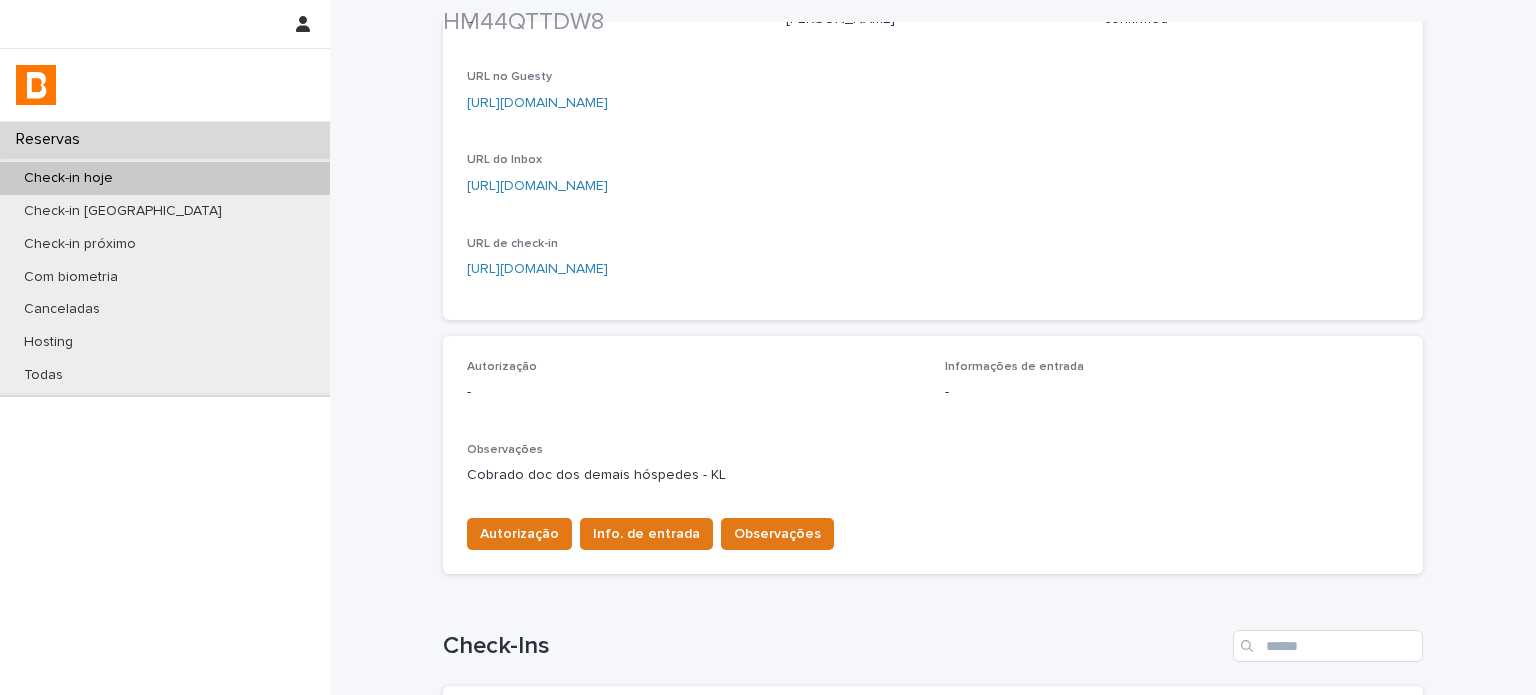 scroll, scrollTop: 500, scrollLeft: 0, axis: vertical 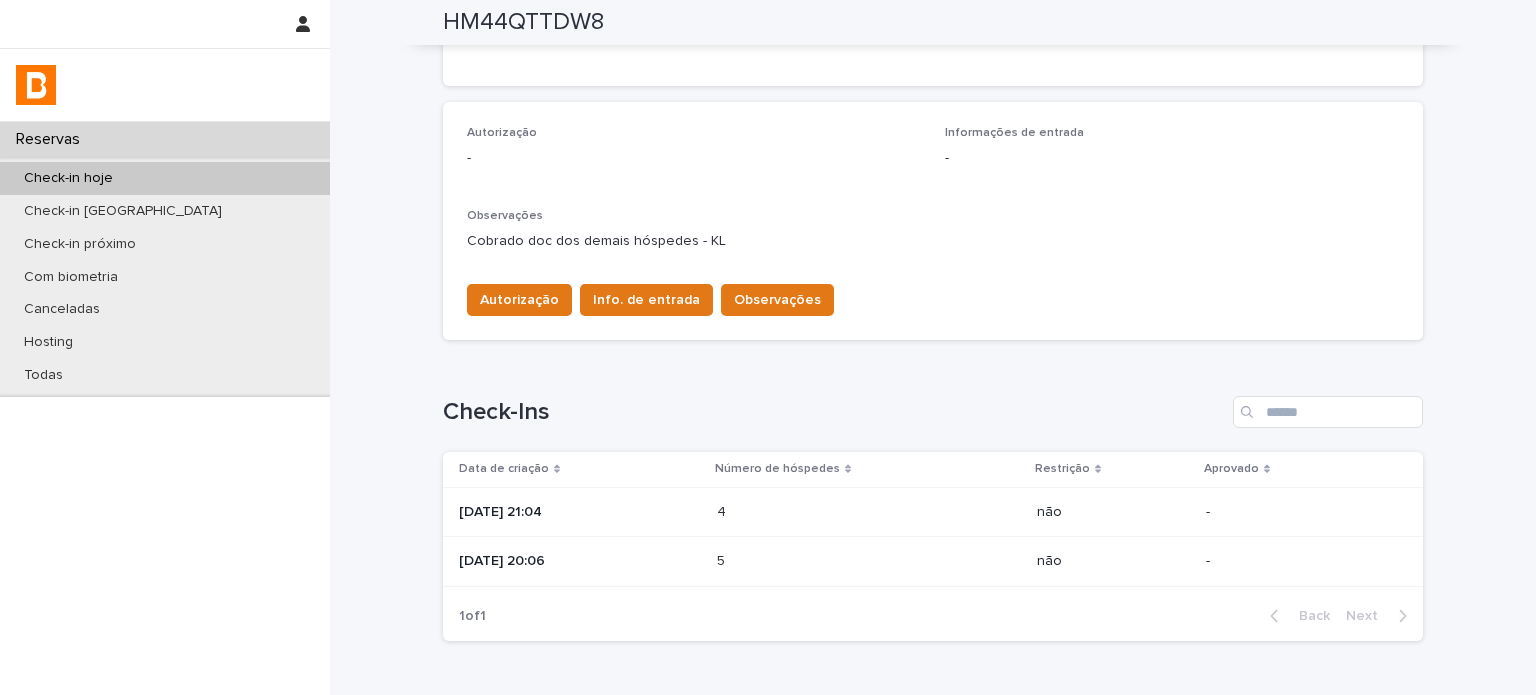click on "[DATE] 21:04" at bounding box center (580, 512) 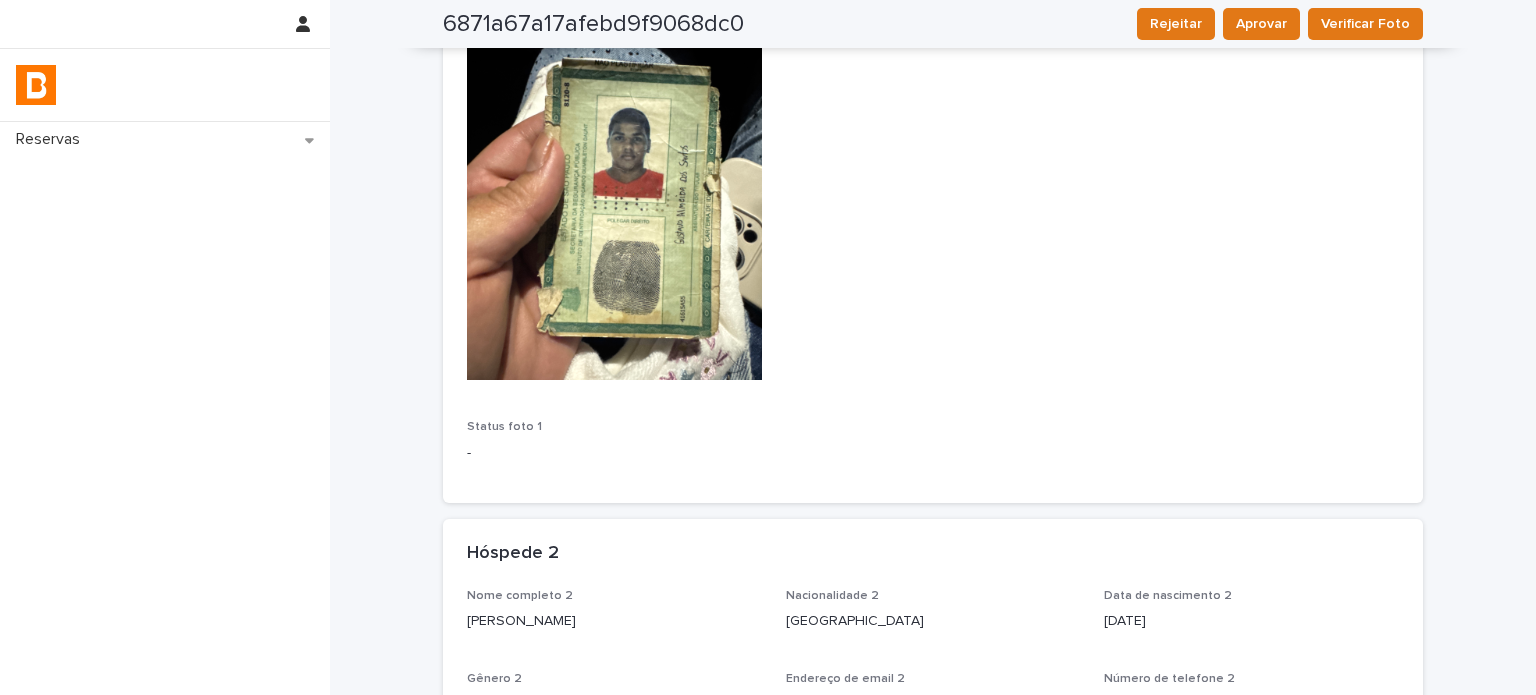 scroll, scrollTop: 501, scrollLeft: 0, axis: vertical 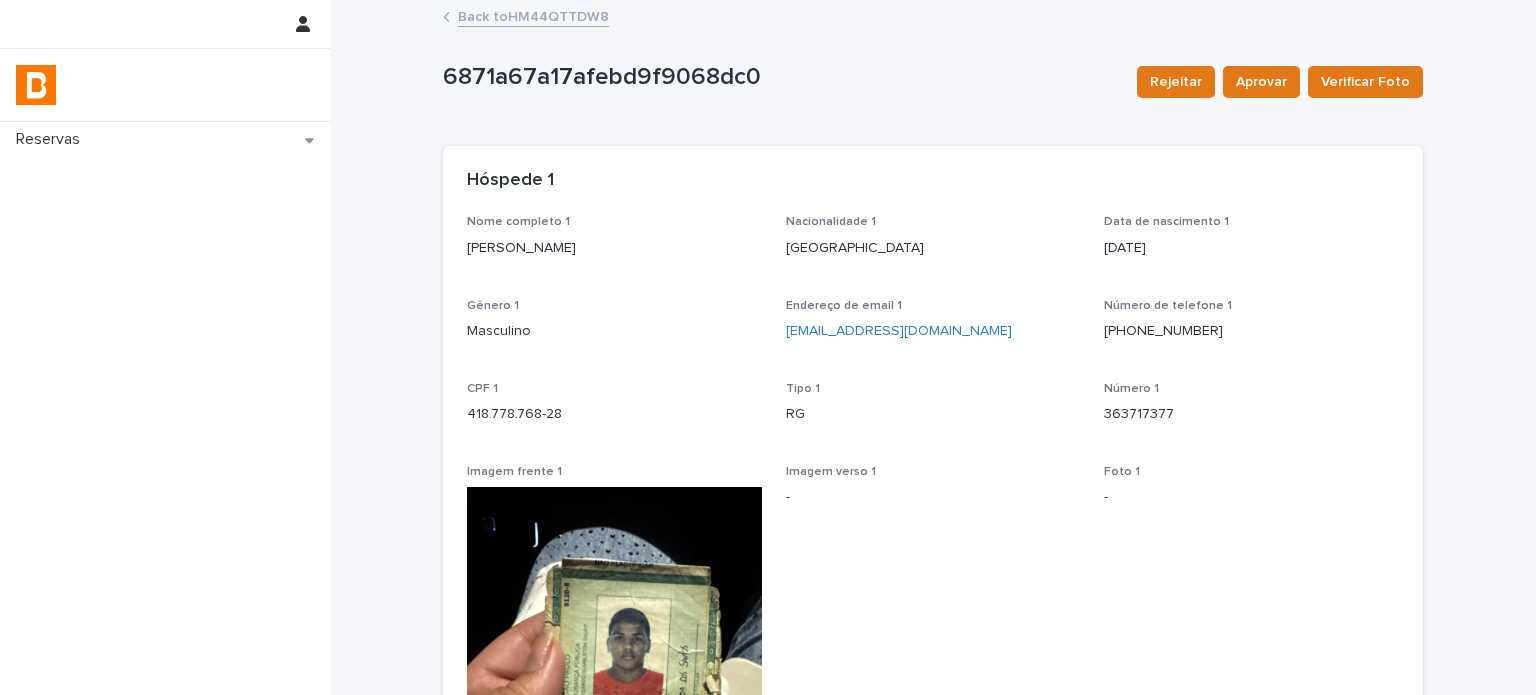 click on "Back to  HM44QTTDW8" at bounding box center [533, 15] 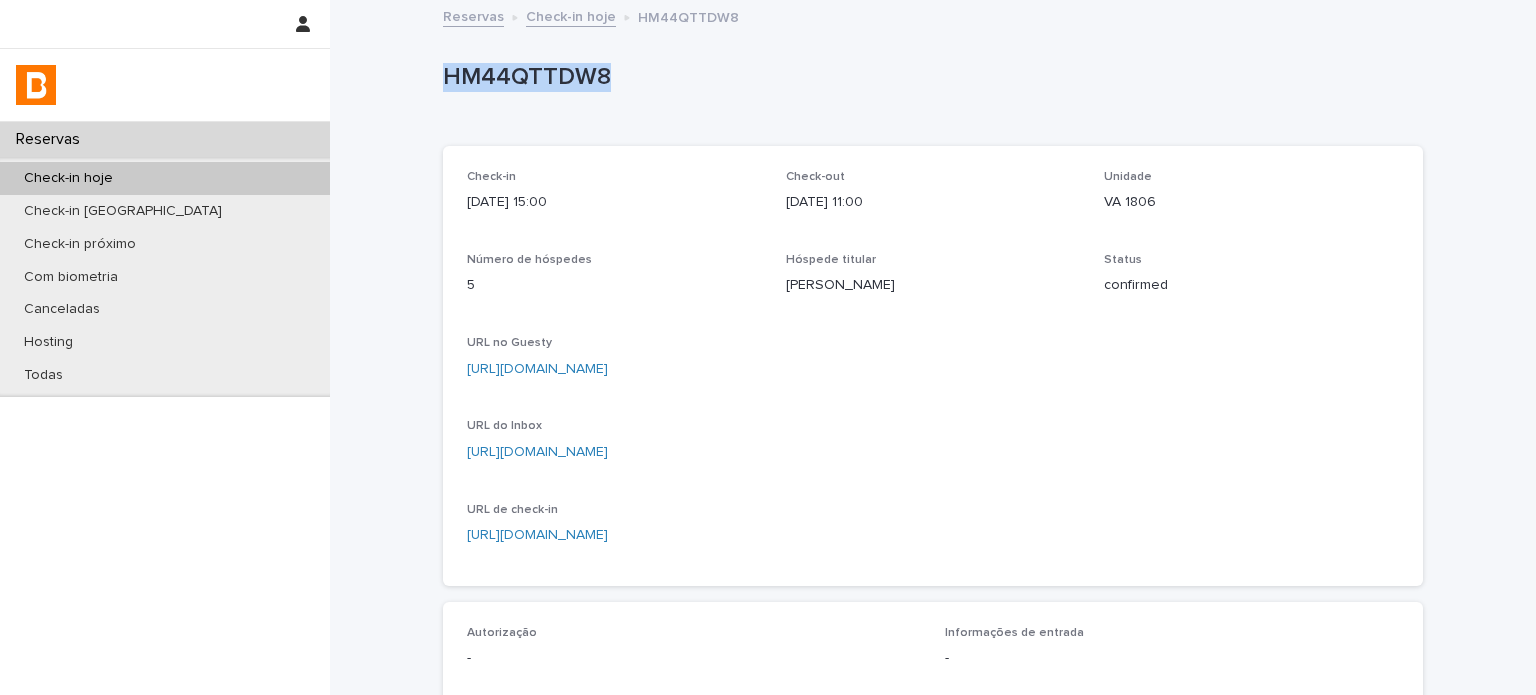 drag, startPoint x: 655, startPoint y: 77, endPoint x: 429, endPoint y: 80, distance: 226.01991 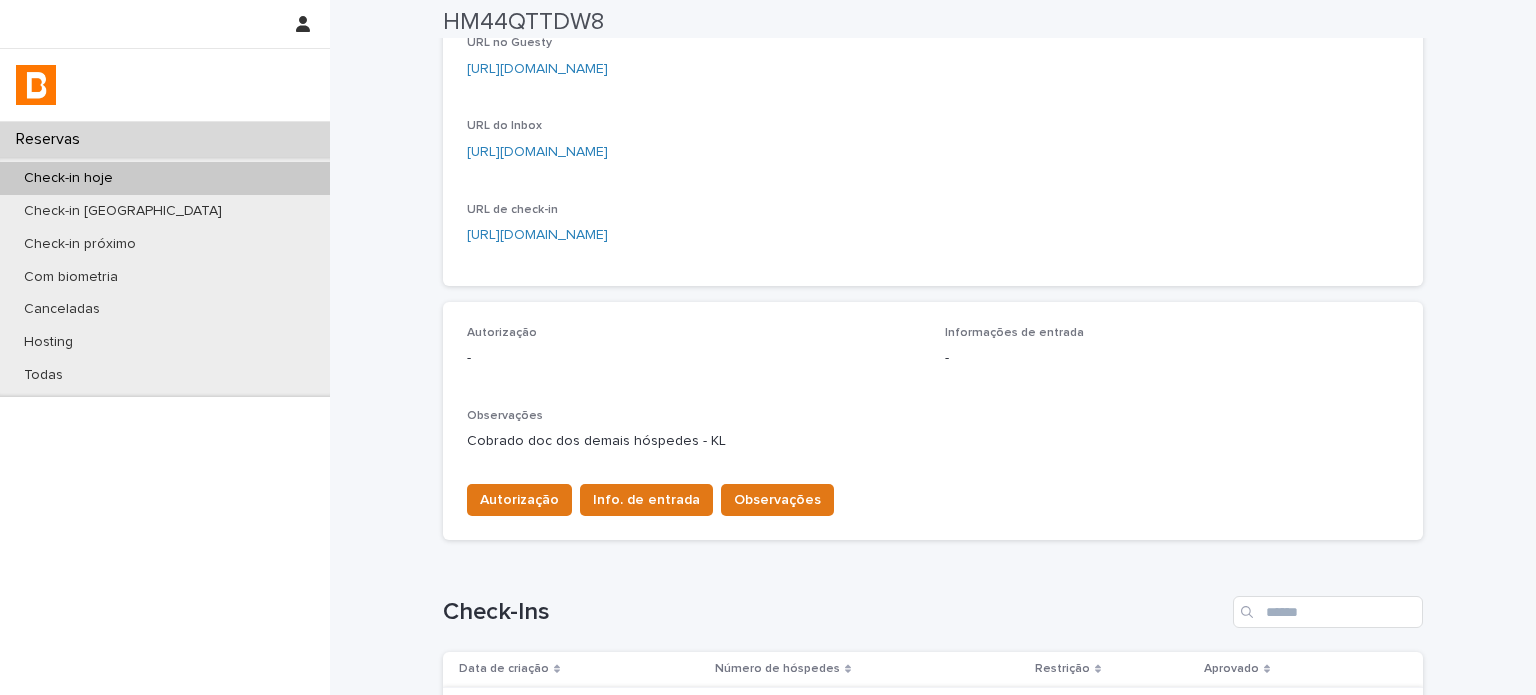 scroll, scrollTop: 600, scrollLeft: 0, axis: vertical 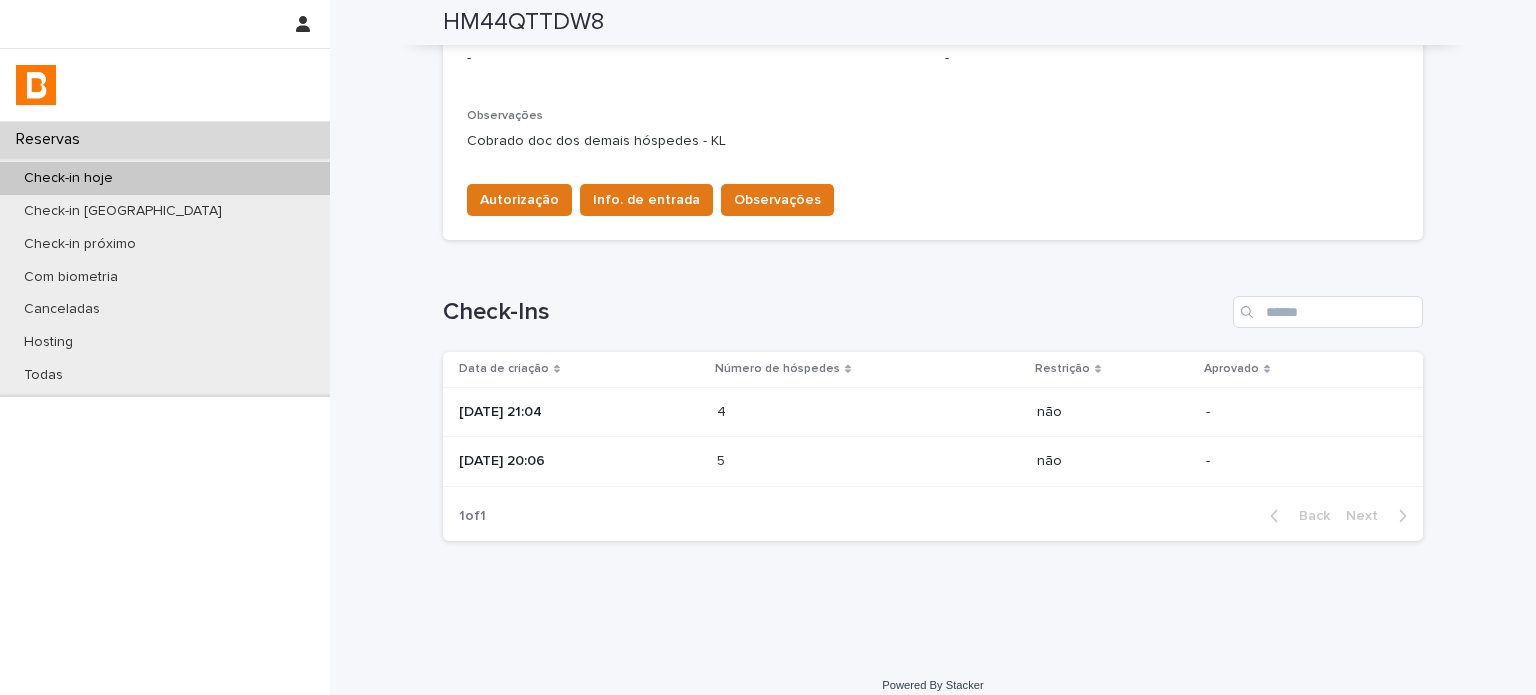 click on "[DATE] 21:04" at bounding box center [580, 412] 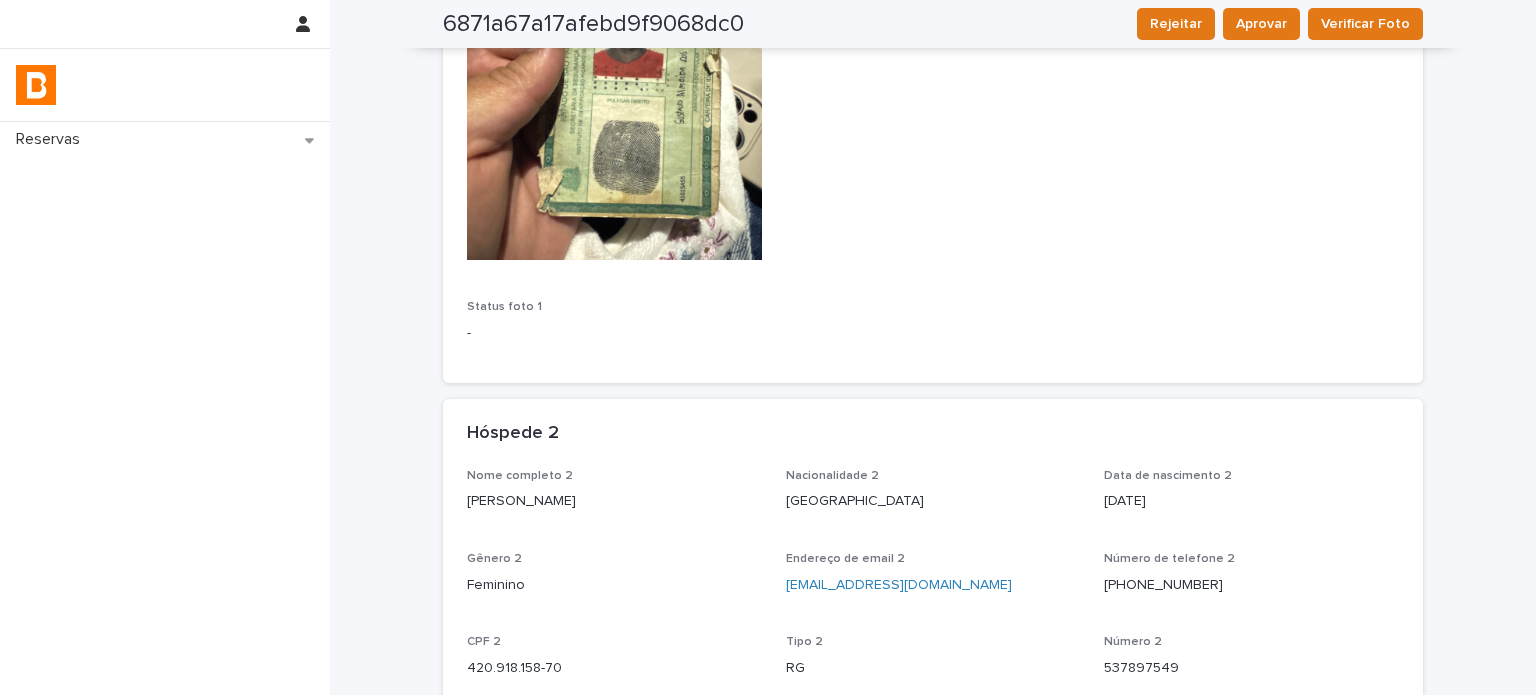 click on "Hóspede 2" at bounding box center [933, 434] 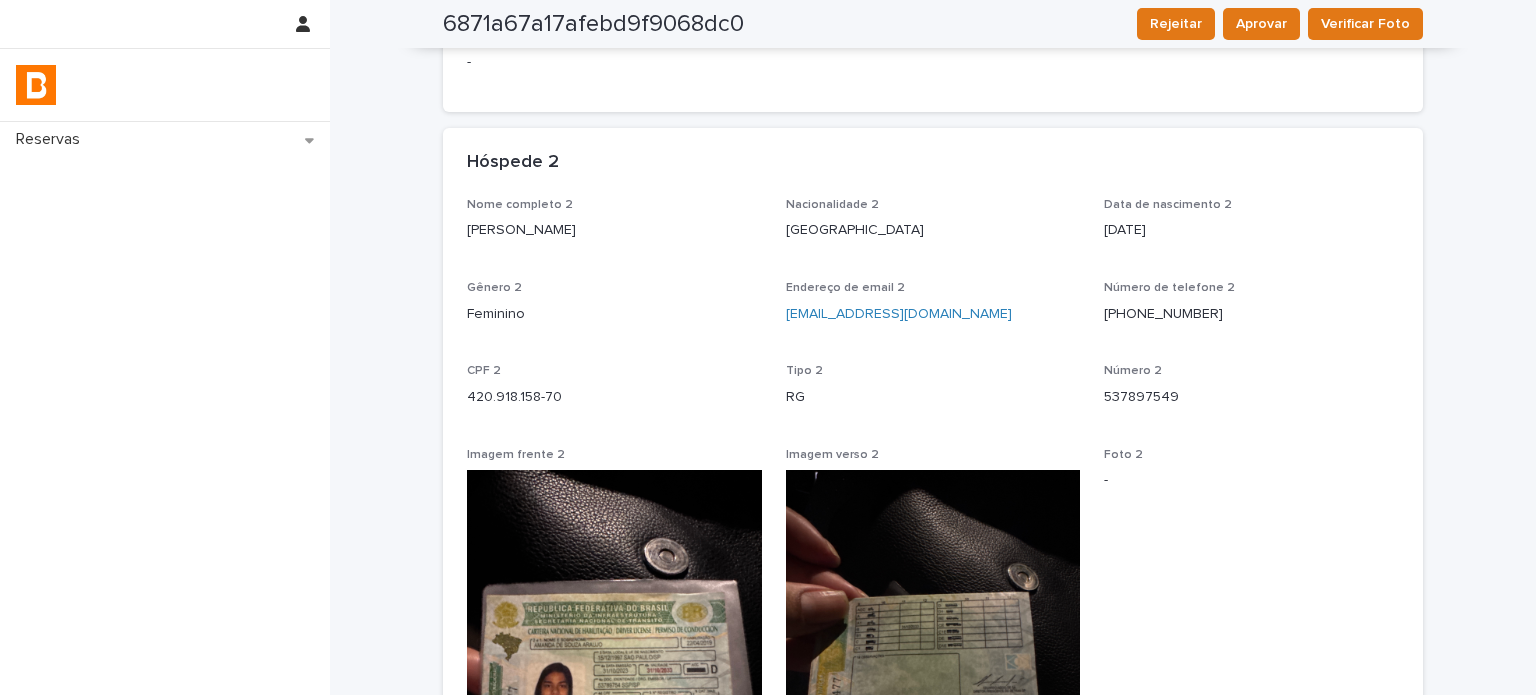 scroll, scrollTop: 886, scrollLeft: 0, axis: vertical 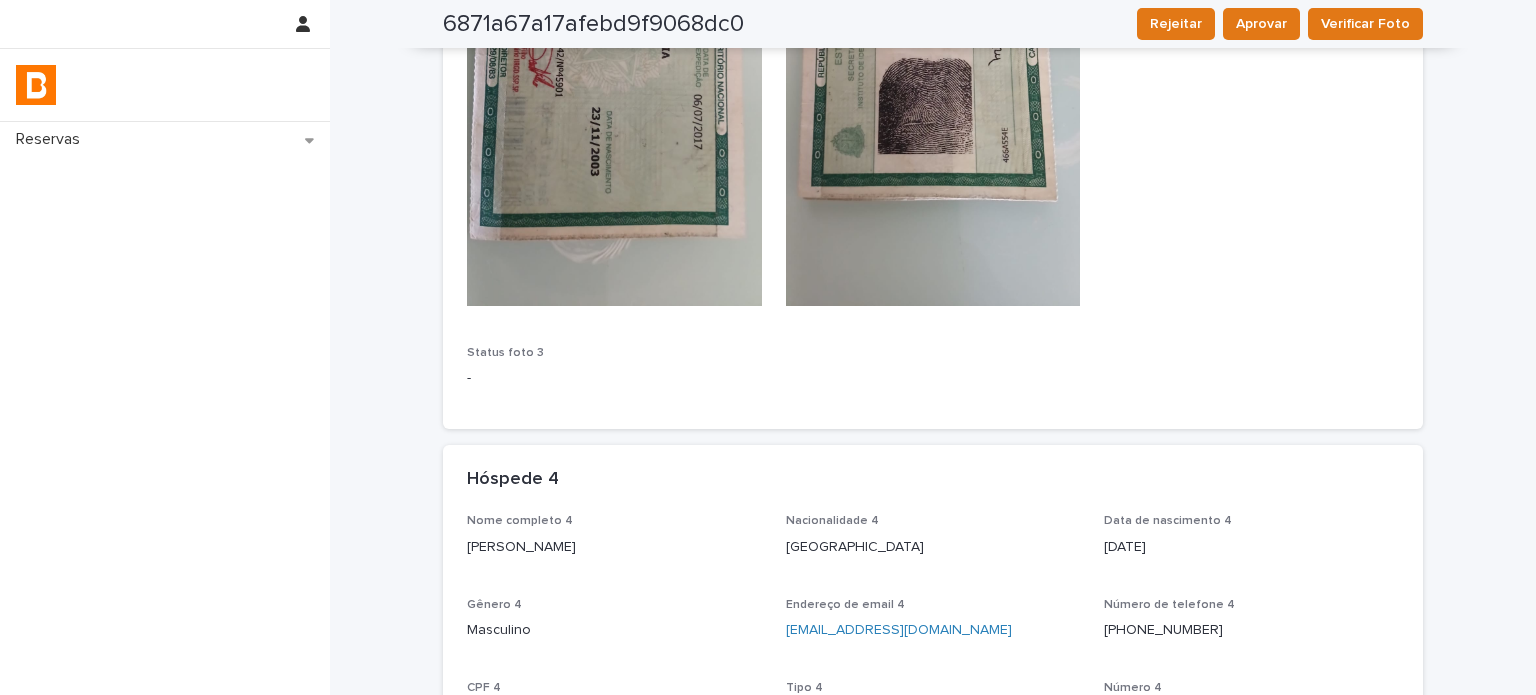 click on "Hóspede 4 Nome completo 4 [PERSON_NAME] Nacionalidade 4 [DEMOGRAPHIC_DATA] Data de nascimento 4 [DEMOGRAPHIC_DATA] Gênero 4 Masculino Endereço de email 4 [EMAIL_ADDRESS][DOMAIN_NAME] Número de telefone [PHONE_NUMBER] CPF 4 420.918.158-70 Tipo 4 RG Número 4 537897549 Imagem frente 4 Imagem verso 4 - Foto 4 - Status foto 4 -" at bounding box center (933, 874) 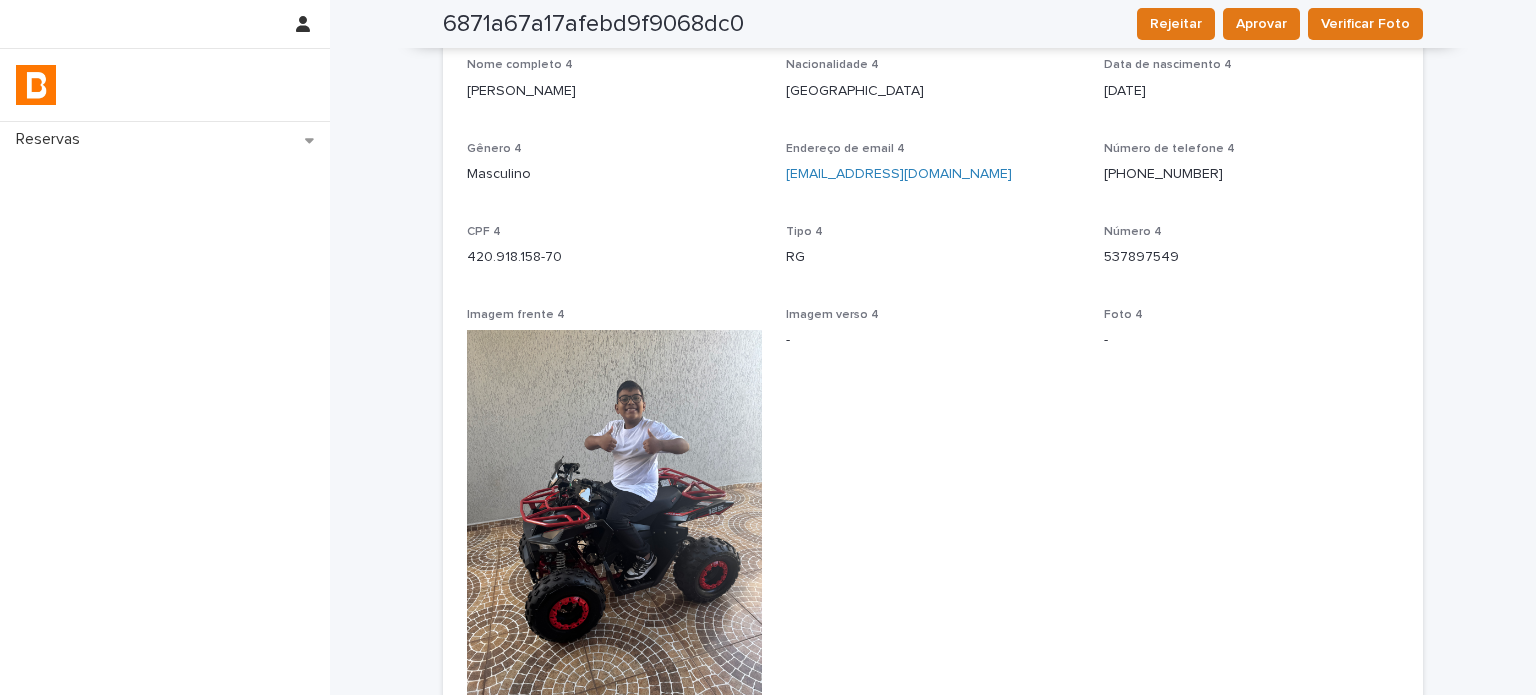 scroll, scrollTop: 2786, scrollLeft: 0, axis: vertical 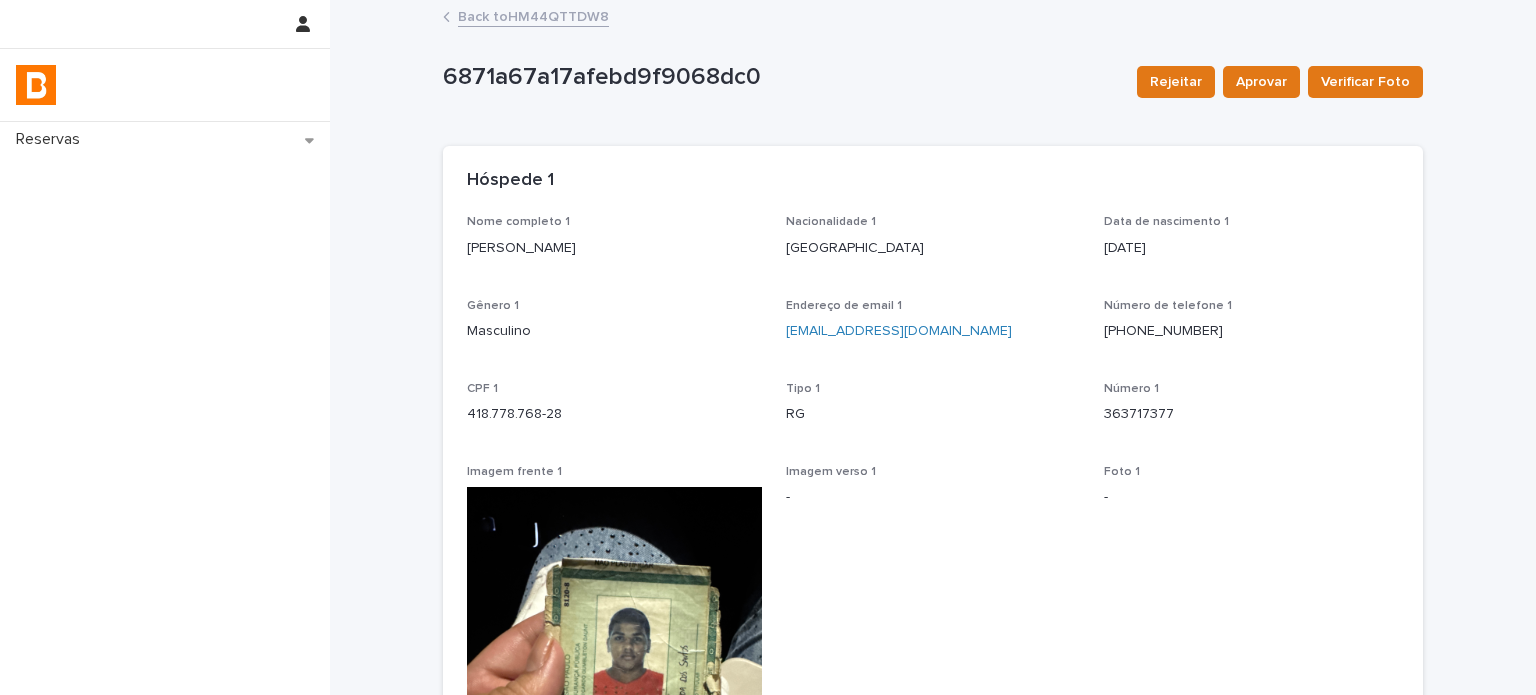 click on "Back to  HM44QTTDW8" at bounding box center [533, 15] 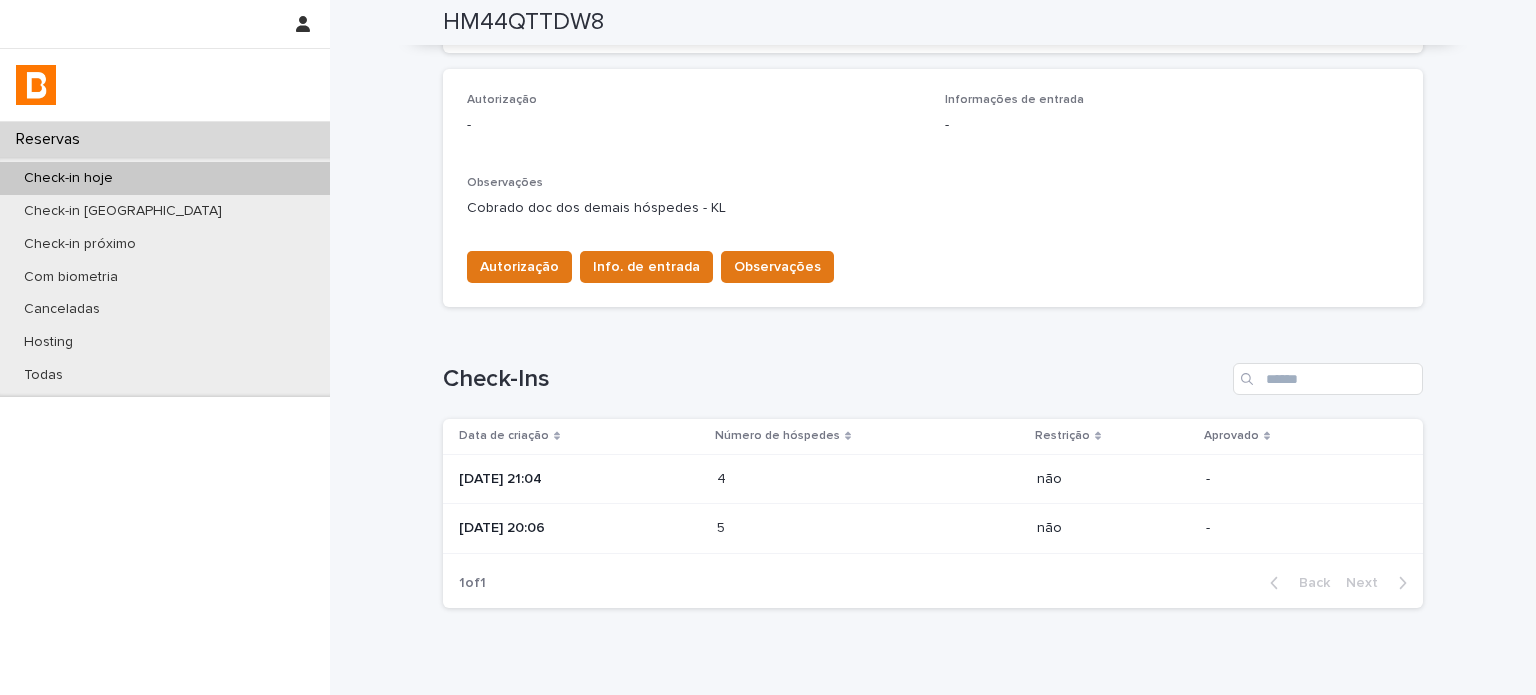click on "[DATE] 20:06" at bounding box center (580, 528) 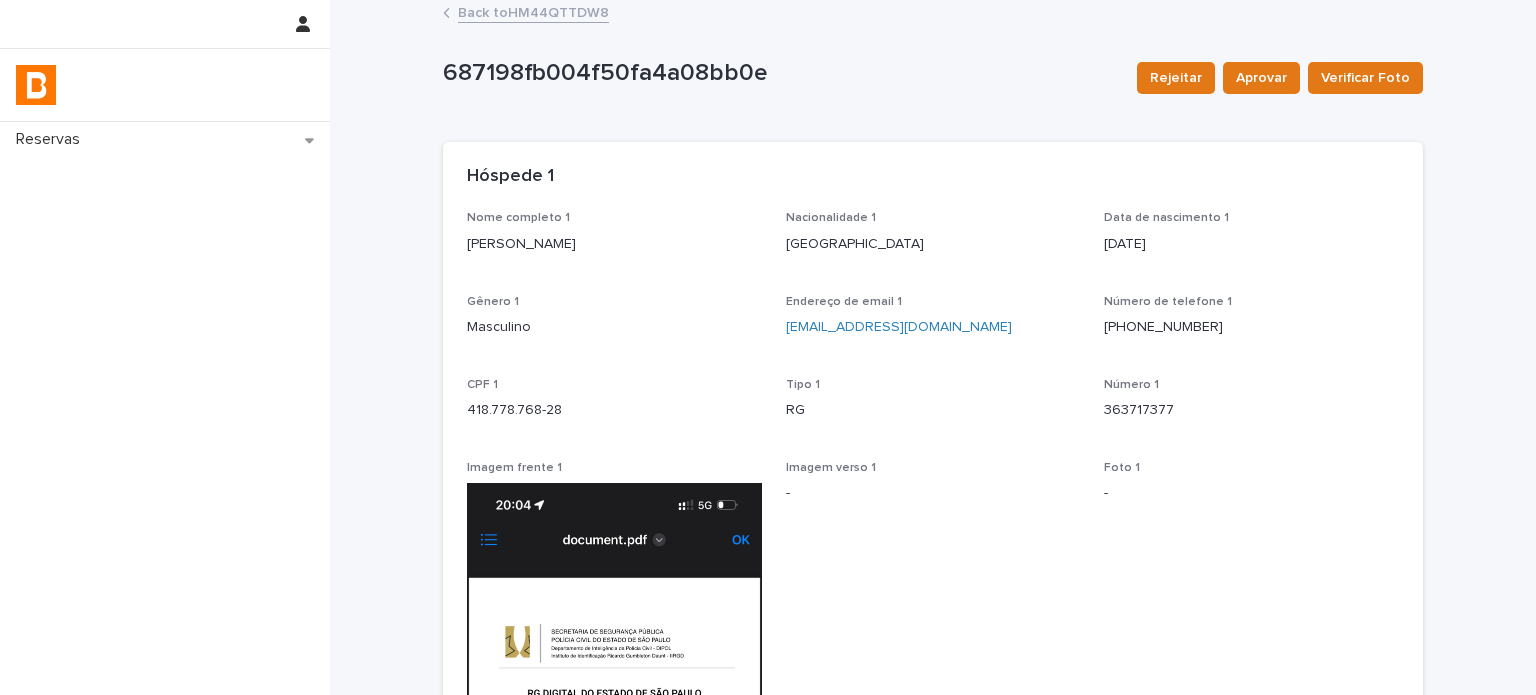 scroll, scrollTop: 0, scrollLeft: 0, axis: both 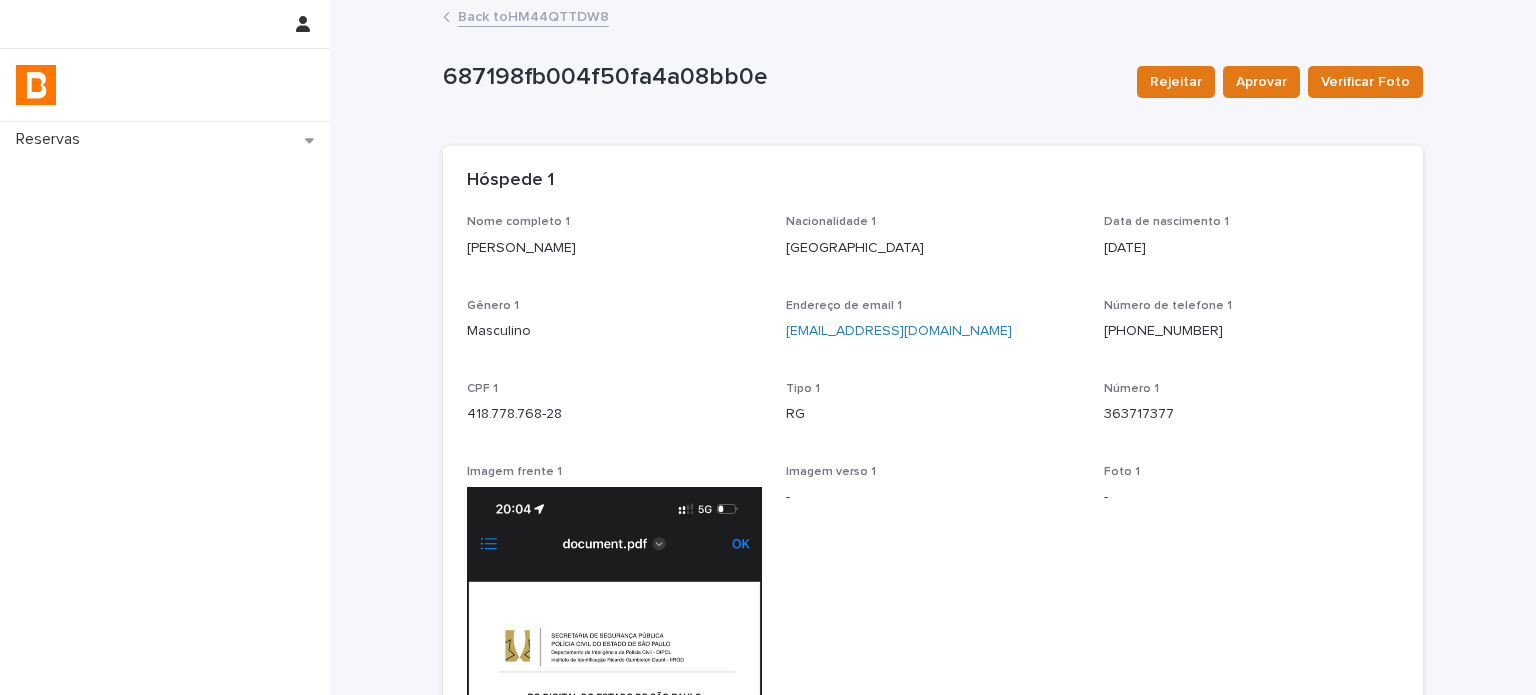 drag, startPoint x: 431, startPoint y: 298, endPoint x: 444, endPoint y: 260, distance: 40.16217 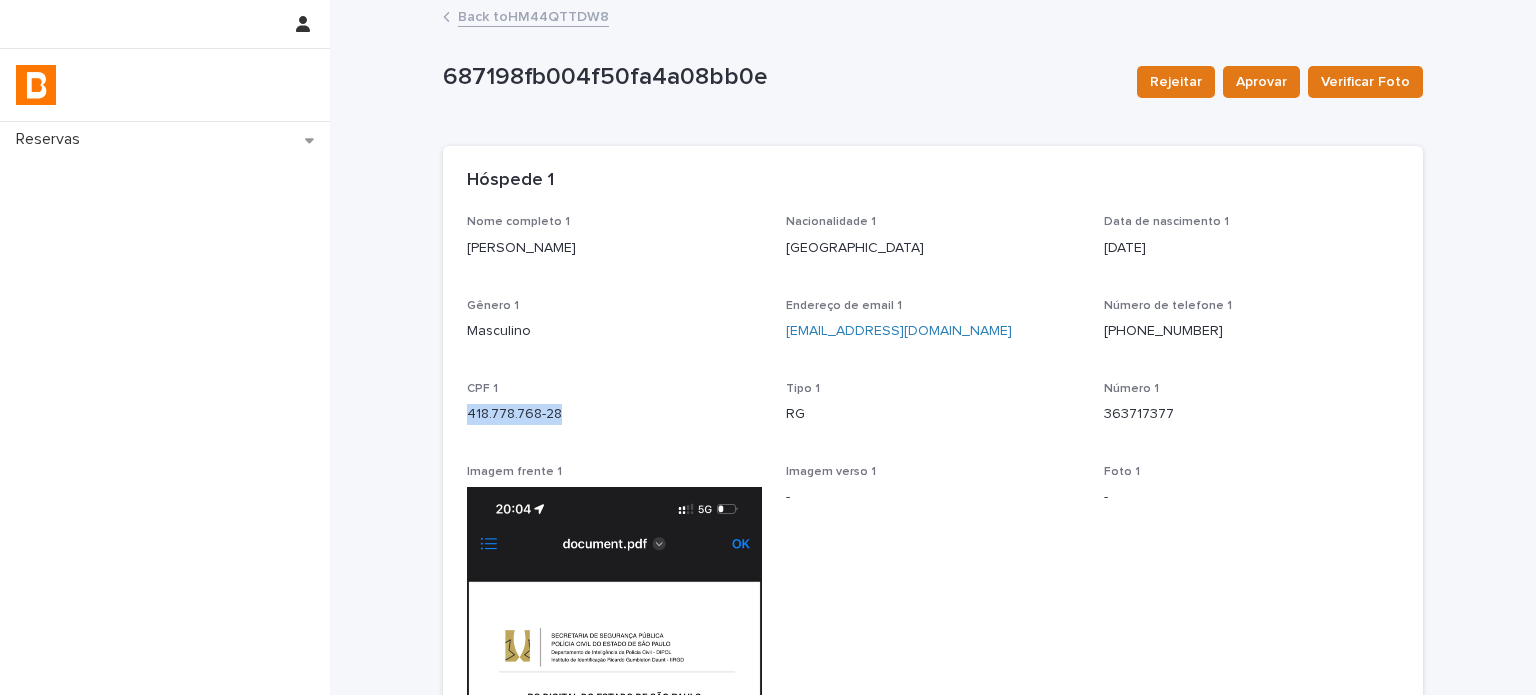 drag, startPoint x: 571, startPoint y: 415, endPoint x: 440, endPoint y: 413, distance: 131.01526 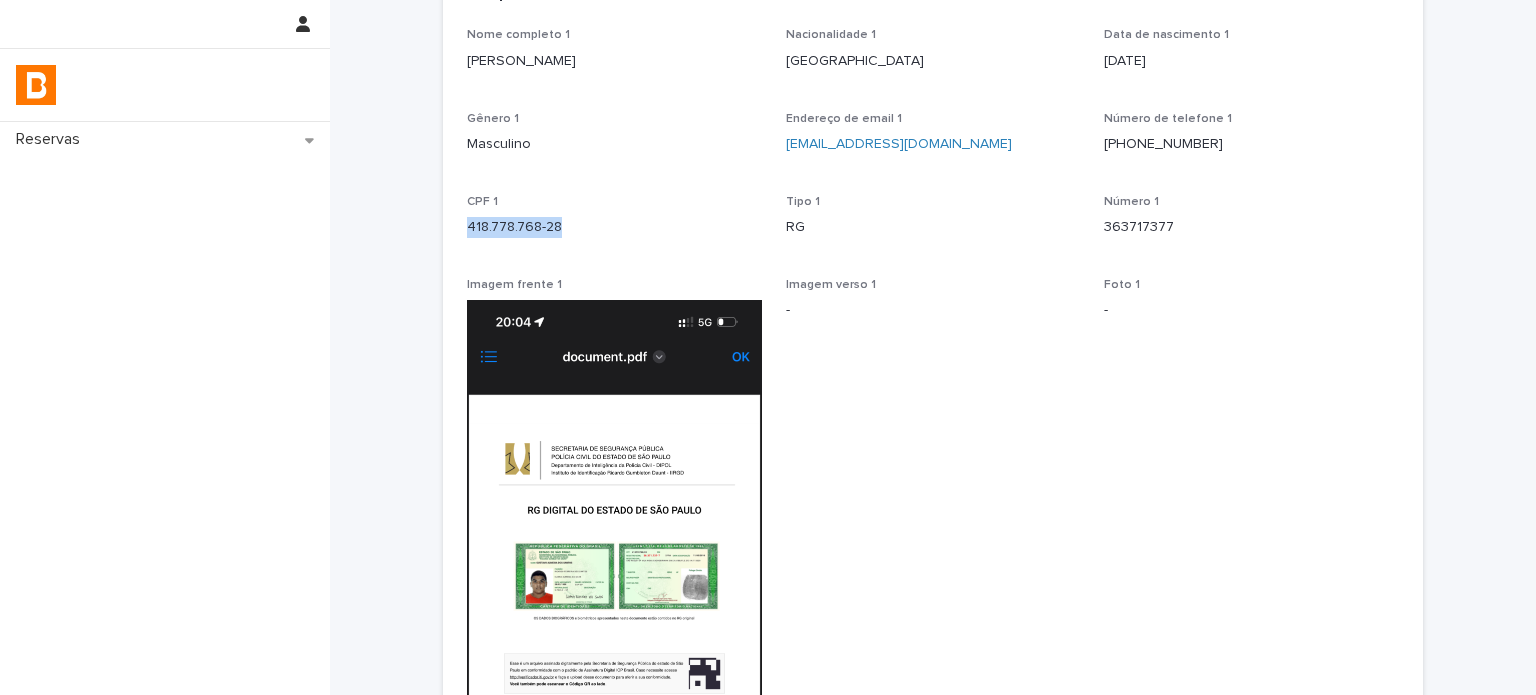scroll, scrollTop: 200, scrollLeft: 0, axis: vertical 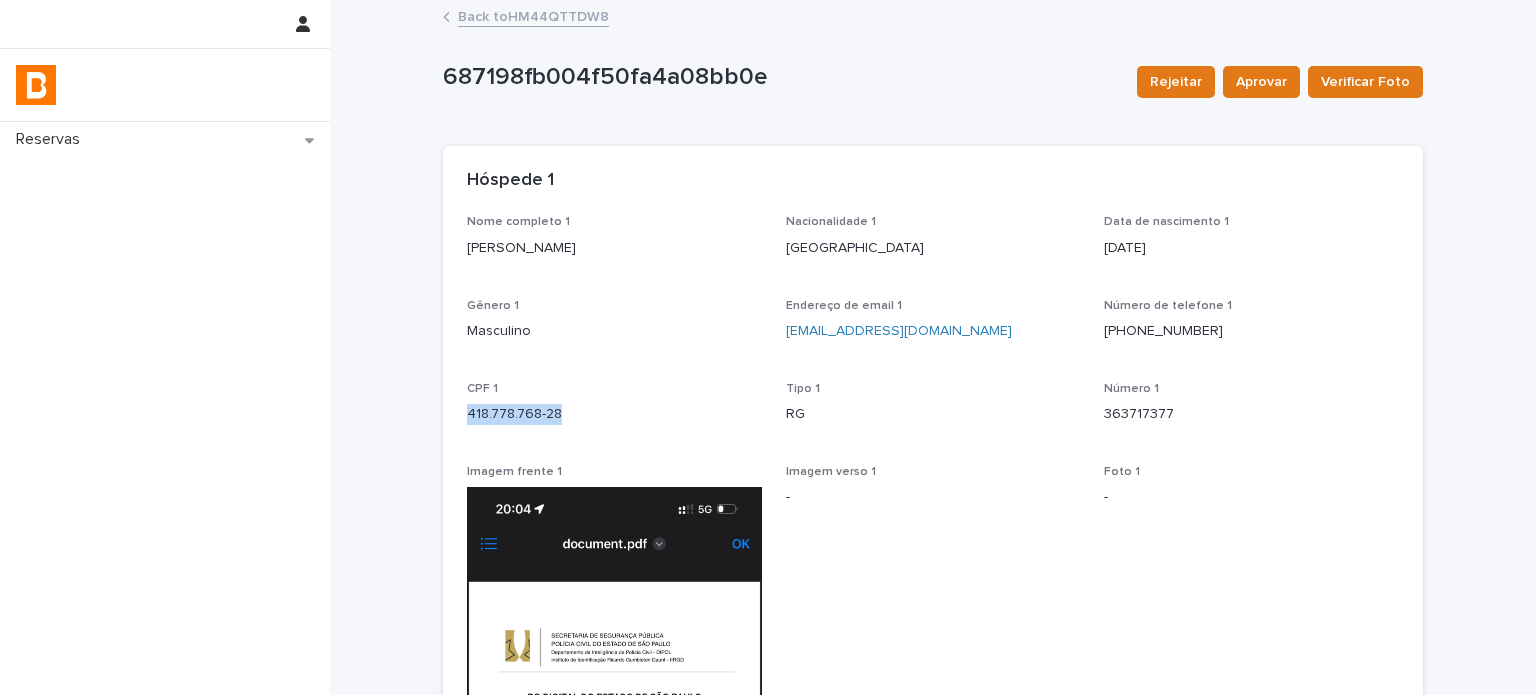 click on "Back to  HM44QTTDW8" at bounding box center [533, 15] 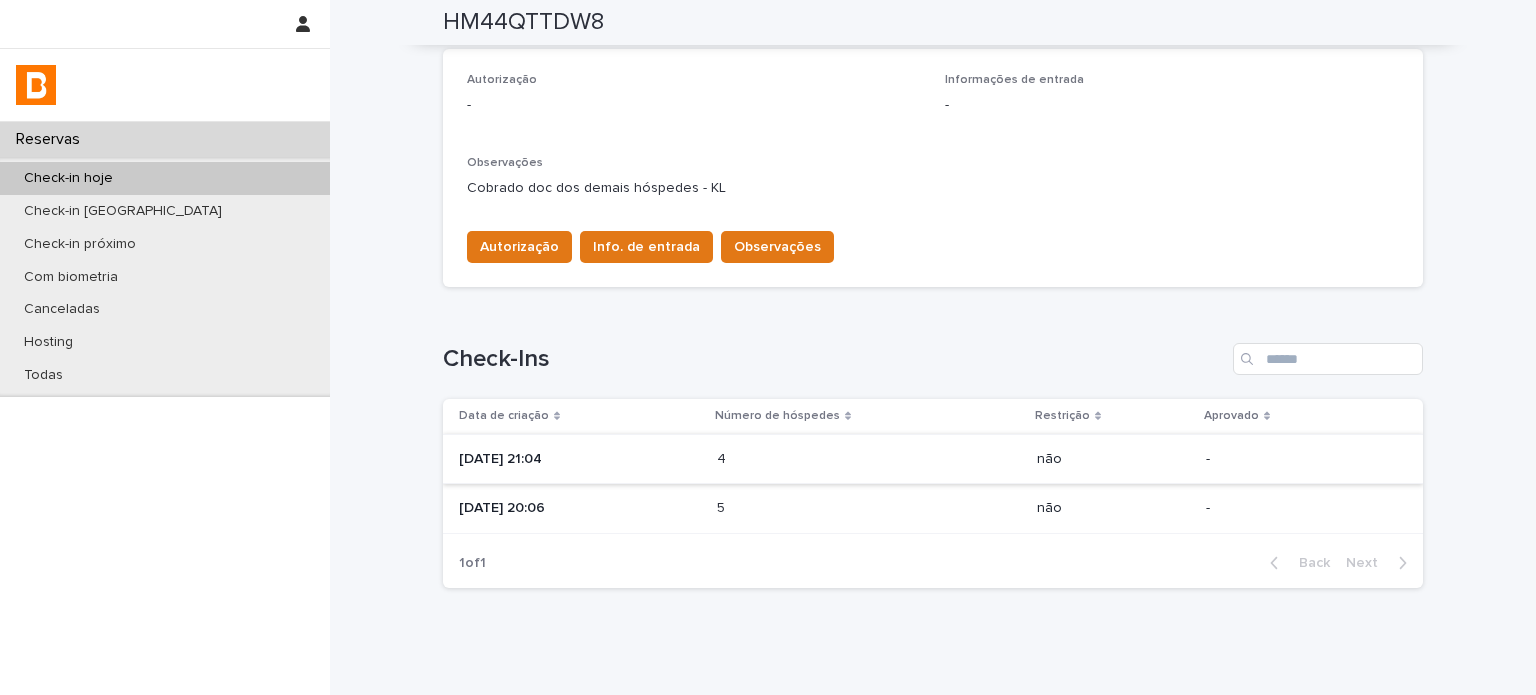 scroll, scrollTop: 618, scrollLeft: 0, axis: vertical 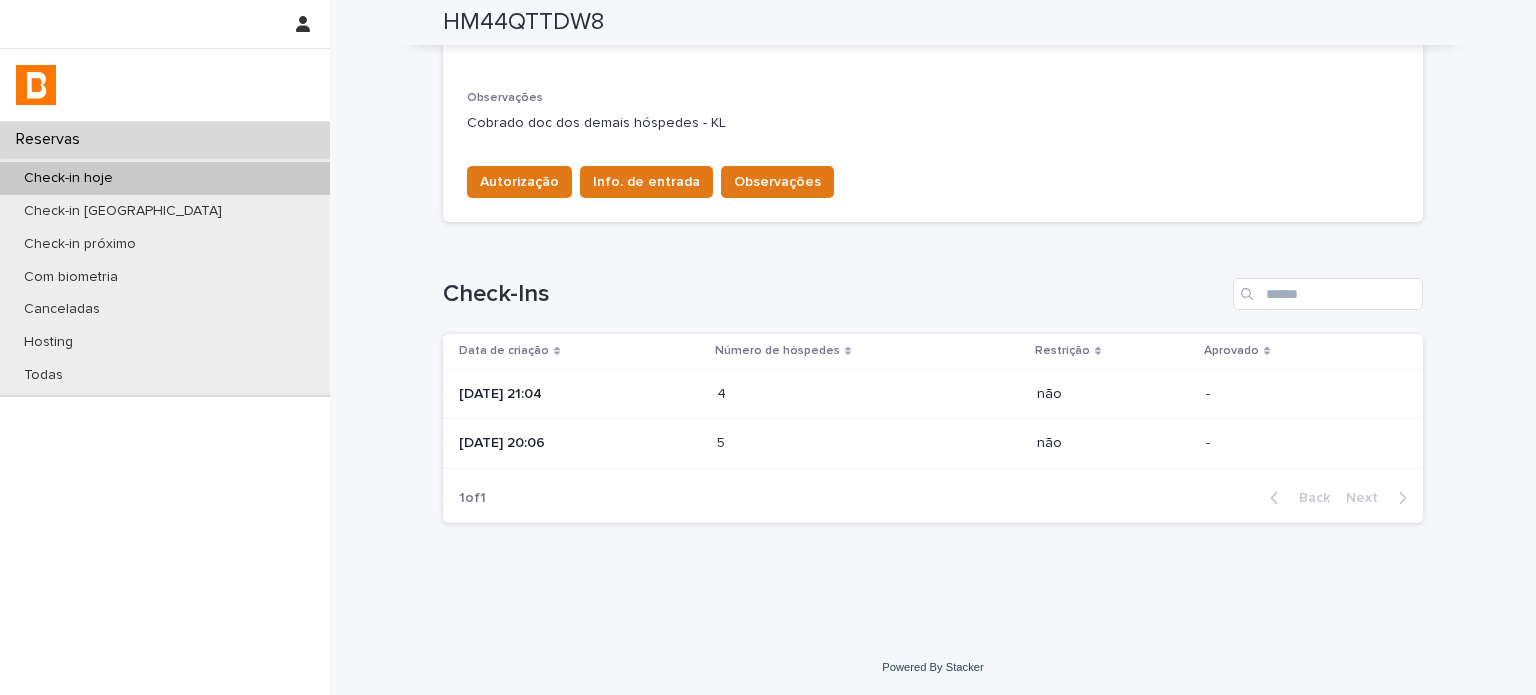 click on "[DATE] 21:04" at bounding box center [580, 394] 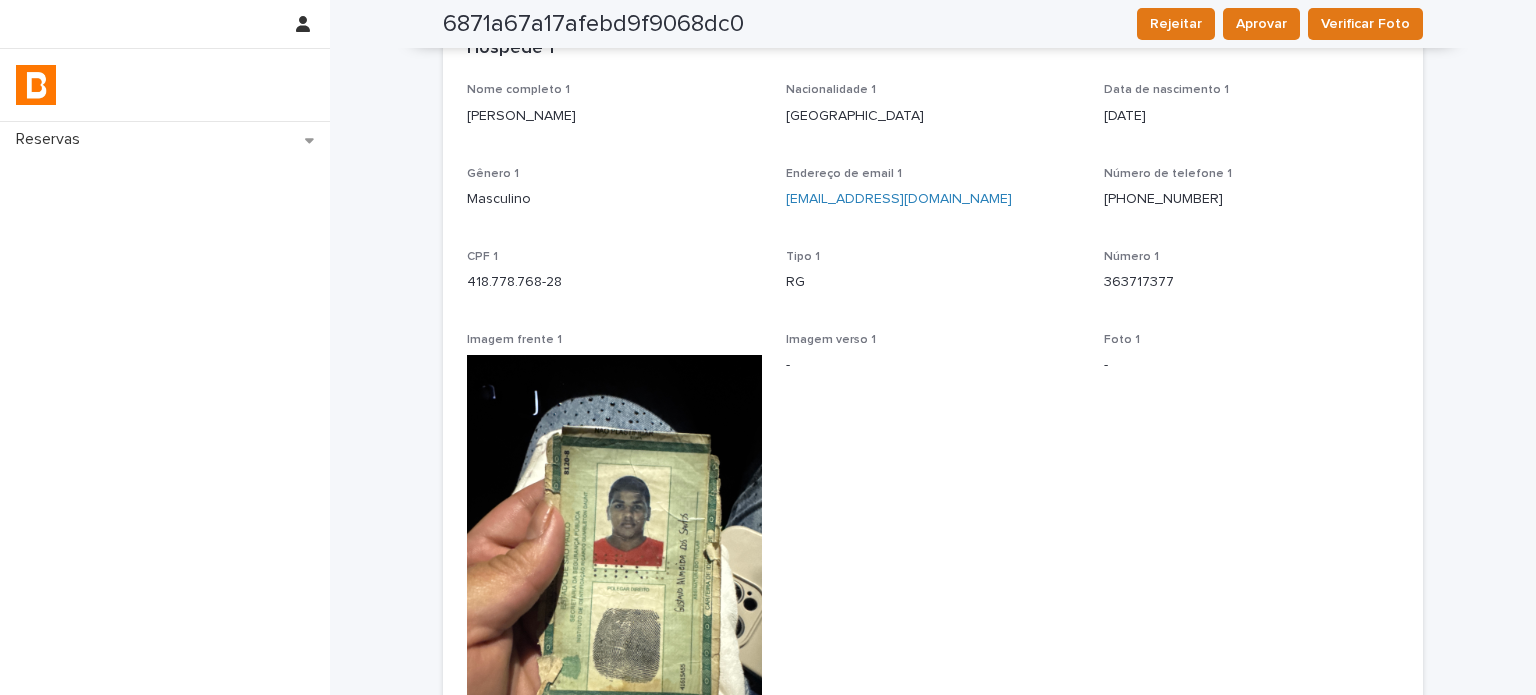 scroll, scrollTop: 53, scrollLeft: 0, axis: vertical 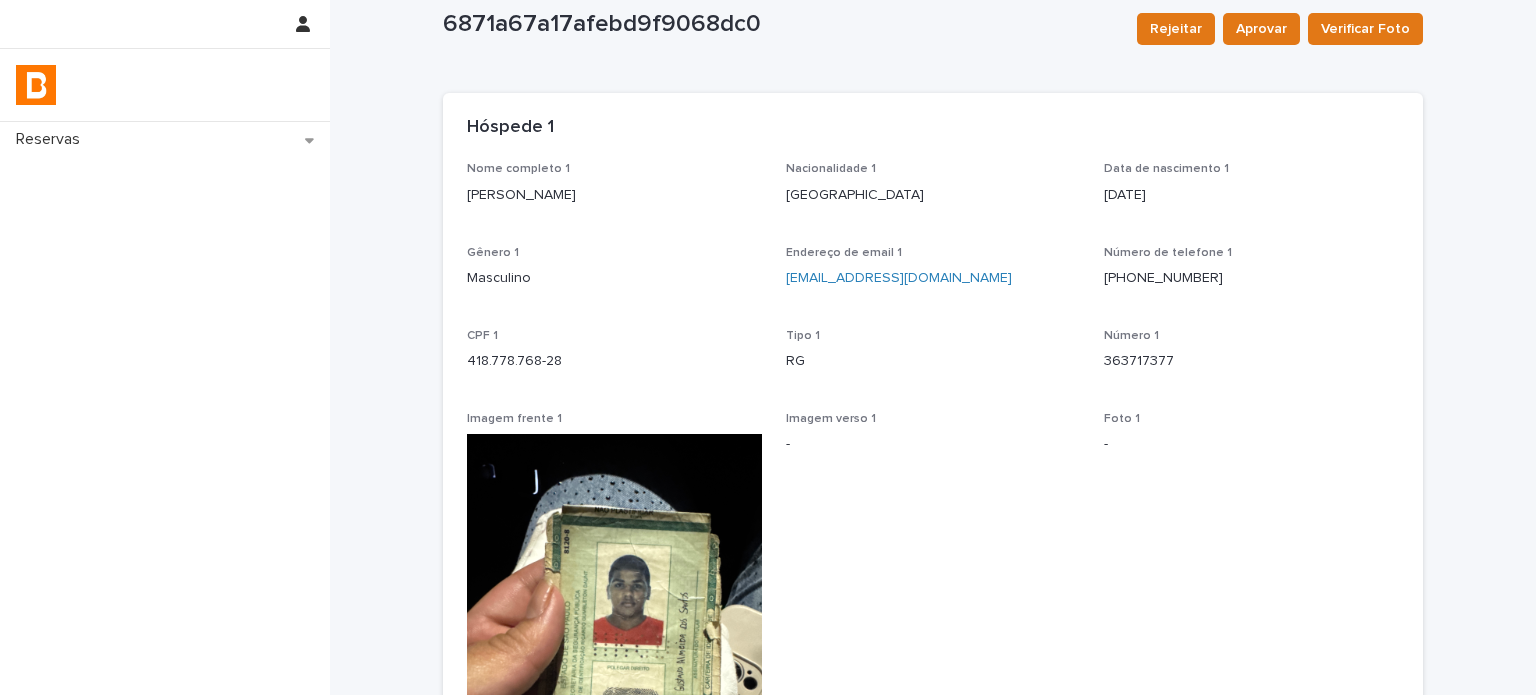 click on "[PERSON_NAME]" at bounding box center [614, 195] 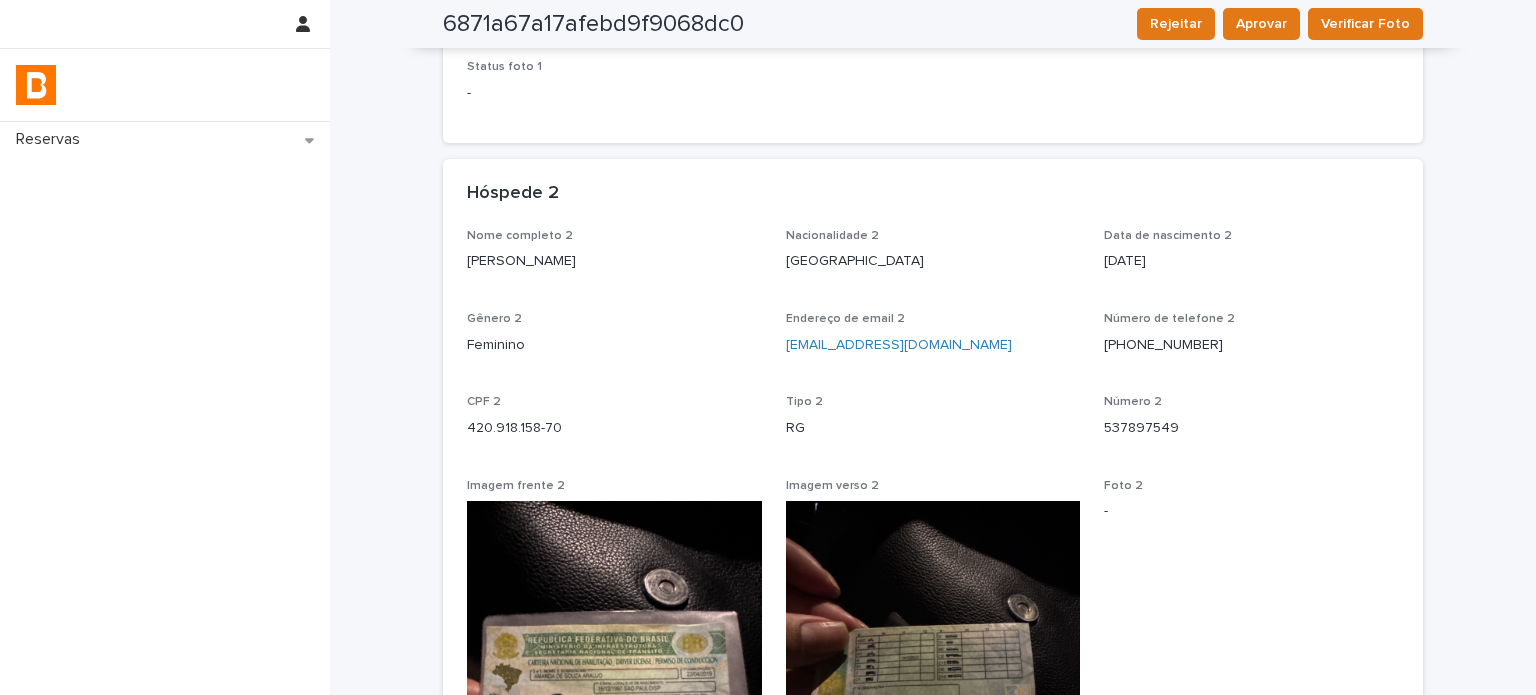 scroll, scrollTop: 920, scrollLeft: 0, axis: vertical 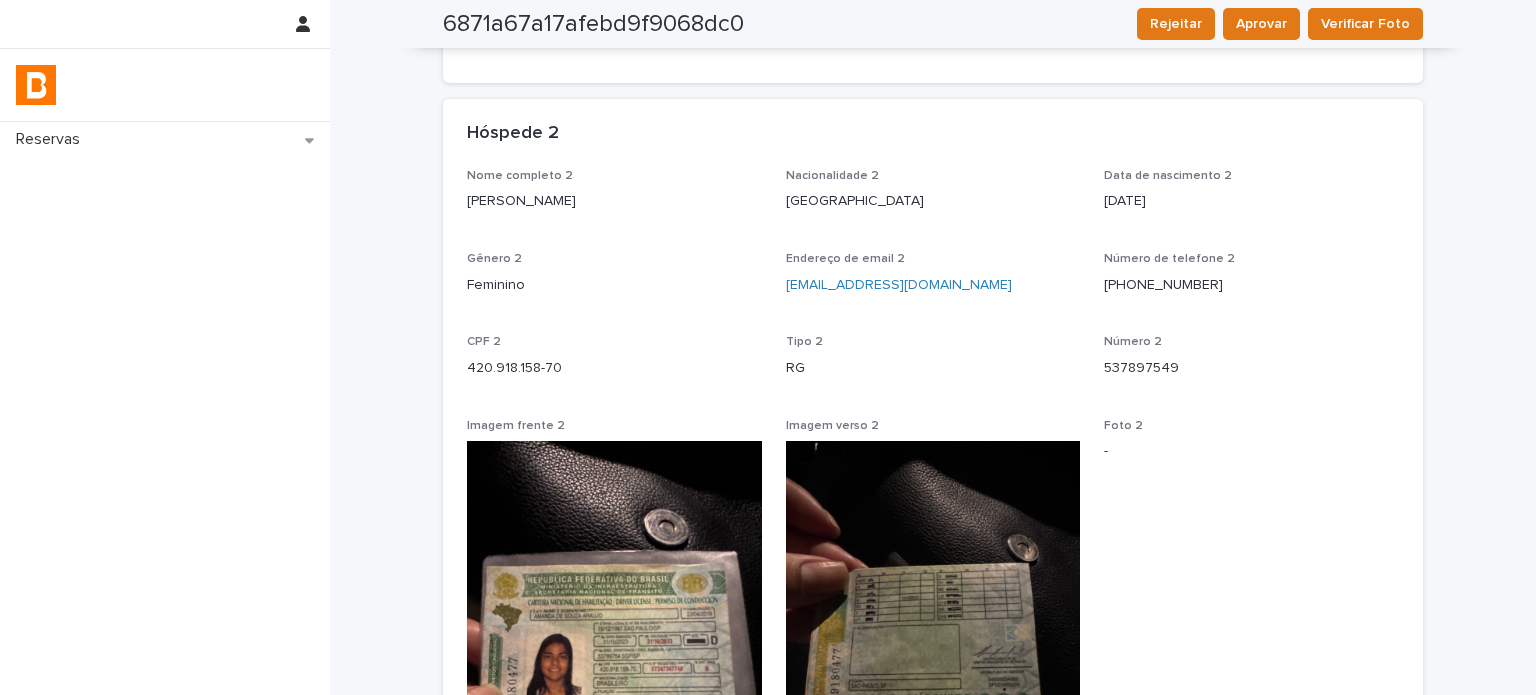 drag, startPoint x: 617, startPoint y: 203, endPoint x: 436, endPoint y: 195, distance: 181.17671 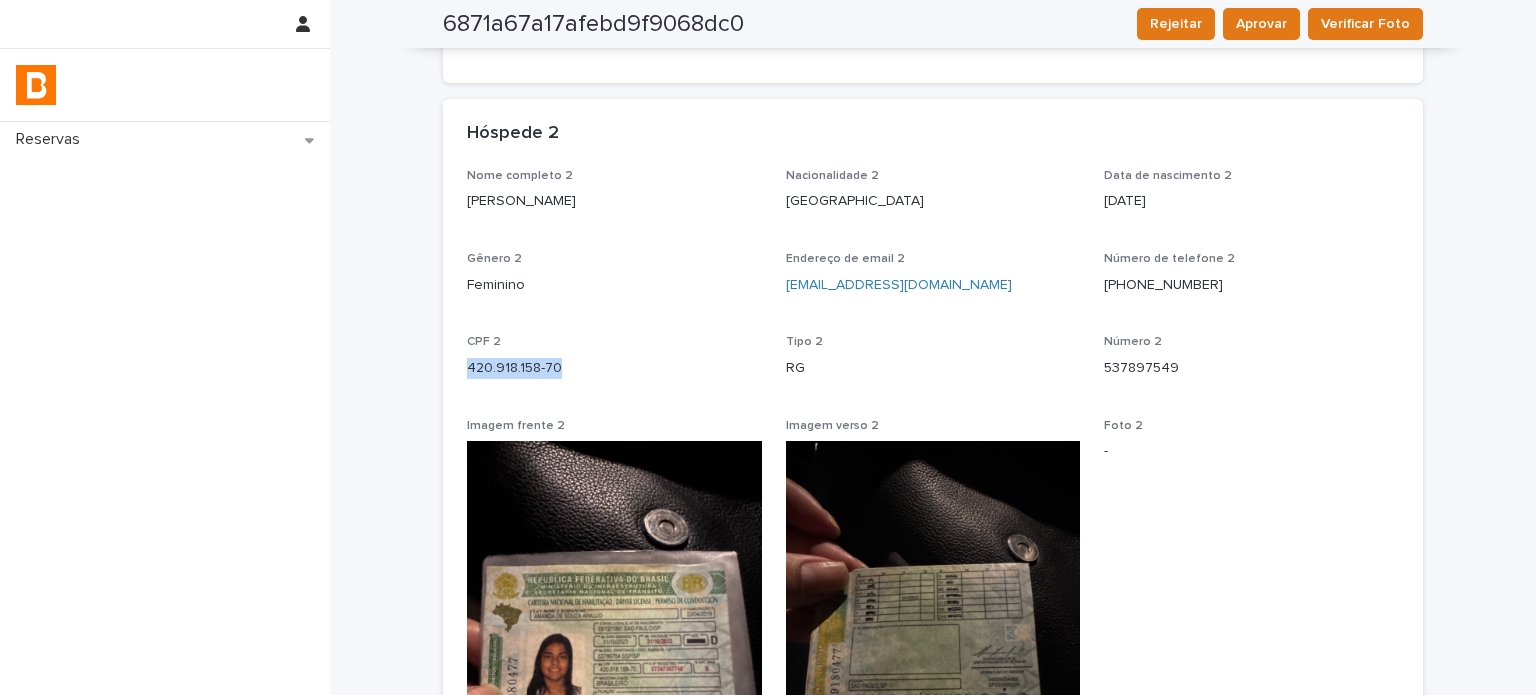 click on "CPF 2 420.918.158-70" at bounding box center [614, 364] 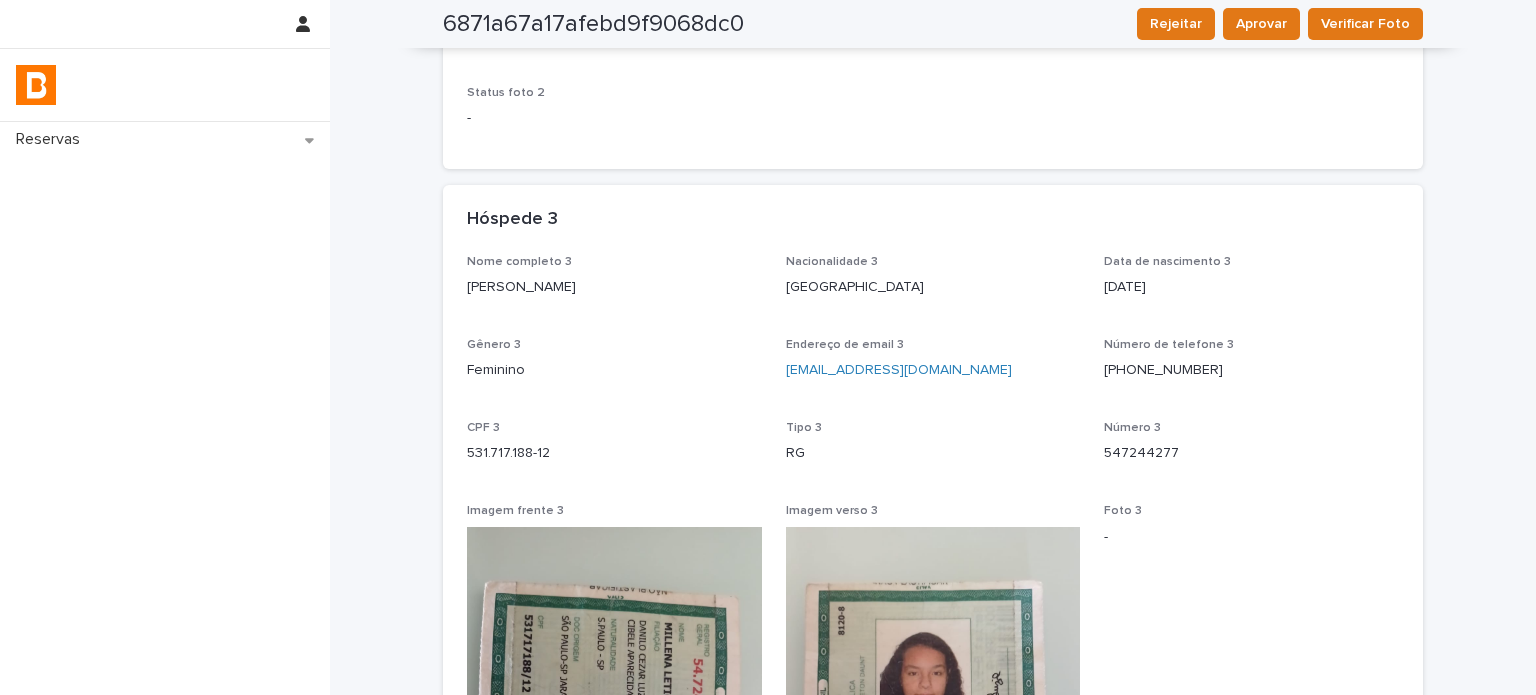 scroll, scrollTop: 1786, scrollLeft: 0, axis: vertical 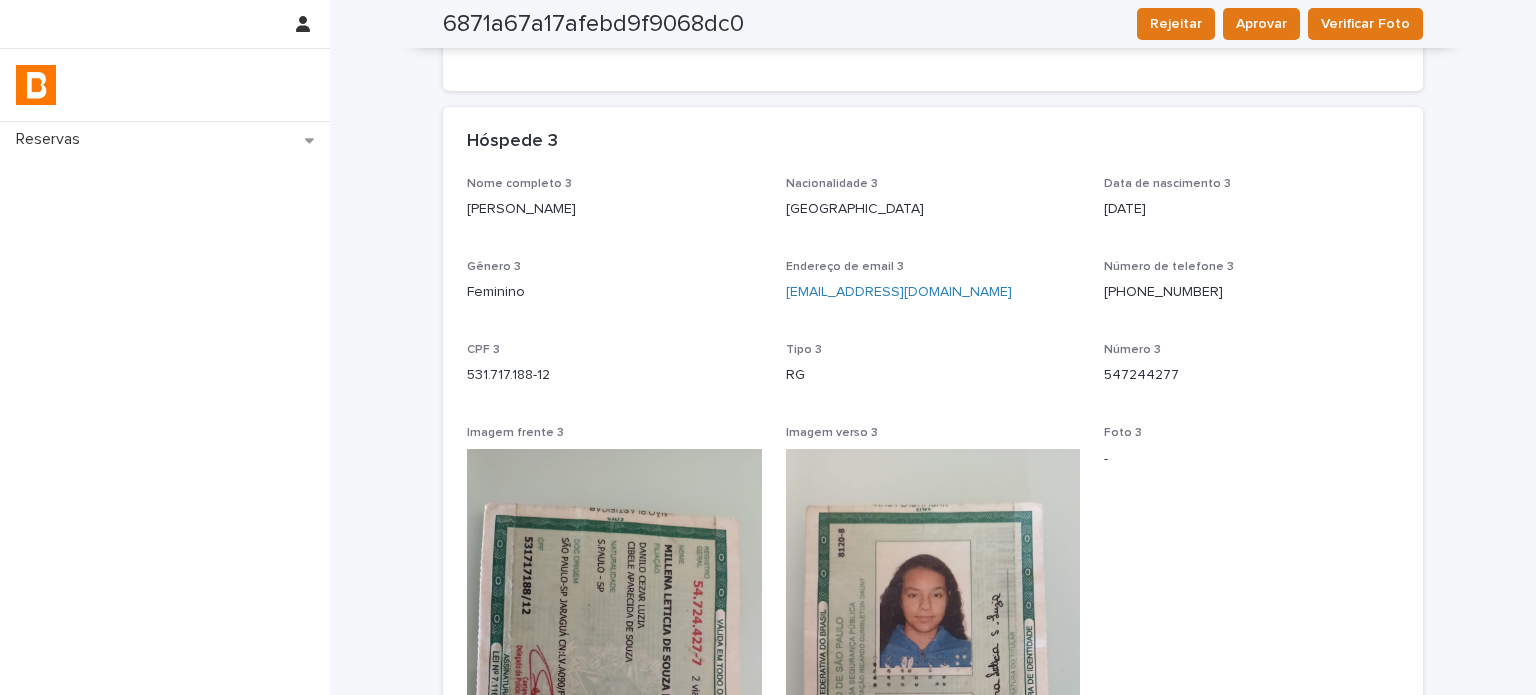 drag, startPoint x: 655, startPoint y: 216, endPoint x: 458, endPoint y: 219, distance: 197.02284 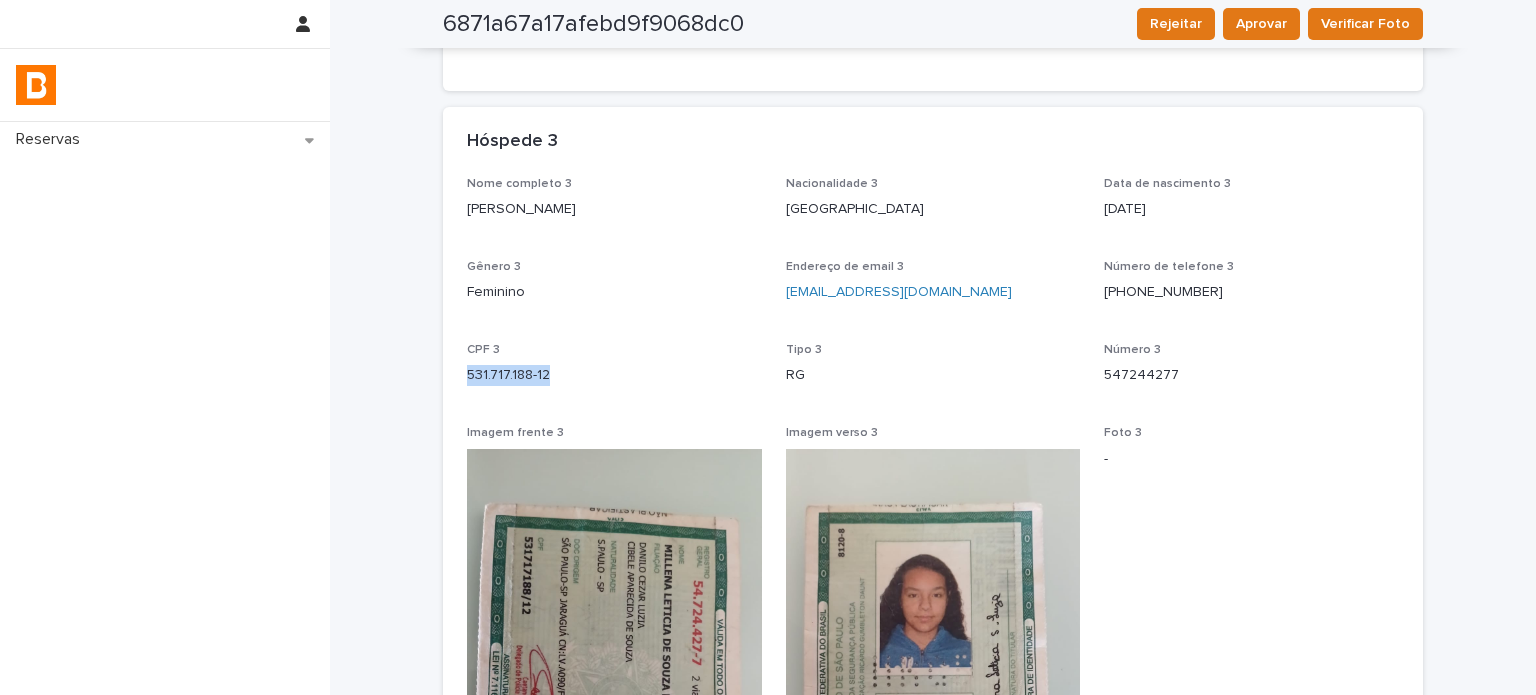 drag, startPoint x: 528, startPoint y: 377, endPoint x: 453, endPoint y: 385, distance: 75.42546 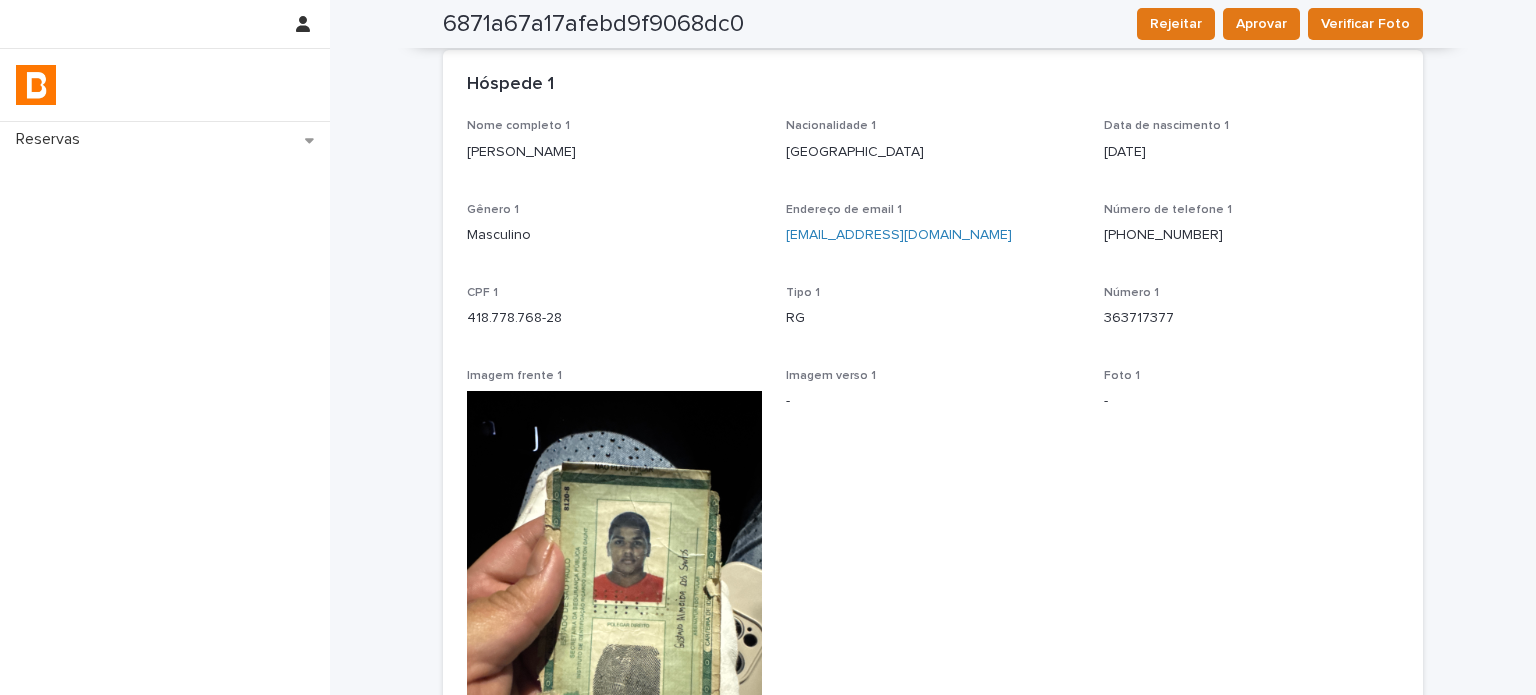 scroll, scrollTop: 0, scrollLeft: 0, axis: both 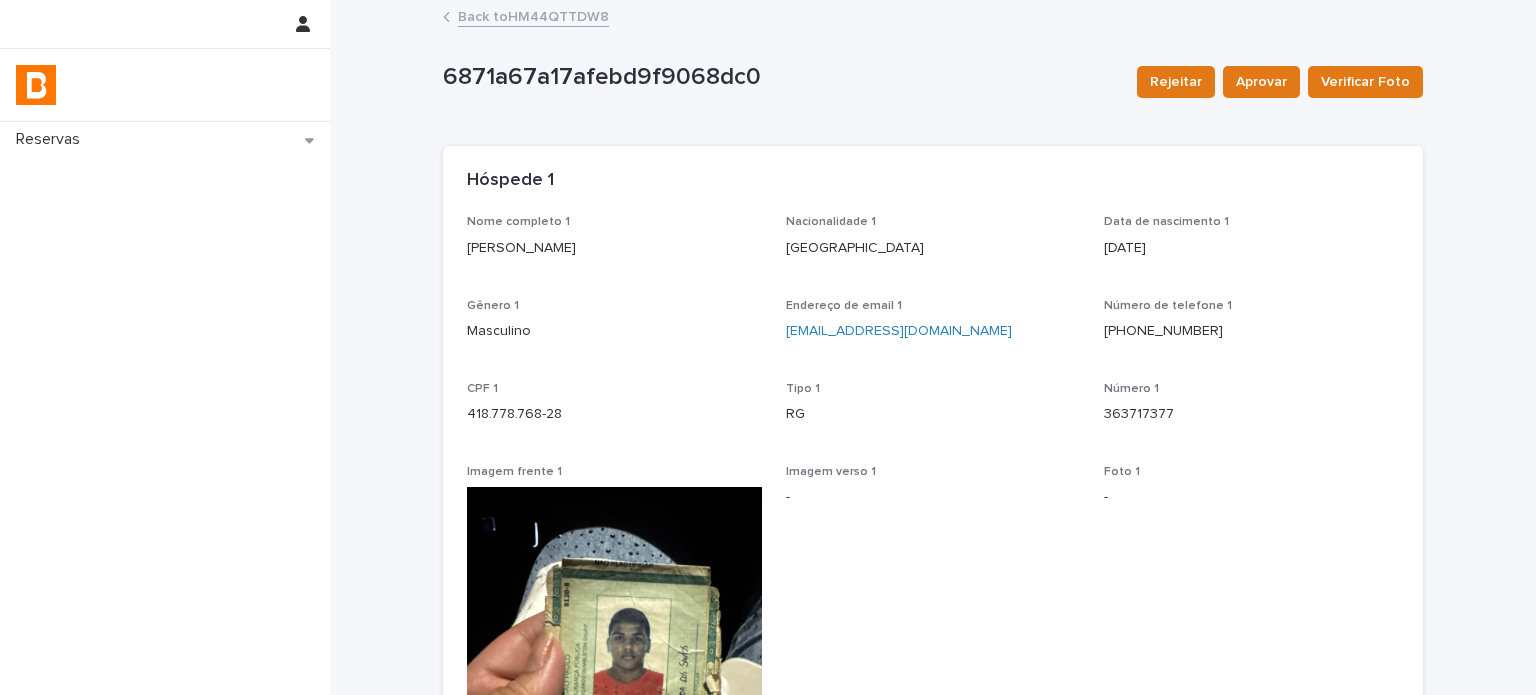 click on "Back to  HM44QTTDW8" at bounding box center [533, 15] 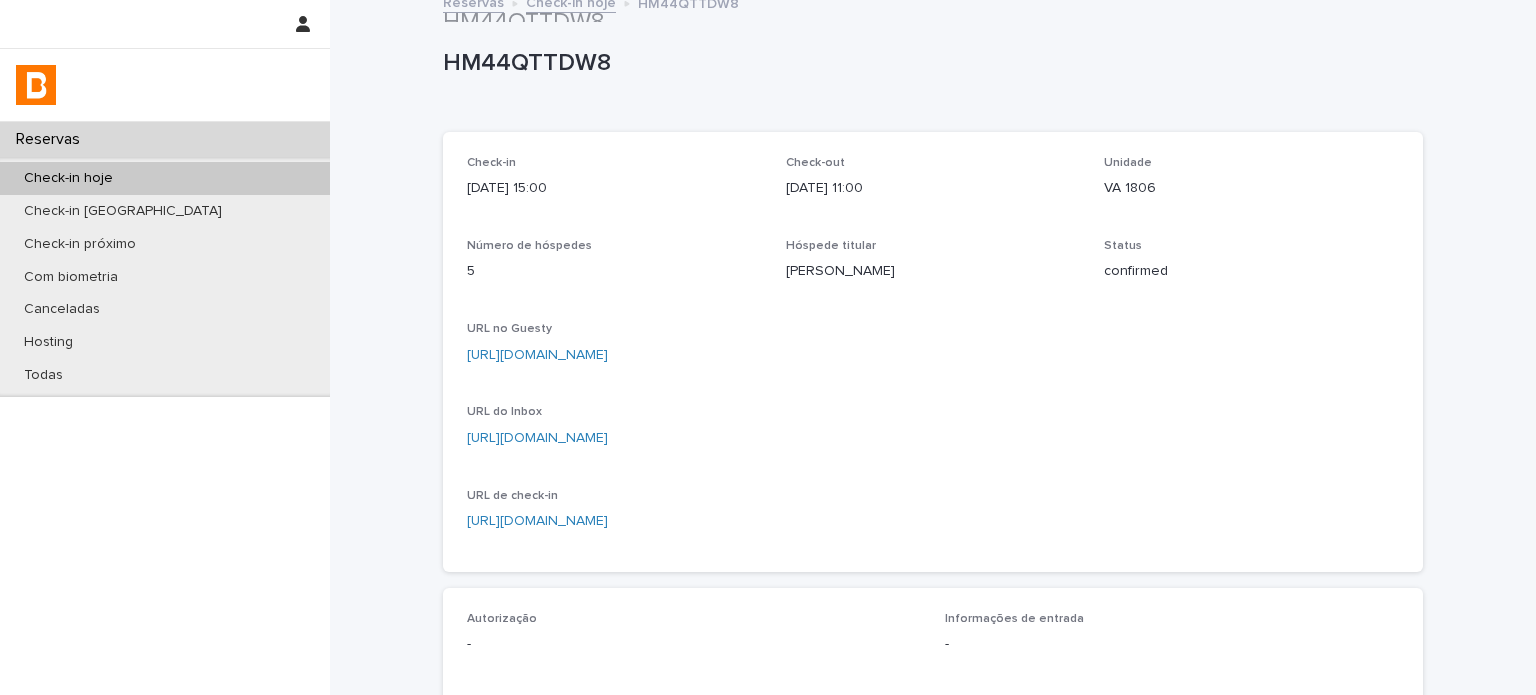 scroll, scrollTop: 0, scrollLeft: 0, axis: both 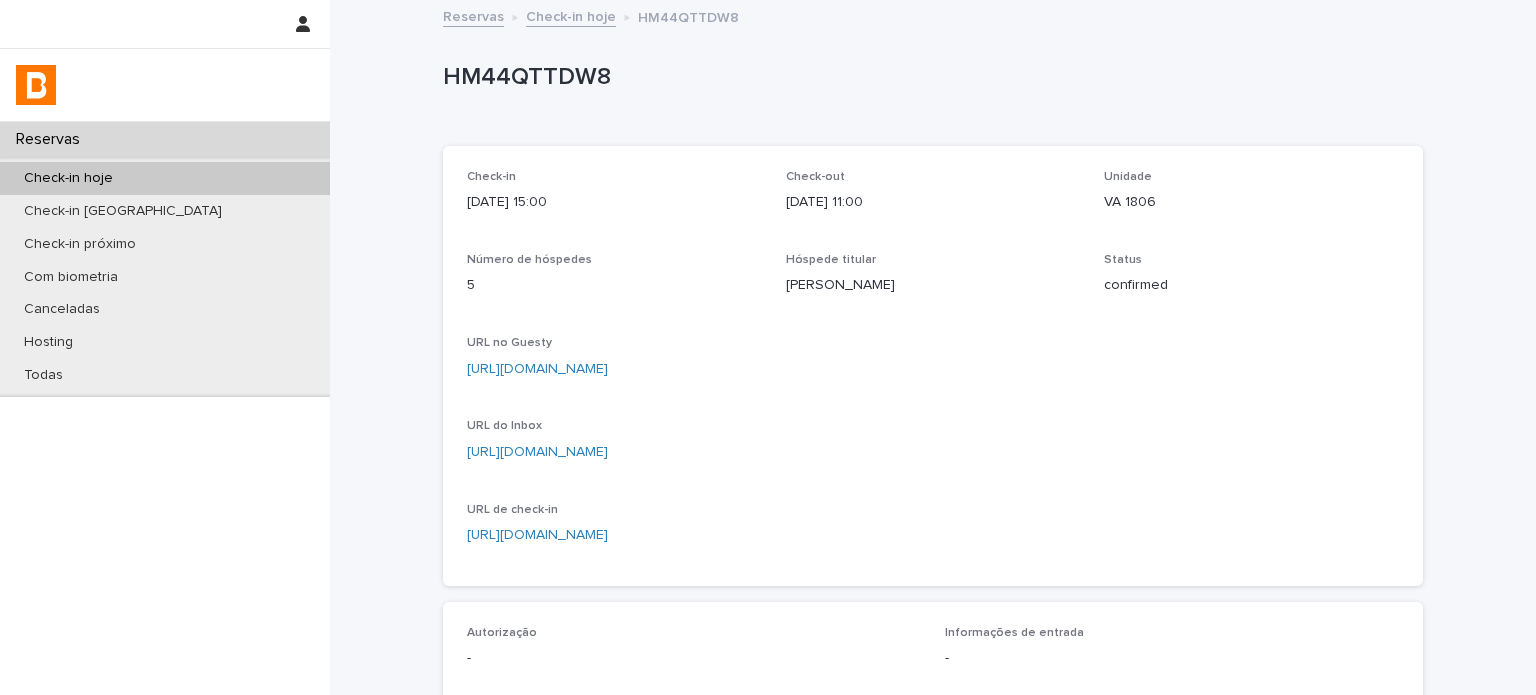 click on "Check-in hoje" at bounding box center (571, 15) 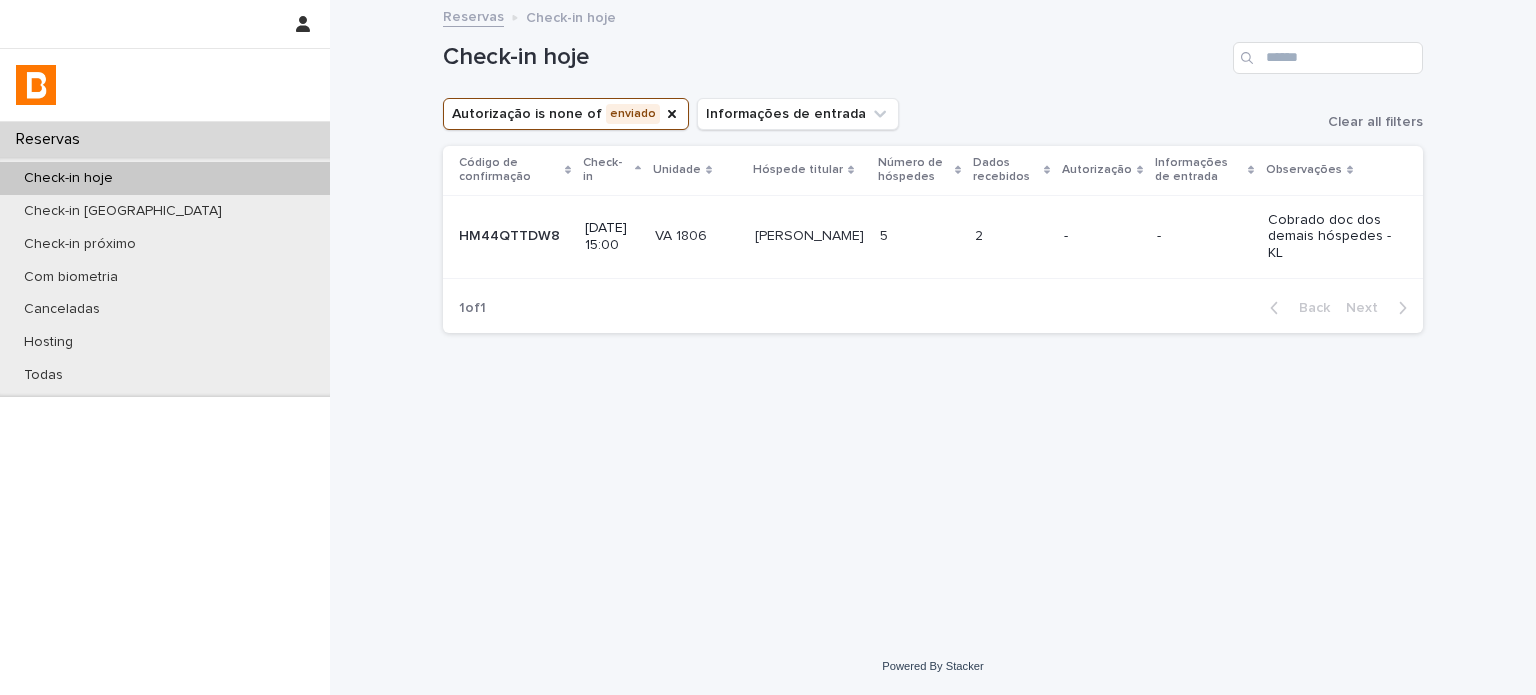 click on "5 5" at bounding box center [919, 236] 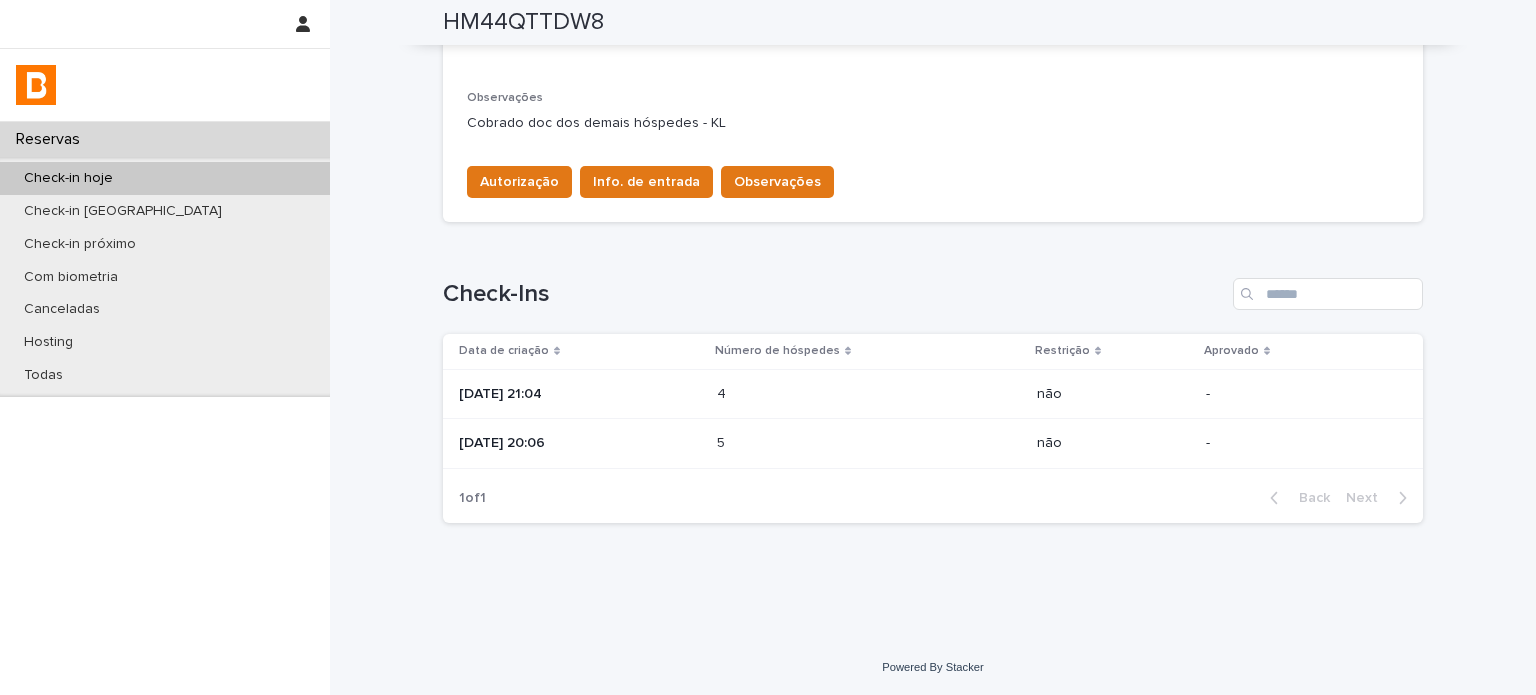 scroll, scrollTop: 0, scrollLeft: 0, axis: both 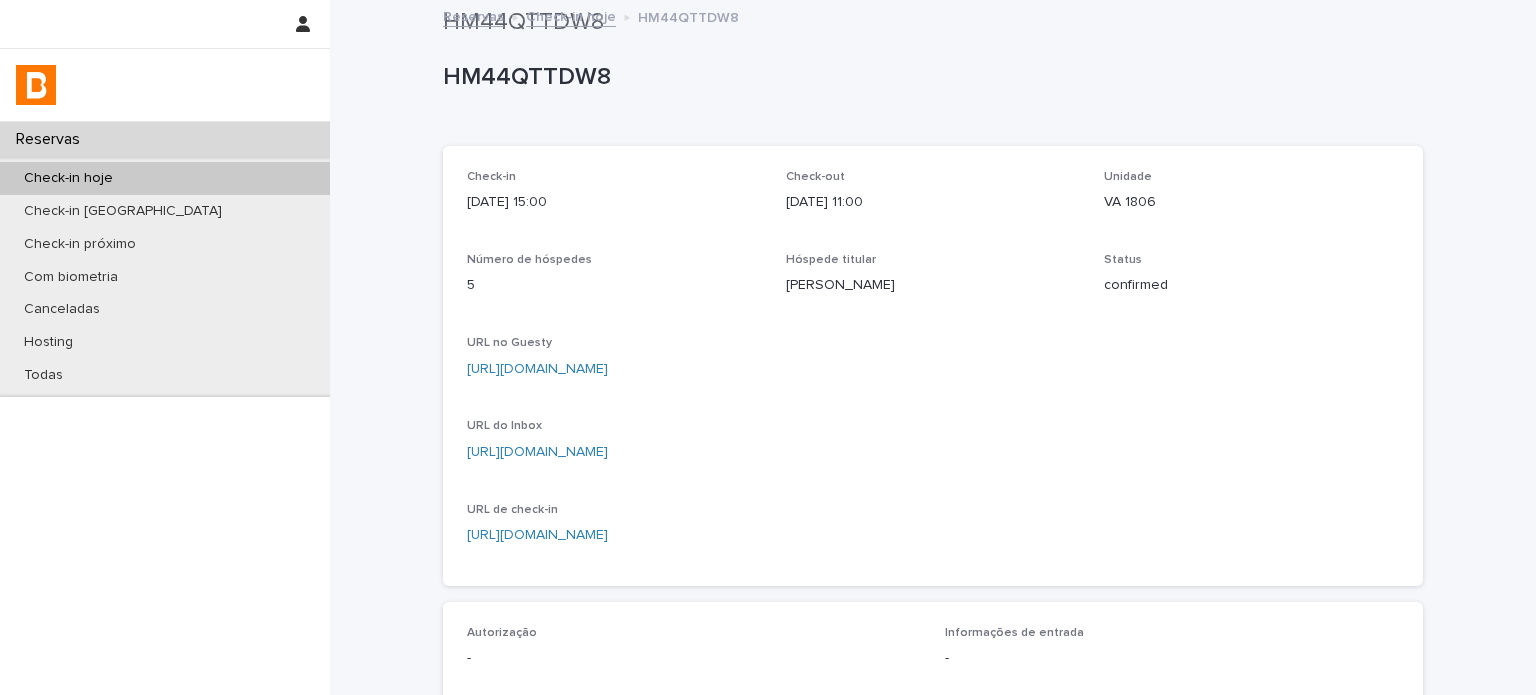 click on "HM44QTTDW8" at bounding box center (929, 77) 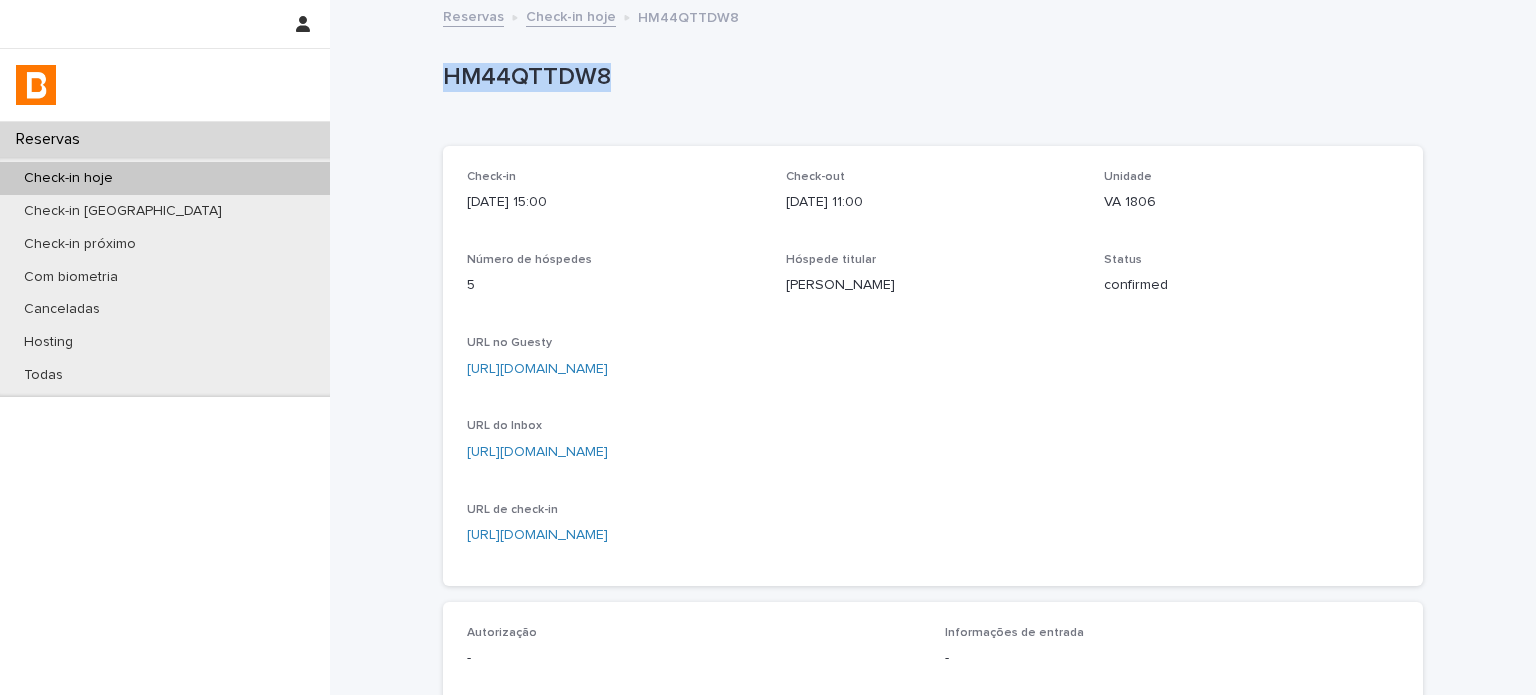 click on "HM44QTTDW8" at bounding box center (929, 77) 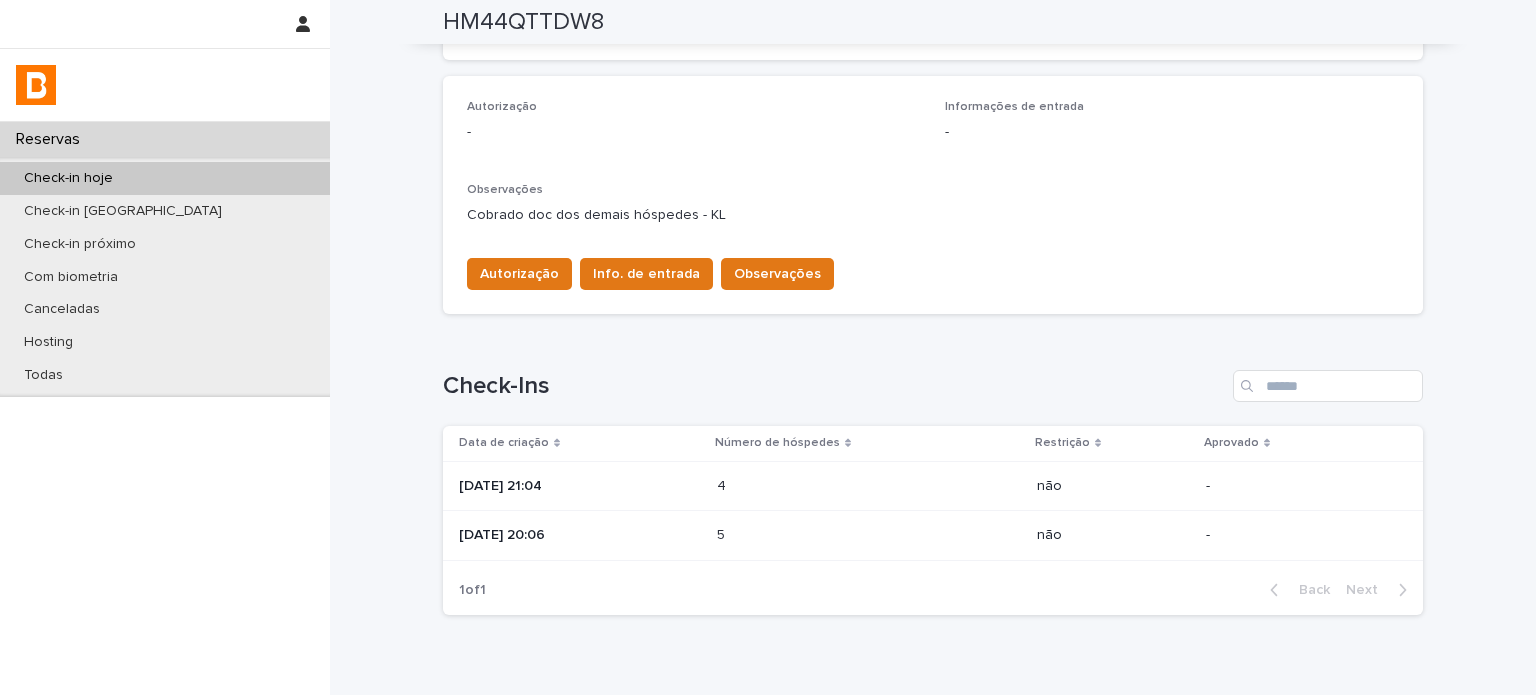 scroll, scrollTop: 566, scrollLeft: 0, axis: vertical 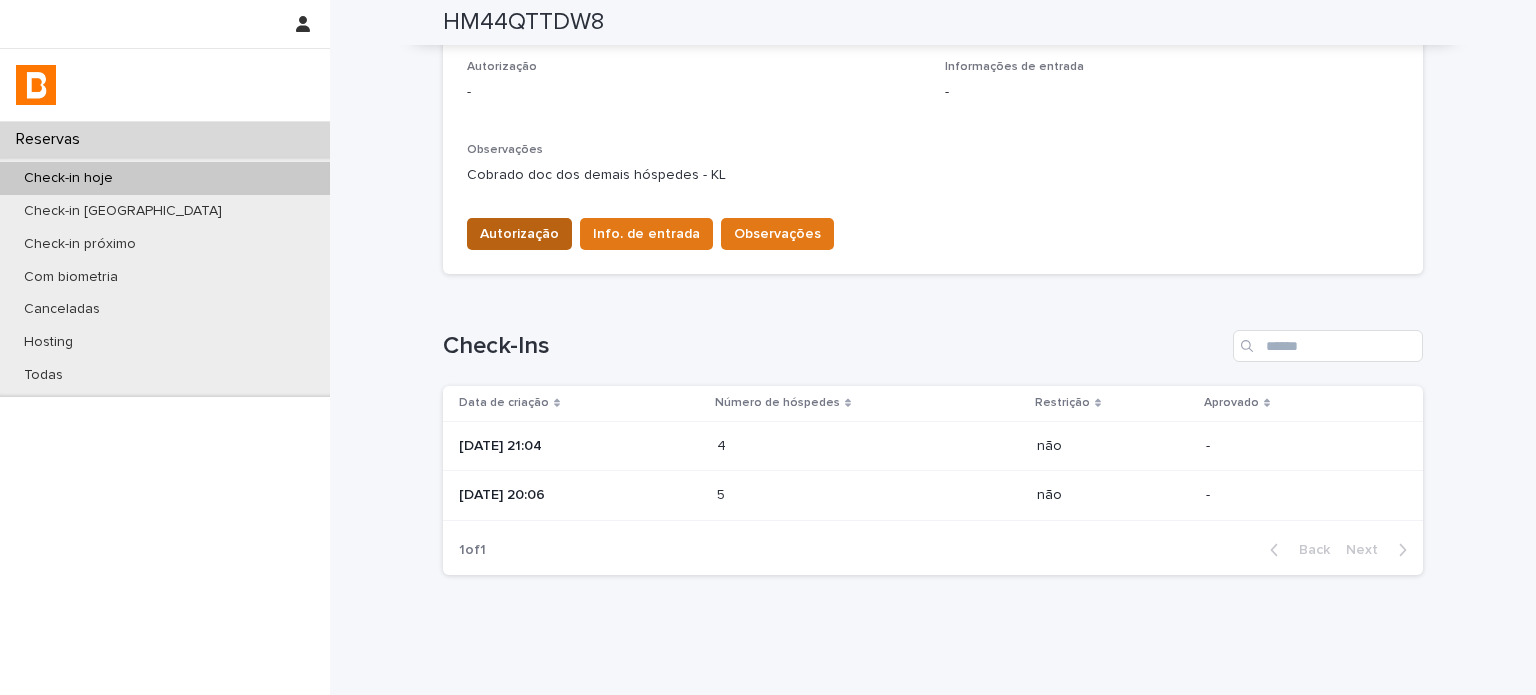 click on "Autorização" at bounding box center [519, 234] 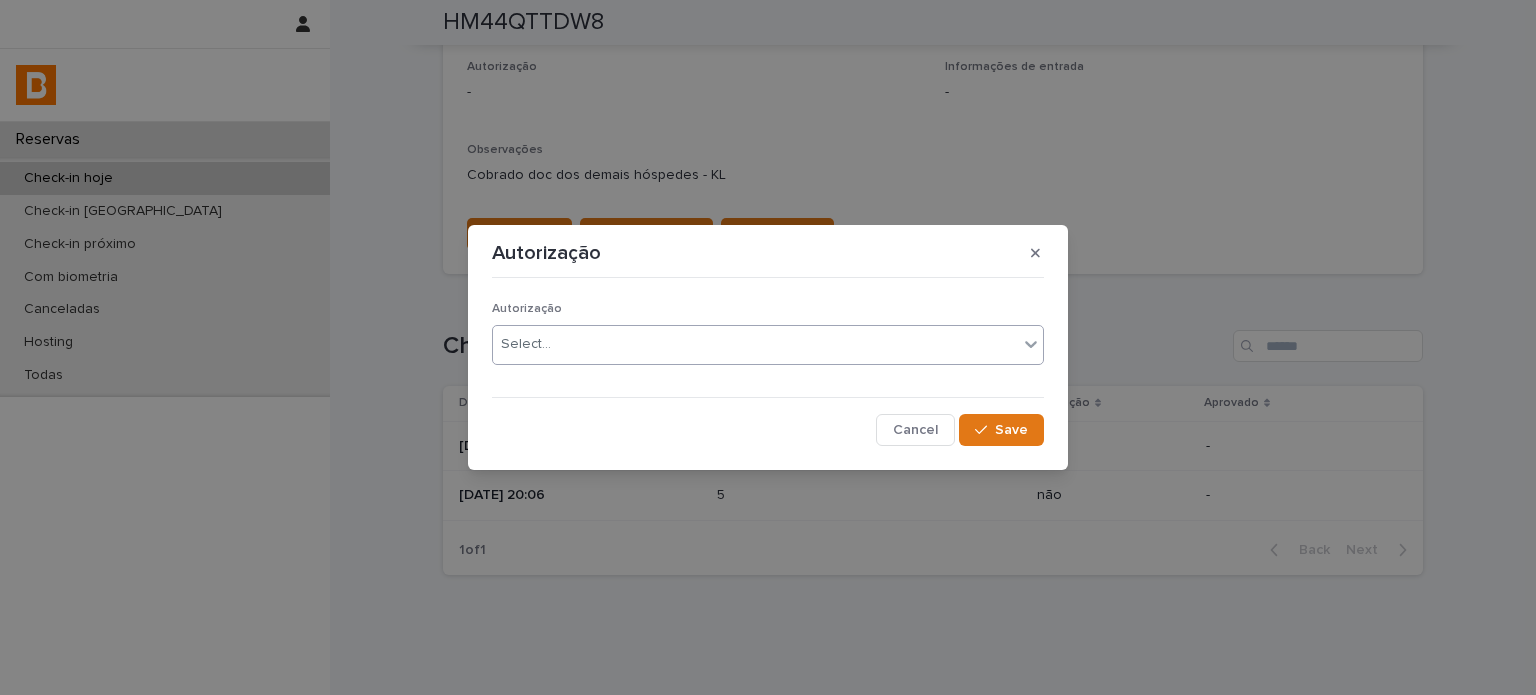 click on "Select..." at bounding box center [755, 344] 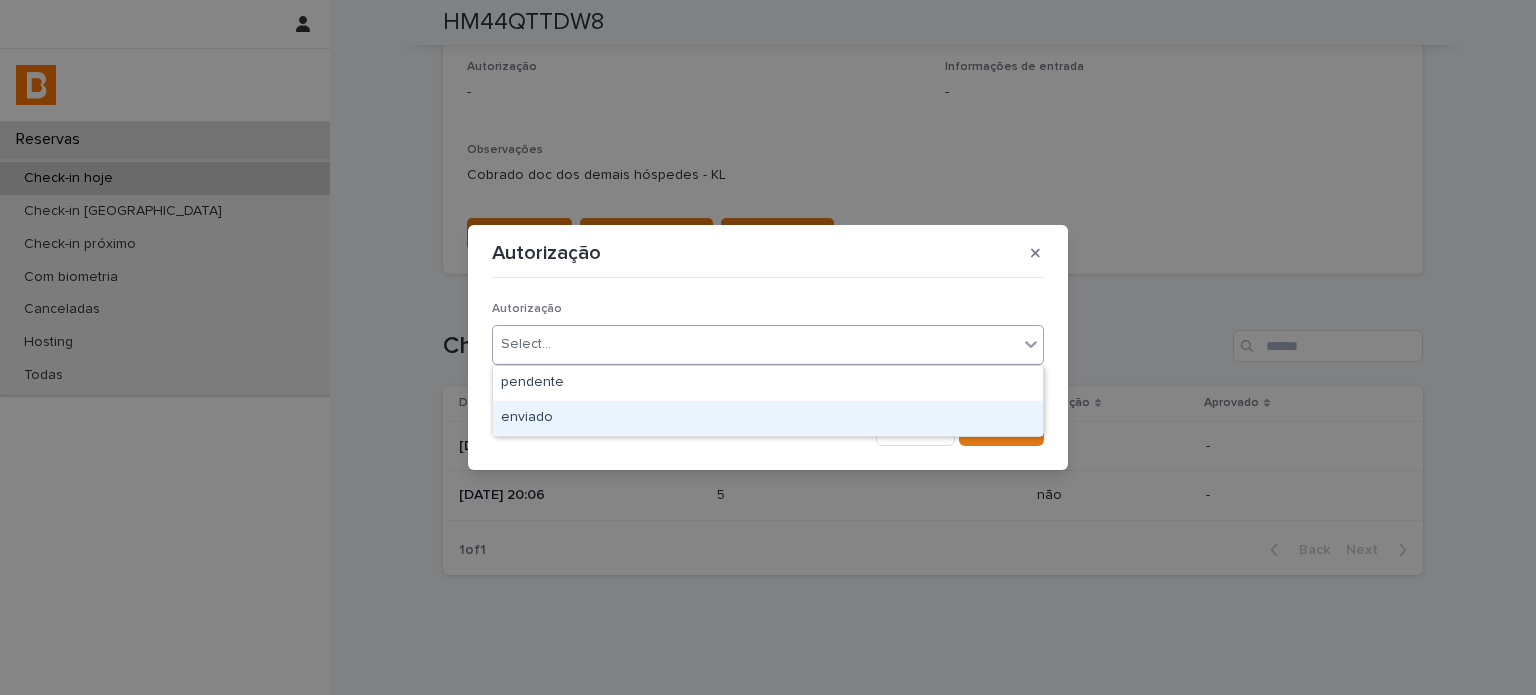 click on "enviado" at bounding box center (768, 418) 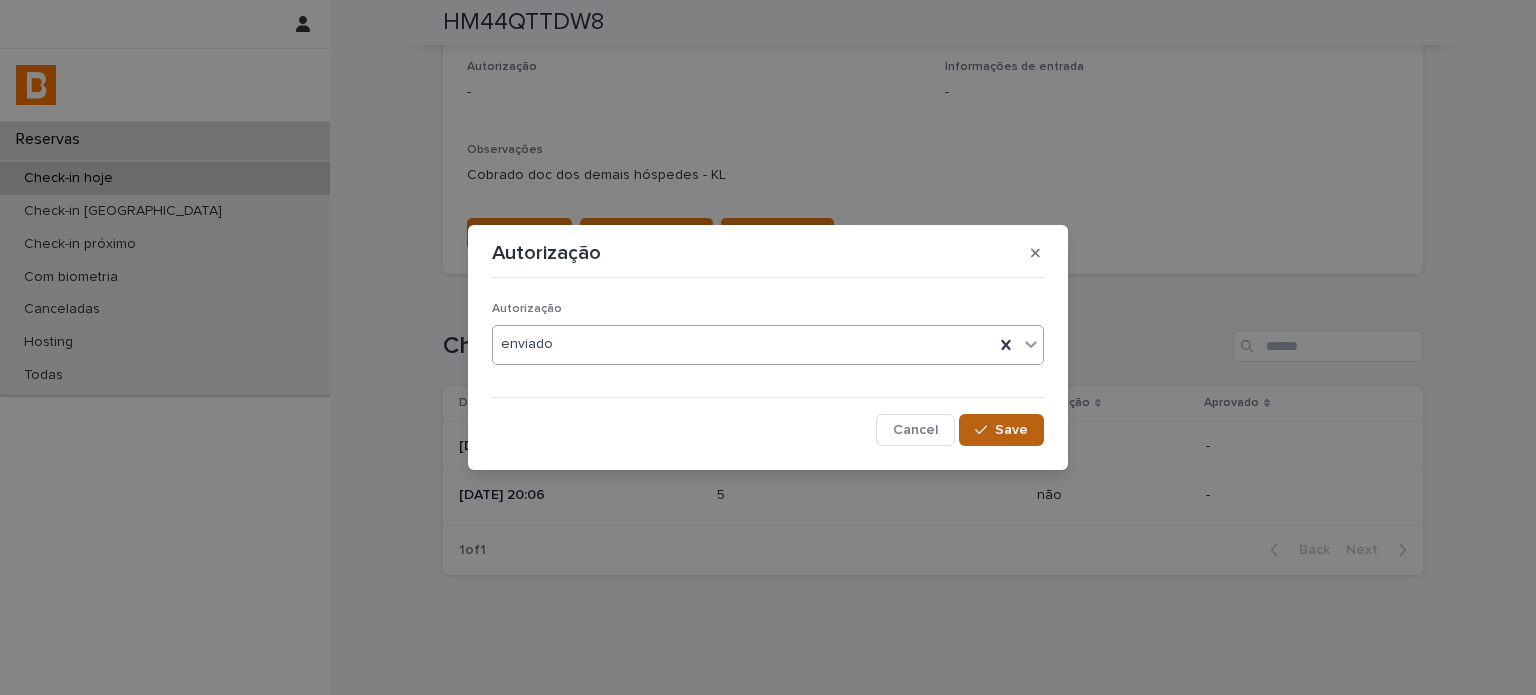 click on "Save" at bounding box center (1011, 430) 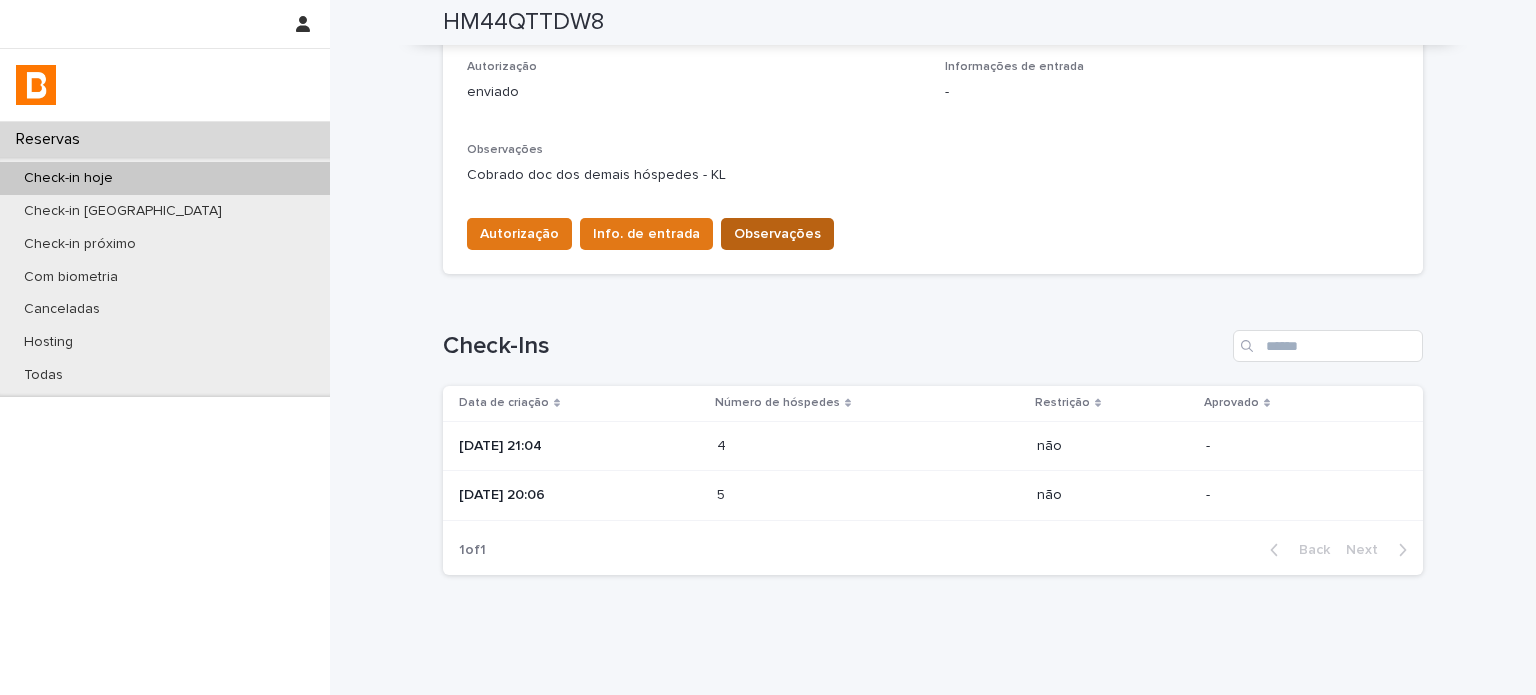 click on "Observações" at bounding box center (777, 234) 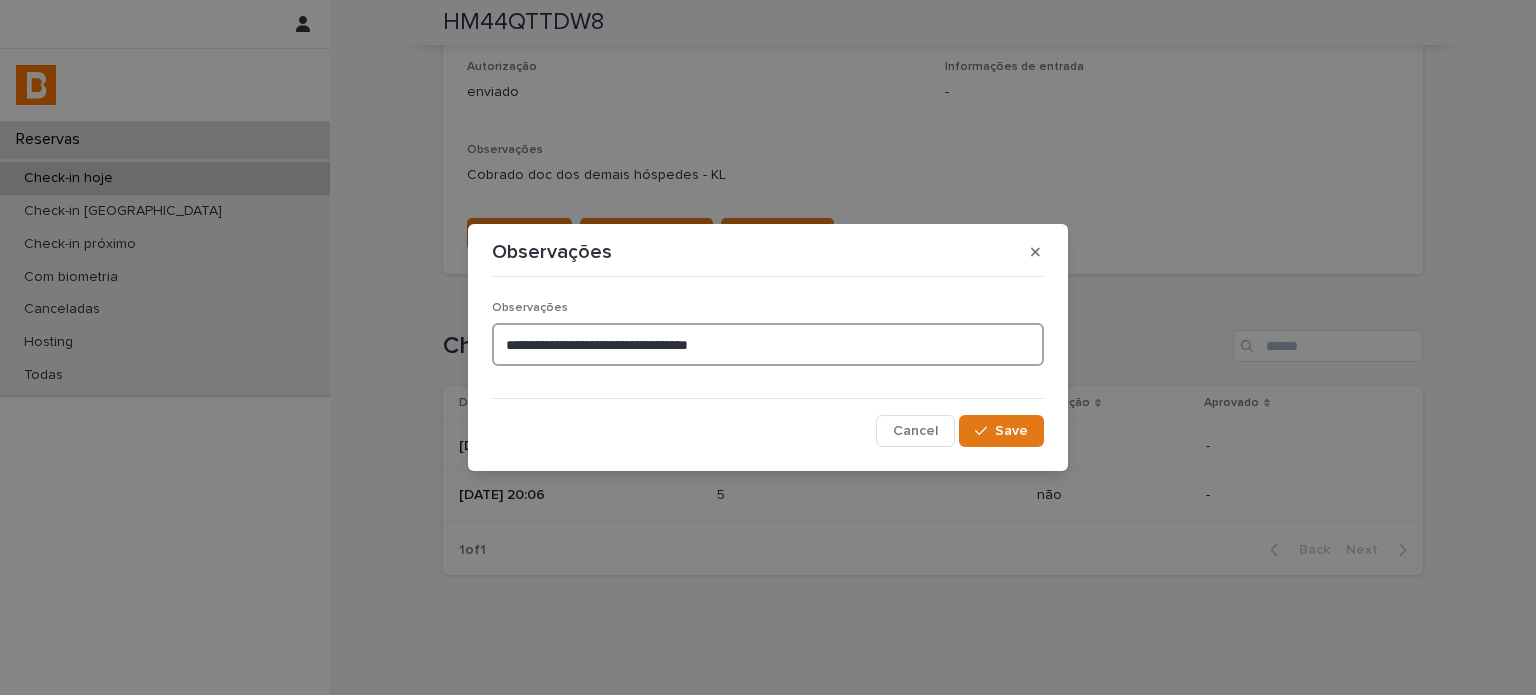 click on "**********" at bounding box center (768, 344) 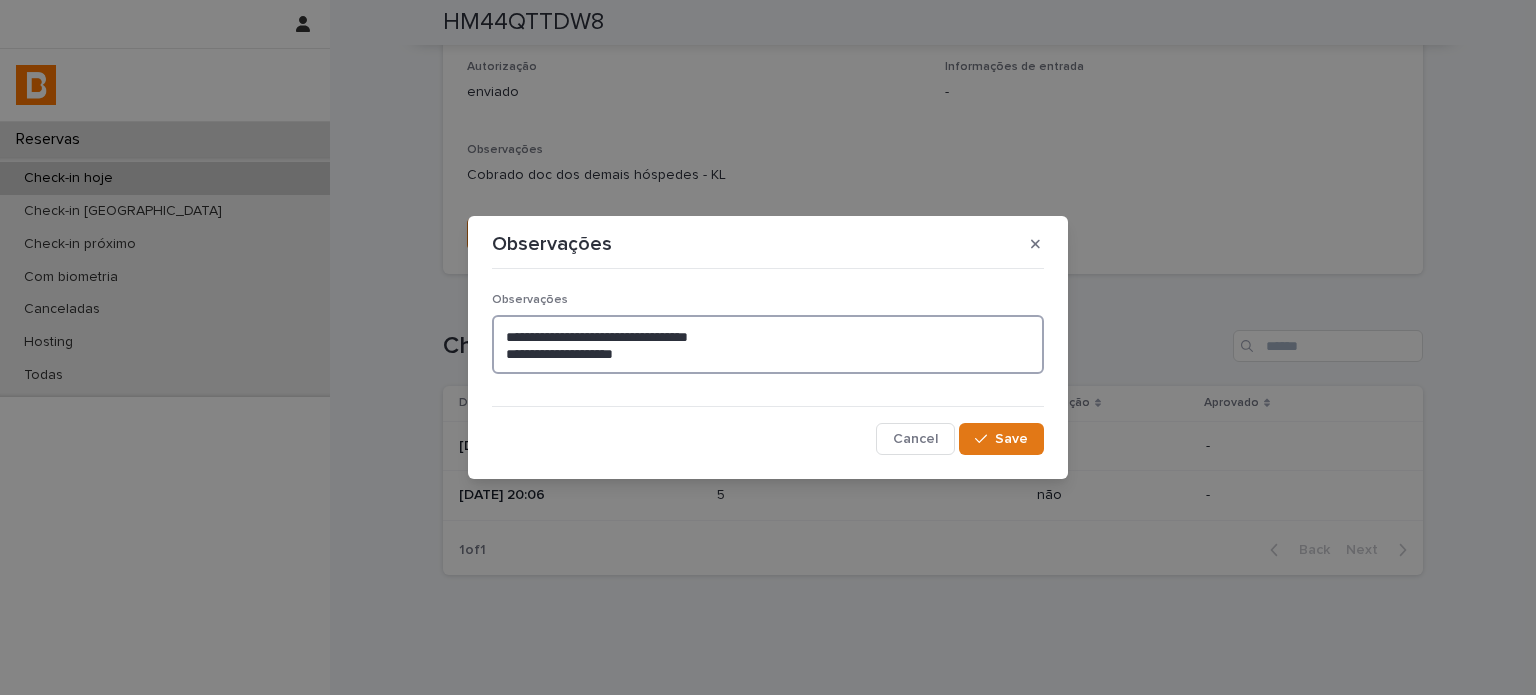 type on "**********" 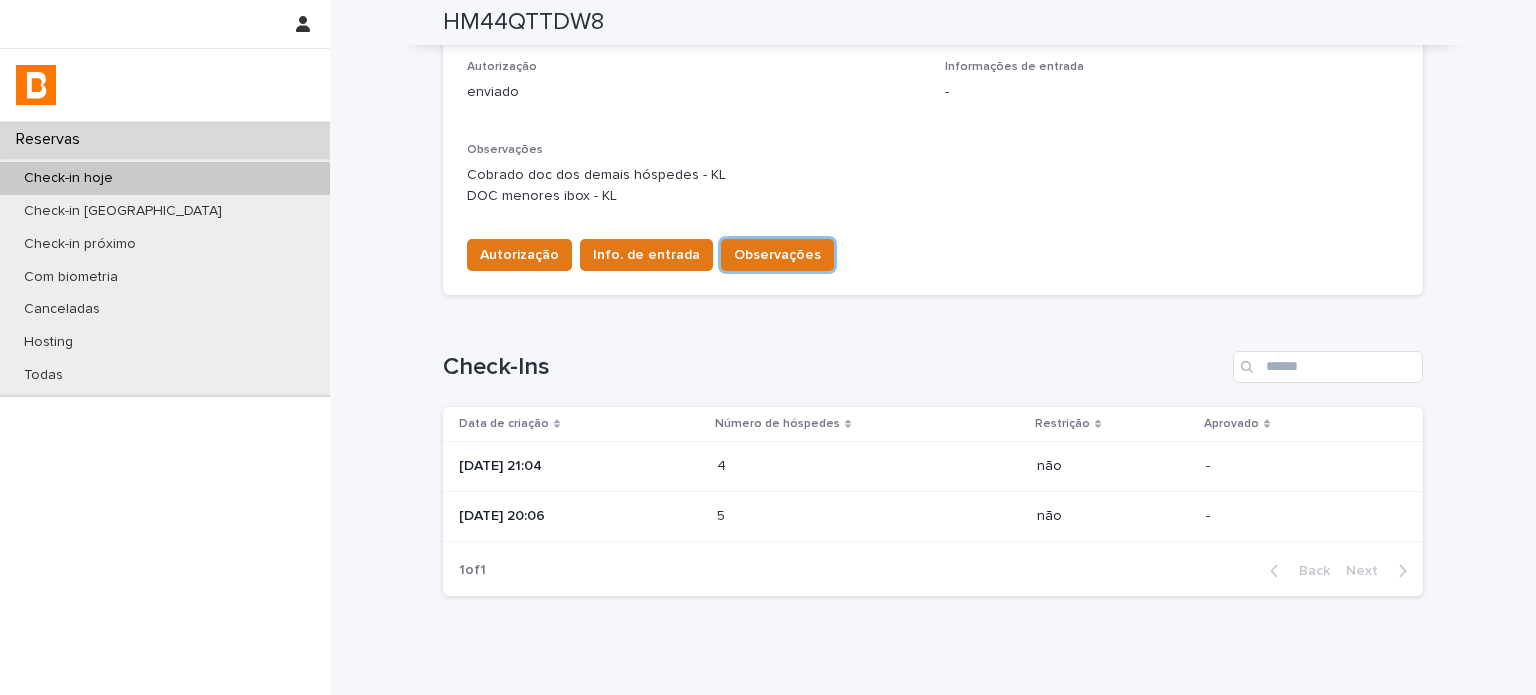 scroll, scrollTop: 576, scrollLeft: 0, axis: vertical 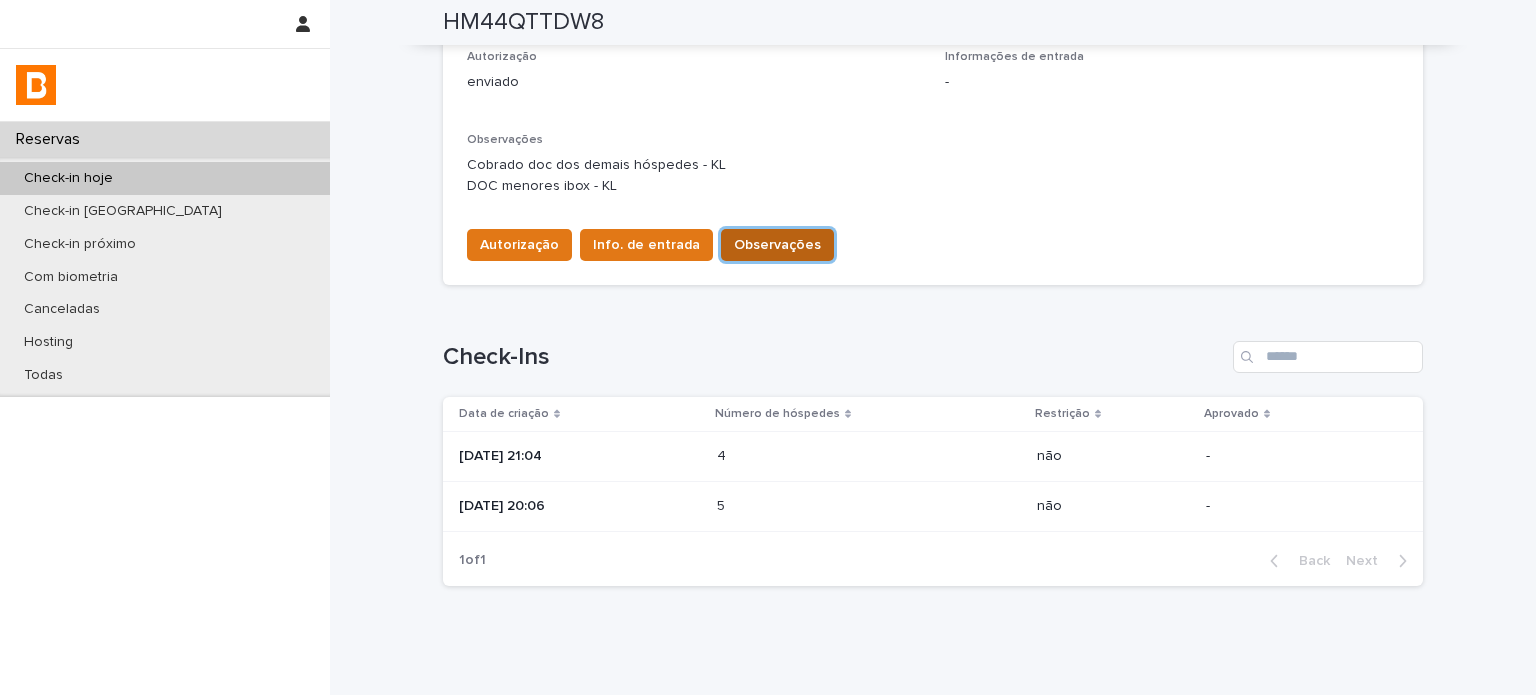 click on "Observações" at bounding box center [777, 245] 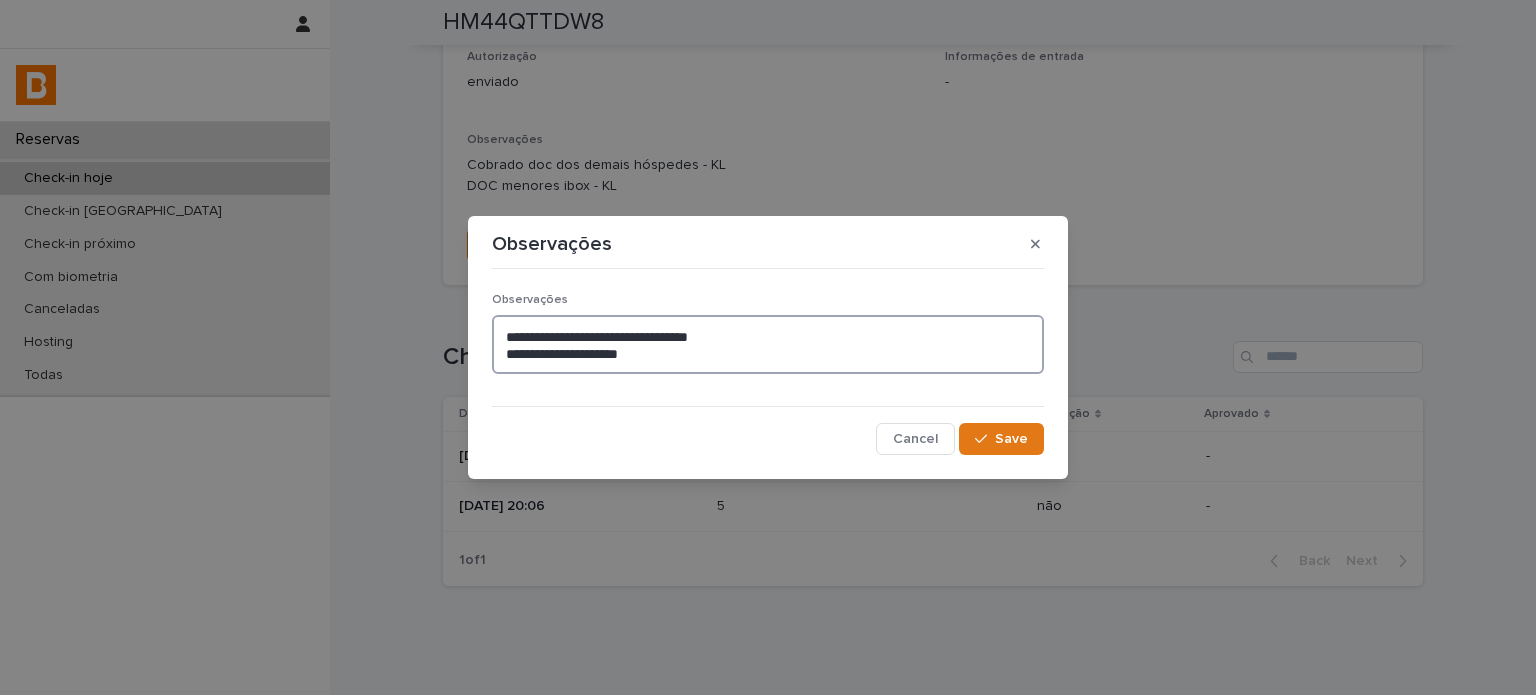 click on "**********" at bounding box center (768, 345) 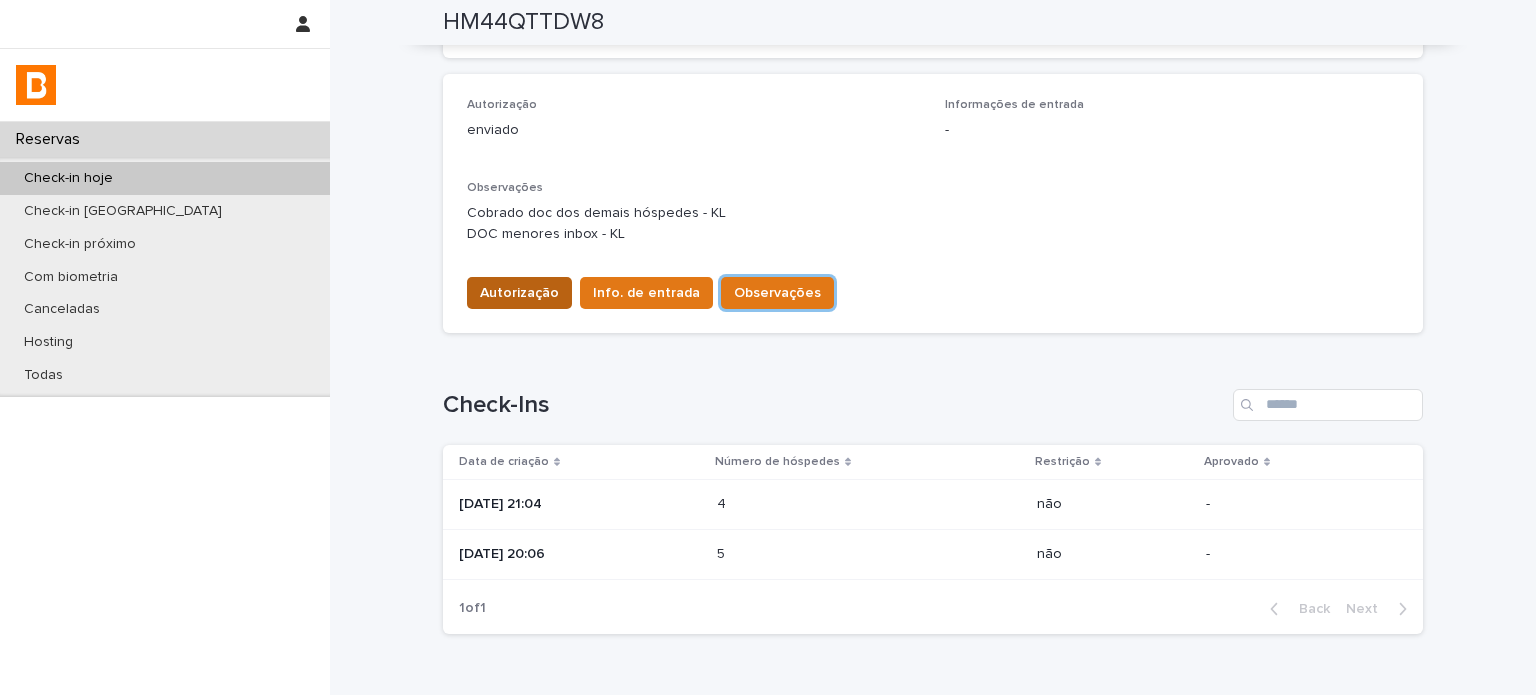 scroll, scrollTop: 476, scrollLeft: 0, axis: vertical 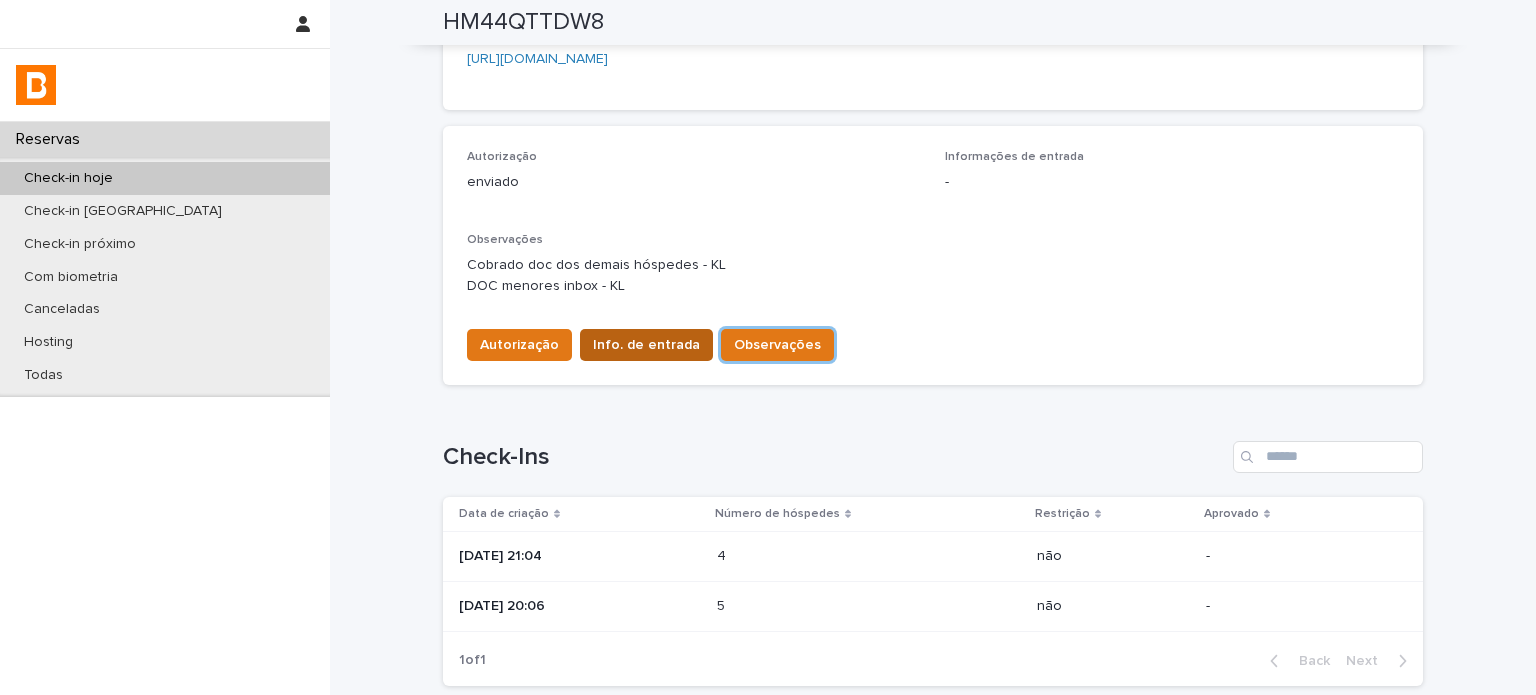 click on "Info. de entrada" at bounding box center (646, 345) 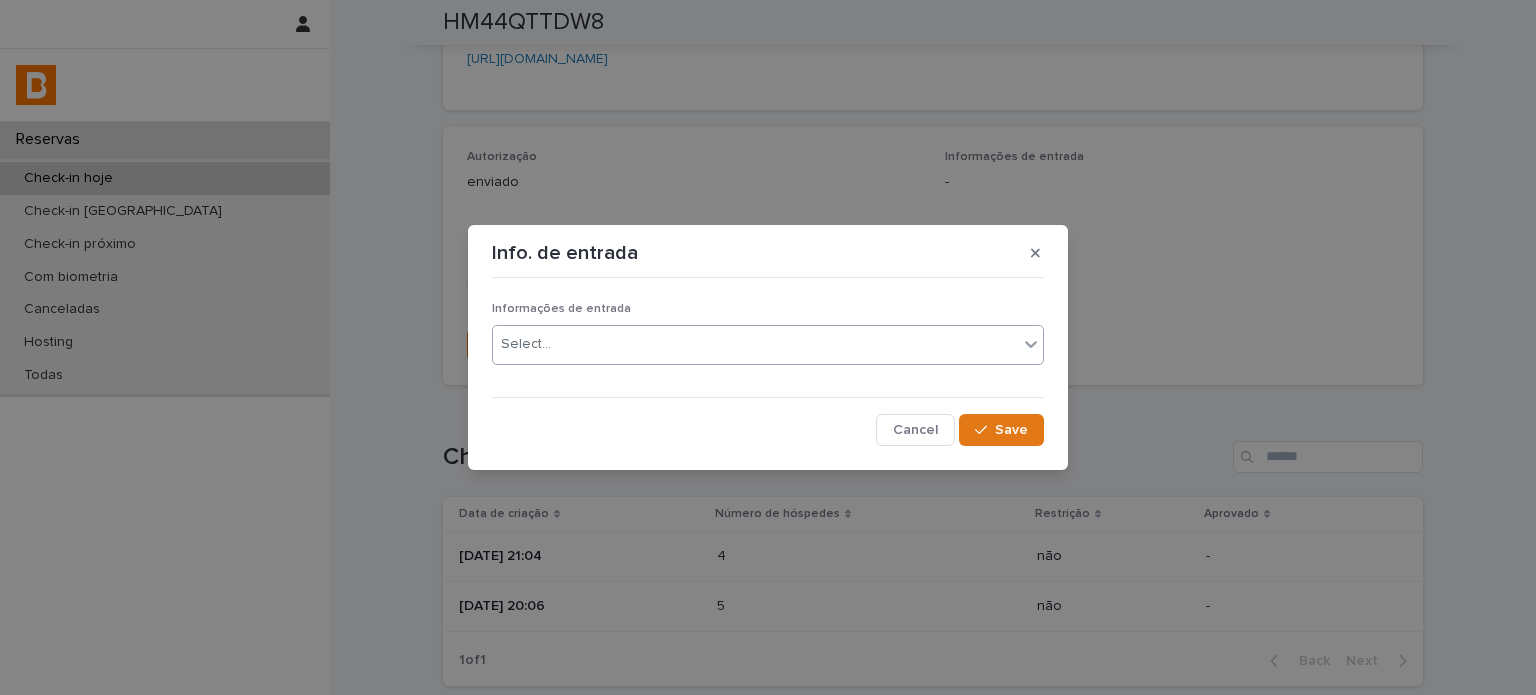 click on "Select..." at bounding box center [768, 345] 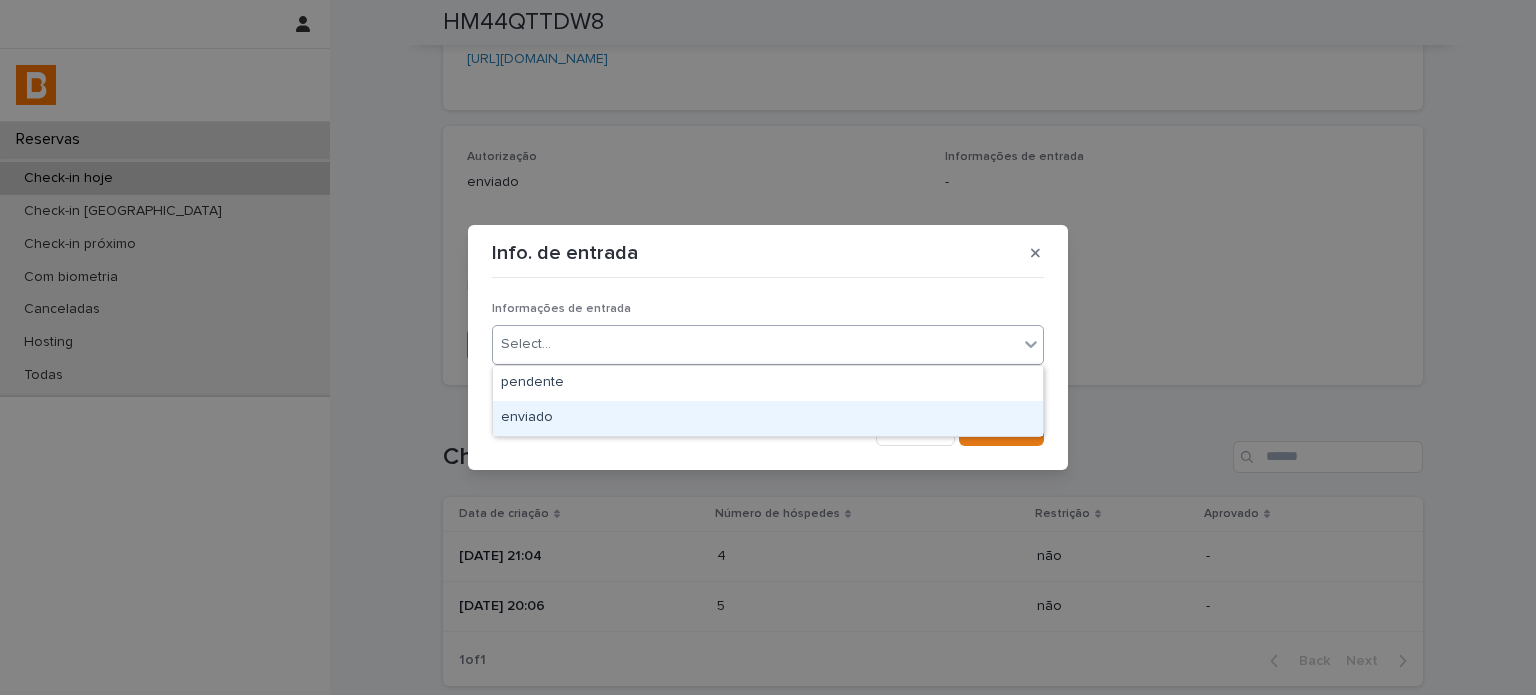 click on "enviado" at bounding box center [768, 418] 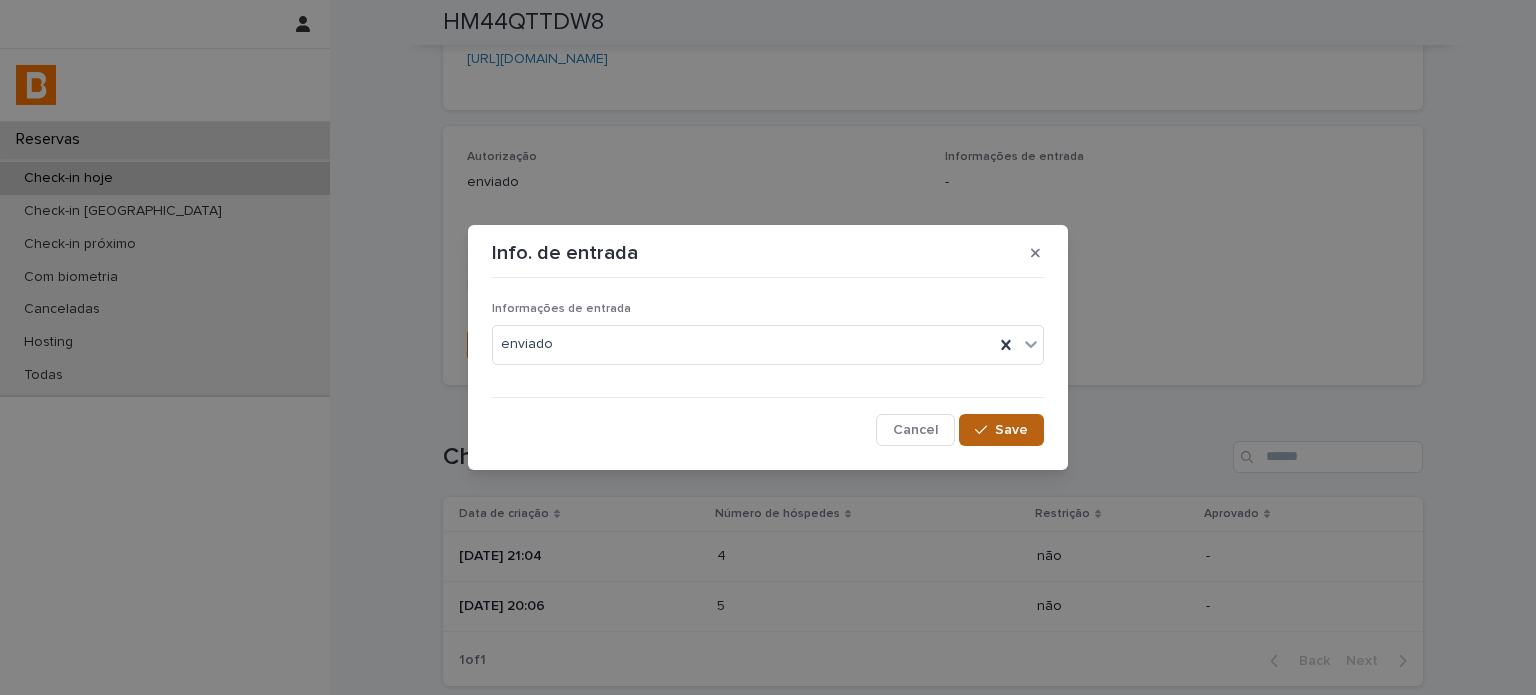 click on "Save" at bounding box center (1011, 430) 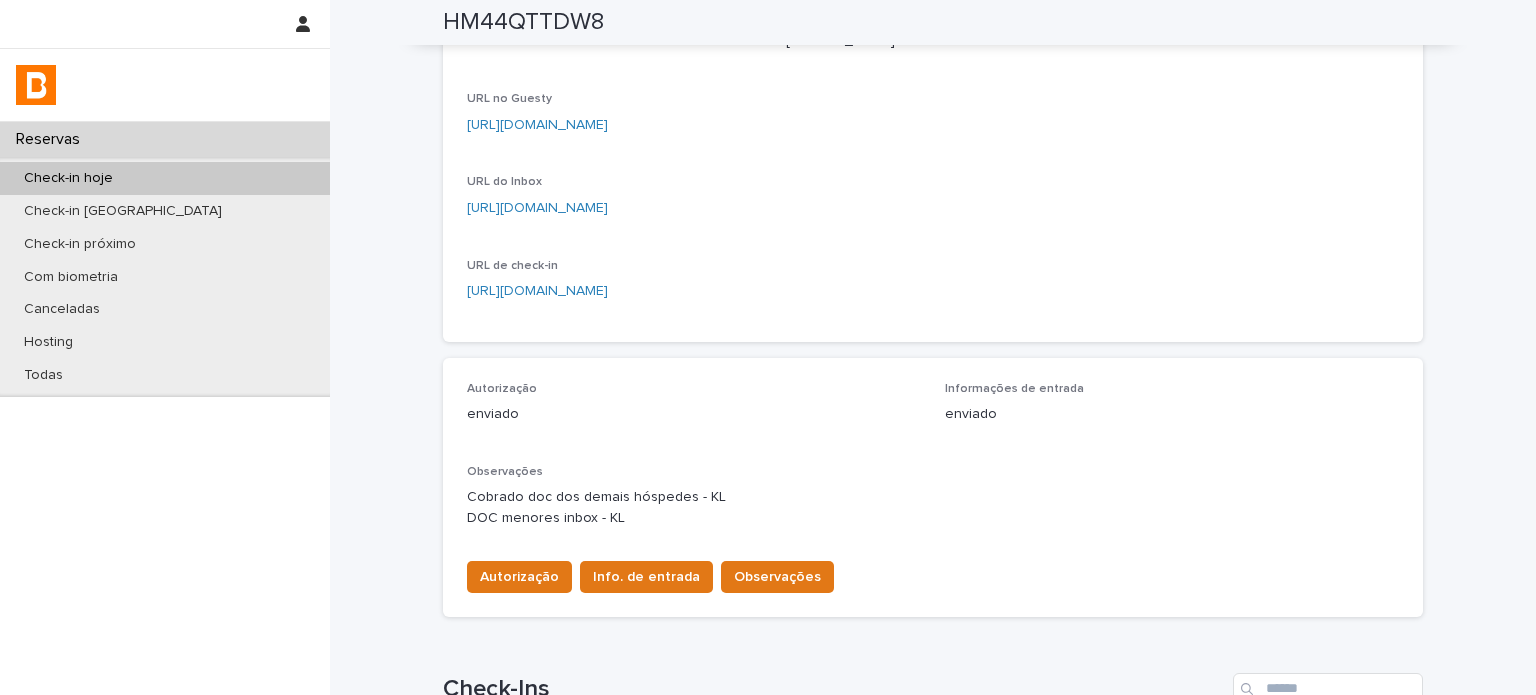 scroll, scrollTop: 44, scrollLeft: 0, axis: vertical 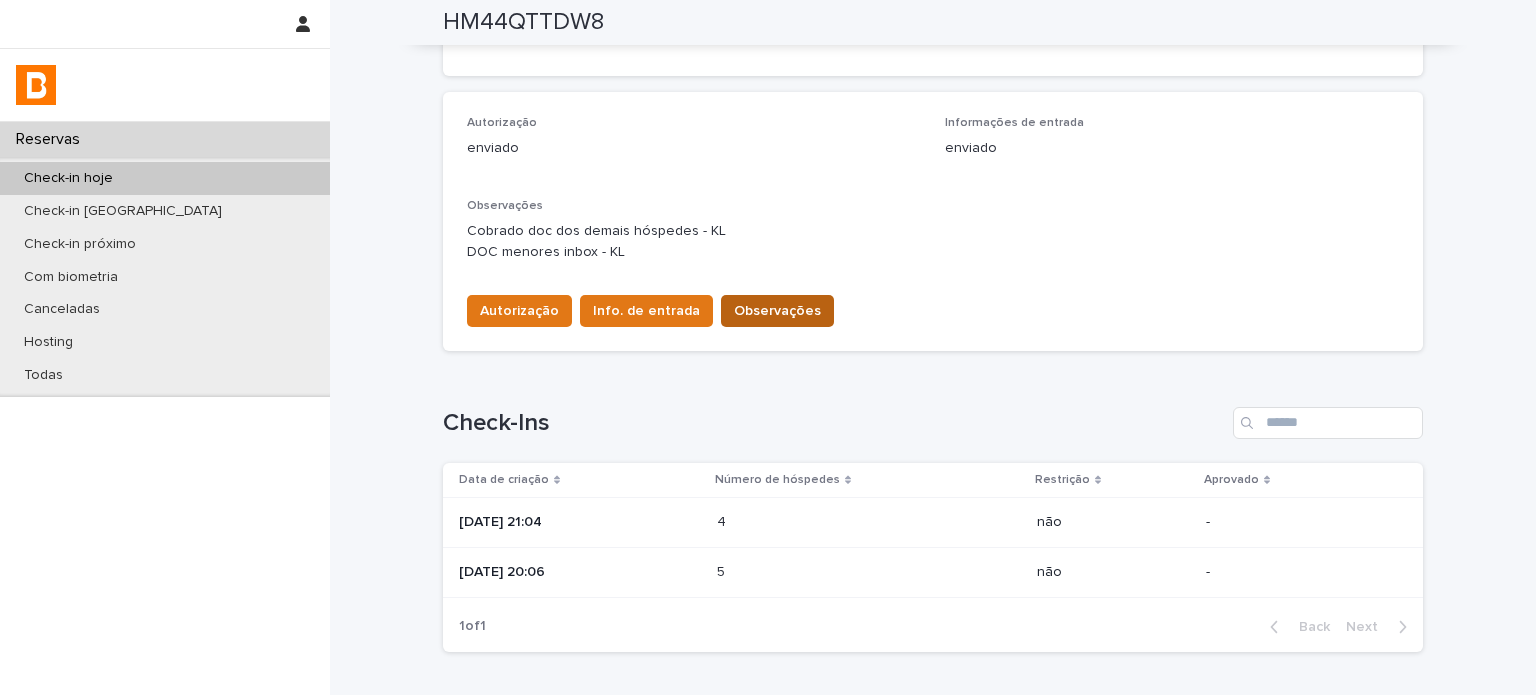 click on "Observações" at bounding box center (777, 311) 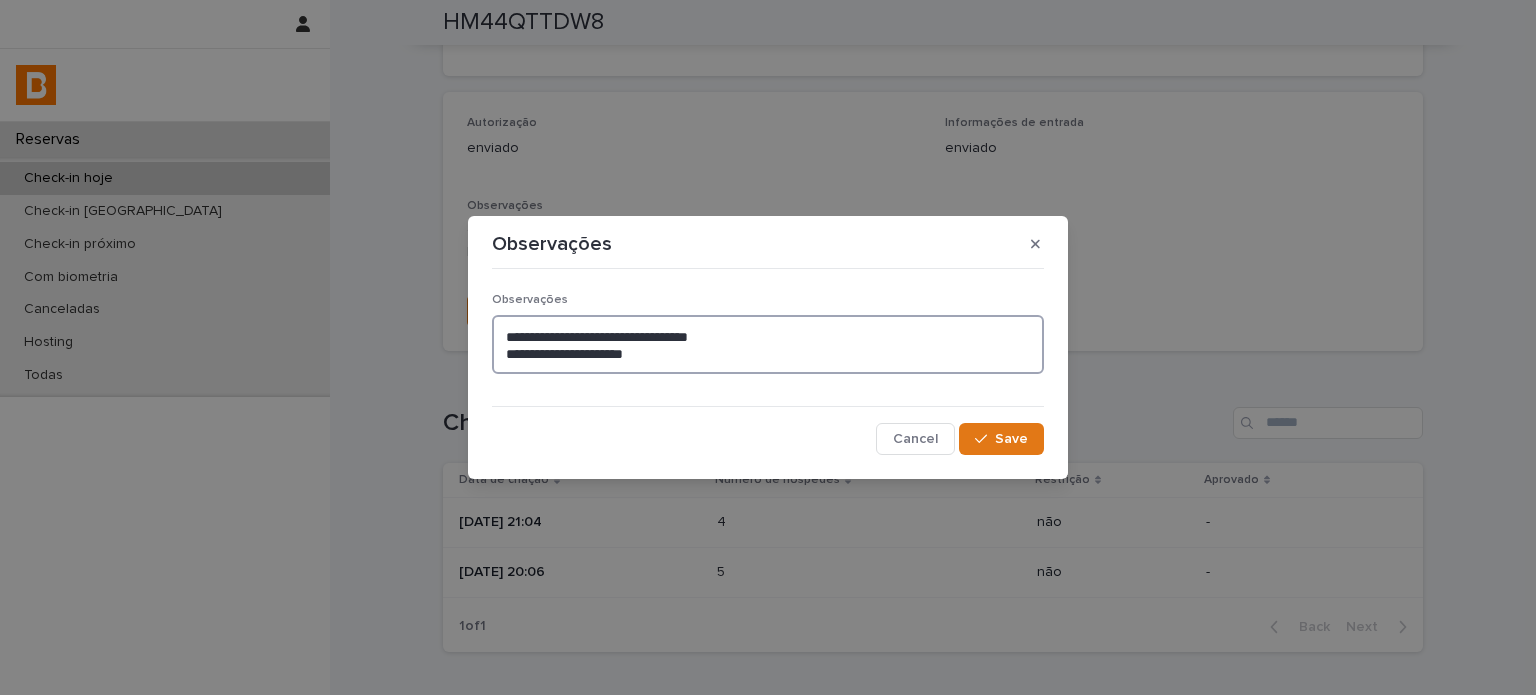 click on "**********" at bounding box center [768, 345] 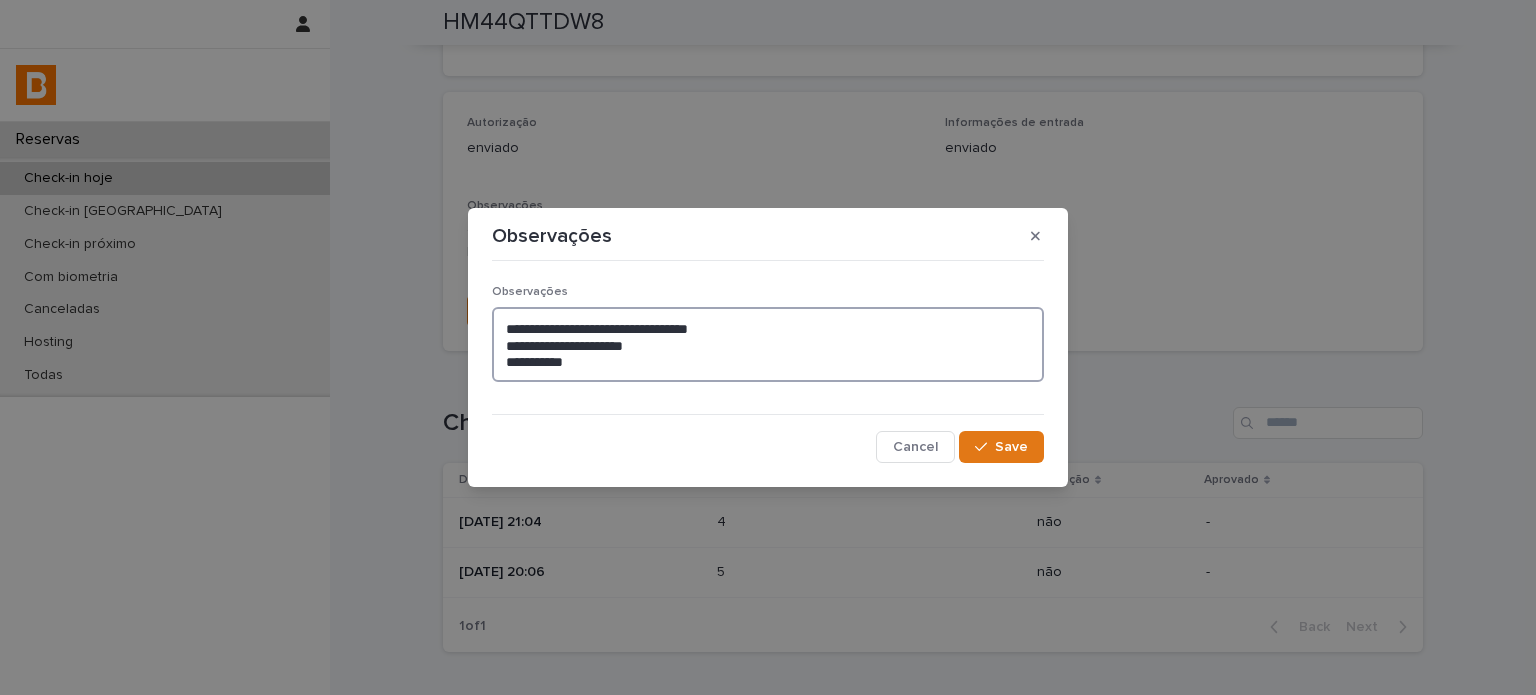 type on "**********" 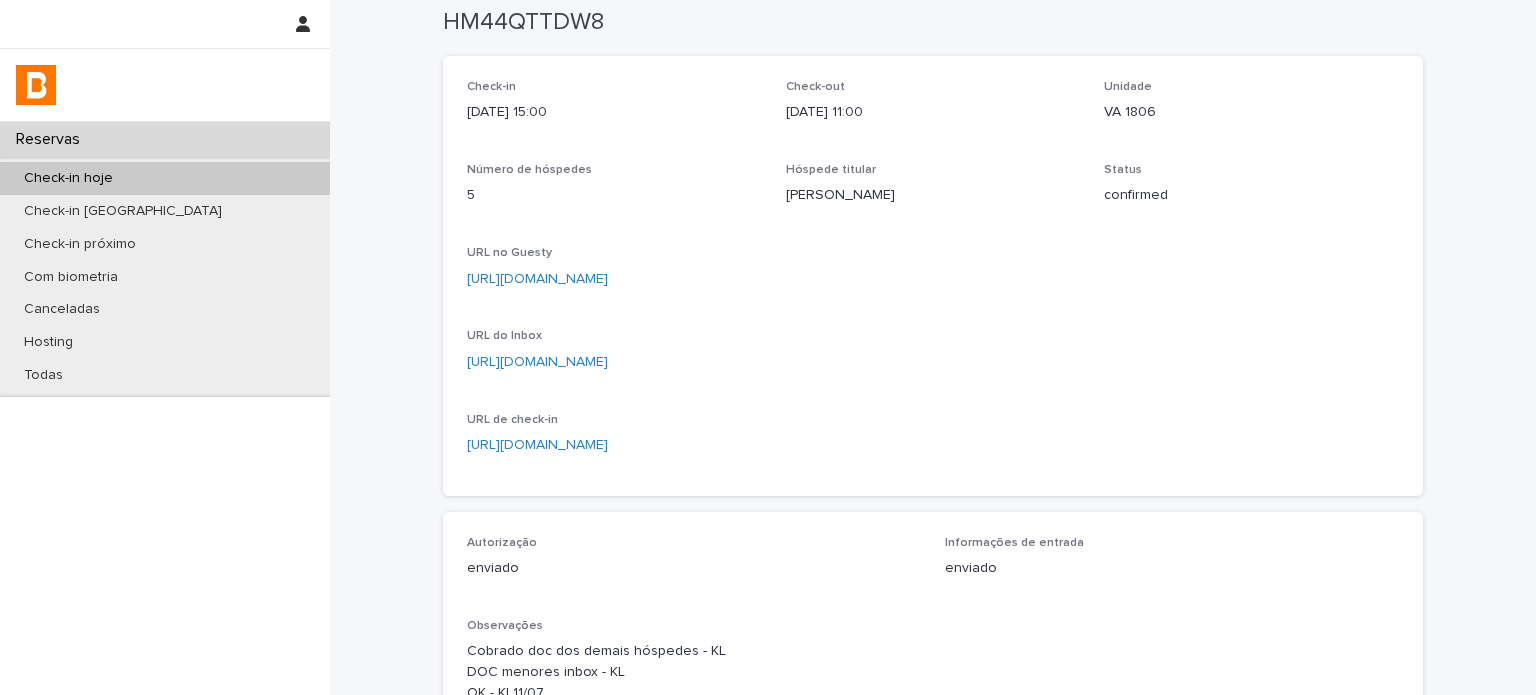 scroll, scrollTop: 0, scrollLeft: 0, axis: both 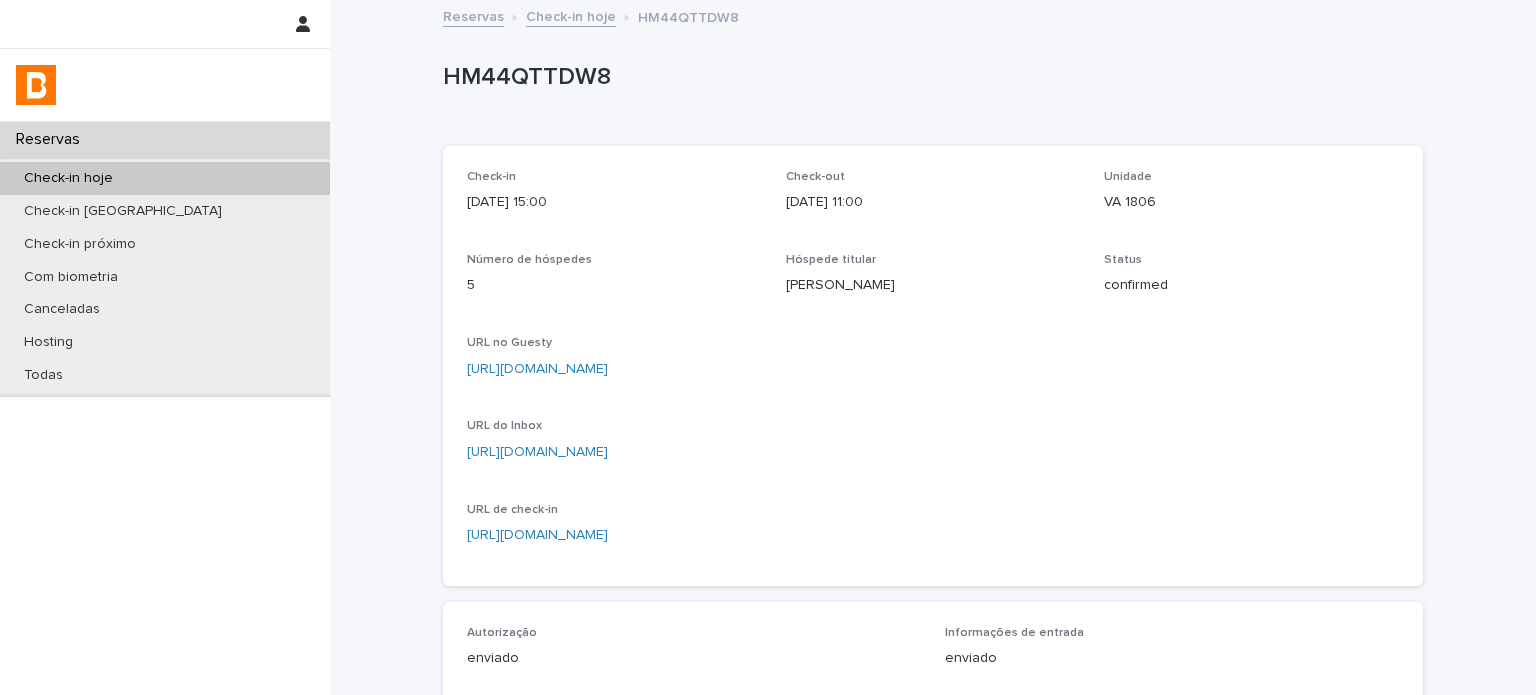 click on "Check-in hoje" at bounding box center [571, 15] 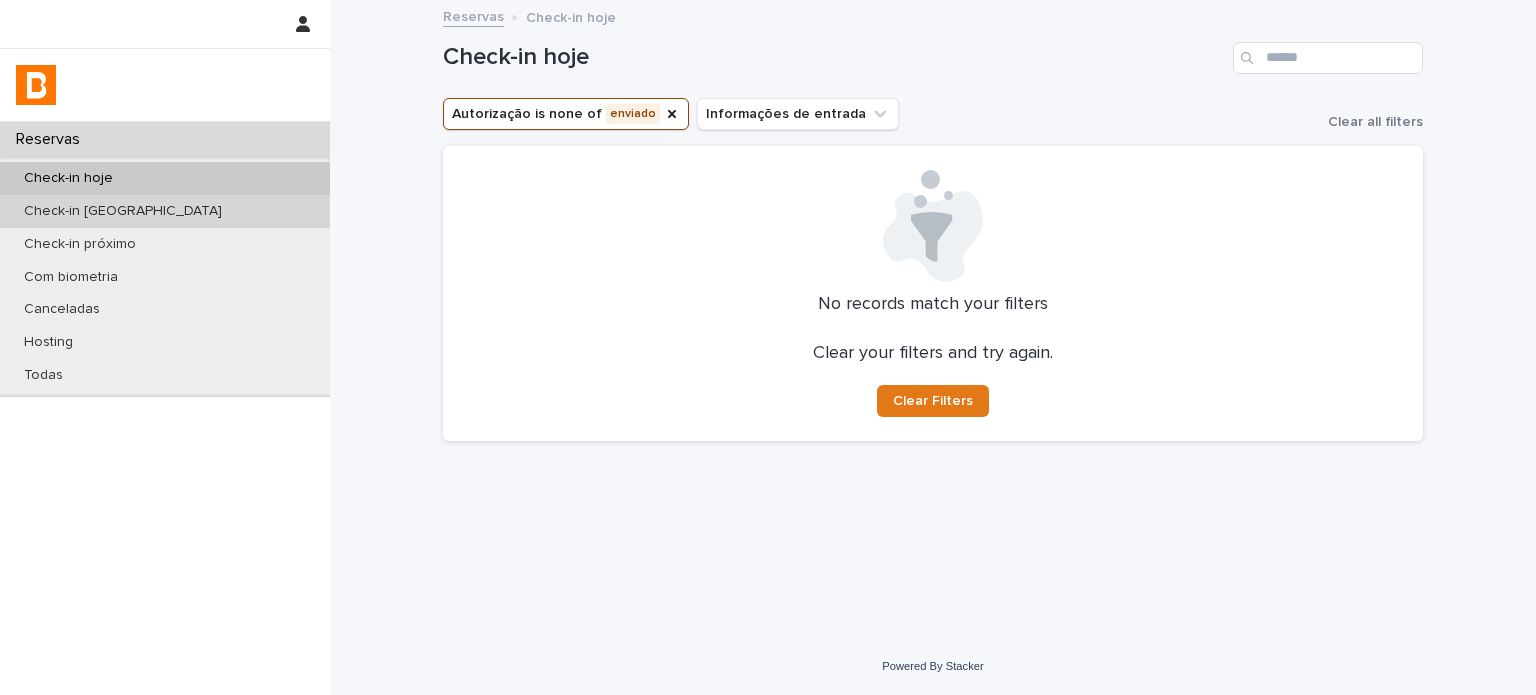 click on "Check-in [GEOGRAPHIC_DATA]" at bounding box center (165, 211) 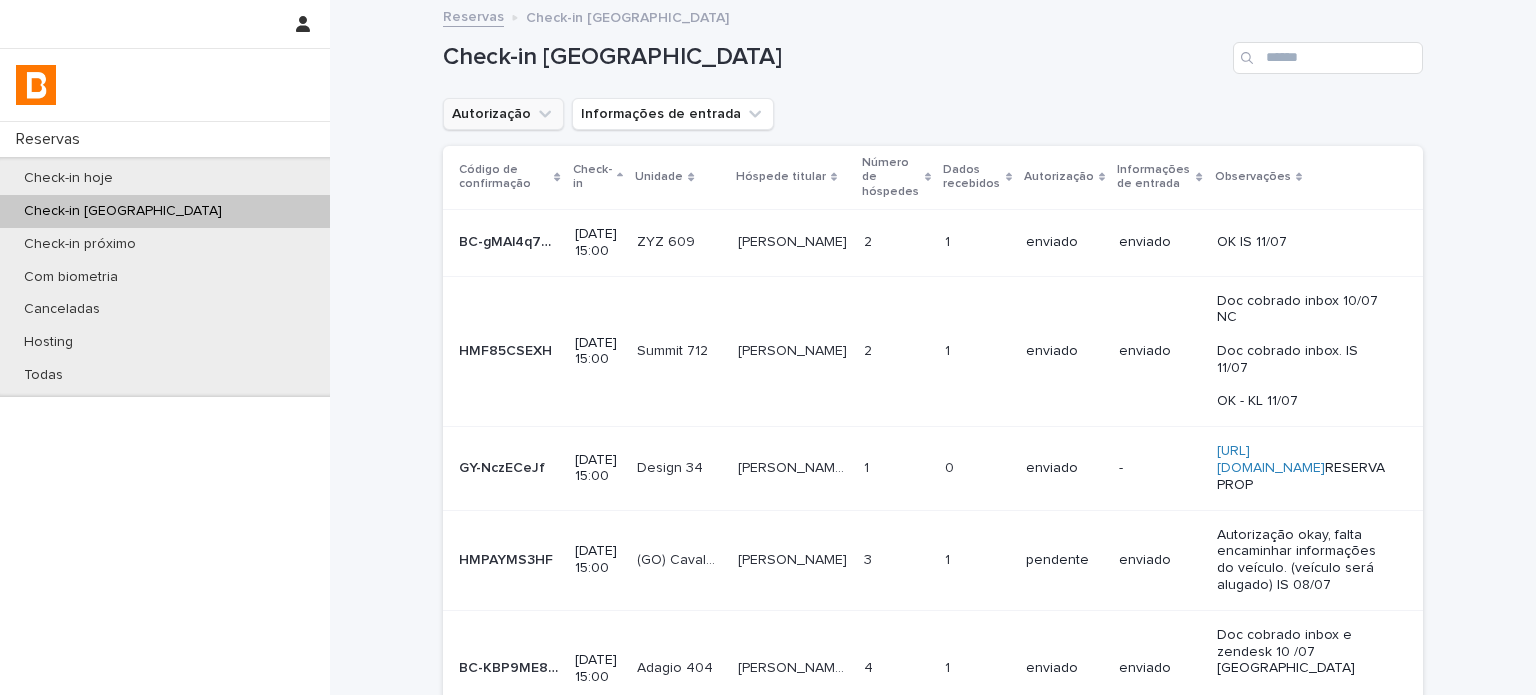 click on "Autorização" at bounding box center [503, 114] 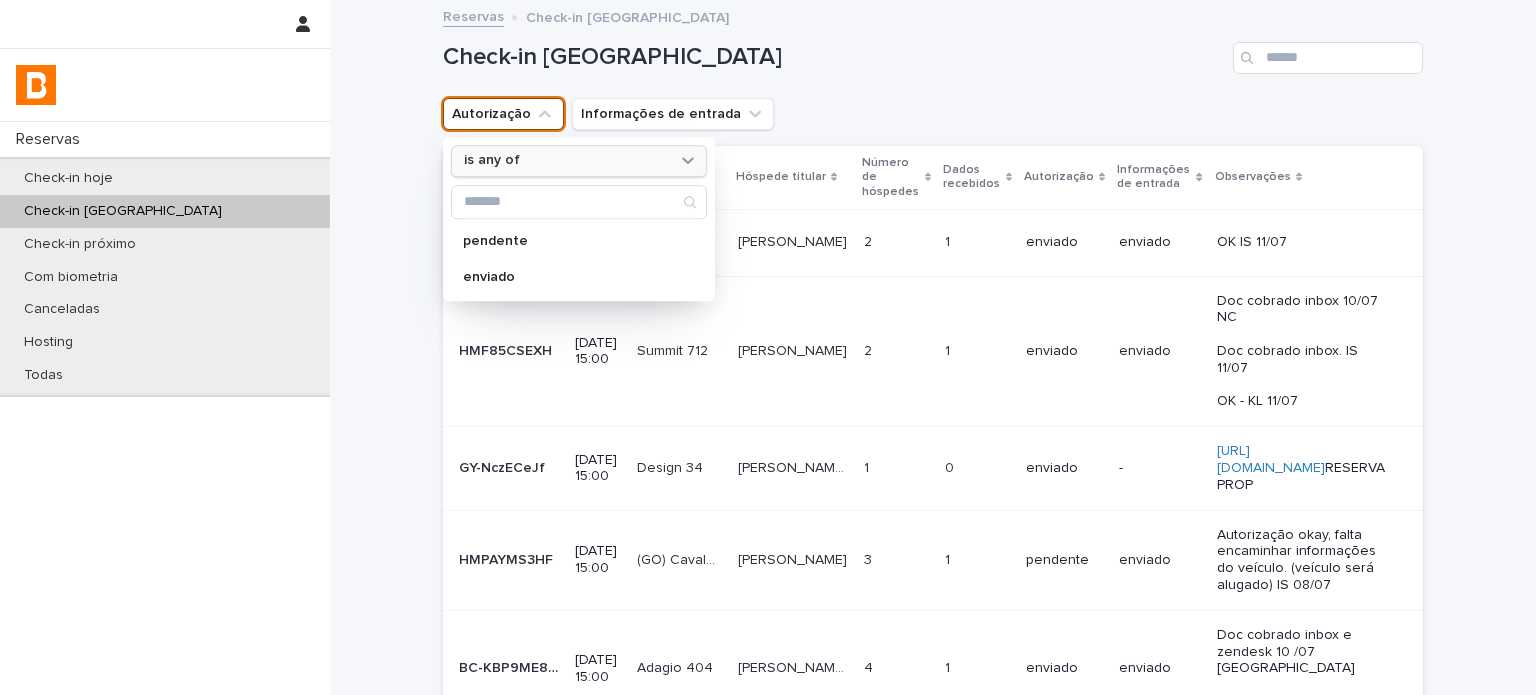 click on "is any of" at bounding box center (566, 161) 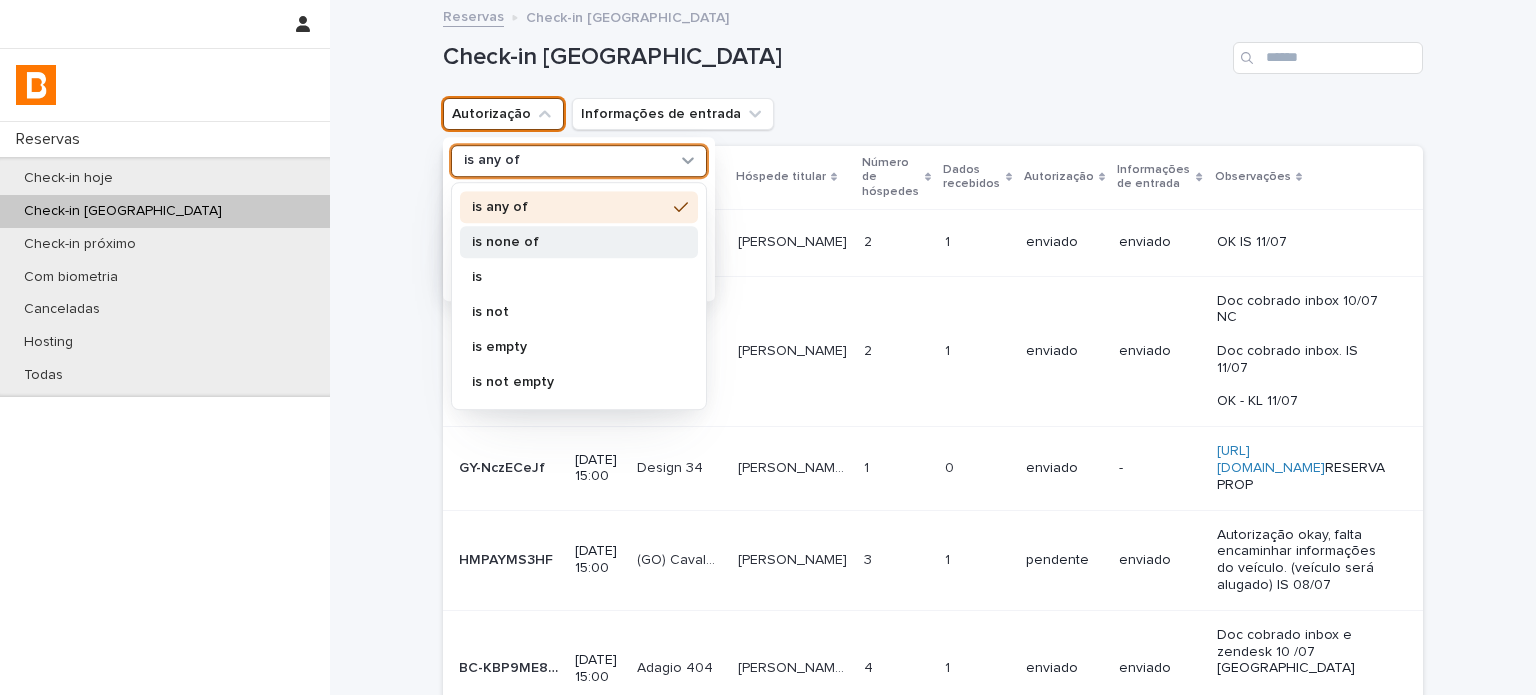 click on "is none of" at bounding box center (569, 242) 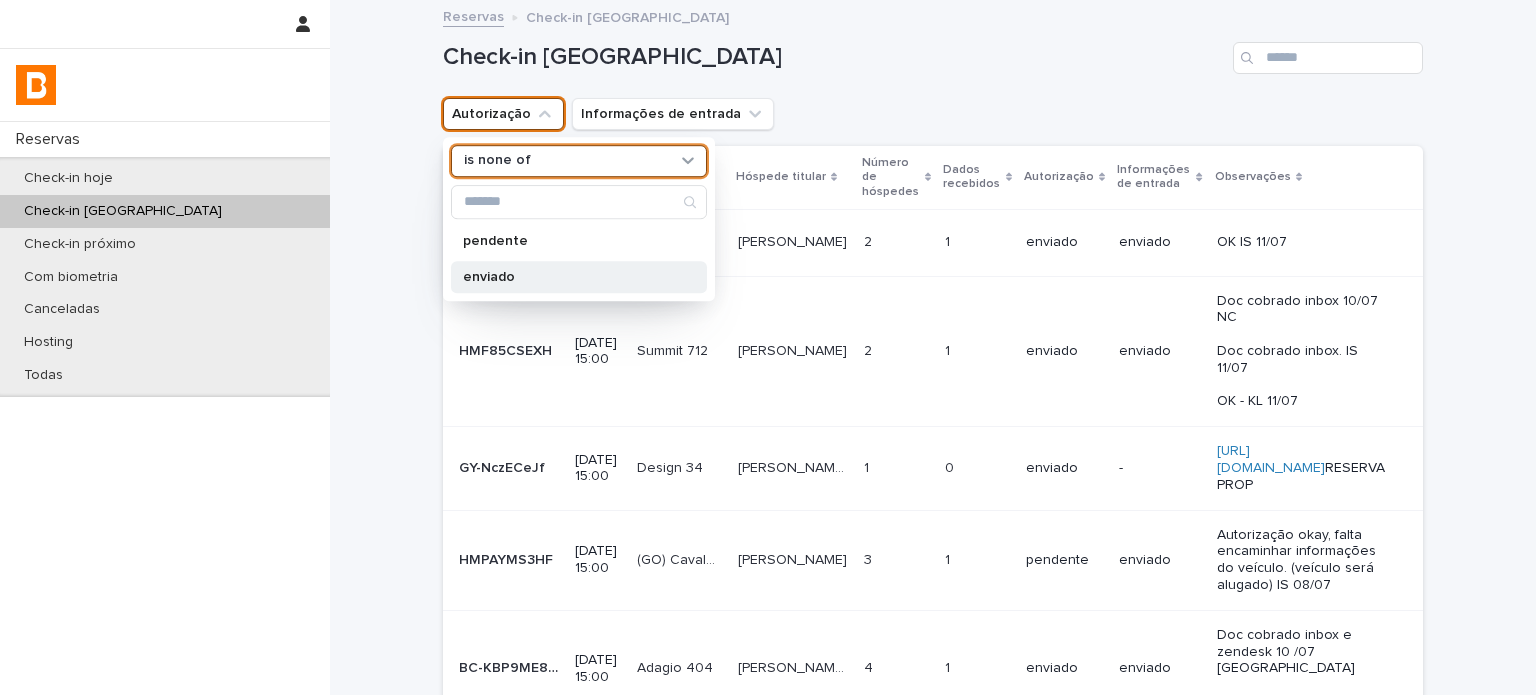 click on "enviado" at bounding box center (579, 277) 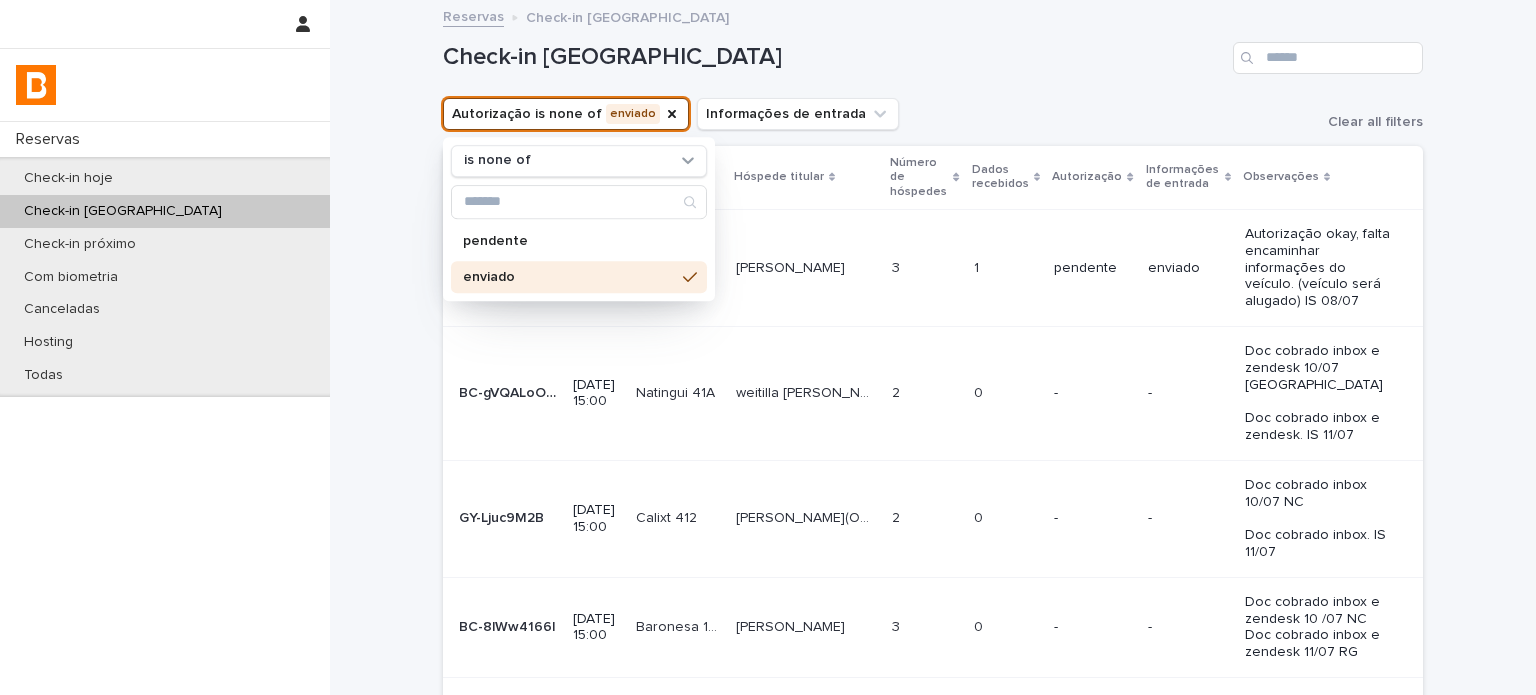 click on "Check-in [GEOGRAPHIC_DATA]" at bounding box center [834, 57] 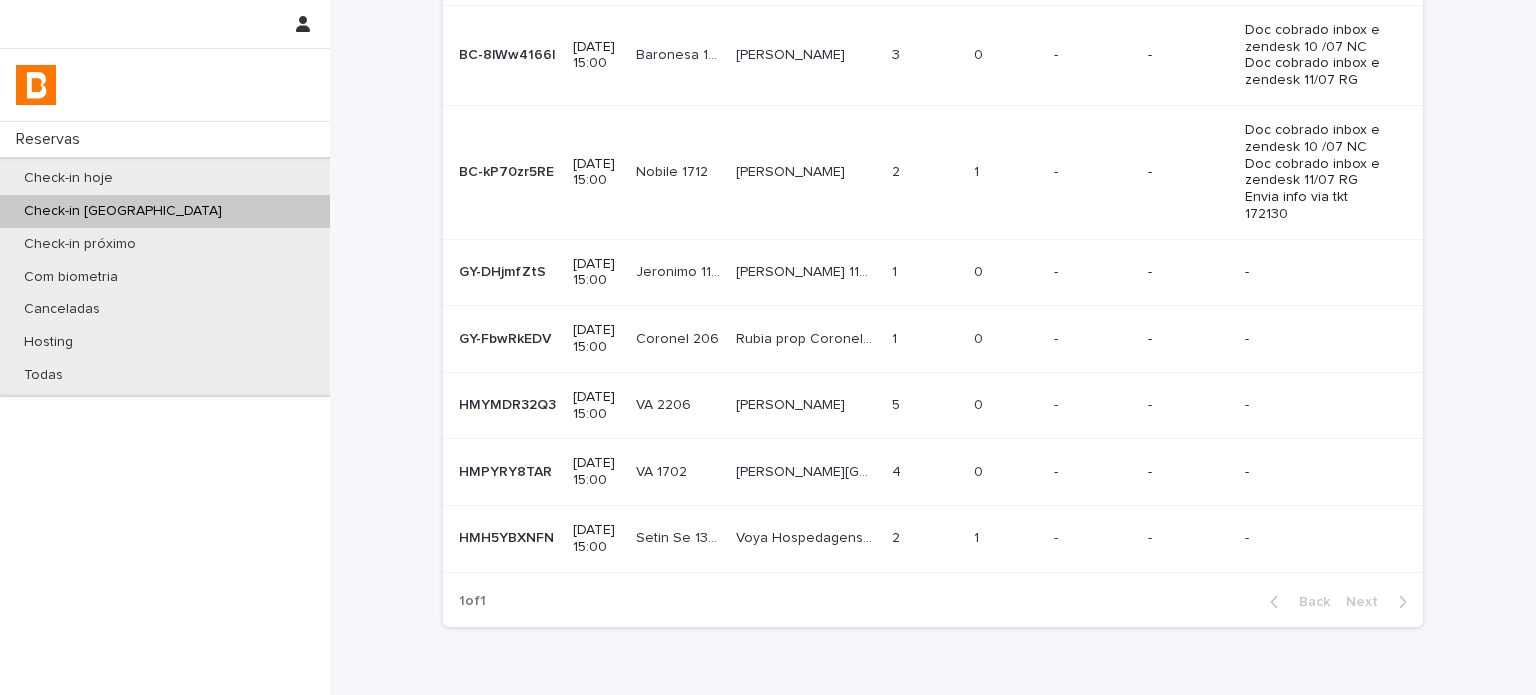 scroll, scrollTop: 633, scrollLeft: 0, axis: vertical 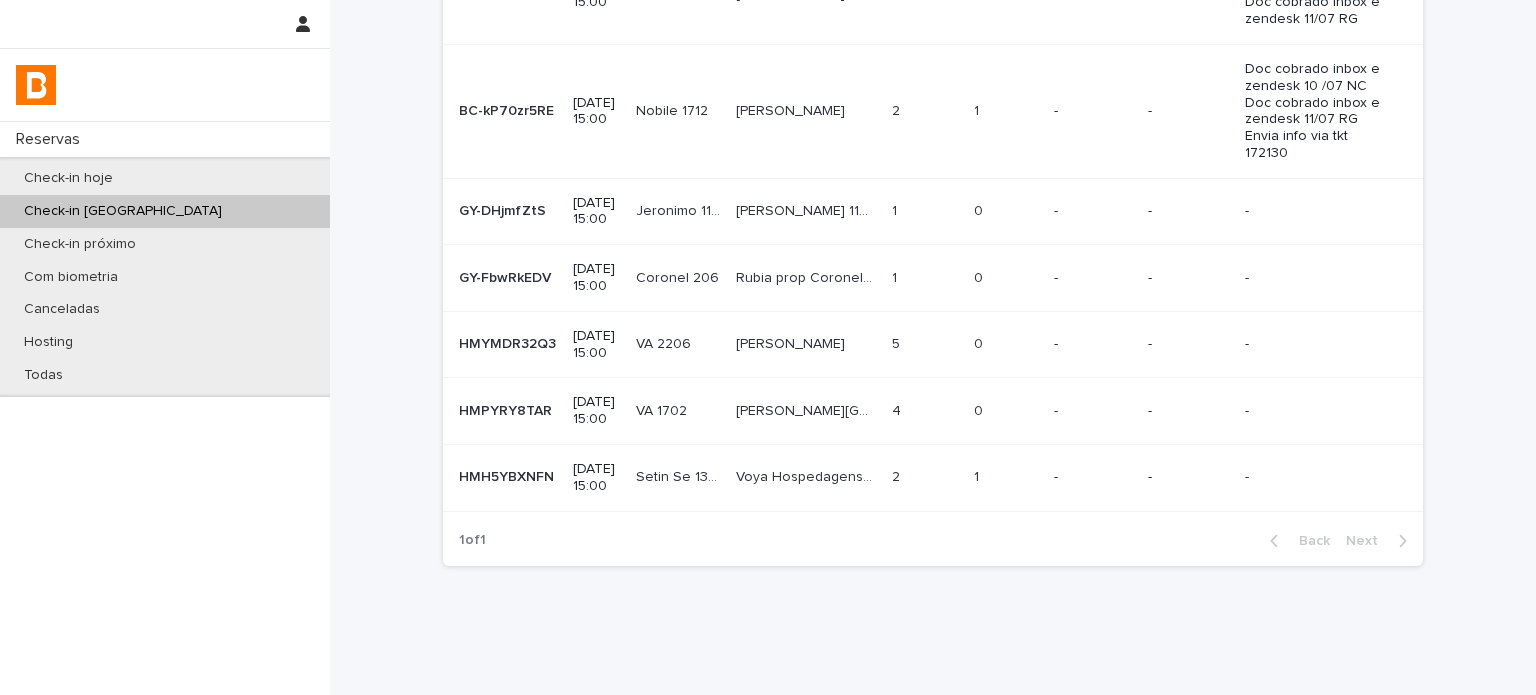 click on "2 2" at bounding box center [924, 478] 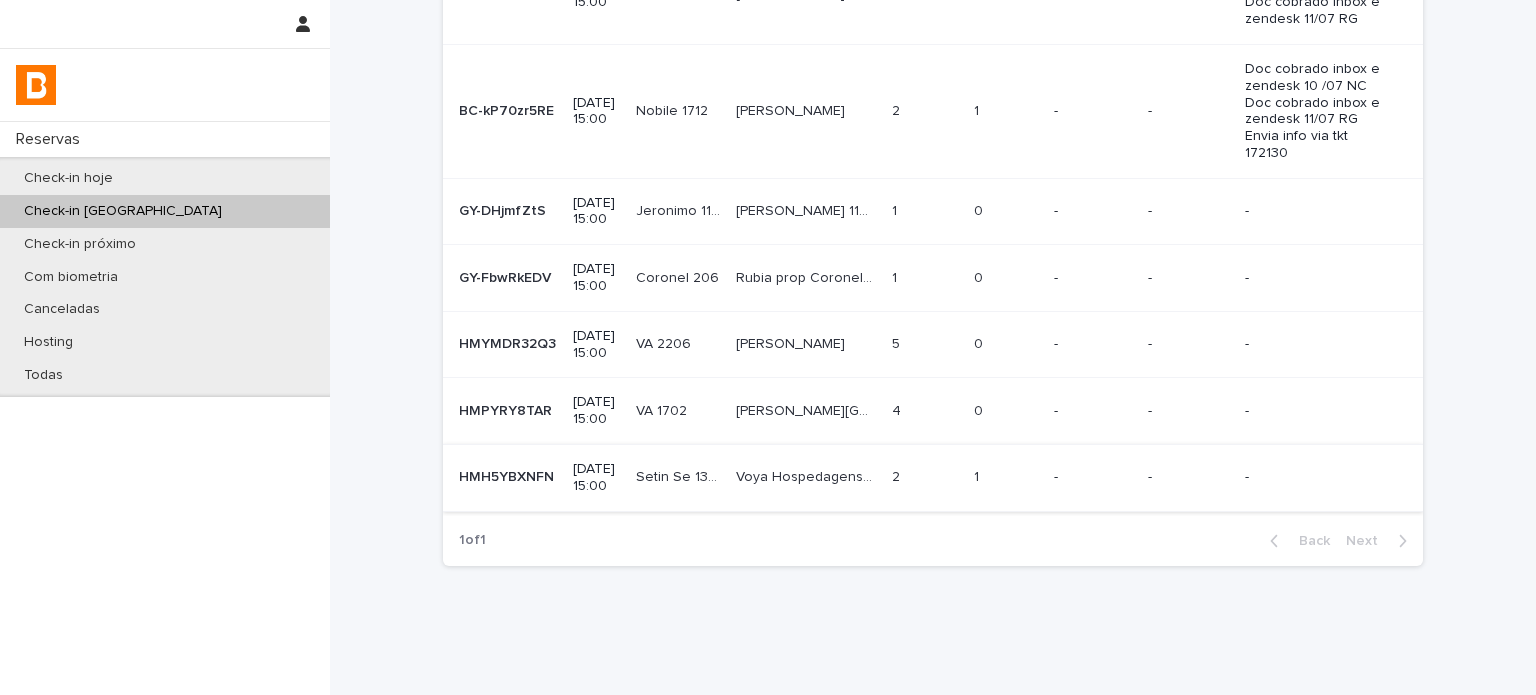 scroll, scrollTop: 0, scrollLeft: 0, axis: both 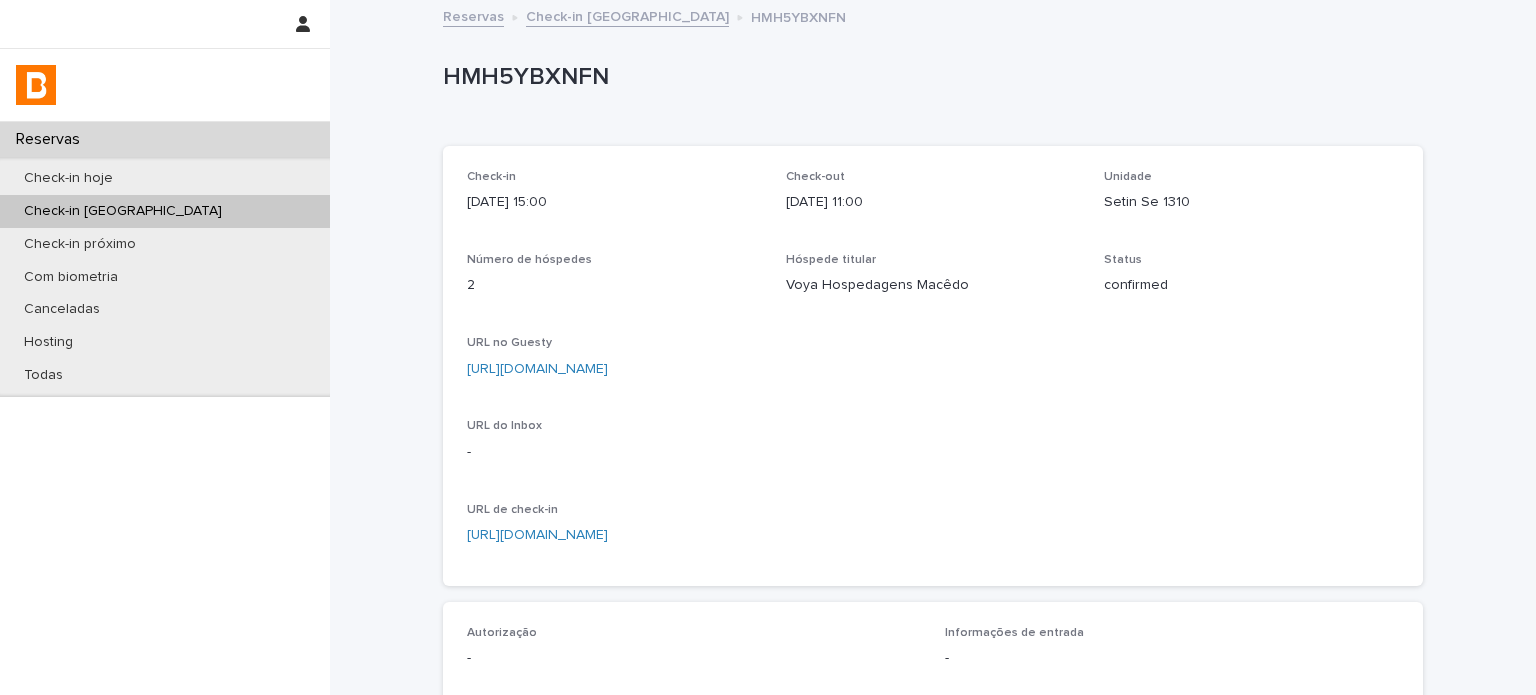 click on "HMH5YBXNFN" at bounding box center (929, 77) 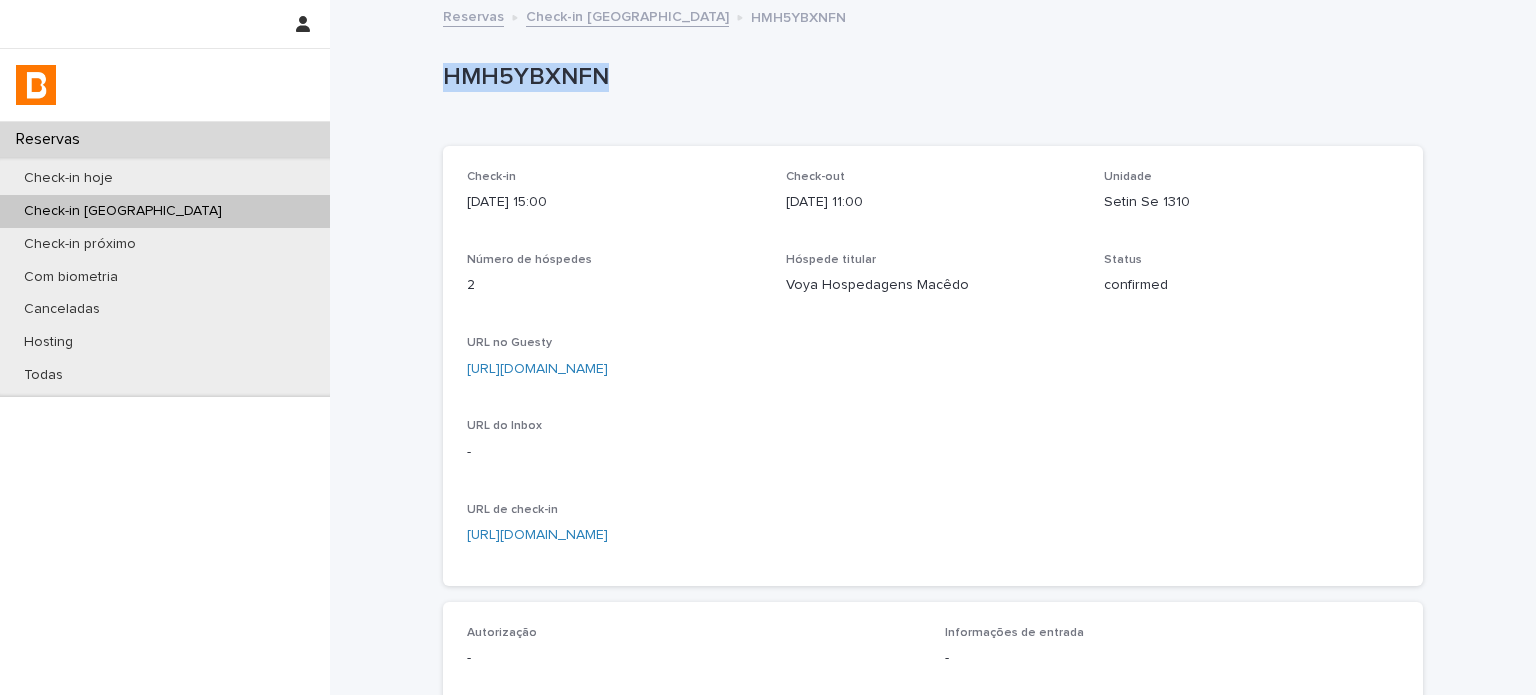 click on "HMH5YBXNFN" at bounding box center [929, 77] 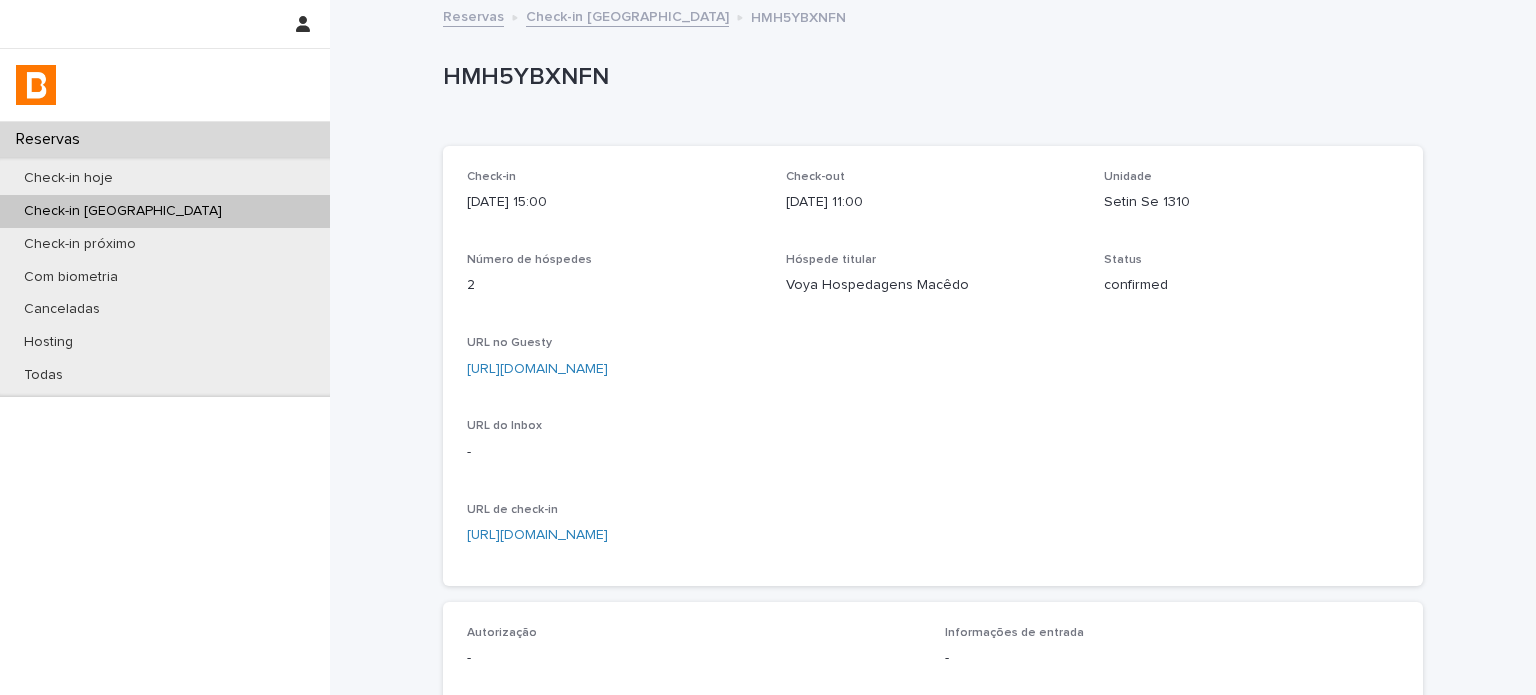 click on "Setin Se 1310" at bounding box center (1251, 202) 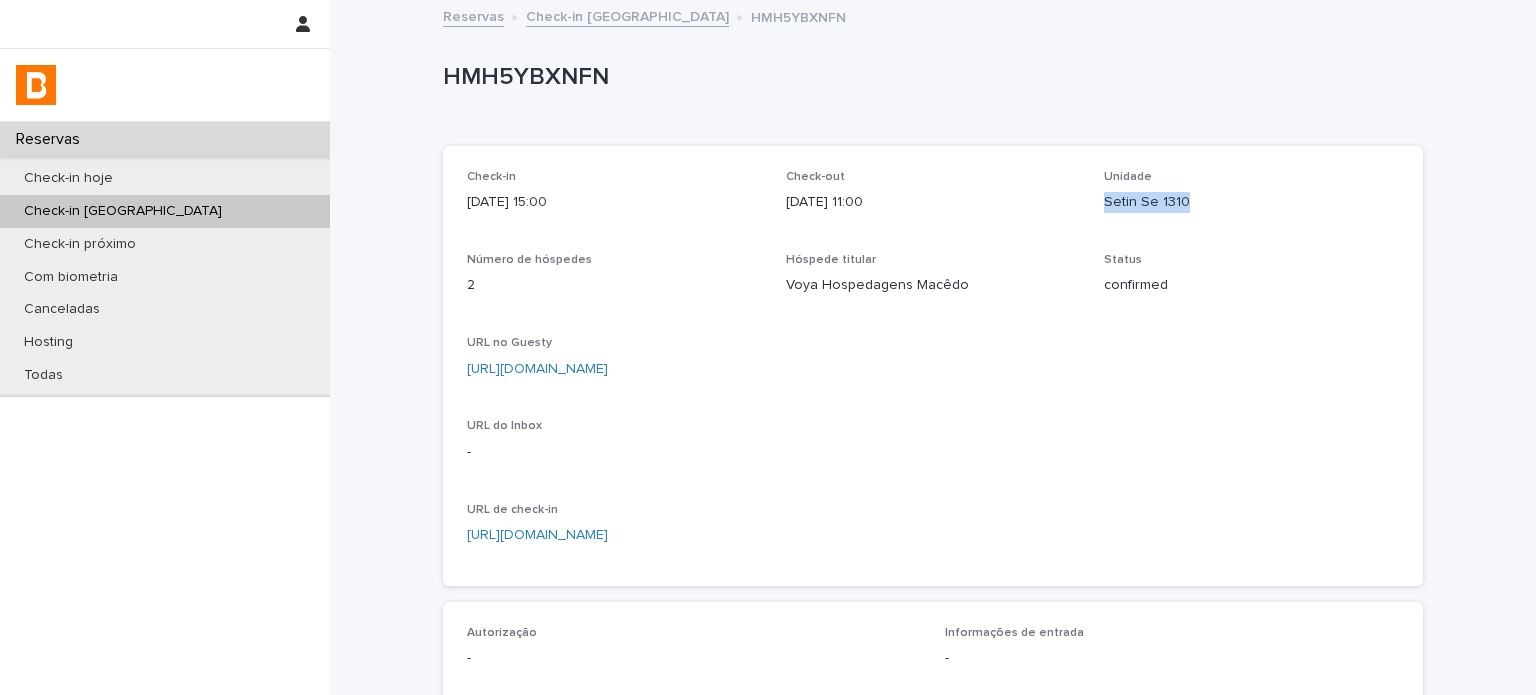 click on "Setin Se 1310" at bounding box center (1251, 202) 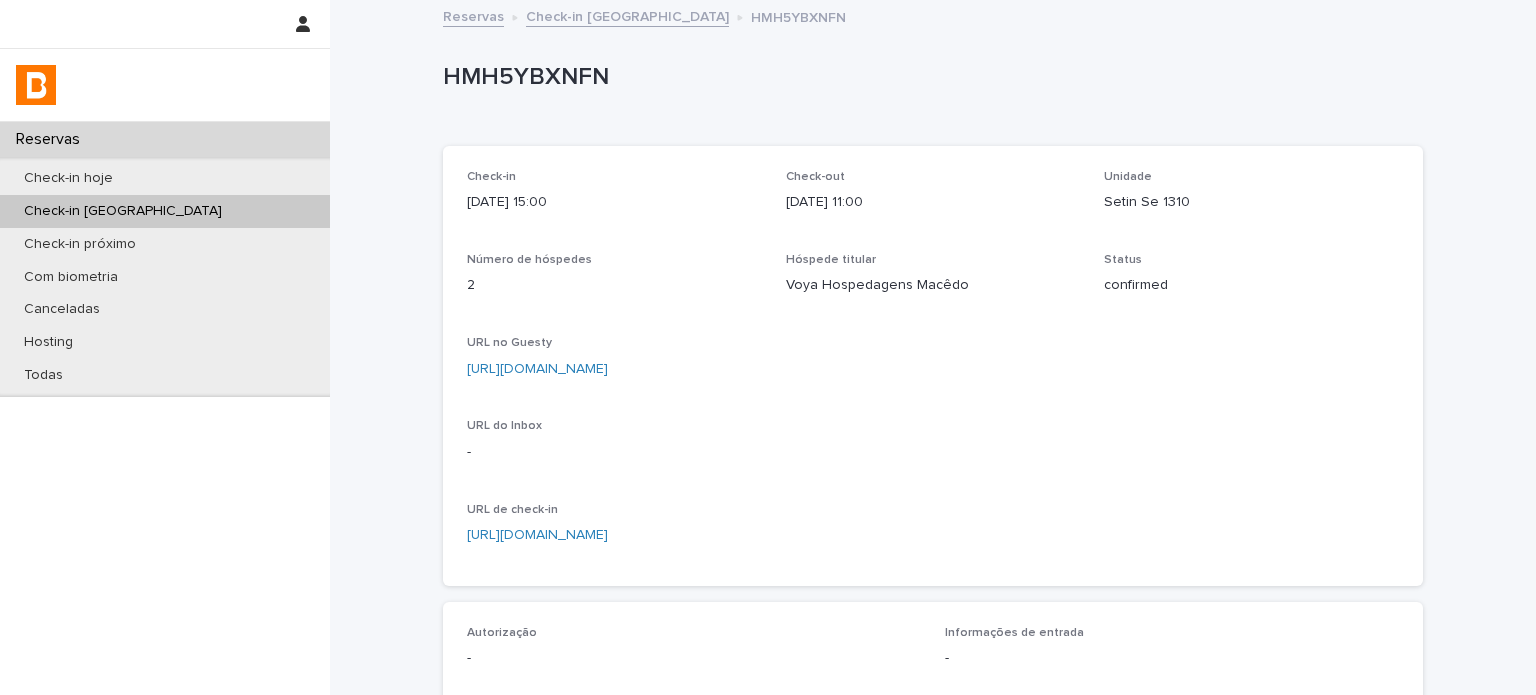 click on "Check-in [DATE] 15:00 Check-out [DATE] 11:00 Unidade Setin Se 1310 Número de hóspedes 2 Hóspede titular Voya Hospedagens Macêdo Status confirmed URL no Guesty [URL][DOMAIN_NAME] URL do Inbox - URL de check-in [URL][DOMAIN_NAME]" at bounding box center [933, 366] 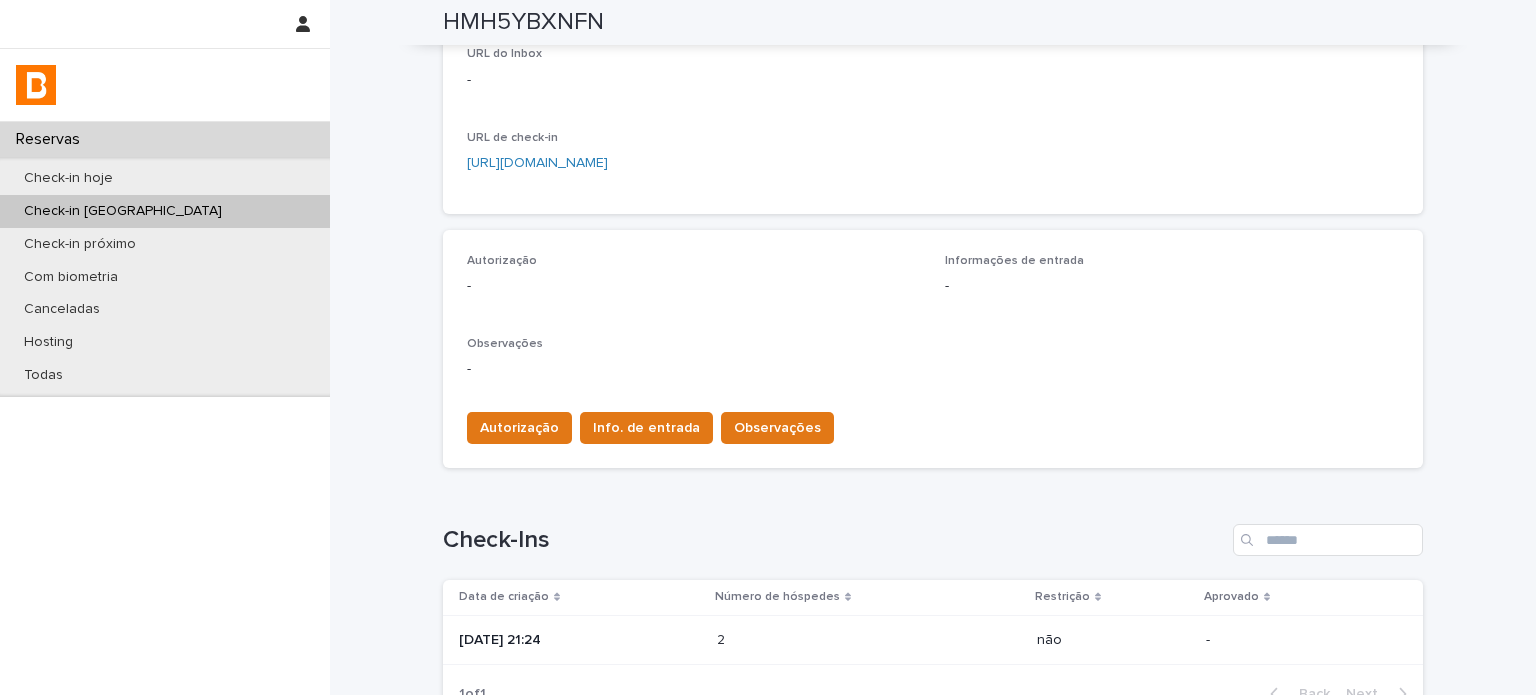 scroll, scrollTop: 433, scrollLeft: 0, axis: vertical 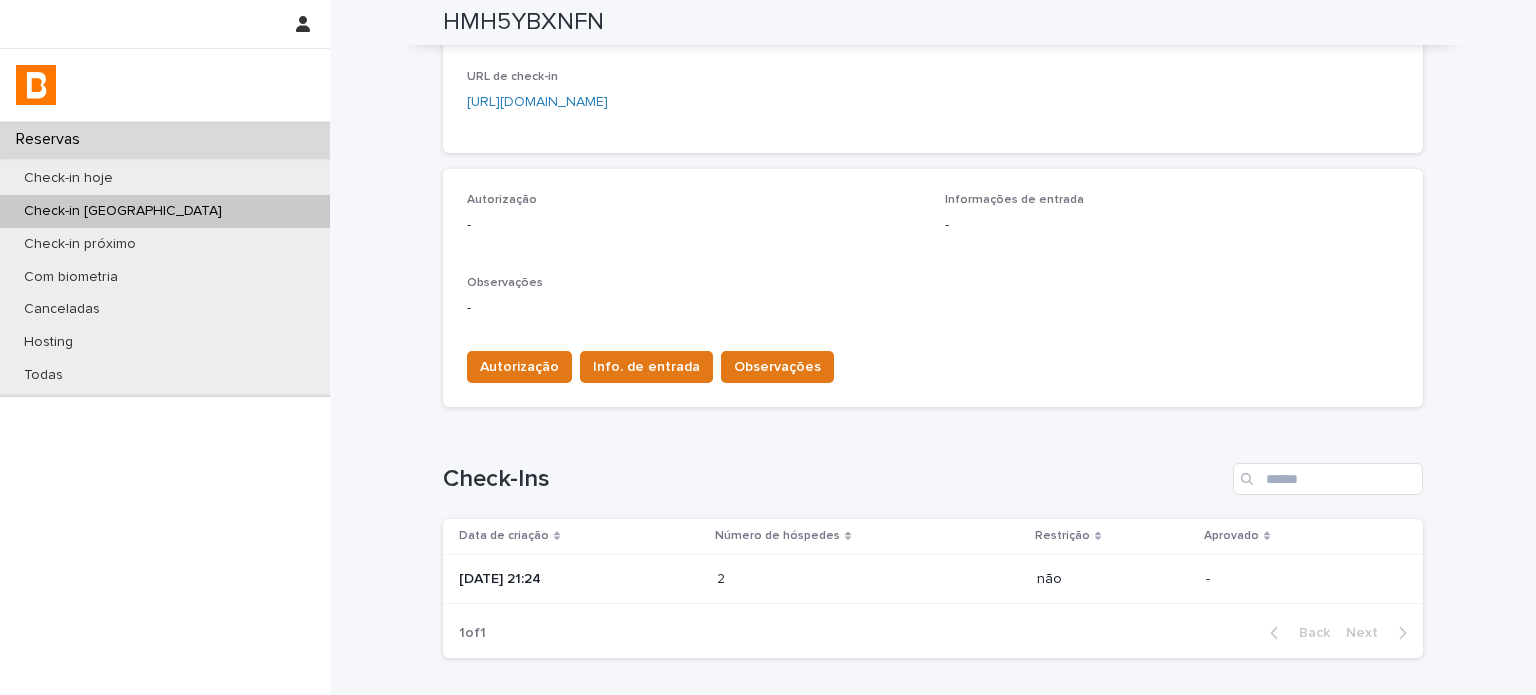 click on "[DATE] 21:24" at bounding box center [580, 579] 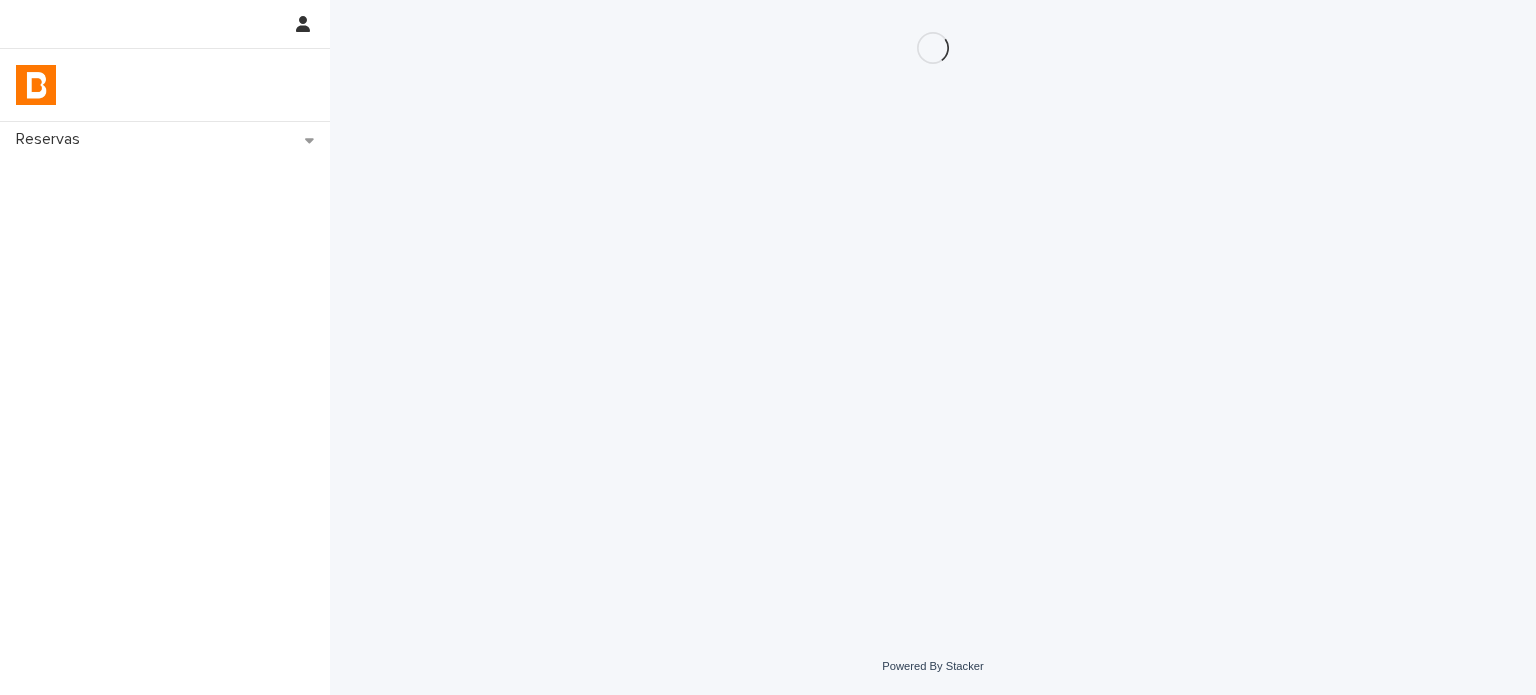 scroll, scrollTop: 0, scrollLeft: 0, axis: both 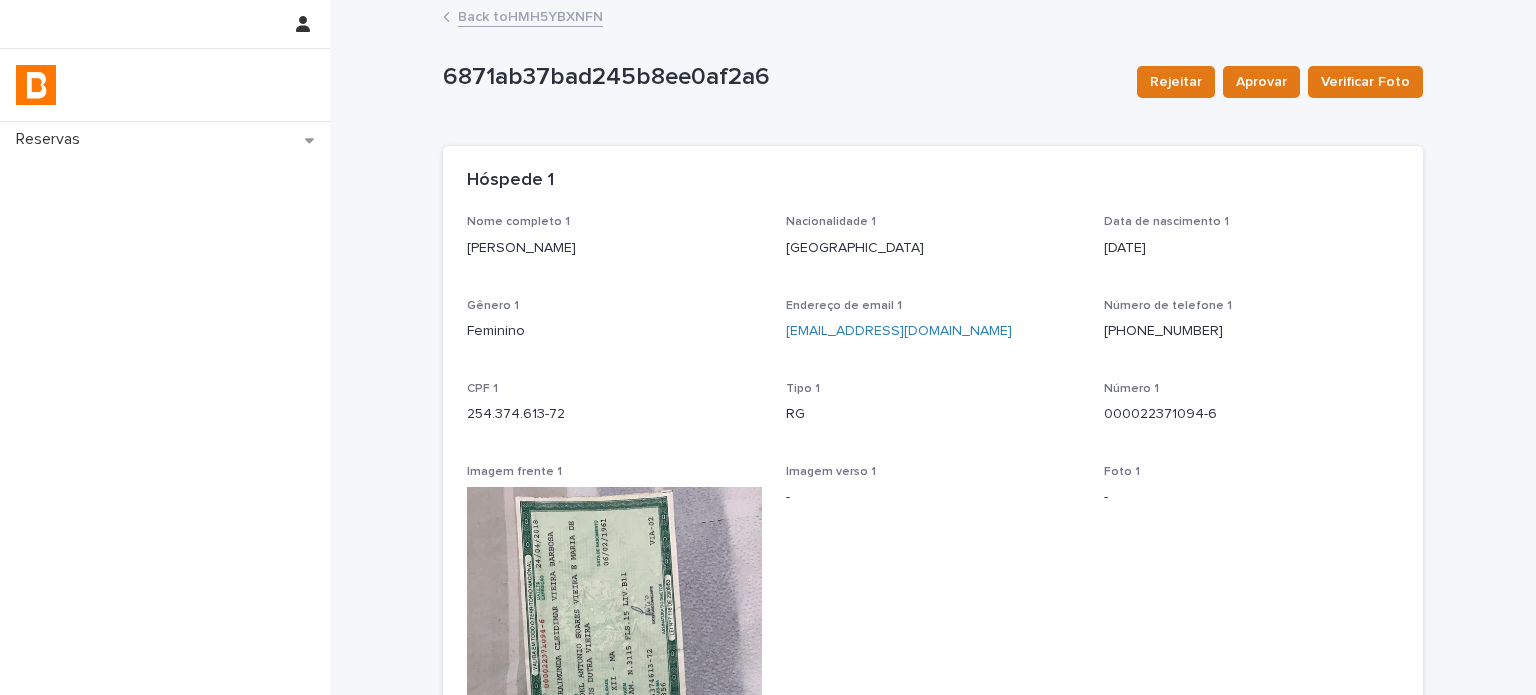 click on "[PERSON_NAME]" at bounding box center (614, 248) 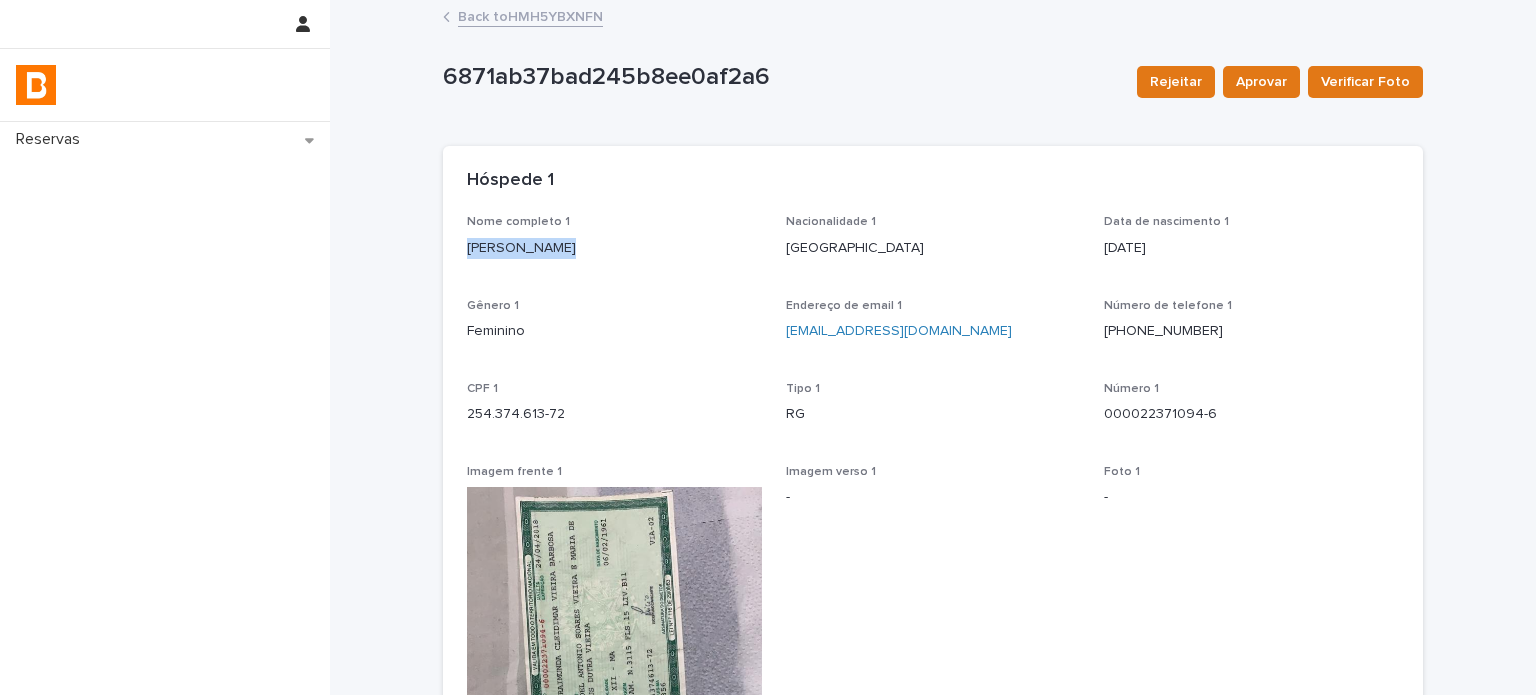 click on "[PERSON_NAME]" at bounding box center [614, 248] 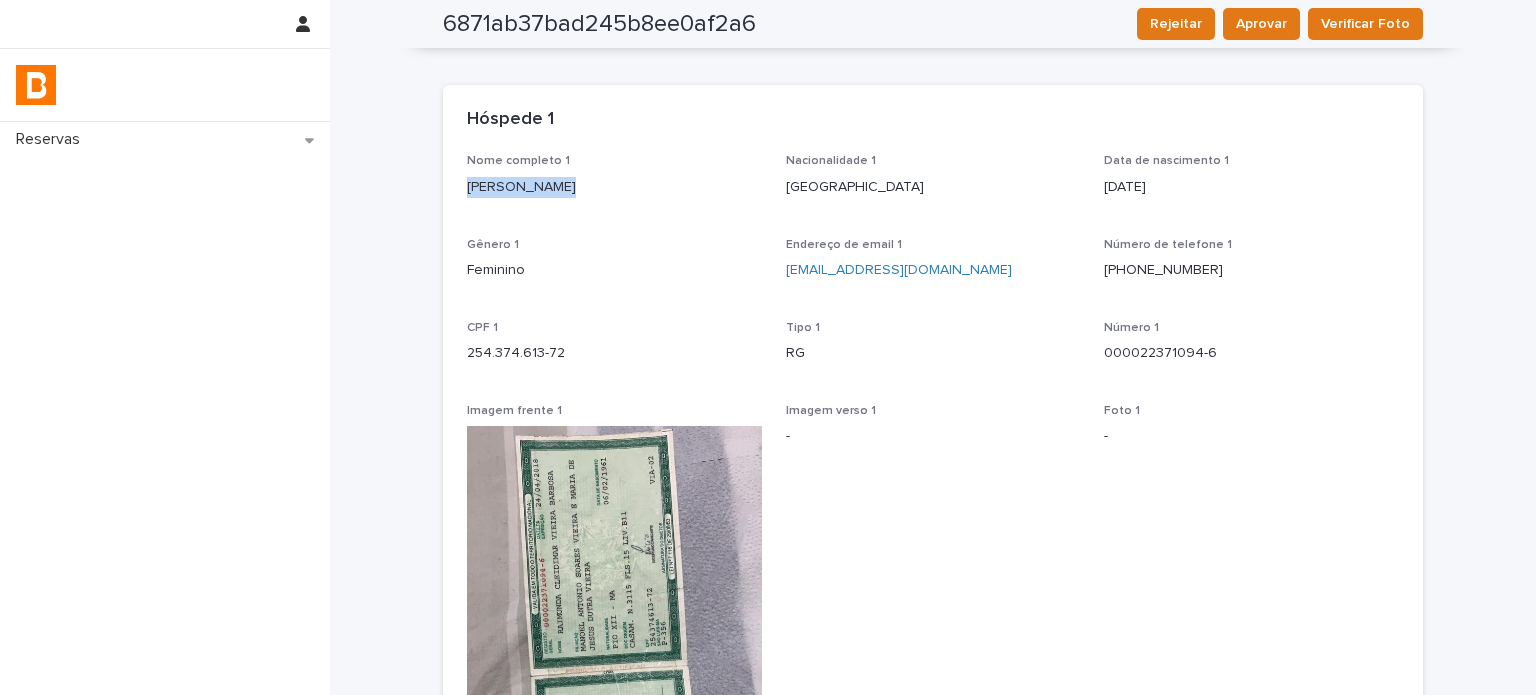 scroll, scrollTop: 33, scrollLeft: 0, axis: vertical 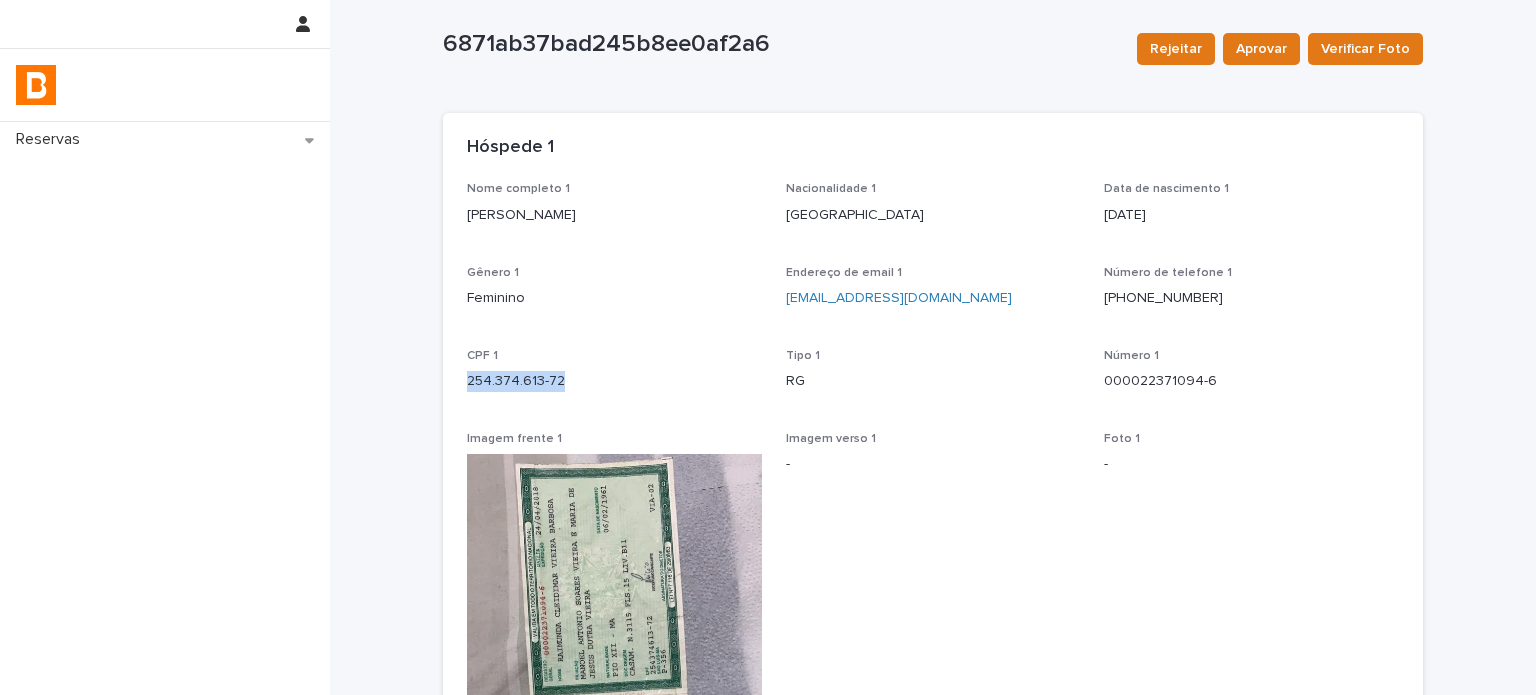 drag, startPoint x: 568, startPoint y: 386, endPoint x: 400, endPoint y: 394, distance: 168.19037 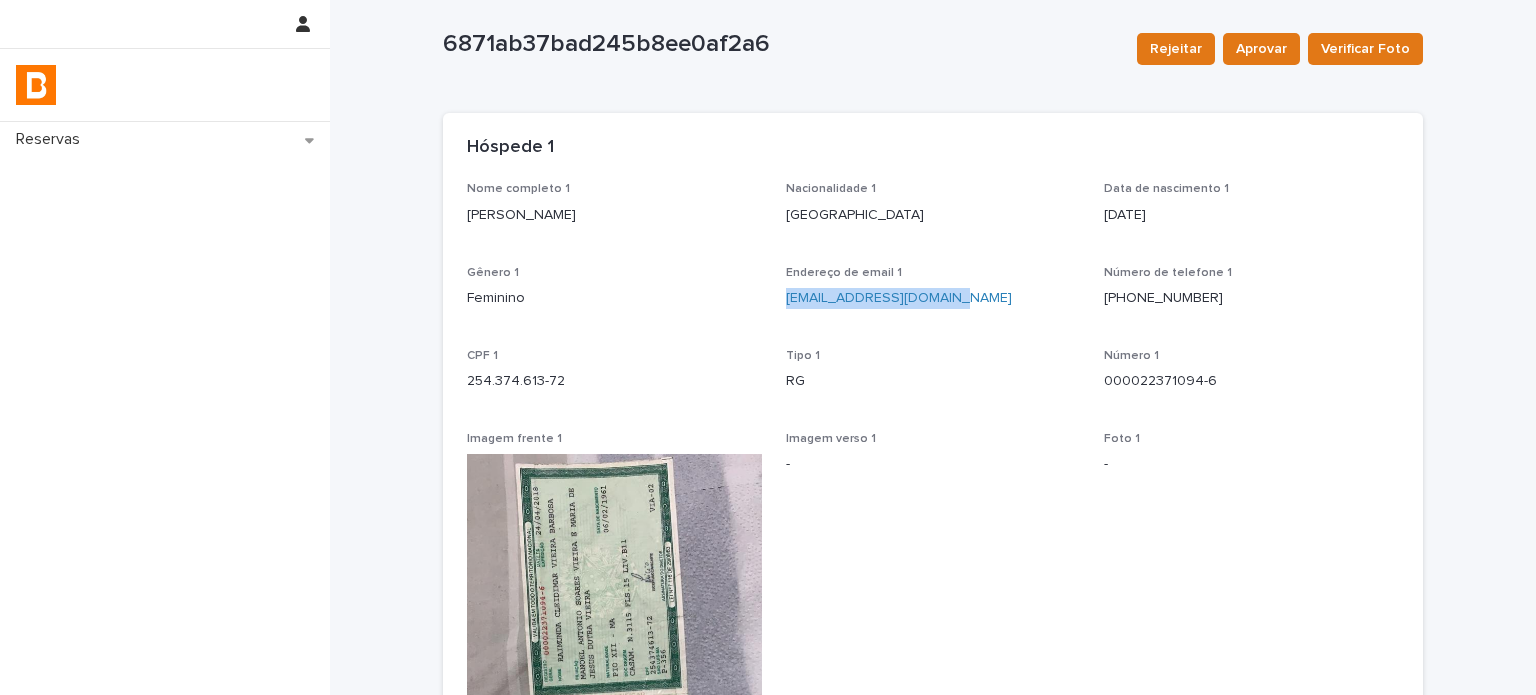 drag, startPoint x: 996, startPoint y: 293, endPoint x: 780, endPoint y: 311, distance: 216.7487 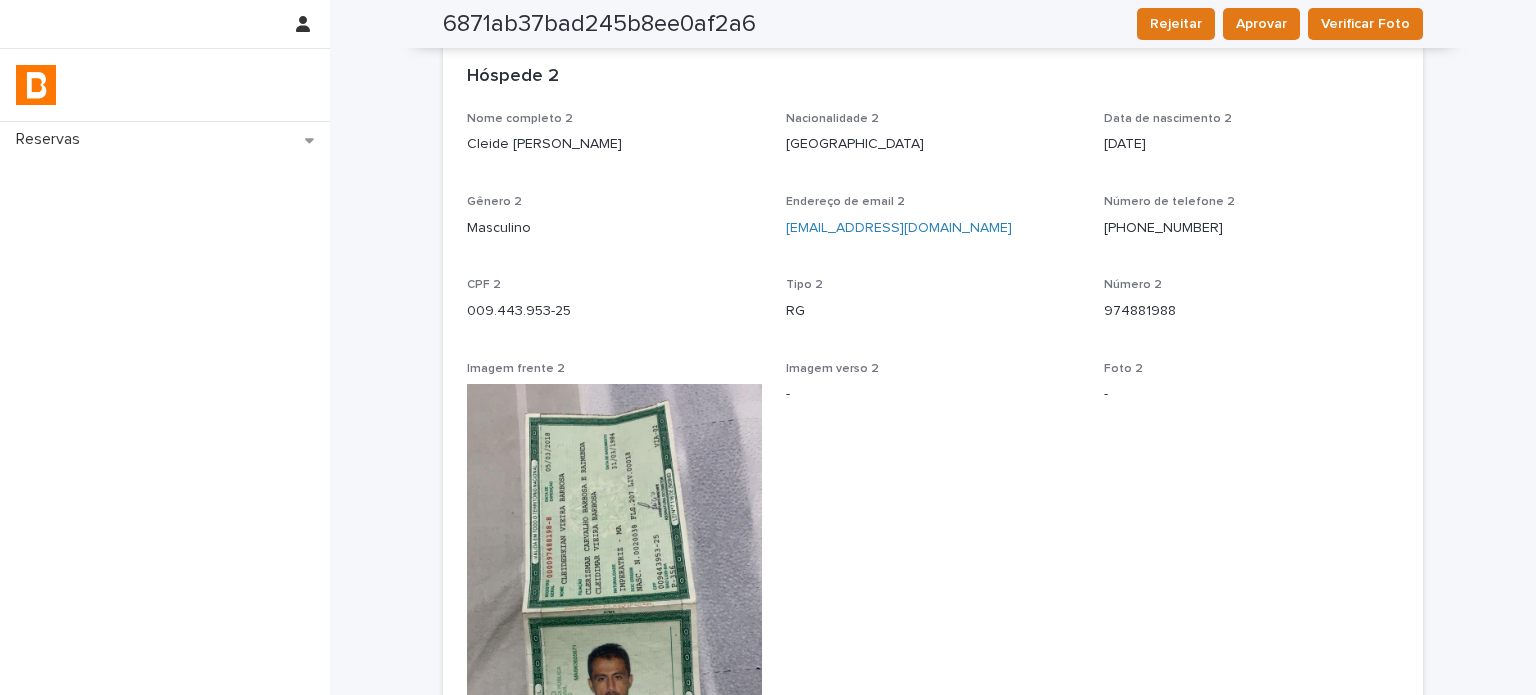 scroll, scrollTop: 1066, scrollLeft: 0, axis: vertical 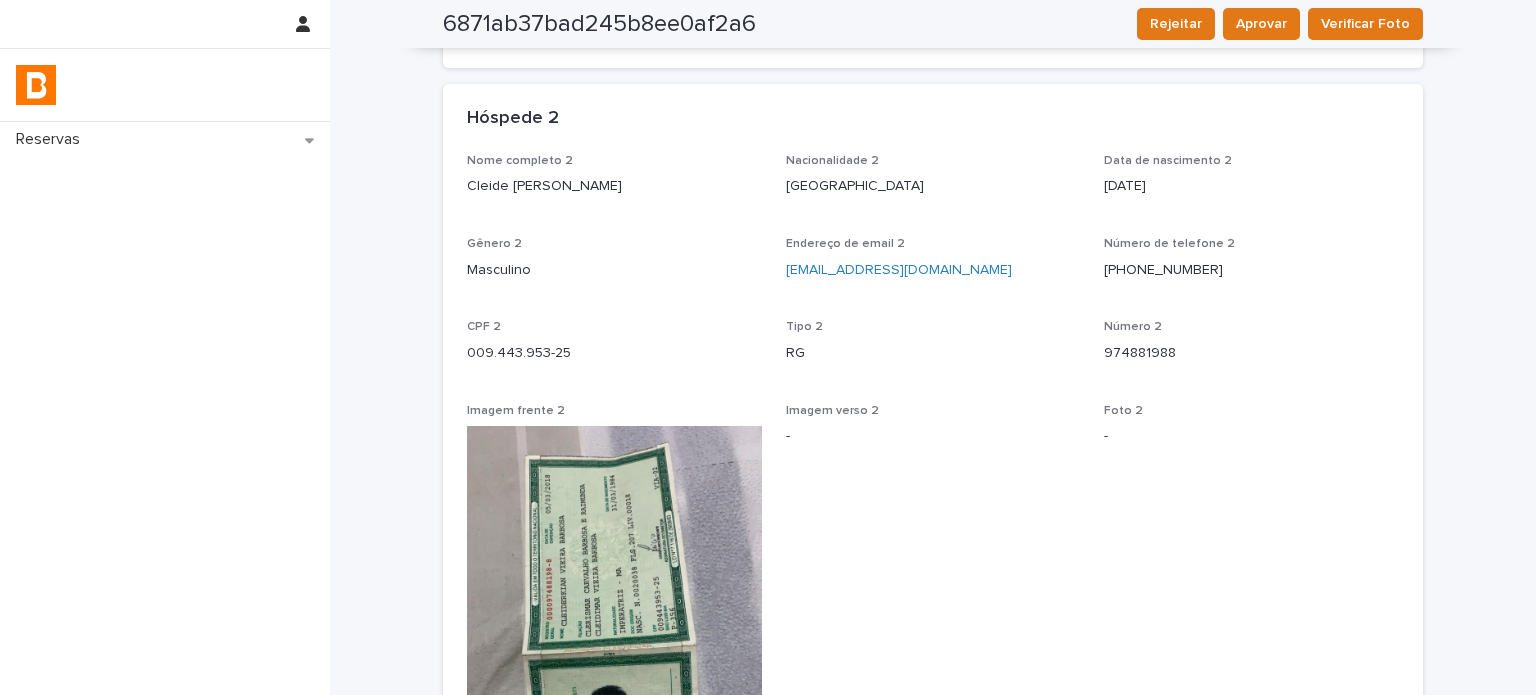 drag, startPoint x: 656, startPoint y: 204, endPoint x: 448, endPoint y: 209, distance: 208.06009 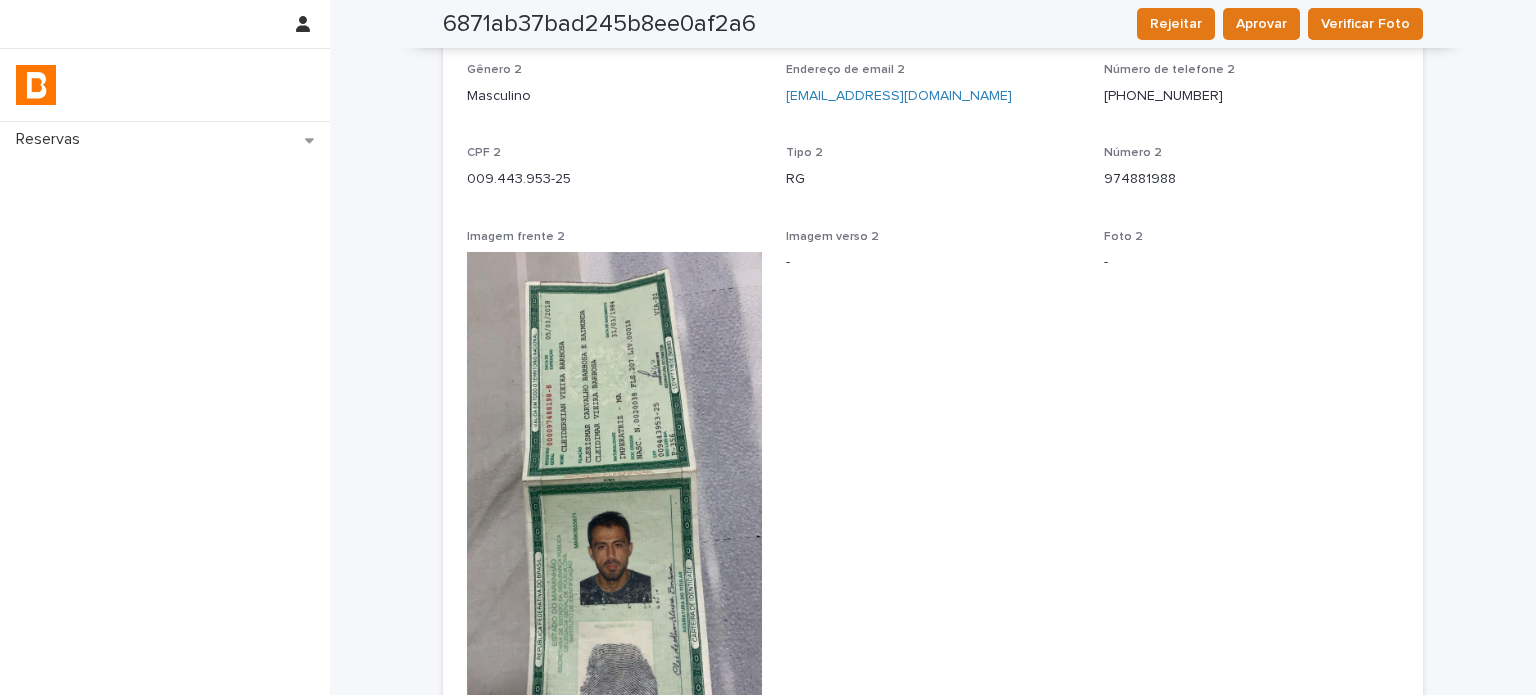 scroll, scrollTop: 1233, scrollLeft: 0, axis: vertical 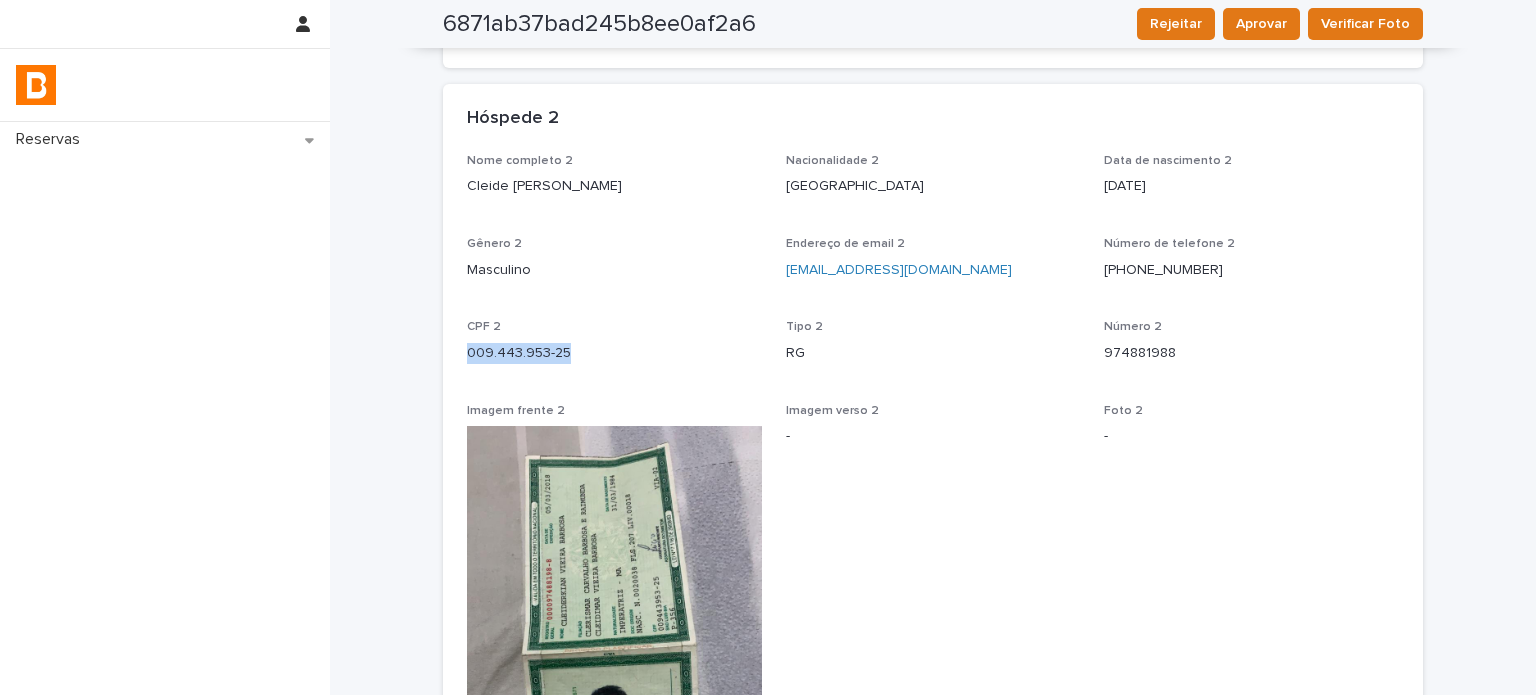 drag, startPoint x: 615, startPoint y: 355, endPoint x: 444, endPoint y: 353, distance: 171.01169 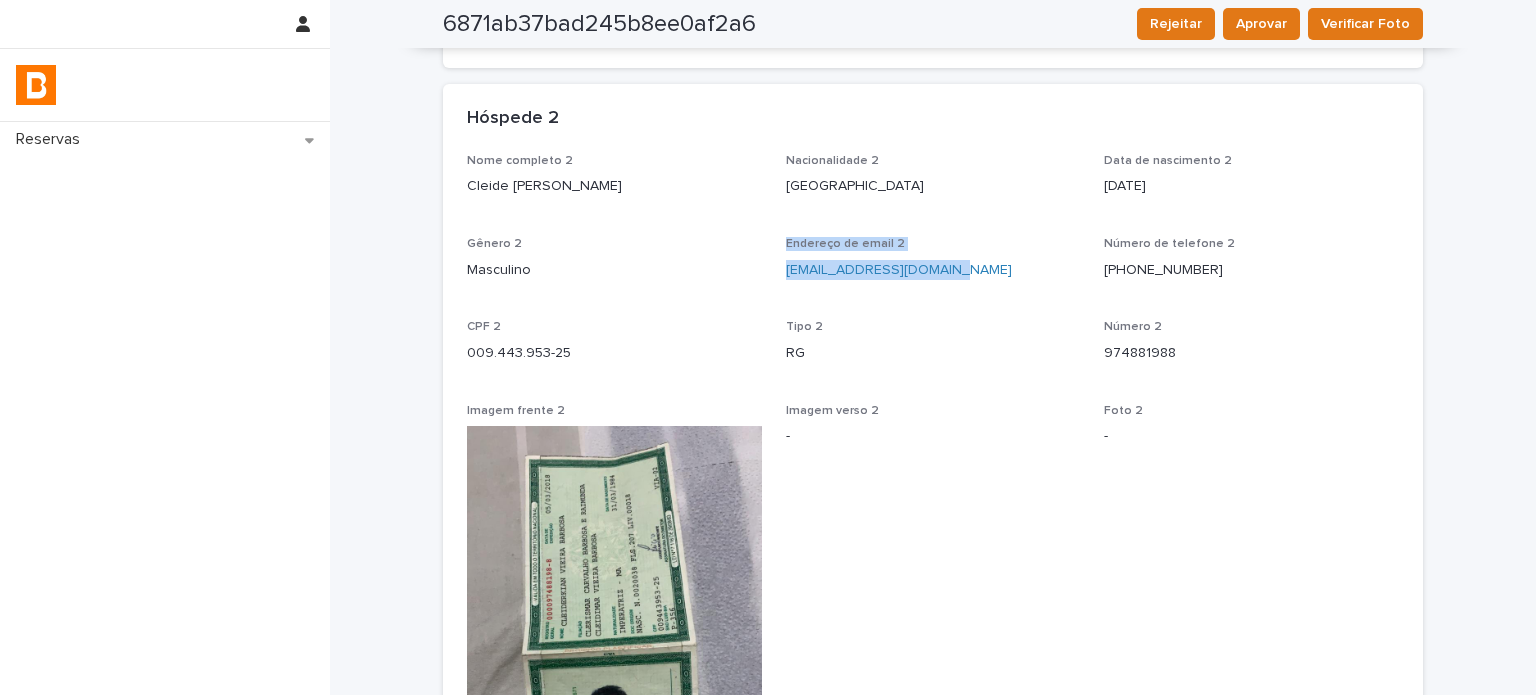 drag, startPoint x: 974, startPoint y: 286, endPoint x: 751, endPoint y: 280, distance: 223.0807 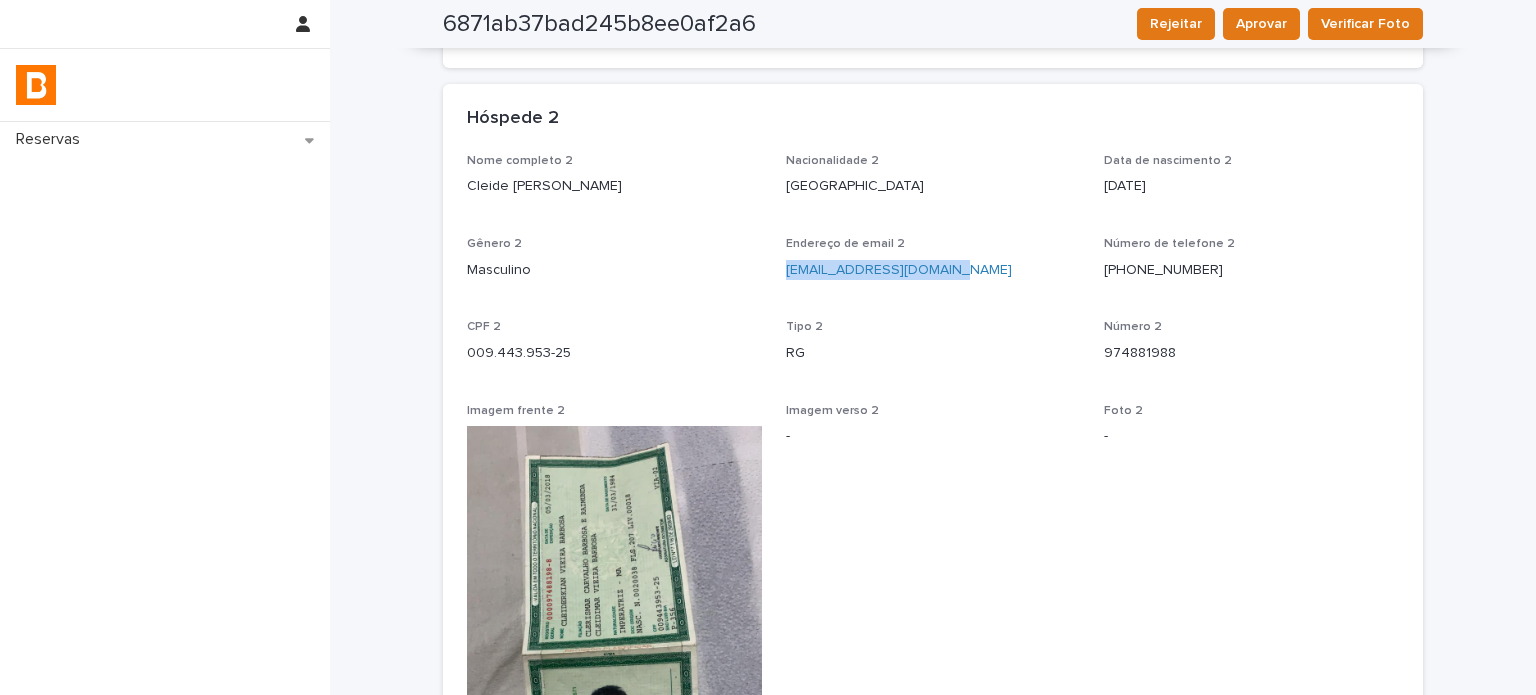 drag, startPoint x: 962, startPoint y: 287, endPoint x: 780, endPoint y: 292, distance: 182.06866 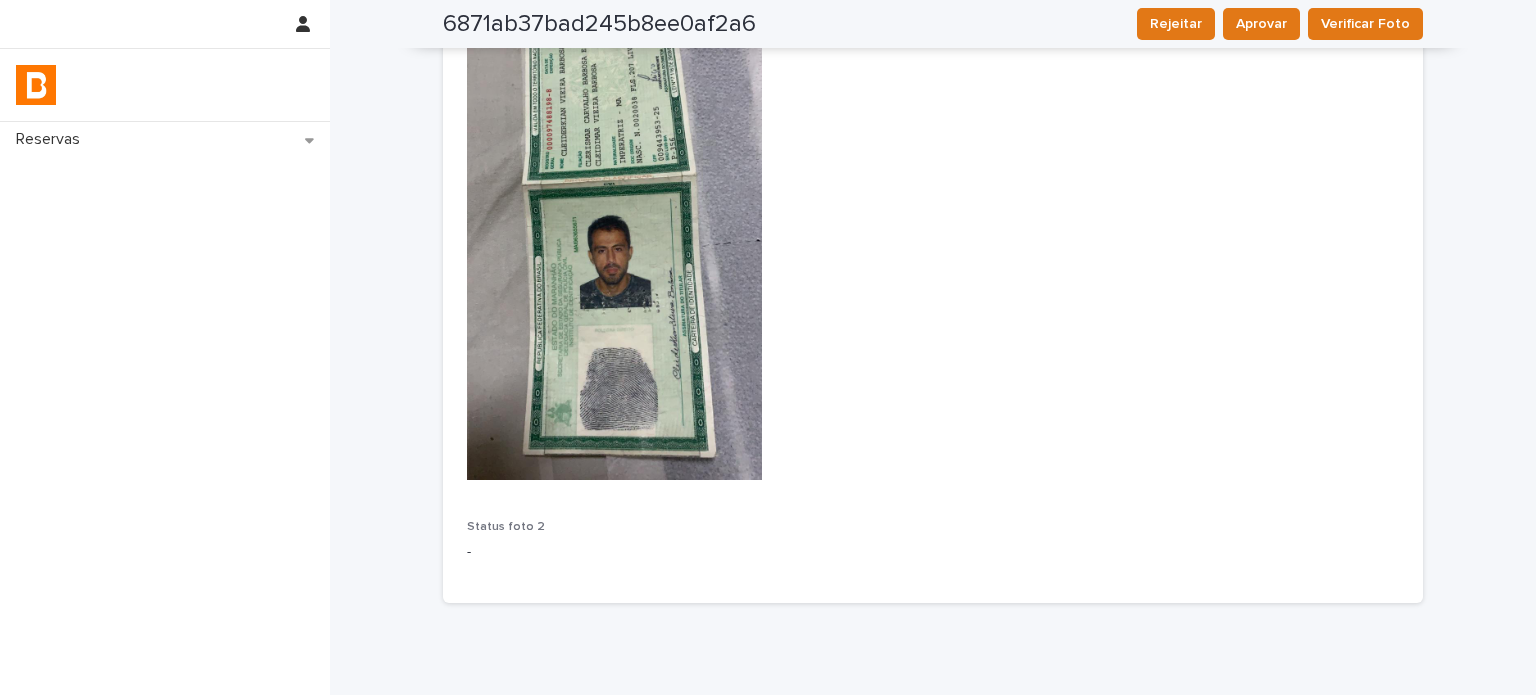 scroll, scrollTop: 1616, scrollLeft: 0, axis: vertical 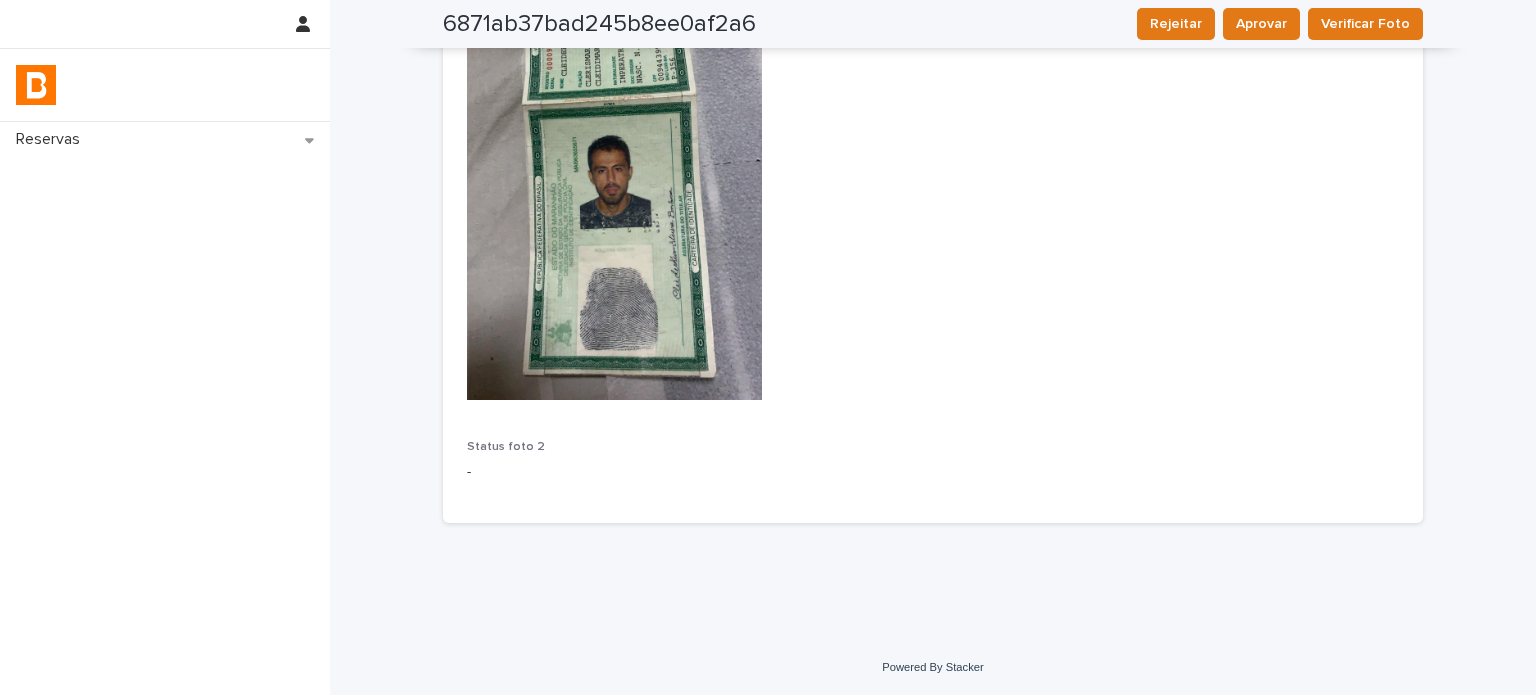 drag, startPoint x: 830, startPoint y: 462, endPoint x: 838, endPoint y: 454, distance: 11.313708 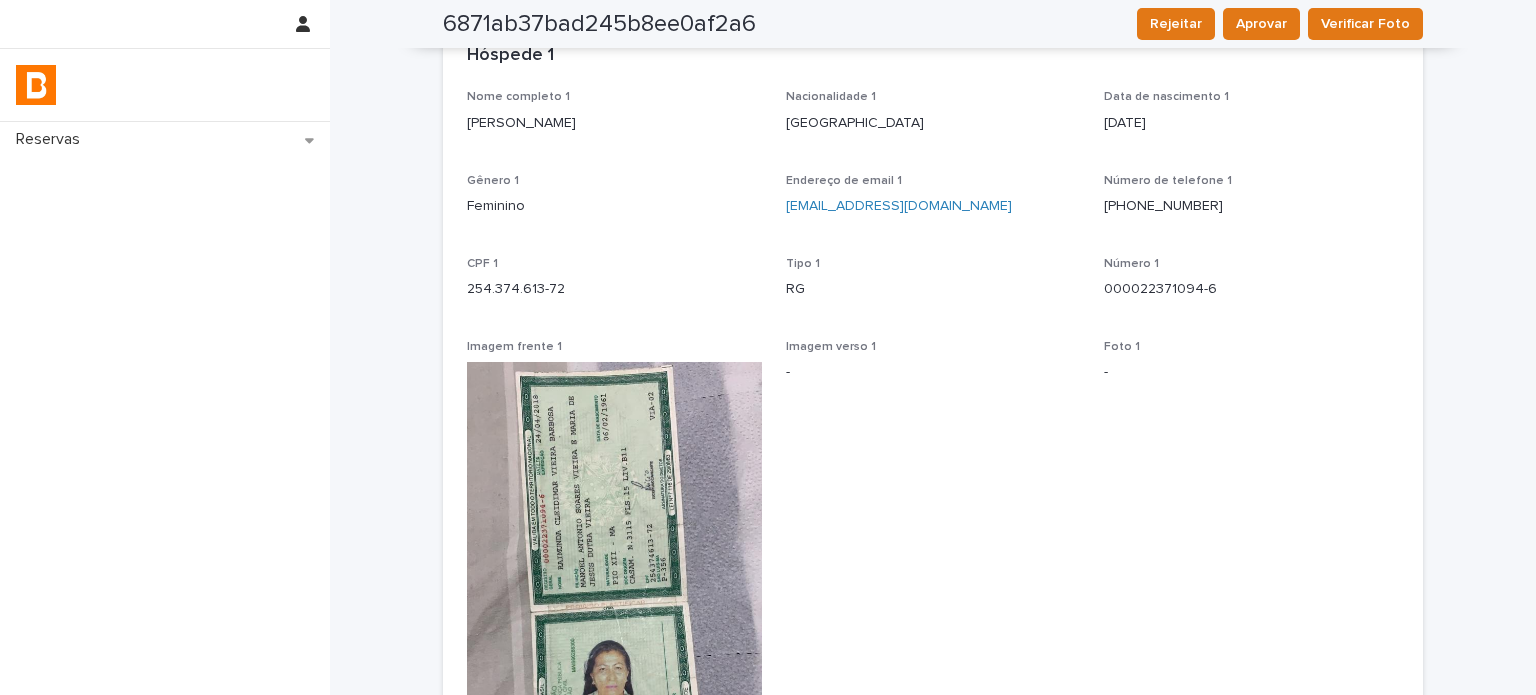 scroll, scrollTop: 0, scrollLeft: 0, axis: both 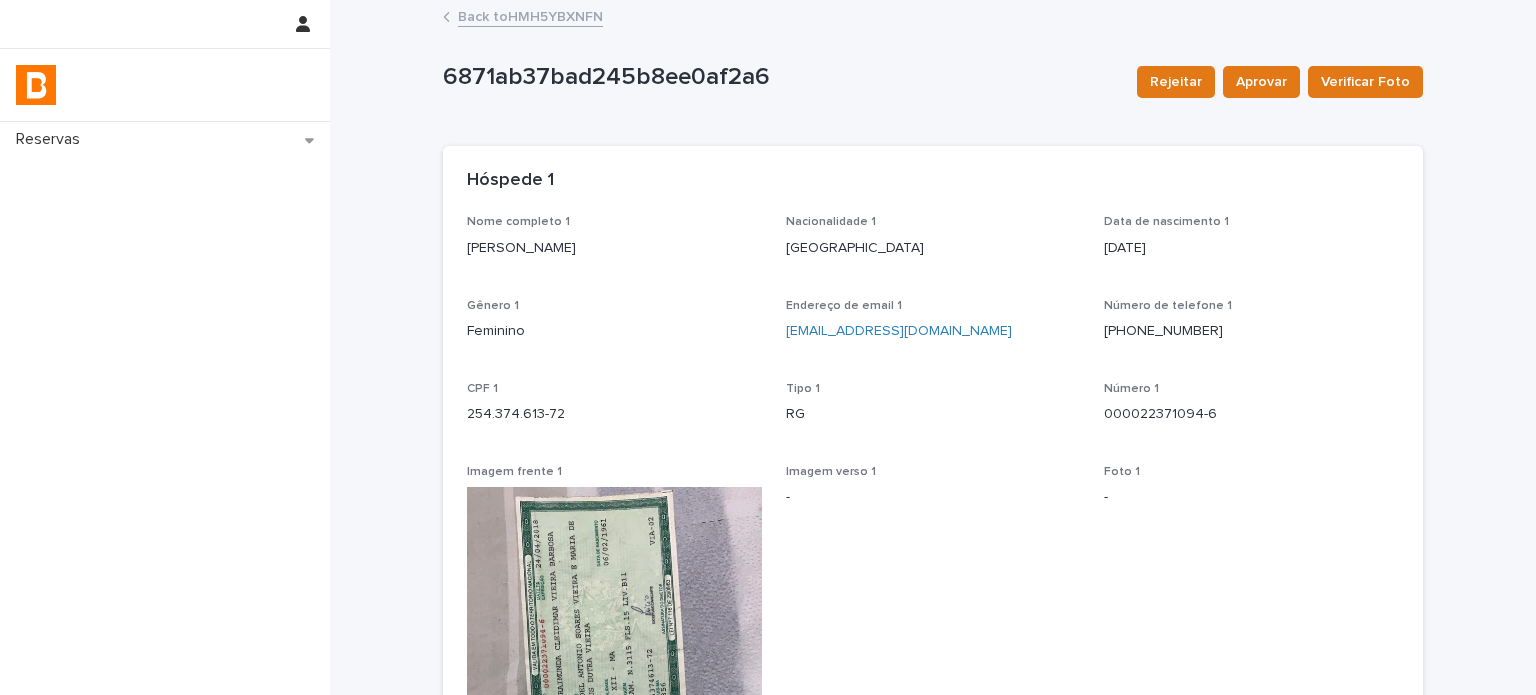 click on "Back to  HMH5YBXNFN" at bounding box center [530, 15] 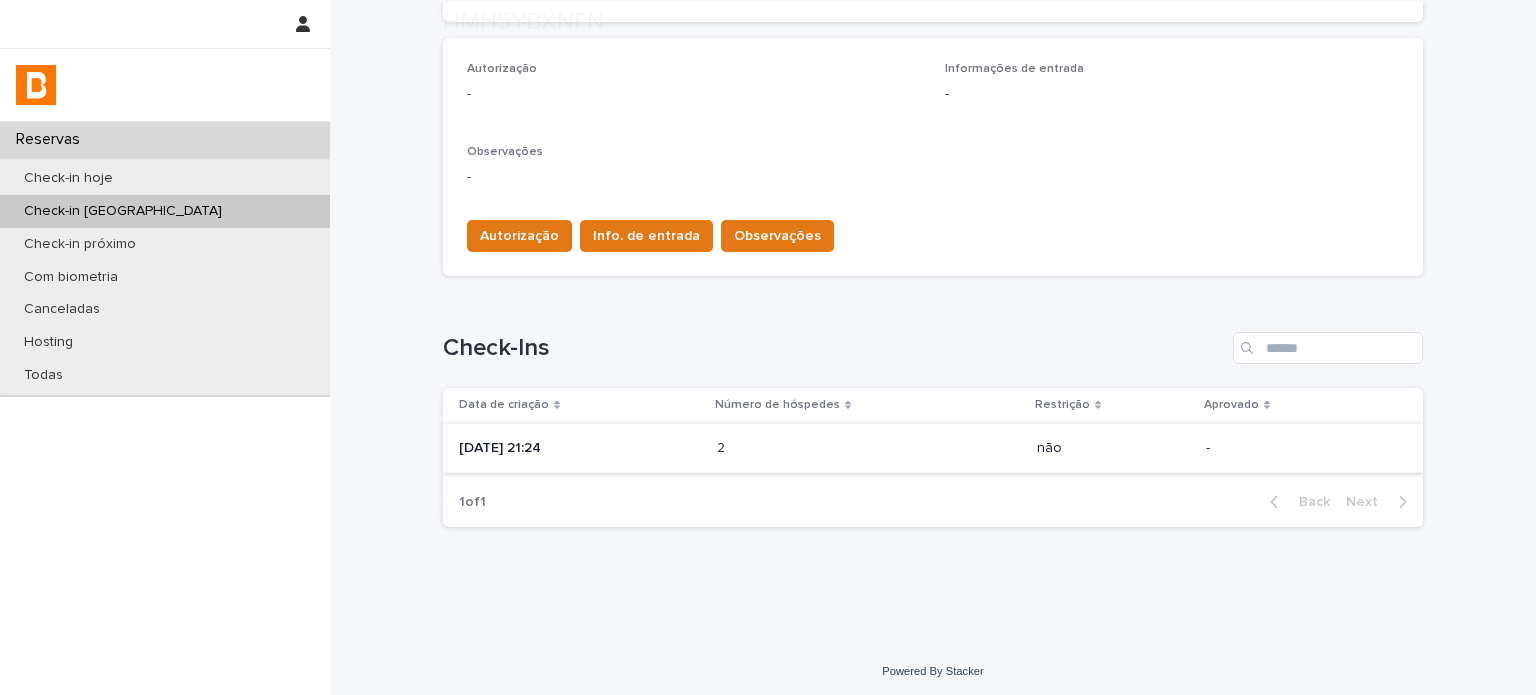 scroll, scrollTop: 568, scrollLeft: 0, axis: vertical 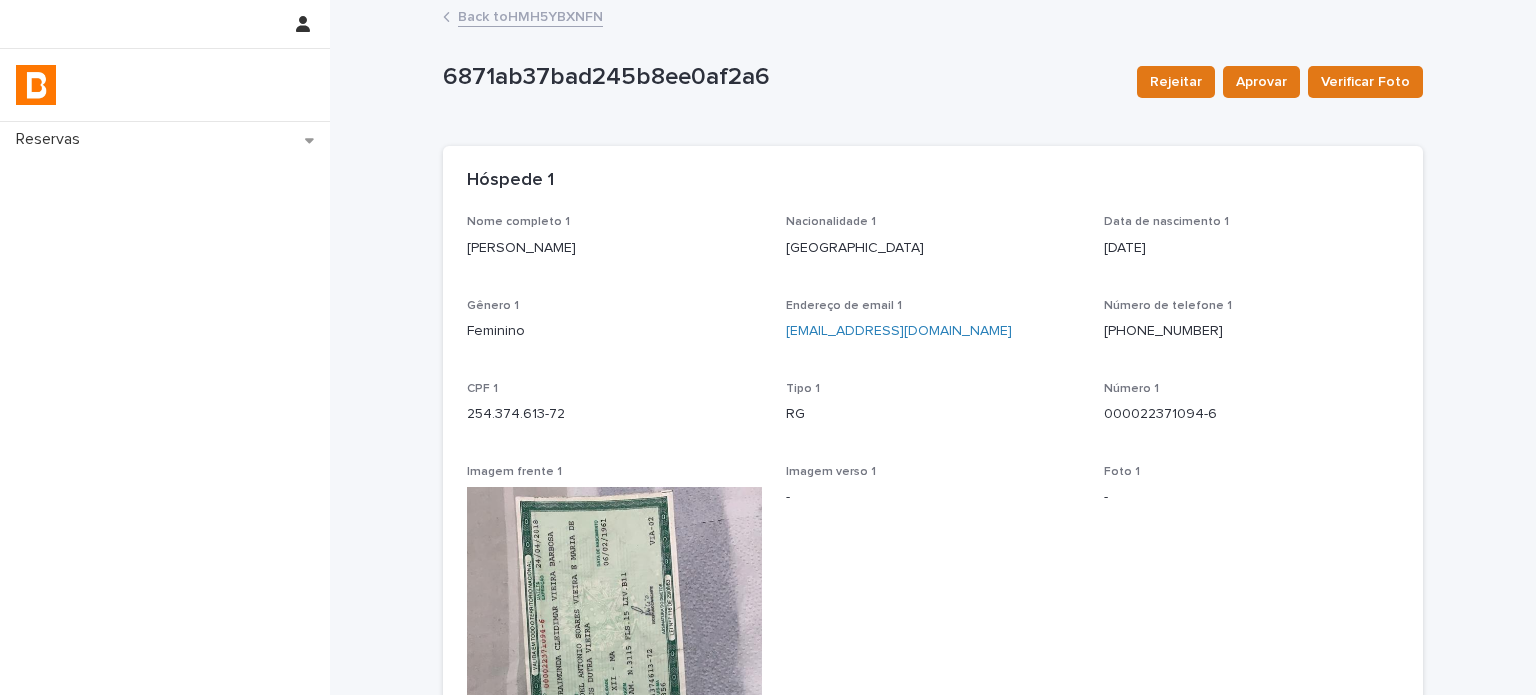click on "Back to  HMH5YBXNFN" at bounding box center [530, 15] 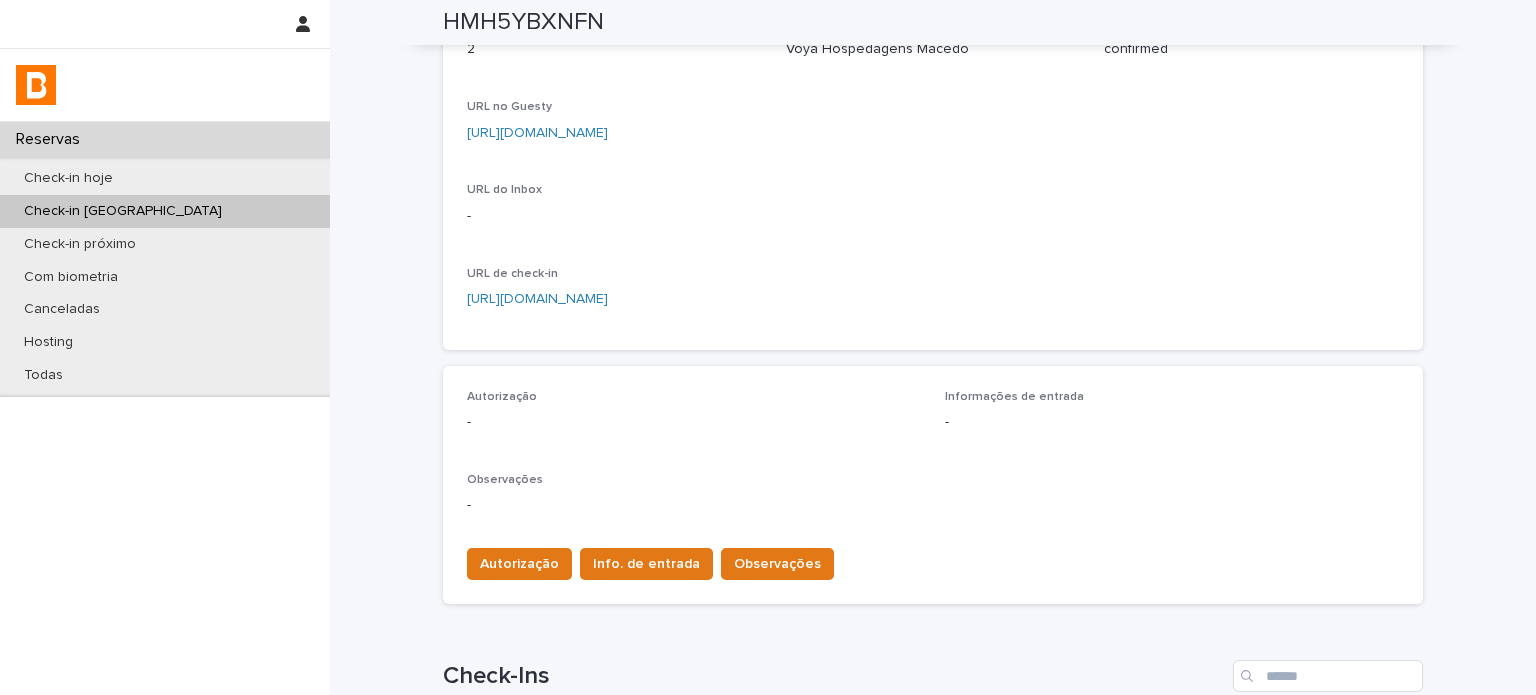 scroll, scrollTop: 233, scrollLeft: 0, axis: vertical 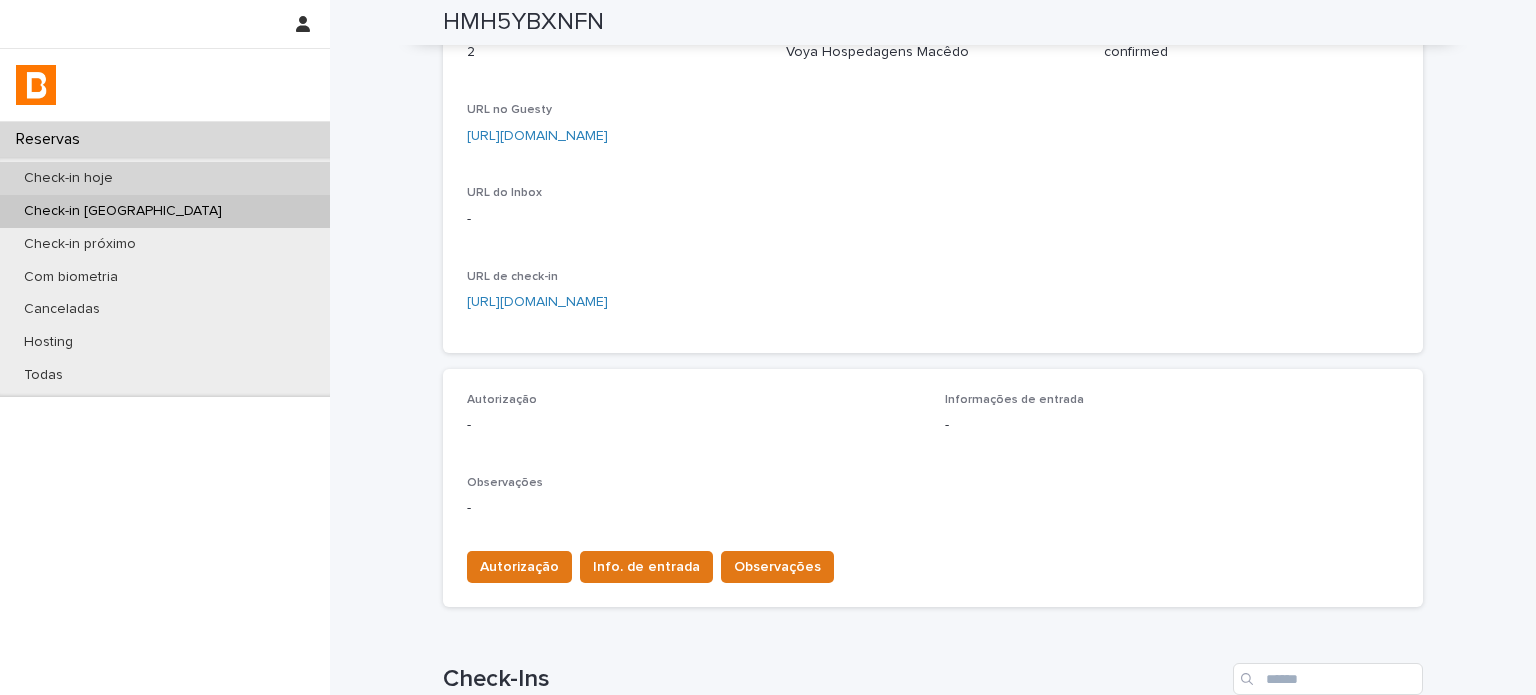 click on "Check-in hoje" at bounding box center [165, 178] 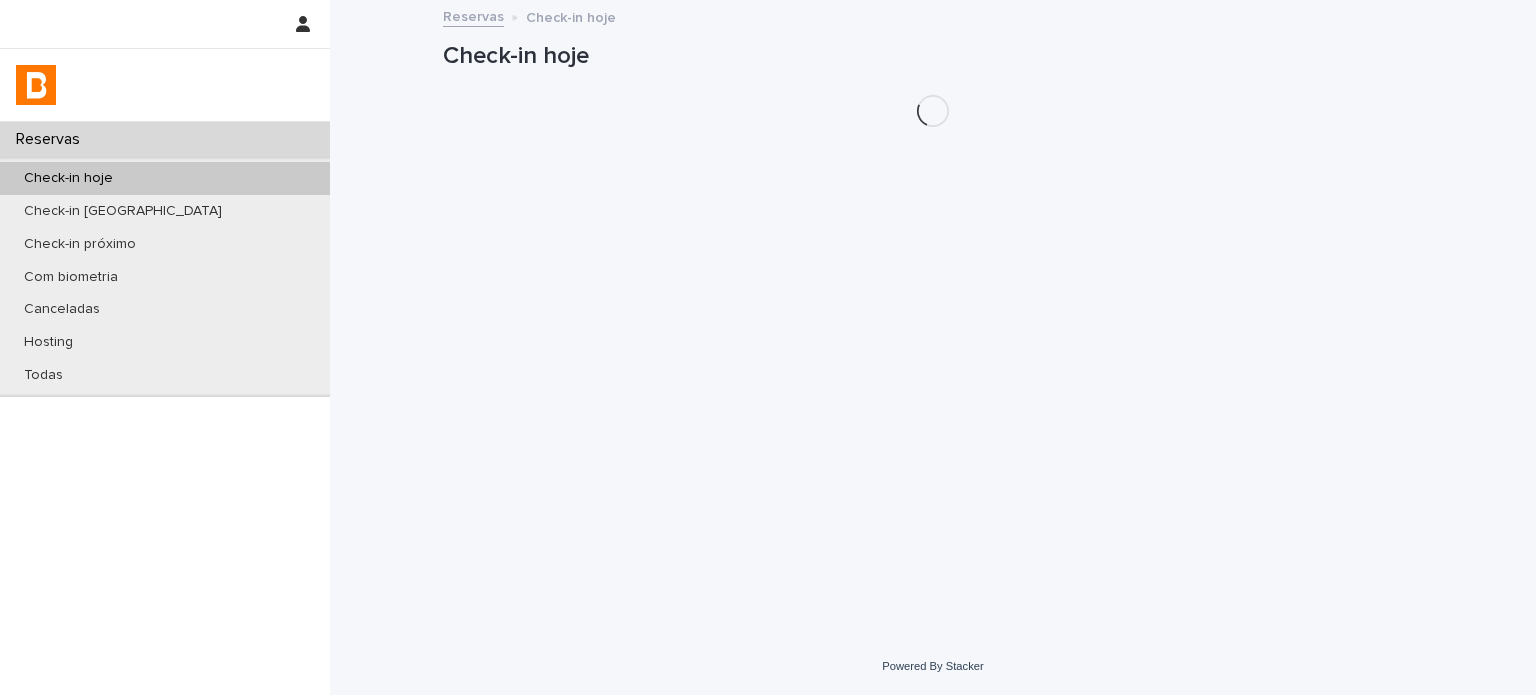 scroll, scrollTop: 0, scrollLeft: 0, axis: both 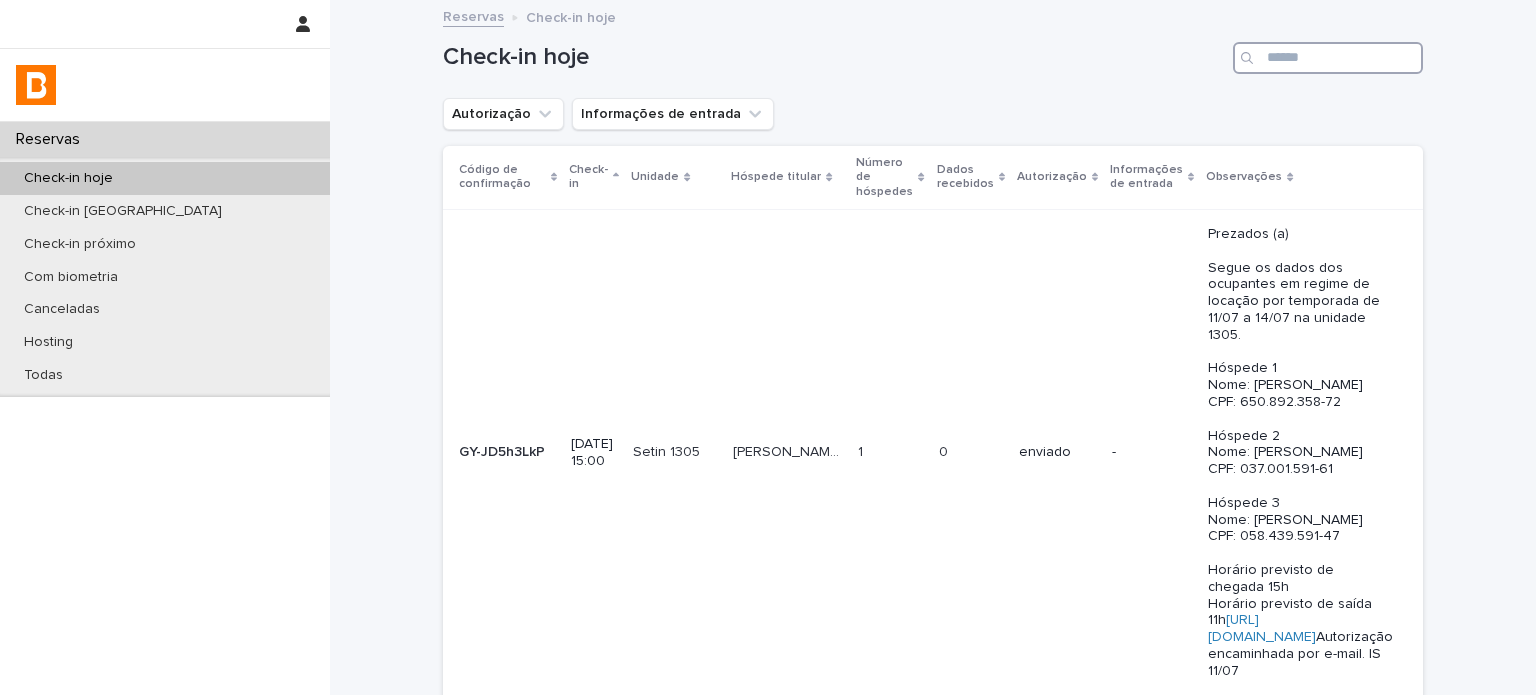 click at bounding box center [1328, 58] 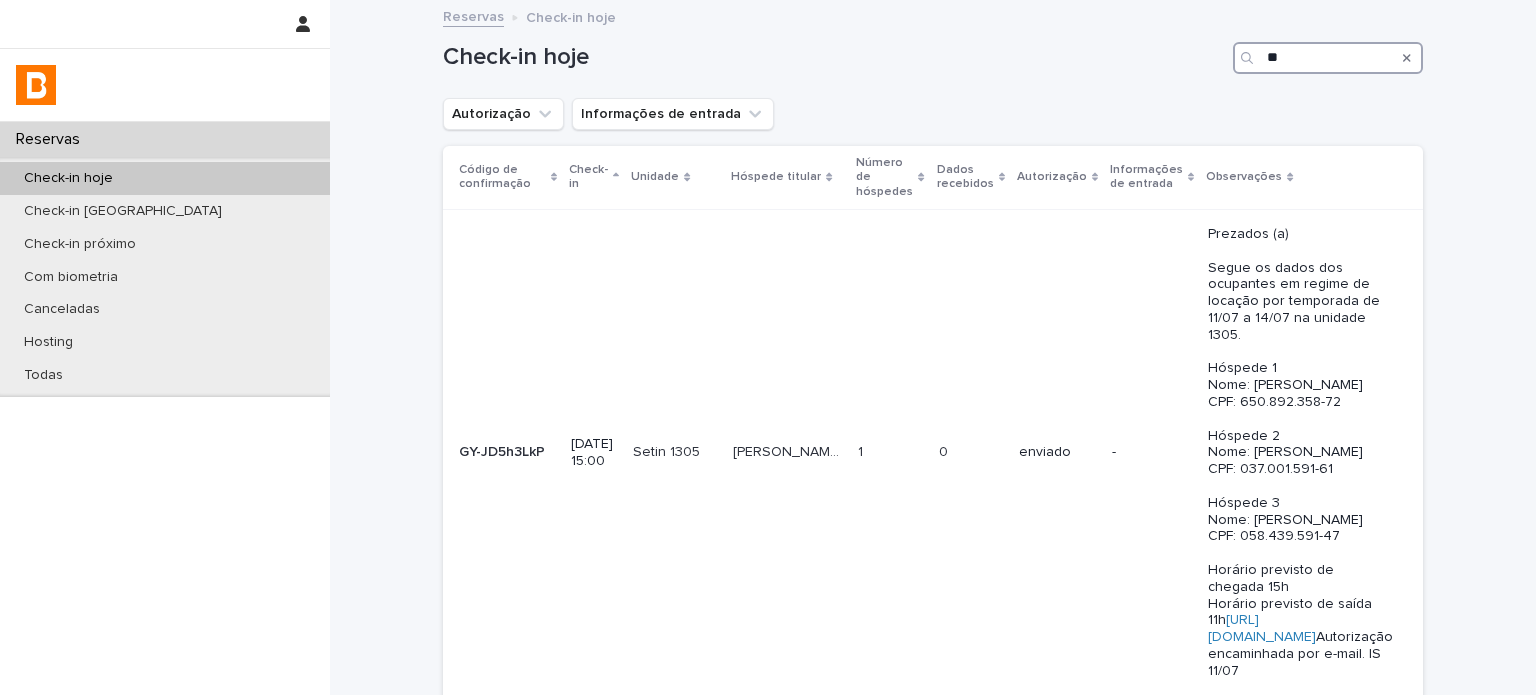 type on "**" 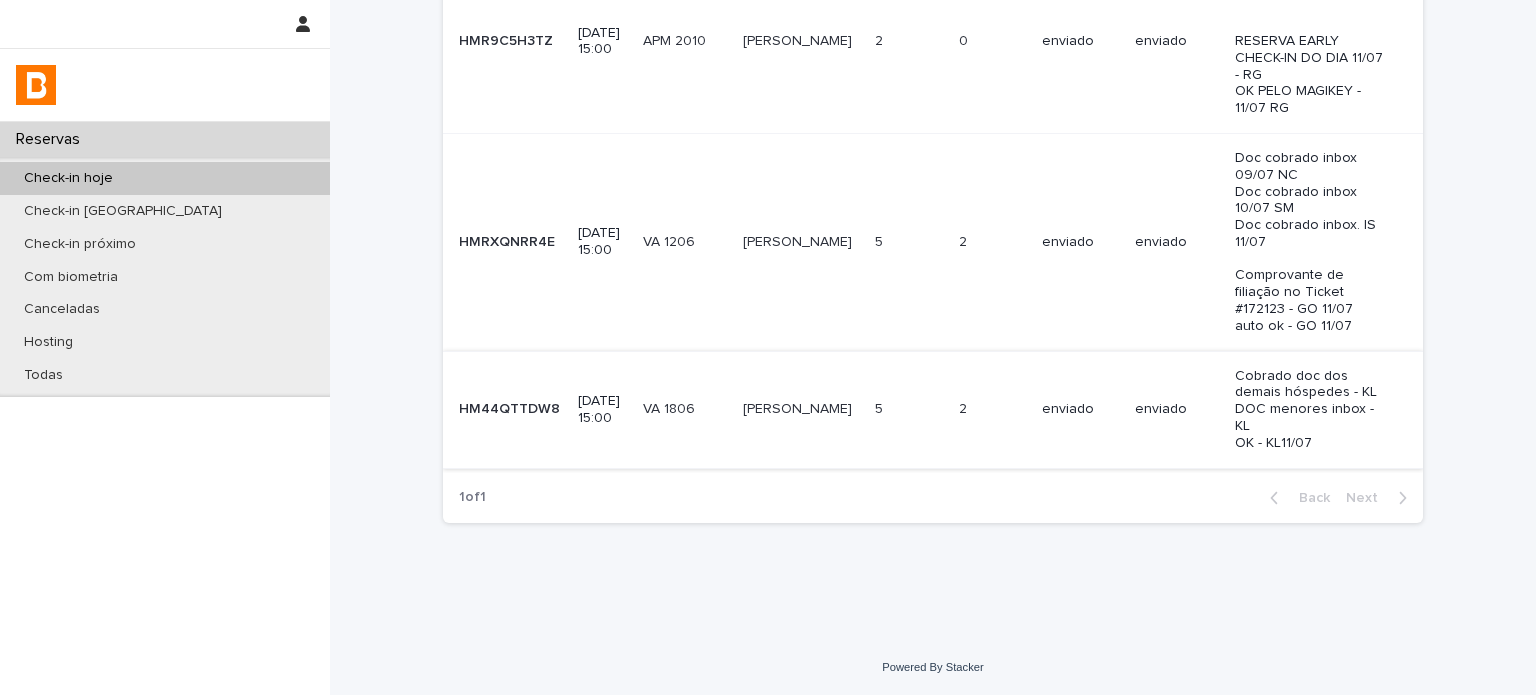 scroll, scrollTop: 611, scrollLeft: 0, axis: vertical 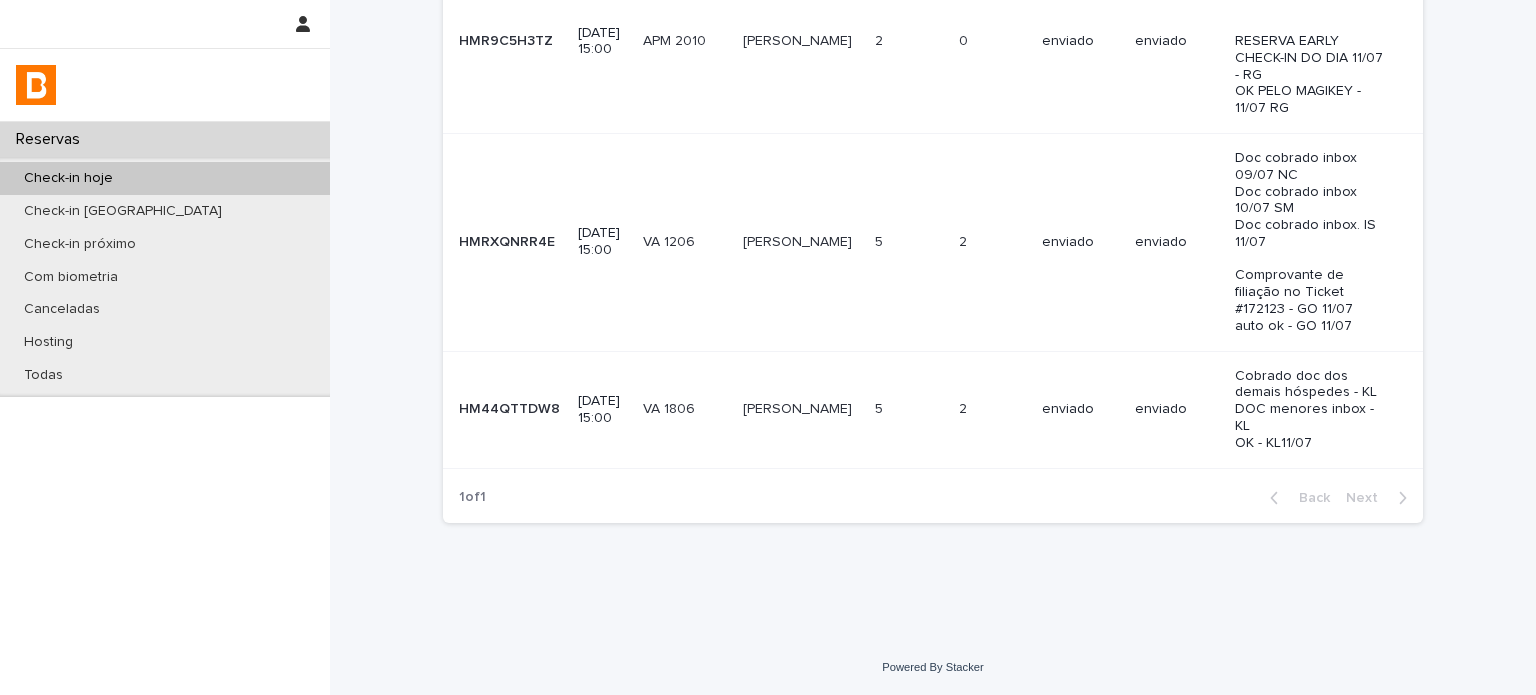 click at bounding box center [909, 409] 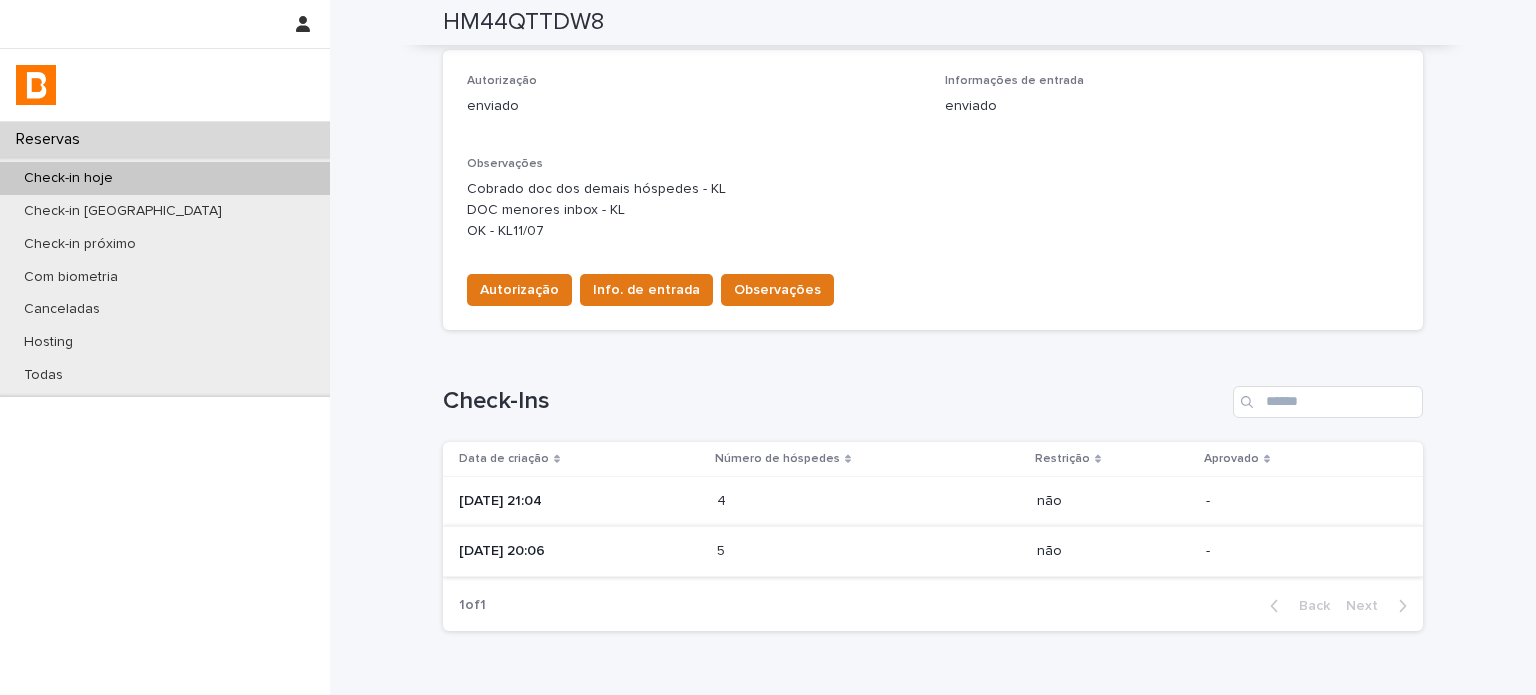 scroll, scrollTop: 660, scrollLeft: 0, axis: vertical 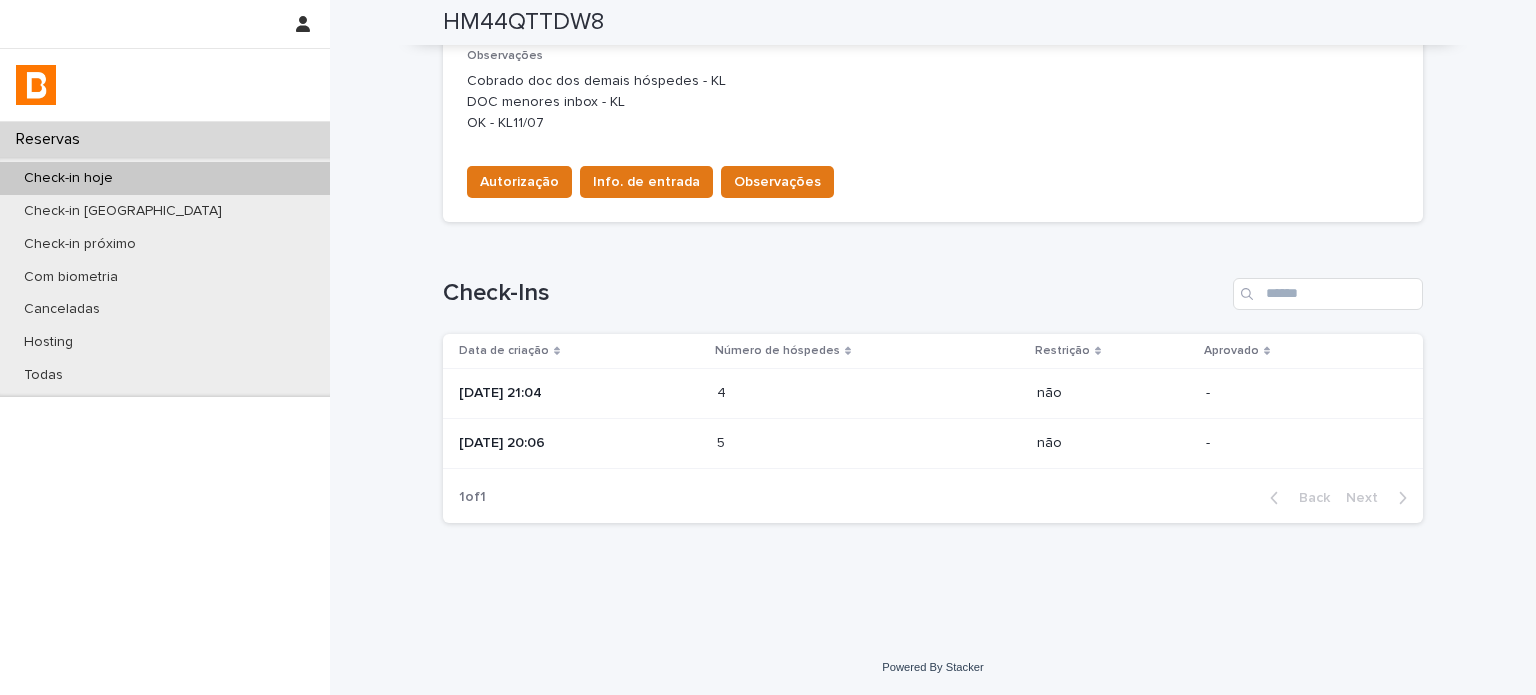 click at bounding box center (804, 393) 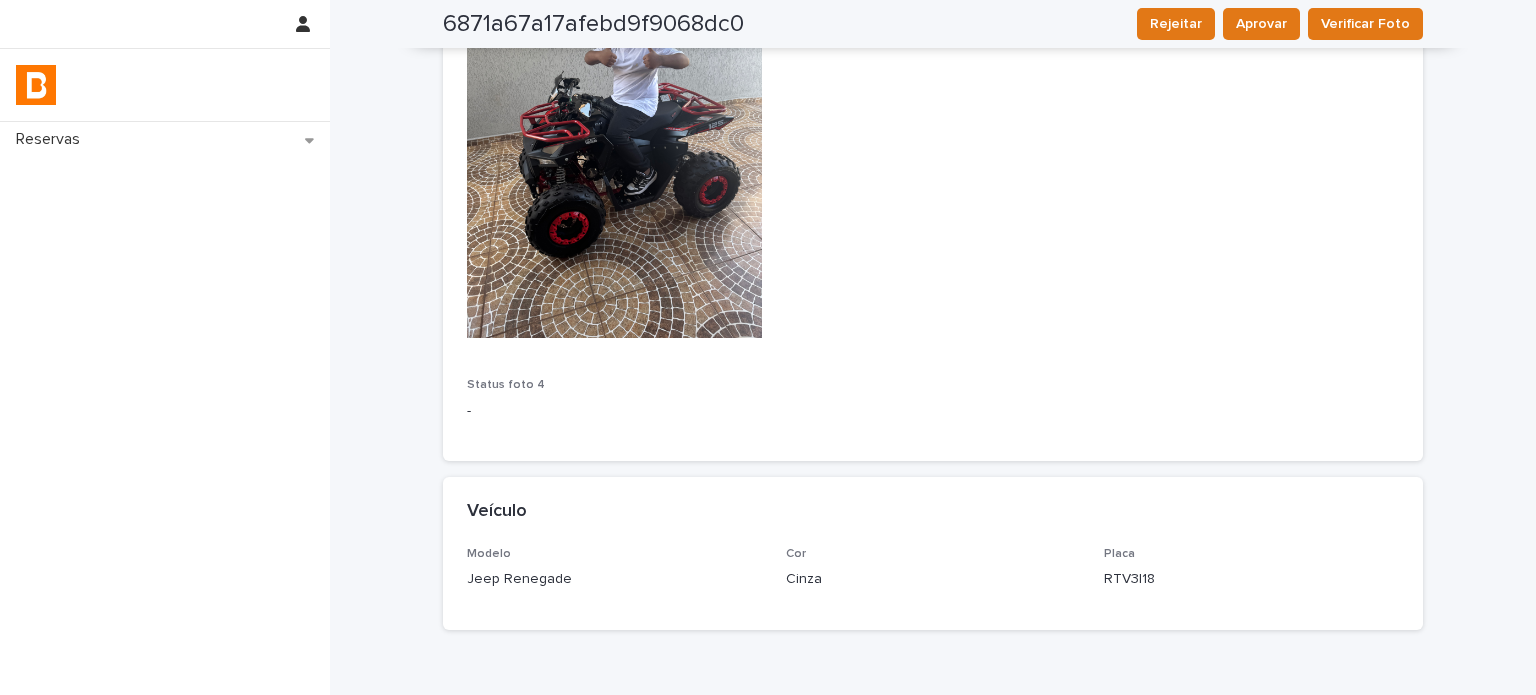scroll, scrollTop: 3401, scrollLeft: 0, axis: vertical 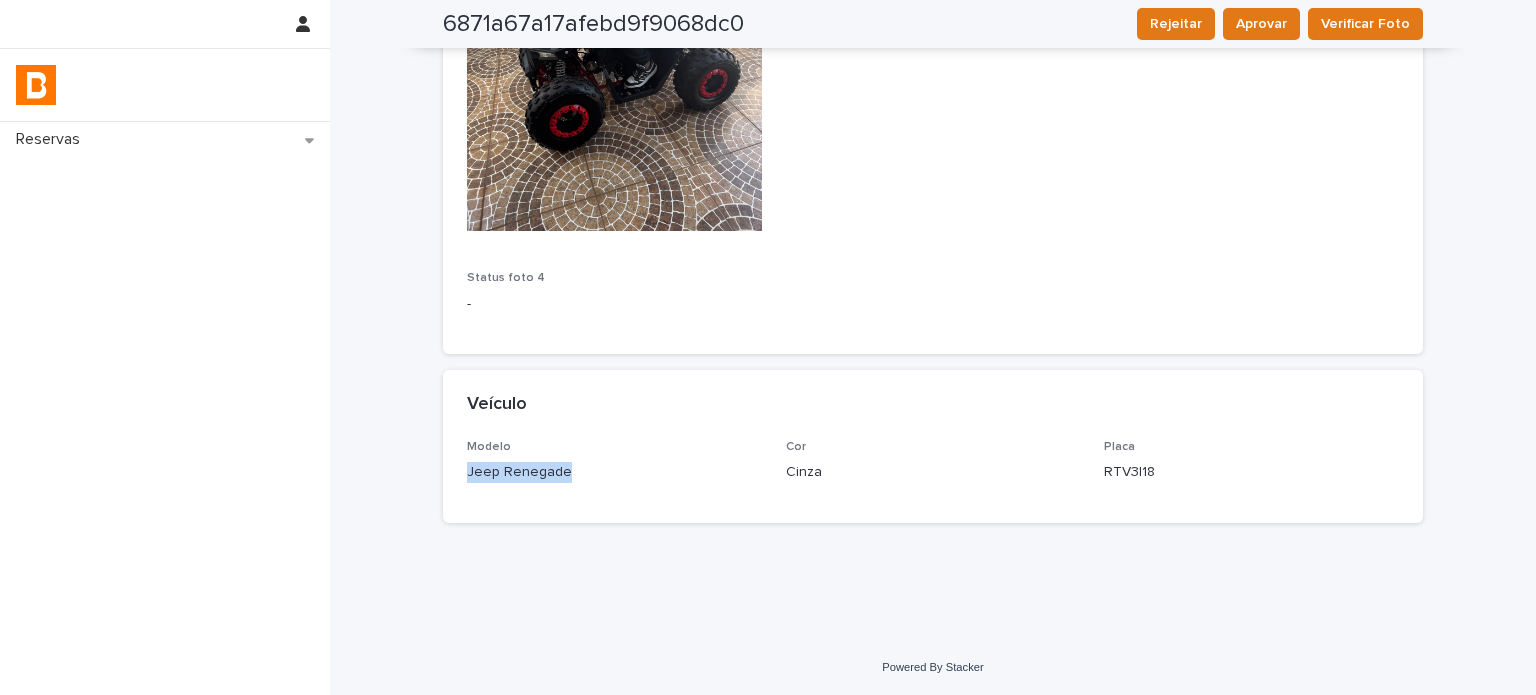 drag, startPoint x: 577, startPoint y: 475, endPoint x: 446, endPoint y: 472, distance: 131.03435 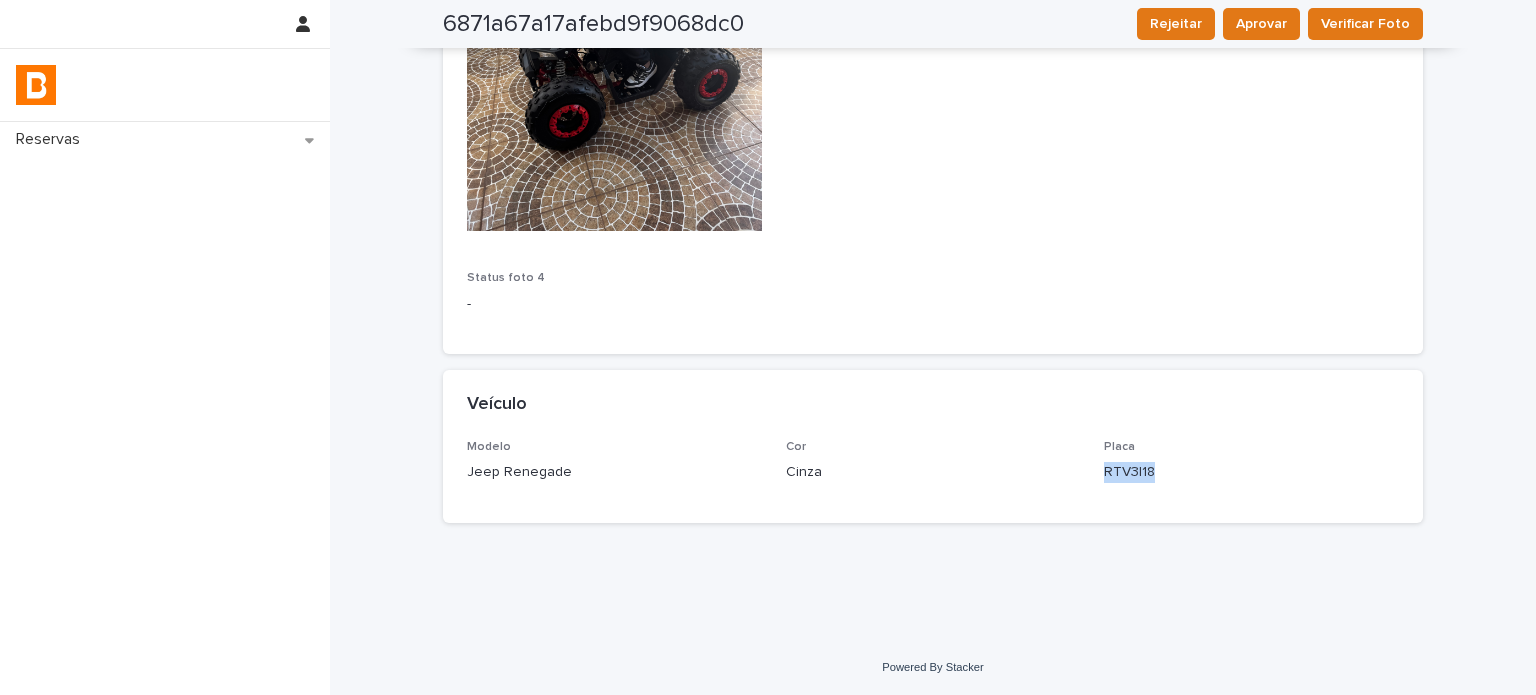 click on "Placa RTV3I18" at bounding box center [1251, 469] 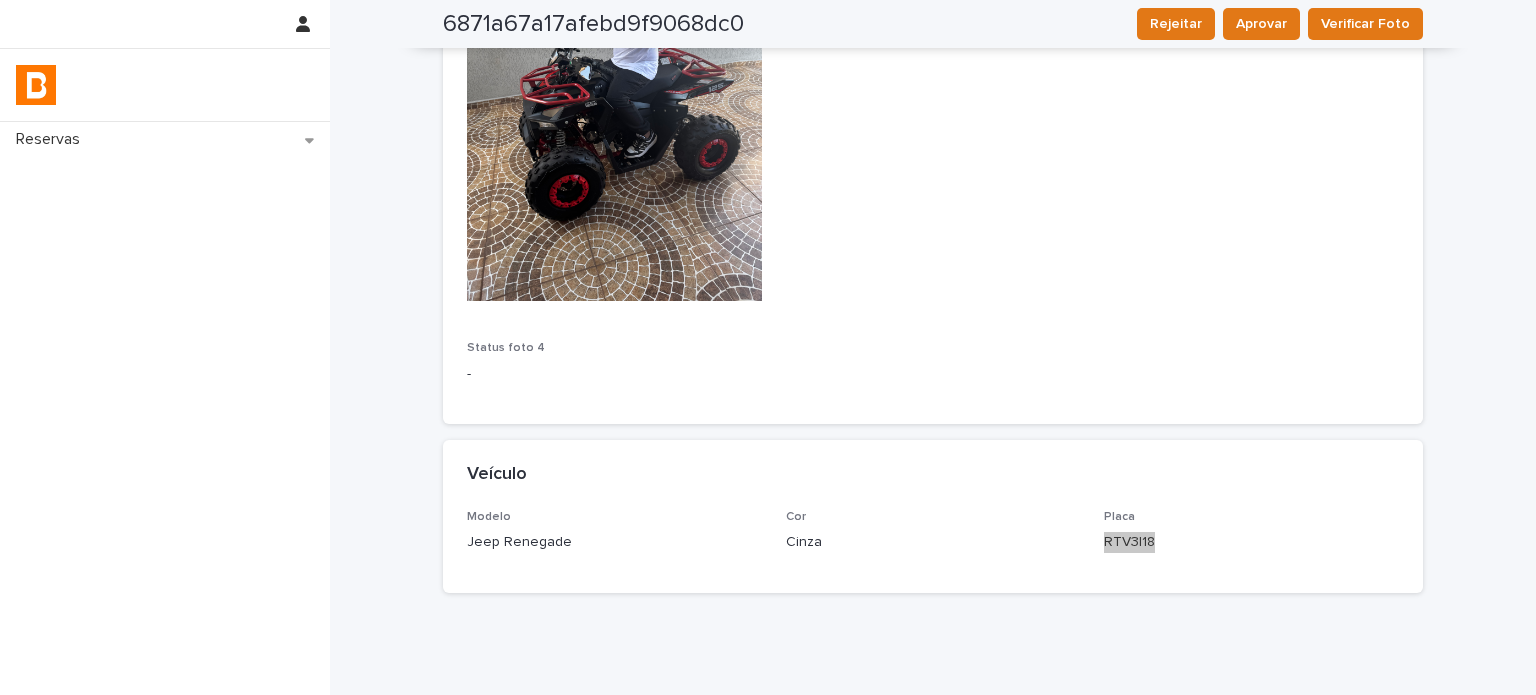 scroll, scrollTop: 2668, scrollLeft: 0, axis: vertical 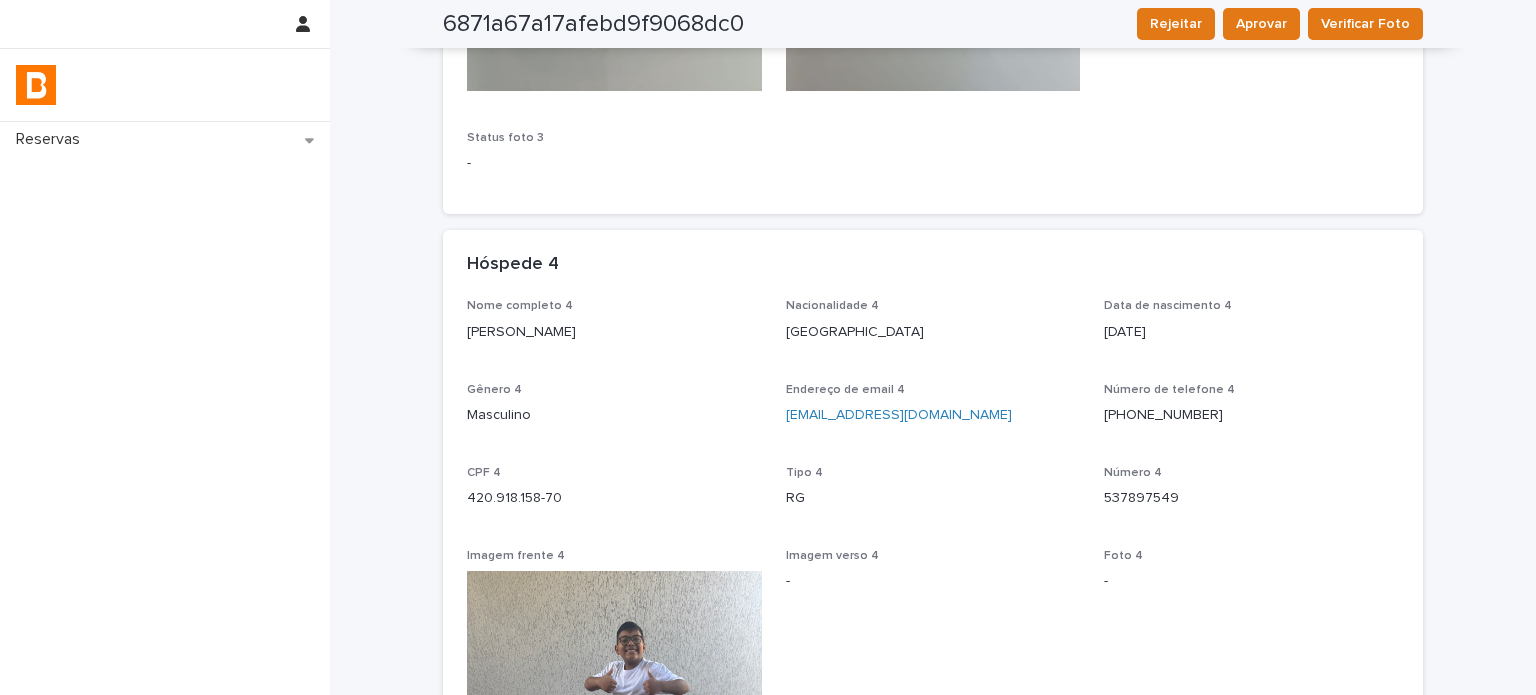 drag, startPoint x: 629, startPoint y: 330, endPoint x: 459, endPoint y: 333, distance: 170.02647 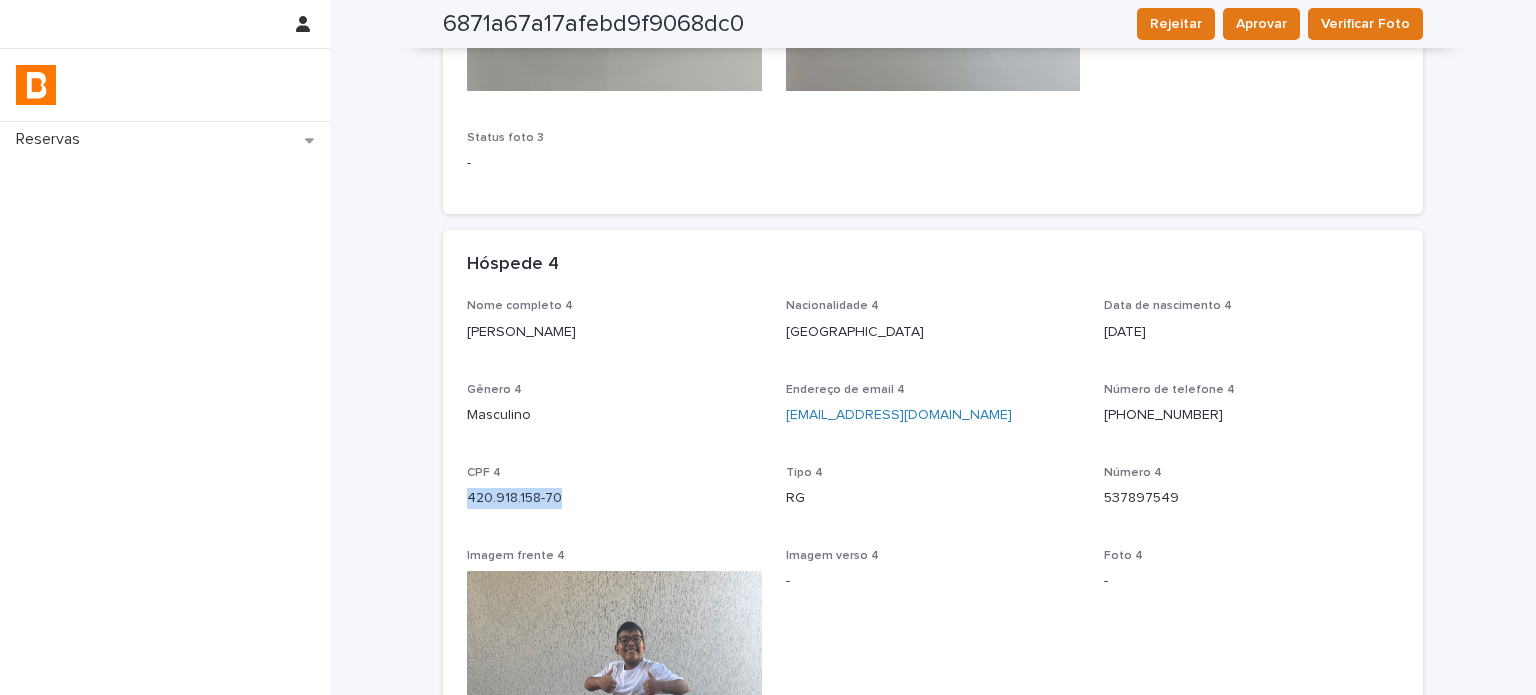 drag, startPoint x: 512, startPoint y: 504, endPoint x: 443, endPoint y: 498, distance: 69.260376 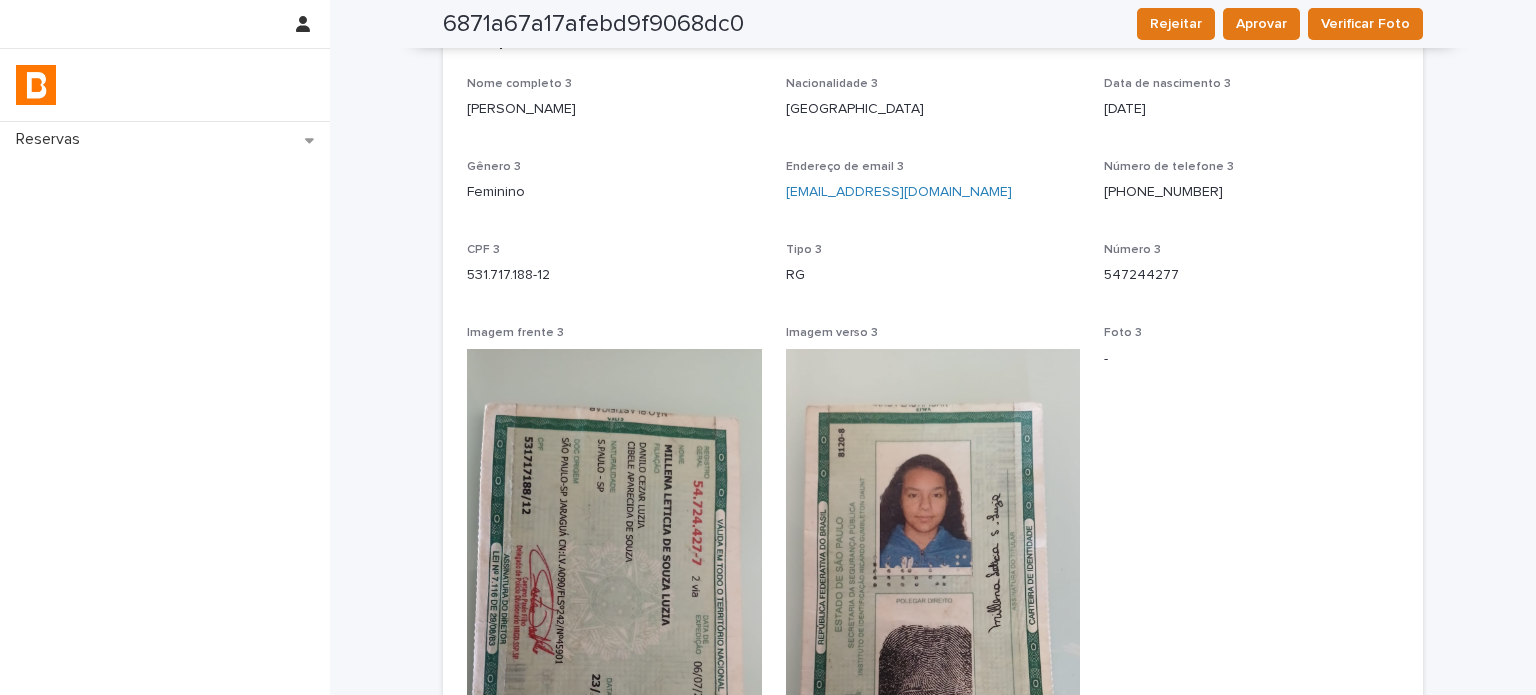 scroll, scrollTop: 1835, scrollLeft: 0, axis: vertical 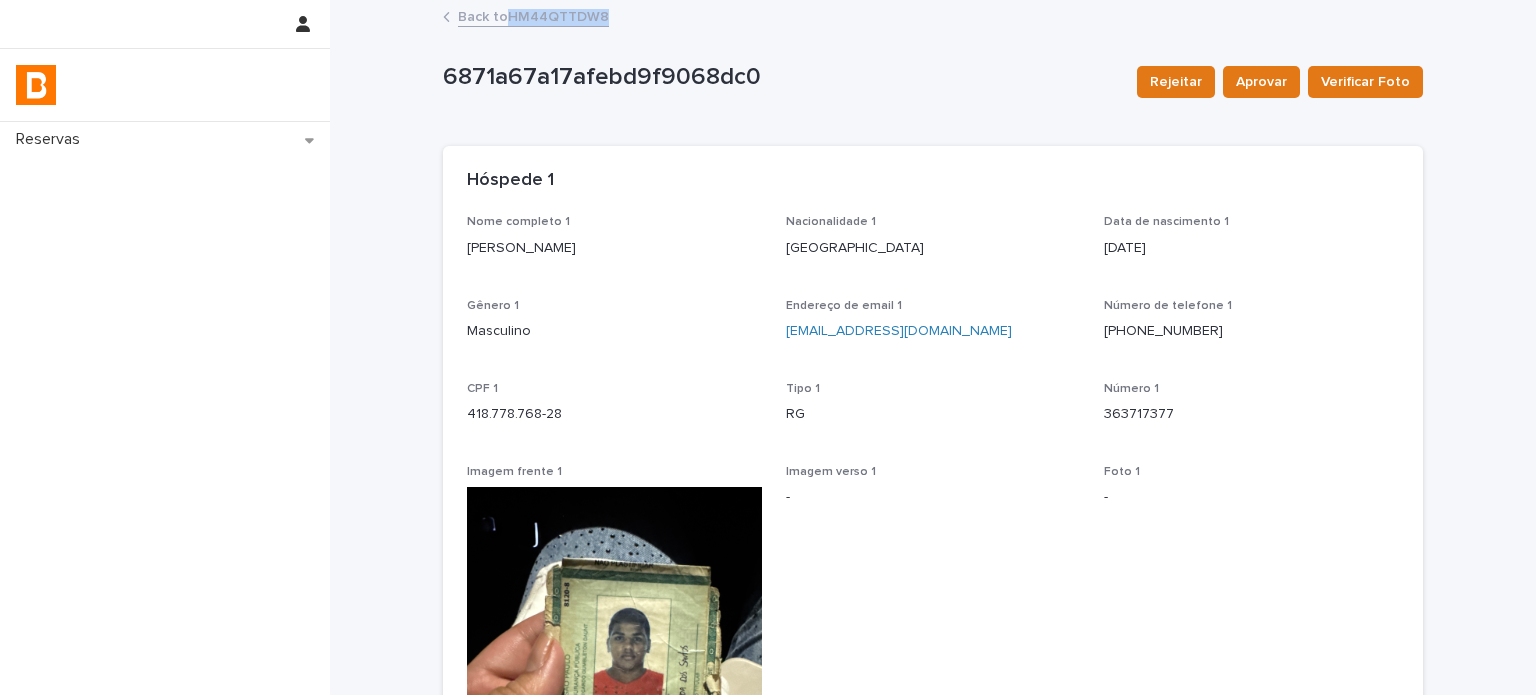 drag, startPoint x: 577, startPoint y: 18, endPoint x: 503, endPoint y: 19, distance: 74.00676 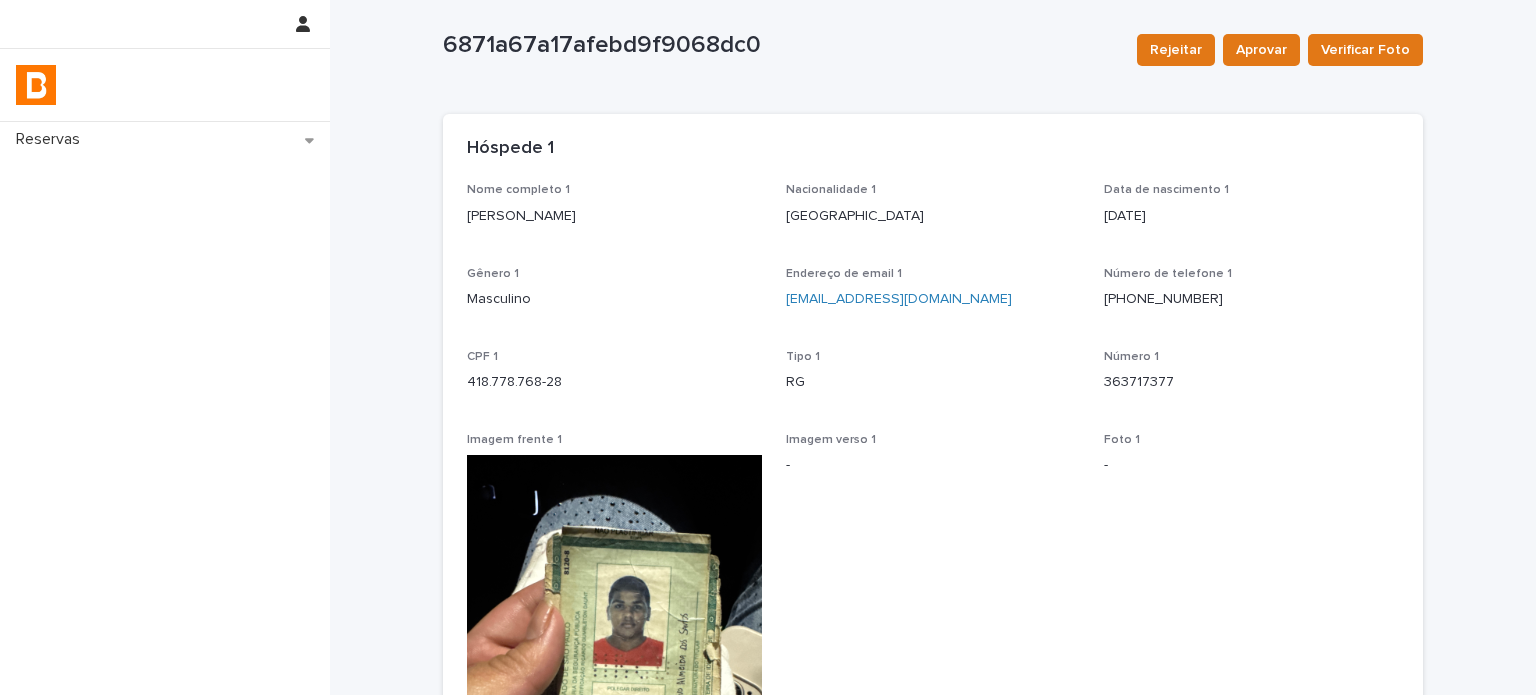 scroll, scrollTop: 0, scrollLeft: 0, axis: both 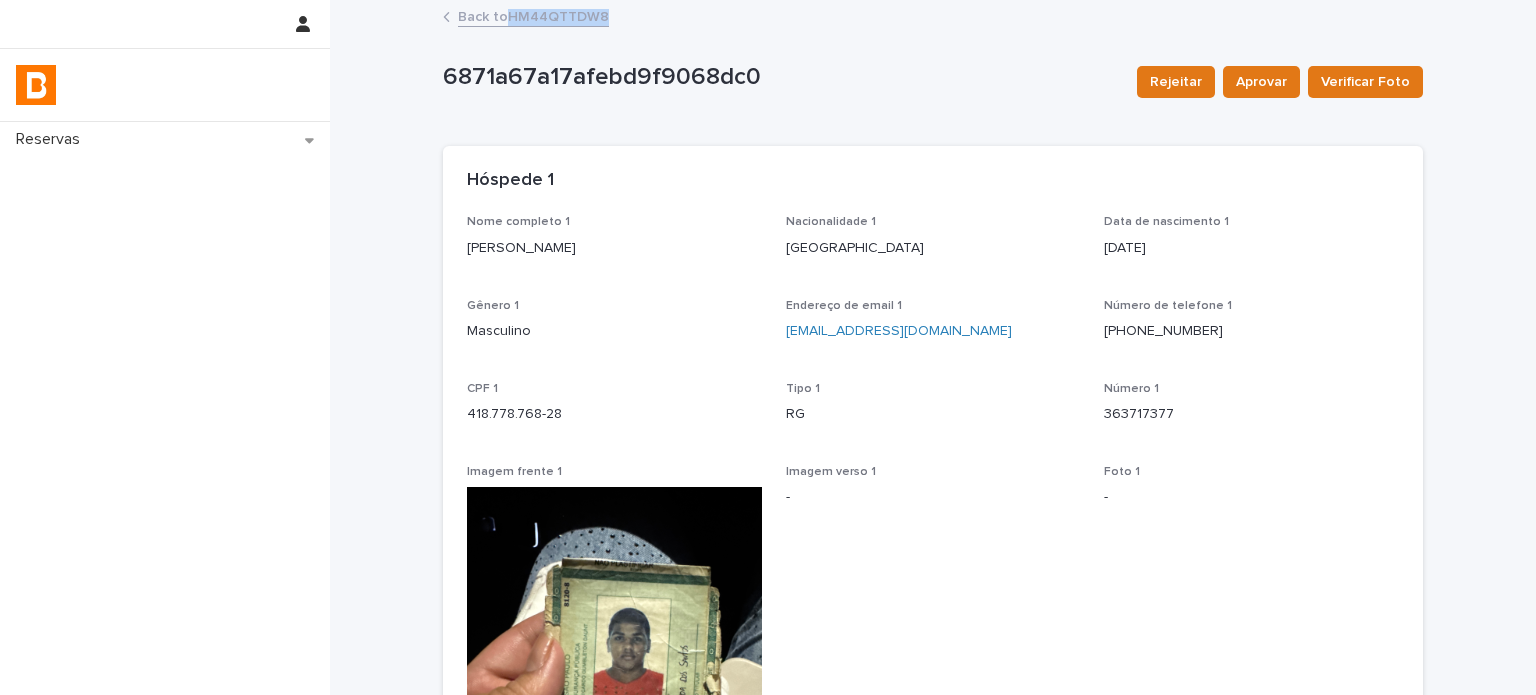 click on "Back to  HM44QTTDW8" at bounding box center (533, 15) 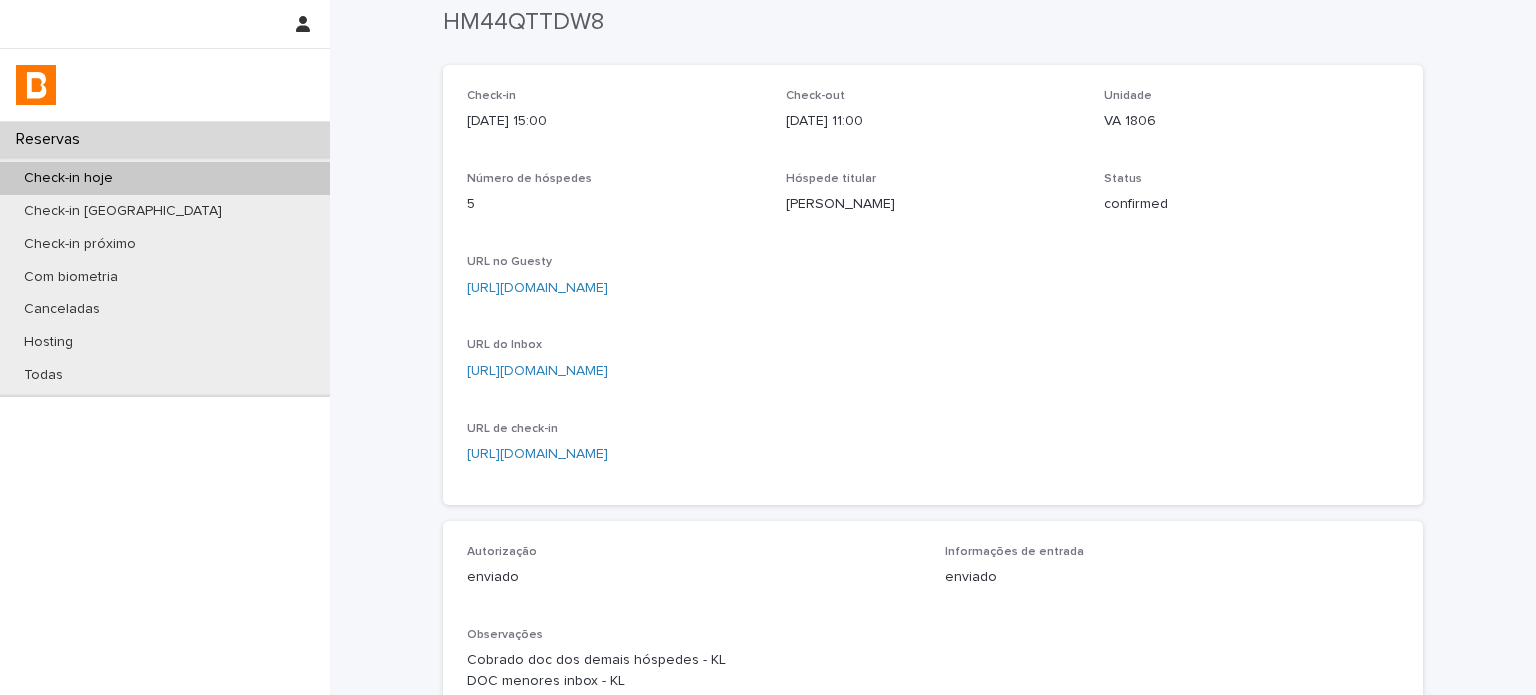 scroll, scrollTop: 0, scrollLeft: 0, axis: both 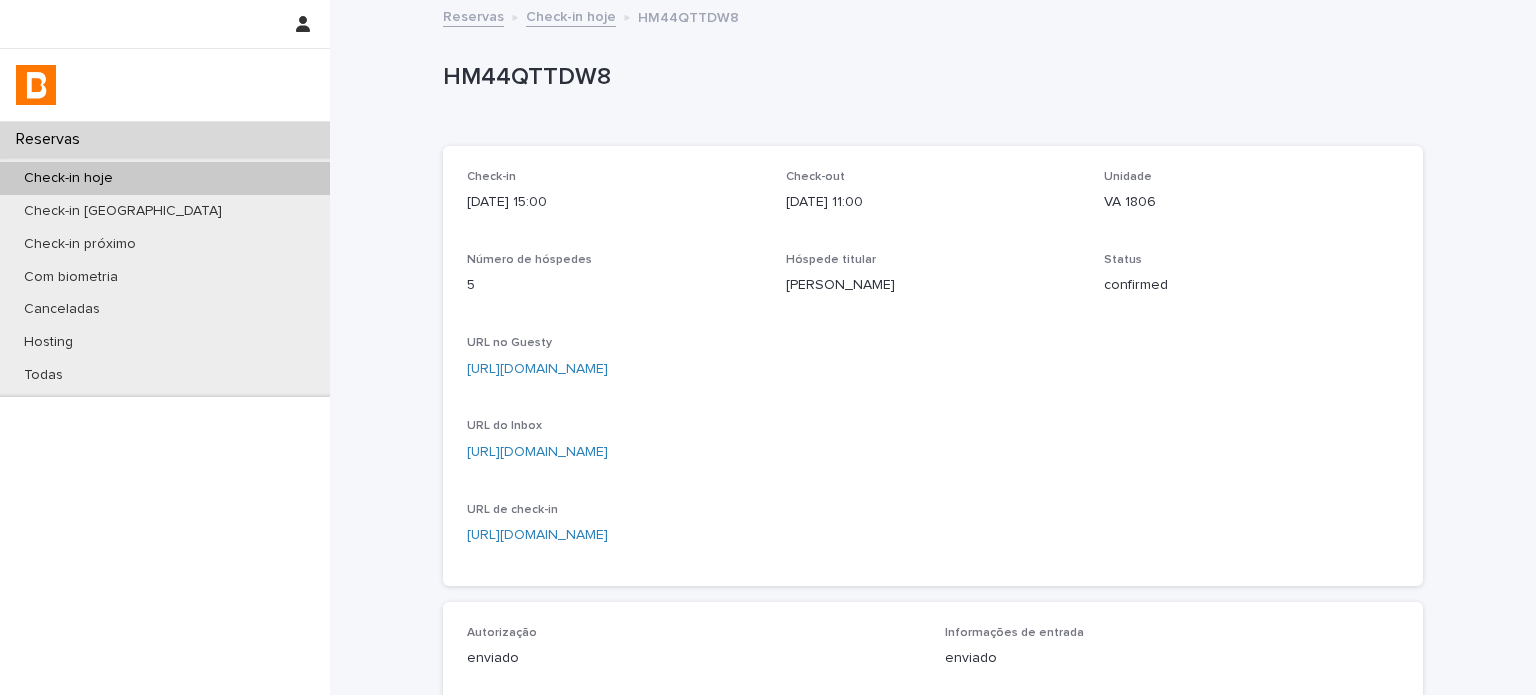 click on "Check-in hoje" at bounding box center (165, 178) 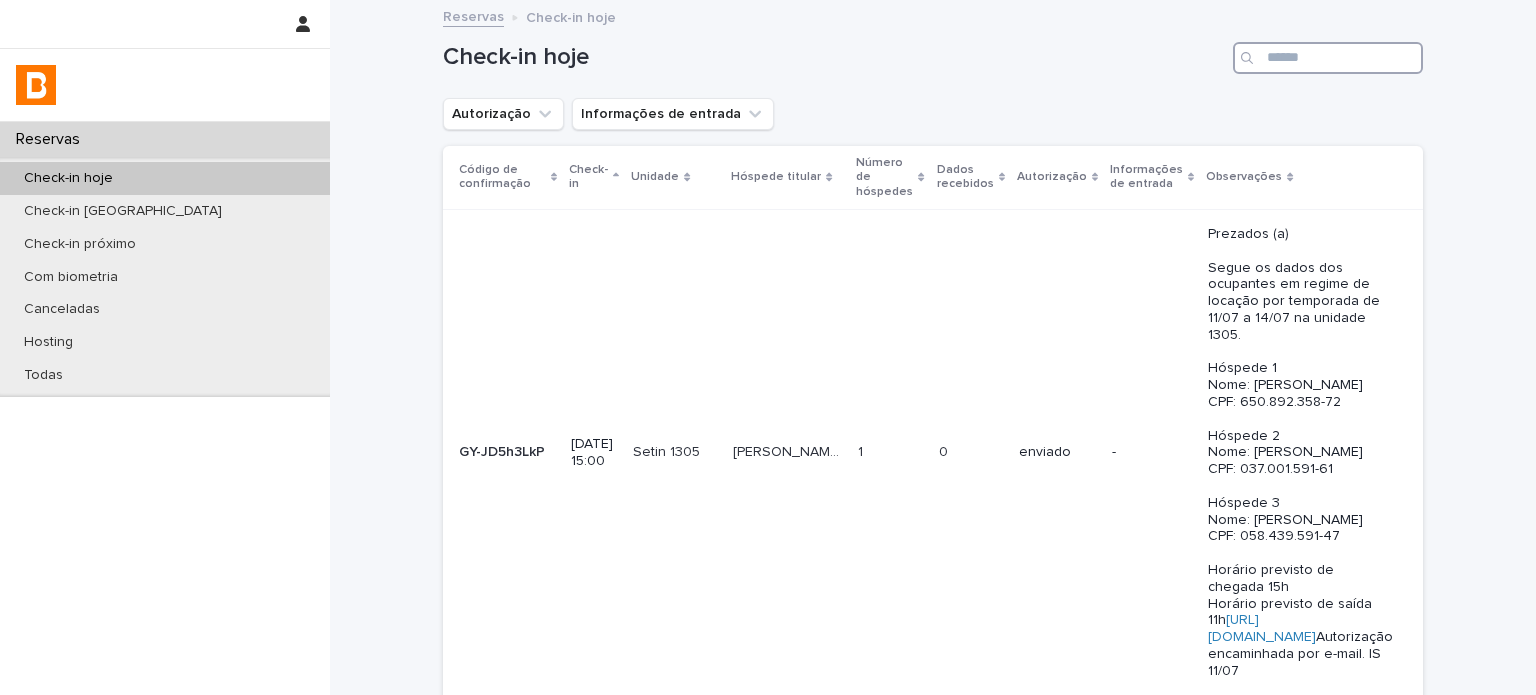 click at bounding box center (1328, 58) 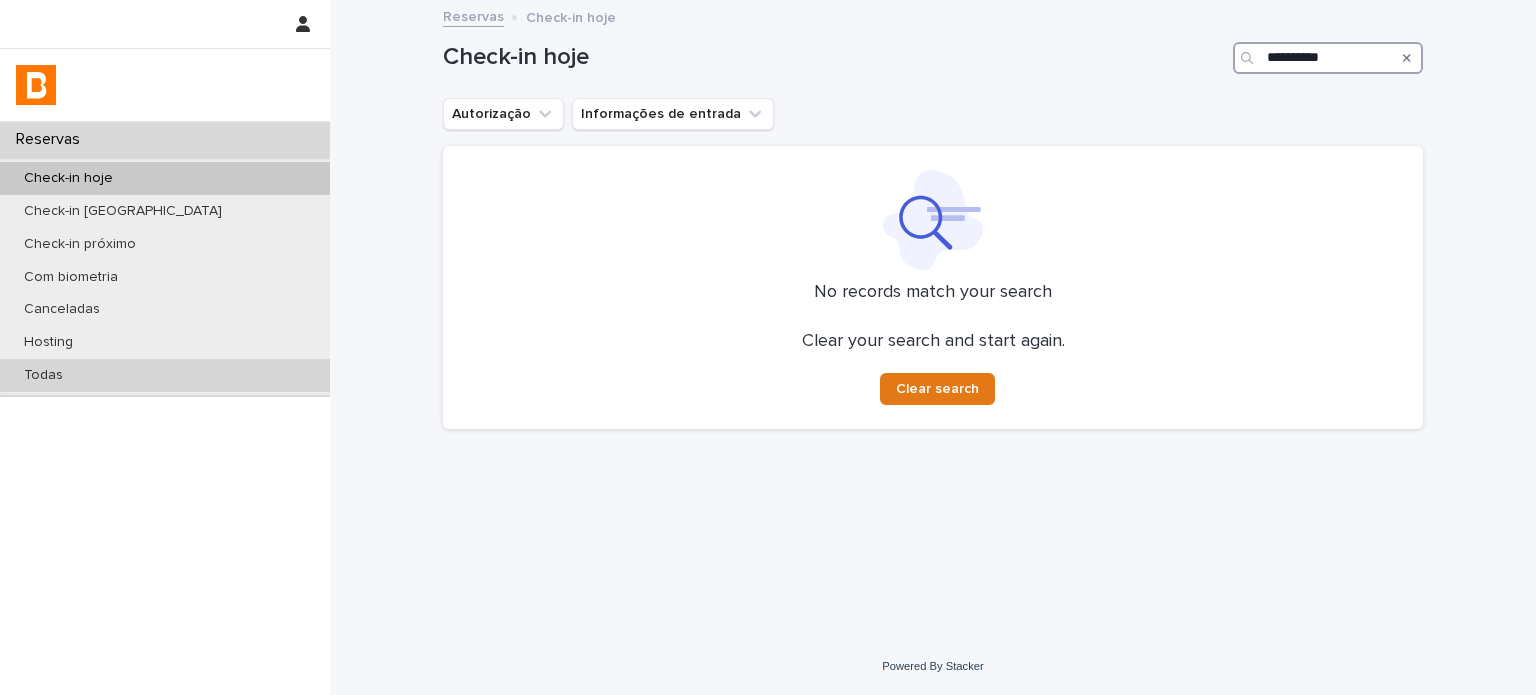 type on "**********" 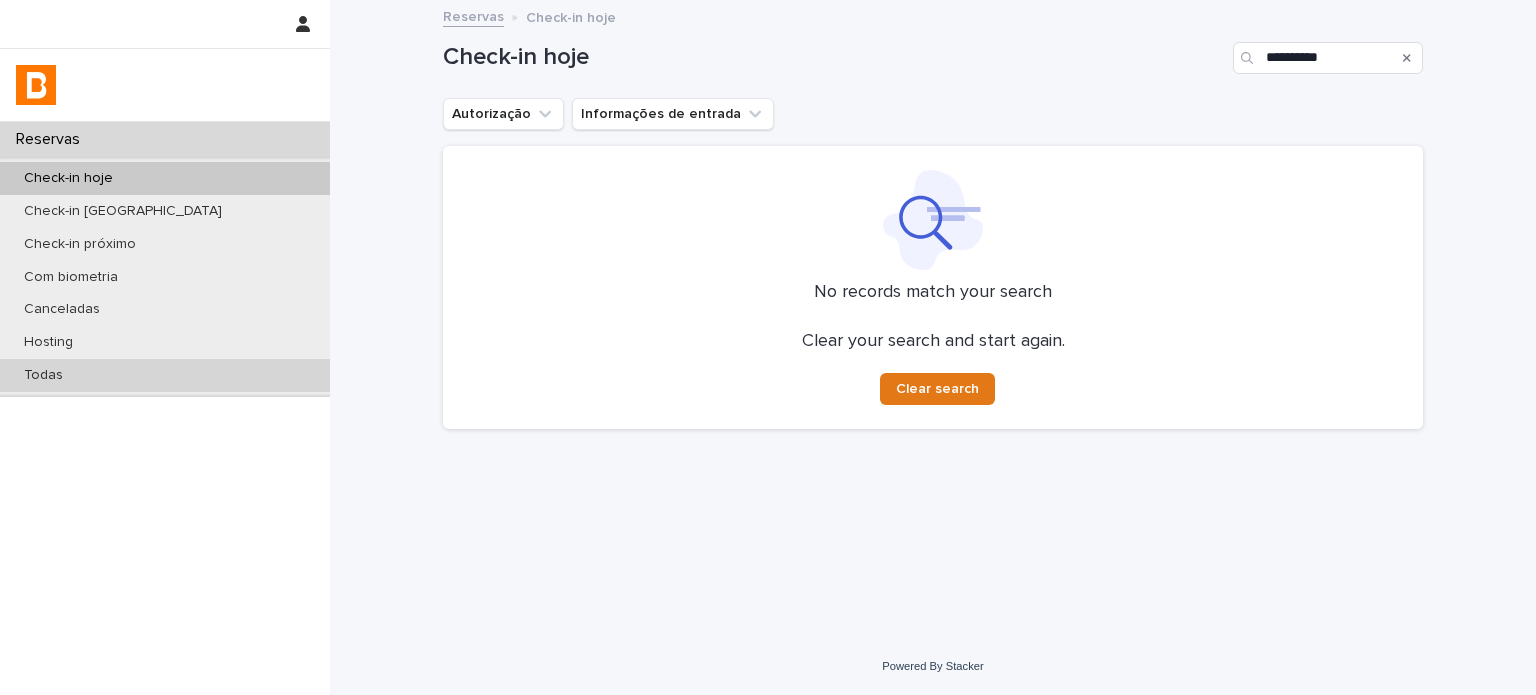 click on "Todas" at bounding box center [165, 375] 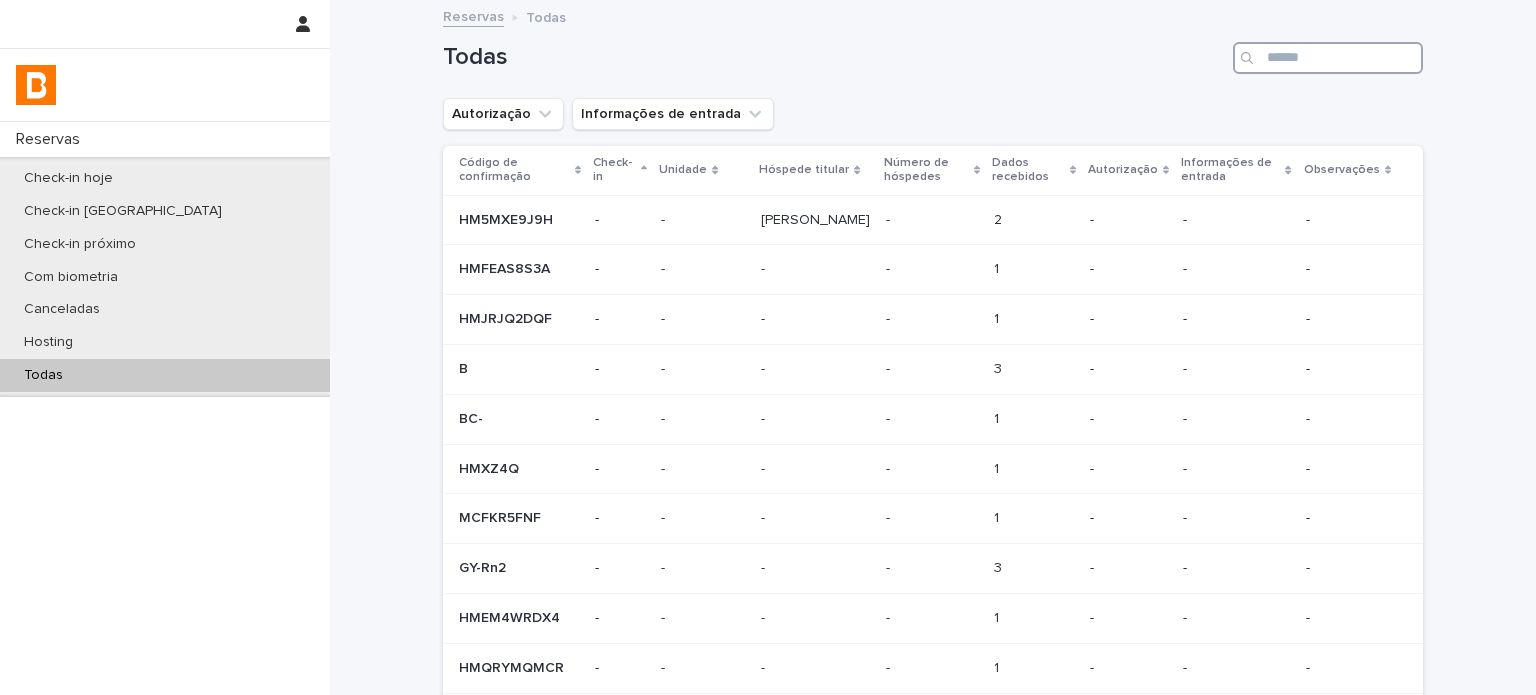click at bounding box center (1328, 58) 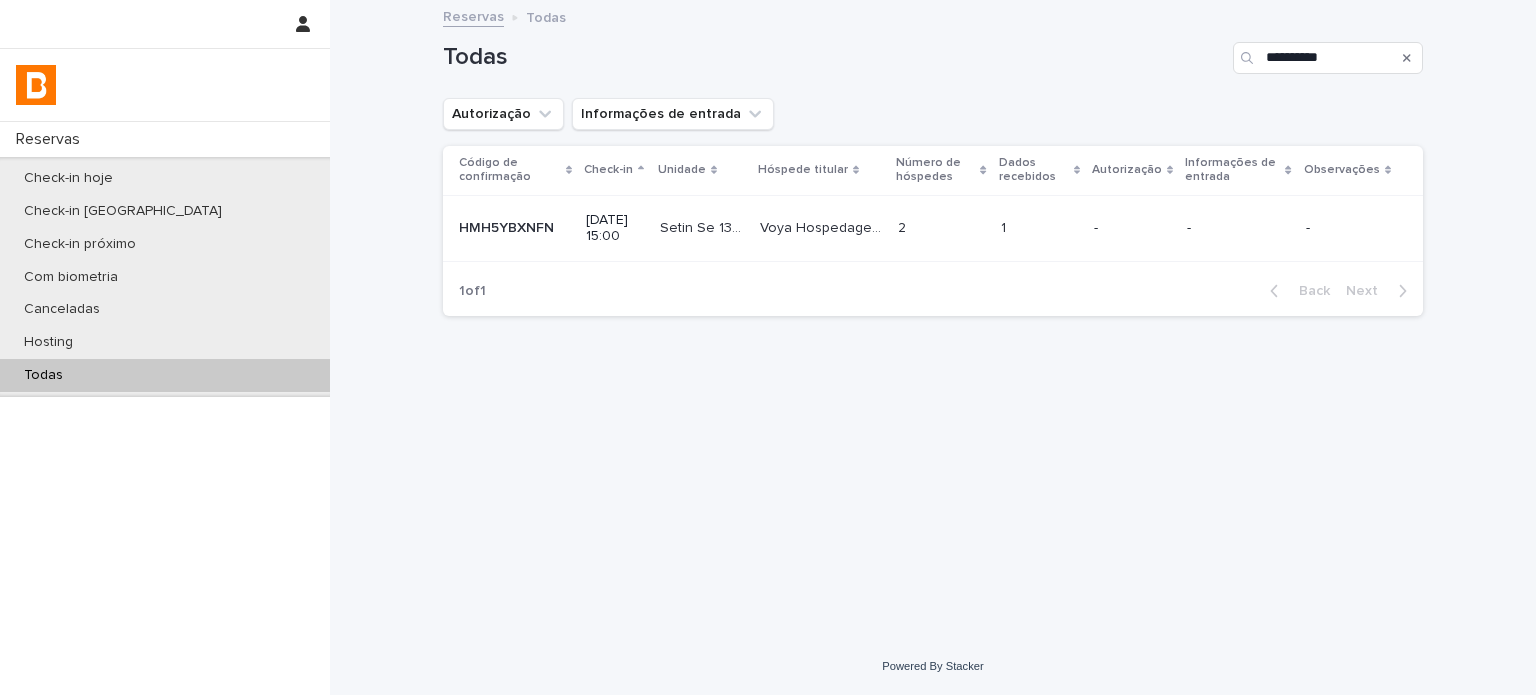click at bounding box center (1040, 228) 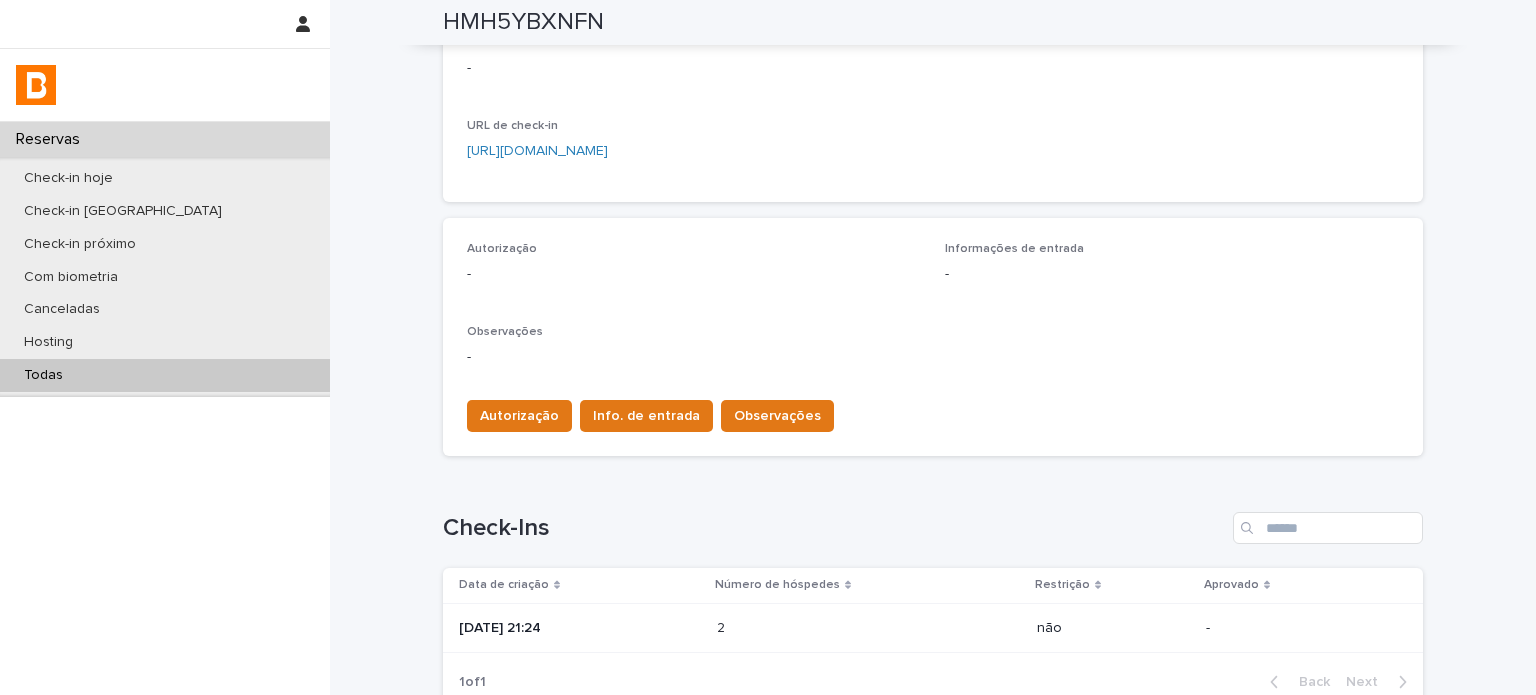 scroll, scrollTop: 454, scrollLeft: 0, axis: vertical 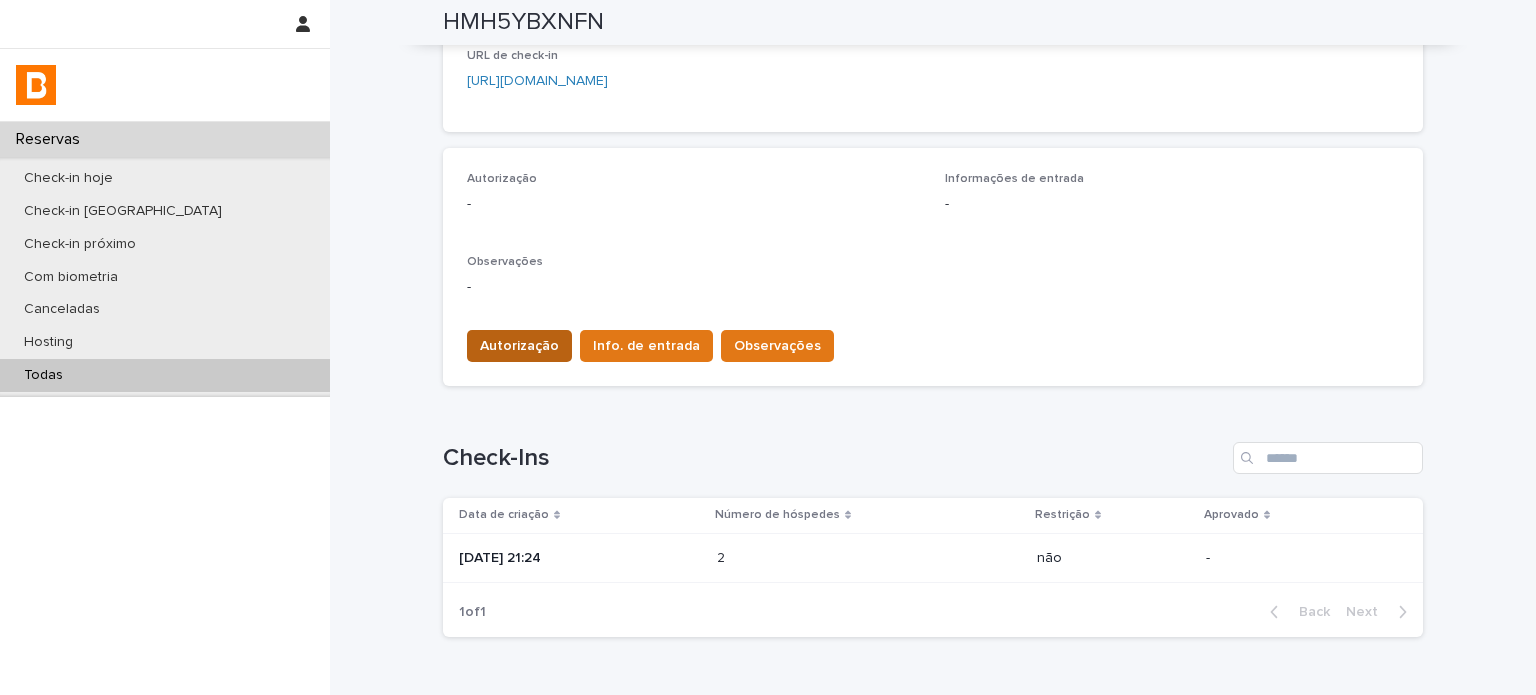 click on "Autorização" at bounding box center [519, 346] 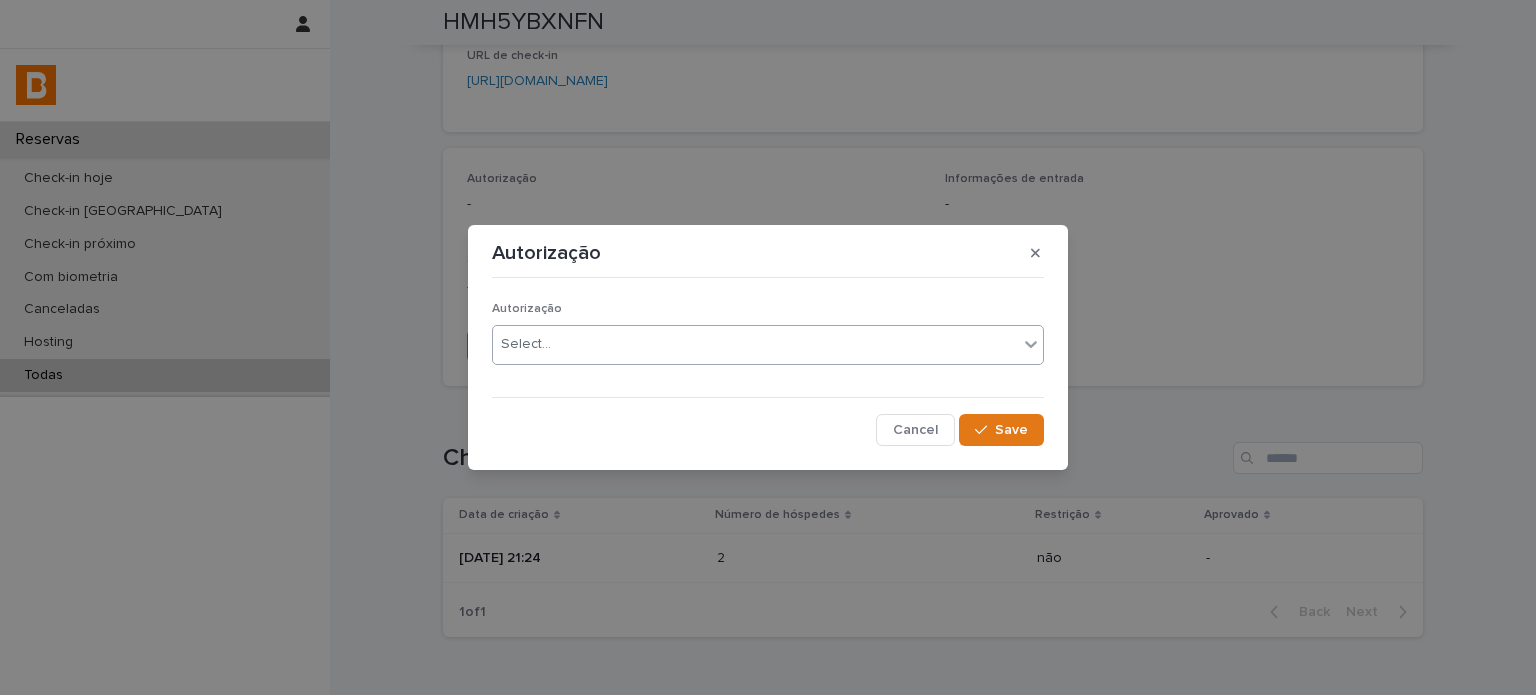click on "Select..." at bounding box center (526, 344) 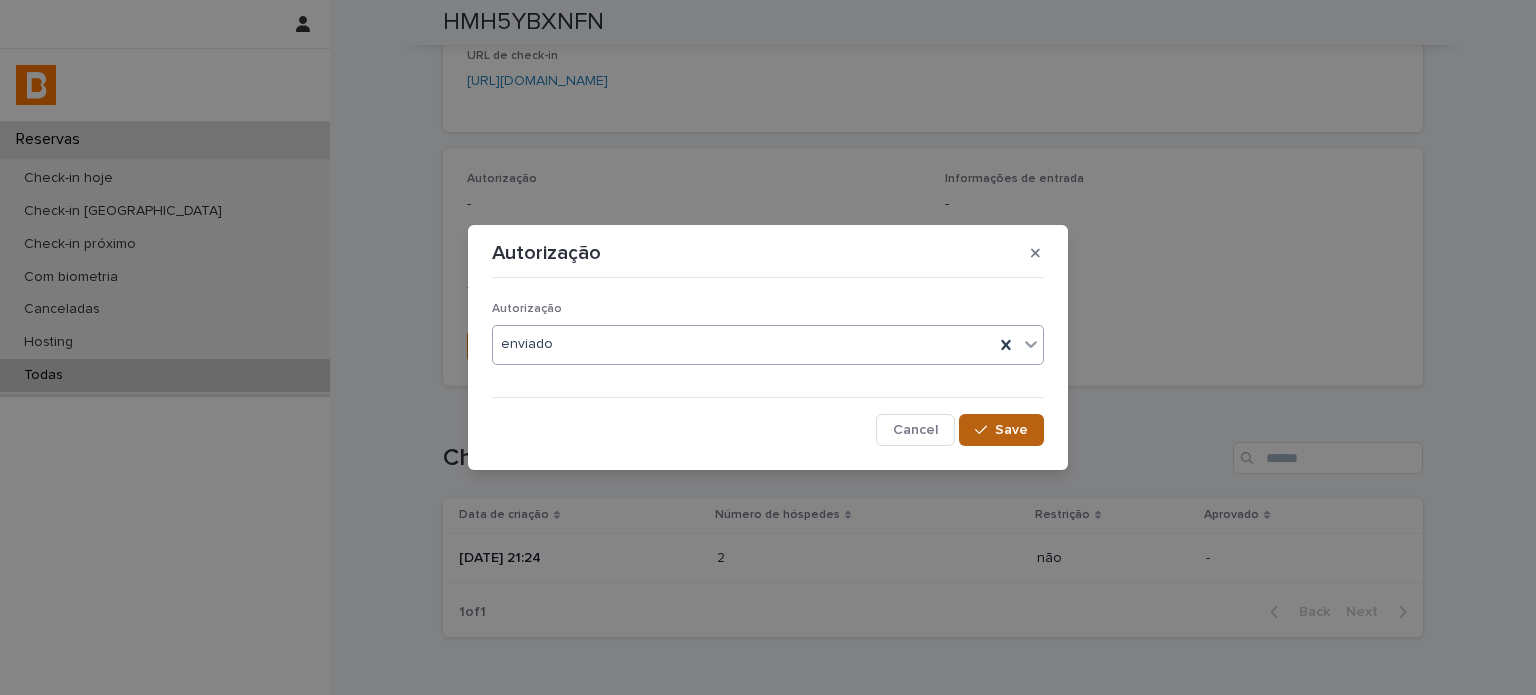 click on "Save" at bounding box center [1001, 430] 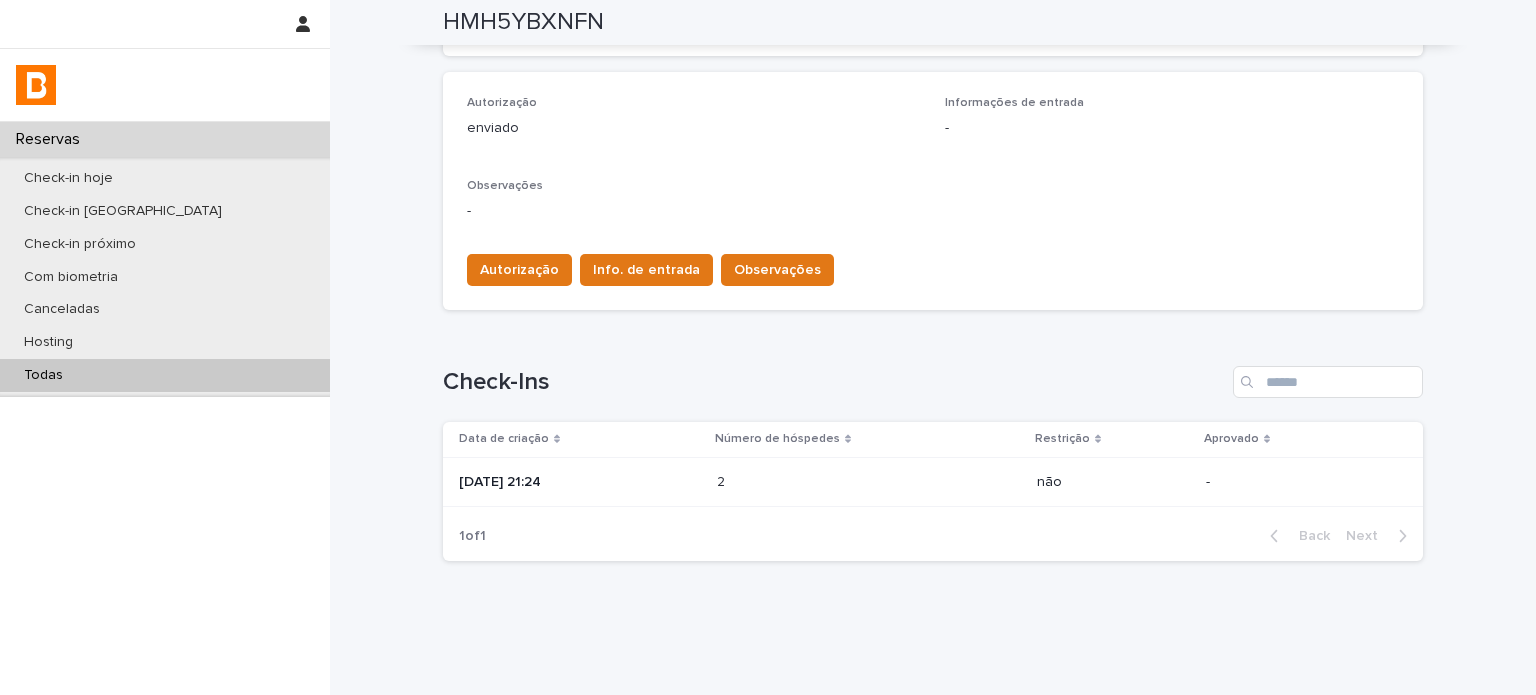 scroll, scrollTop: 568, scrollLeft: 0, axis: vertical 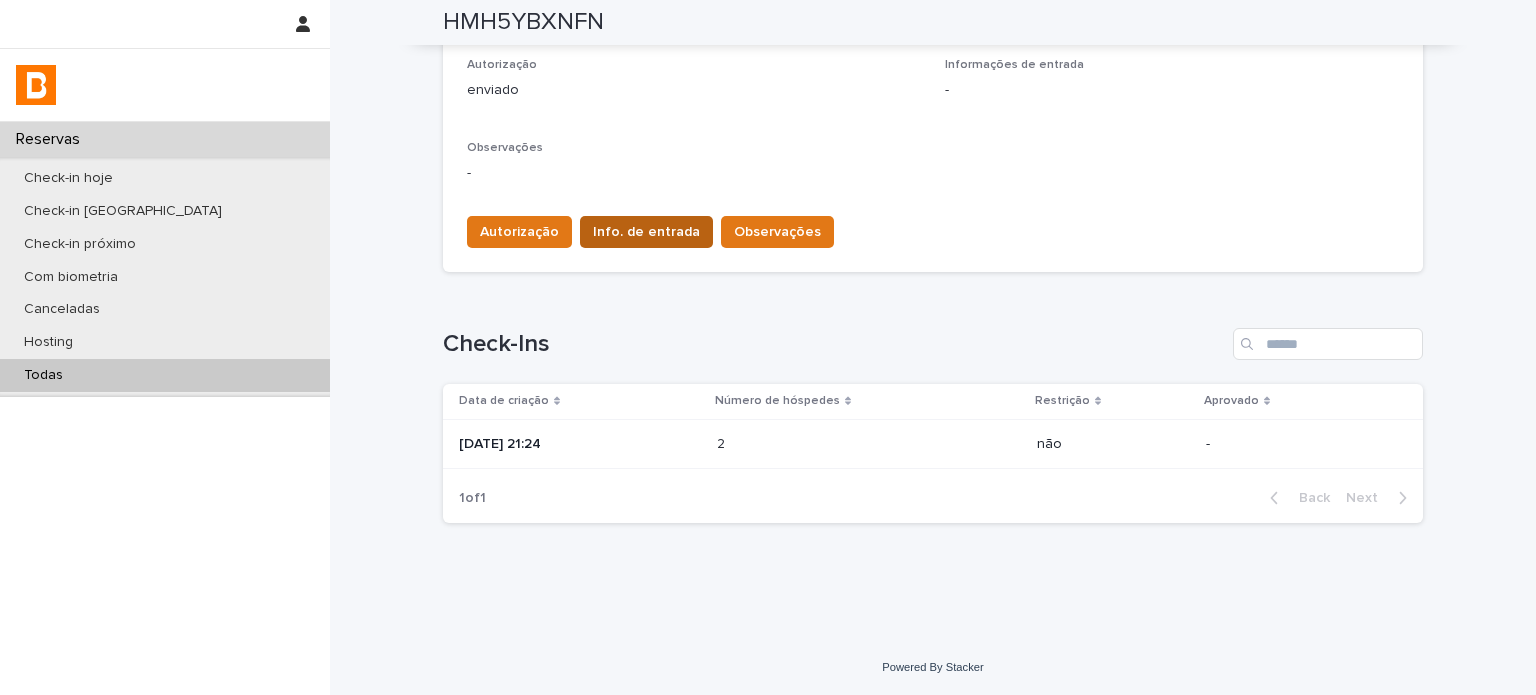 click on "Info. de entrada" at bounding box center [646, 232] 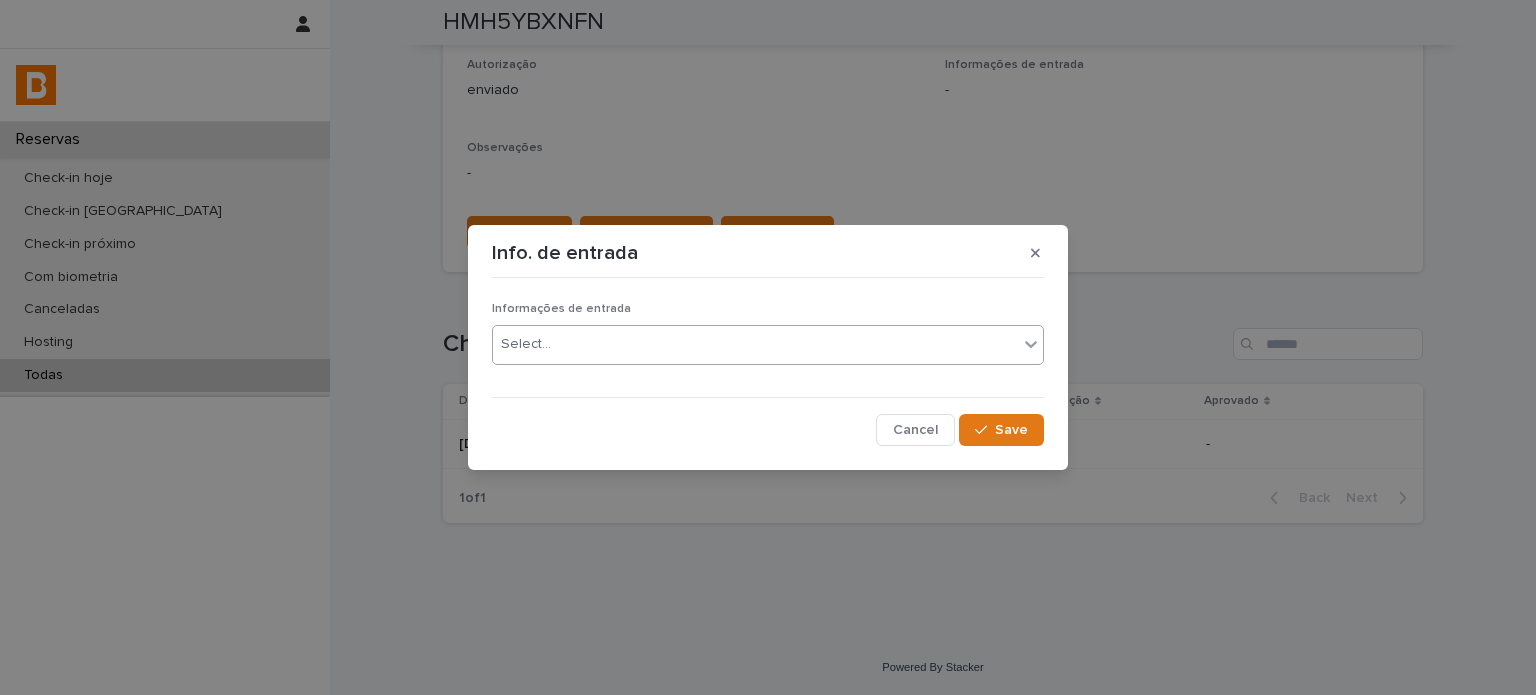click on "Select..." at bounding box center (755, 344) 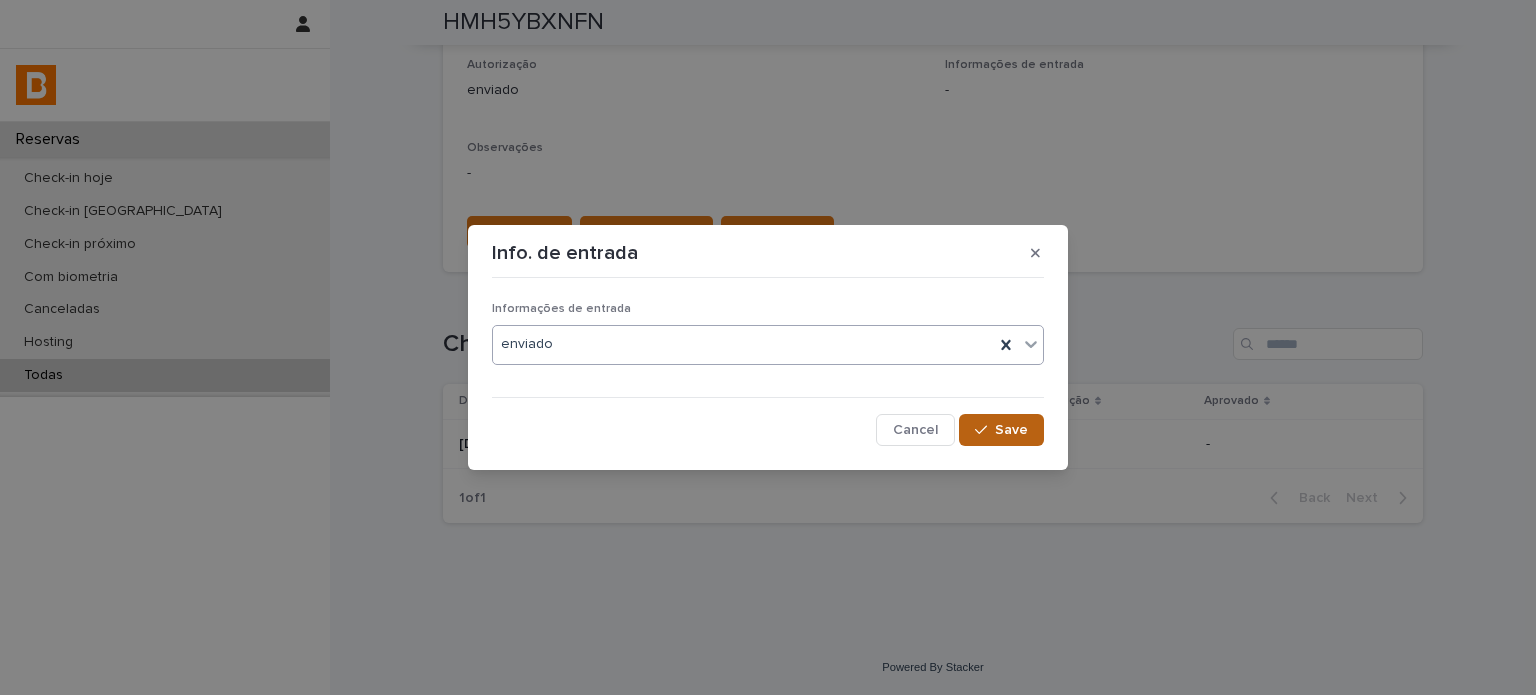 click on "Save" at bounding box center (1001, 430) 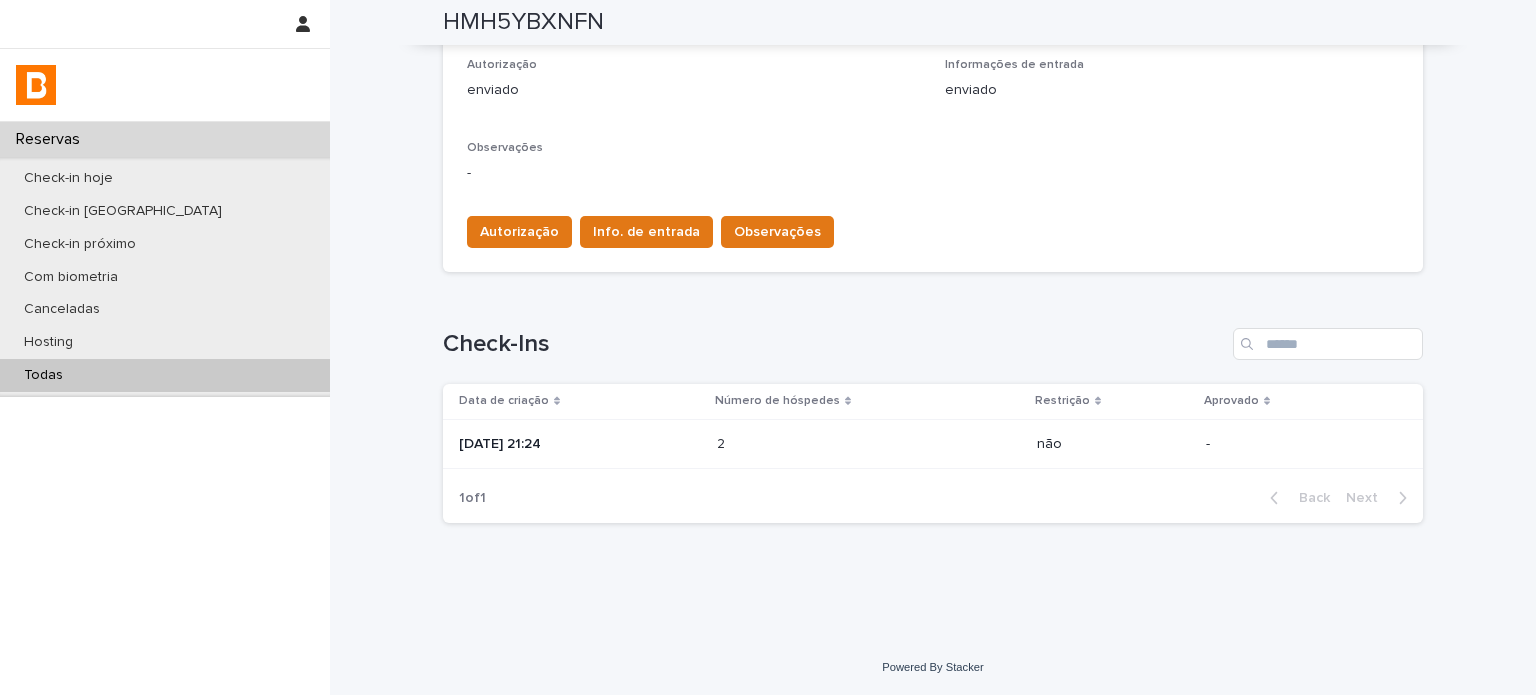 click on "HMH5YBXNFN" at bounding box center (523, 22) 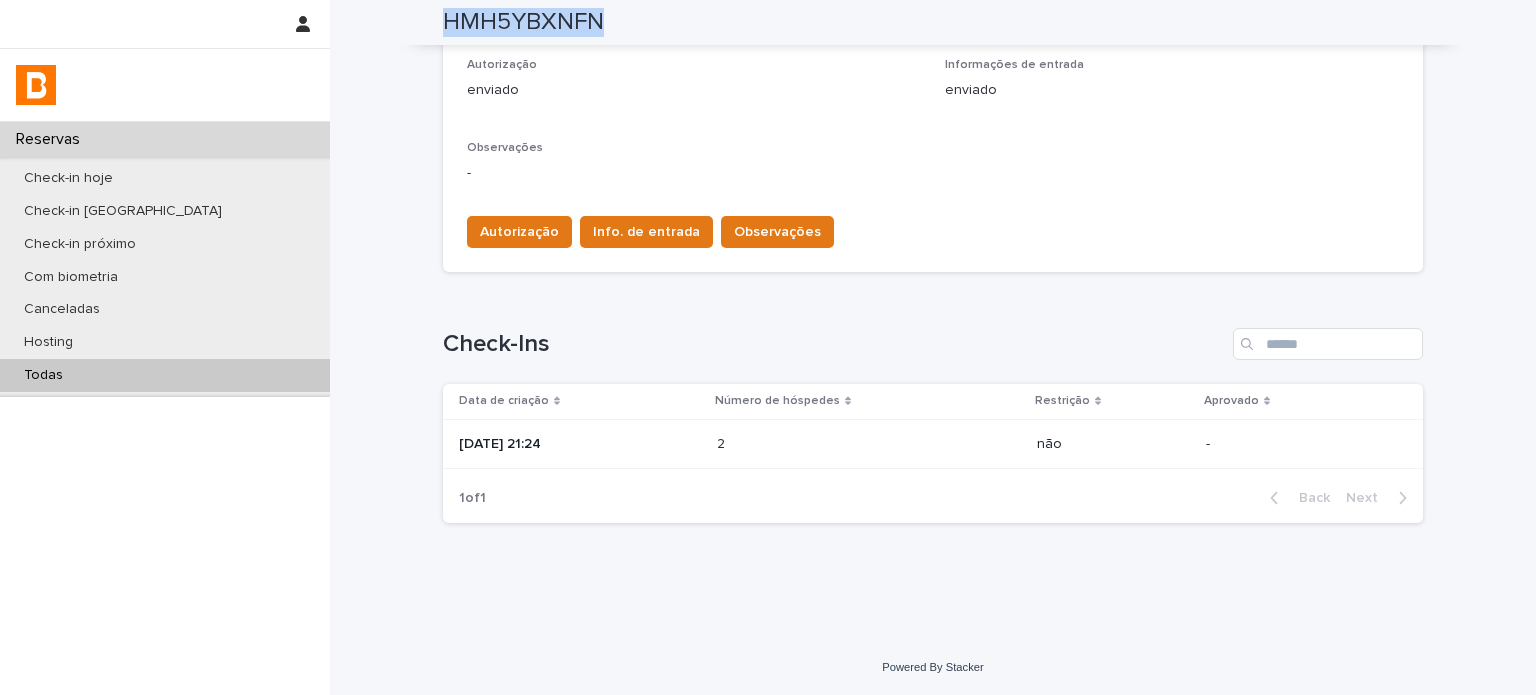 click on "HMH5YBXNFN" at bounding box center [523, 22] 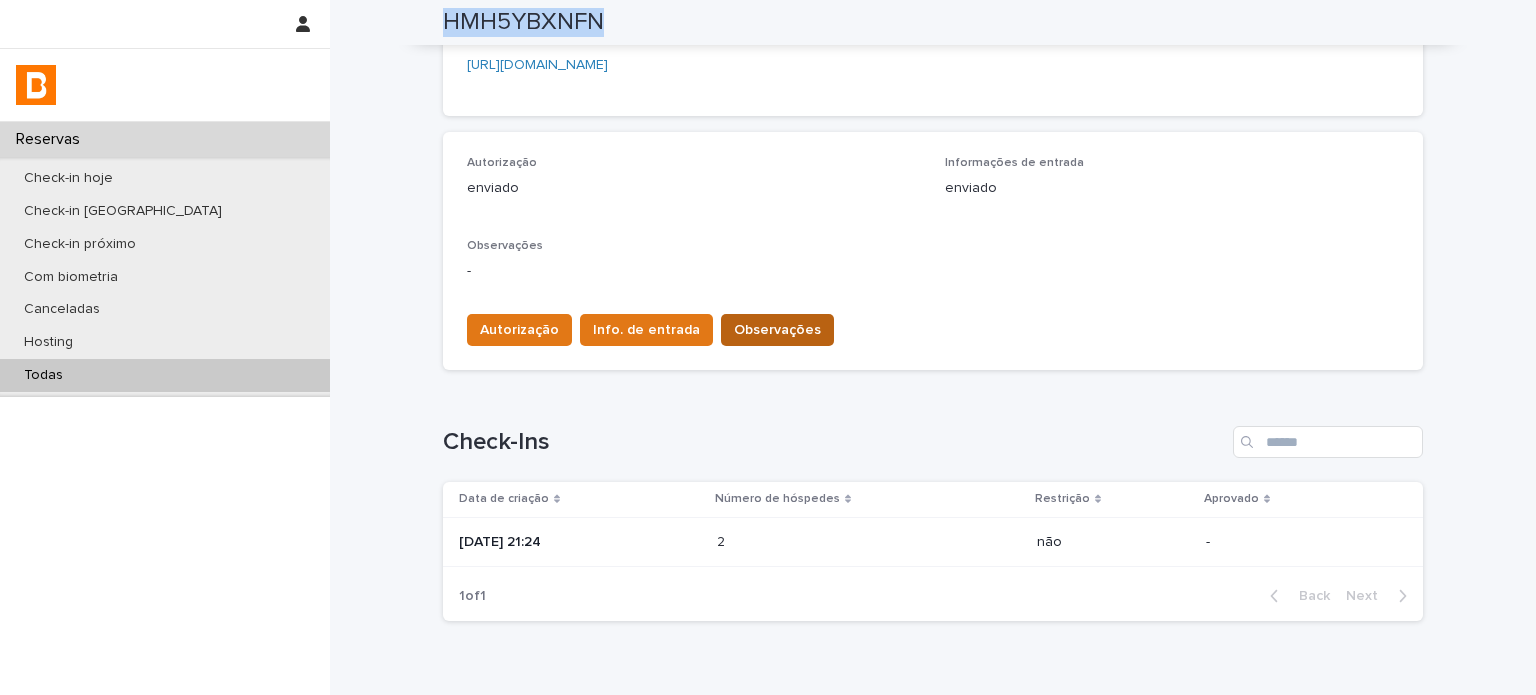 scroll, scrollTop: 468, scrollLeft: 0, axis: vertical 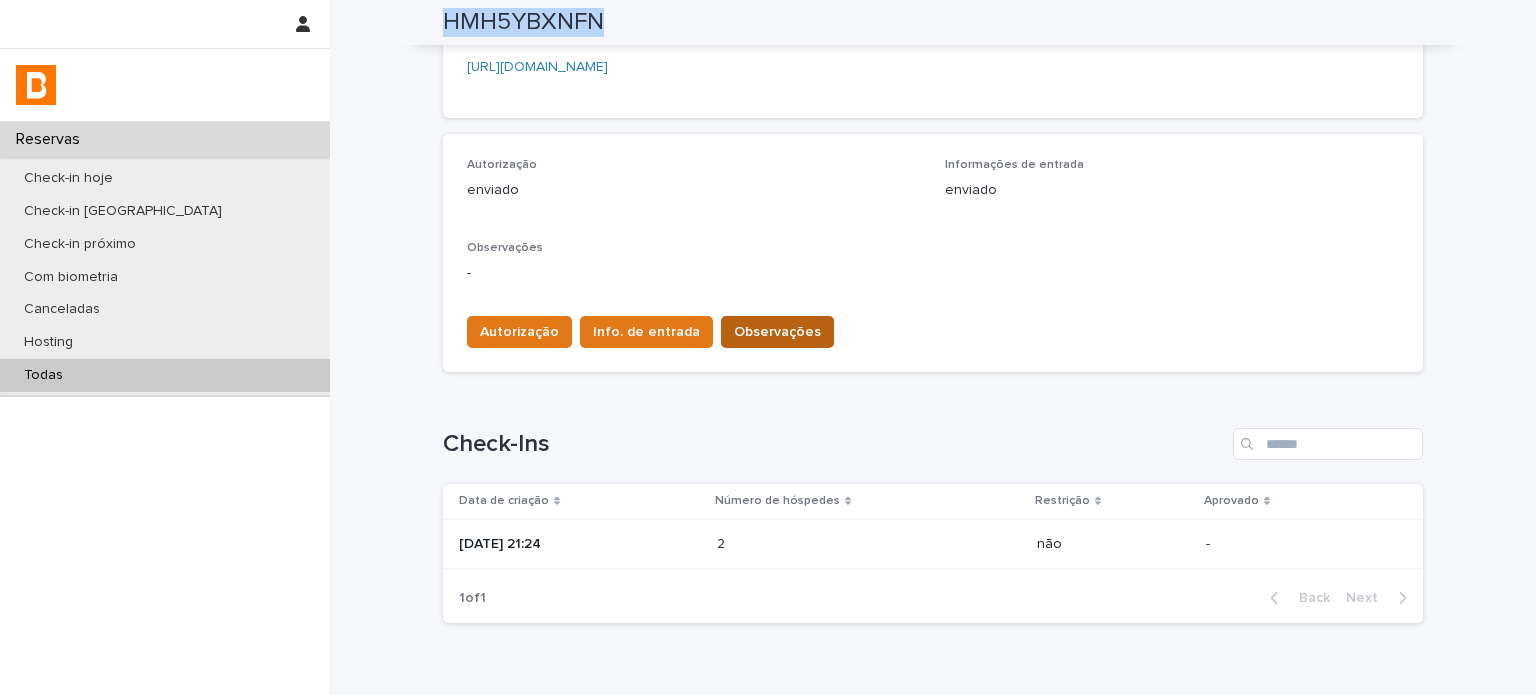 click on "Observações" at bounding box center (777, 332) 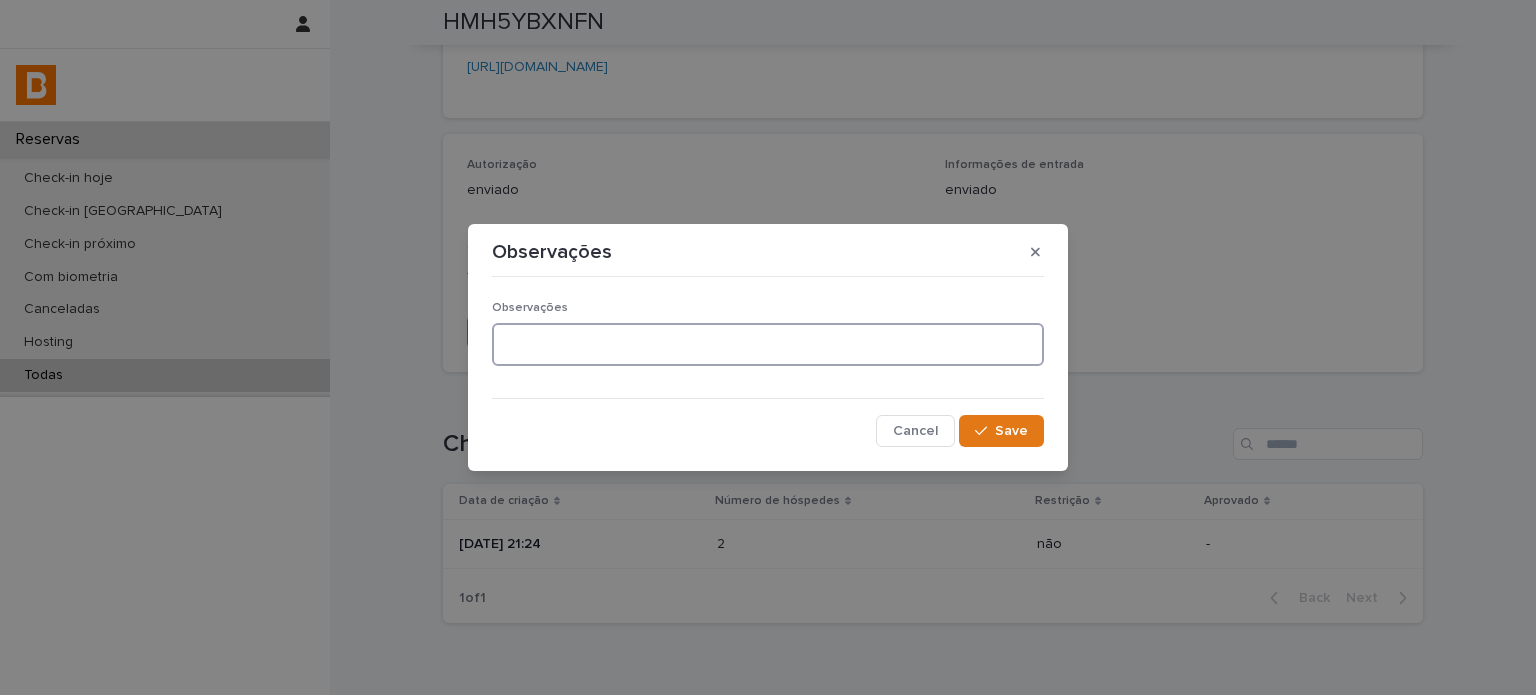 click at bounding box center (768, 344) 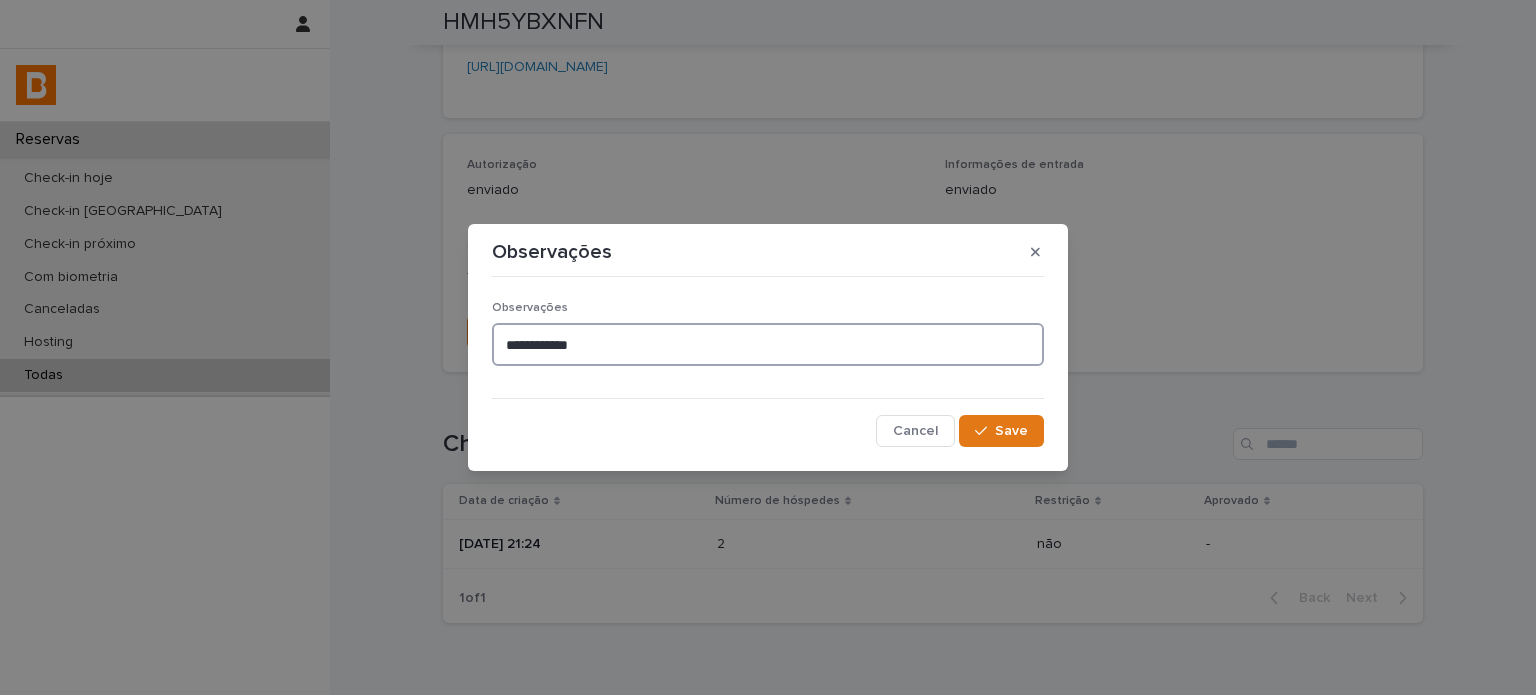 type on "**********" 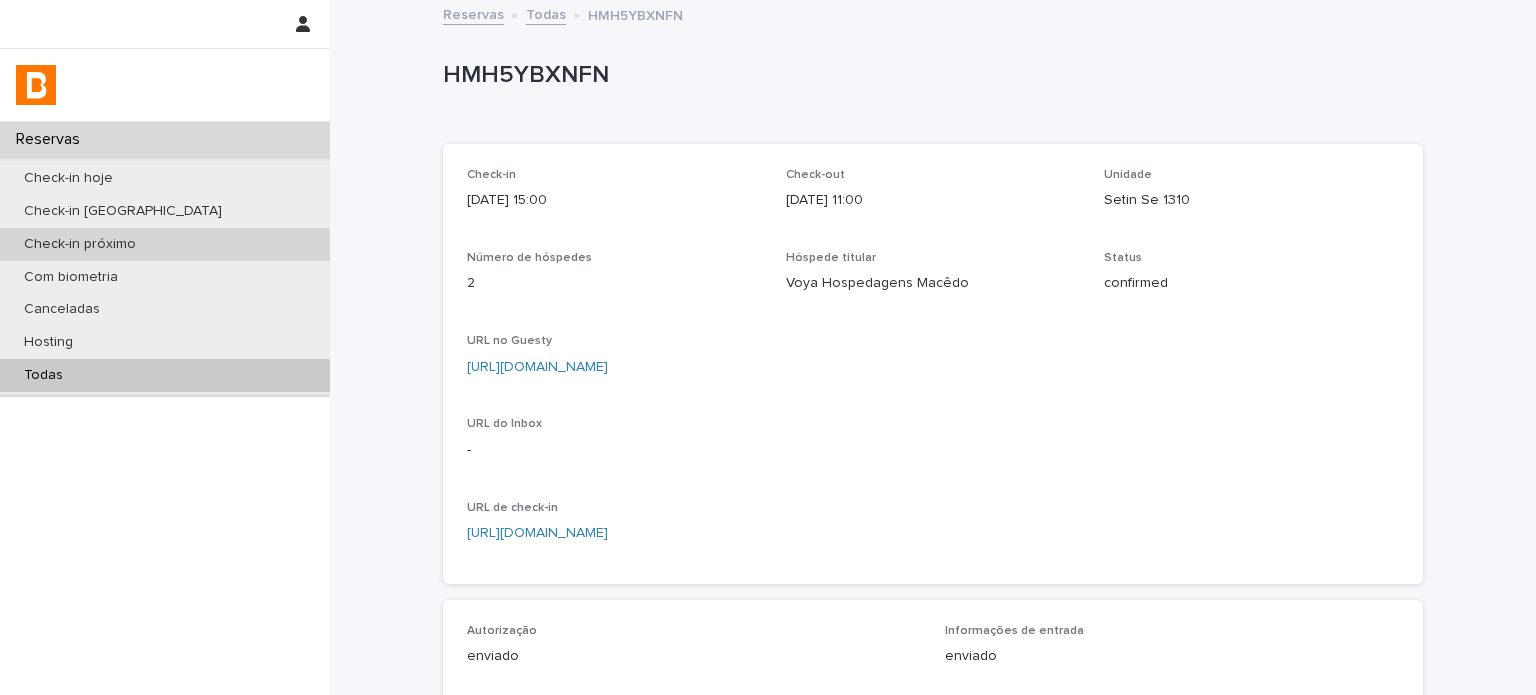scroll, scrollTop: 0, scrollLeft: 0, axis: both 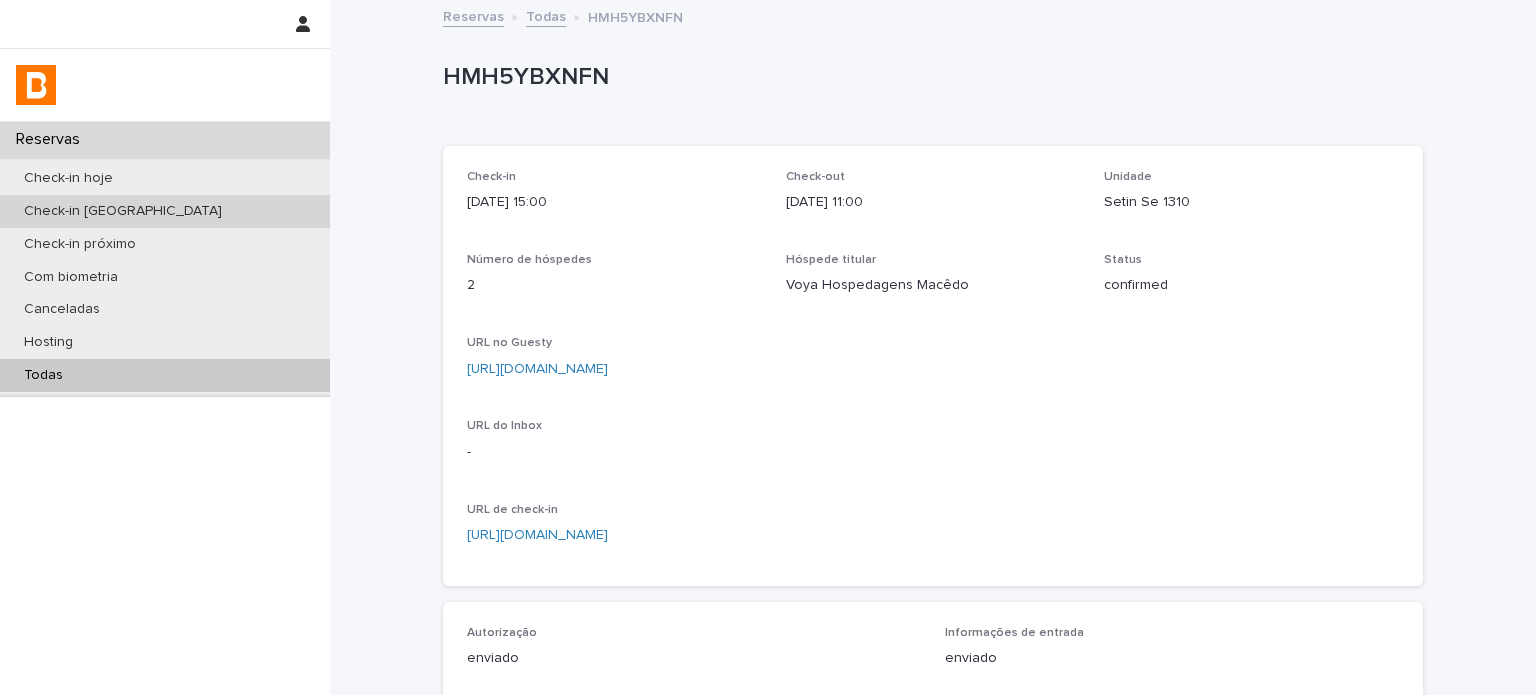 click on "Check-in [GEOGRAPHIC_DATA]" at bounding box center [123, 211] 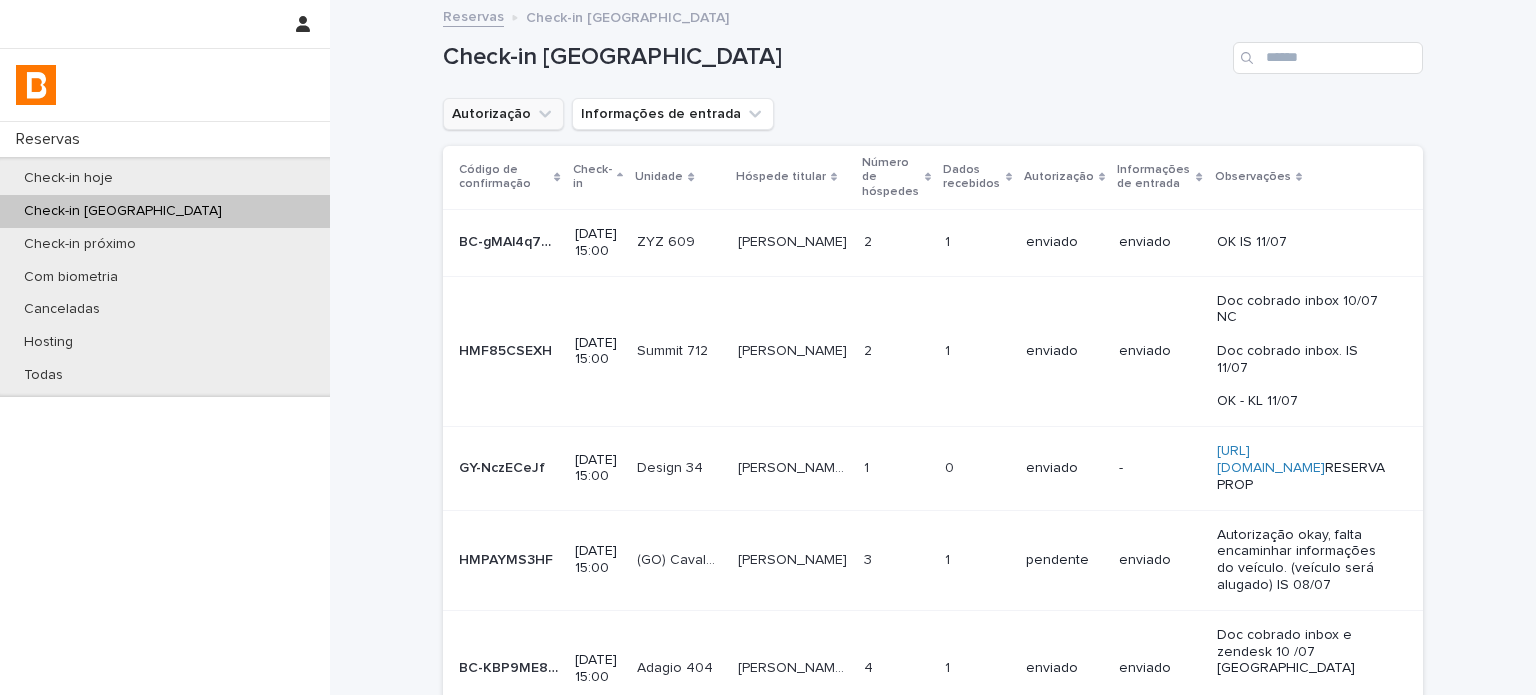 click on "Autorização" at bounding box center [503, 114] 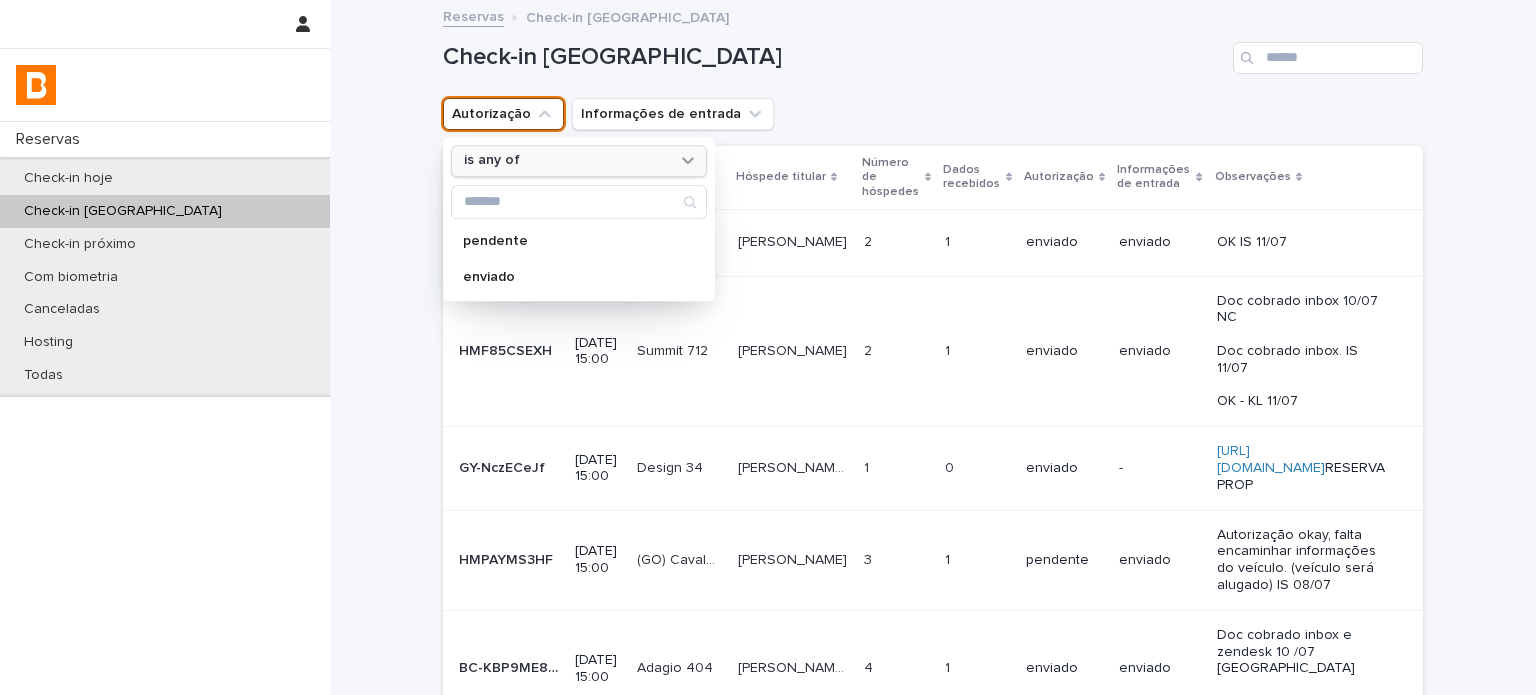 click on "is any of" at bounding box center (566, 161) 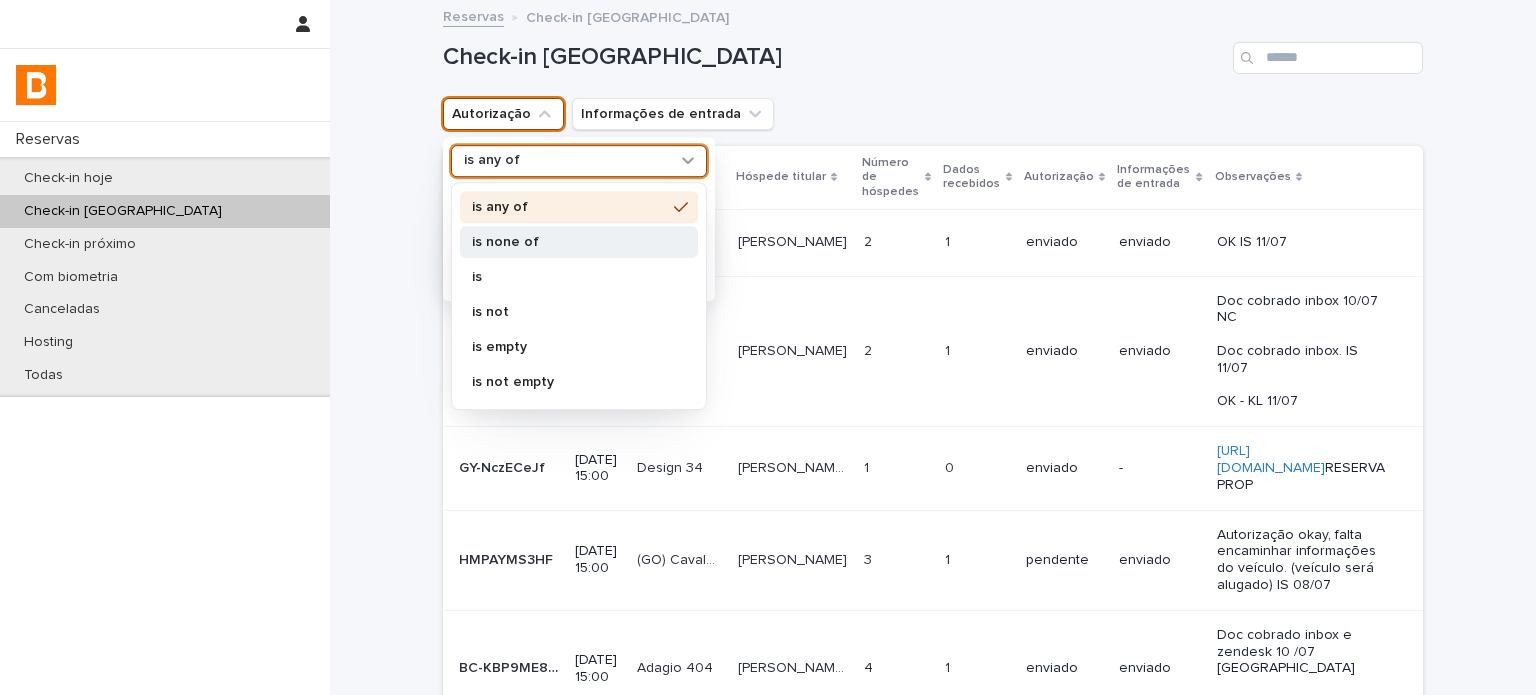 click on "is none of" at bounding box center (579, 242) 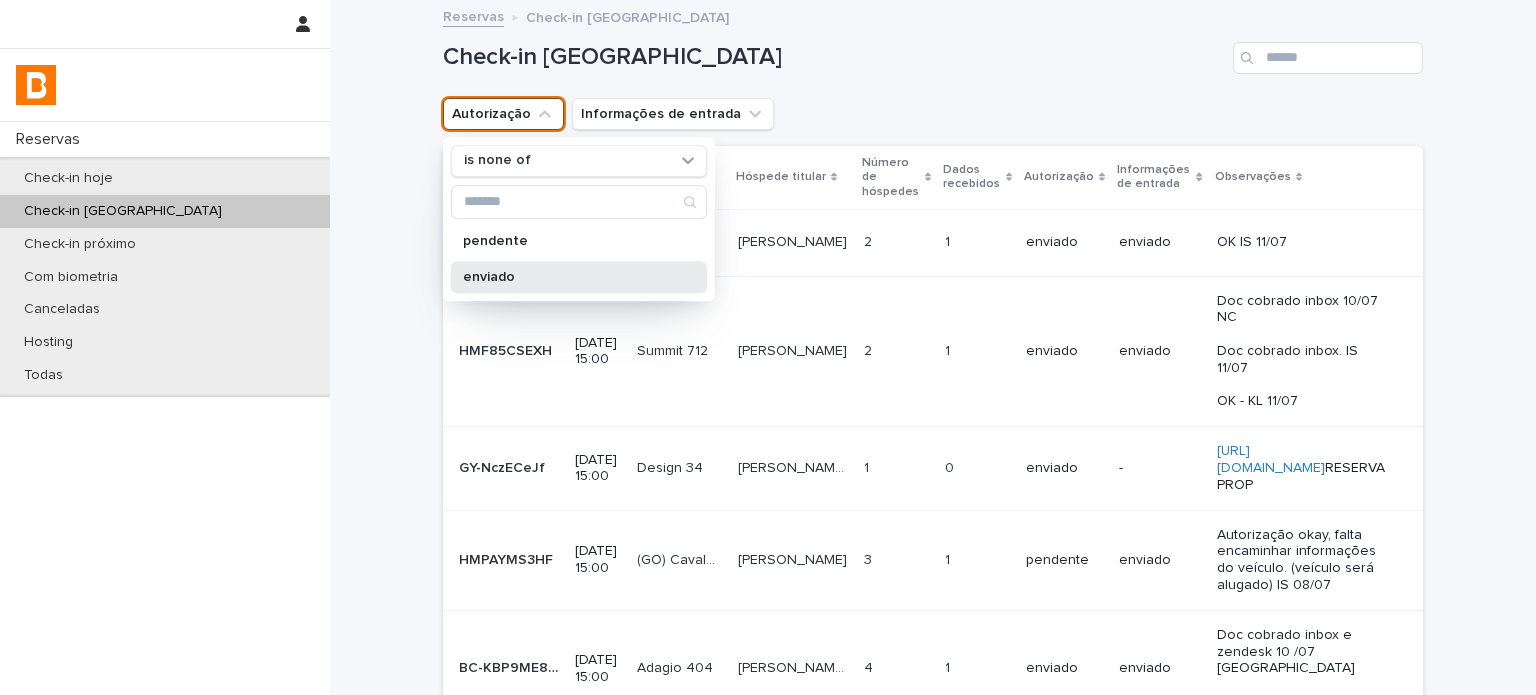 click on "enviado" at bounding box center [569, 277] 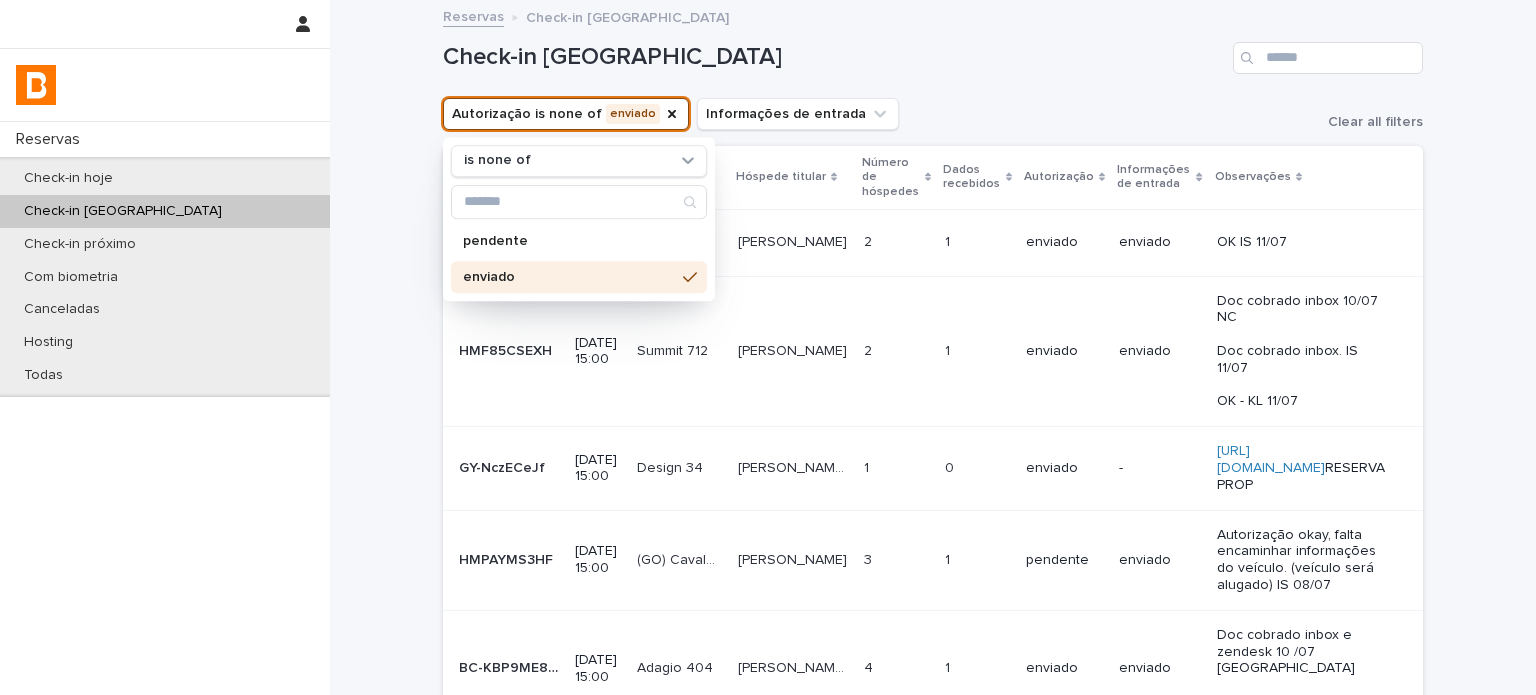 drag, startPoint x: 958, startPoint y: 22, endPoint x: 953, endPoint y: 34, distance: 13 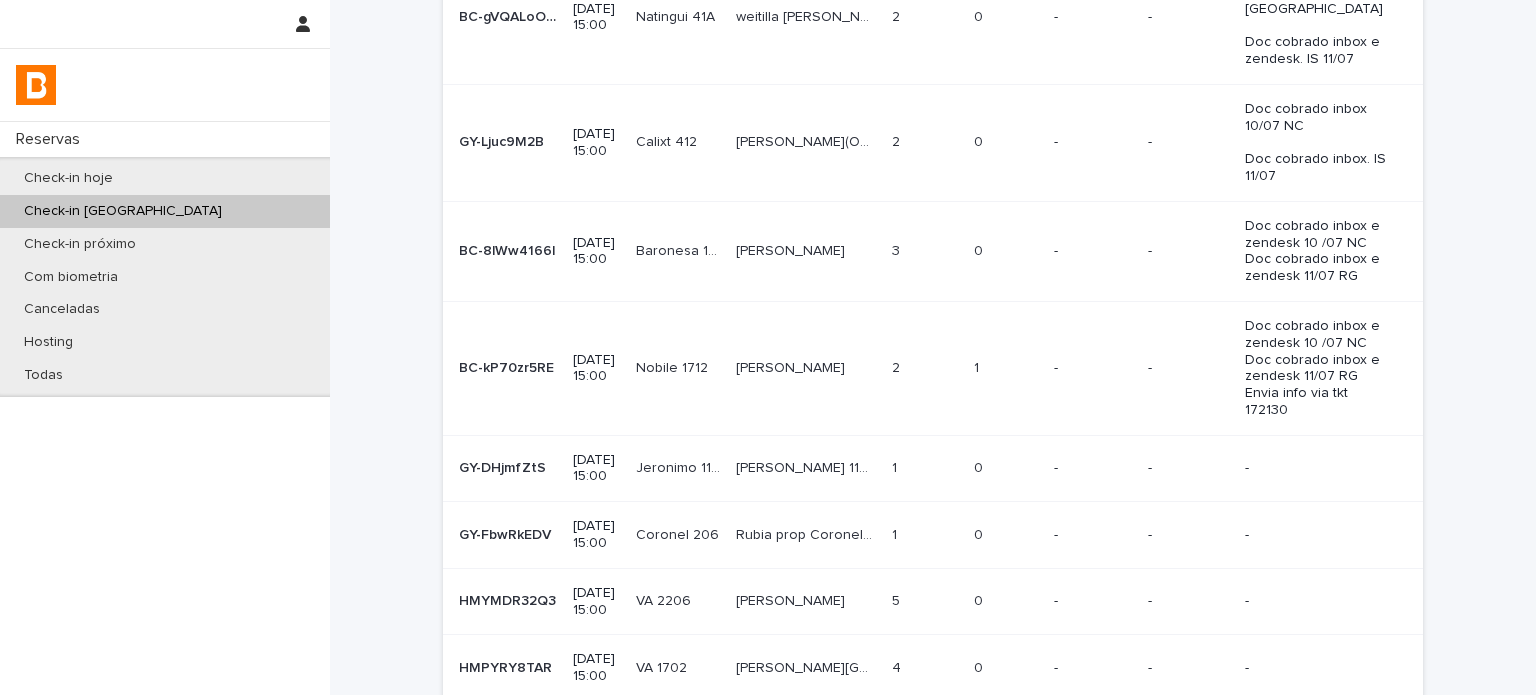 scroll, scrollTop: 359, scrollLeft: 0, axis: vertical 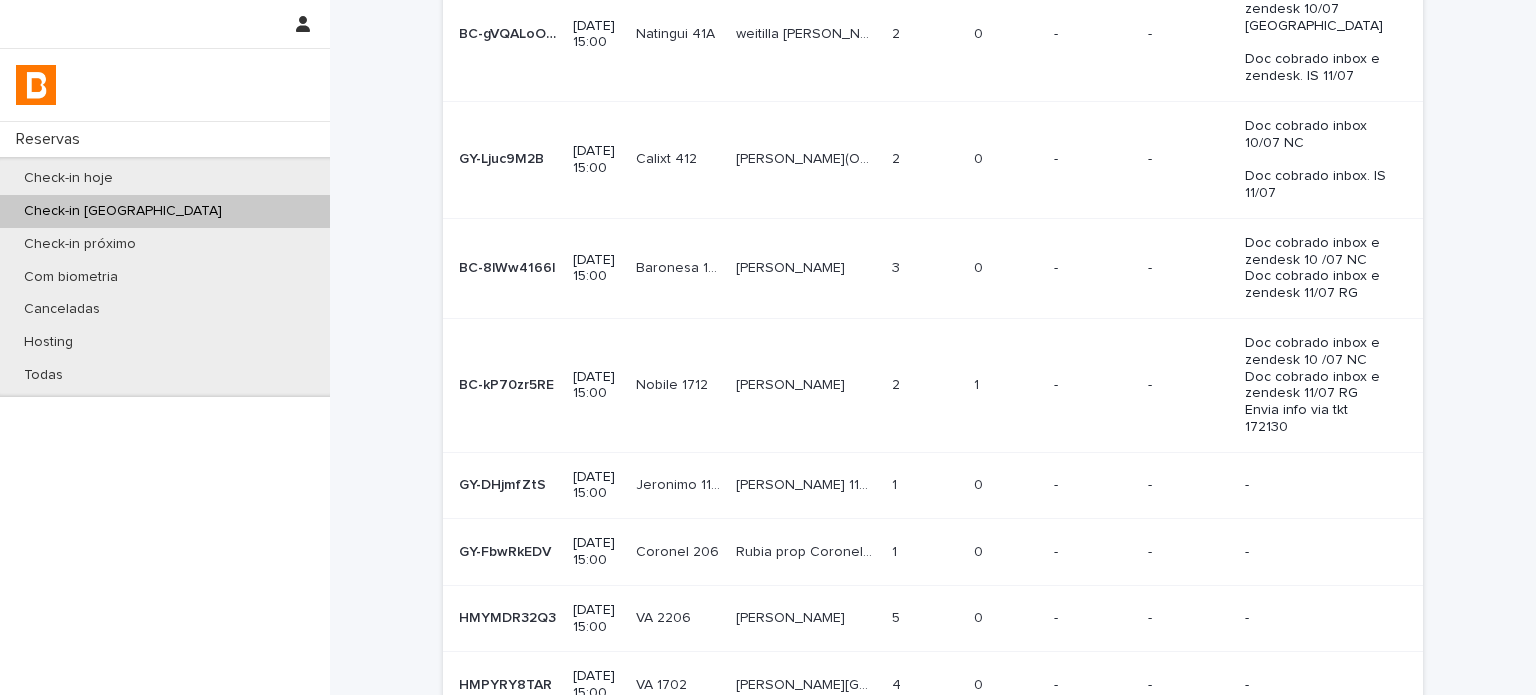 click on "Check-in hoje Check-in amanhã Check-in próximo Com biometria Canceladas Hosting Todas" at bounding box center [165, 277] 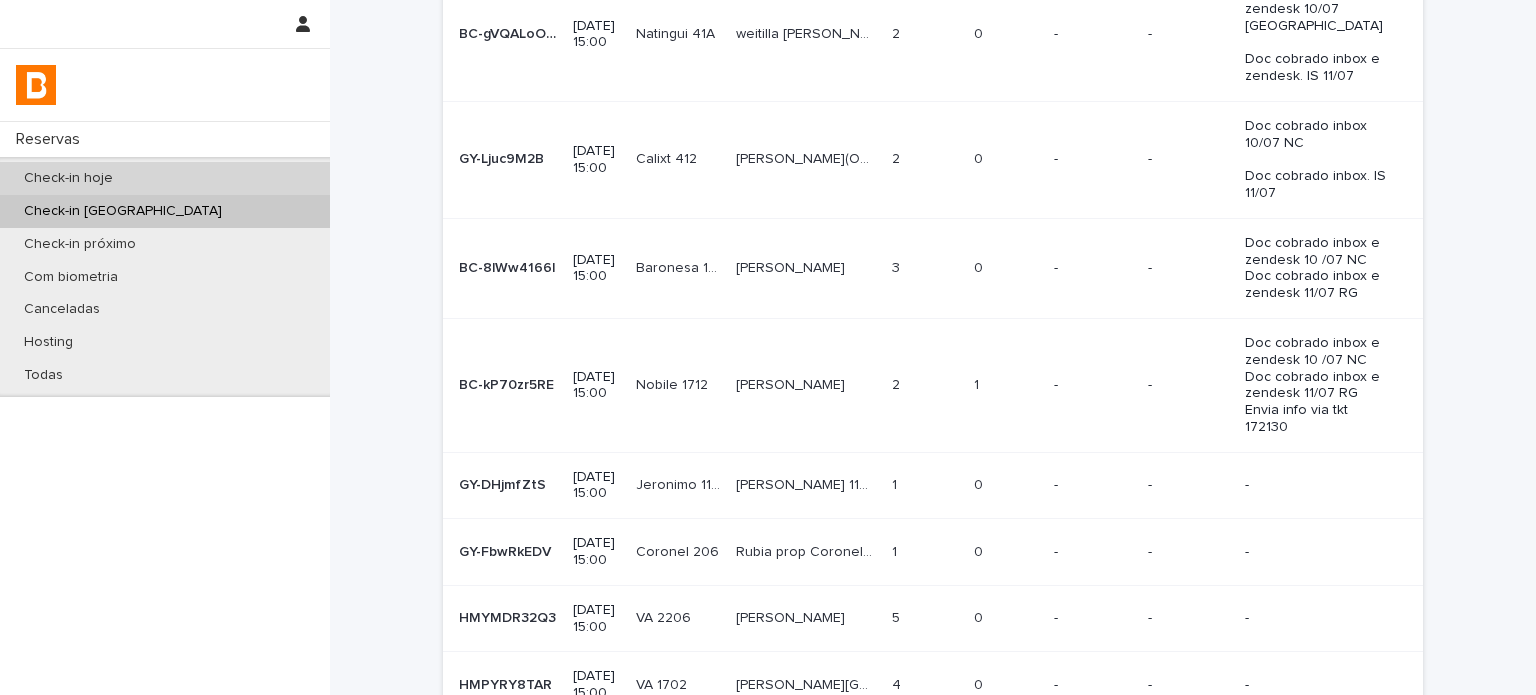click on "Check-in hoje" at bounding box center (165, 178) 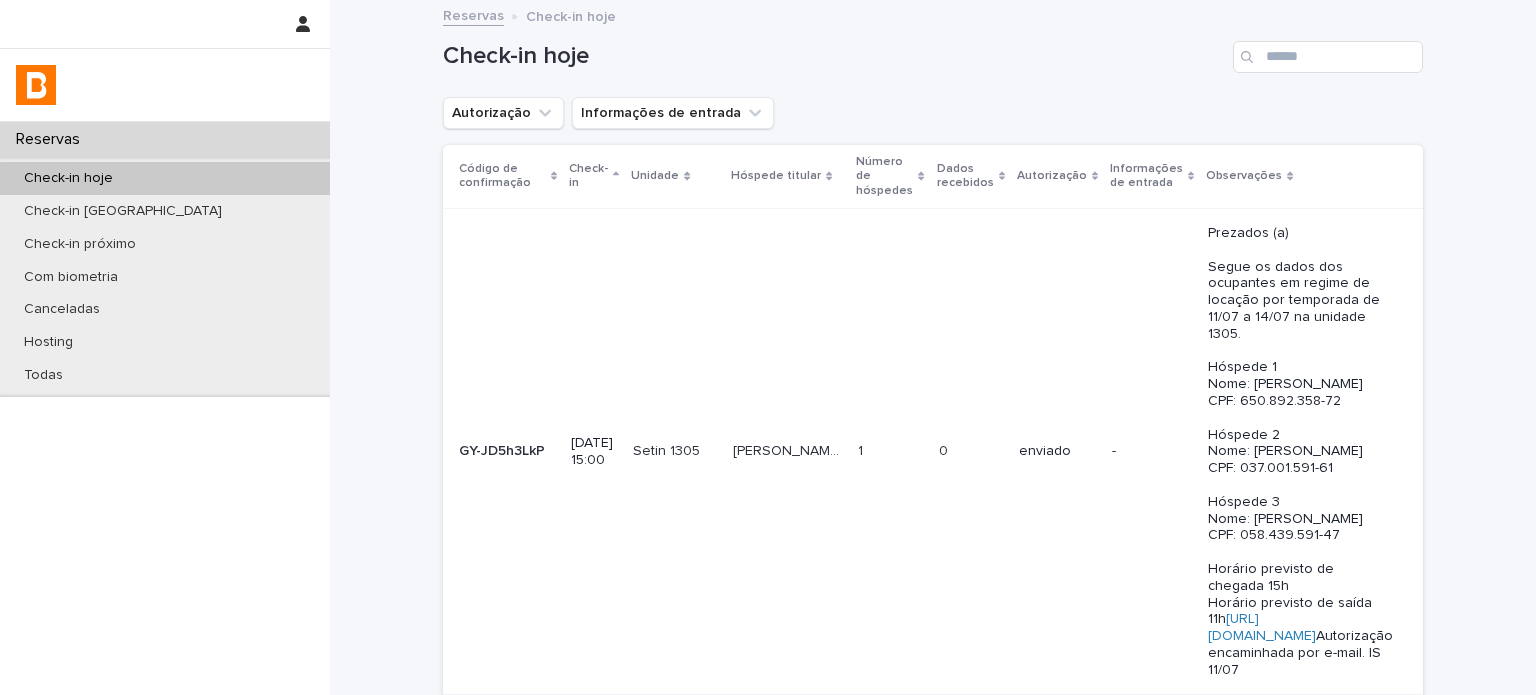 scroll, scrollTop: 0, scrollLeft: 0, axis: both 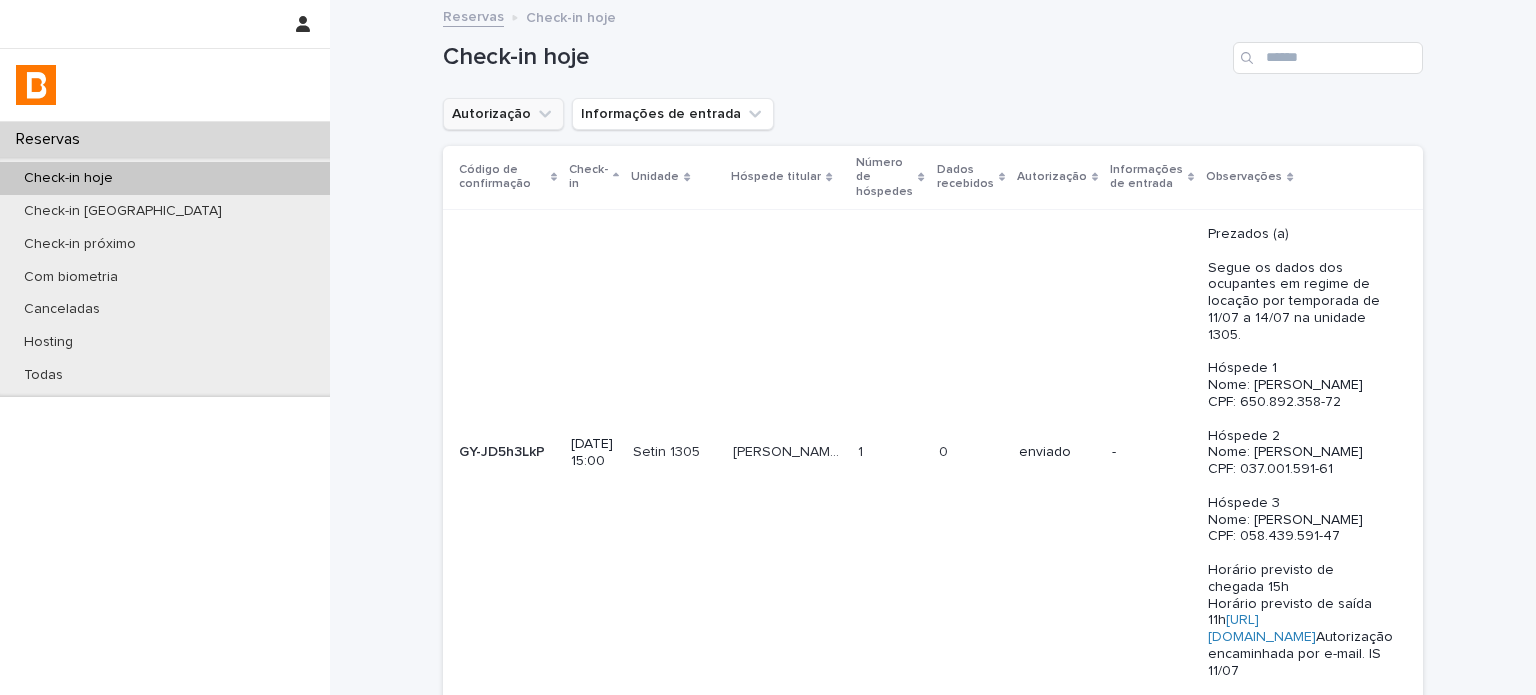 click on "Autorização" at bounding box center (503, 114) 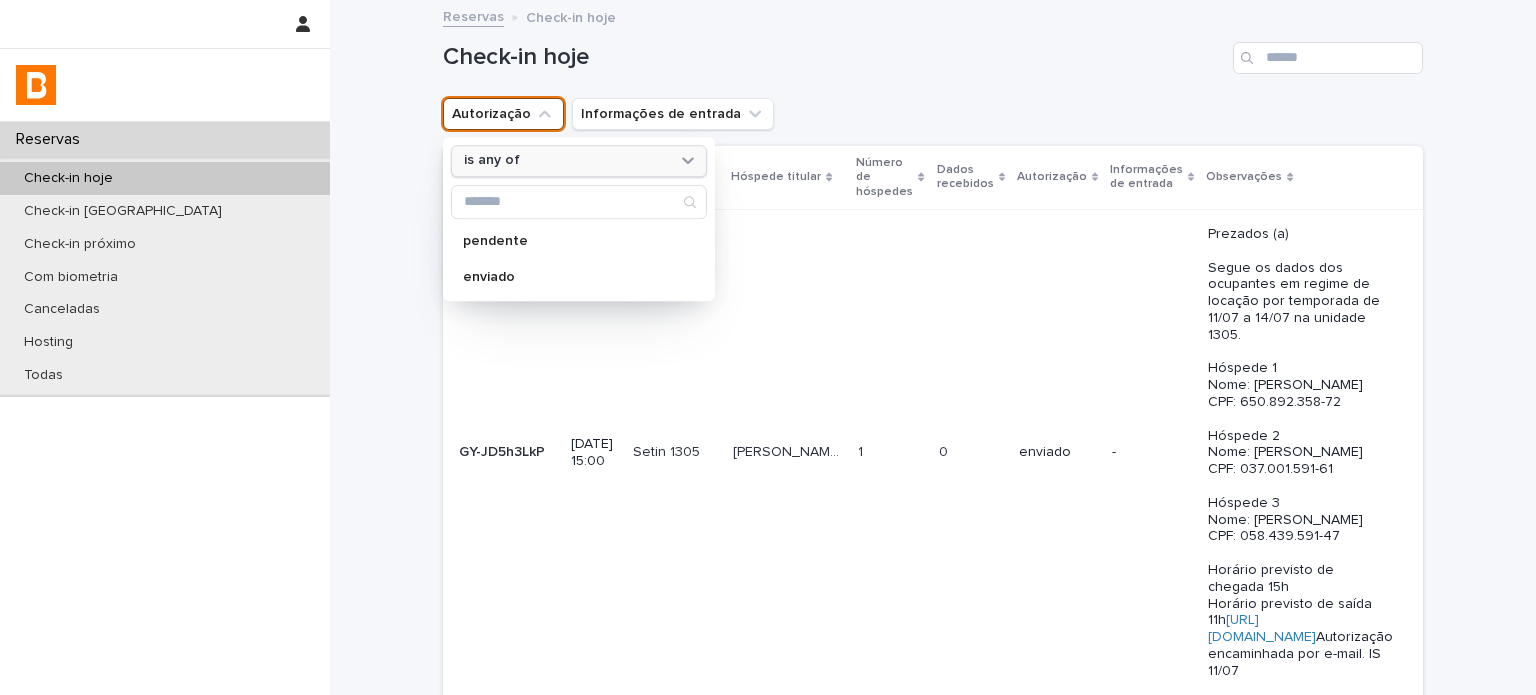 click on "is any of" at bounding box center (566, 161) 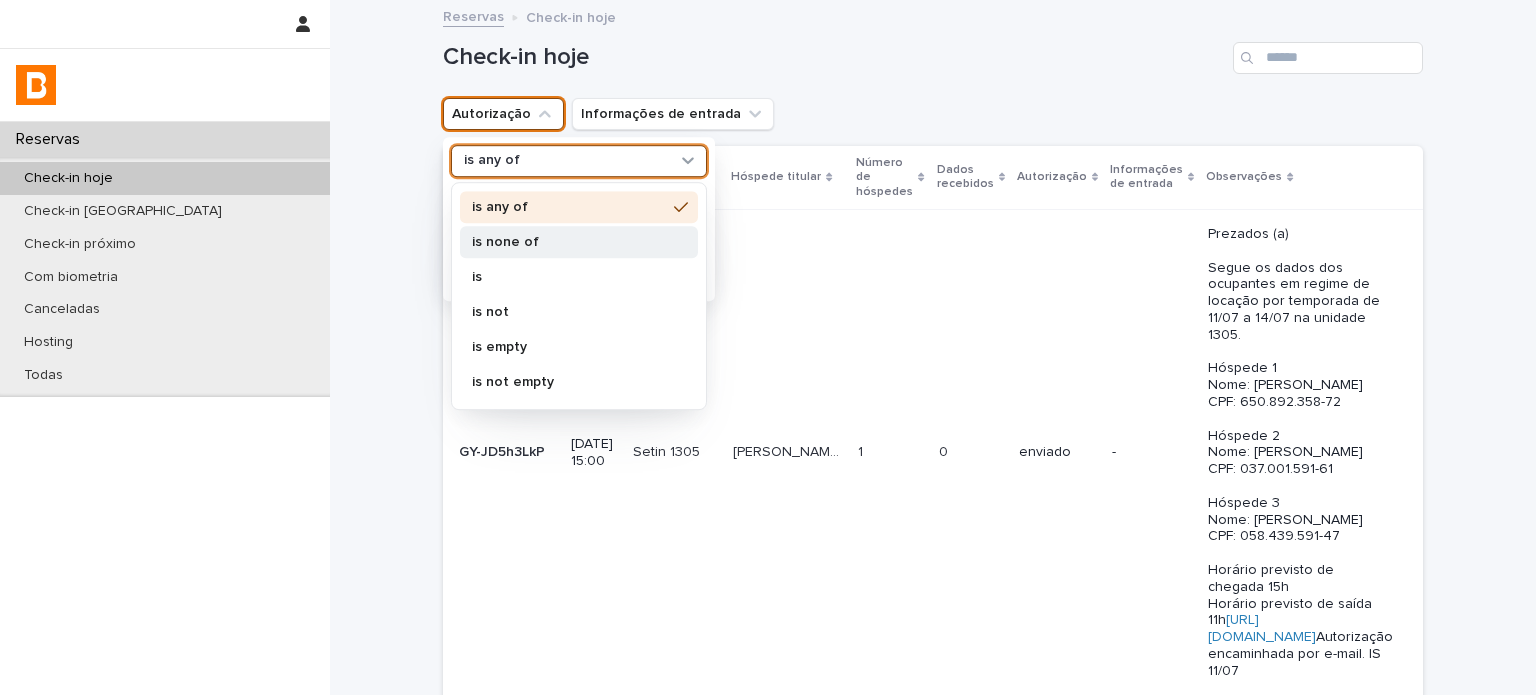 click on "is none of" at bounding box center [579, 242] 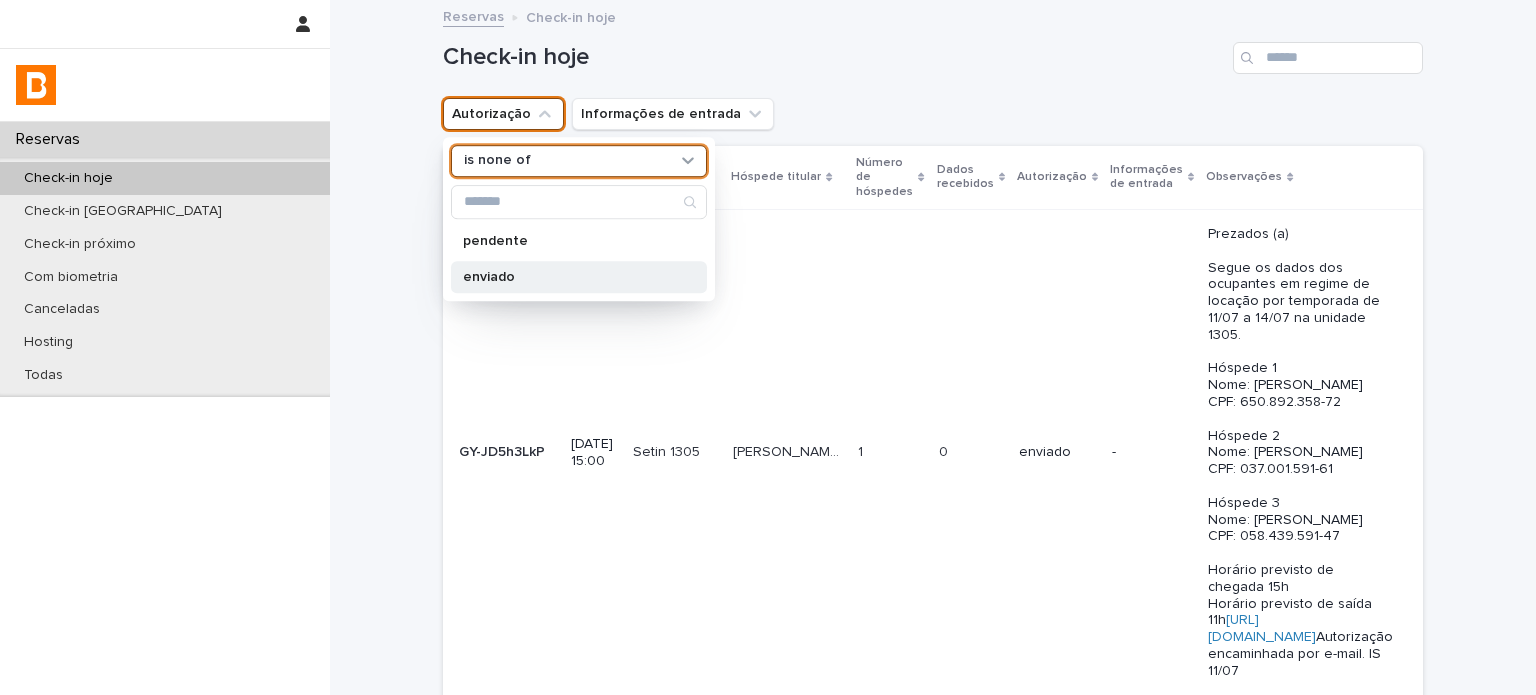 click on "enviado" at bounding box center [569, 277] 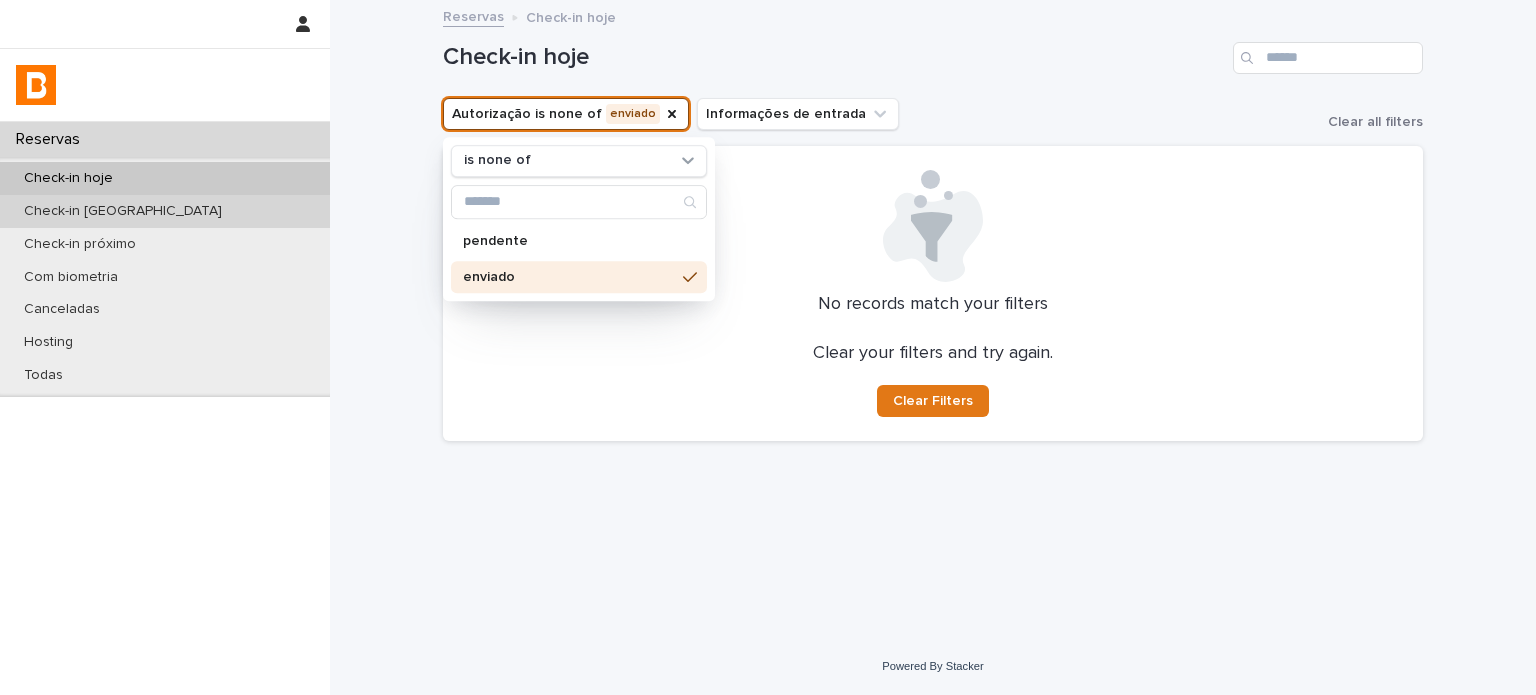 click on "Check-in [GEOGRAPHIC_DATA]" at bounding box center (165, 211) 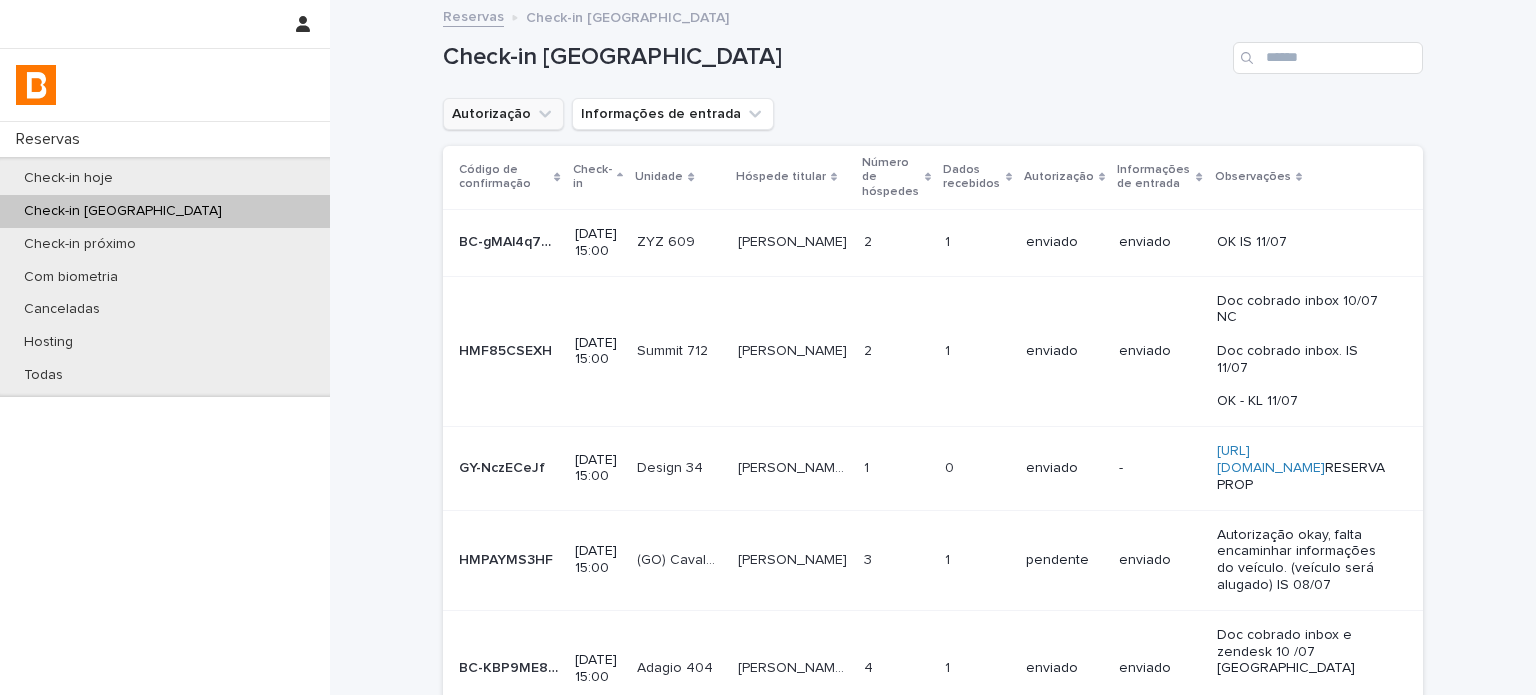 click on "Autorização" at bounding box center (503, 114) 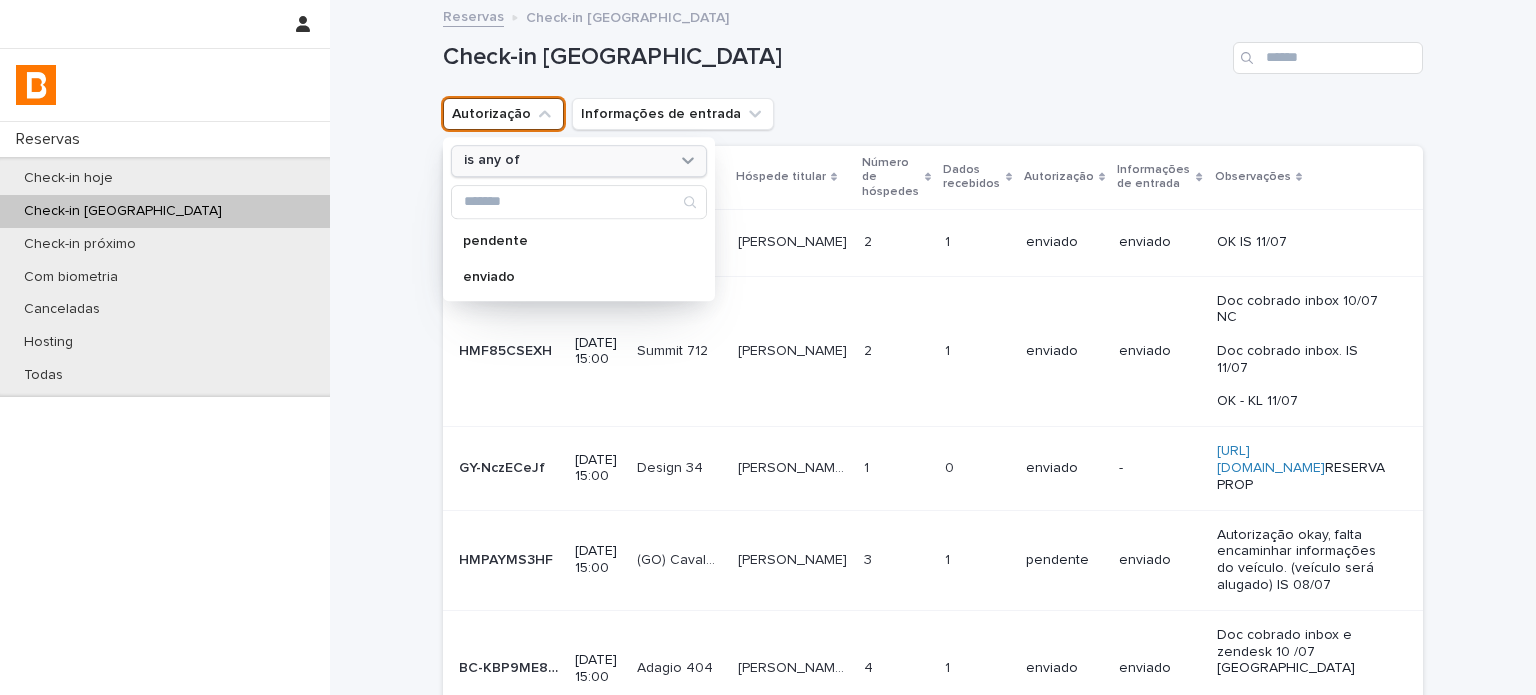 drag, startPoint x: 471, startPoint y: 149, endPoint x: 477, endPoint y: 175, distance: 26.683329 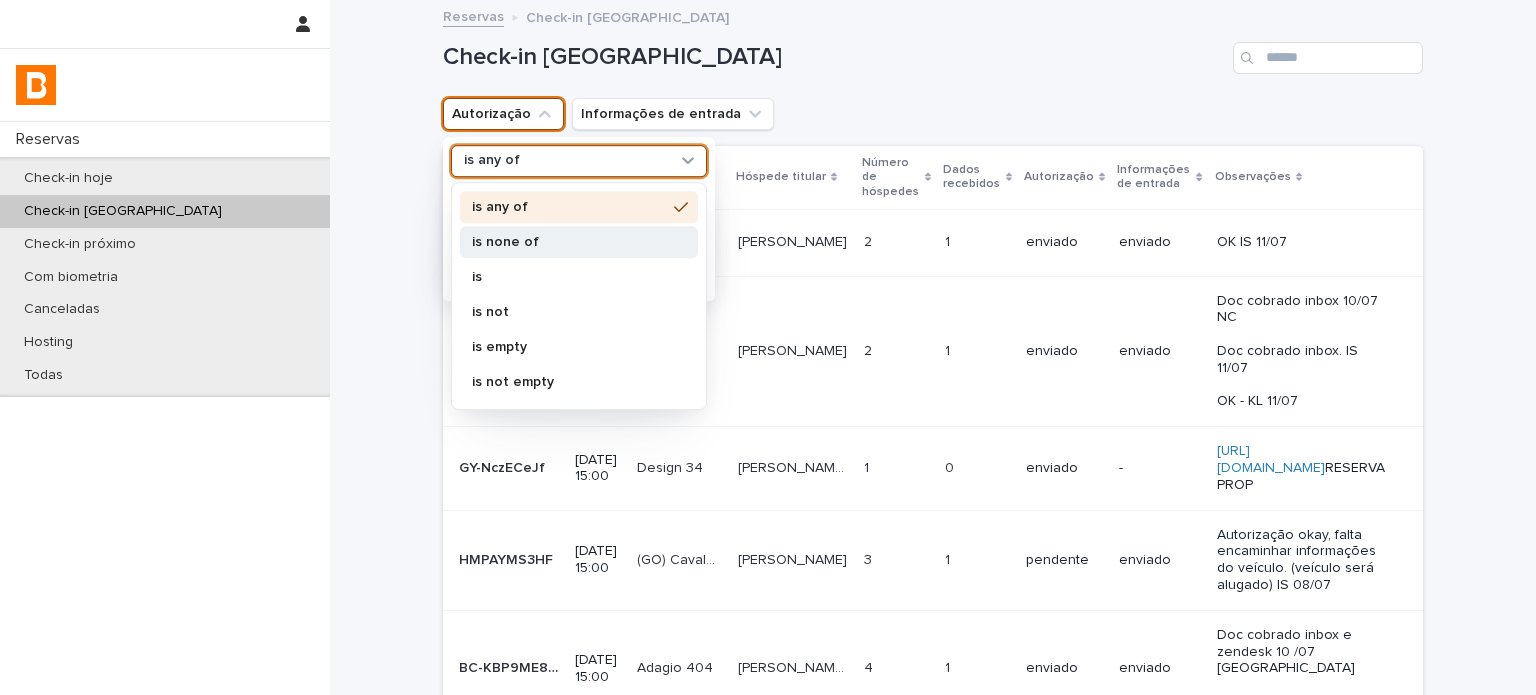 click on "is none of" at bounding box center (569, 242) 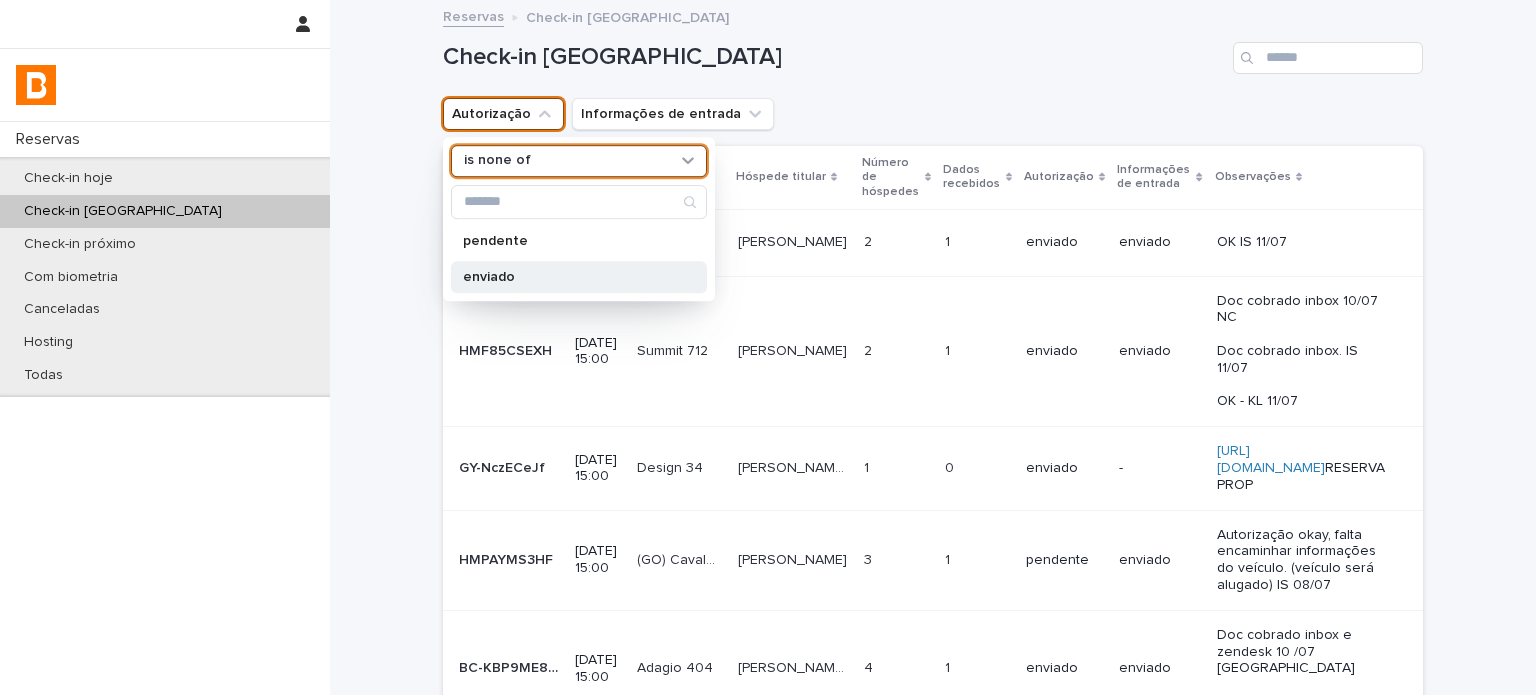 click on "enviado" at bounding box center [569, 277] 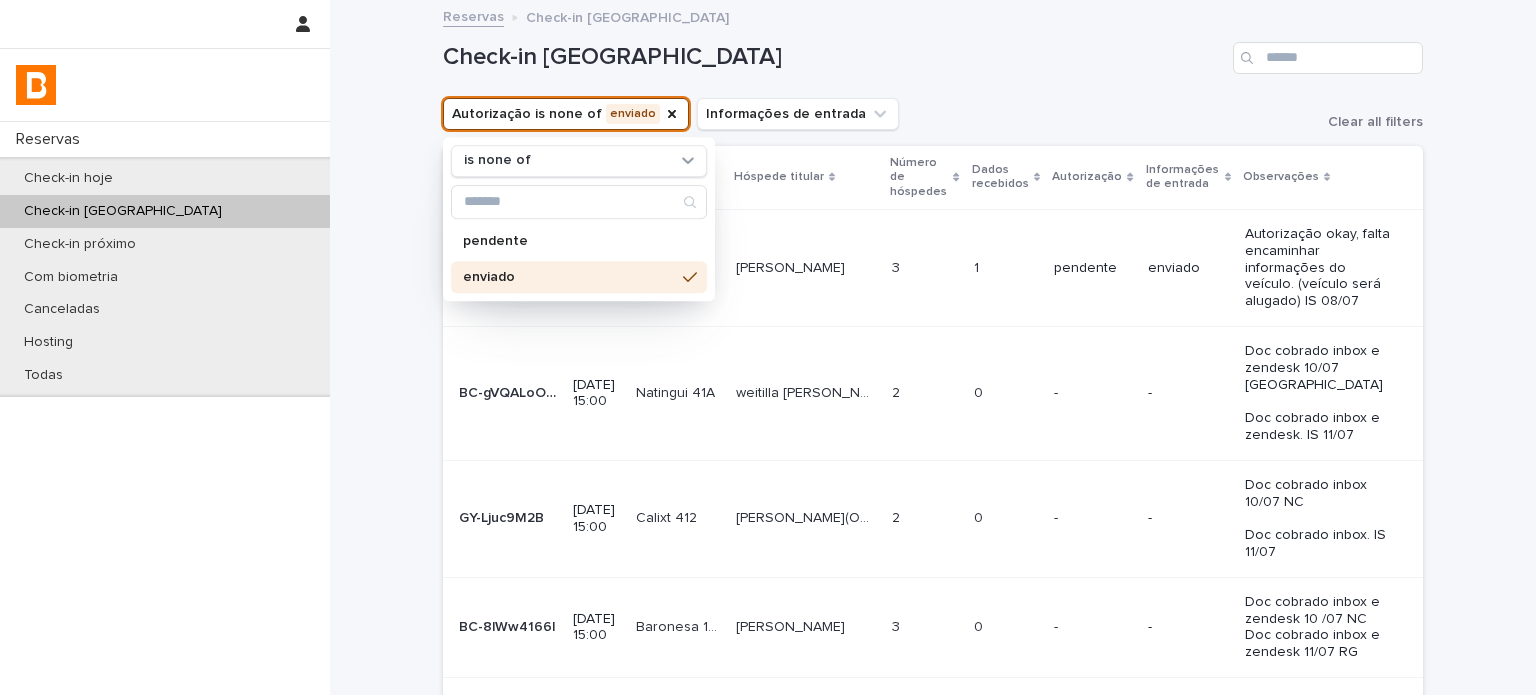 click on "Check-in [GEOGRAPHIC_DATA]" at bounding box center (933, 50) 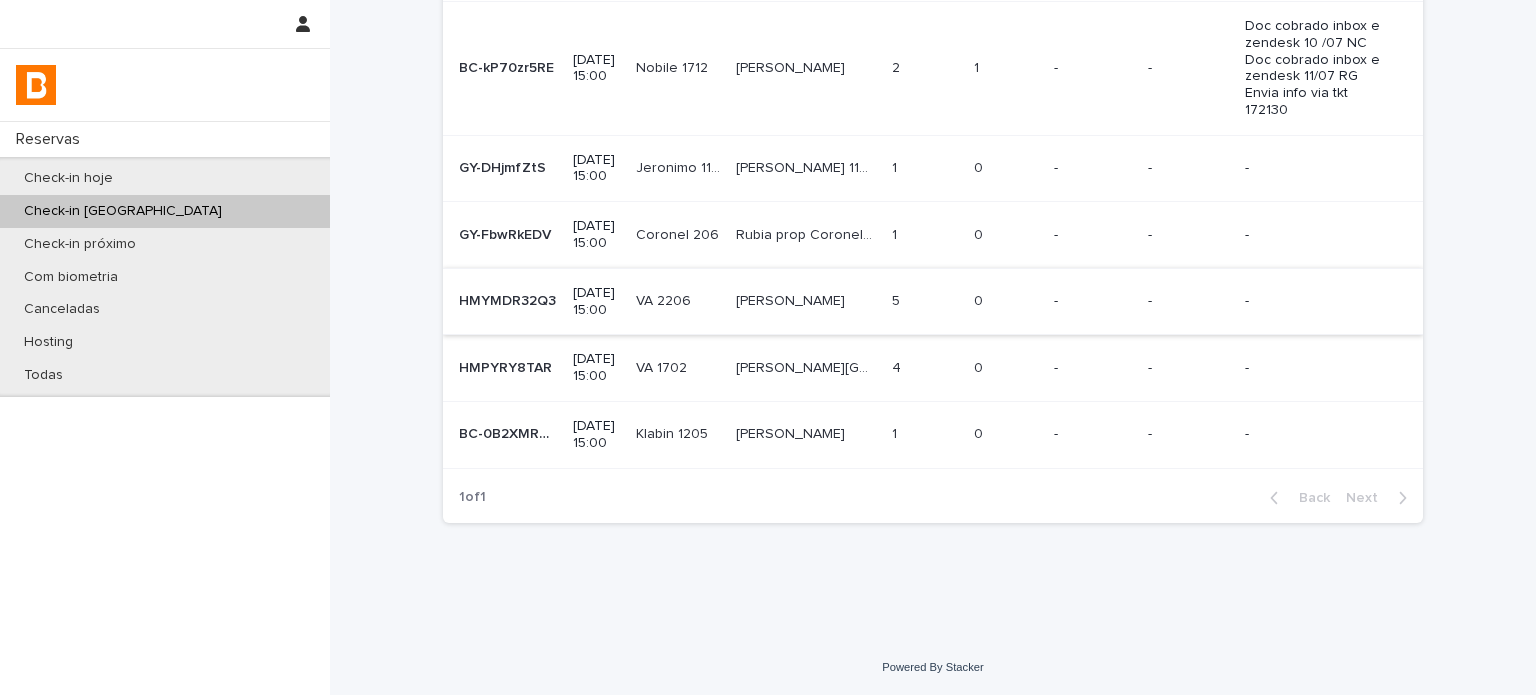 scroll, scrollTop: 692, scrollLeft: 0, axis: vertical 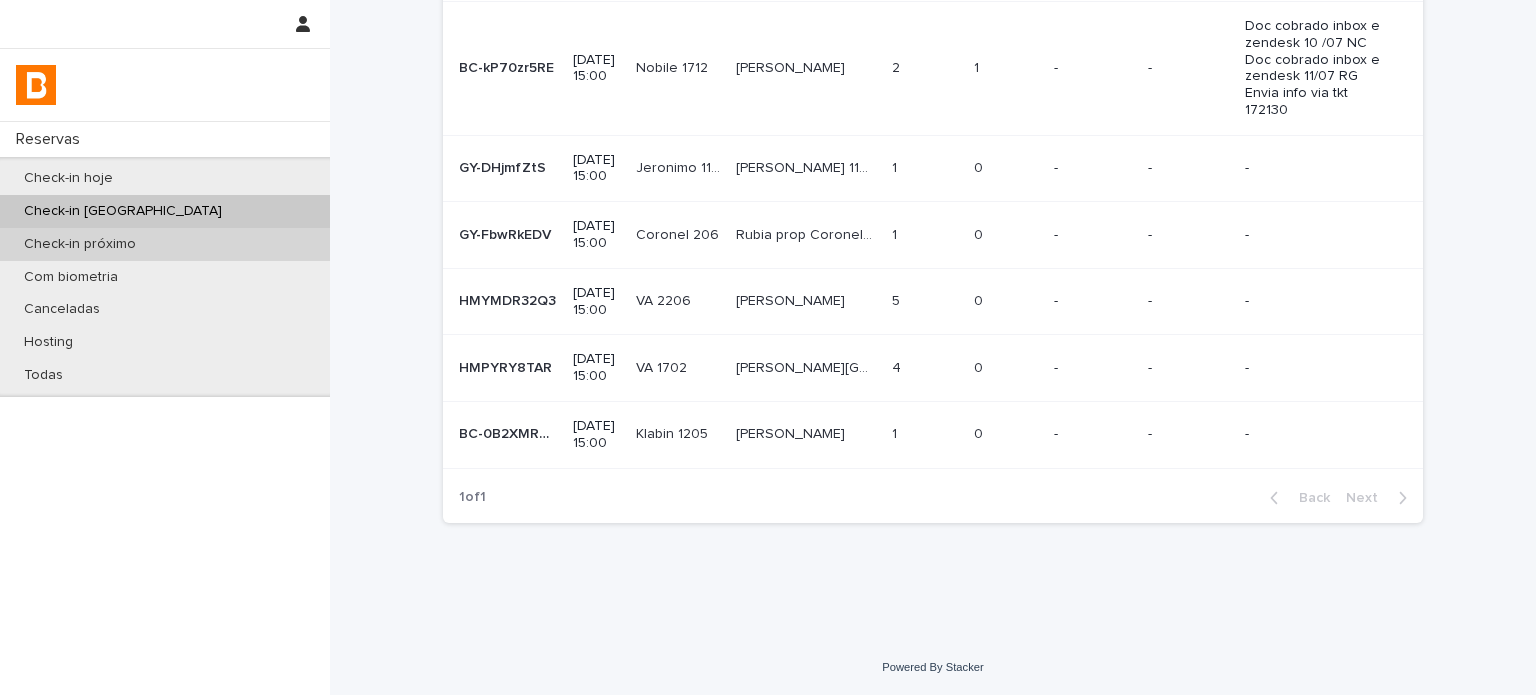 click on "Check-in próximo" at bounding box center (165, 244) 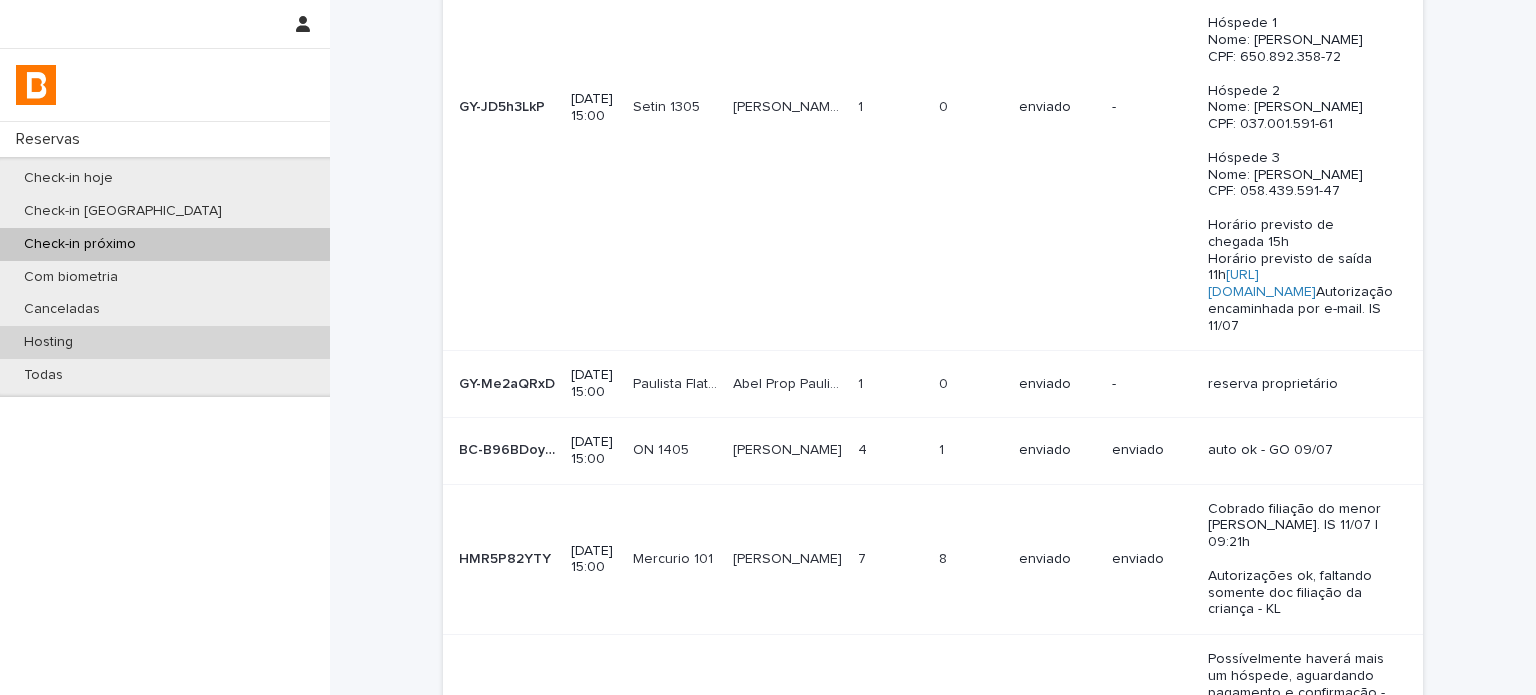 scroll, scrollTop: 266, scrollLeft: 0, axis: vertical 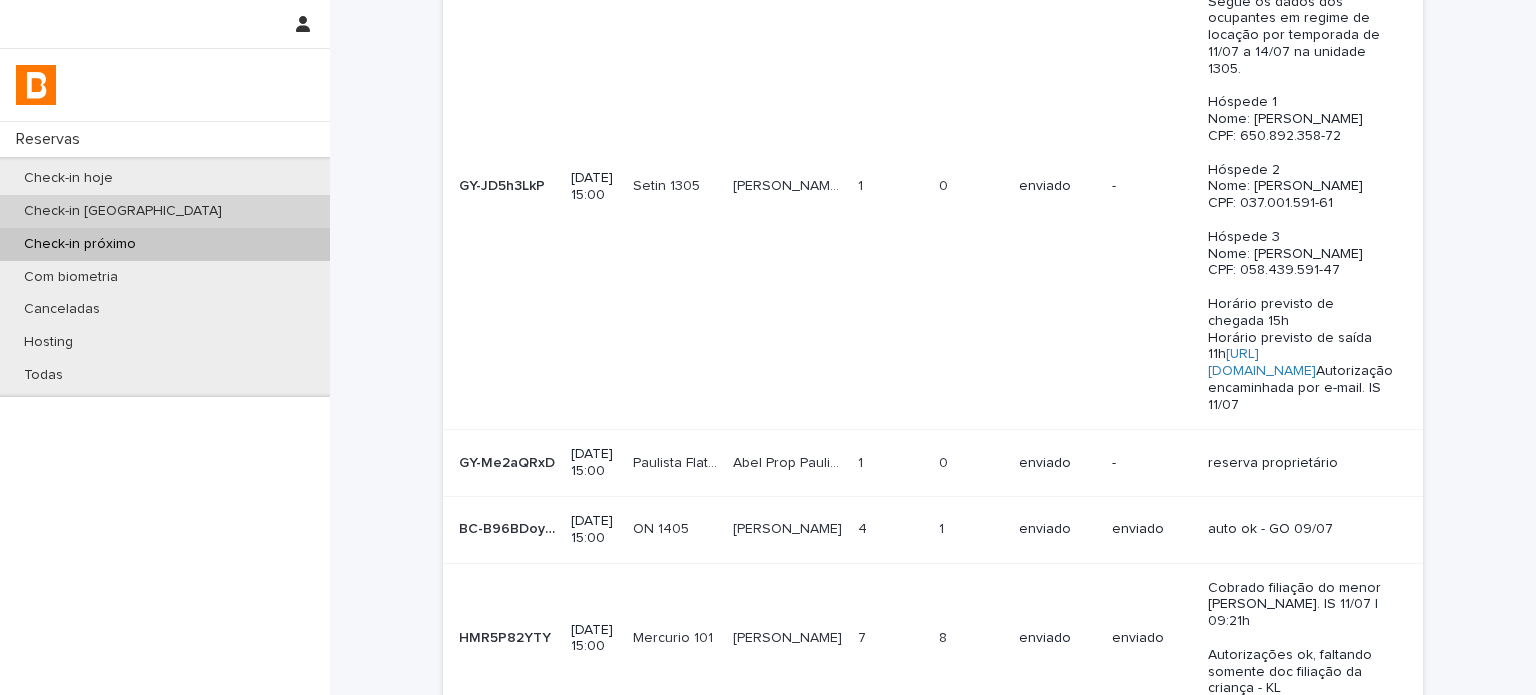 click on "Check-in [GEOGRAPHIC_DATA]" at bounding box center [165, 211] 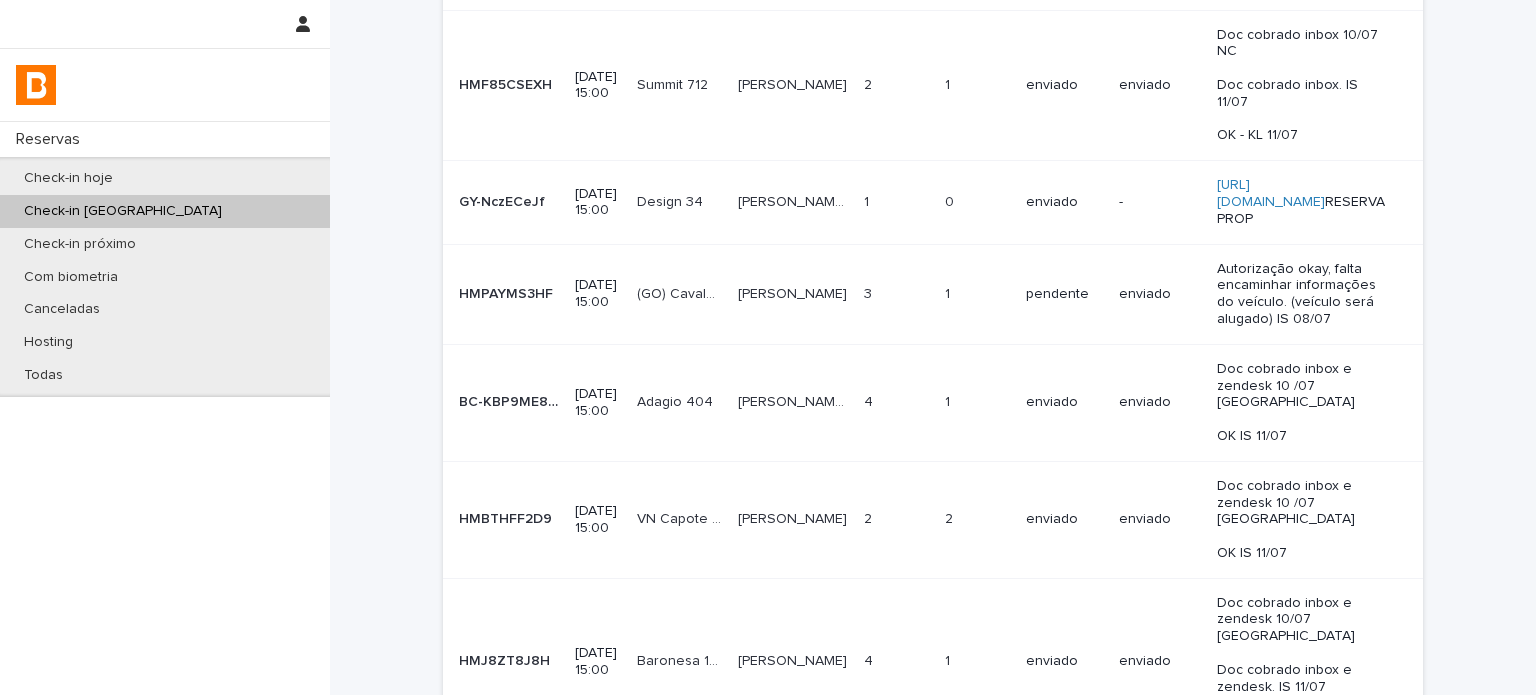 scroll, scrollTop: 0, scrollLeft: 0, axis: both 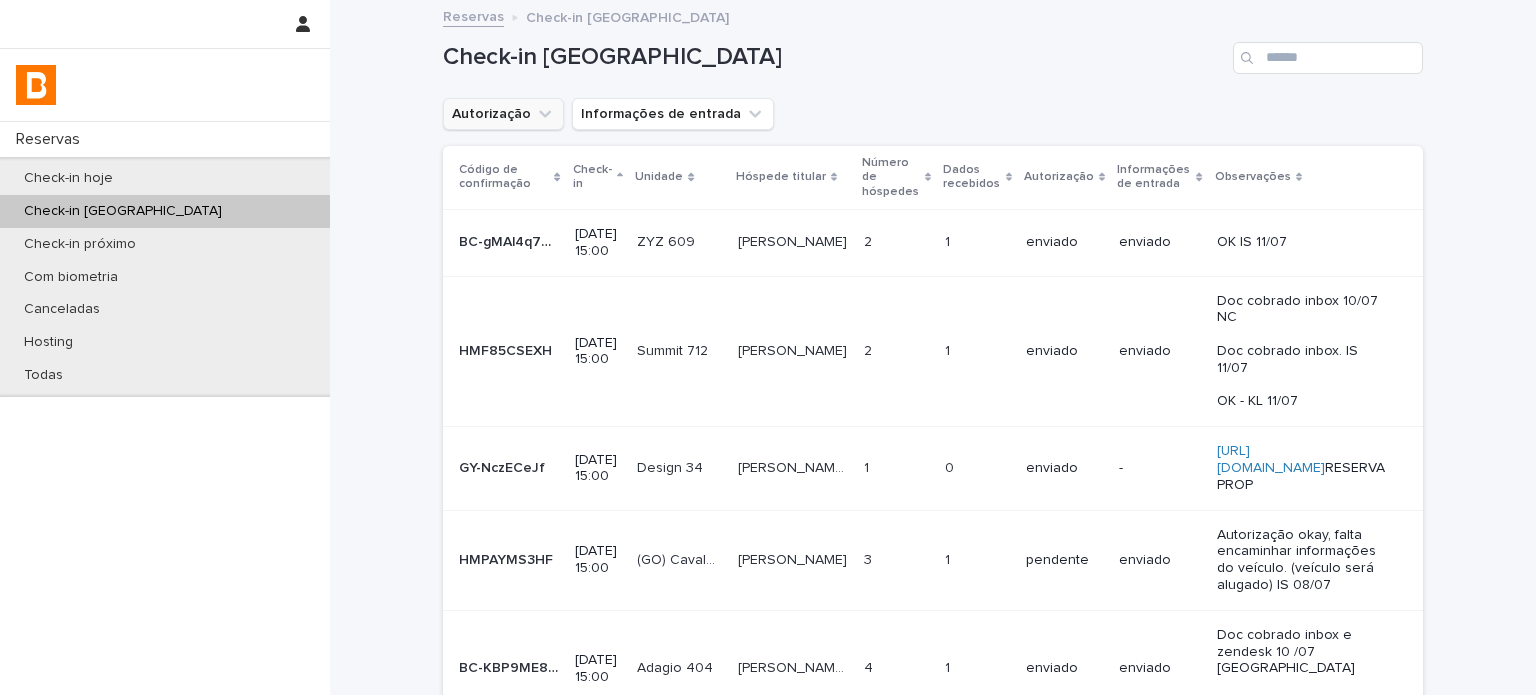click on "Autorização" at bounding box center (503, 114) 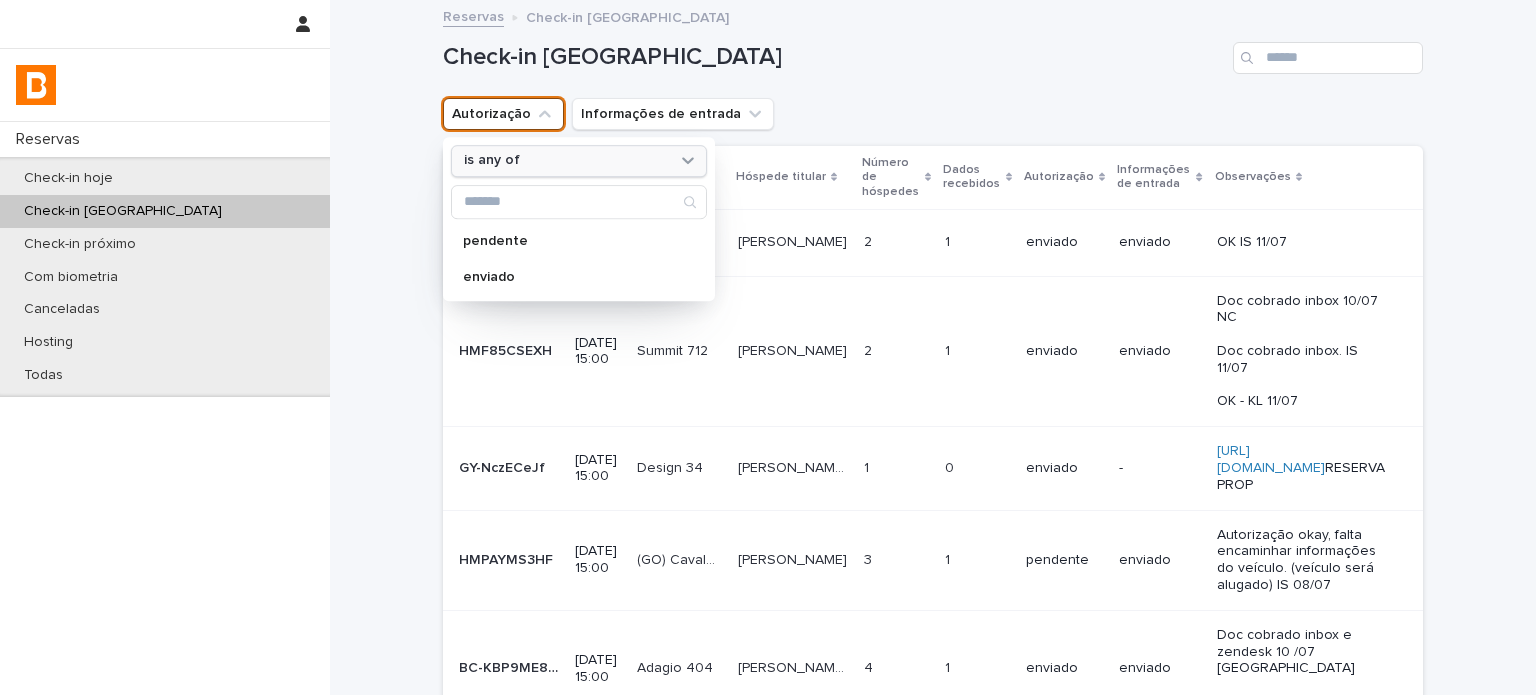 click on "is any of" at bounding box center [579, 161] 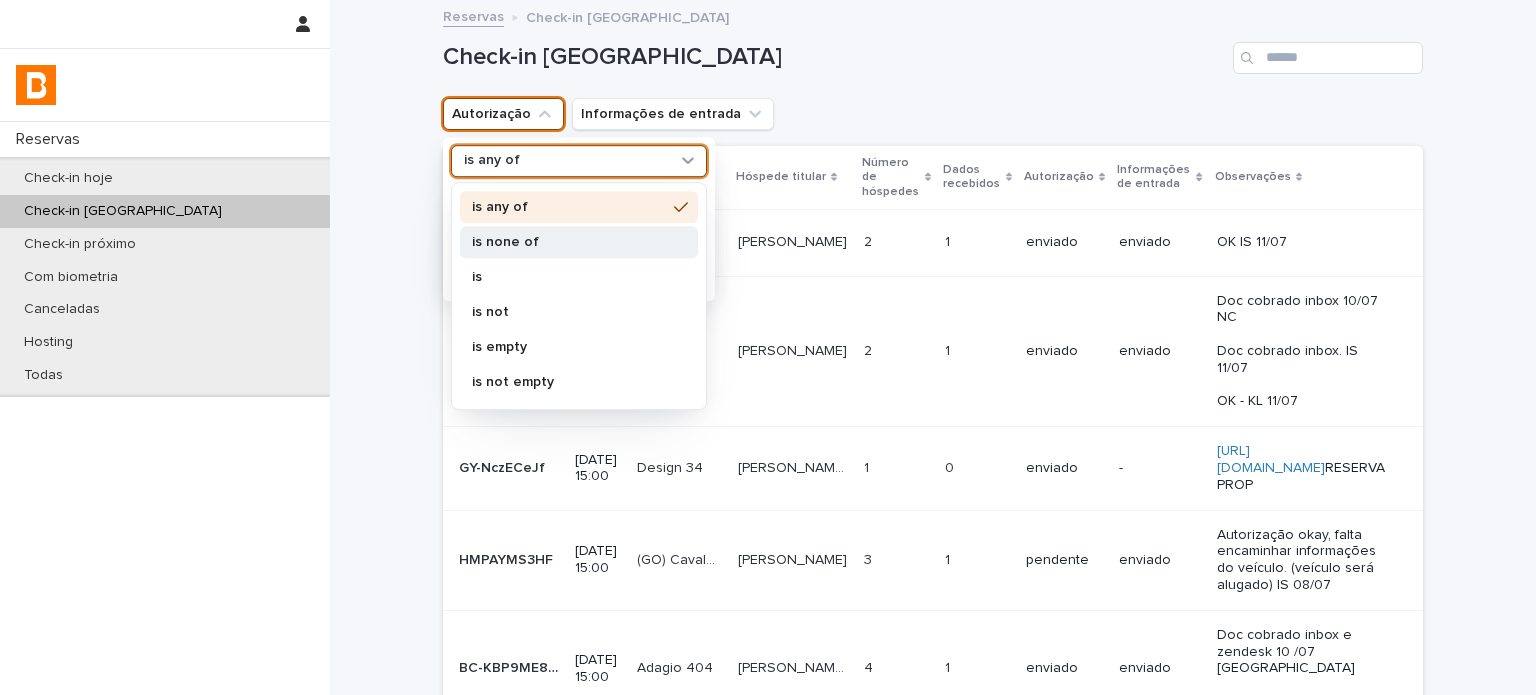 click on "is none of" at bounding box center [569, 242] 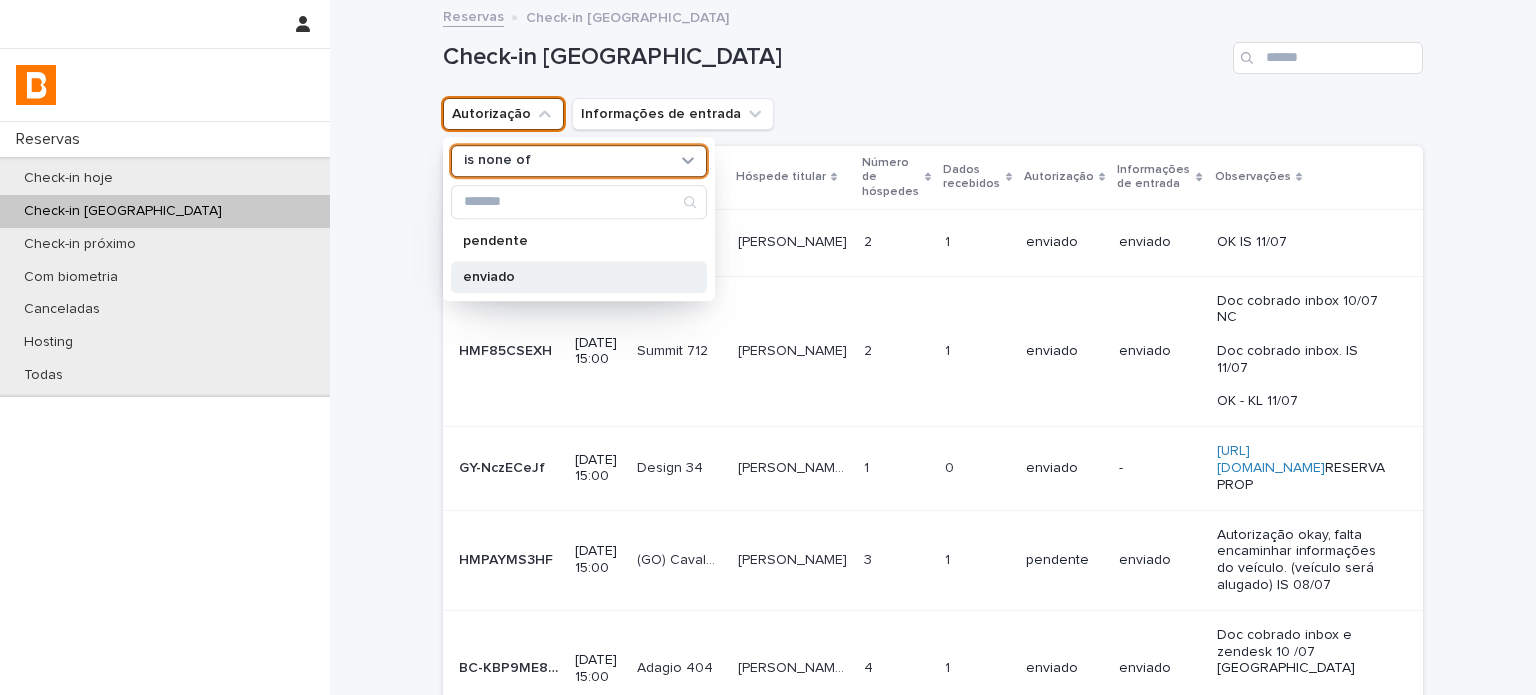 click on "enviado" at bounding box center (569, 277) 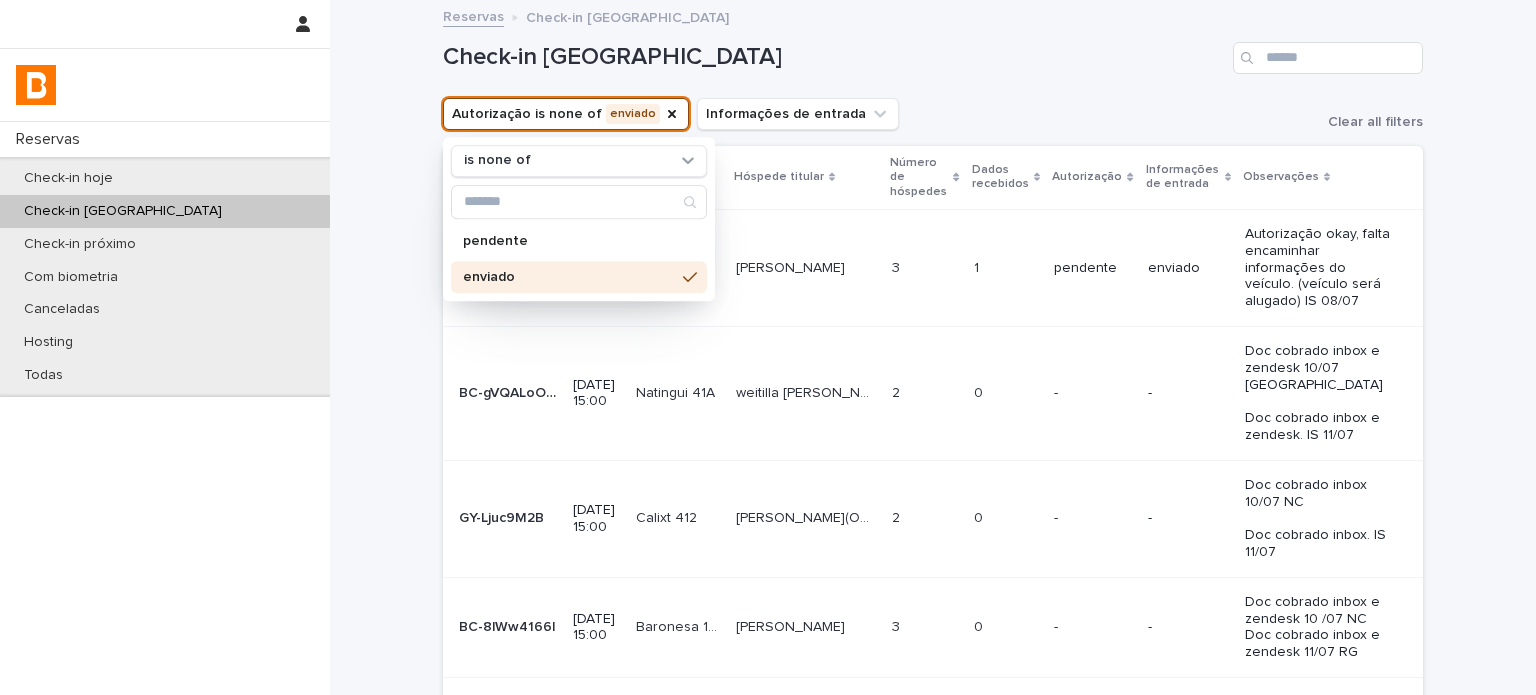 click on "Autorização is none of enviado is none of pendente enviado Informações de entrada Clear all filters" at bounding box center [933, 114] 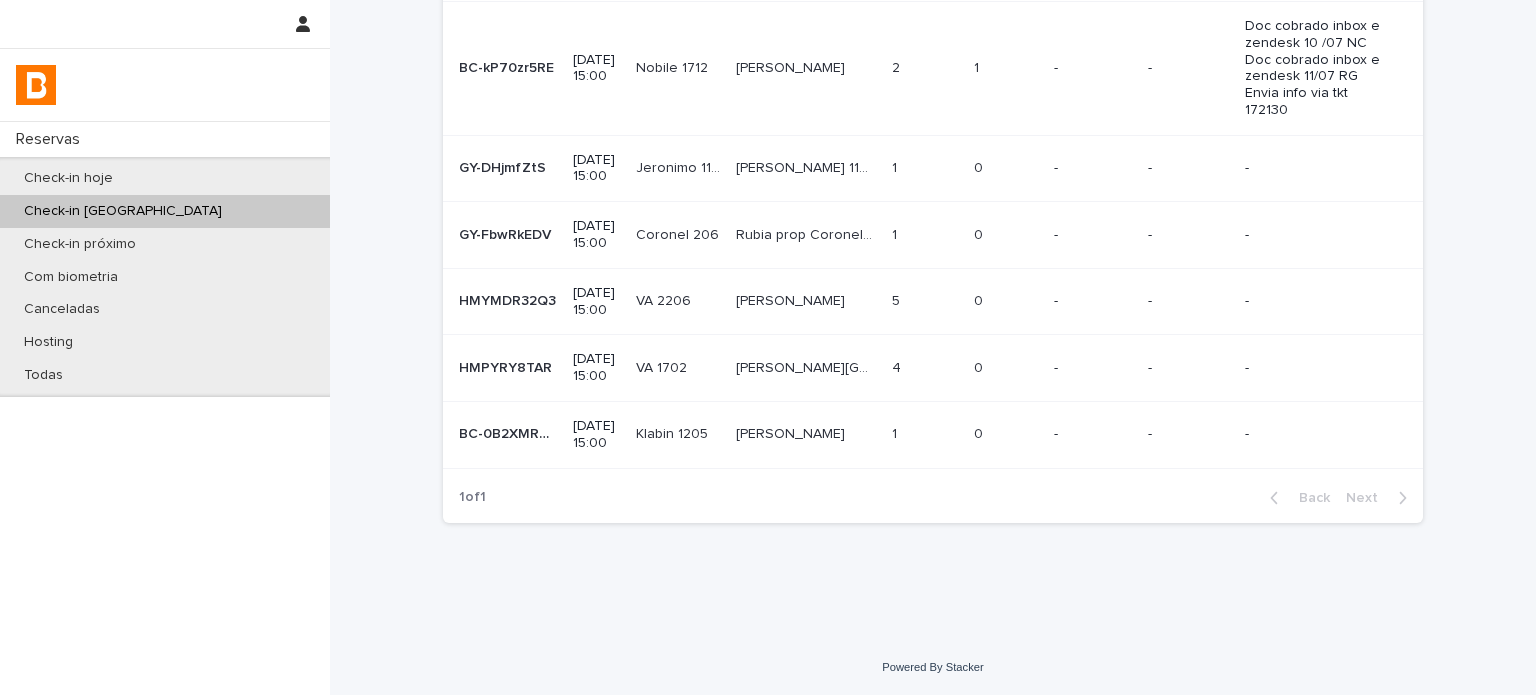 scroll, scrollTop: 692, scrollLeft: 0, axis: vertical 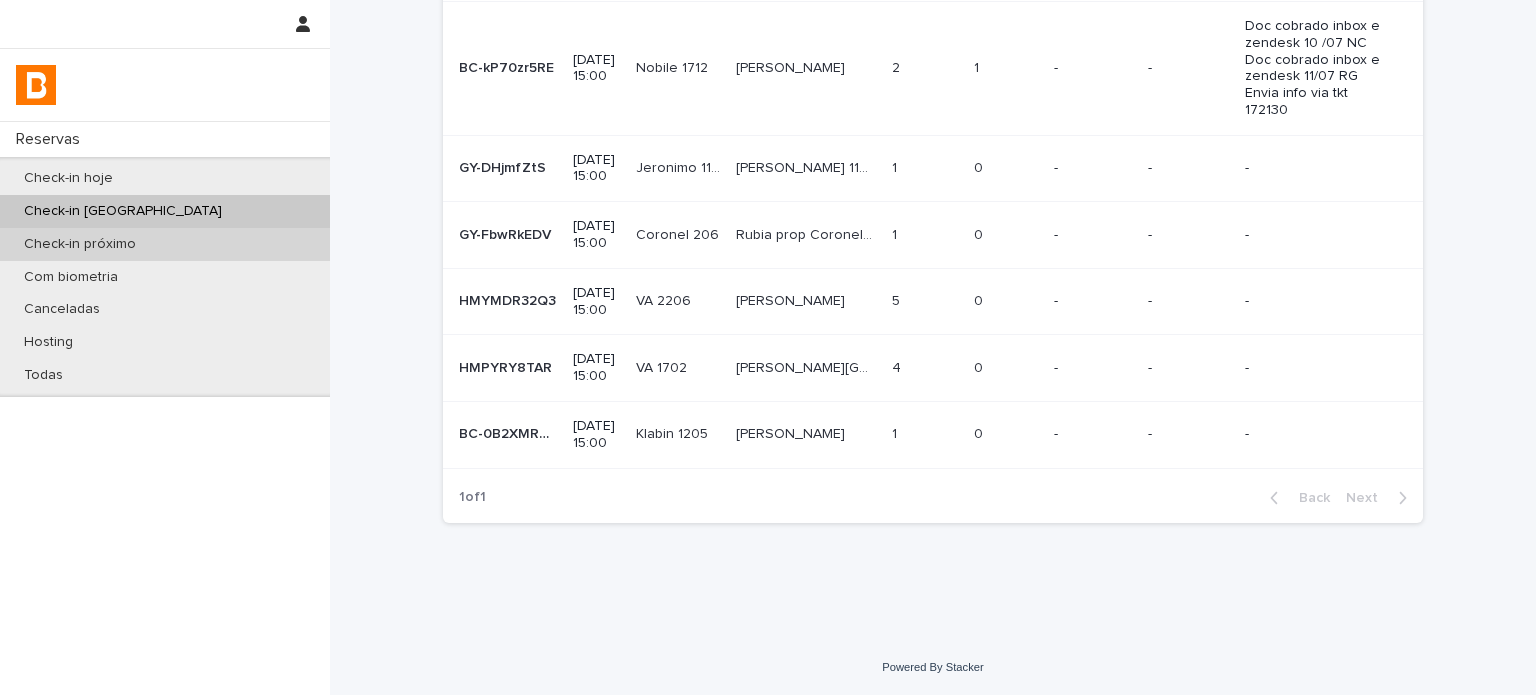 click on "Check-in próximo" at bounding box center (165, 244) 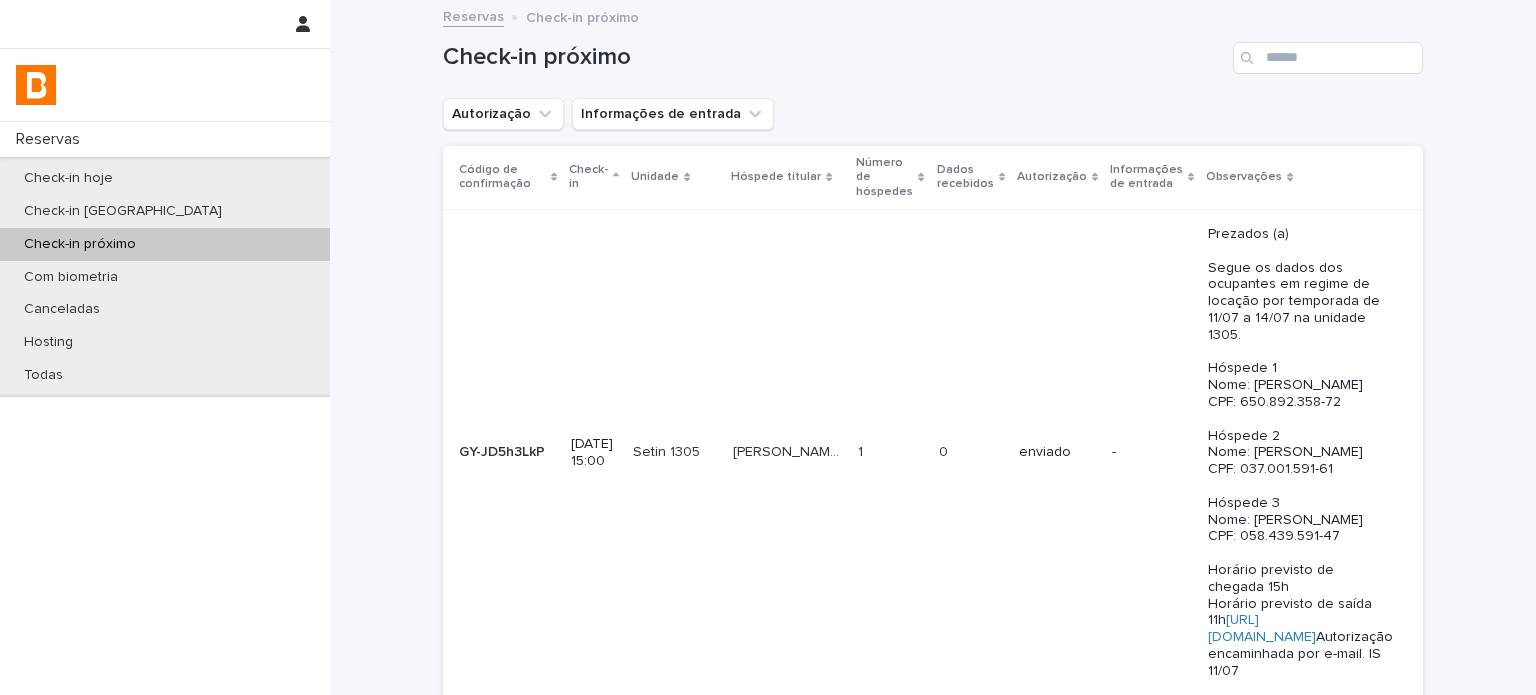 scroll, scrollTop: 0, scrollLeft: 0, axis: both 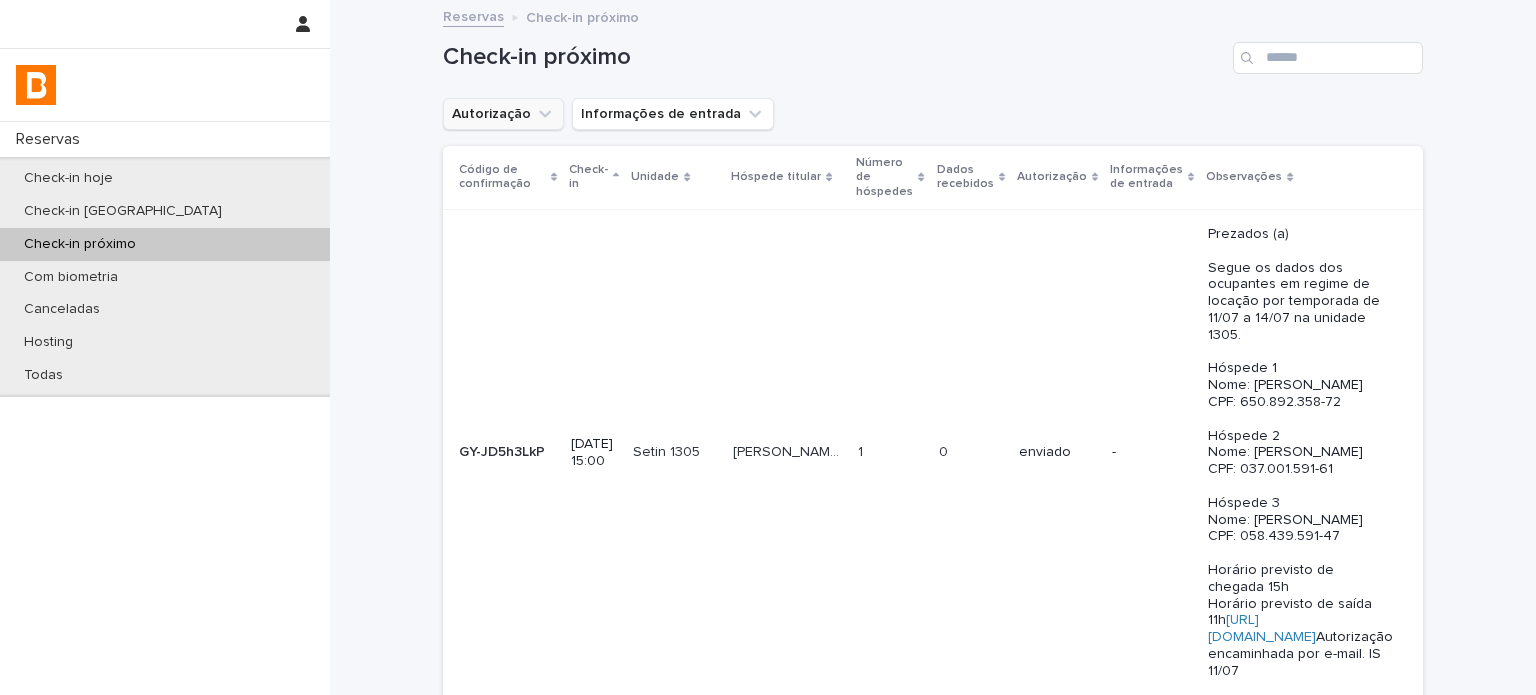 click 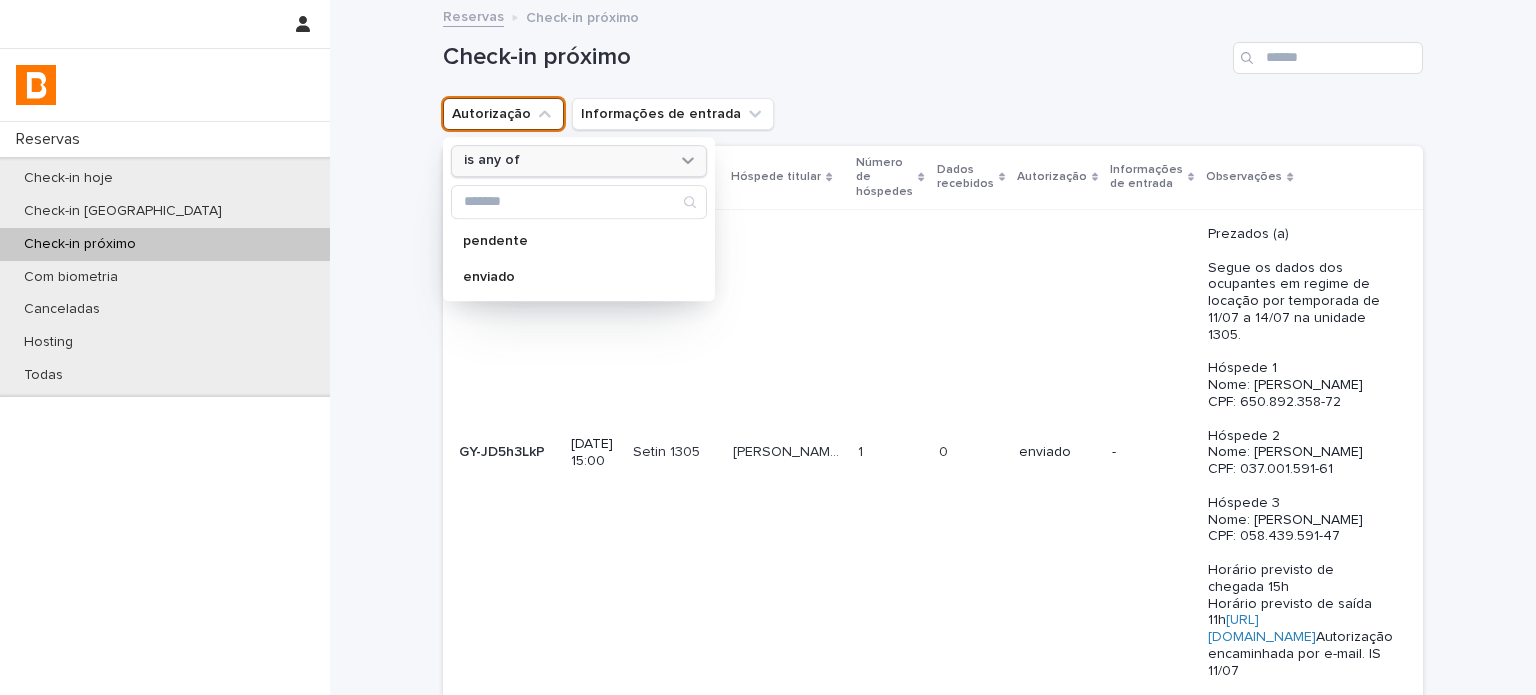 click on "is any of" at bounding box center [566, 161] 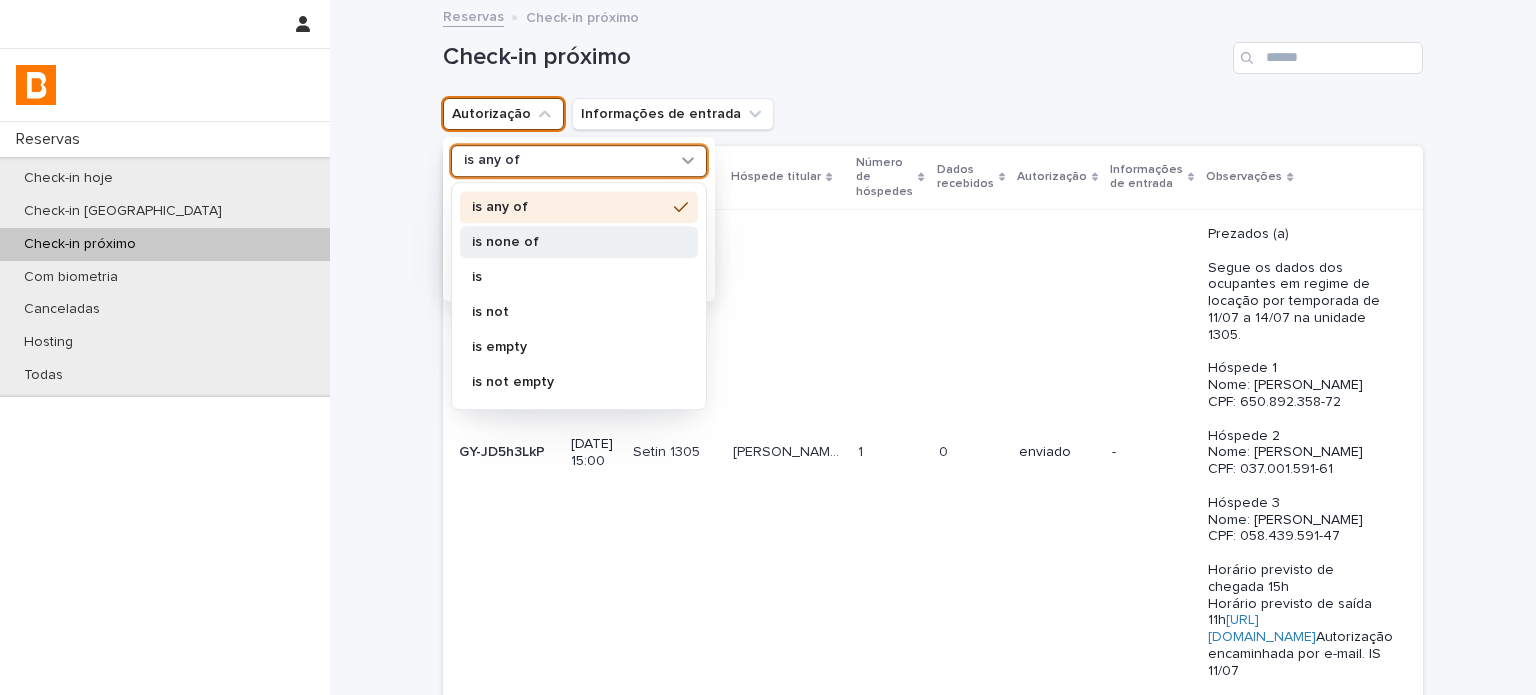 click on "is none of" at bounding box center (569, 242) 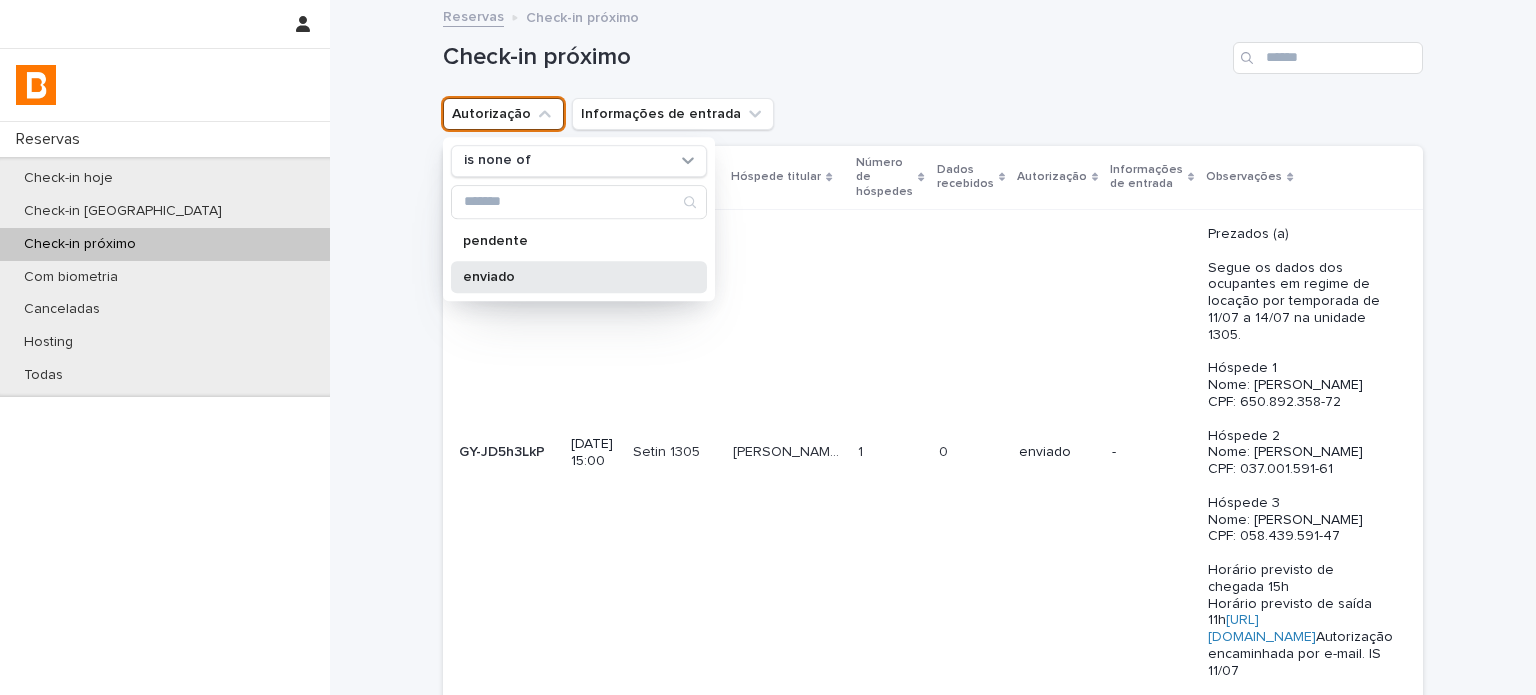 click on "enviado" at bounding box center (569, 277) 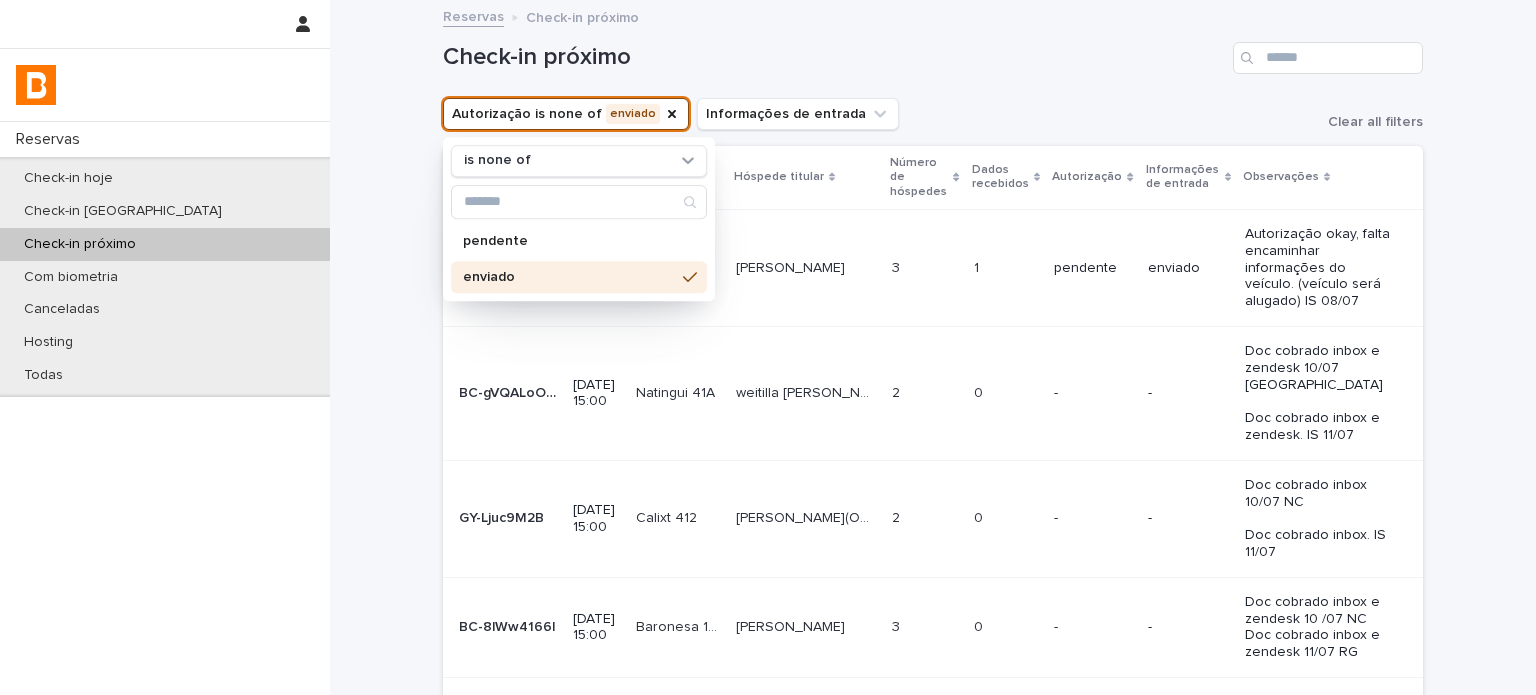 click on "Check-in próximo" at bounding box center (933, 50) 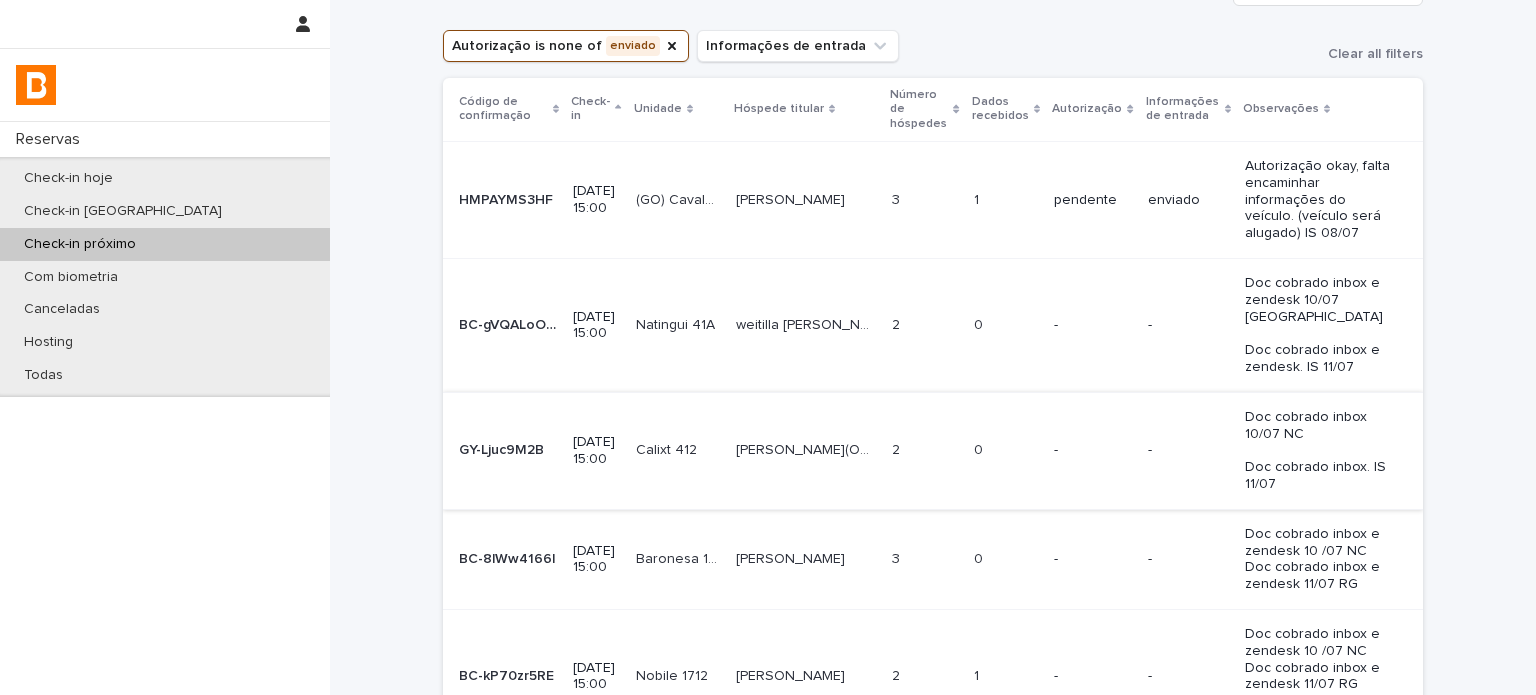 scroll, scrollTop: 59, scrollLeft: 0, axis: vertical 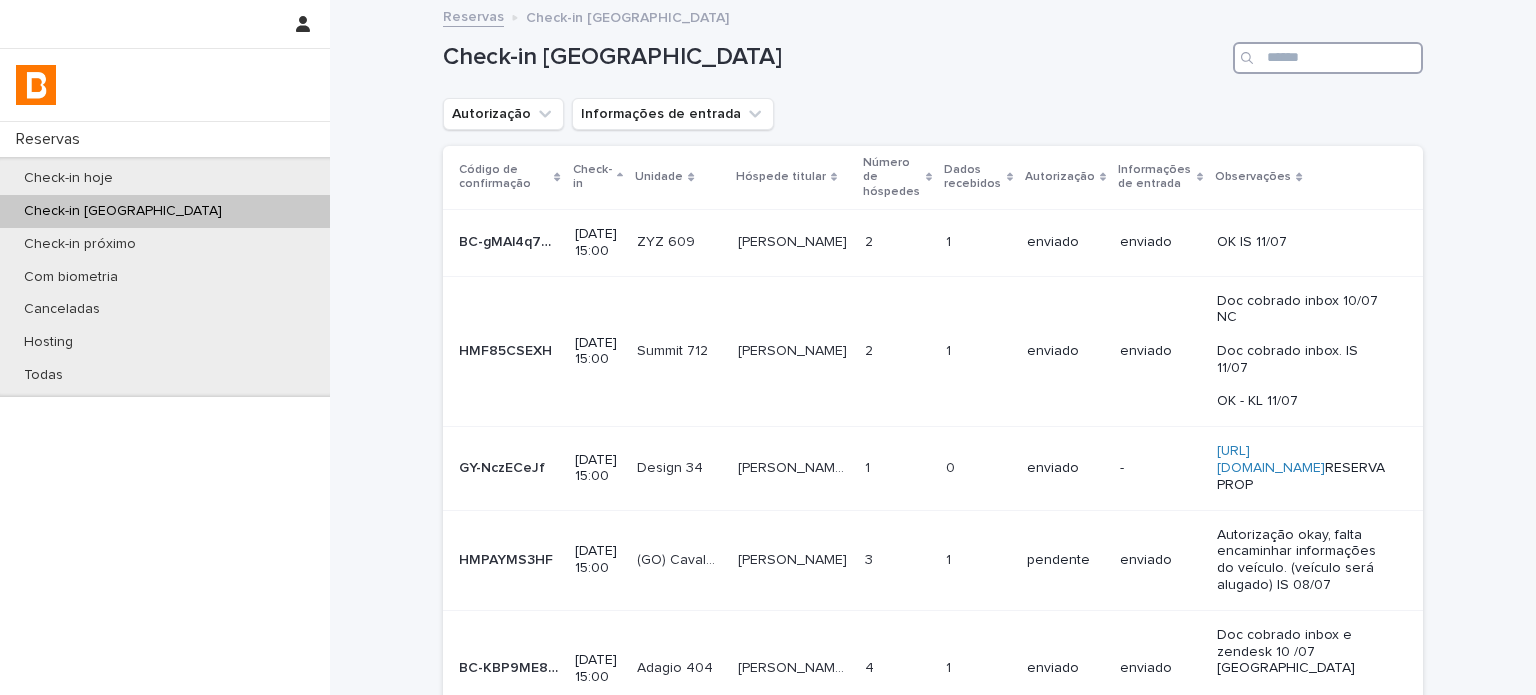 click at bounding box center [1328, 58] 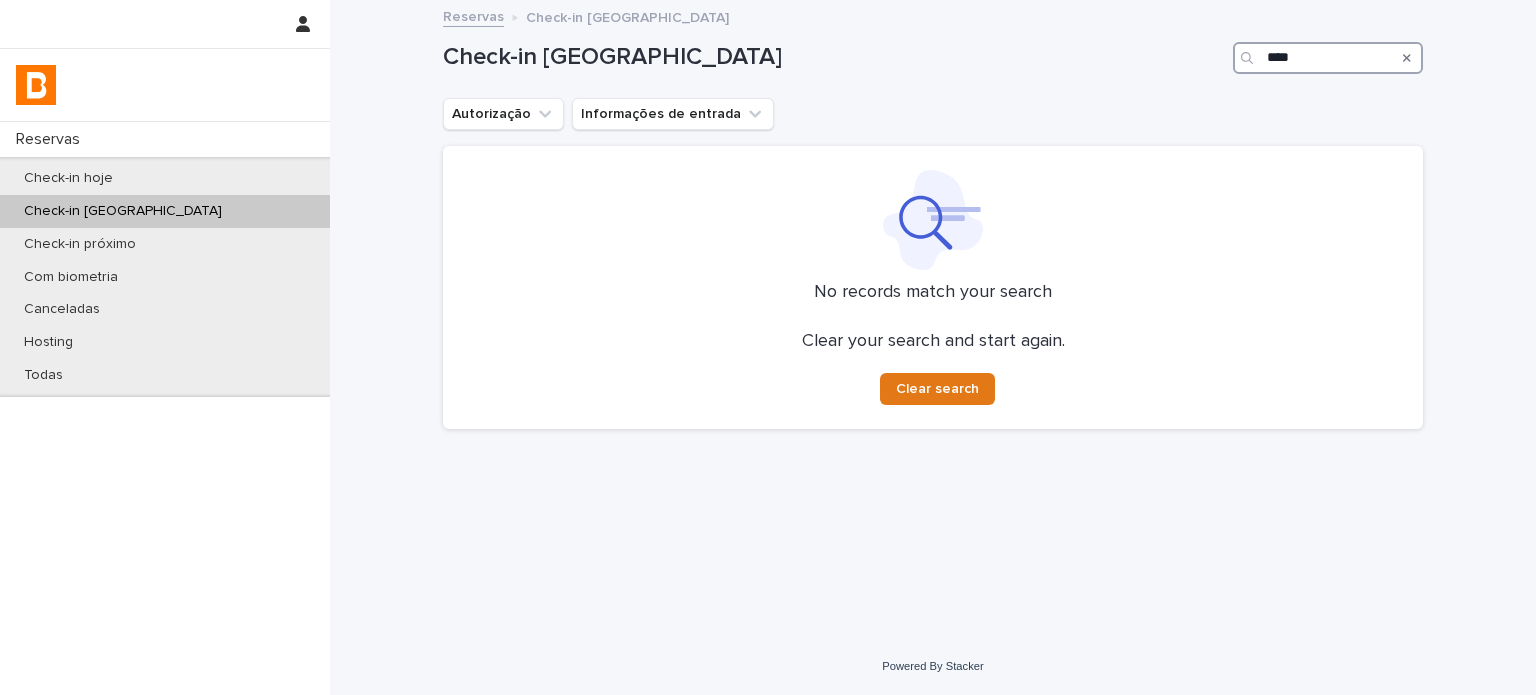 type on "****" 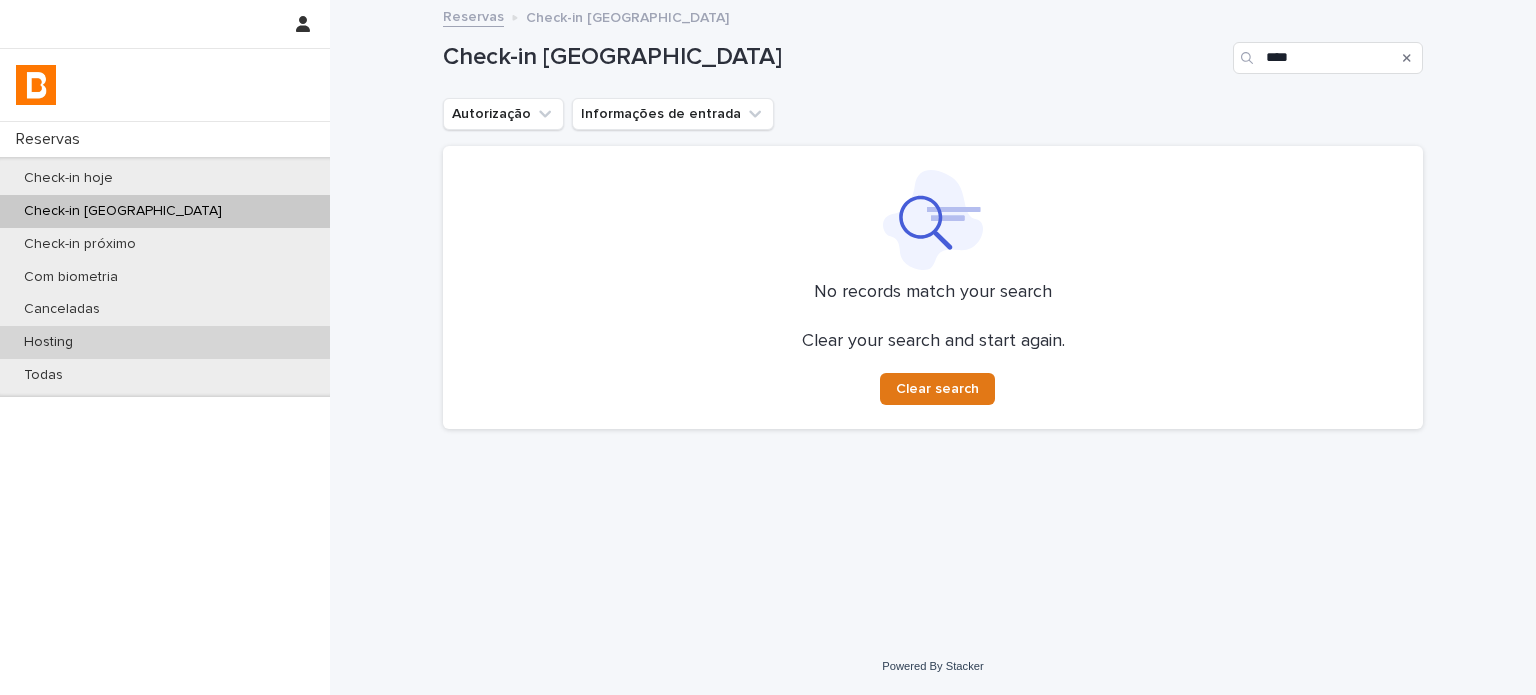 click on "Hosting" at bounding box center [165, 342] 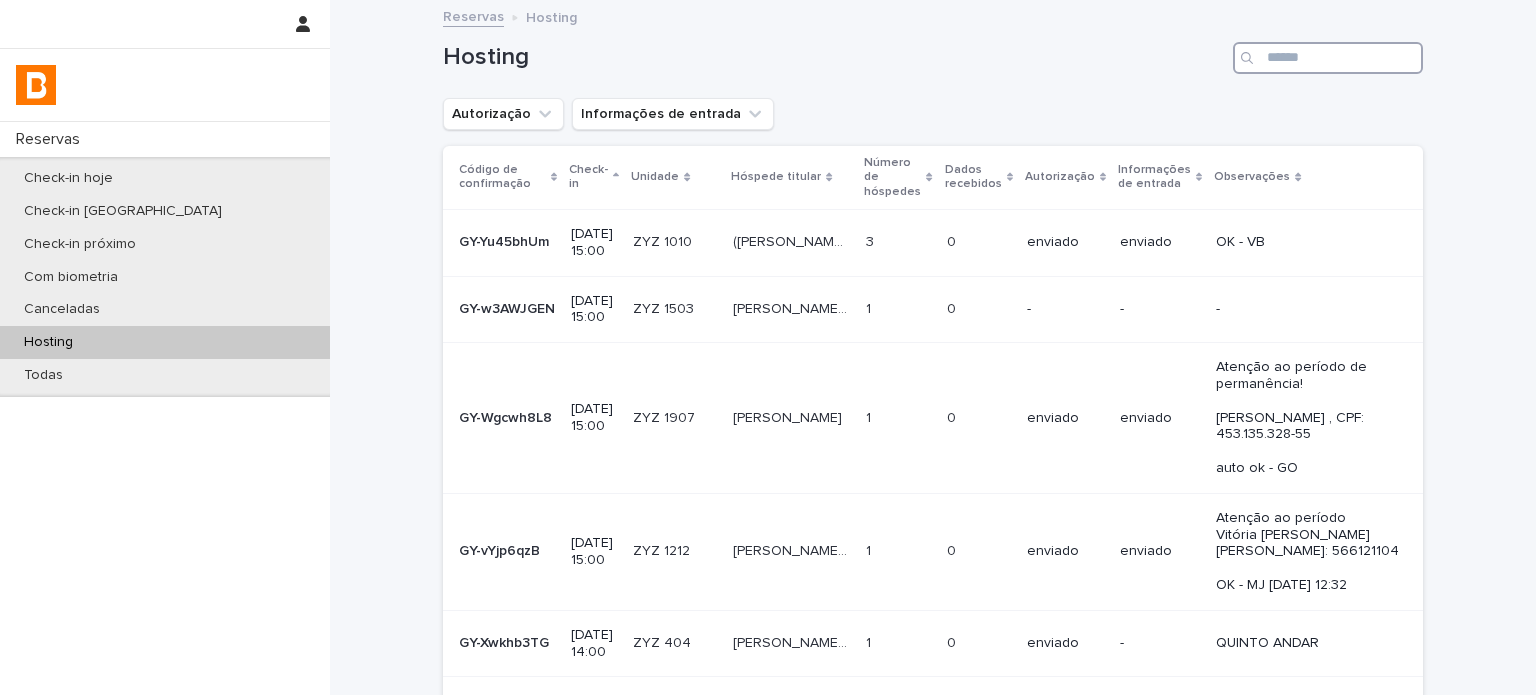 click at bounding box center (1328, 58) 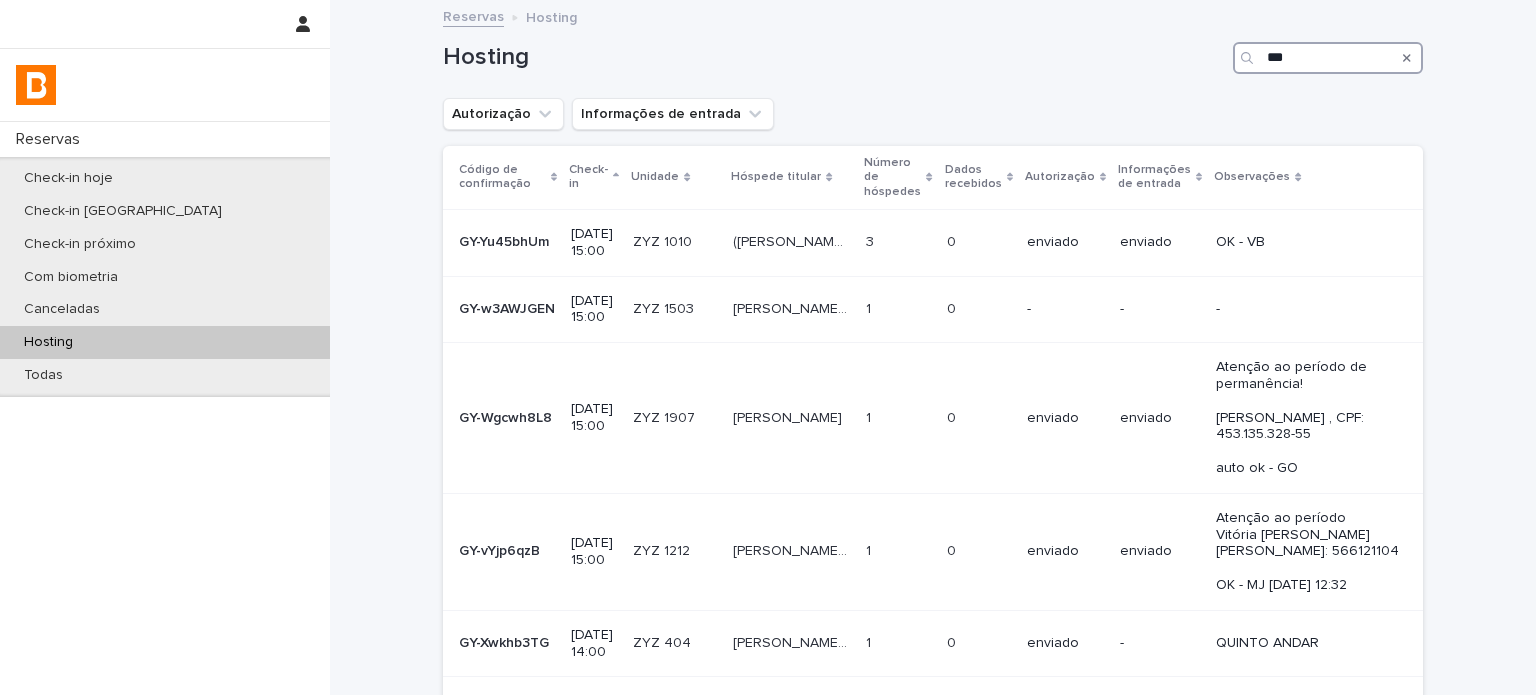 type on "****" 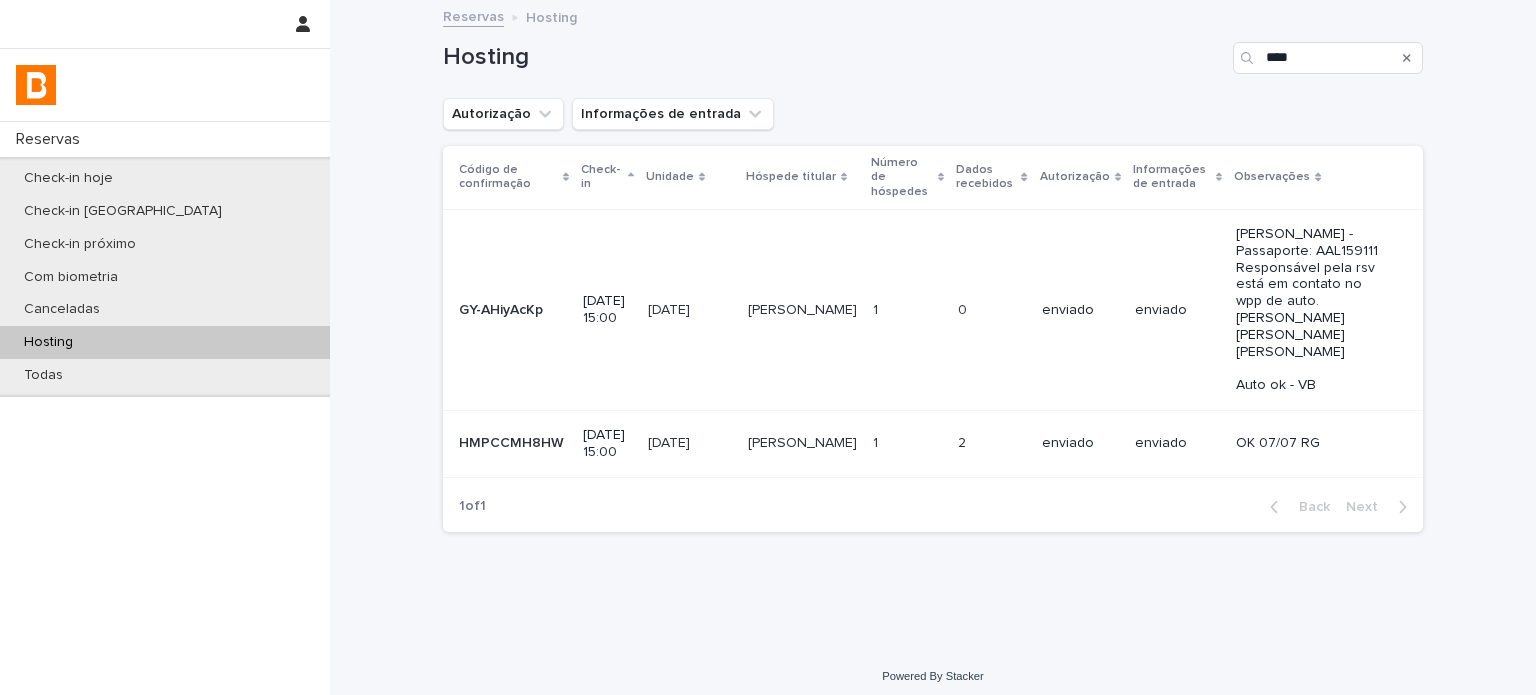click on "enviado" at bounding box center (1080, 443) 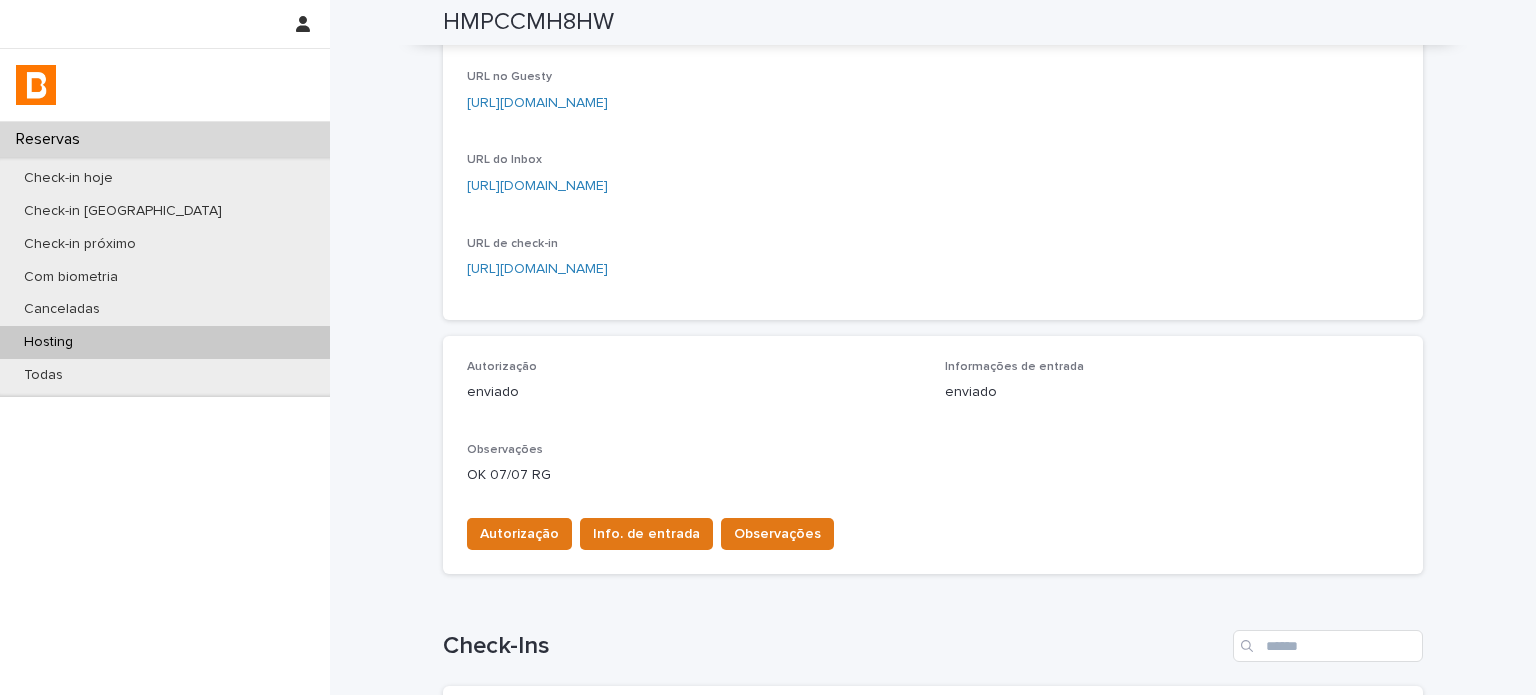scroll, scrollTop: 345, scrollLeft: 0, axis: vertical 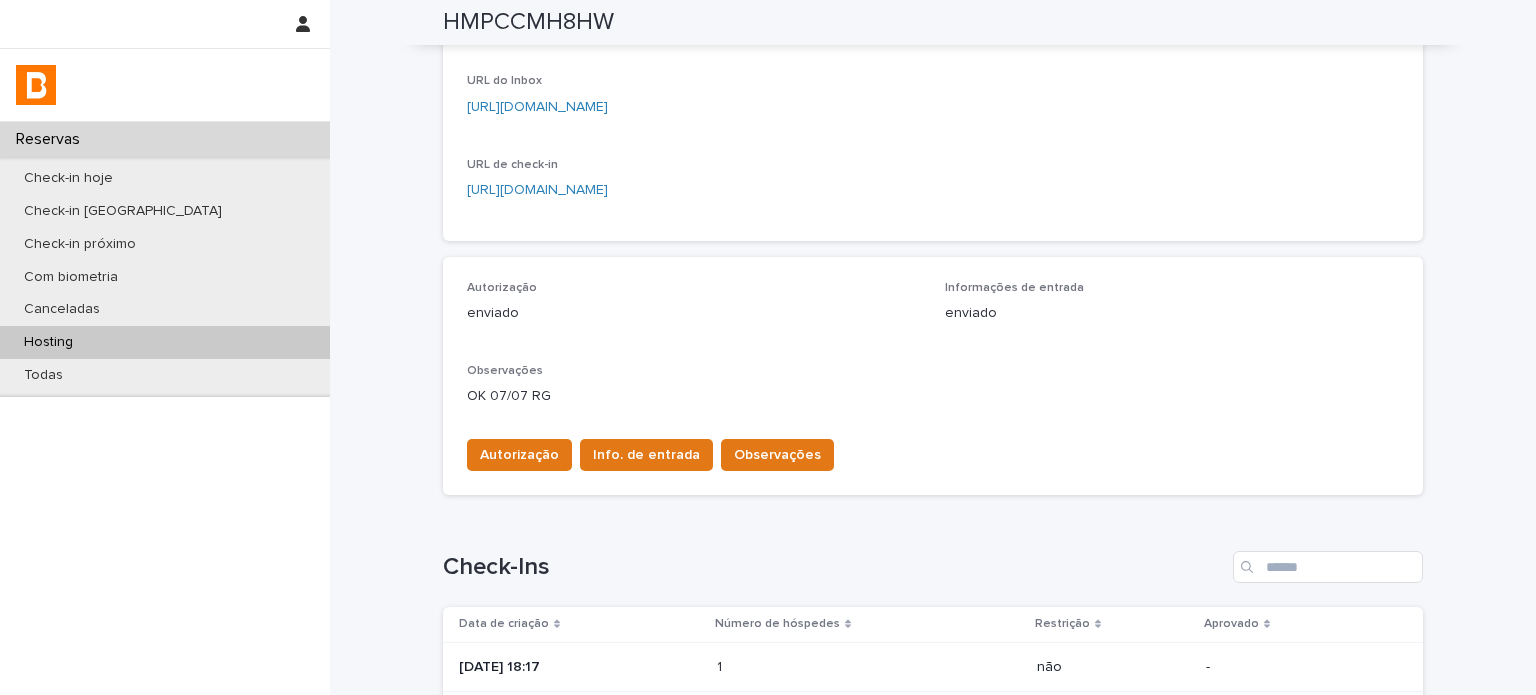 click on "2025-07-07 18:17" at bounding box center [580, 667] 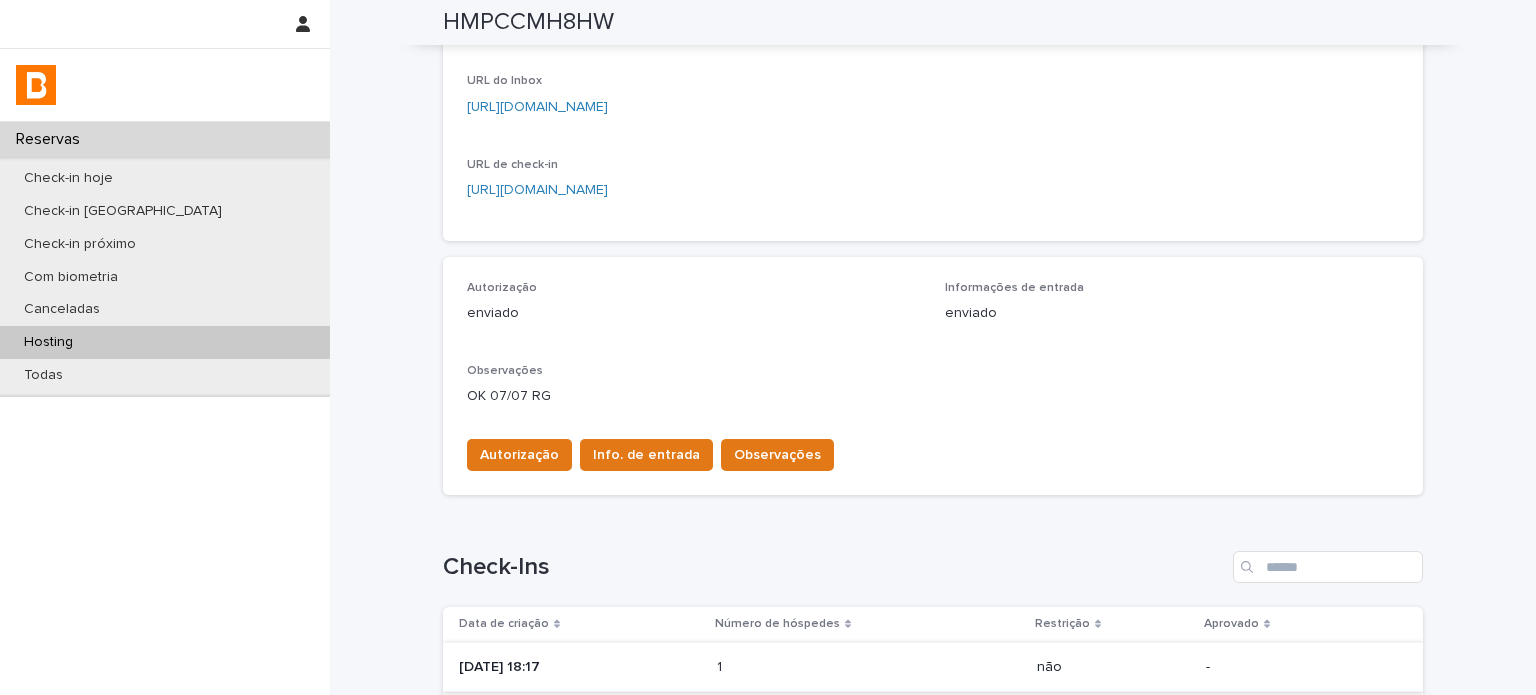 scroll, scrollTop: 0, scrollLeft: 0, axis: both 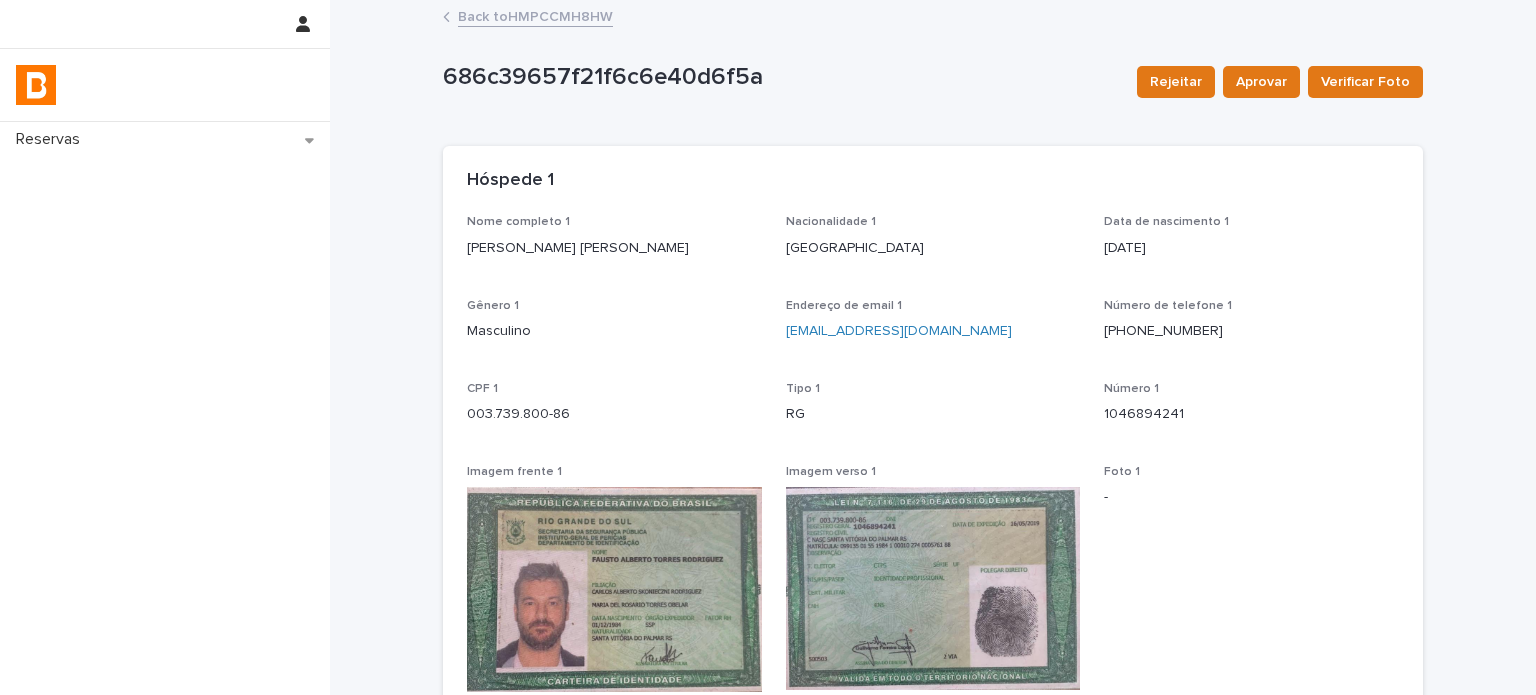 click on "Back to  HMPCCMH8HW" at bounding box center (535, 15) 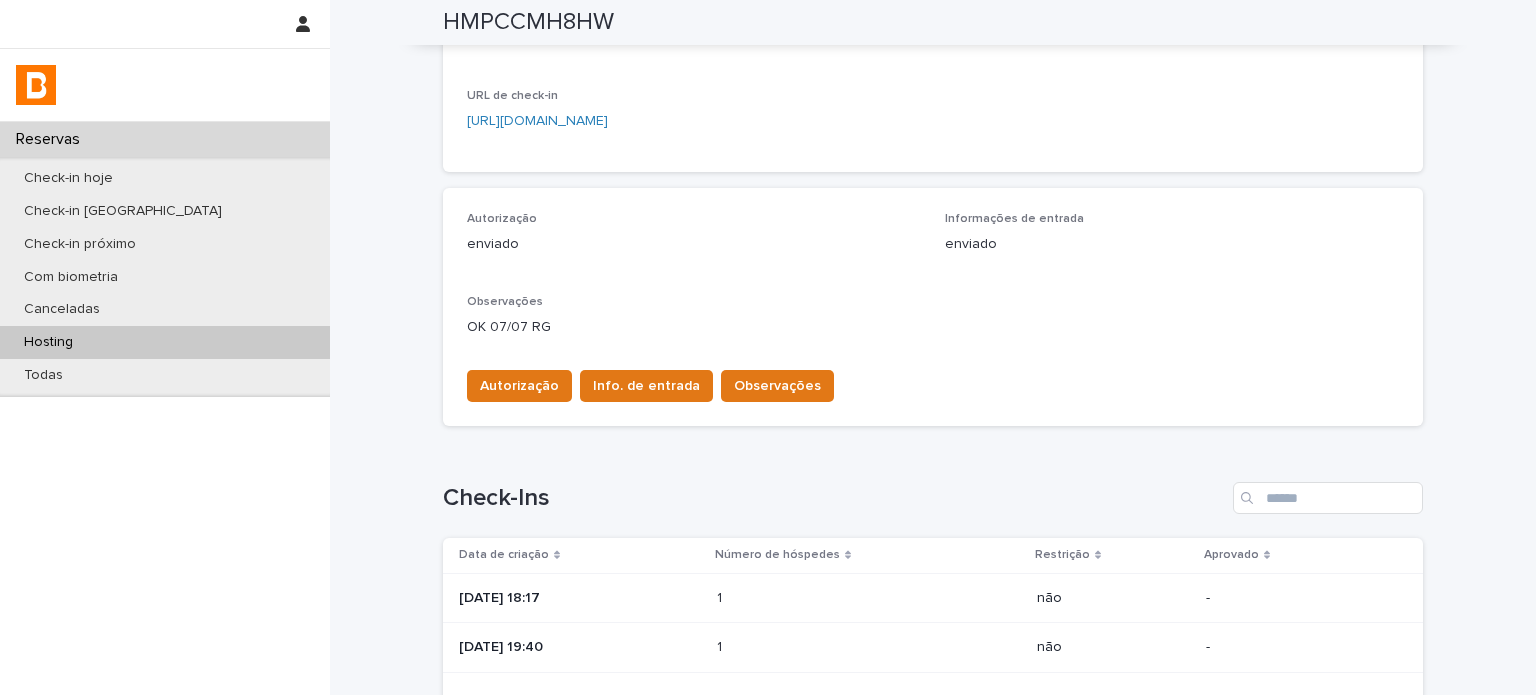 scroll, scrollTop: 479, scrollLeft: 0, axis: vertical 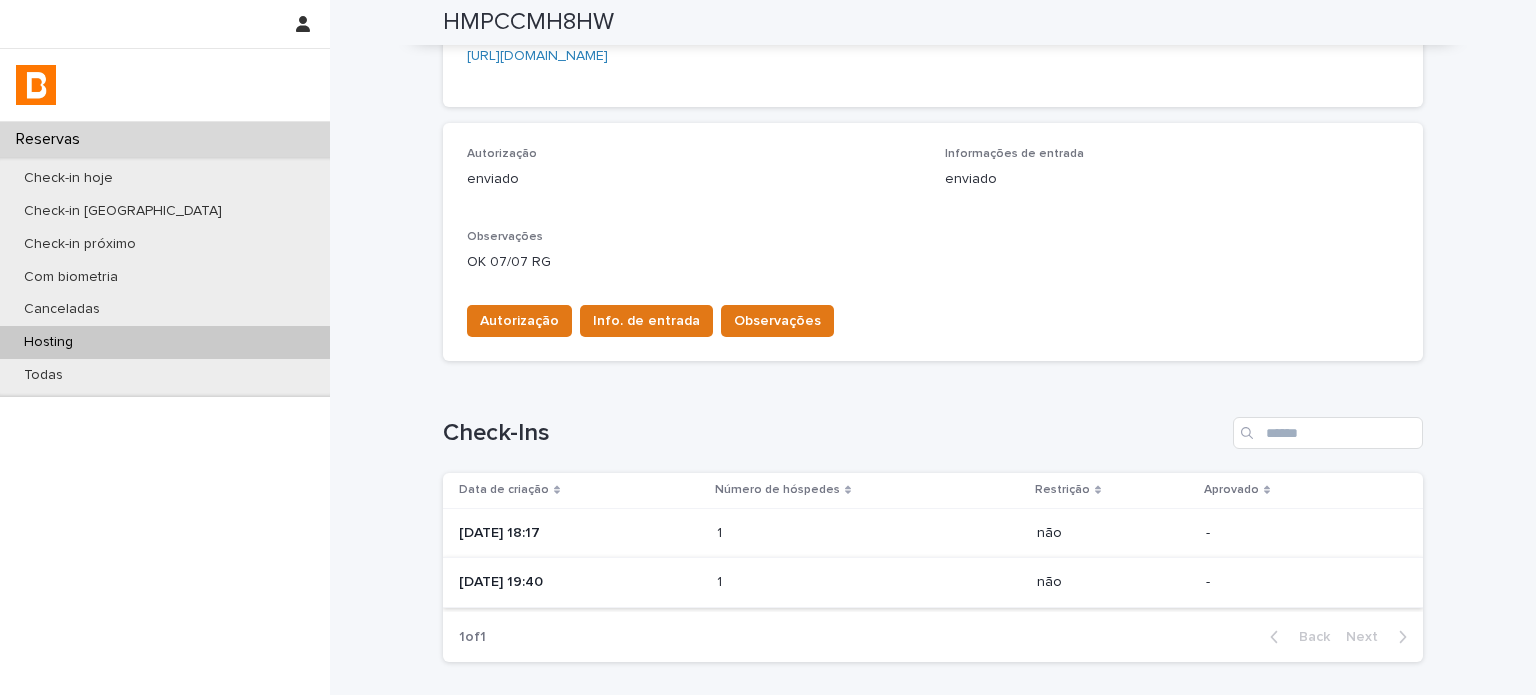 drag, startPoint x: 689, startPoint y: 609, endPoint x: 699, endPoint y: 584, distance: 26.925823 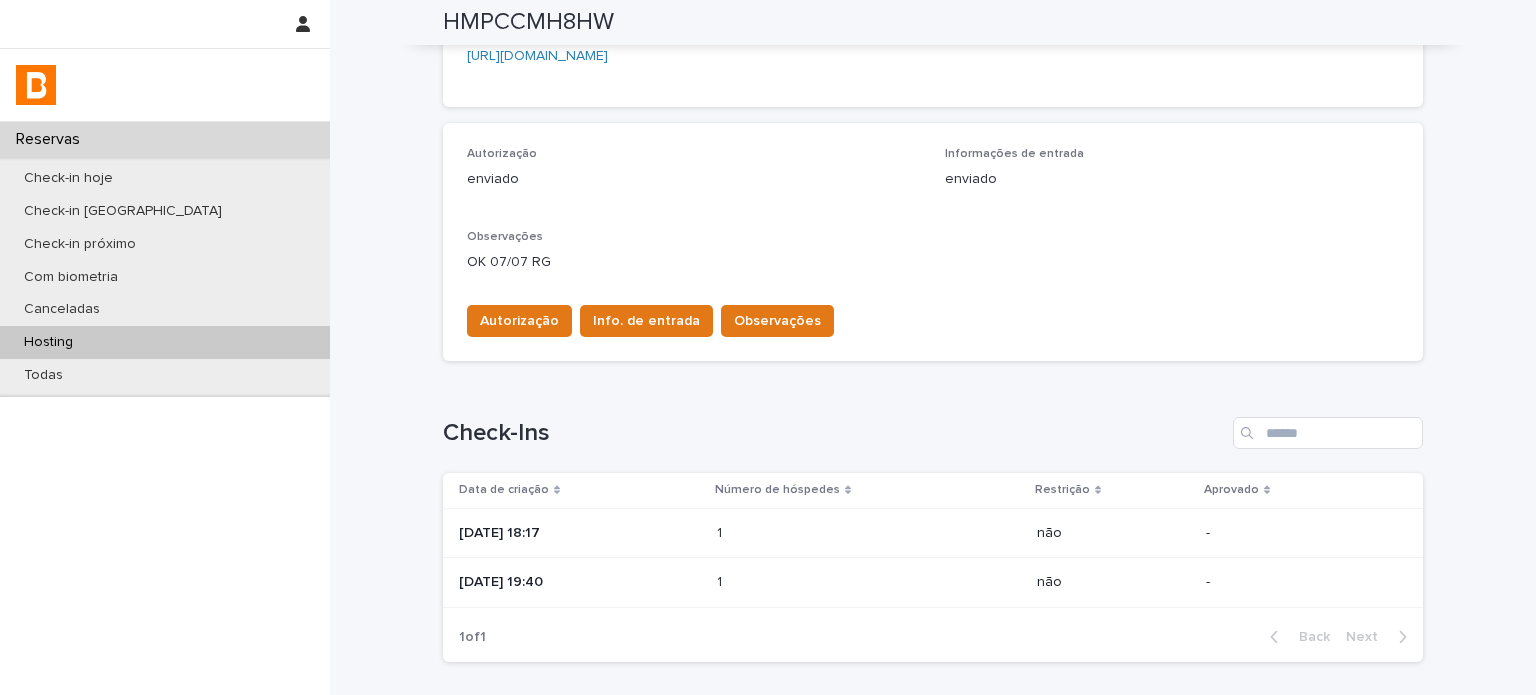 click on "2025-06-26 19:40" at bounding box center (580, 582) 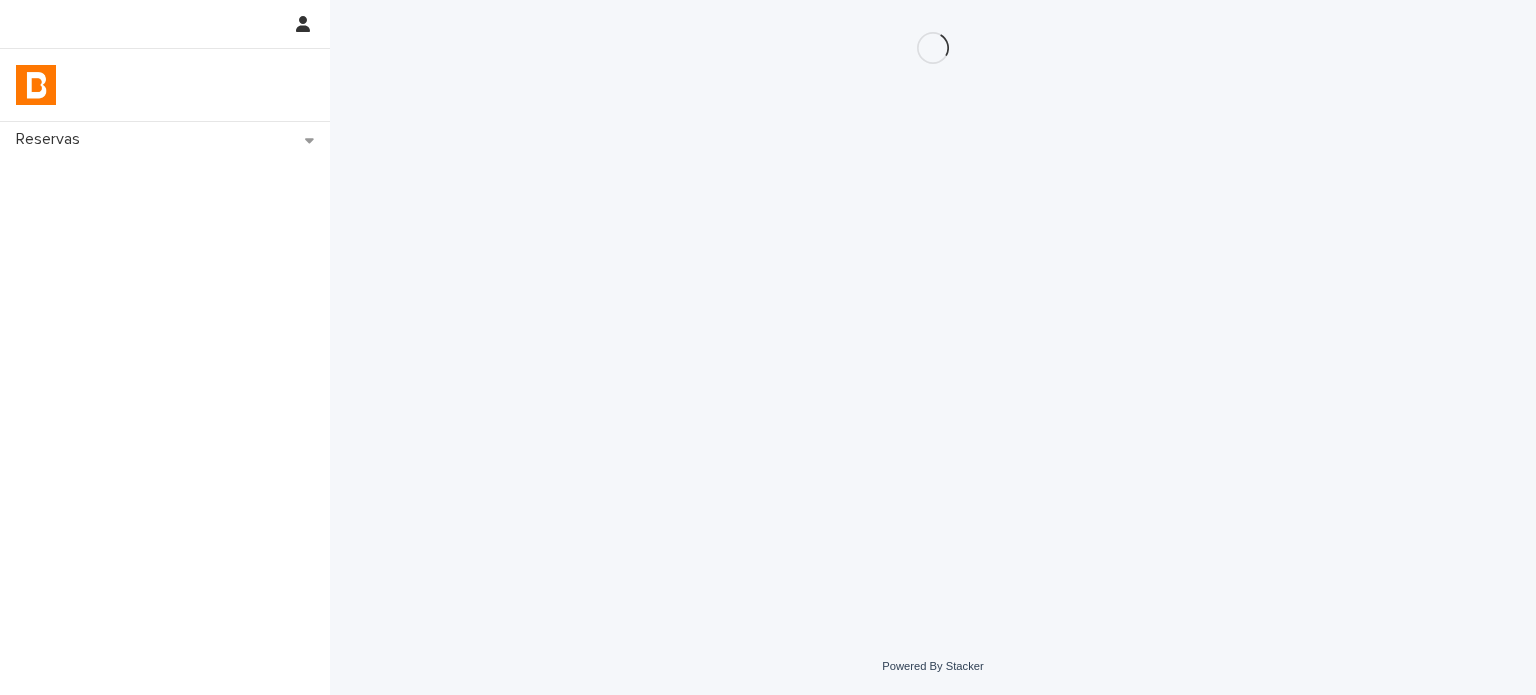 scroll, scrollTop: 0, scrollLeft: 0, axis: both 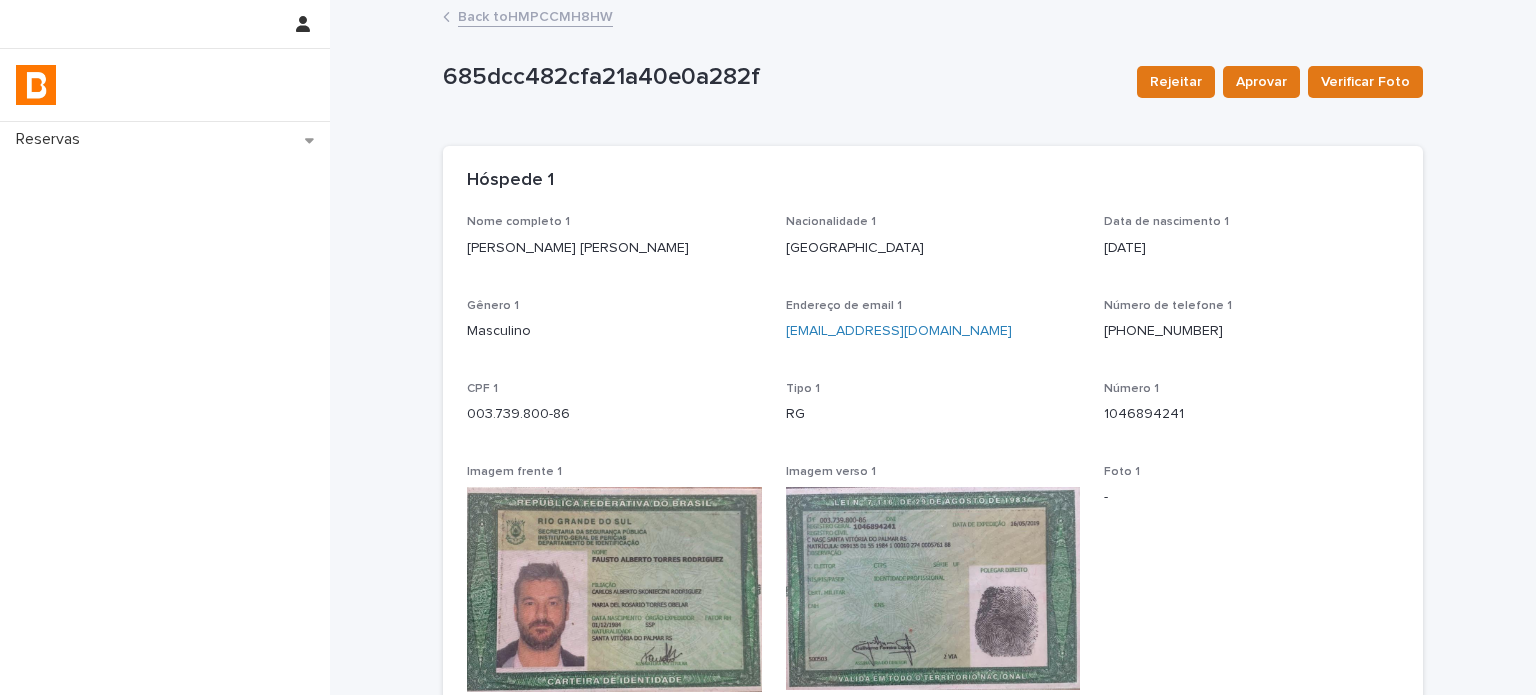 click on "Back to  HMPCCMH8HW" at bounding box center (535, 15) 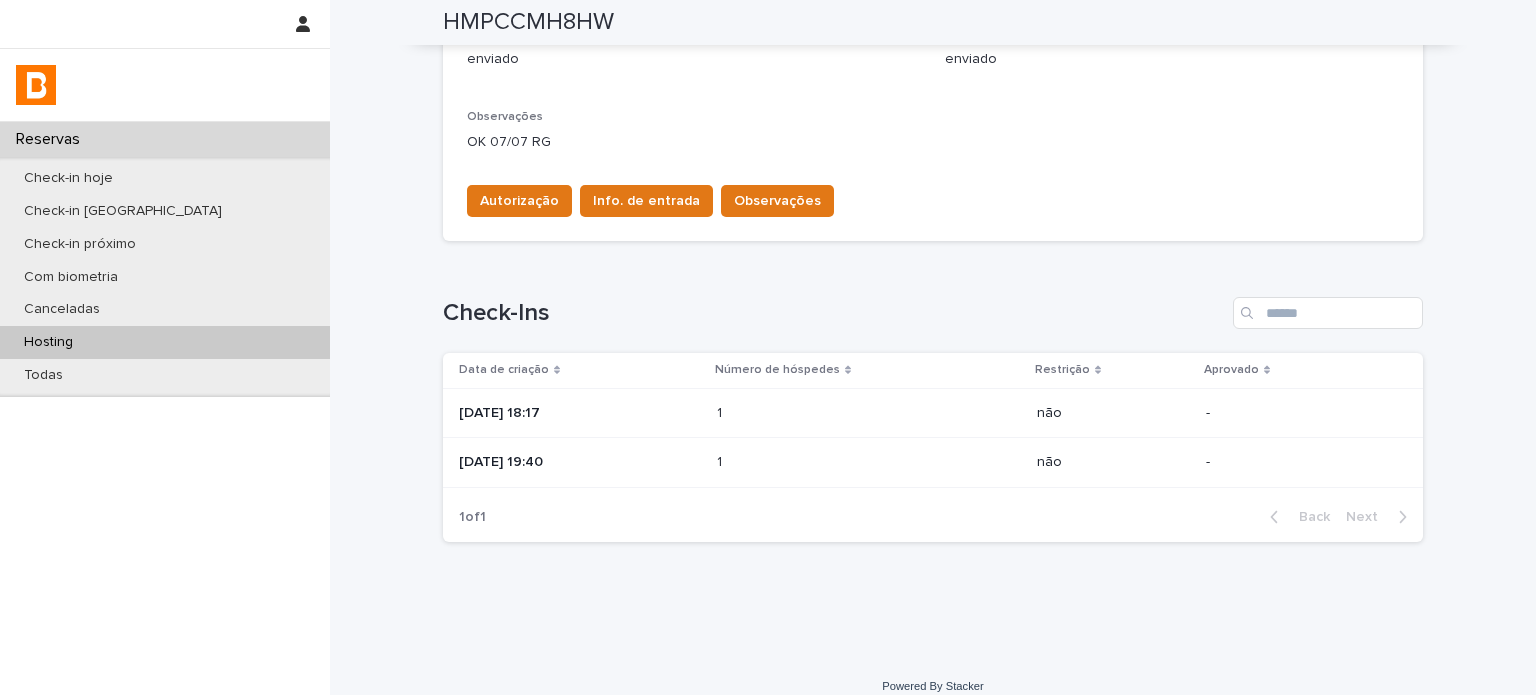 scroll, scrollTop: 600, scrollLeft: 0, axis: vertical 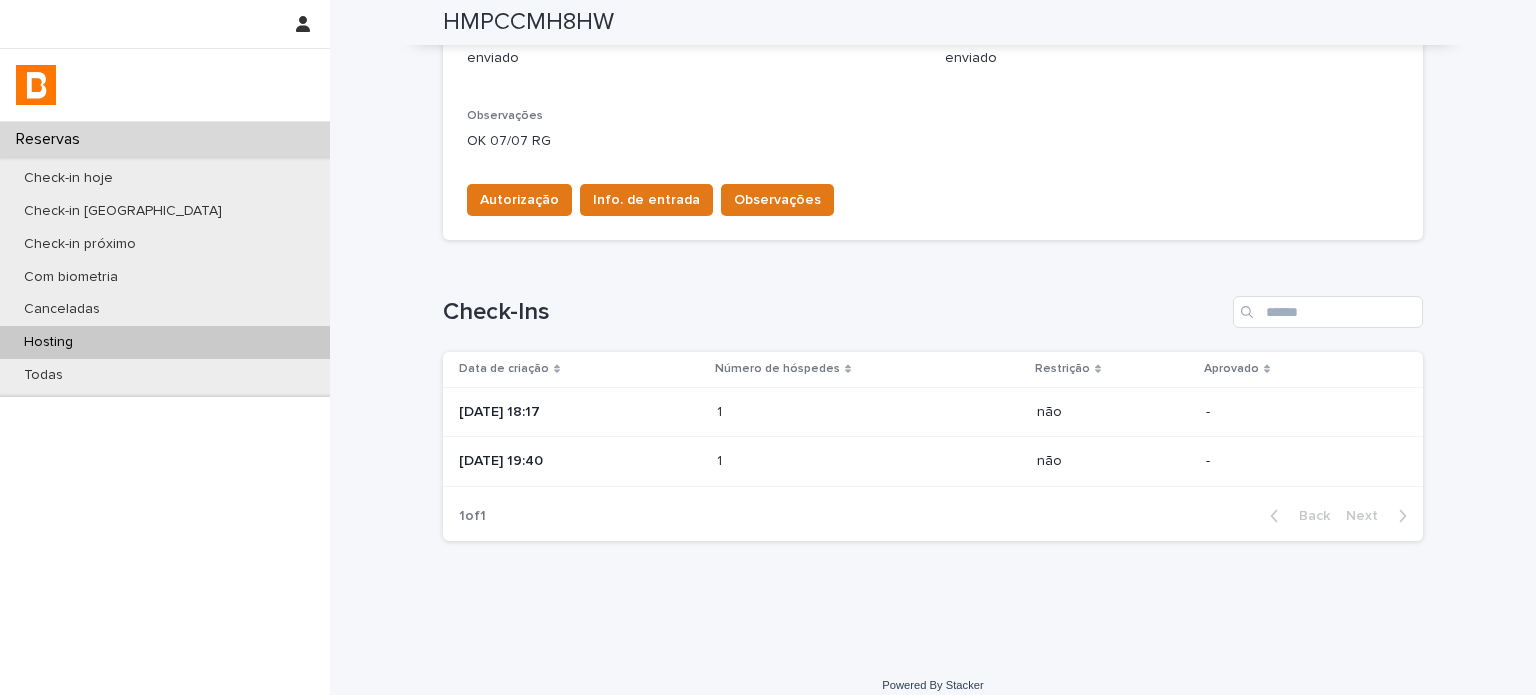 click on "2025-06-26 19:40" at bounding box center (576, 462) 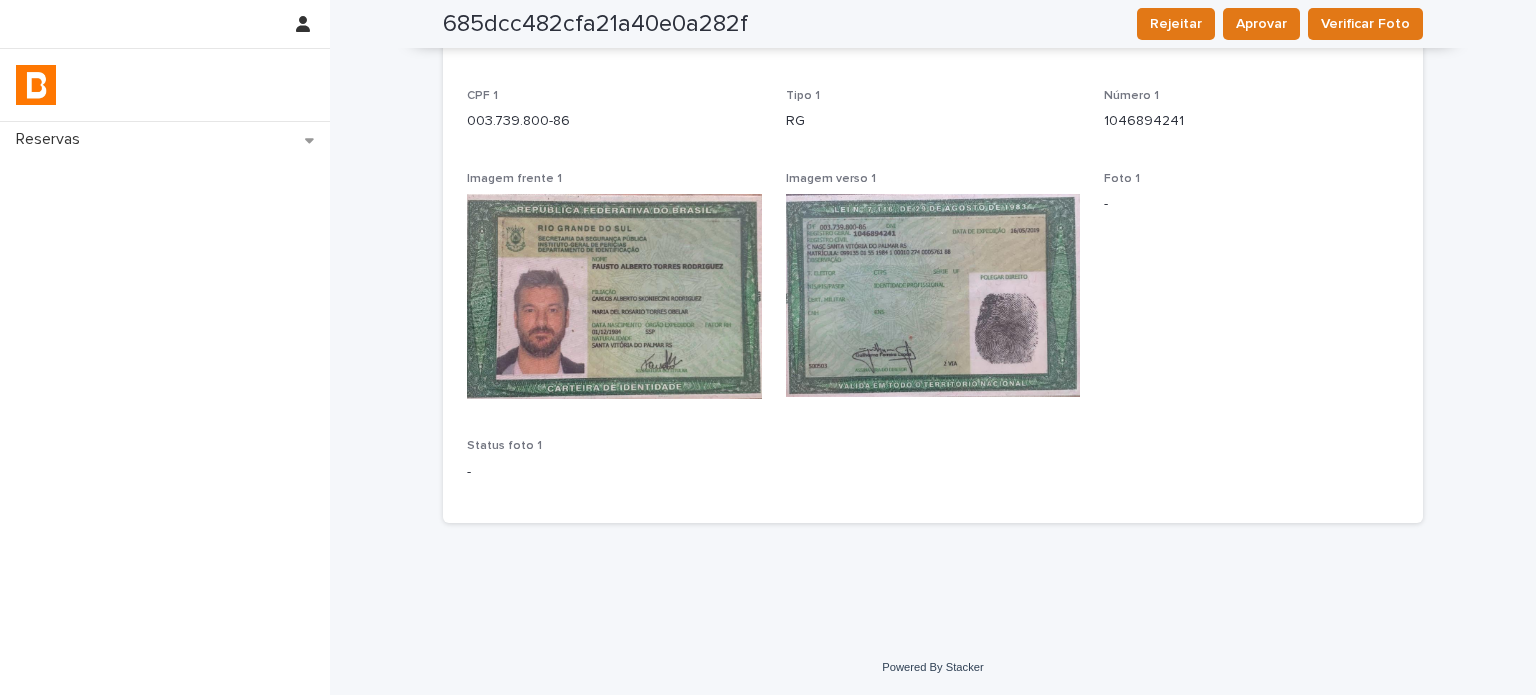 scroll, scrollTop: 0, scrollLeft: 0, axis: both 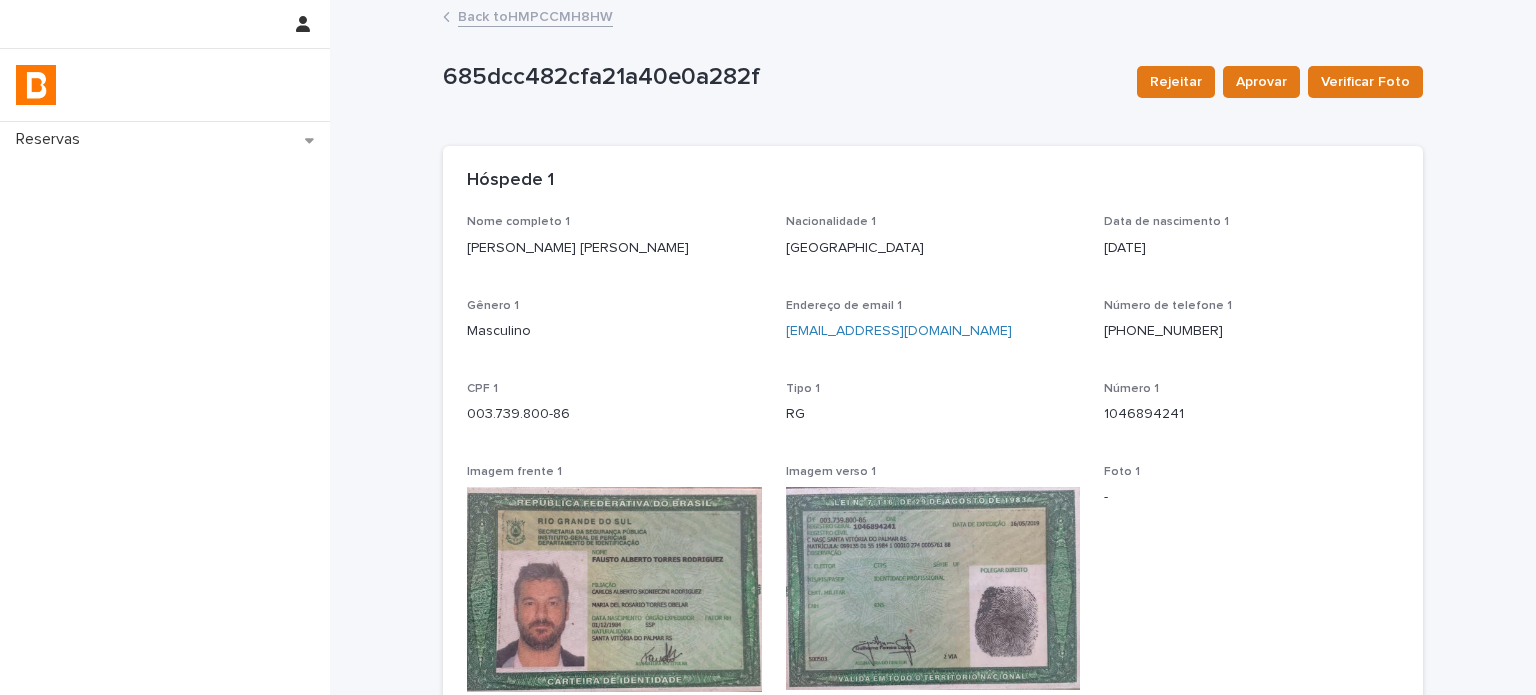 click on "Back to  HMPCCMH8HW" at bounding box center [535, 15] 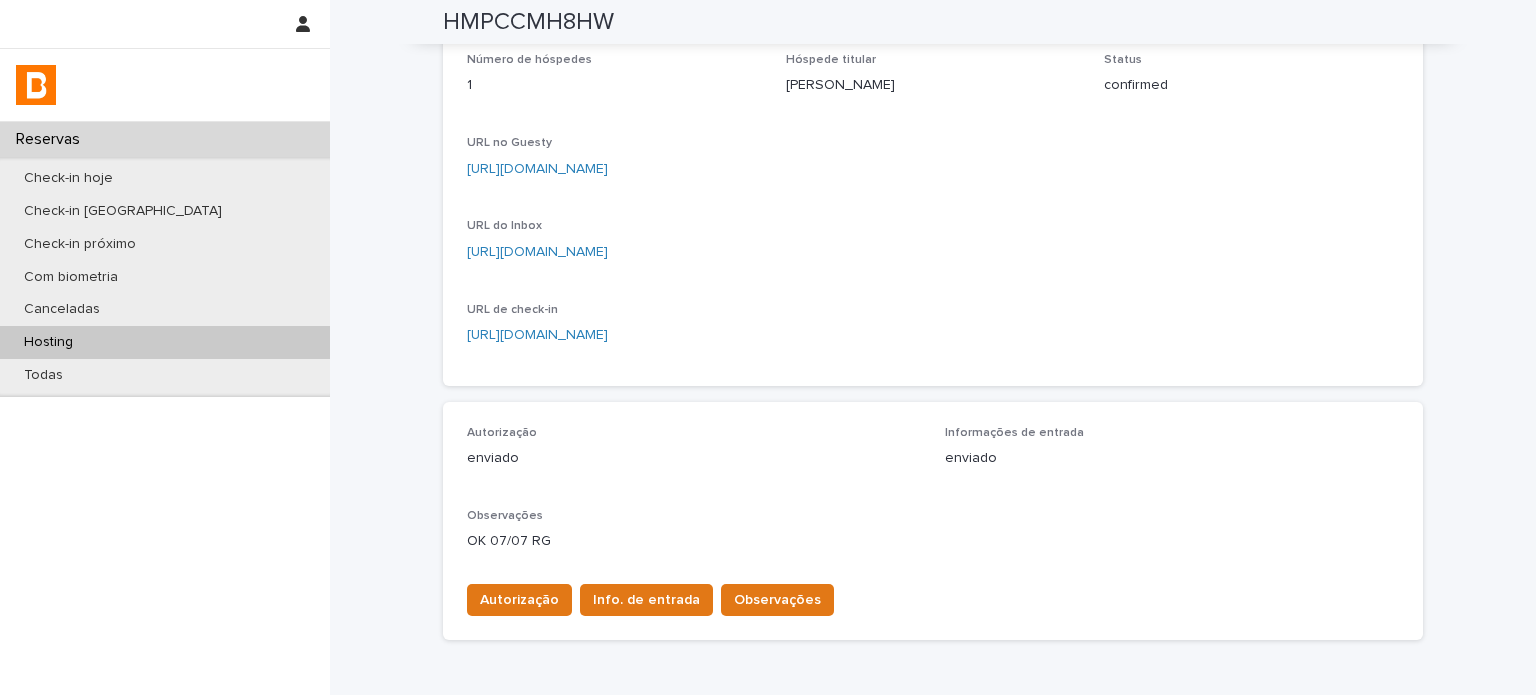 scroll, scrollTop: 400, scrollLeft: 0, axis: vertical 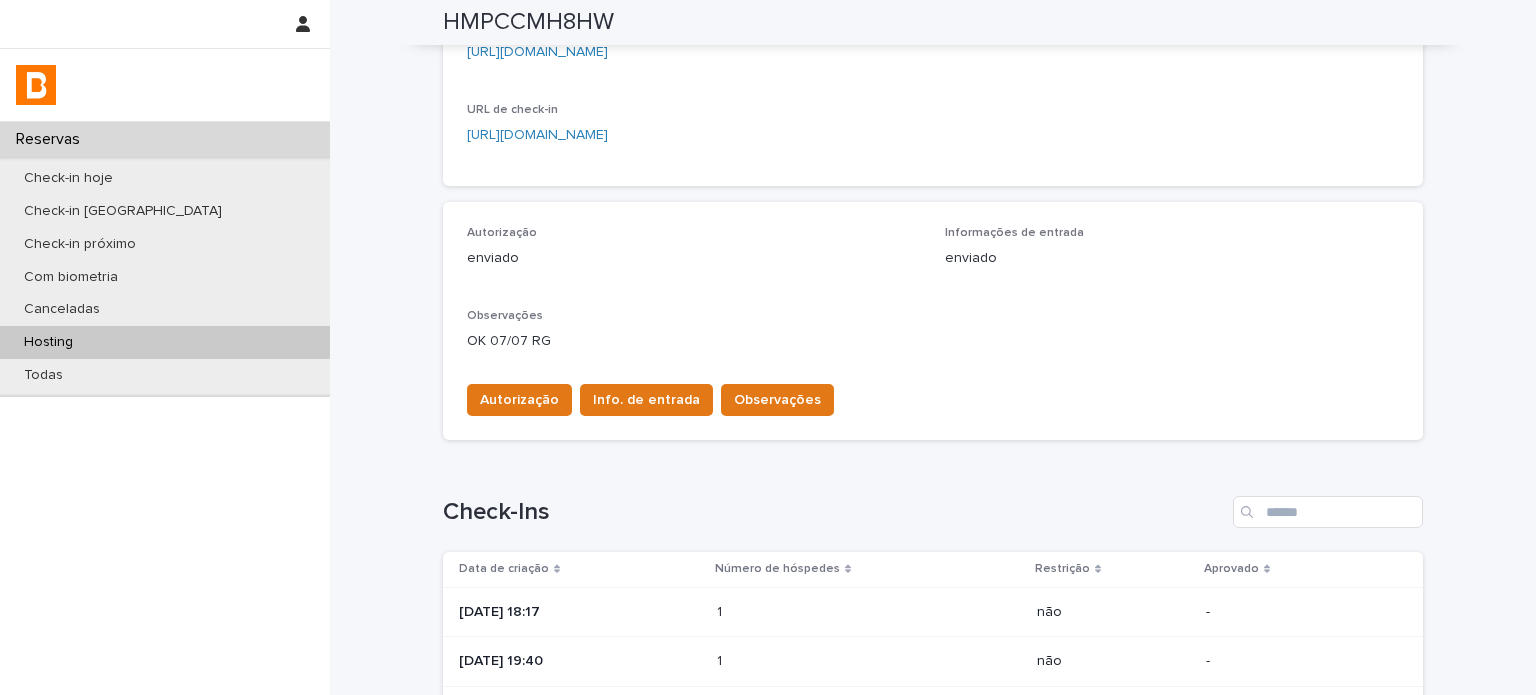 click on "2025-07-07 18:17" at bounding box center (576, 612) 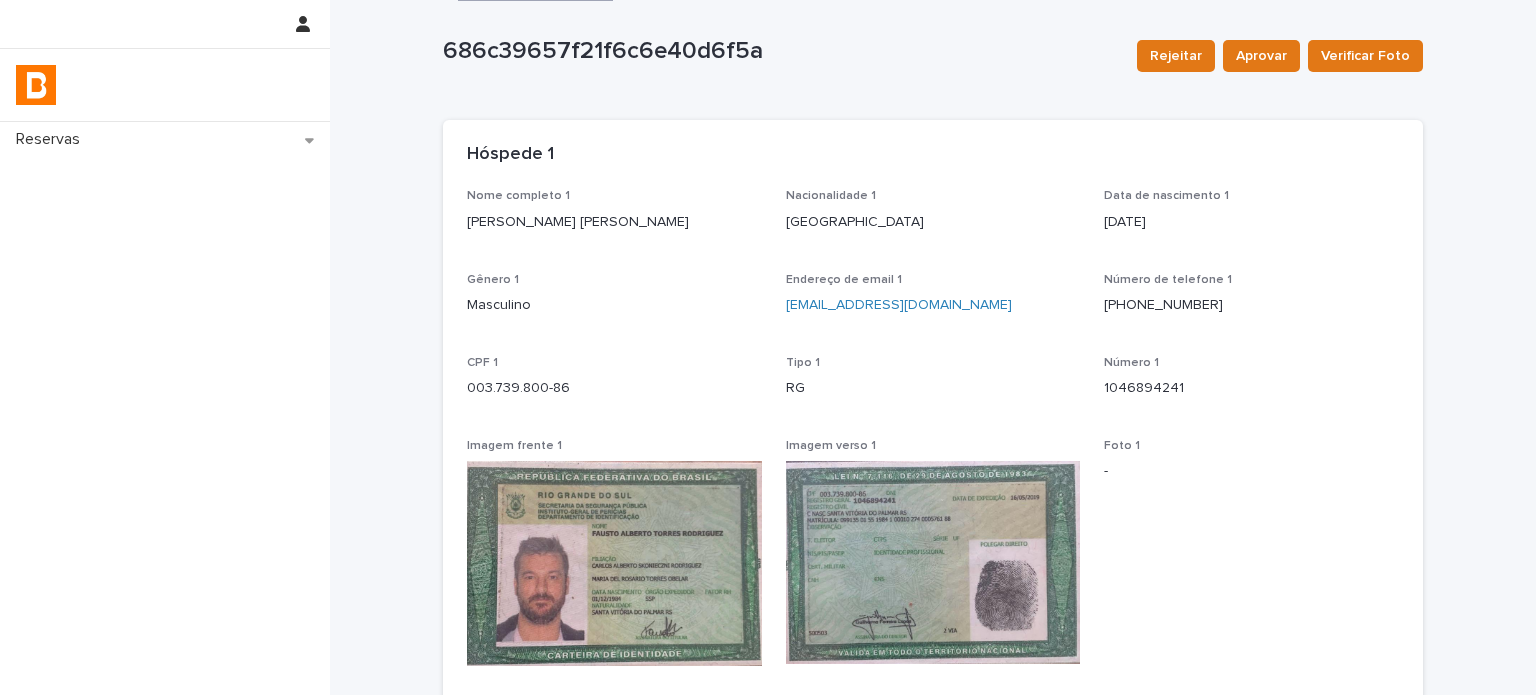 scroll, scrollTop: 0, scrollLeft: 0, axis: both 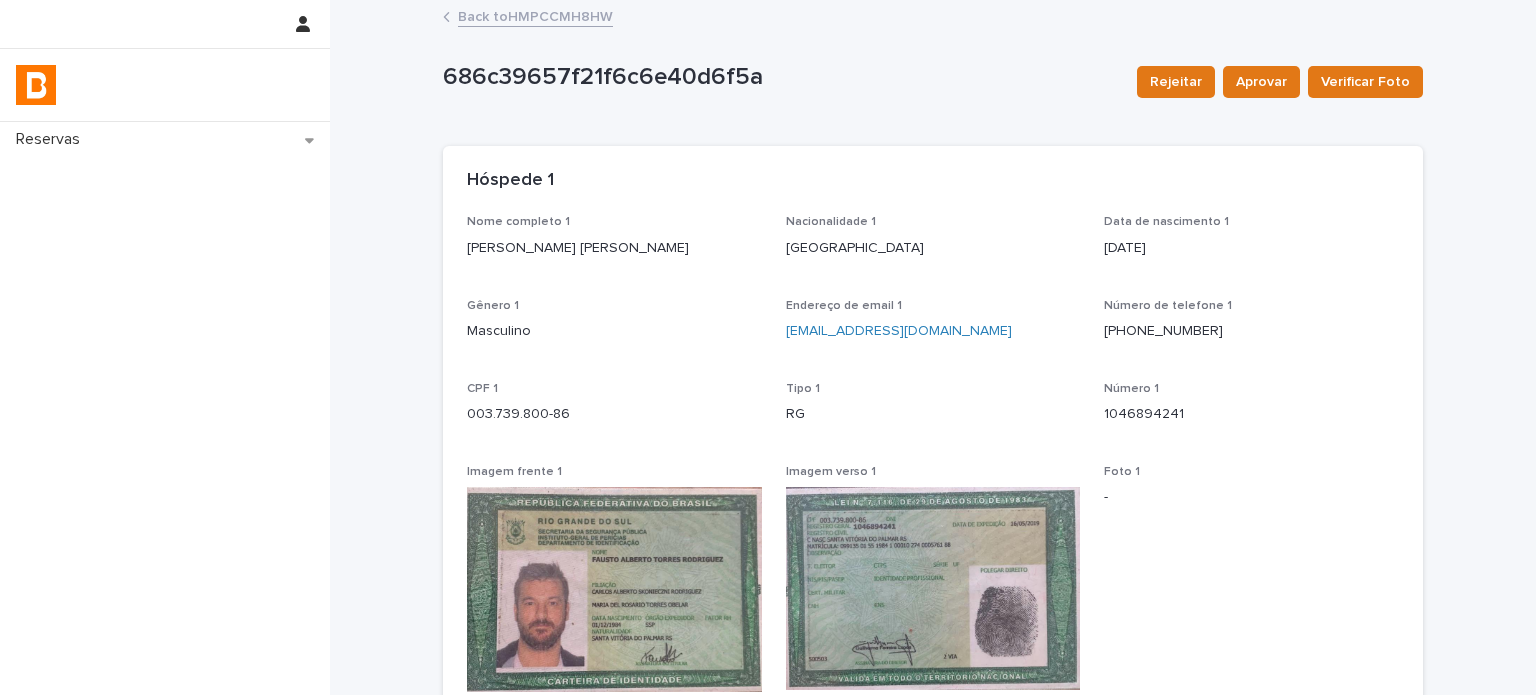 click on "Back to  HMPCCMH8HW" at bounding box center (535, 15) 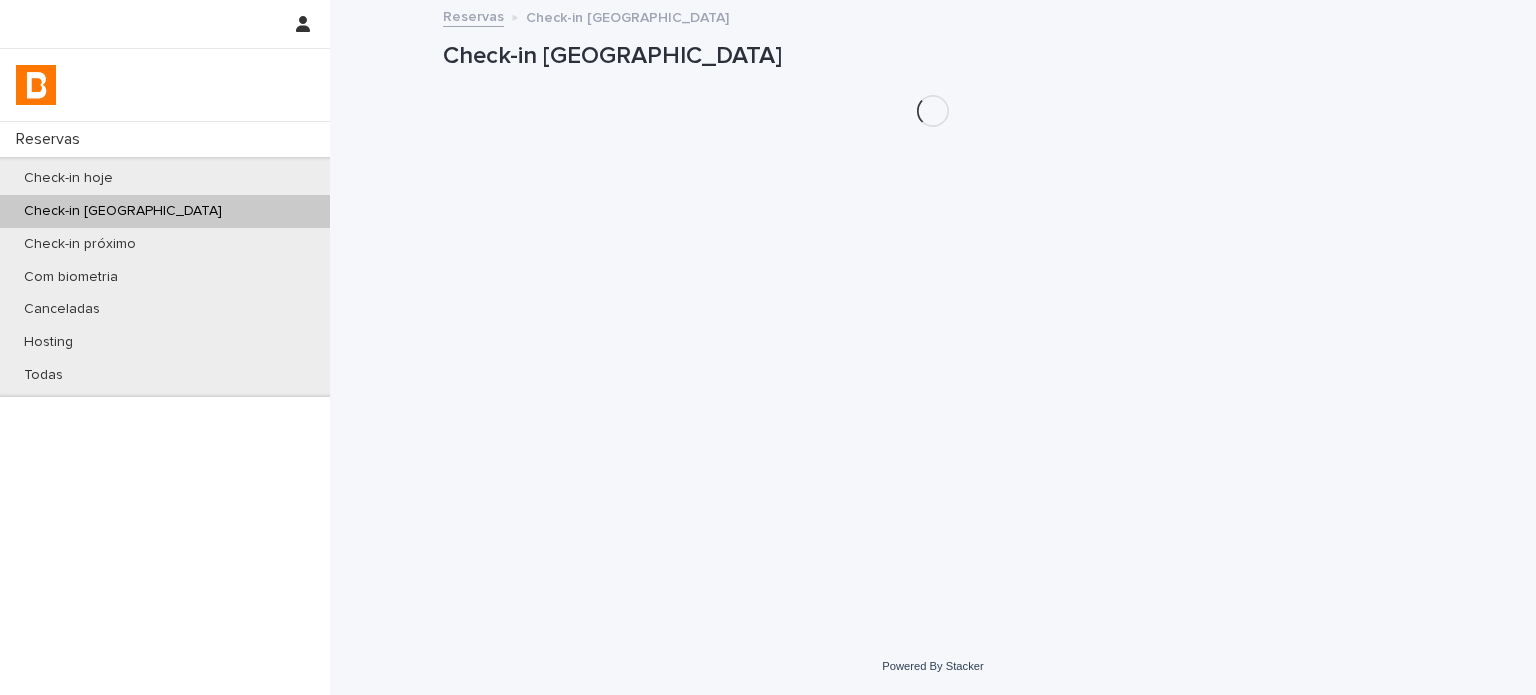 scroll, scrollTop: 0, scrollLeft: 0, axis: both 